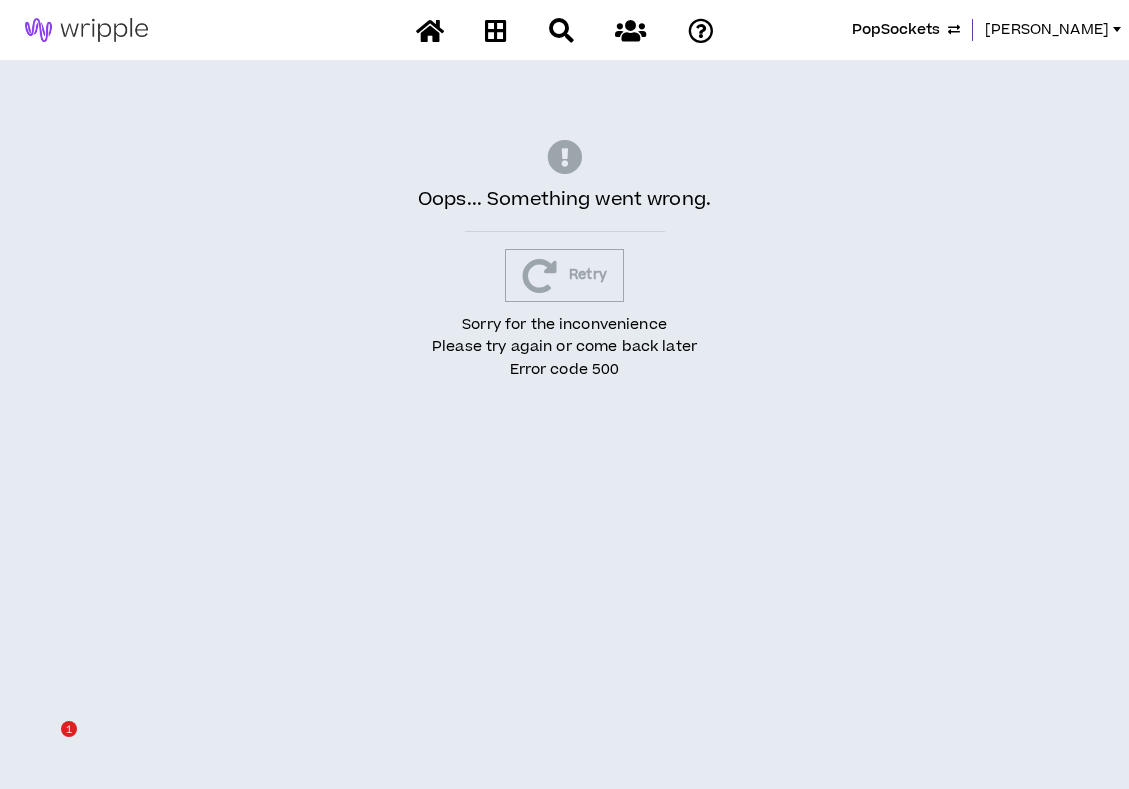 scroll, scrollTop: 0, scrollLeft: 0, axis: both 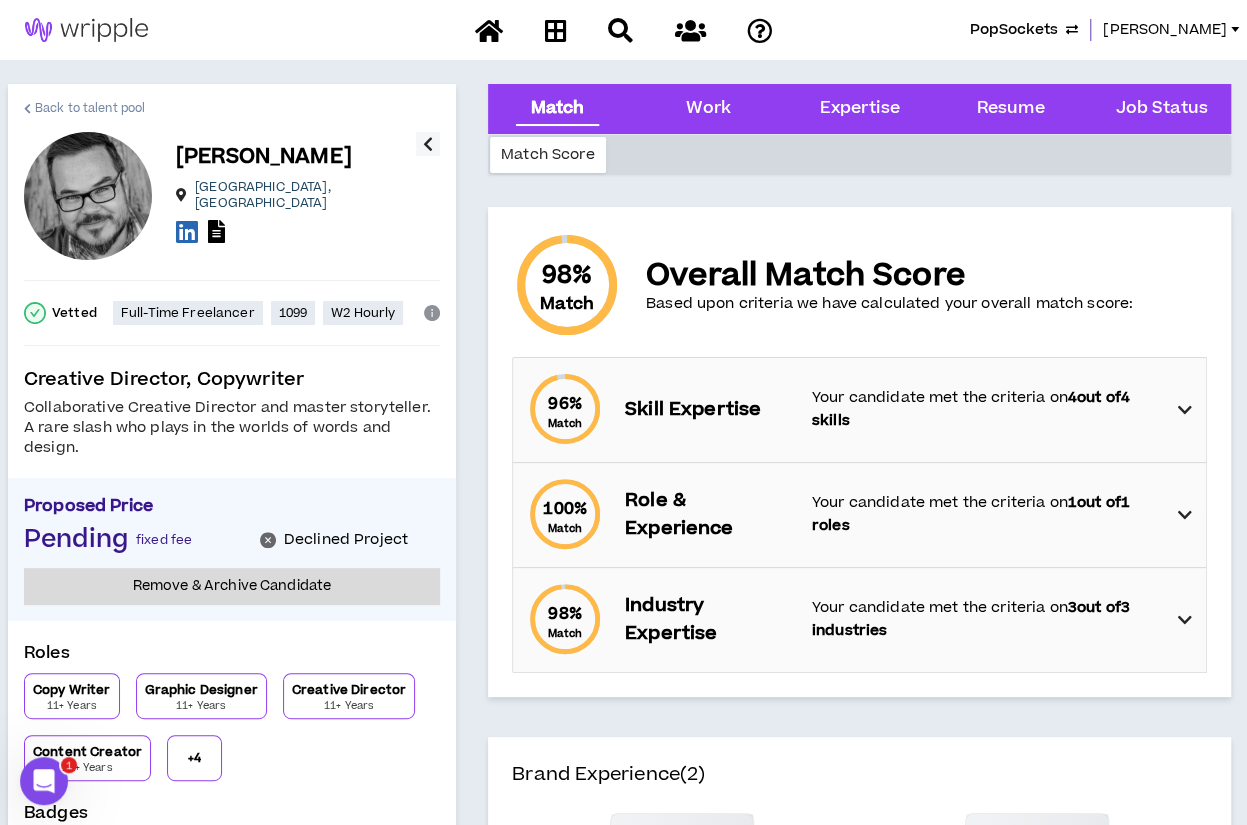 click on "Back to talent pool" at bounding box center (84, 108) 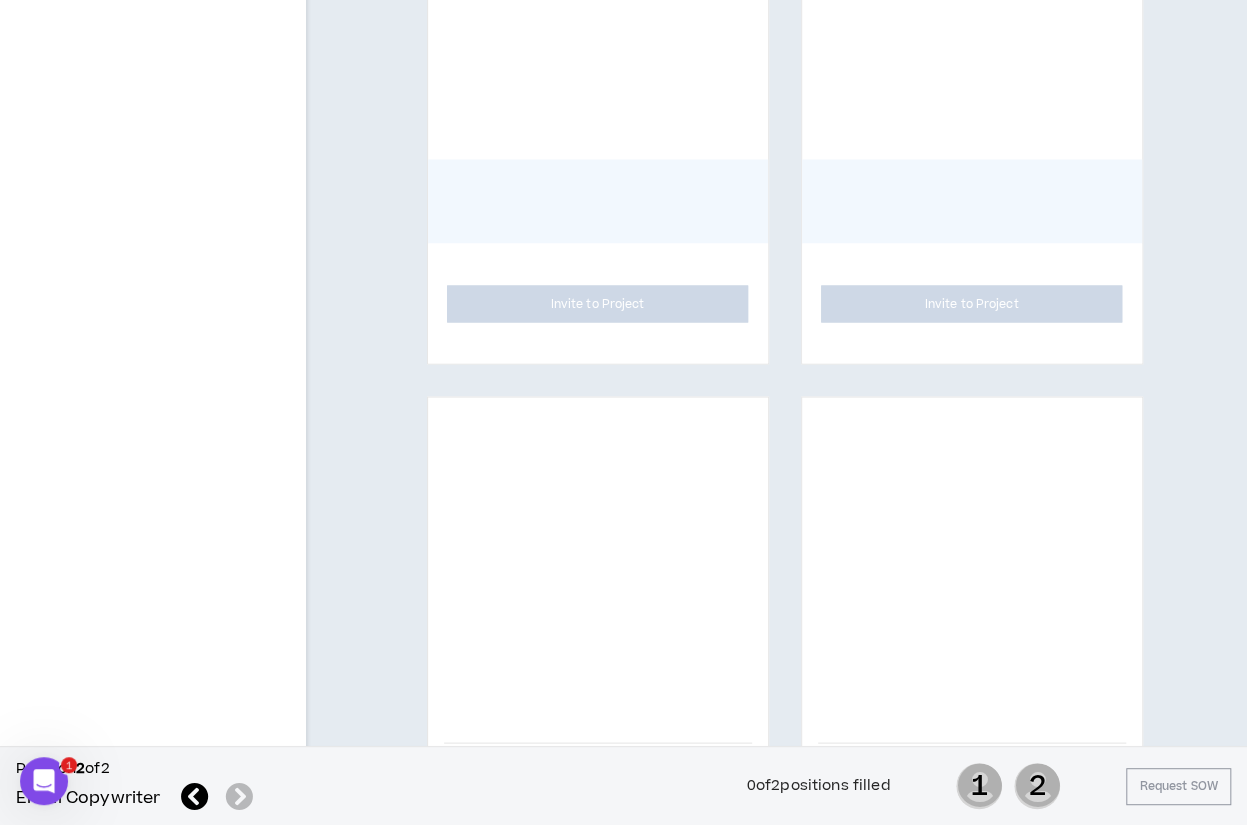 scroll, scrollTop: 1622, scrollLeft: 0, axis: vertical 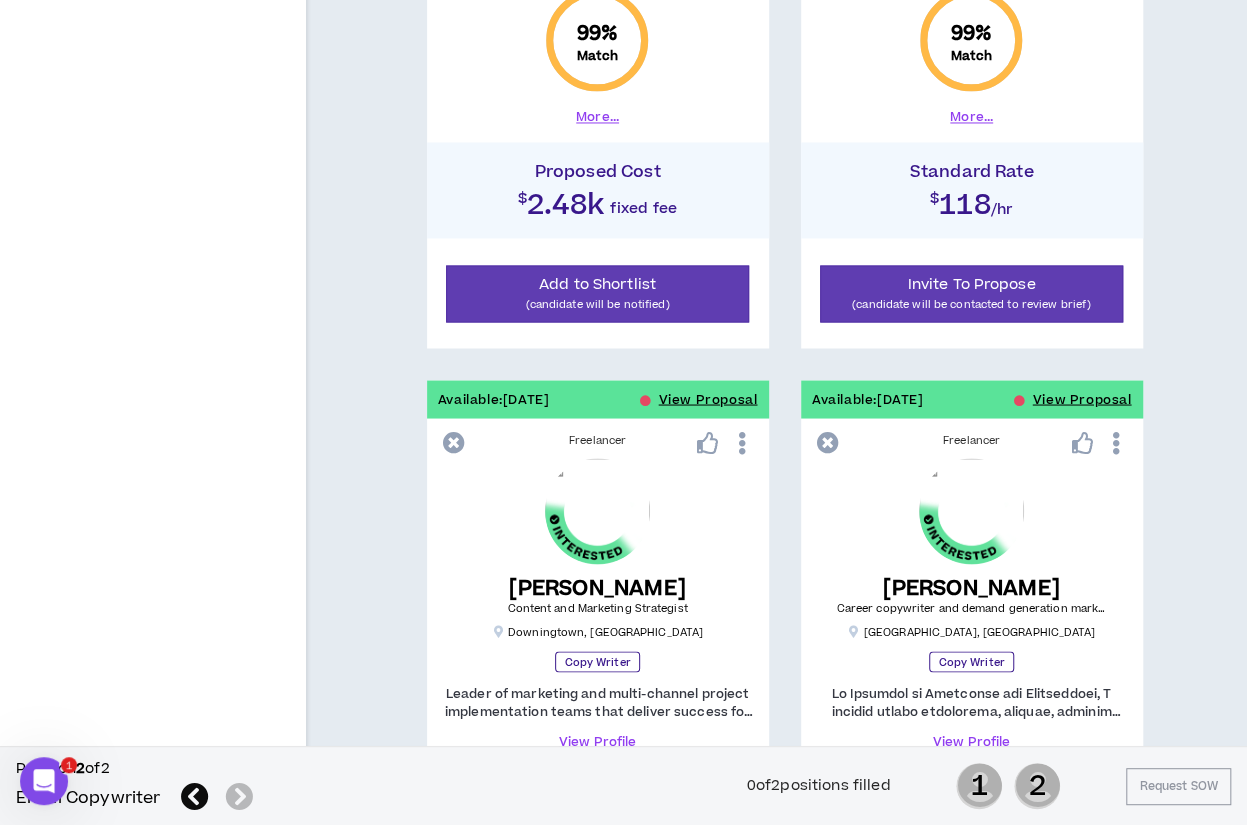 click at bounding box center [195, 797] 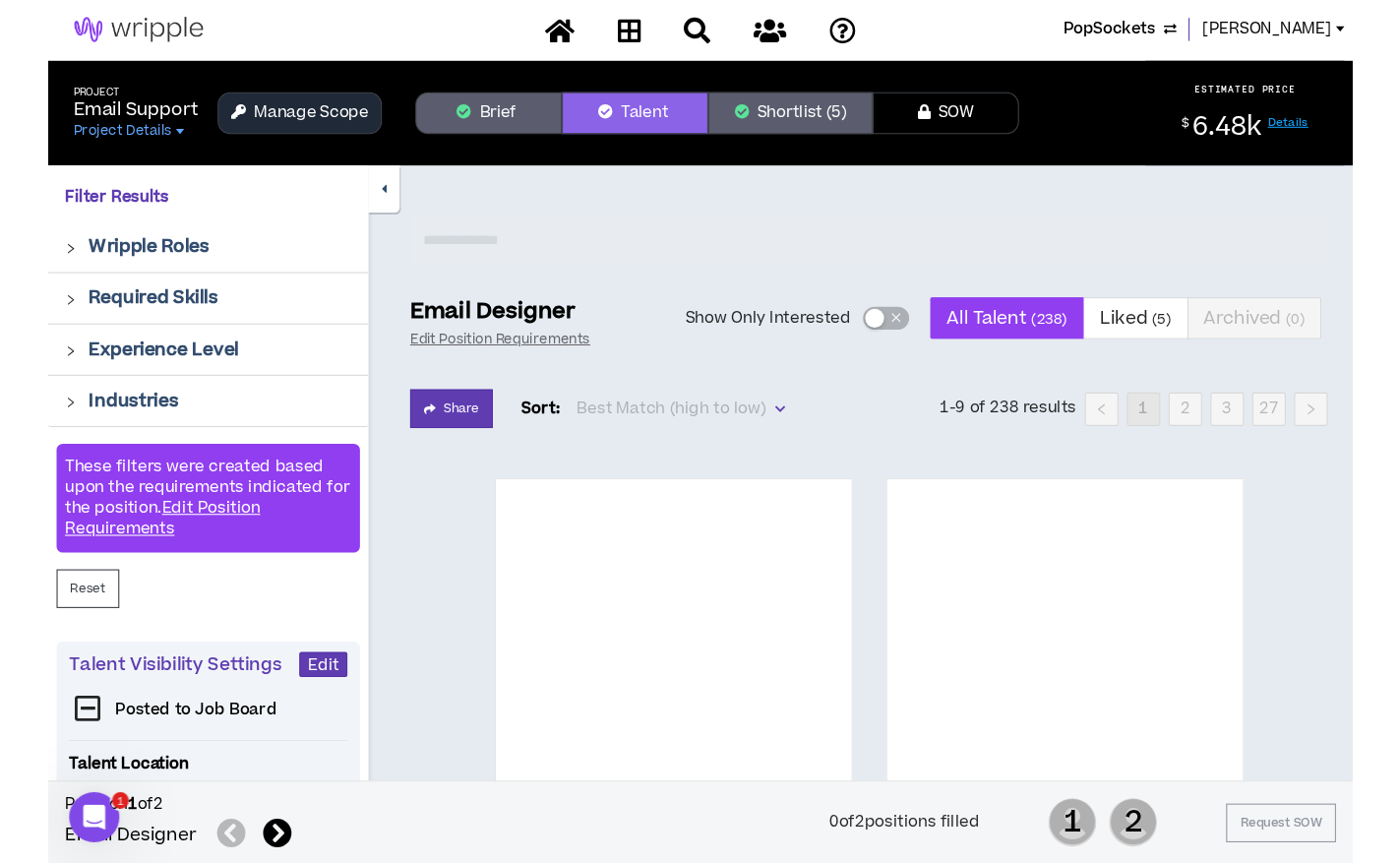scroll, scrollTop: 0, scrollLeft: 0, axis: both 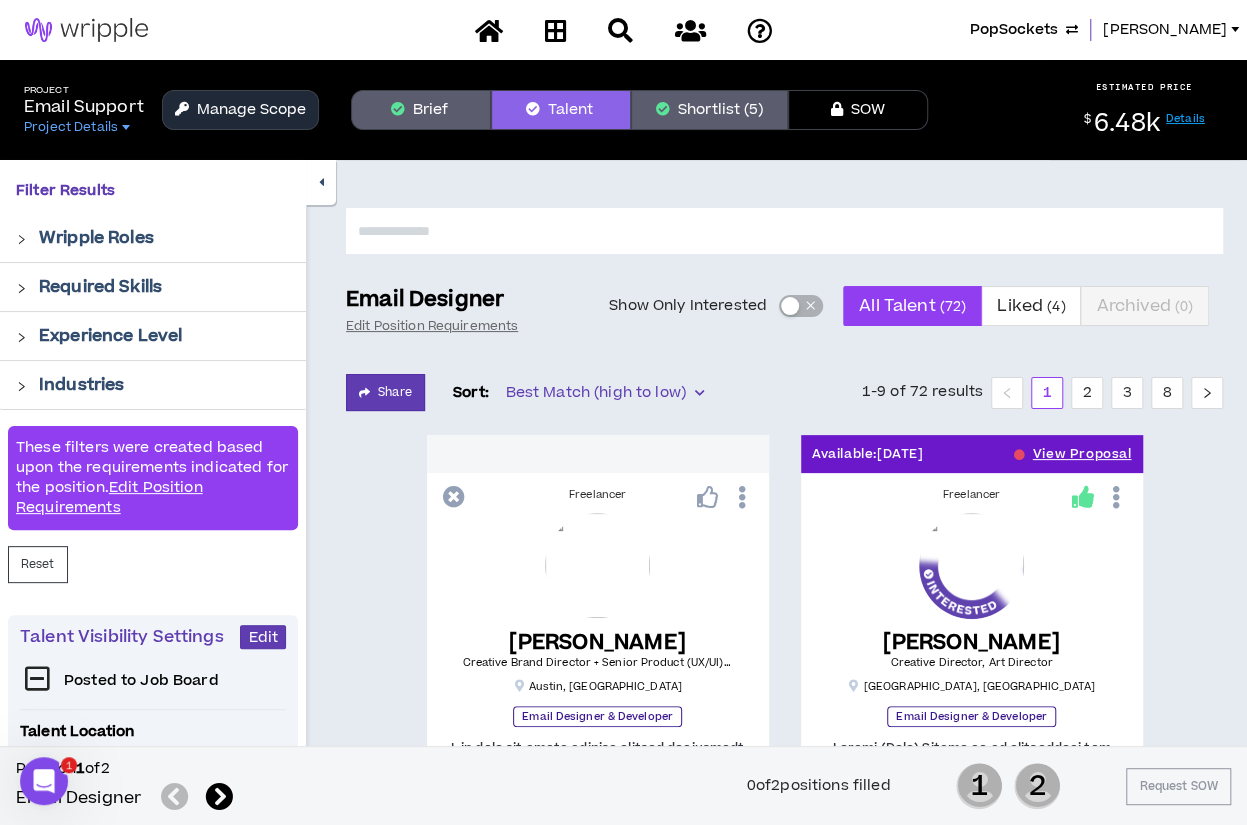 click on "Manage Scope" at bounding box center (240, 110) 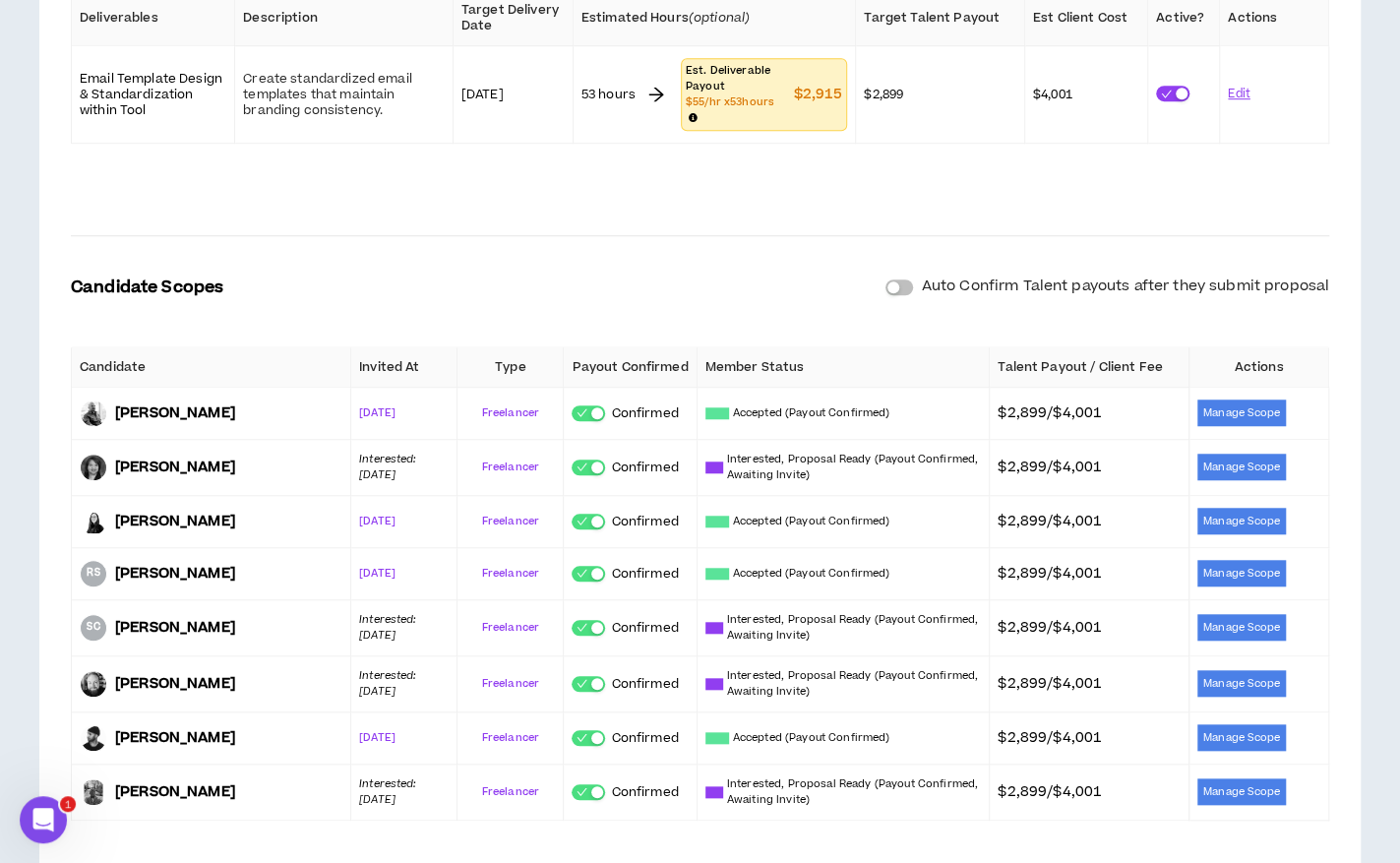 scroll, scrollTop: 734, scrollLeft: 0, axis: vertical 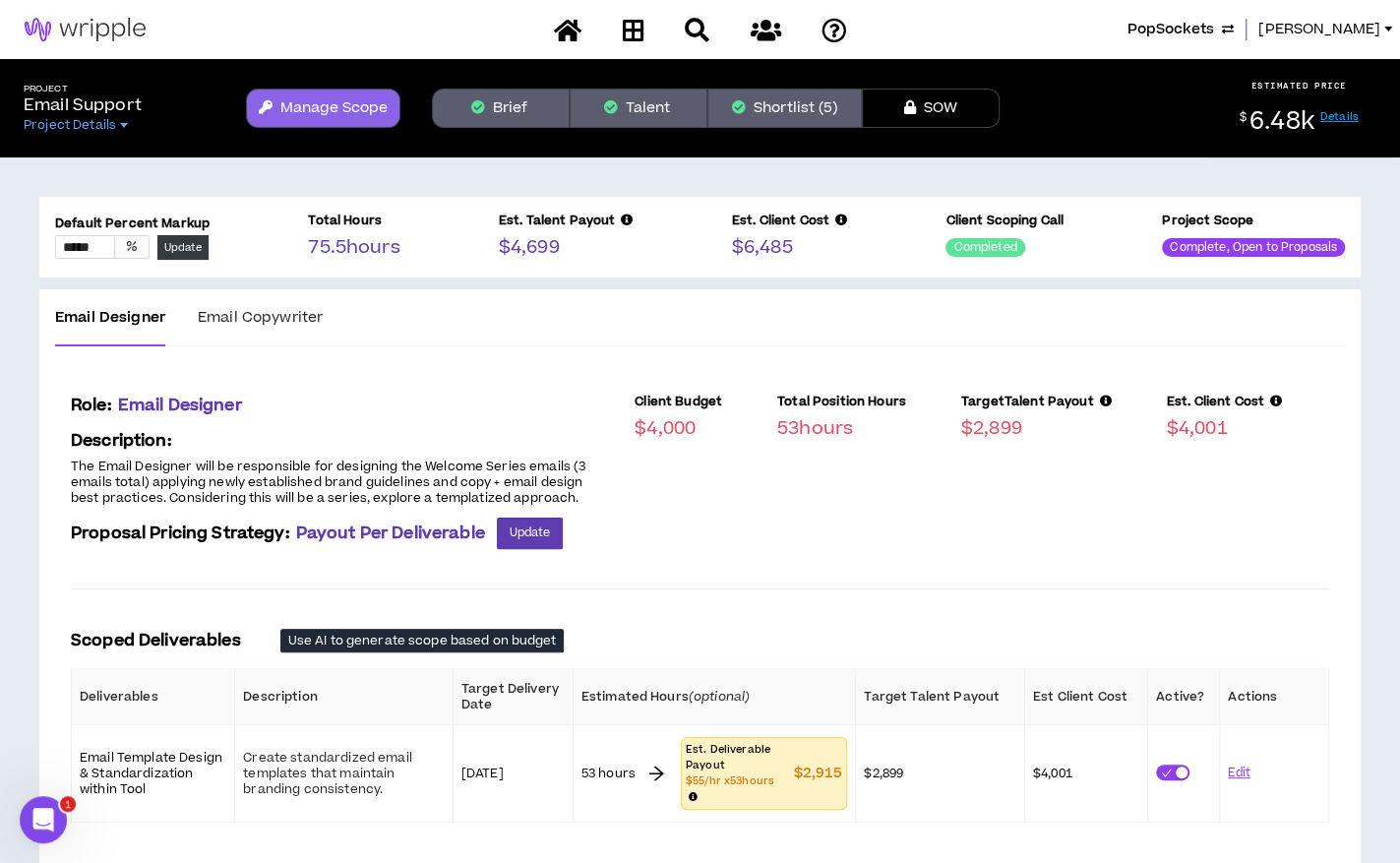 click on "Brief" at bounding box center [501, 108] 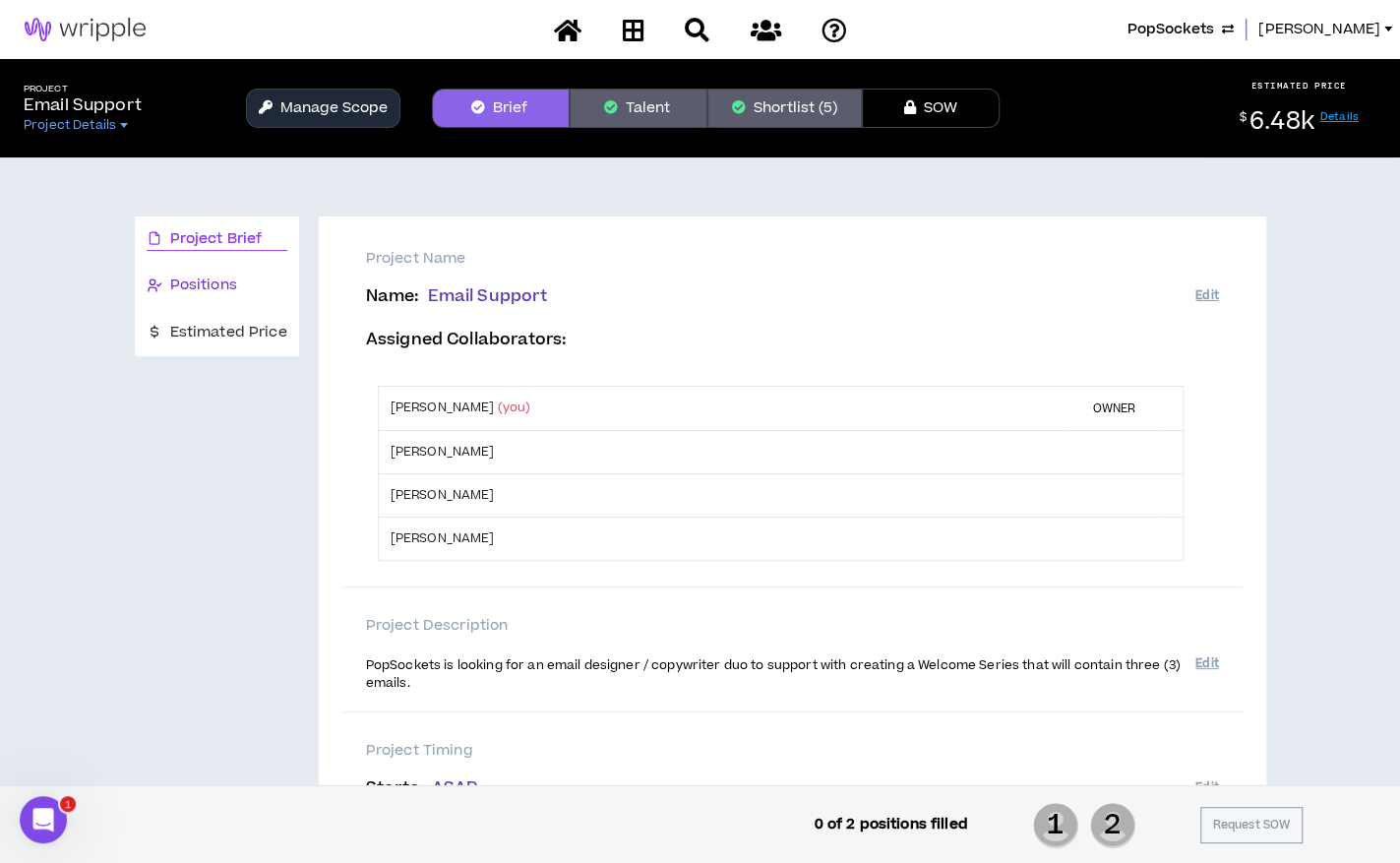 click on "Positions" at bounding box center [204, 285] 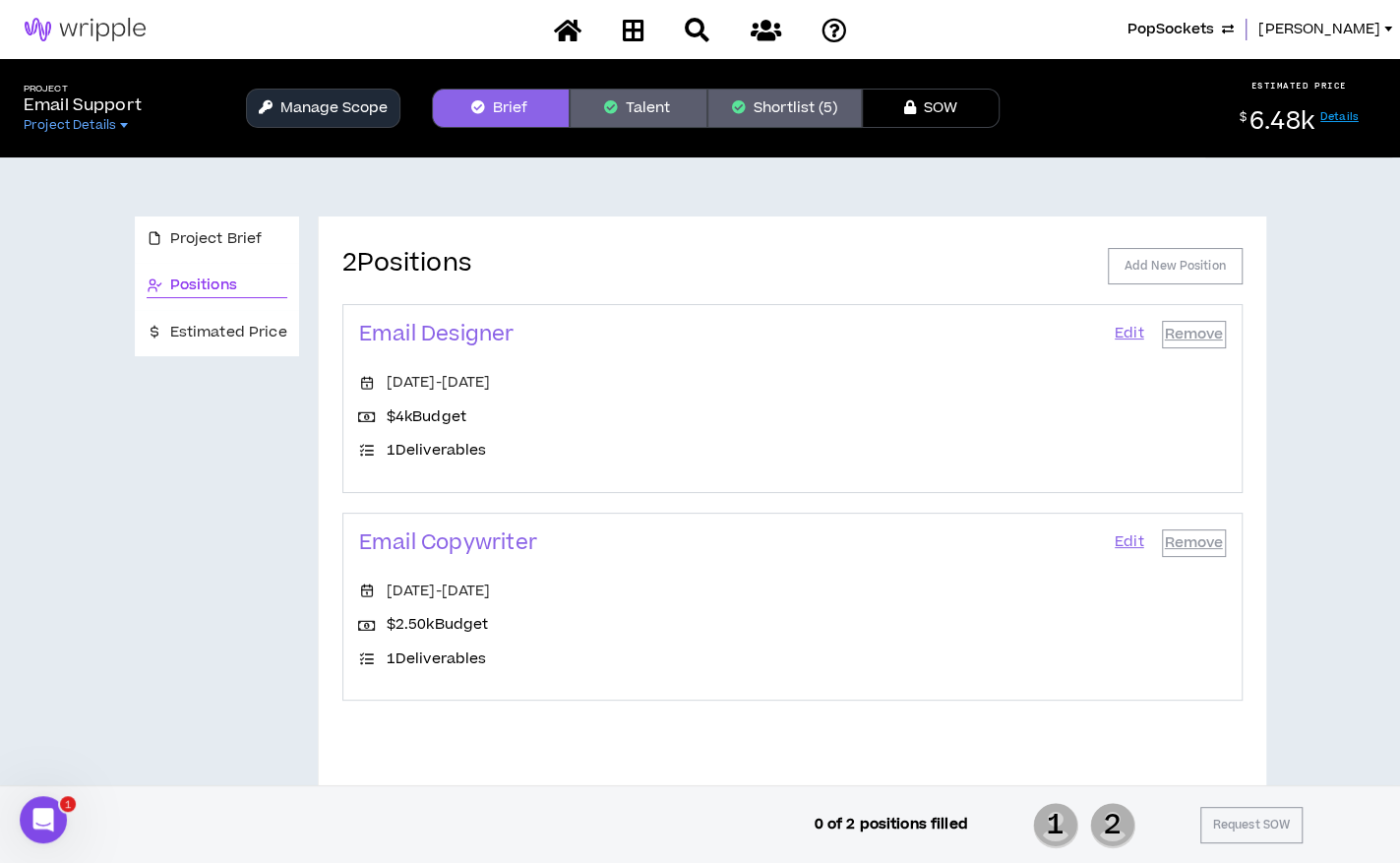 click on "1  Deliverables" at bounding box center [437, 451] 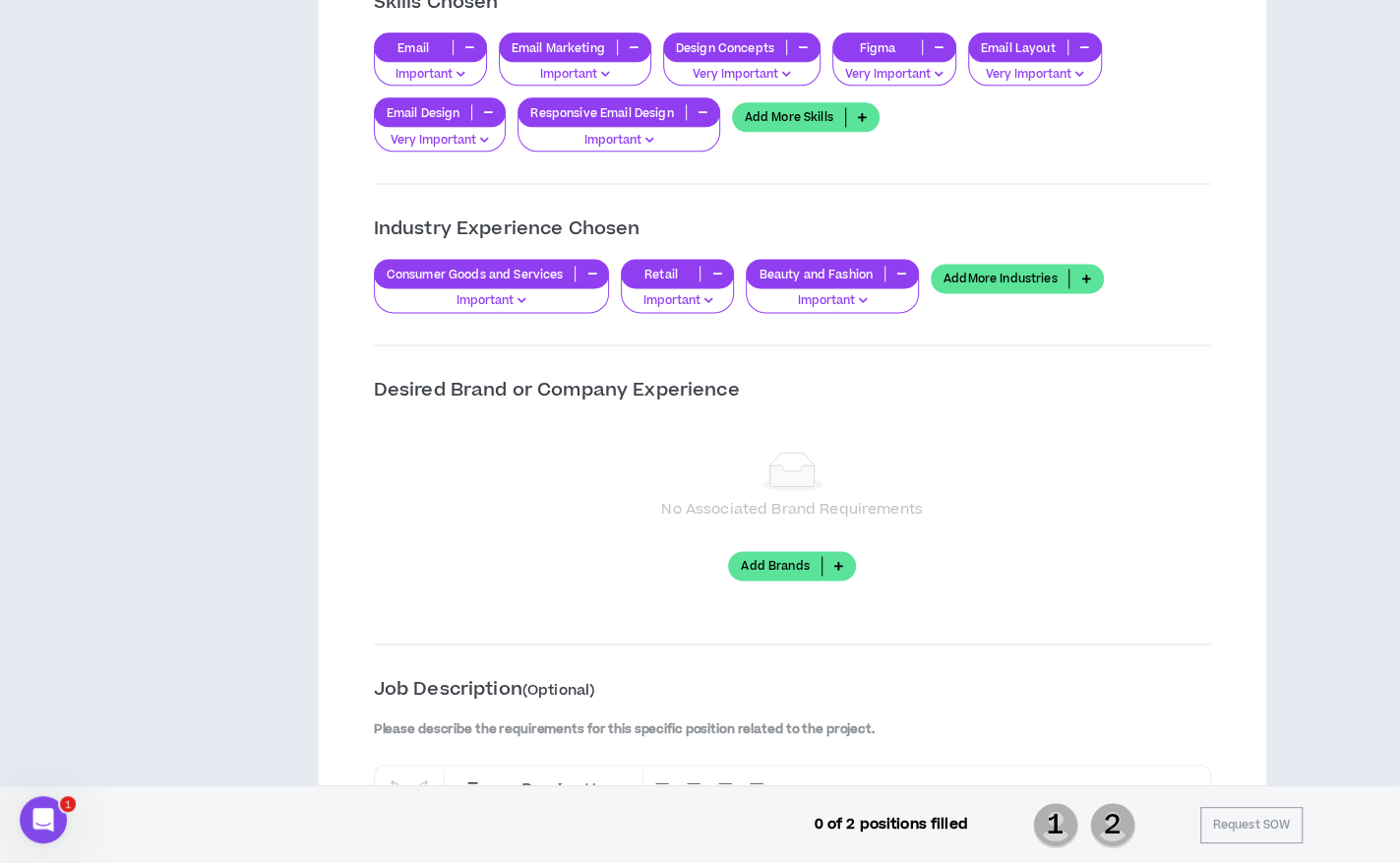 scroll, scrollTop: 1395, scrollLeft: 0, axis: vertical 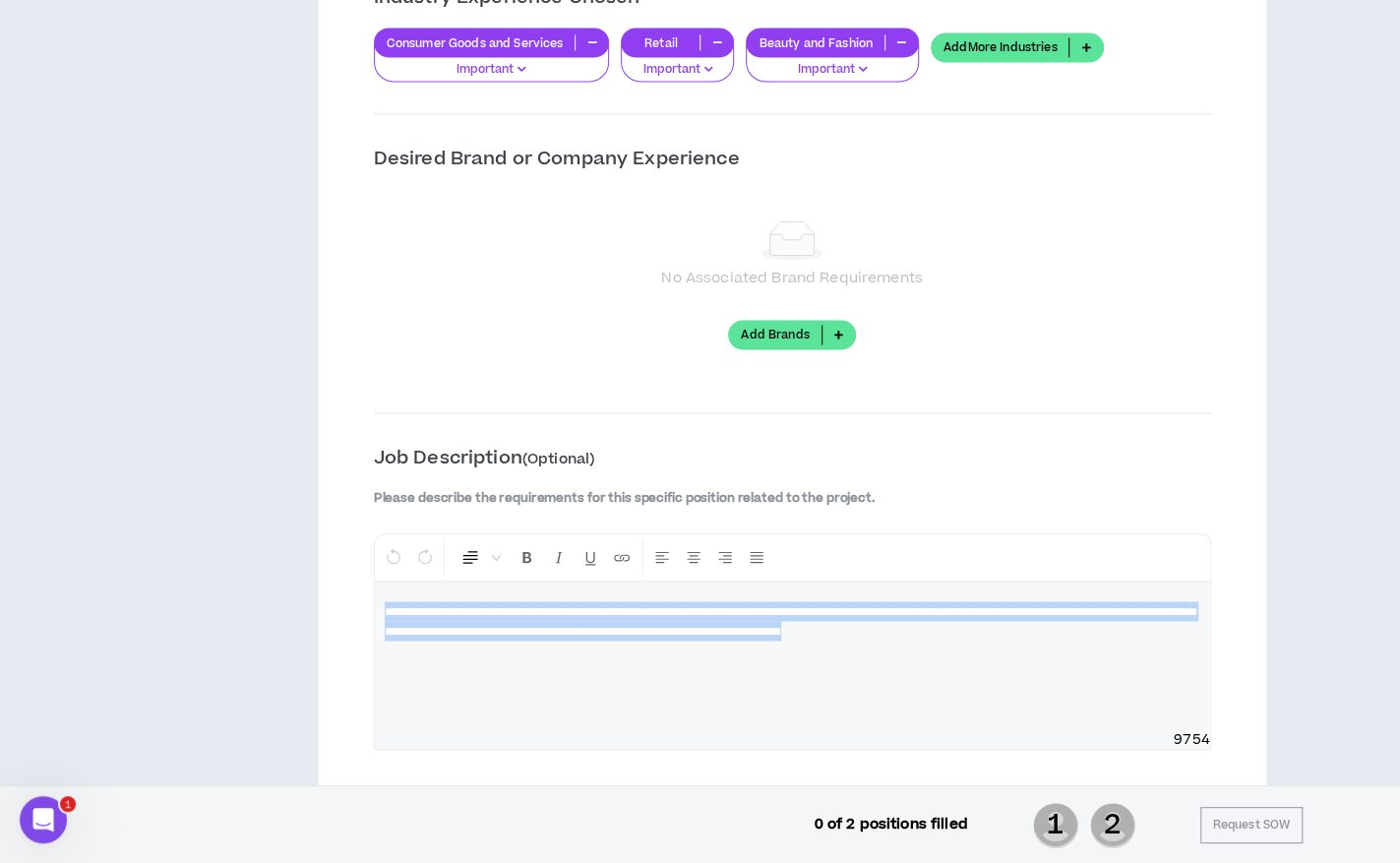drag, startPoint x: 373, startPoint y: 601, endPoint x: 1146, endPoint y: 628, distance: 773.4714 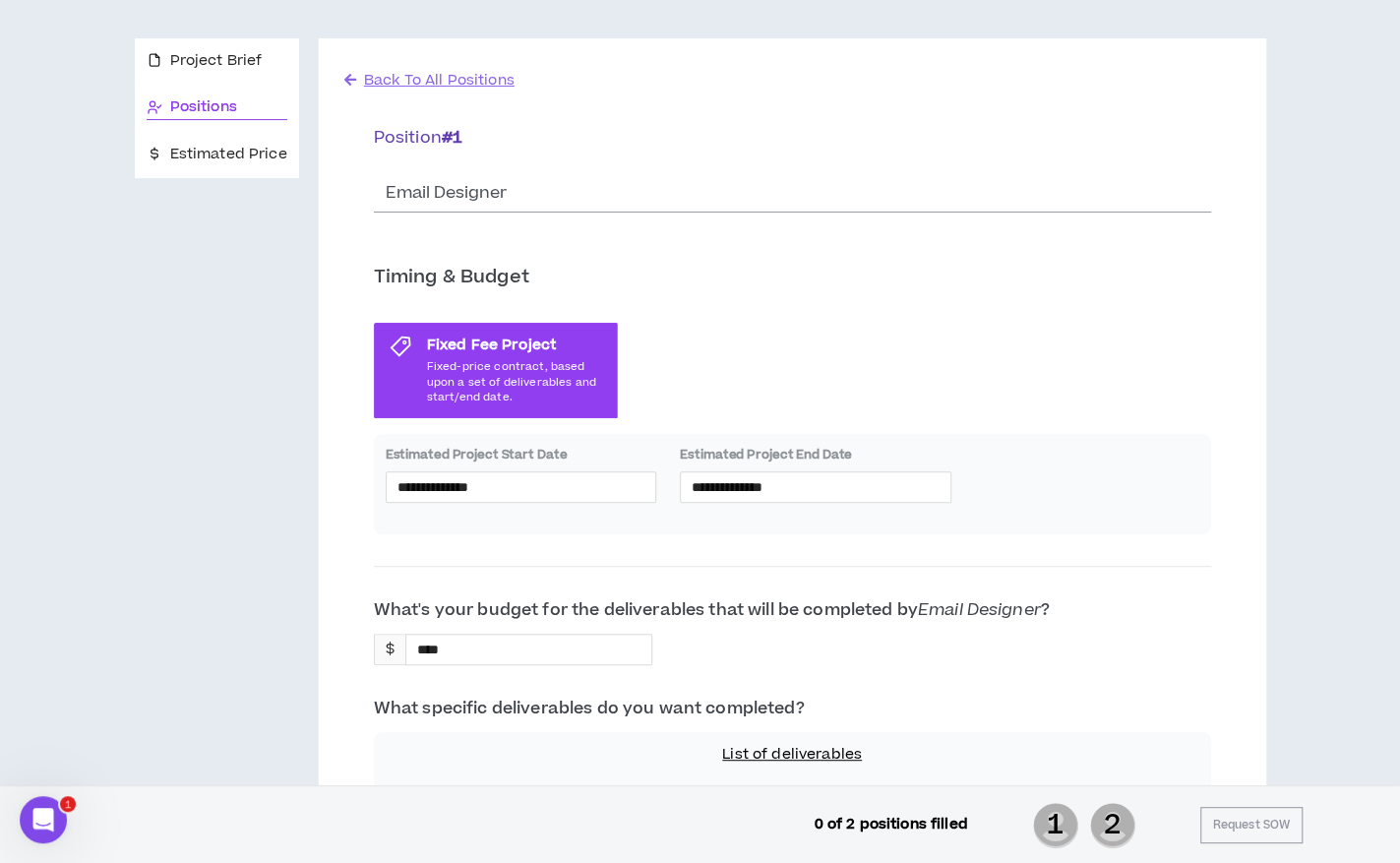 scroll, scrollTop: 0, scrollLeft: 0, axis: both 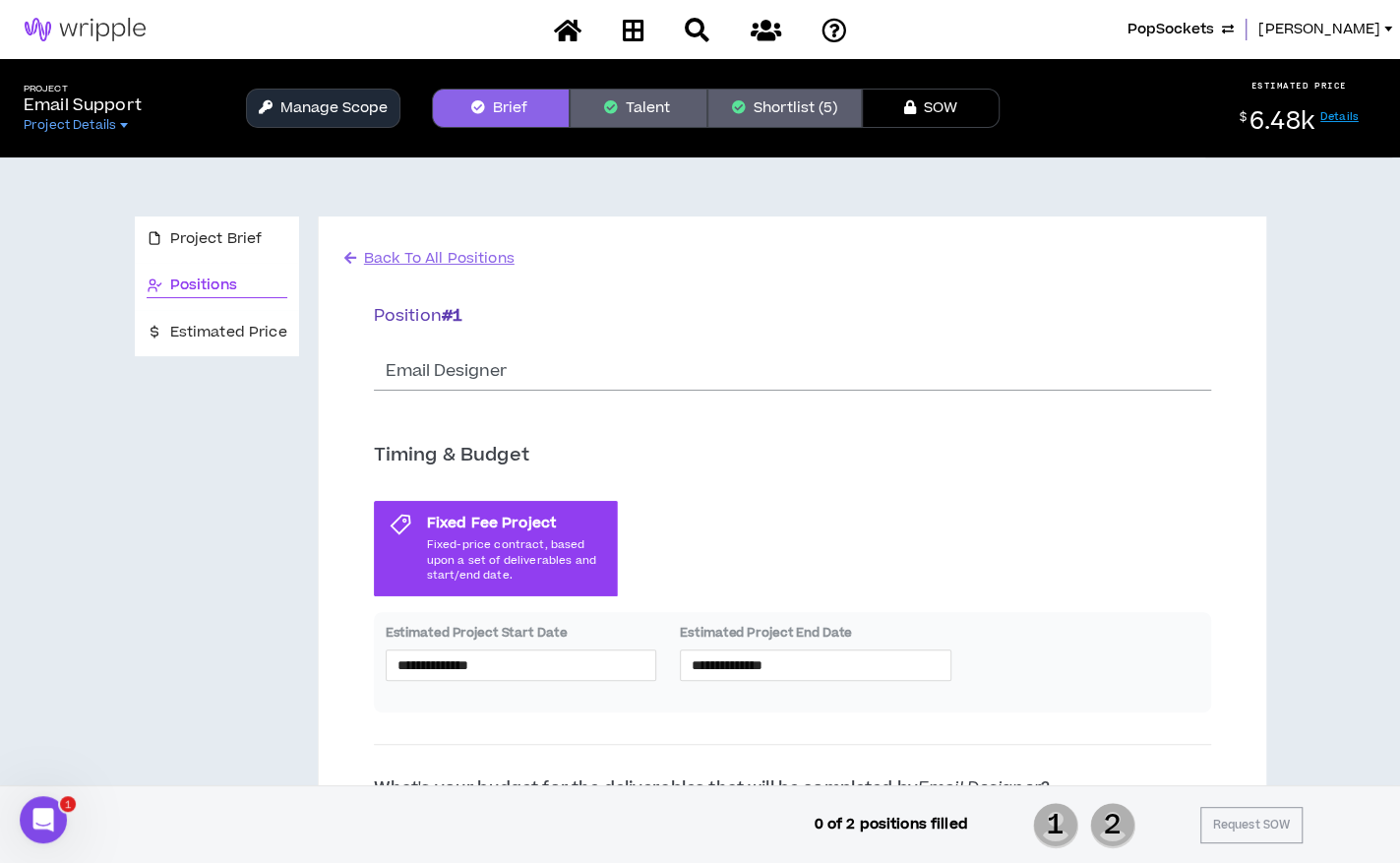 click on "Manage Scope" at bounding box center (323, 108) 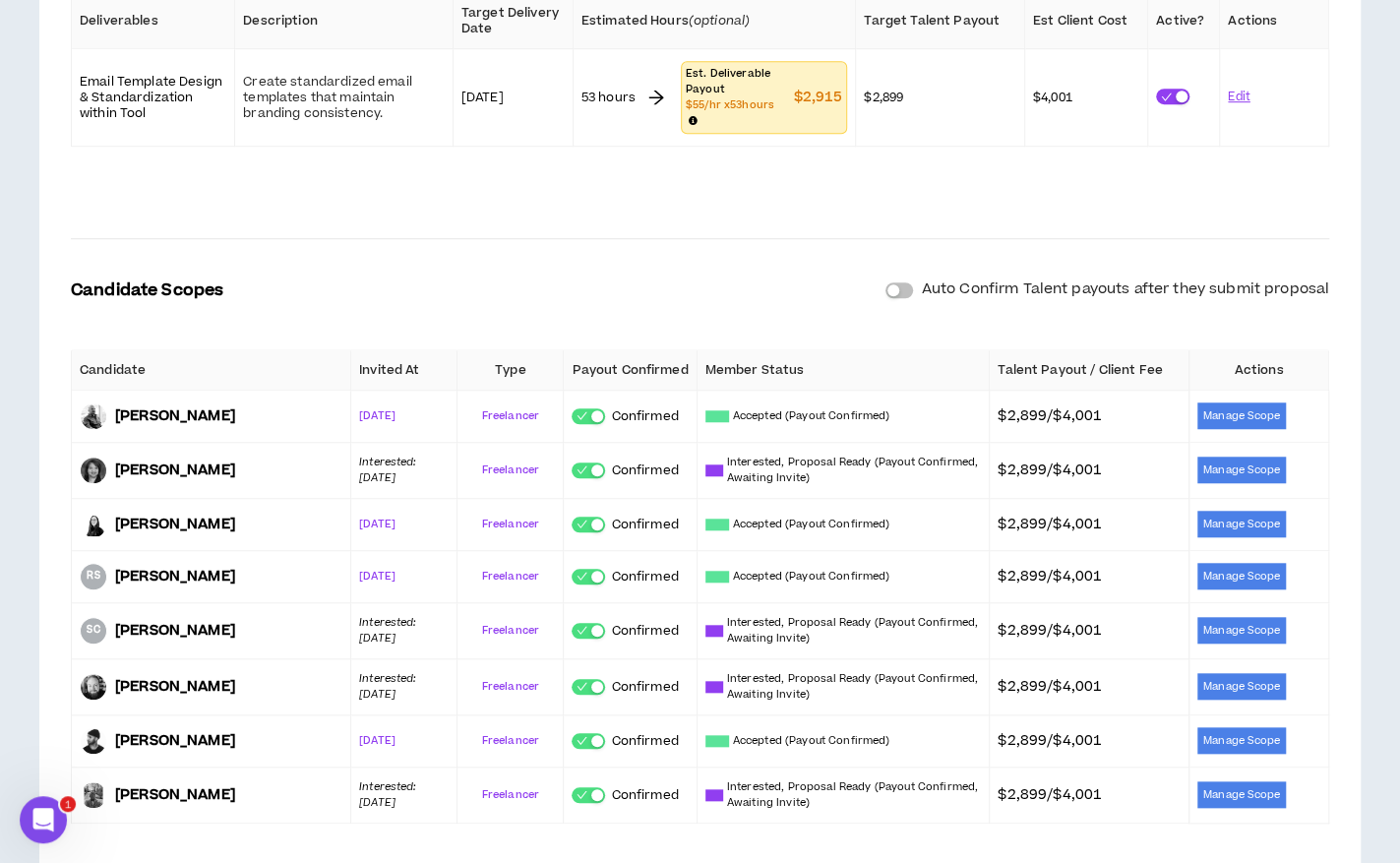 scroll, scrollTop: 734, scrollLeft: 0, axis: vertical 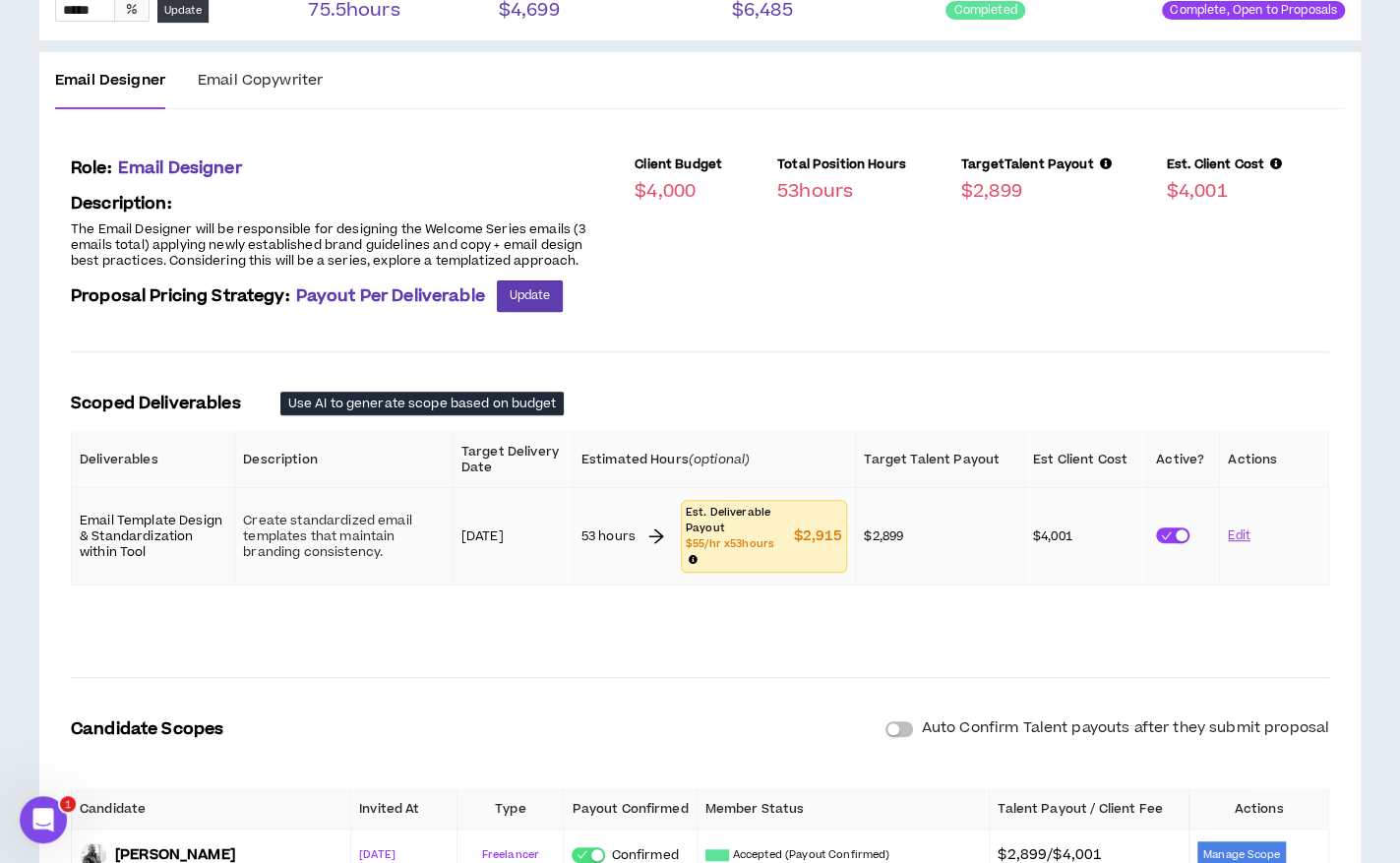 click on "Create standardized email templates that maintain branding consistency." at bounding box center [343, 536] 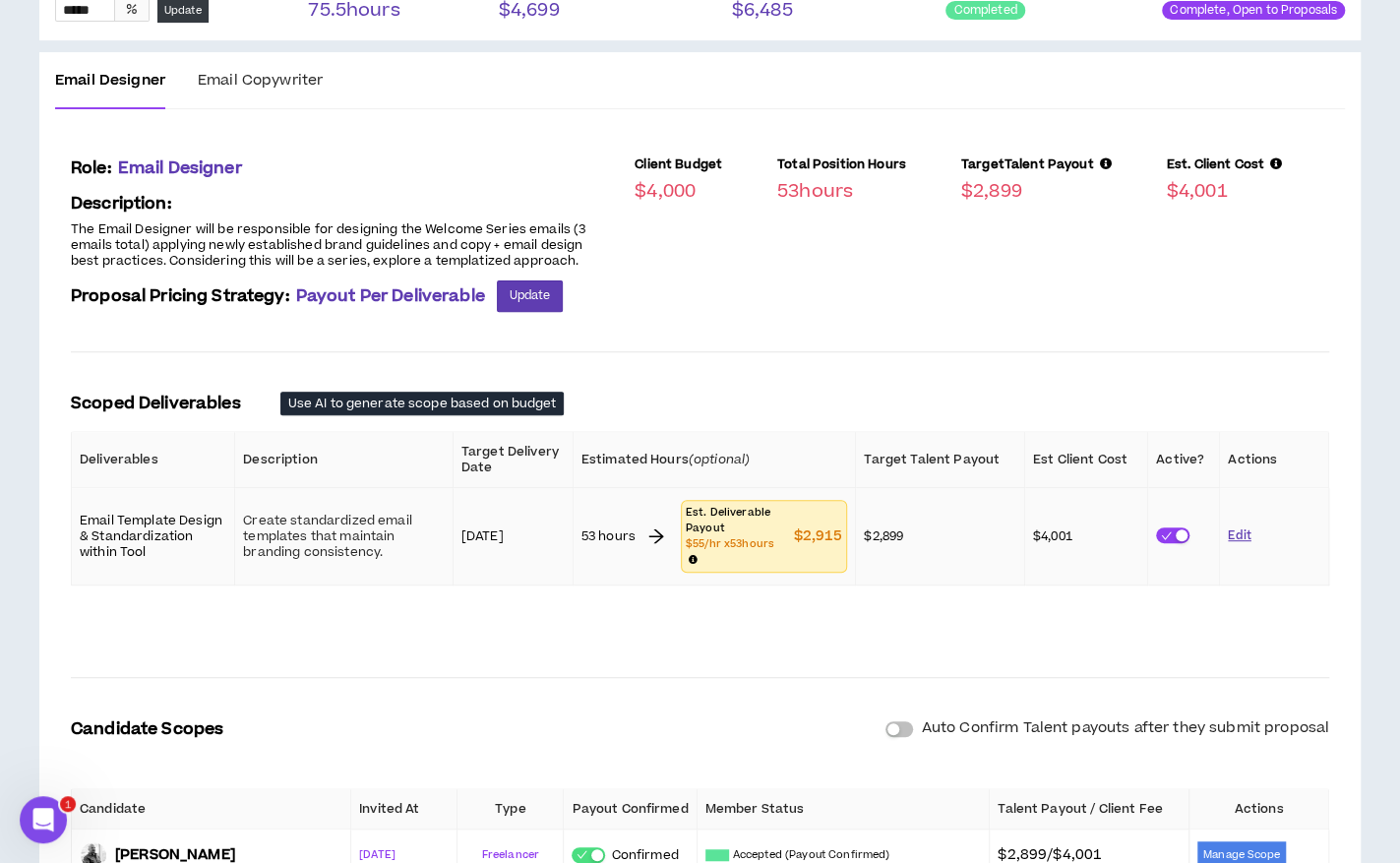 click on "Edit" at bounding box center [1239, 535] 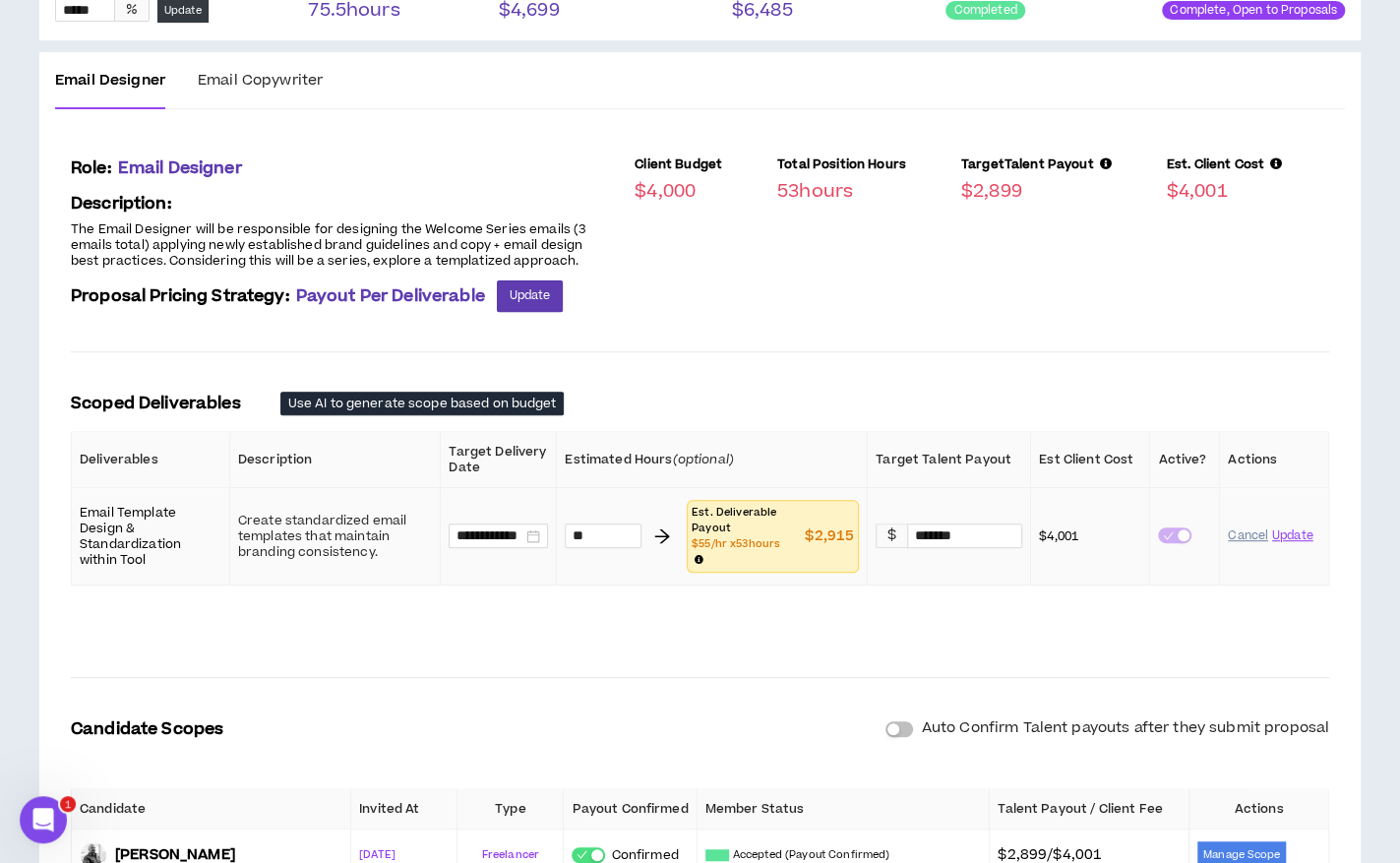 click on "Cancel" at bounding box center (1248, 535) 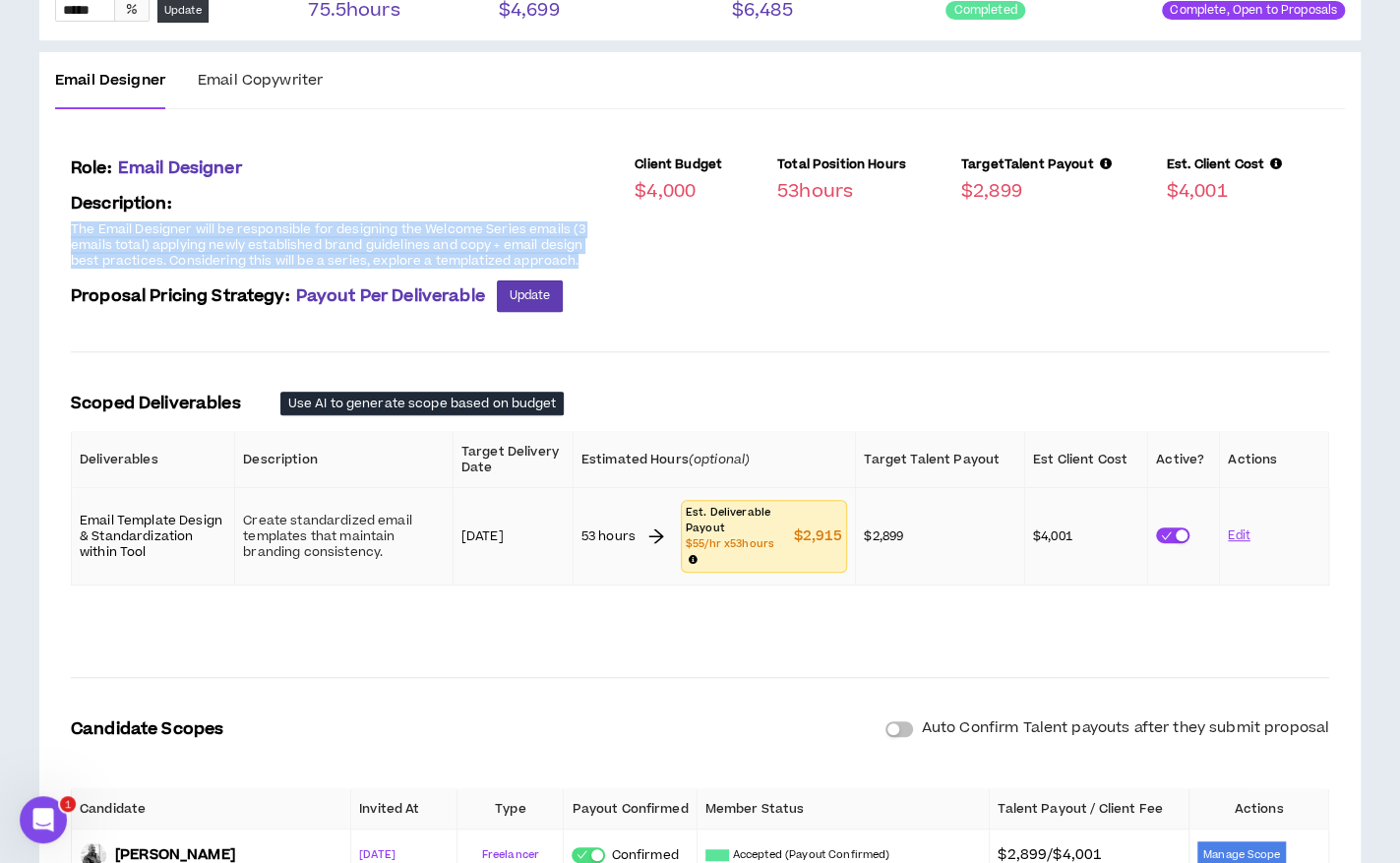 drag, startPoint x: 574, startPoint y: 263, endPoint x: 67, endPoint y: 223, distance: 508.5755 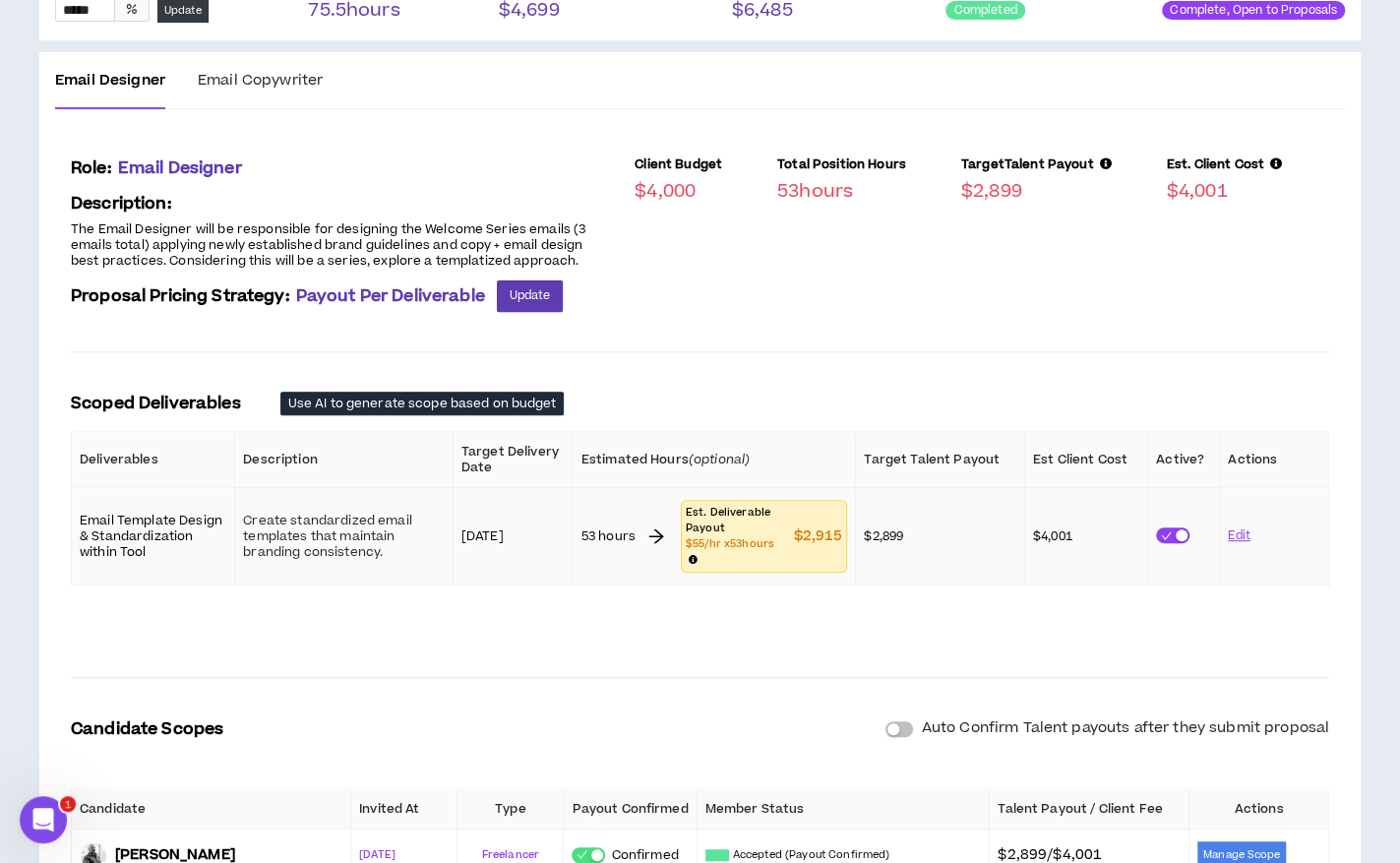click on "Default Percent Markup ***** % Update Total Hours 75.5  hours Est. Talent Payout $4,699 Est. Client Cost $6,485 Client Scoping Call Completed Project Scope Complete, Open to Proposals Email Designer Email Copywriter Role: Email Designer Description:  The Email Designer will be responsible for designing the Welcome Series emails (3 emails total) applying newly established brand guidelines and copy + email design best practices. Considering this will be a series, explore a templatized approach. Proposal Pricing Strategy: Payout Per Deliverable Update Client Budget $4,000 Total Position Hours 53  hours Target  Talent Payout $2,899 Est. Client Cost $4,001 Scoped Deliverables Use AI to generate scope based on budget Deliverables Description Target Delivery Date Estimated Hours  (optional) Target Talent Payout Est Client Cost Active? Actions Email Template Design & Standardization within Tool Create standardized email templates that maintain branding consistency. Aug 15, 2025 53 hours Est. Deliverable Payout $ 55" at bounding box center [700, 643] 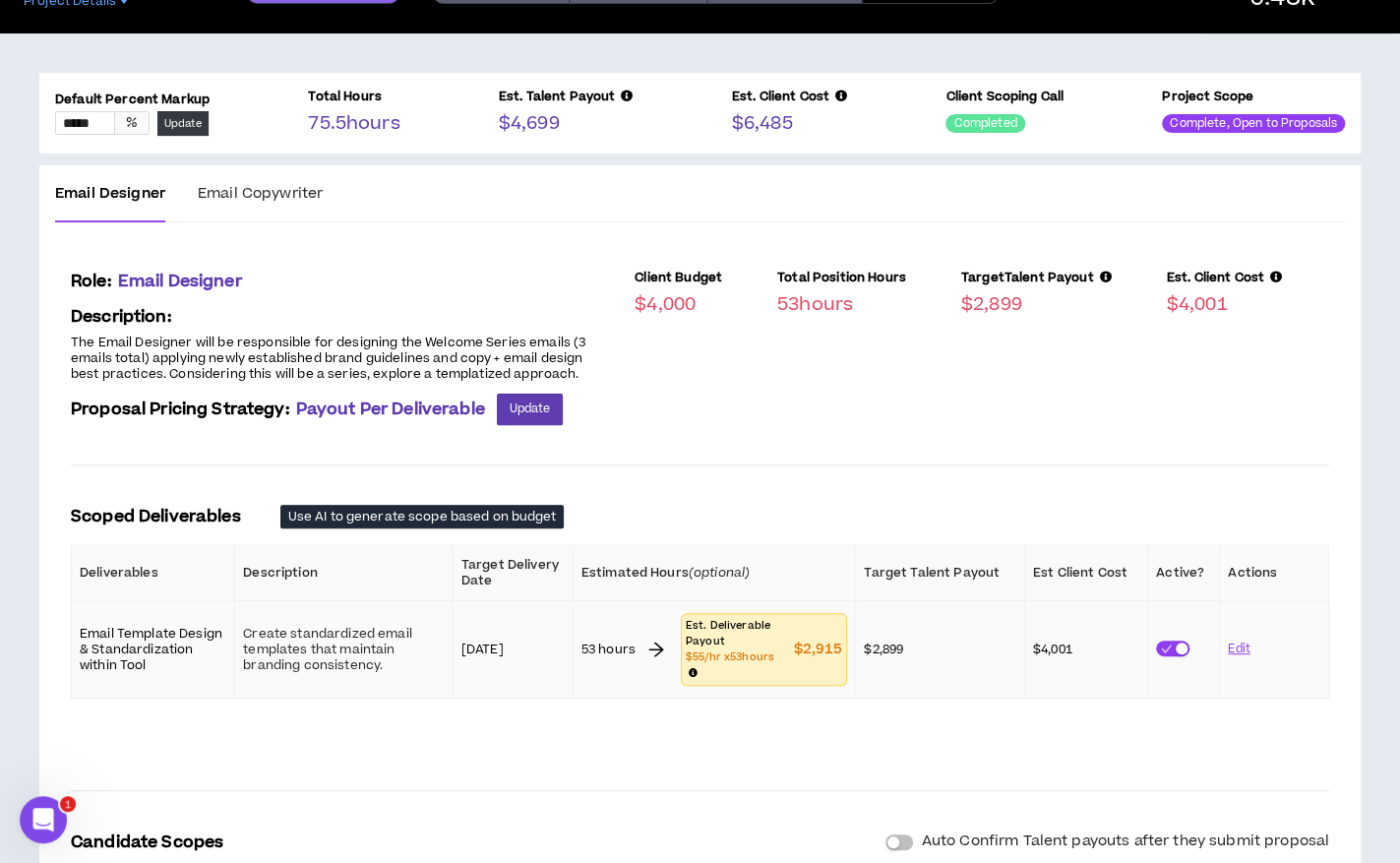 scroll, scrollTop: 0, scrollLeft: 0, axis: both 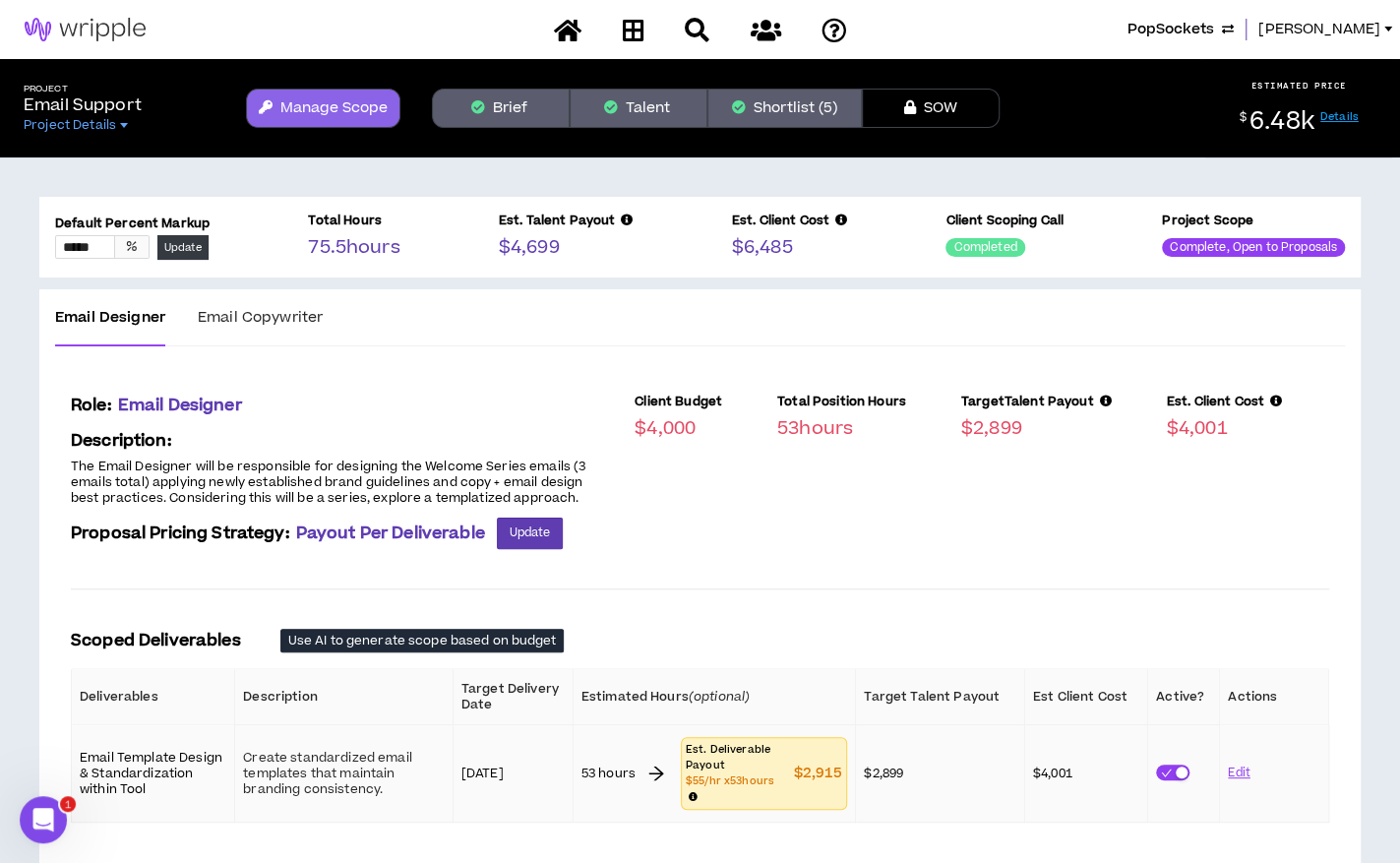 click on "Shortlist   (5)" at bounding box center (784, 108) 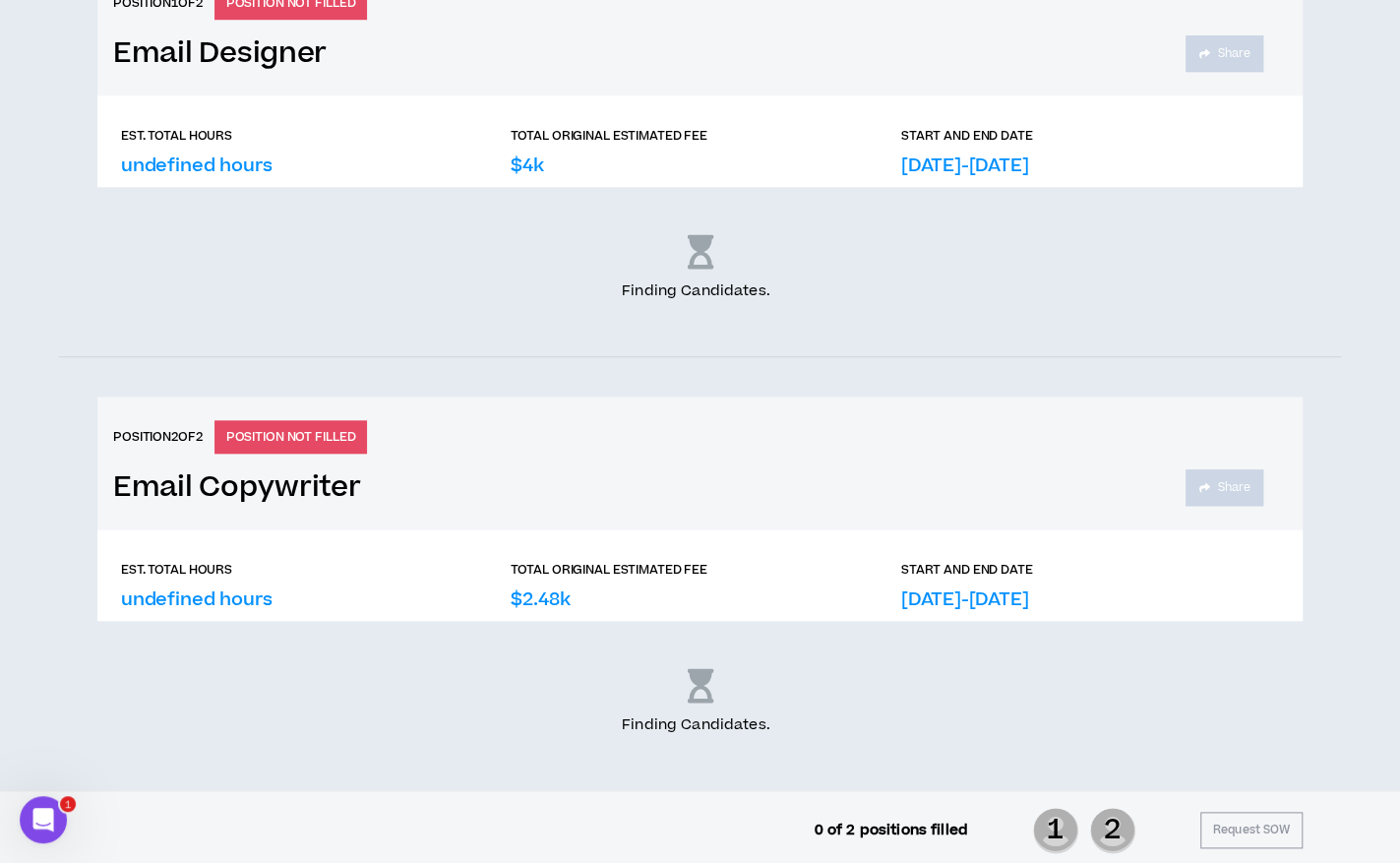 scroll, scrollTop: 846, scrollLeft: 0, axis: vertical 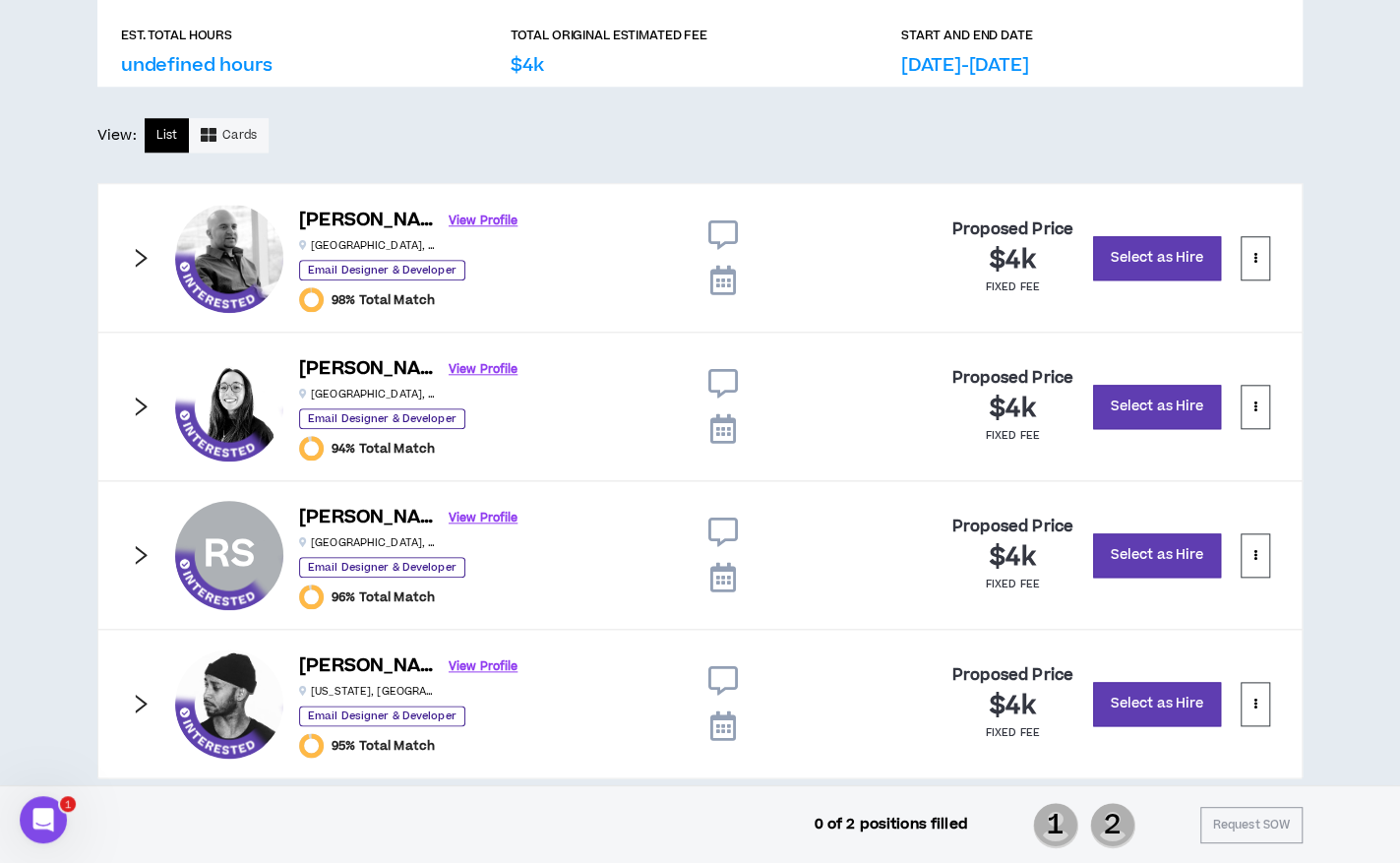 click 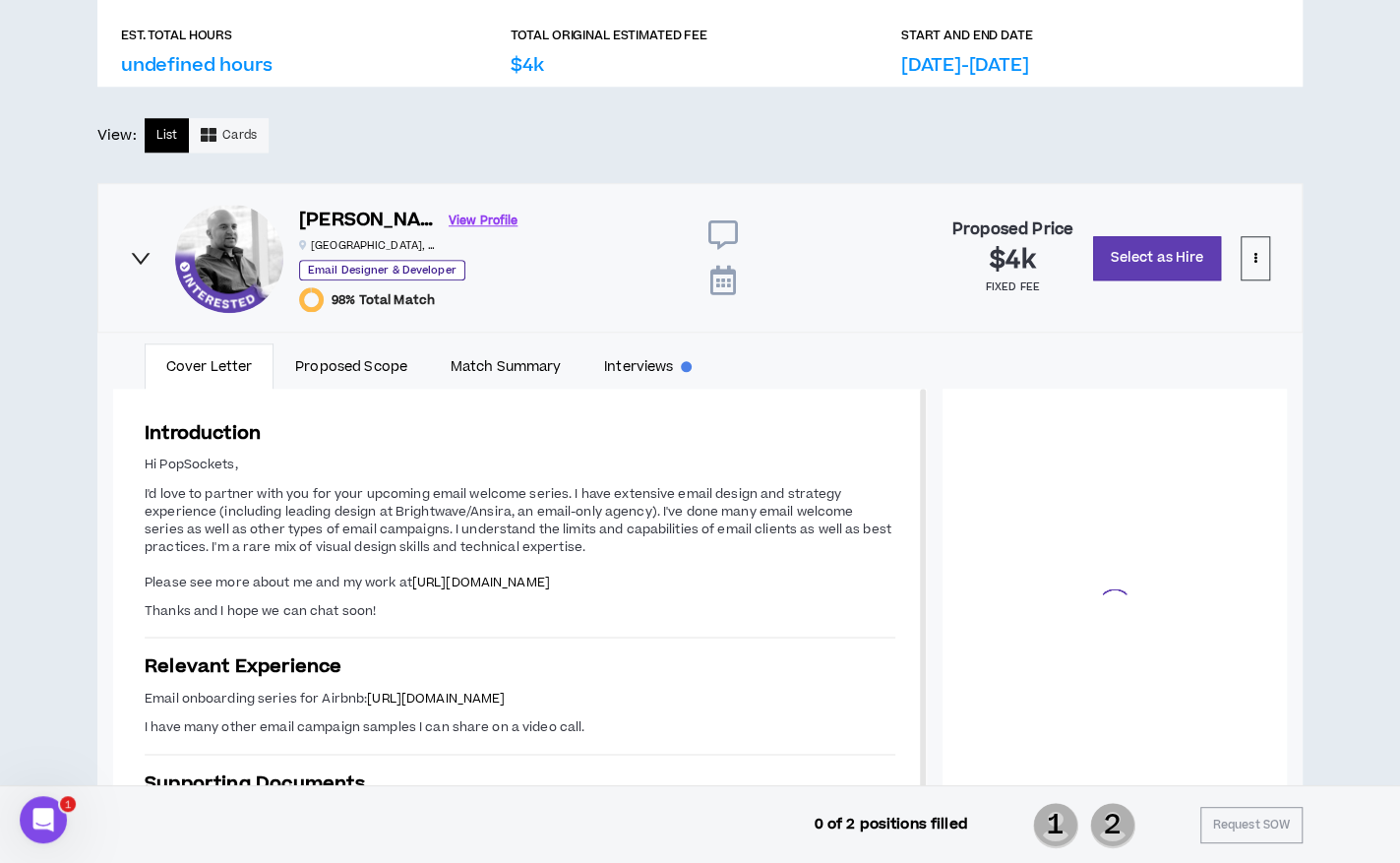 scroll, scrollTop: 87, scrollLeft: 0, axis: vertical 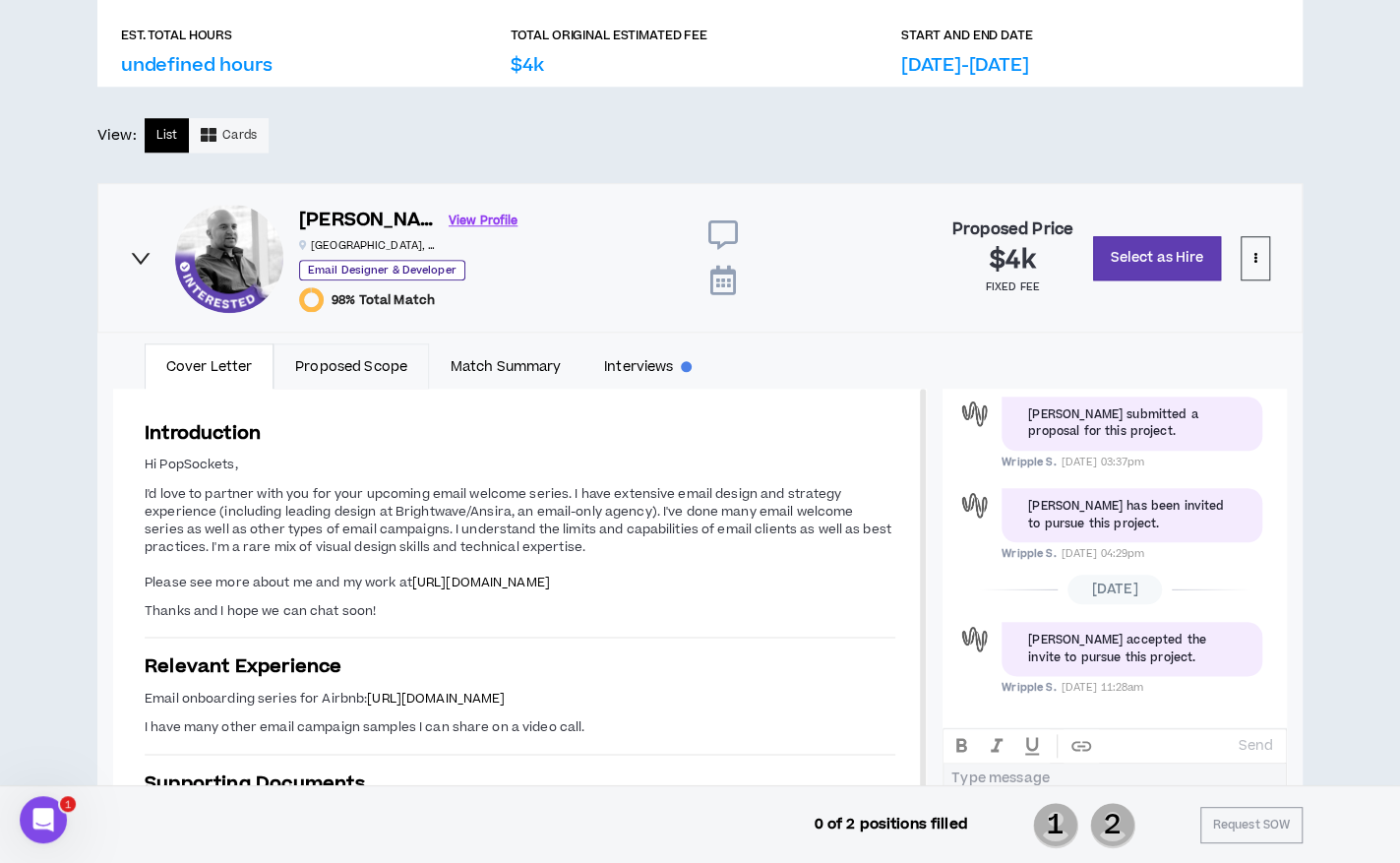 click on "Proposed Scope" at bounding box center (351, 366) 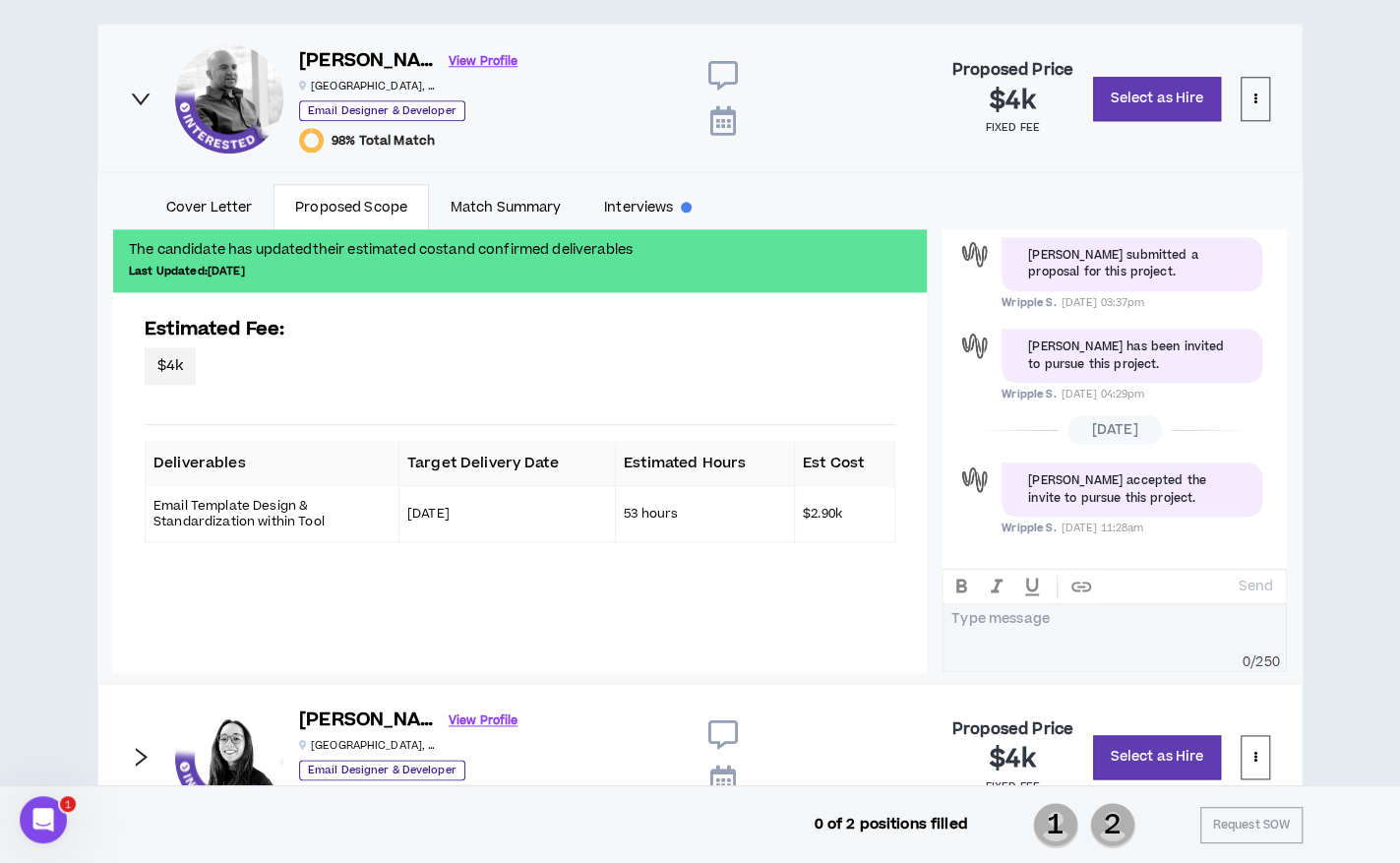 scroll, scrollTop: 1062, scrollLeft: 0, axis: vertical 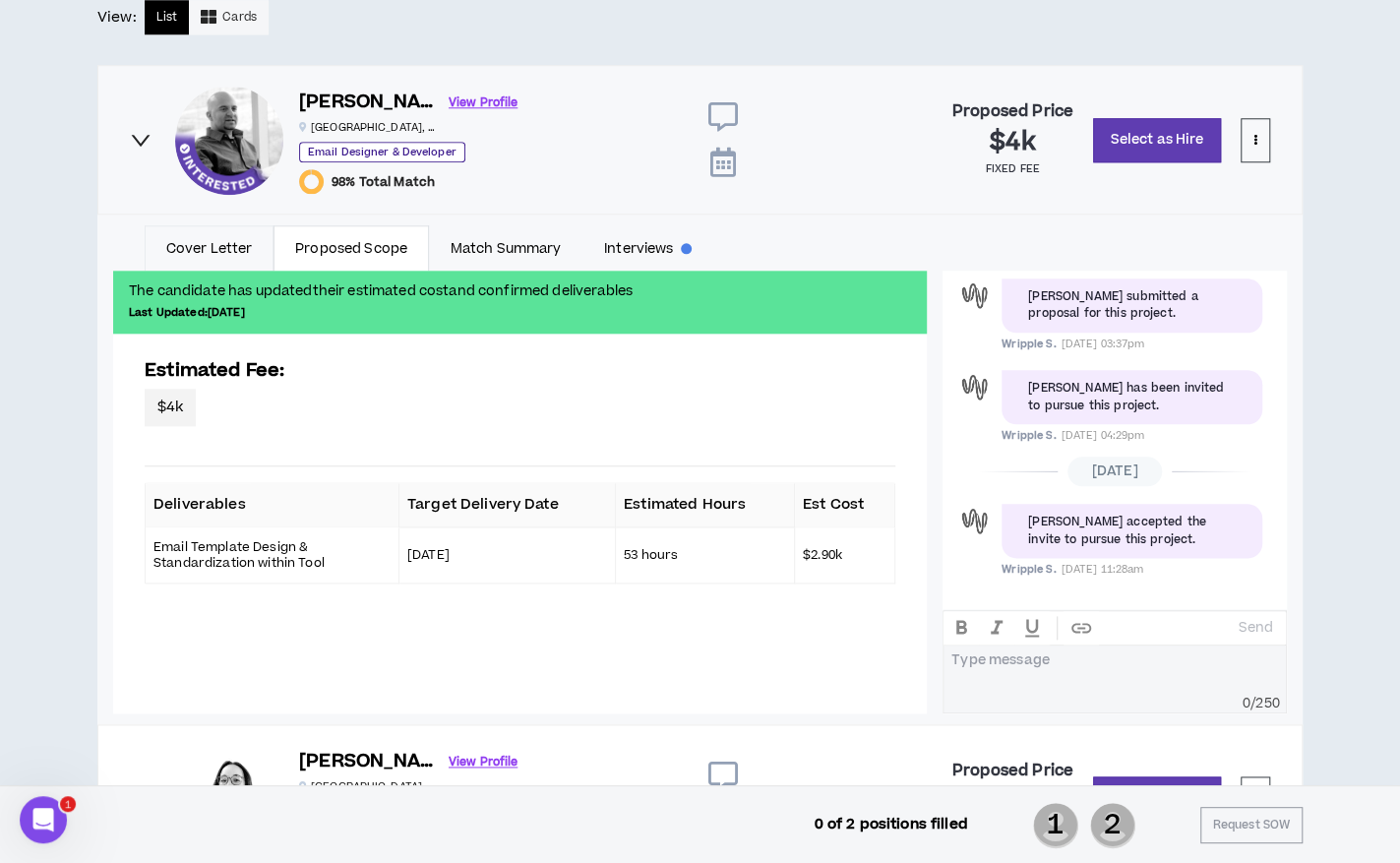 click on "Cover Letter" at bounding box center [209, 248] 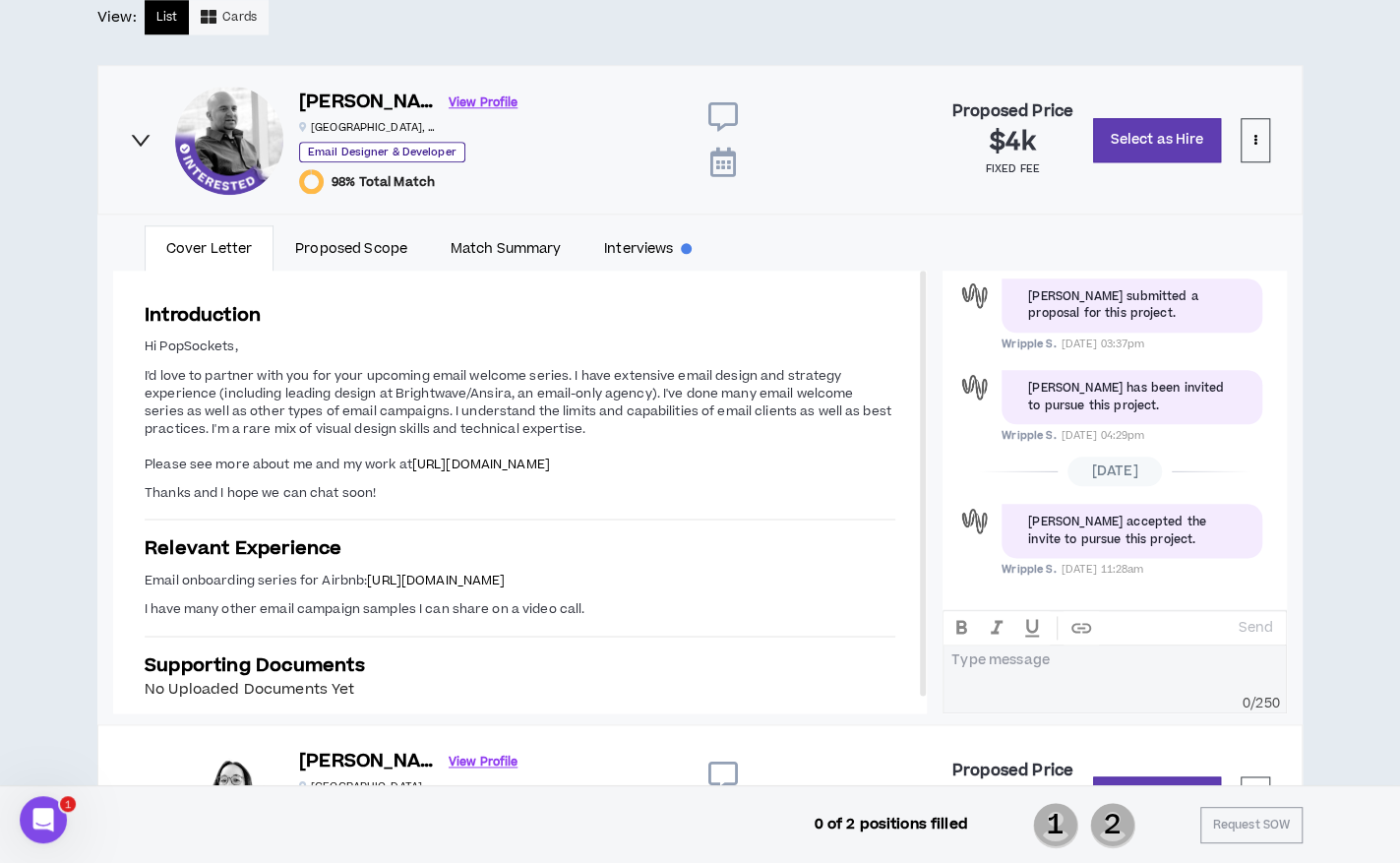 click on "Rick K. View Profile Atlanta , GA Email Designer & Developer 98% Total Match Proposed Price $4k fixed fee Select as Hire" at bounding box center [700, 140] 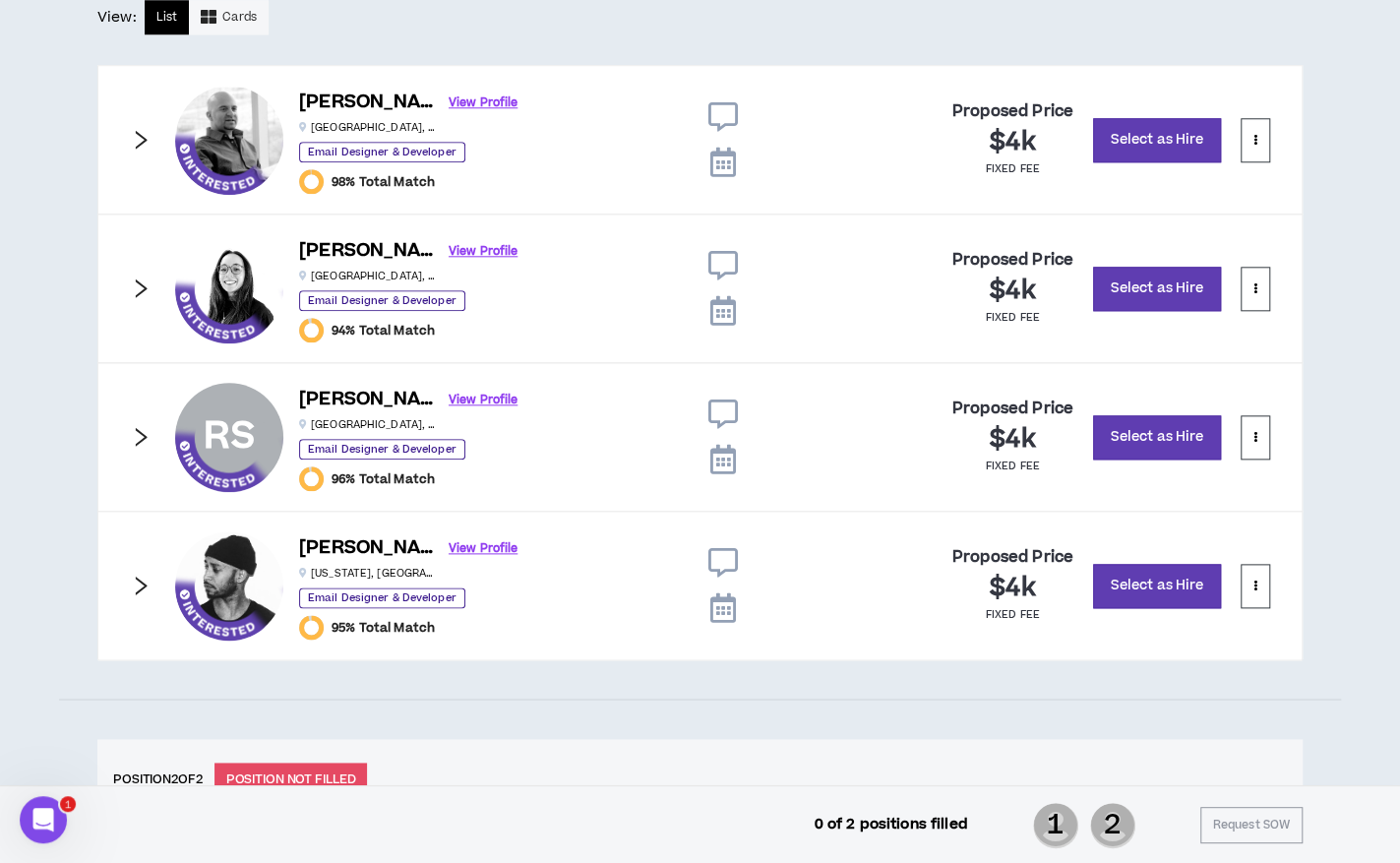 click 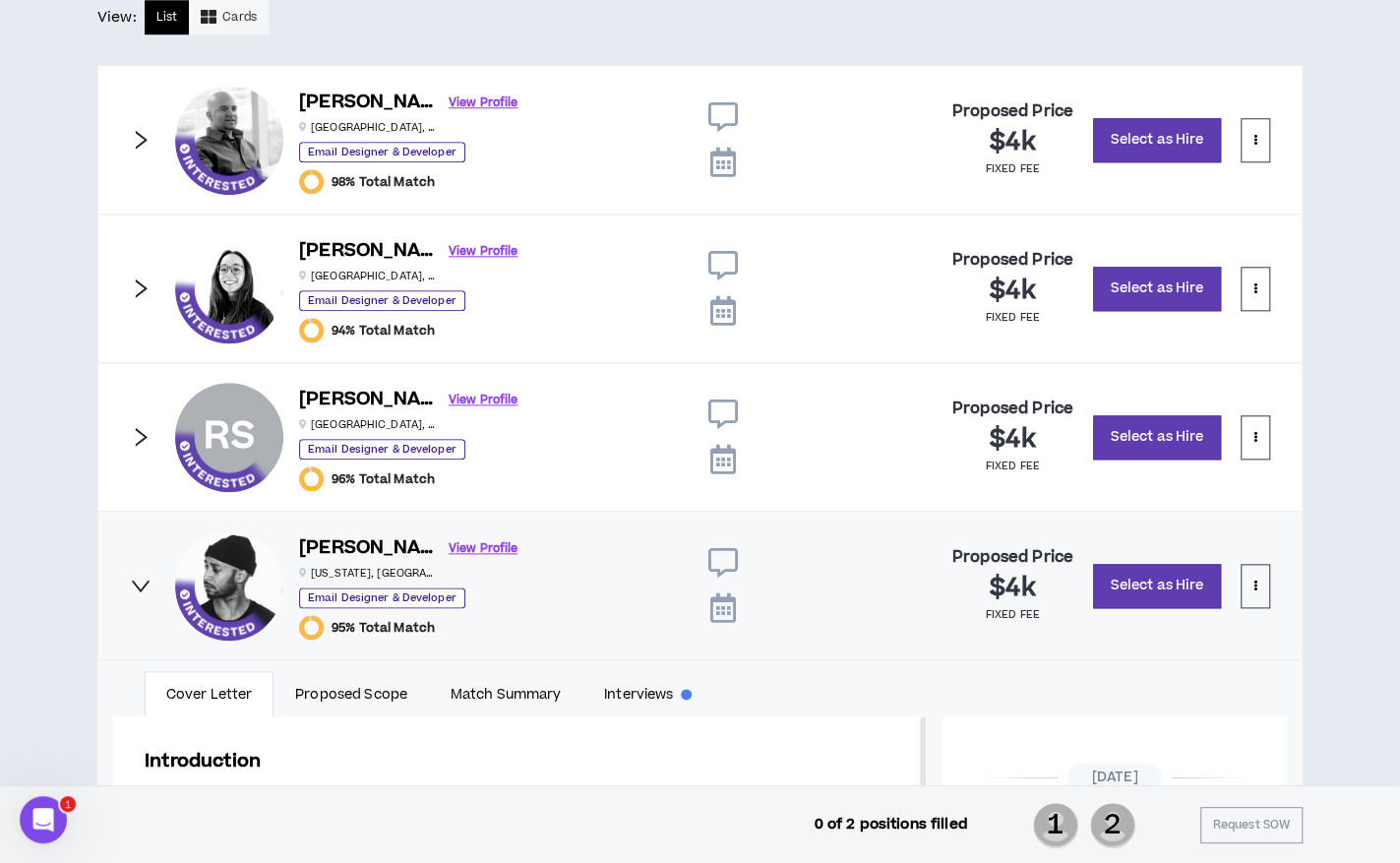 scroll, scrollTop: 87, scrollLeft: 0, axis: vertical 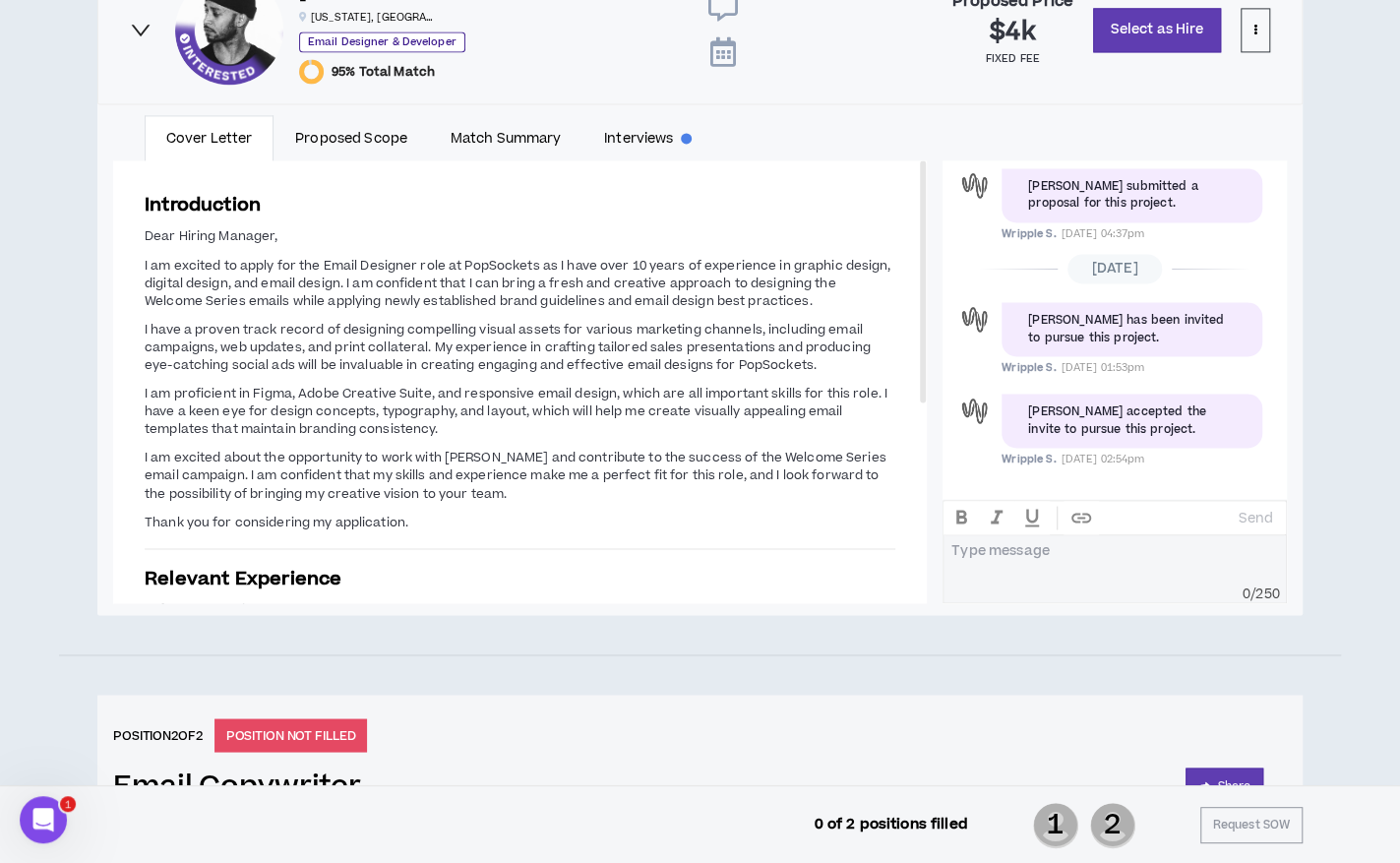 drag, startPoint x: 925, startPoint y: 337, endPoint x: 939, endPoint y: 135, distance: 202.4846 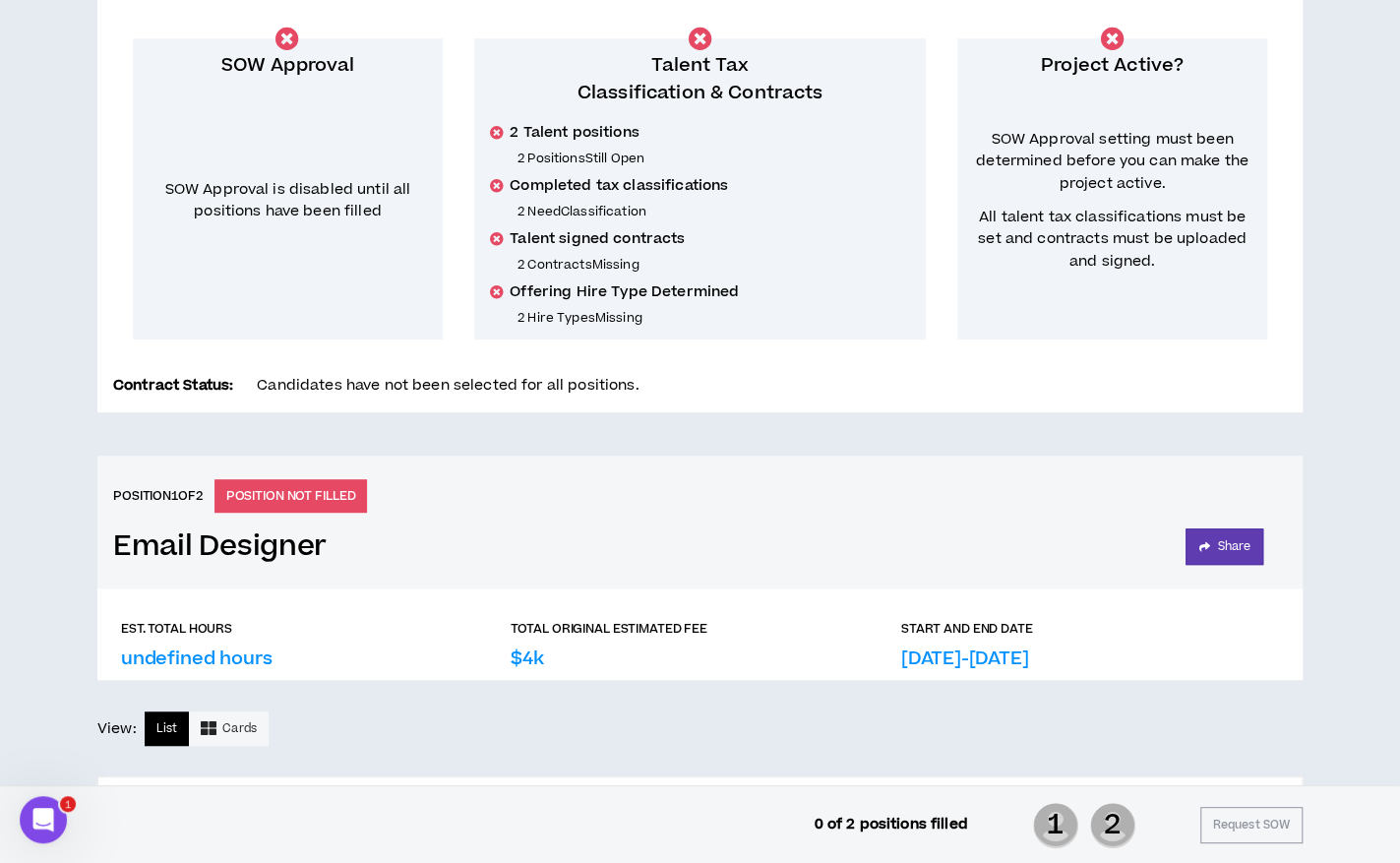 scroll, scrollTop: 337, scrollLeft: 0, axis: vertical 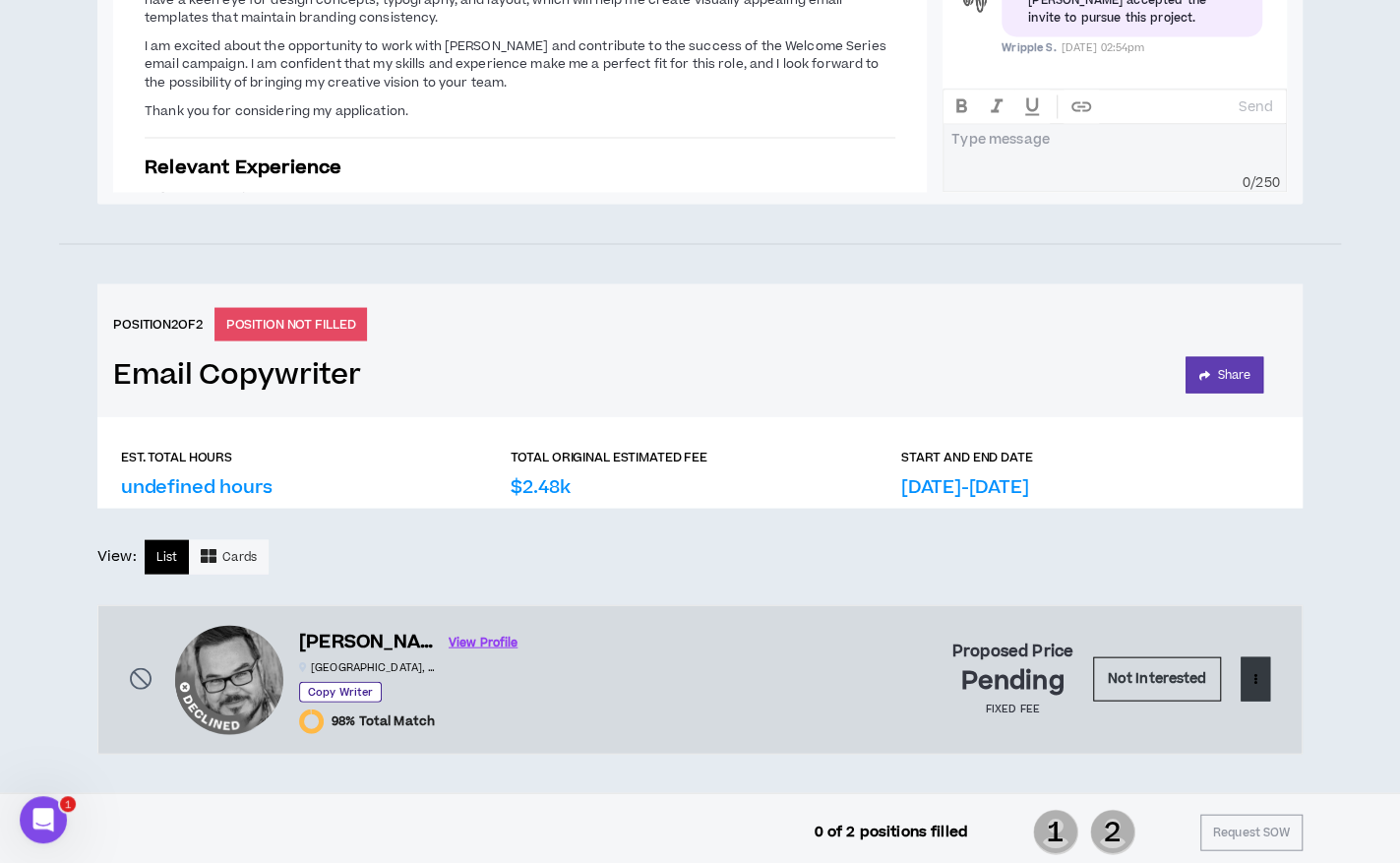 click at bounding box center [1255, 678] 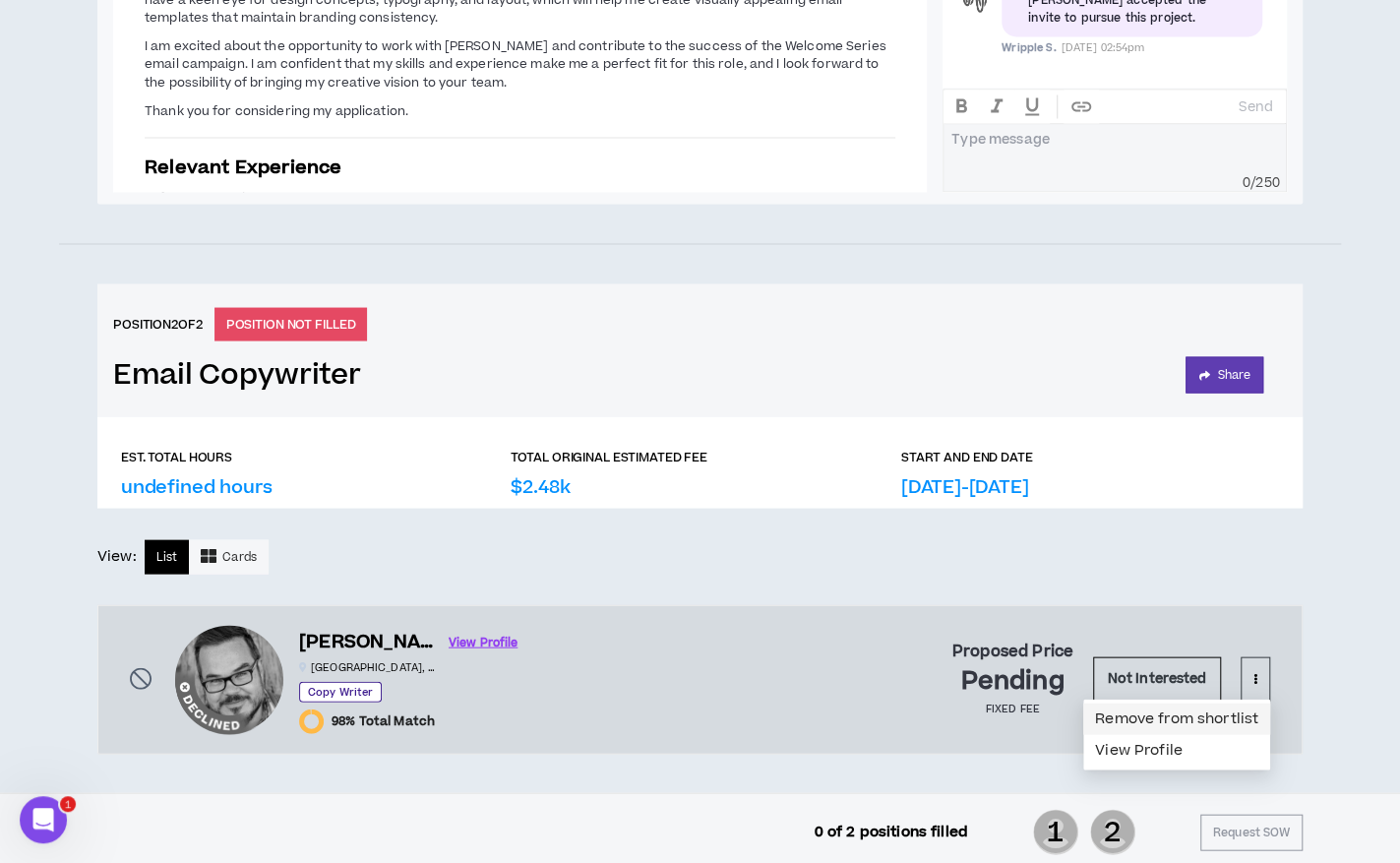 click on "Remove from shortlist" at bounding box center [1177, 718] 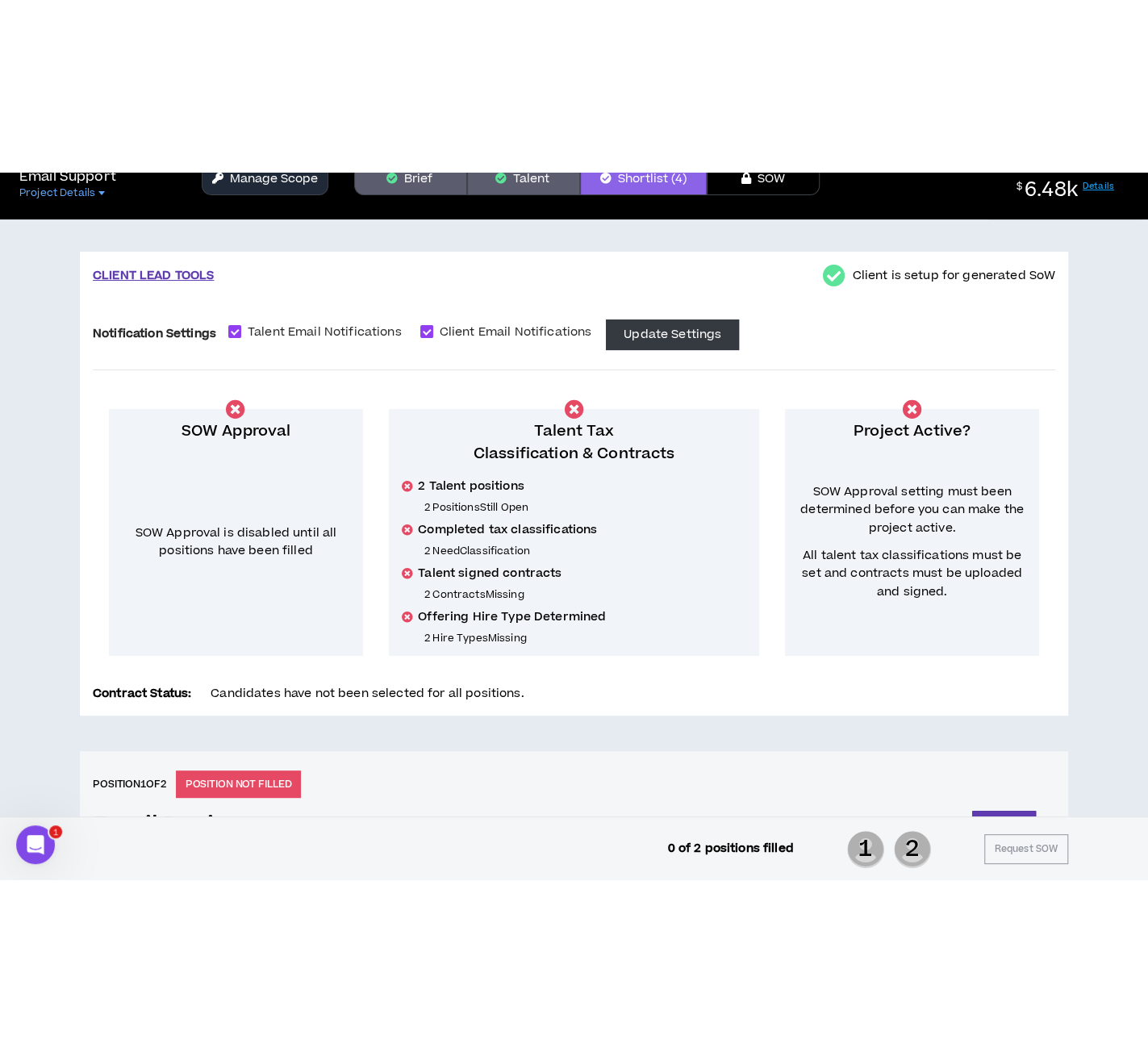 scroll, scrollTop: 0, scrollLeft: 0, axis: both 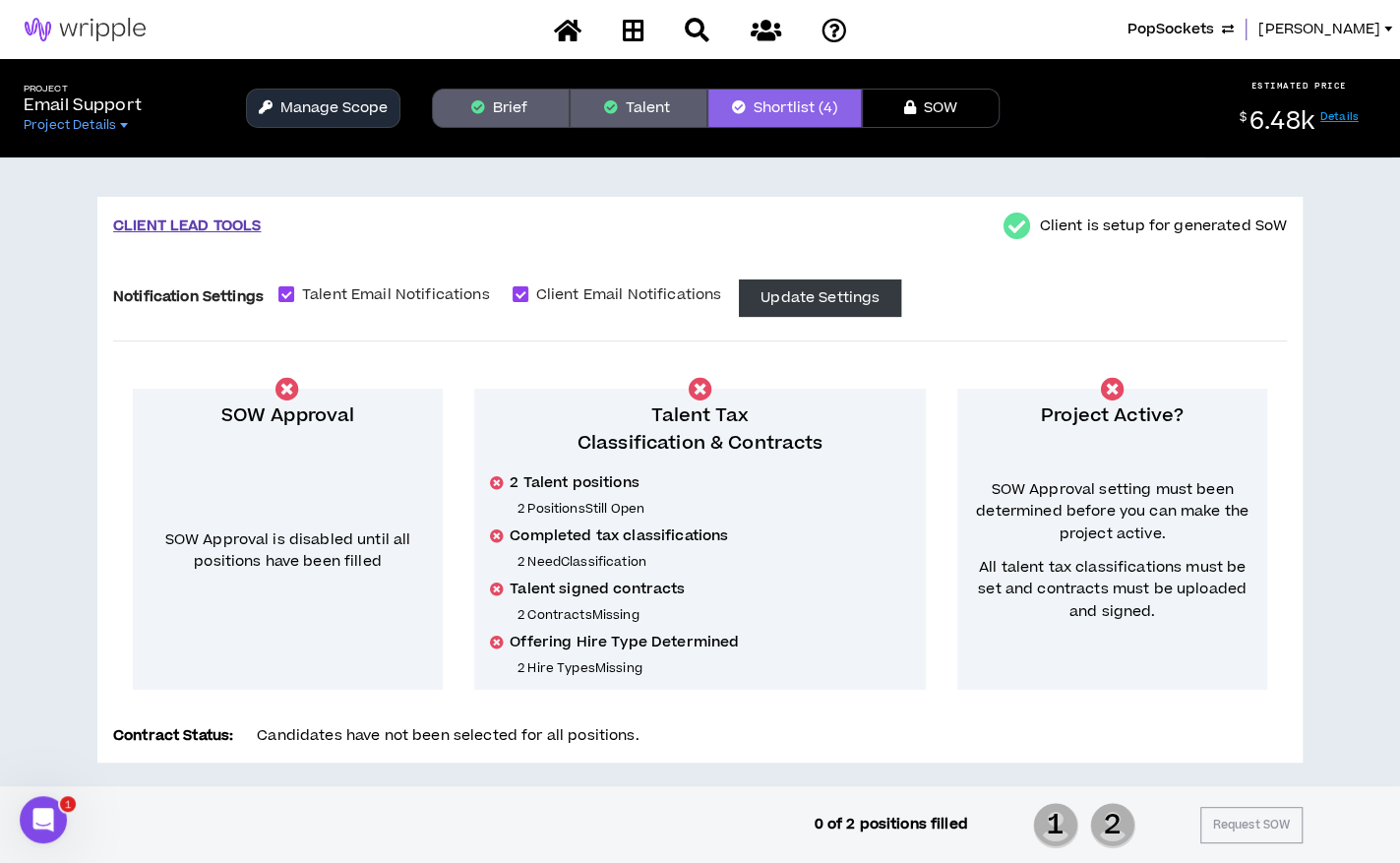 click on "Talent" at bounding box center [639, 108] 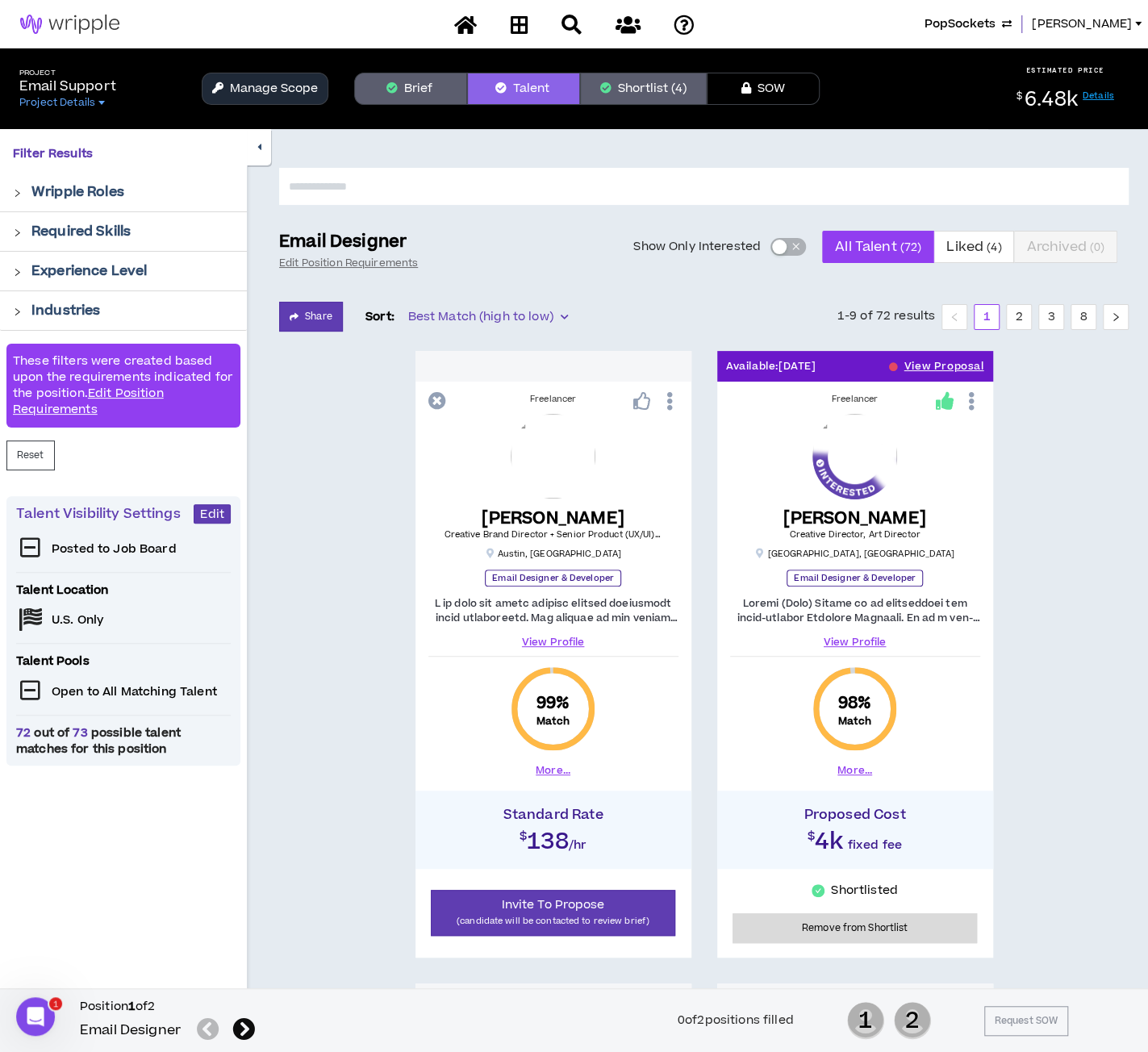 click at bounding box center (244, 1029) 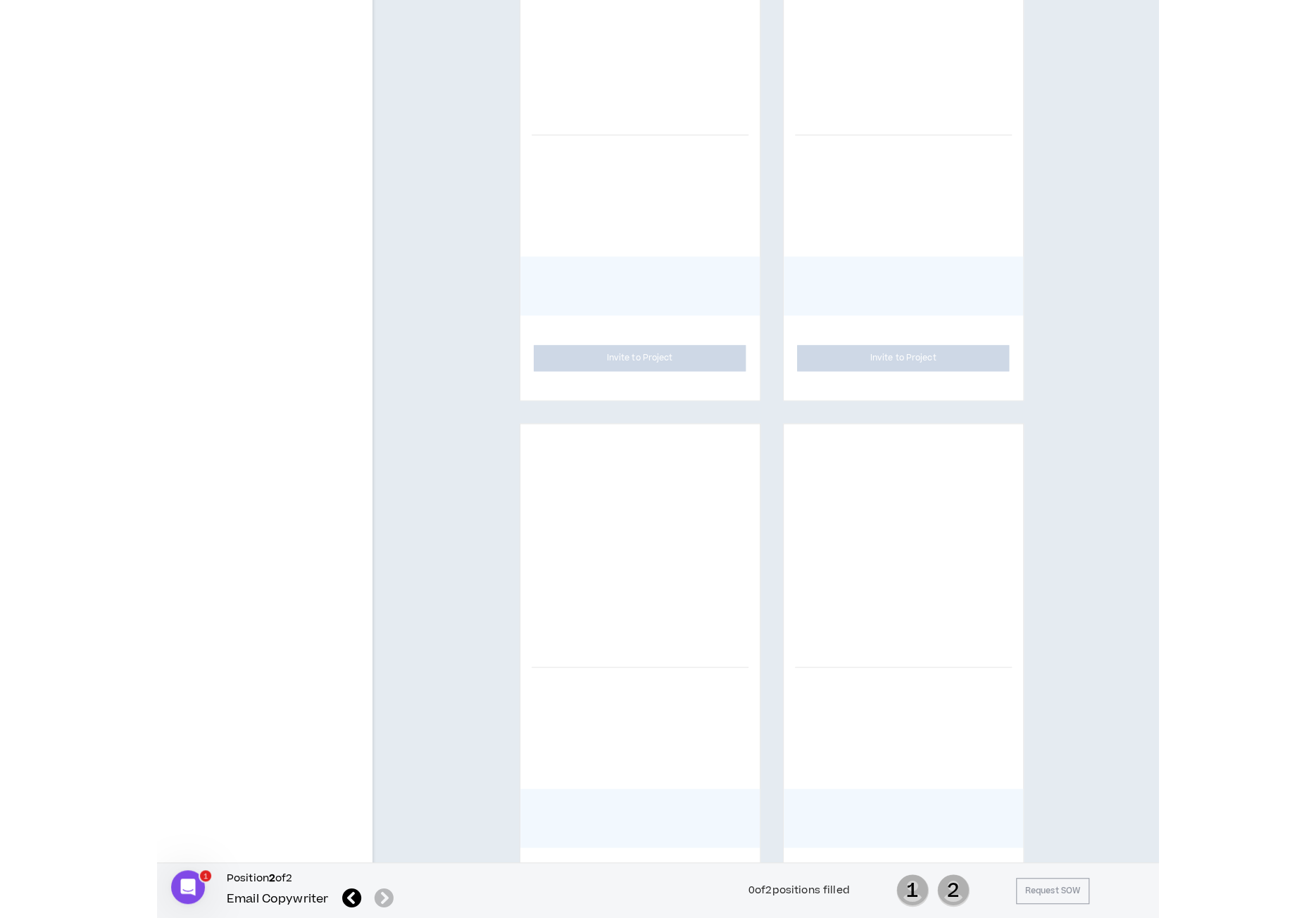 scroll, scrollTop: 1142, scrollLeft: 0, axis: vertical 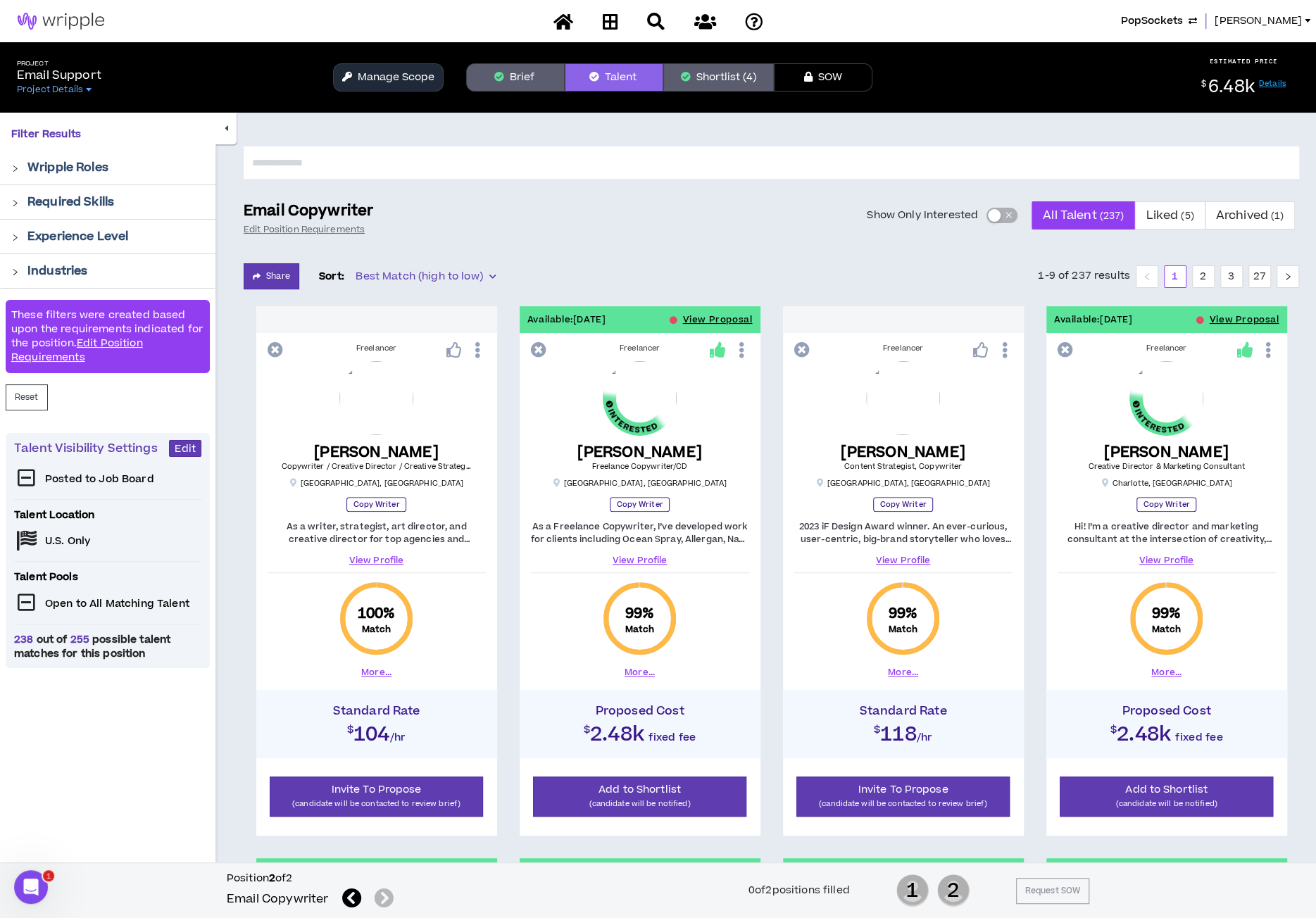 click at bounding box center [771, 163] 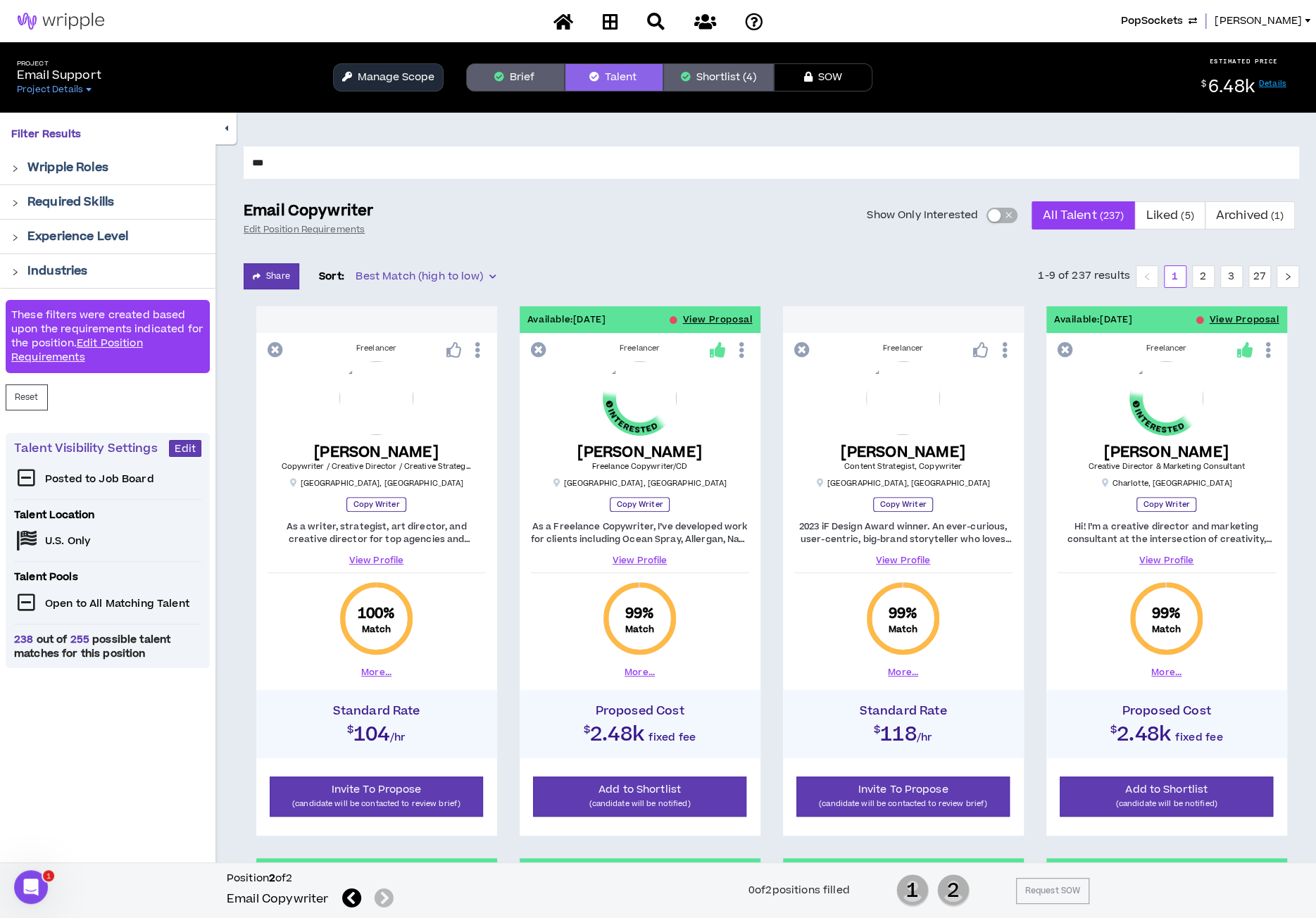 type on "***" 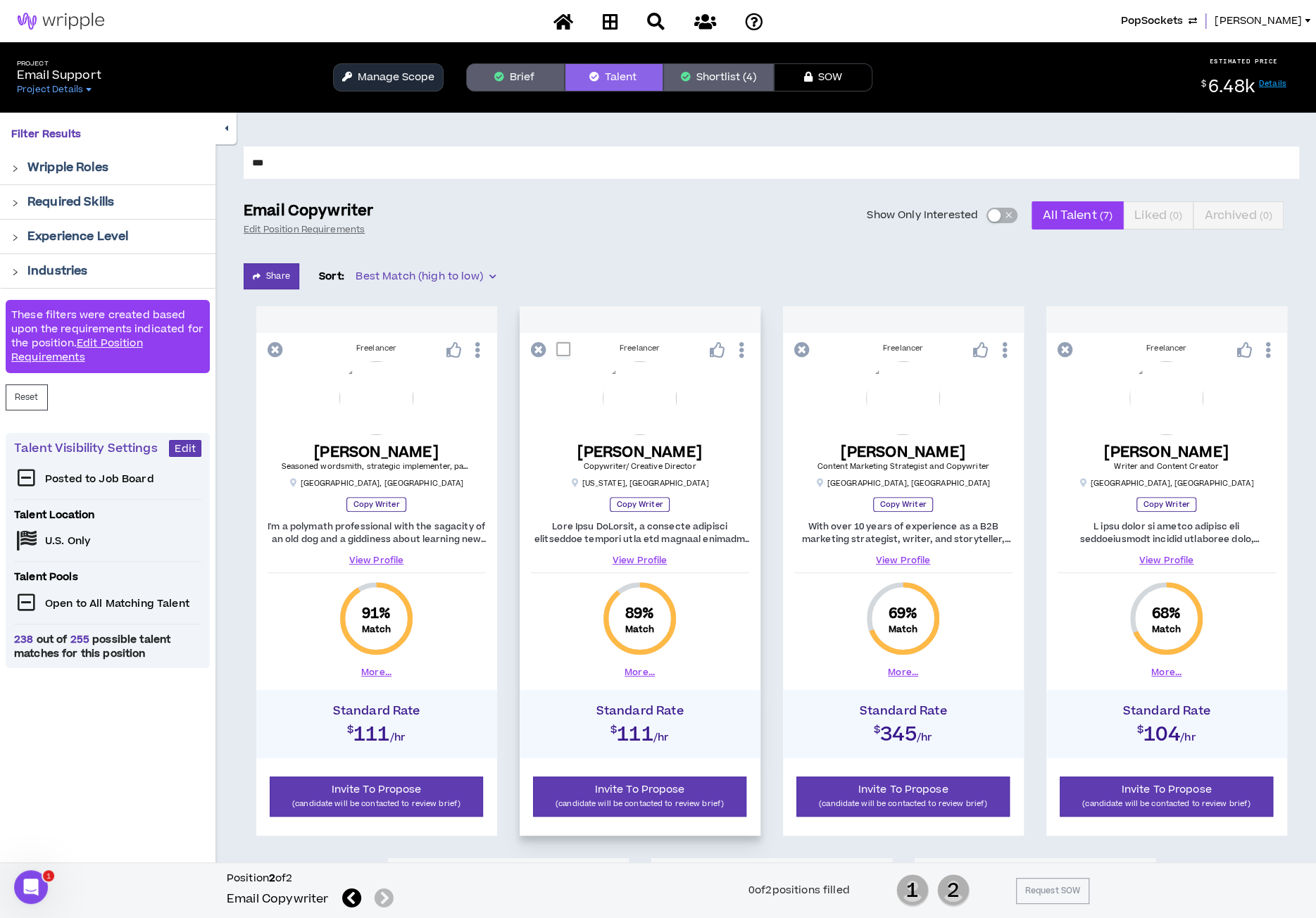 click on "View Profile" at bounding box center [640, 560] 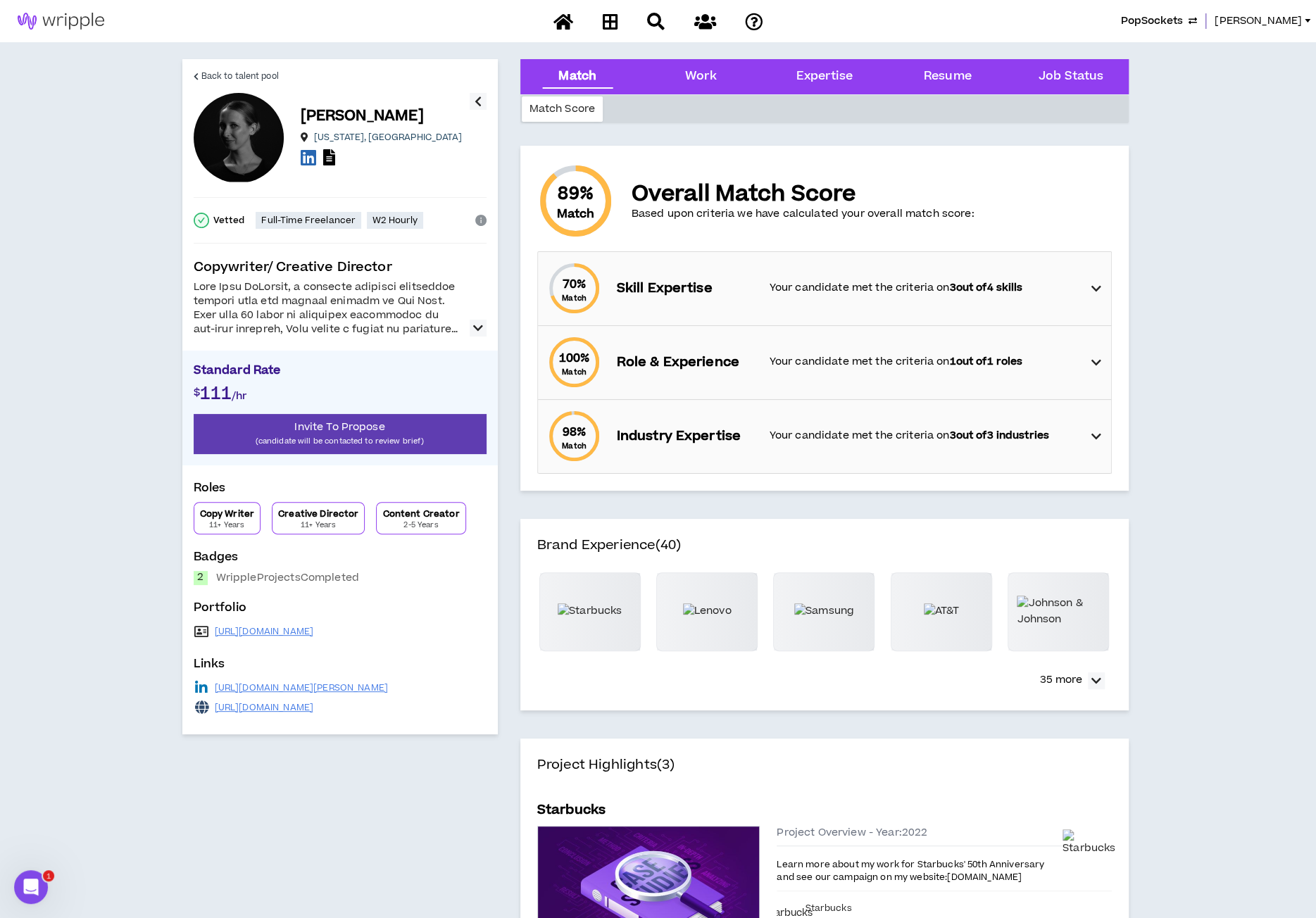 click on "70 % Match Skill Expertise Your candidate met the criteria on  3  out of  4   skills" at bounding box center [829, 289] 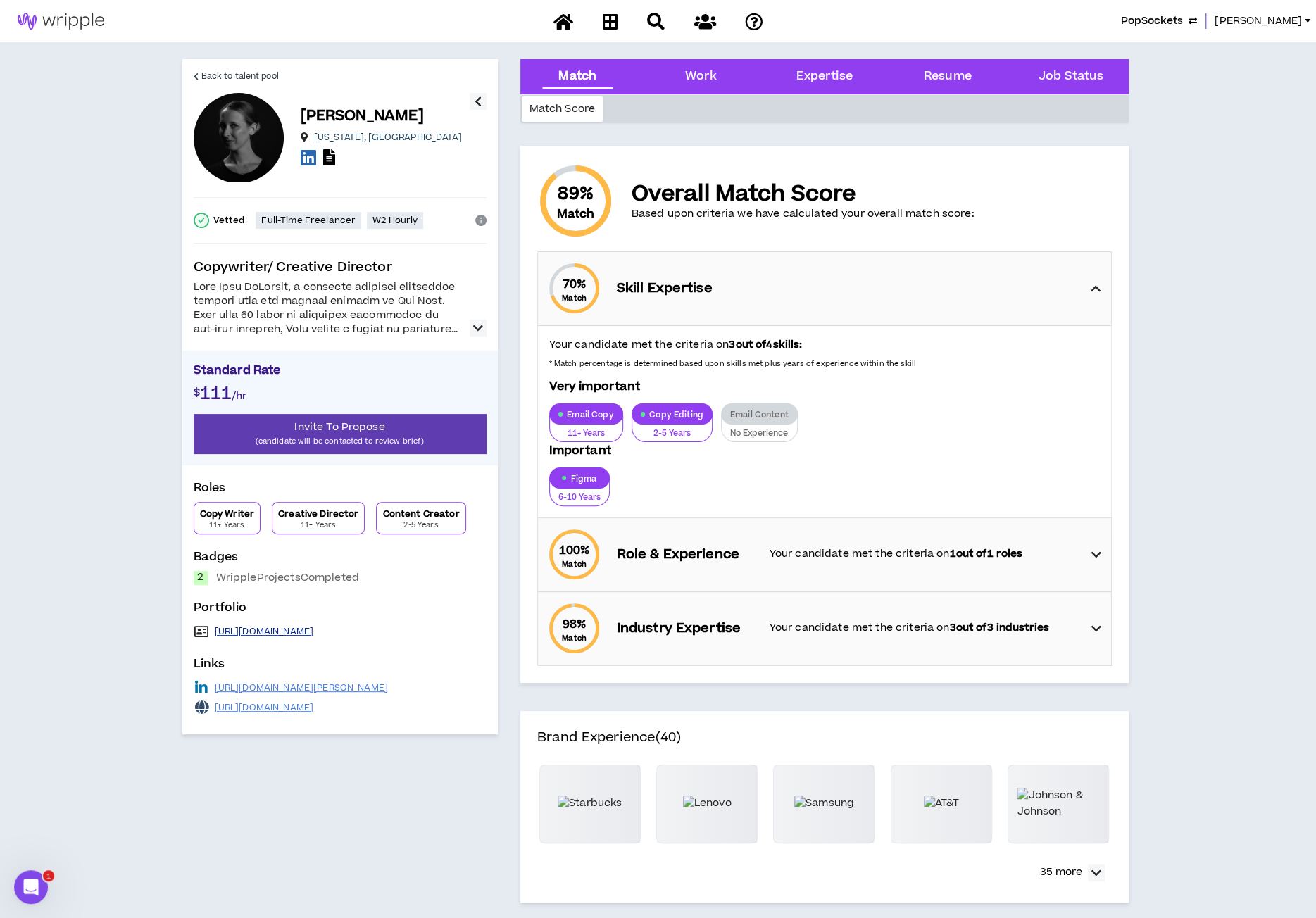 click on "http://www.SaraMc.co" at bounding box center [264, 631] 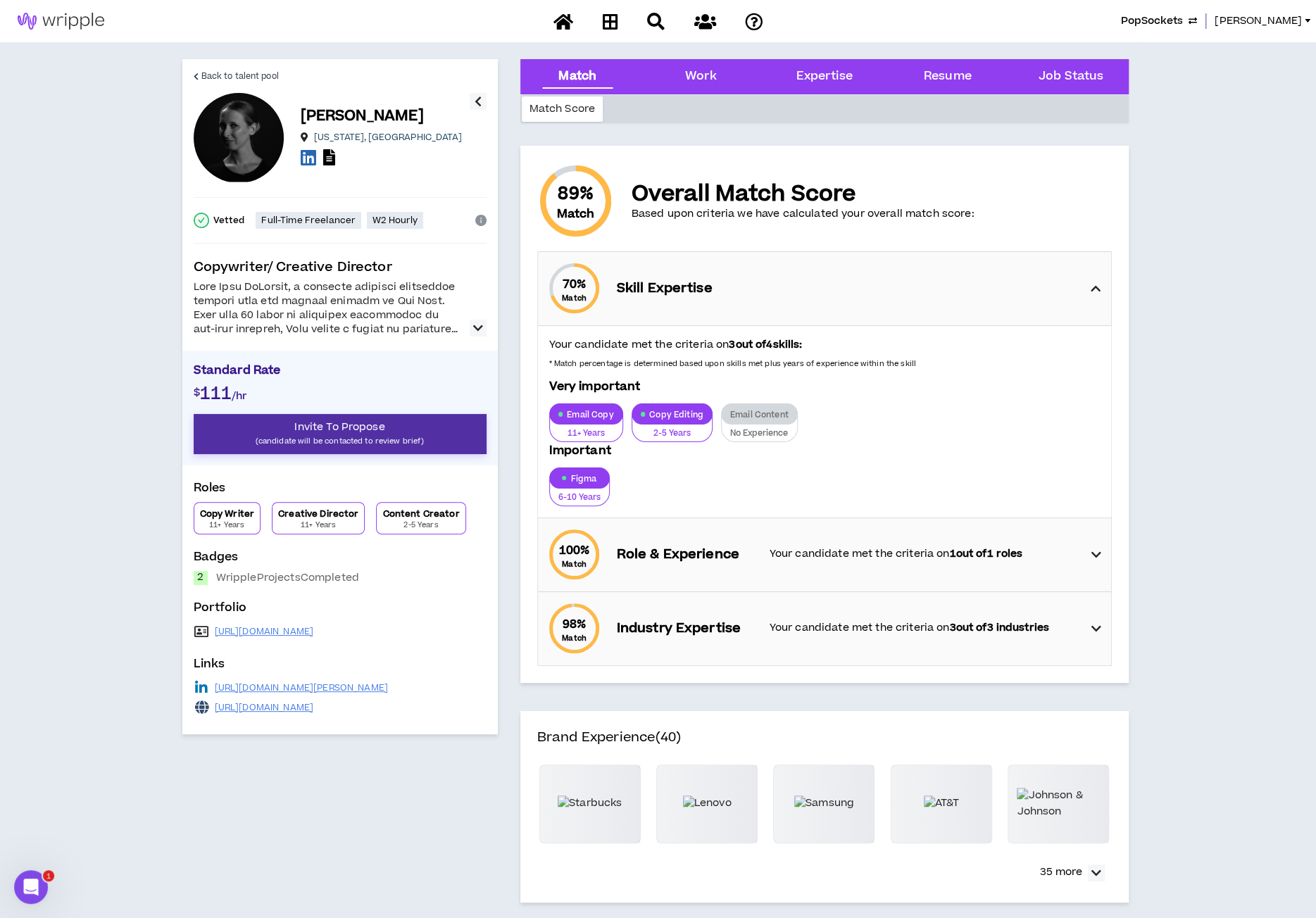 click on "(candidate will be contacted to review brief)" at bounding box center (340, 441) 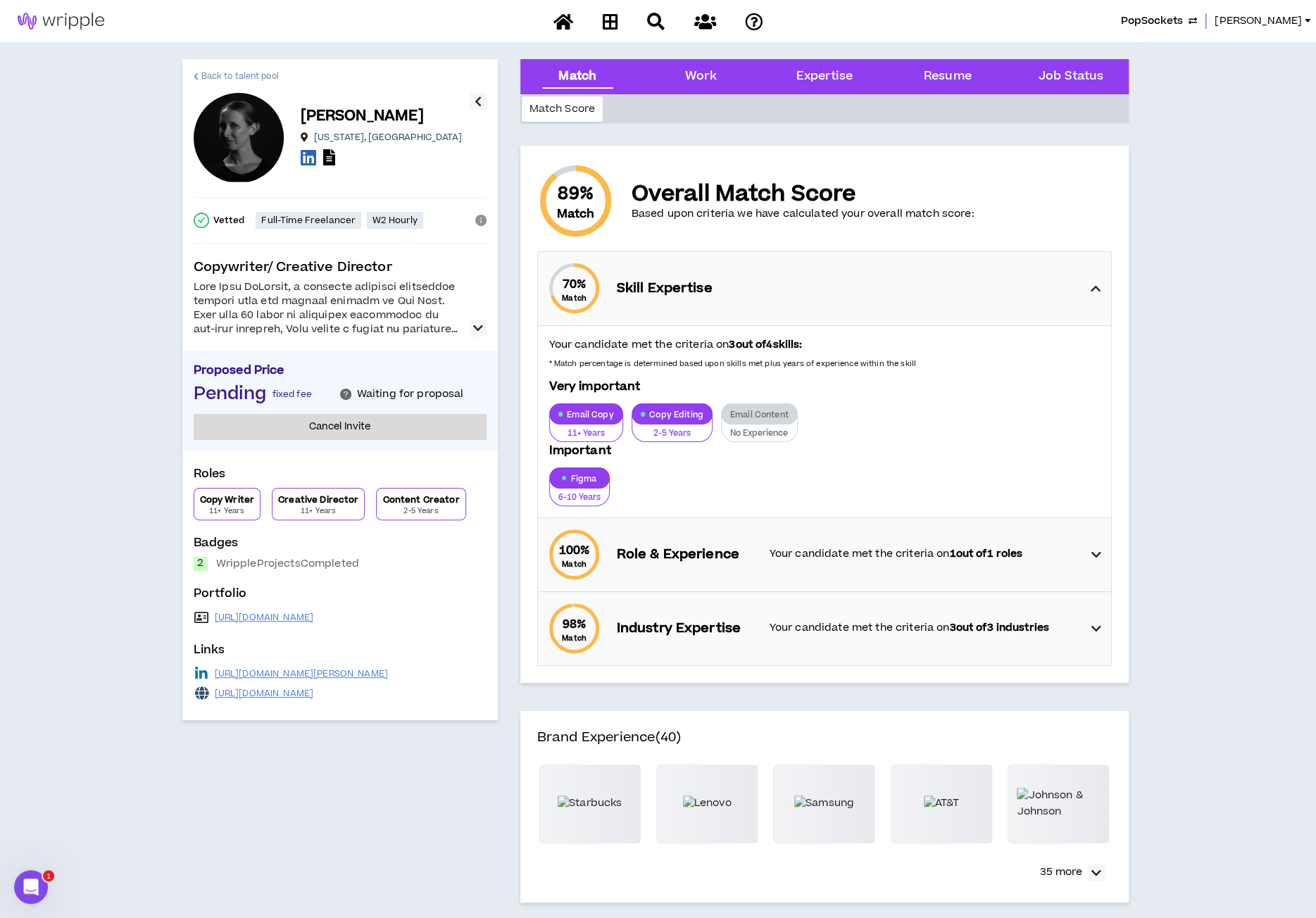 click on "Back to talent pool" at bounding box center (240, 76) 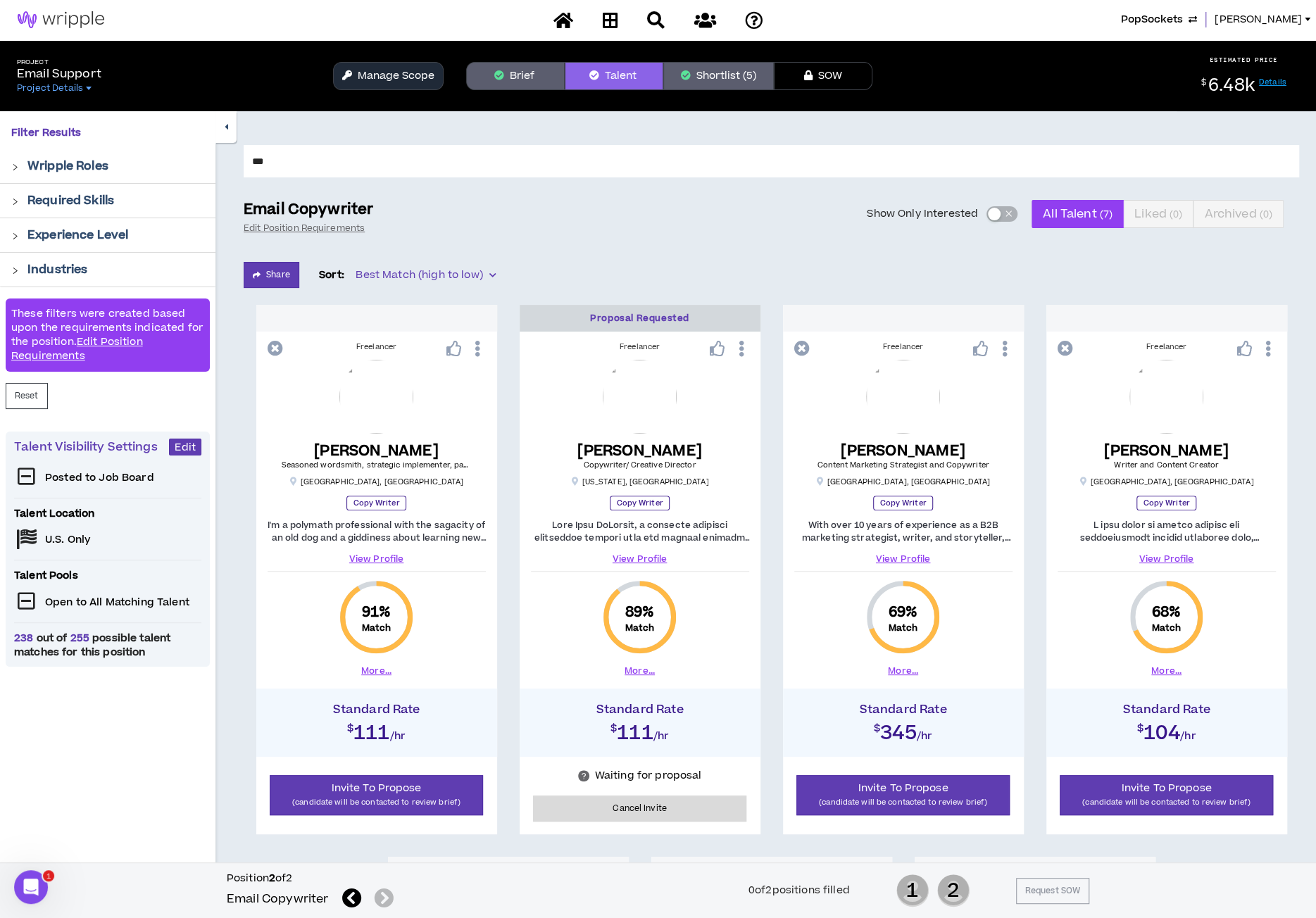 scroll, scrollTop: 0, scrollLeft: 0, axis: both 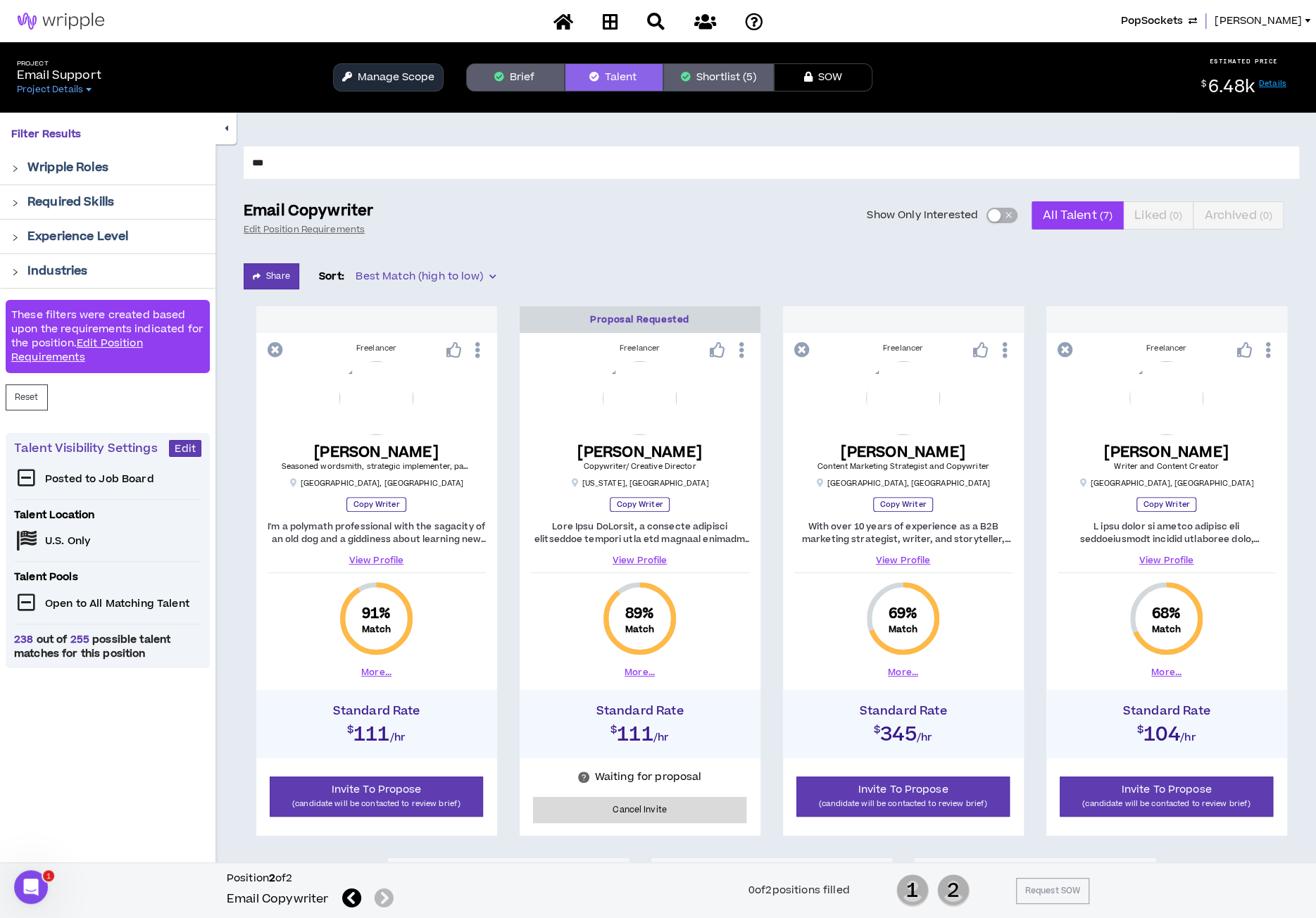 drag, startPoint x: 302, startPoint y: 163, endPoint x: 245, endPoint y: 164, distance: 57.00877 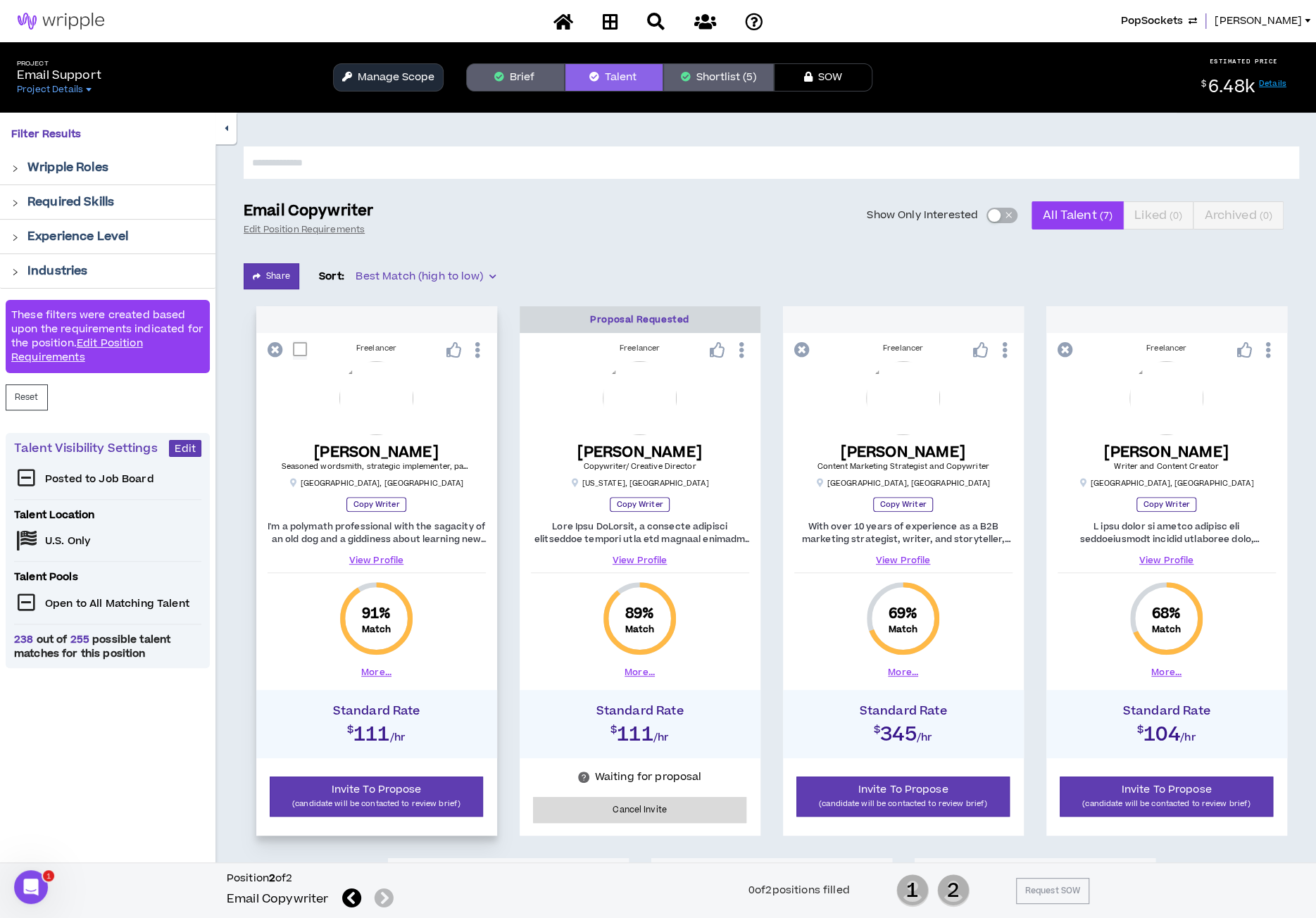 type 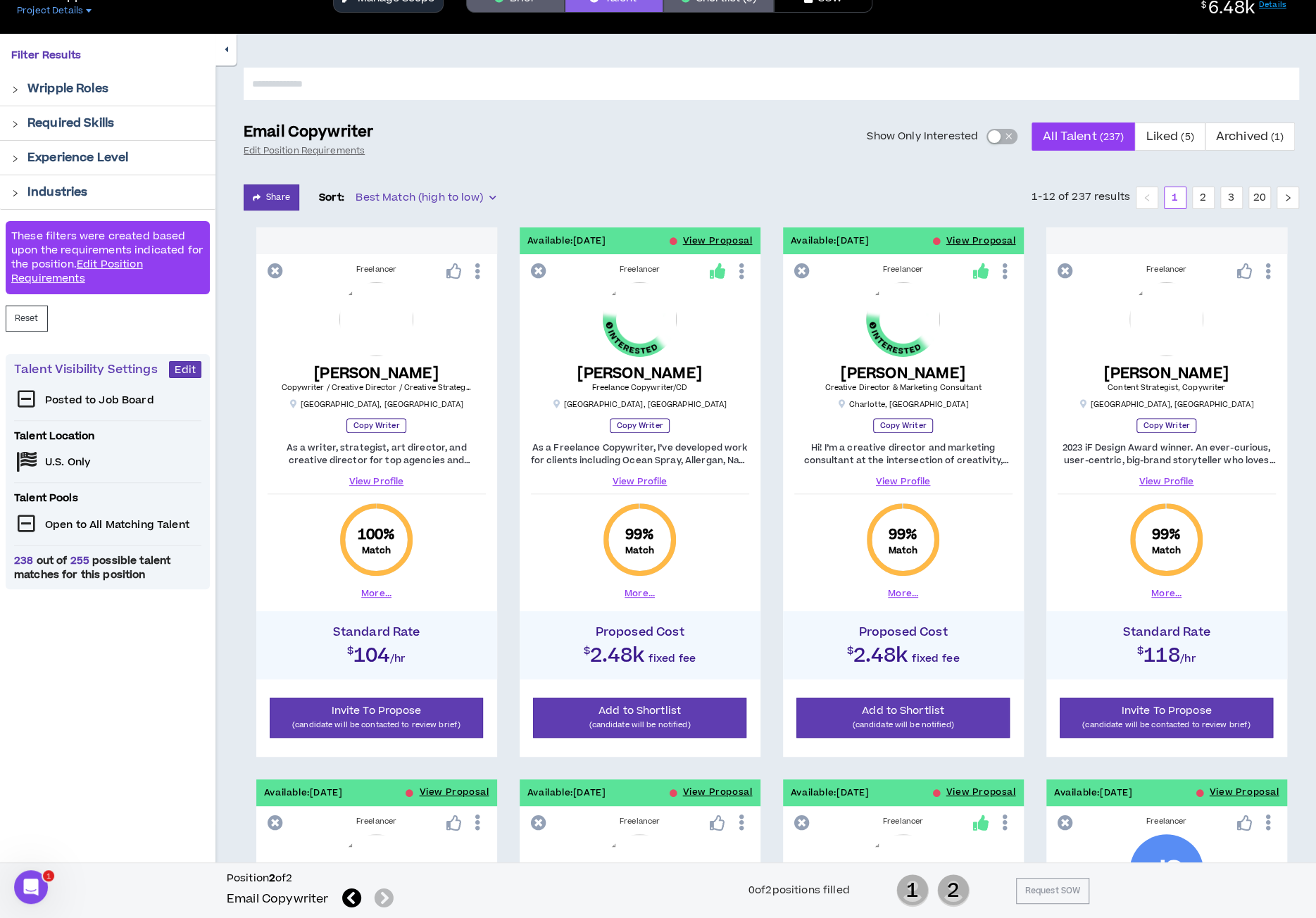 scroll, scrollTop: 259, scrollLeft: 0, axis: vertical 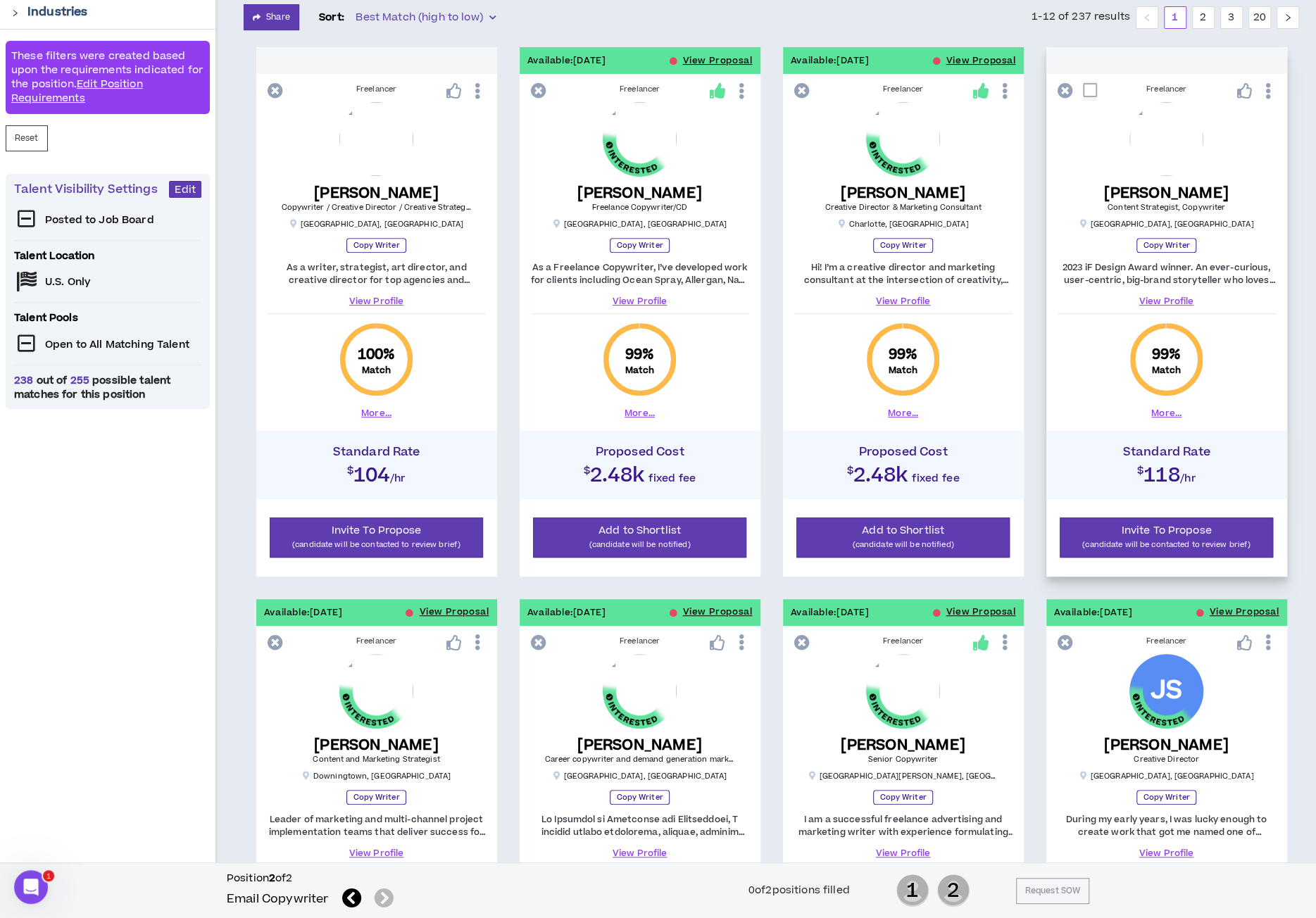 click on "View Profile" at bounding box center (1167, 301) 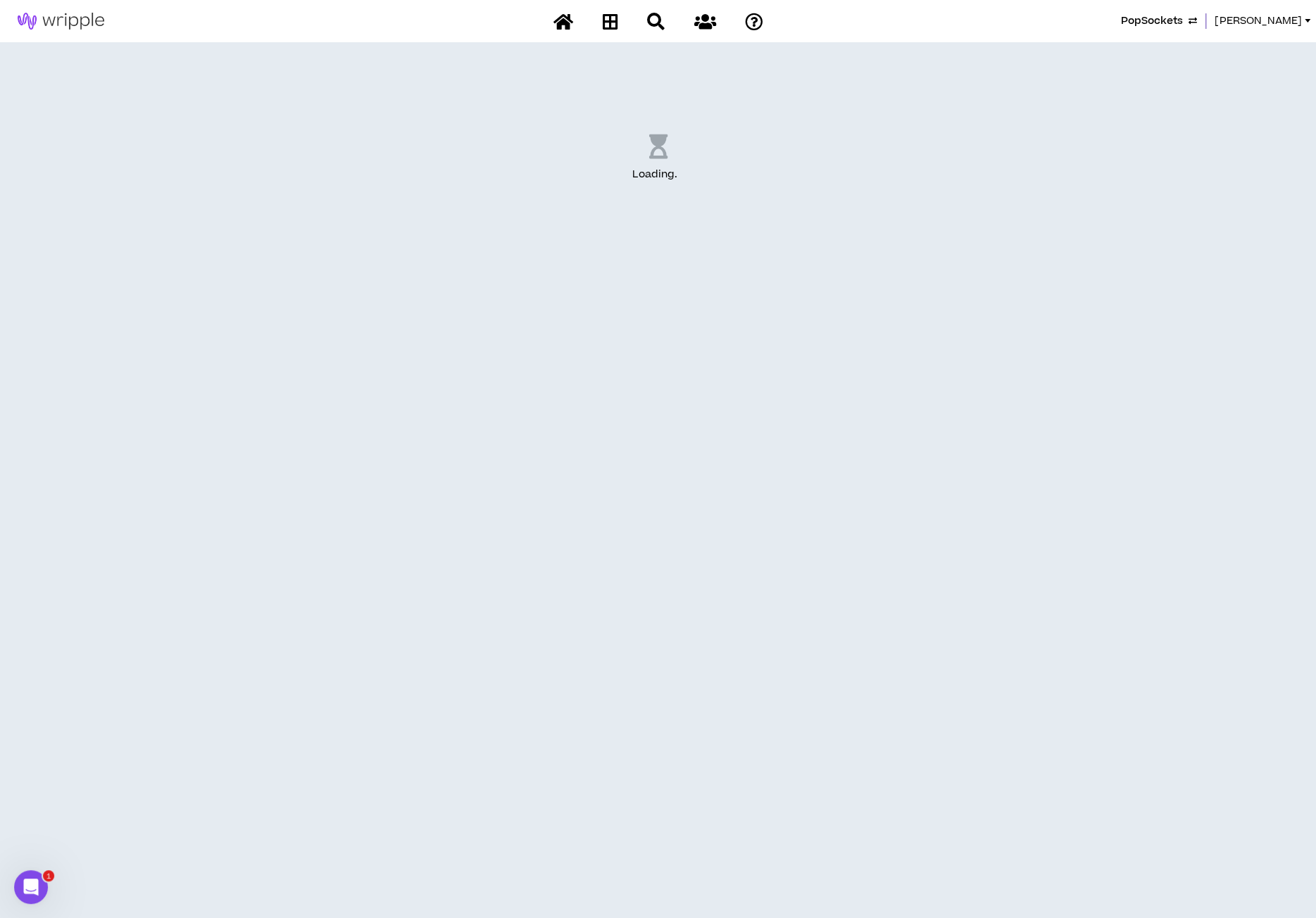 scroll, scrollTop: 0, scrollLeft: 0, axis: both 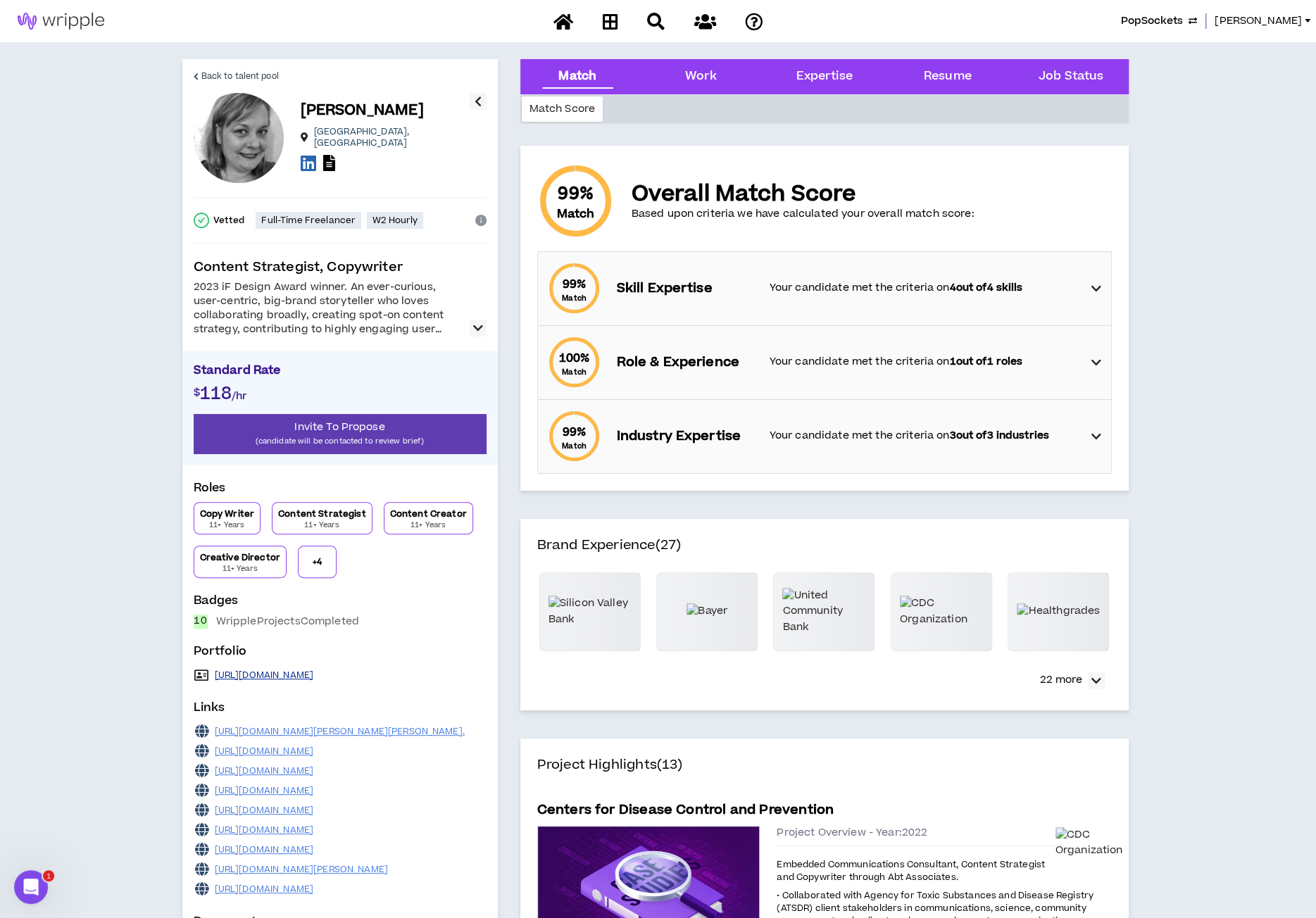 click on "https://www.evelyncreekmore.com/" at bounding box center [264, 675] 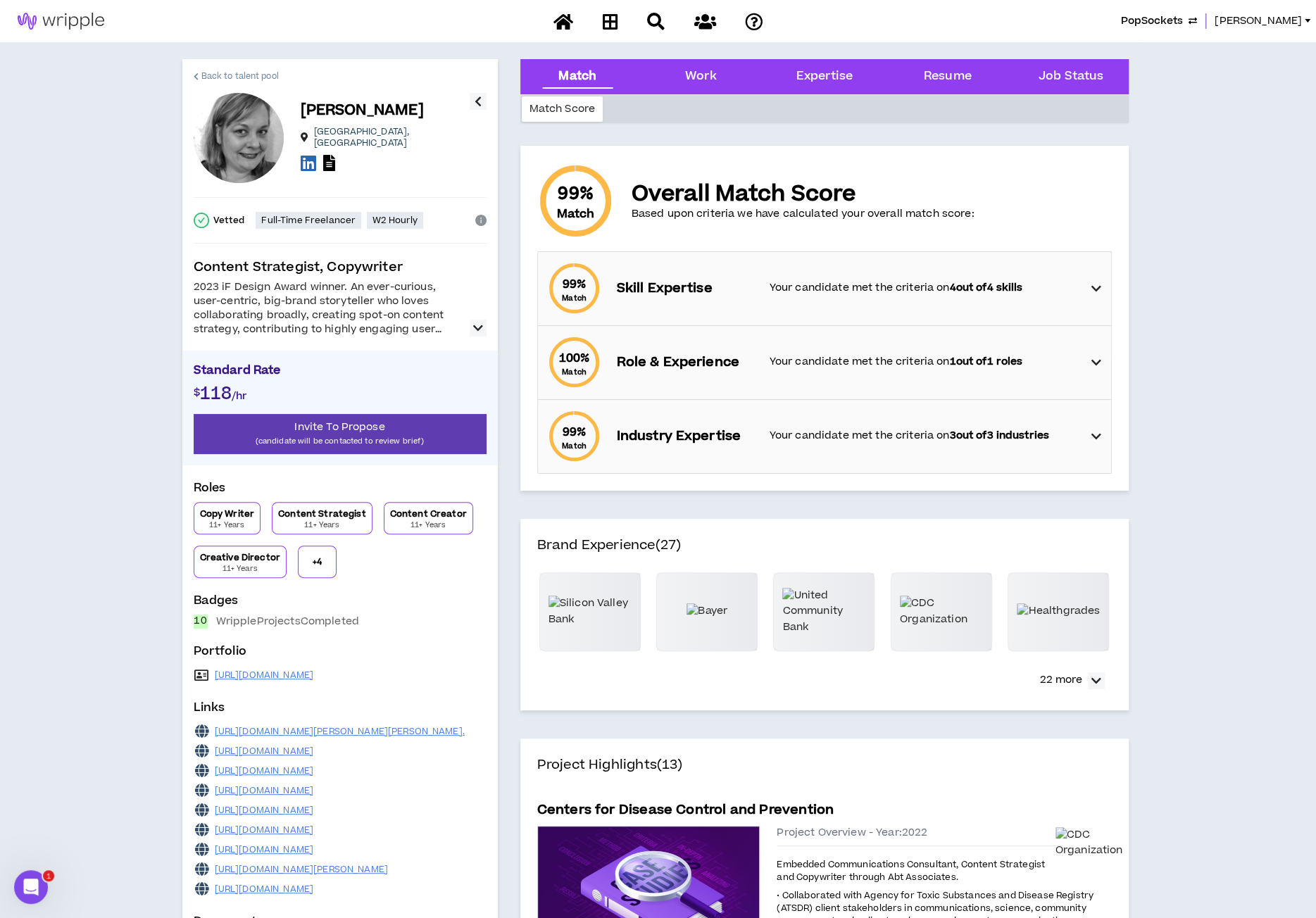 click on "Back to talent pool" at bounding box center [240, 76] 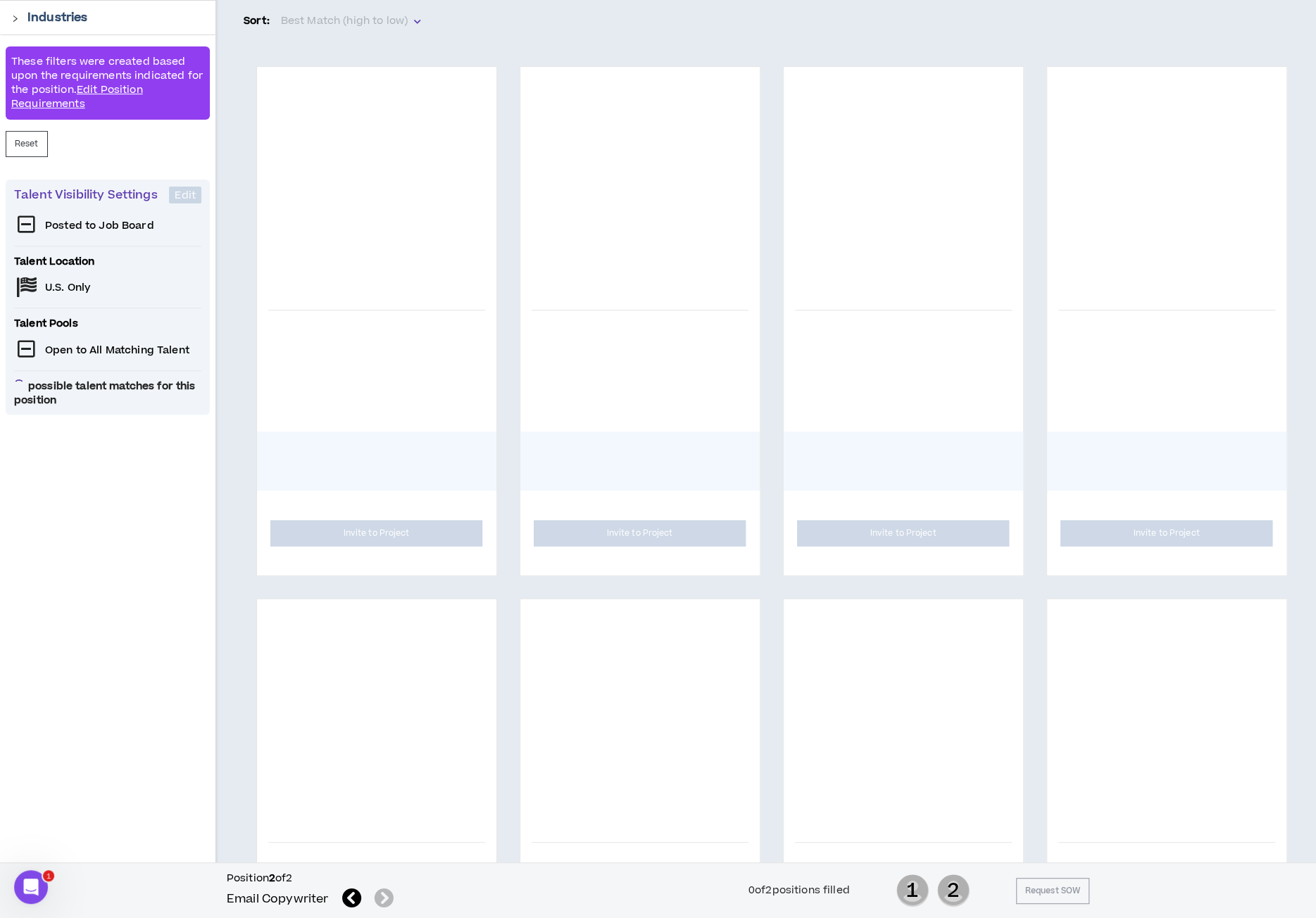 scroll, scrollTop: 259, scrollLeft: 0, axis: vertical 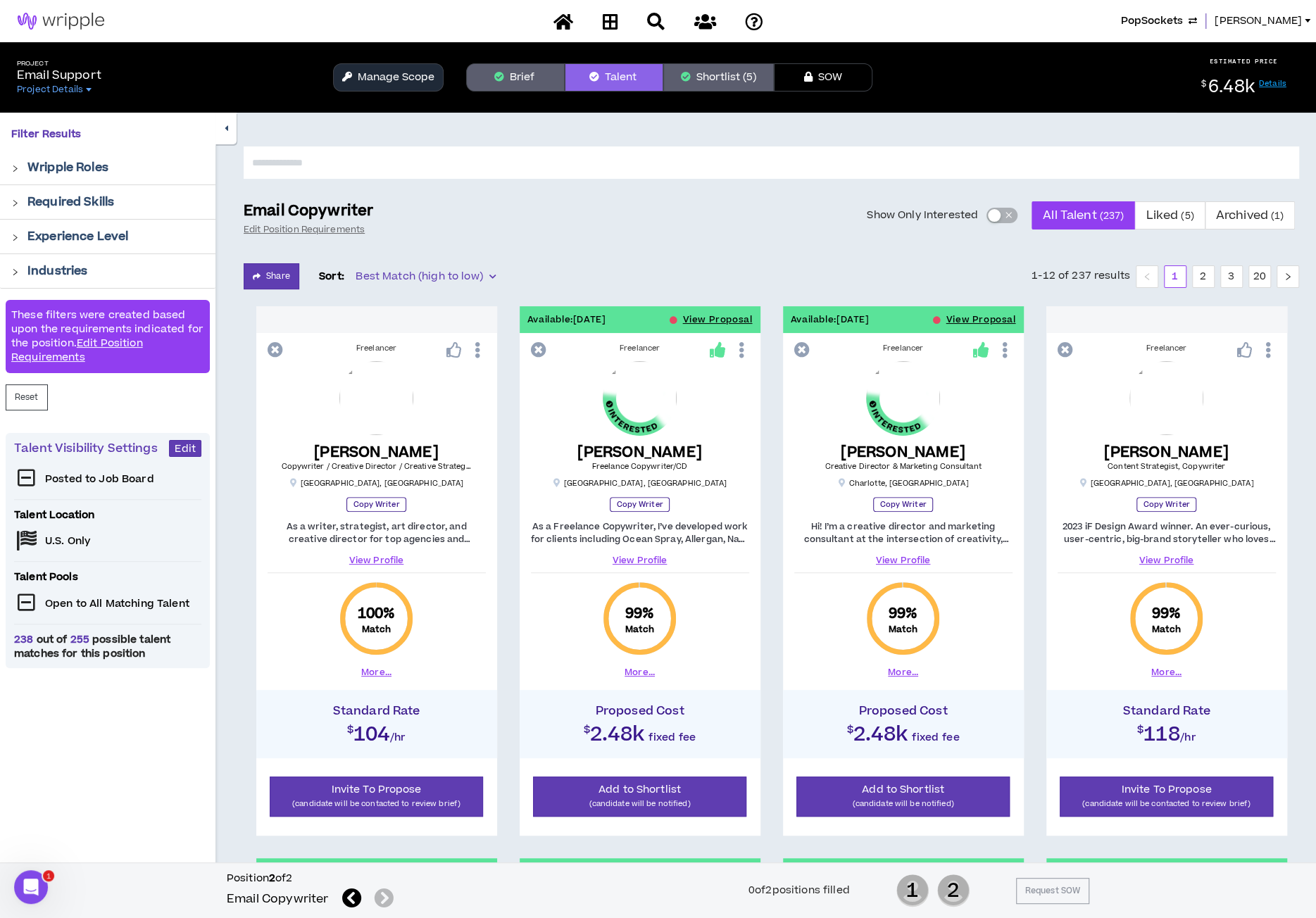 click at bounding box center [771, 163] 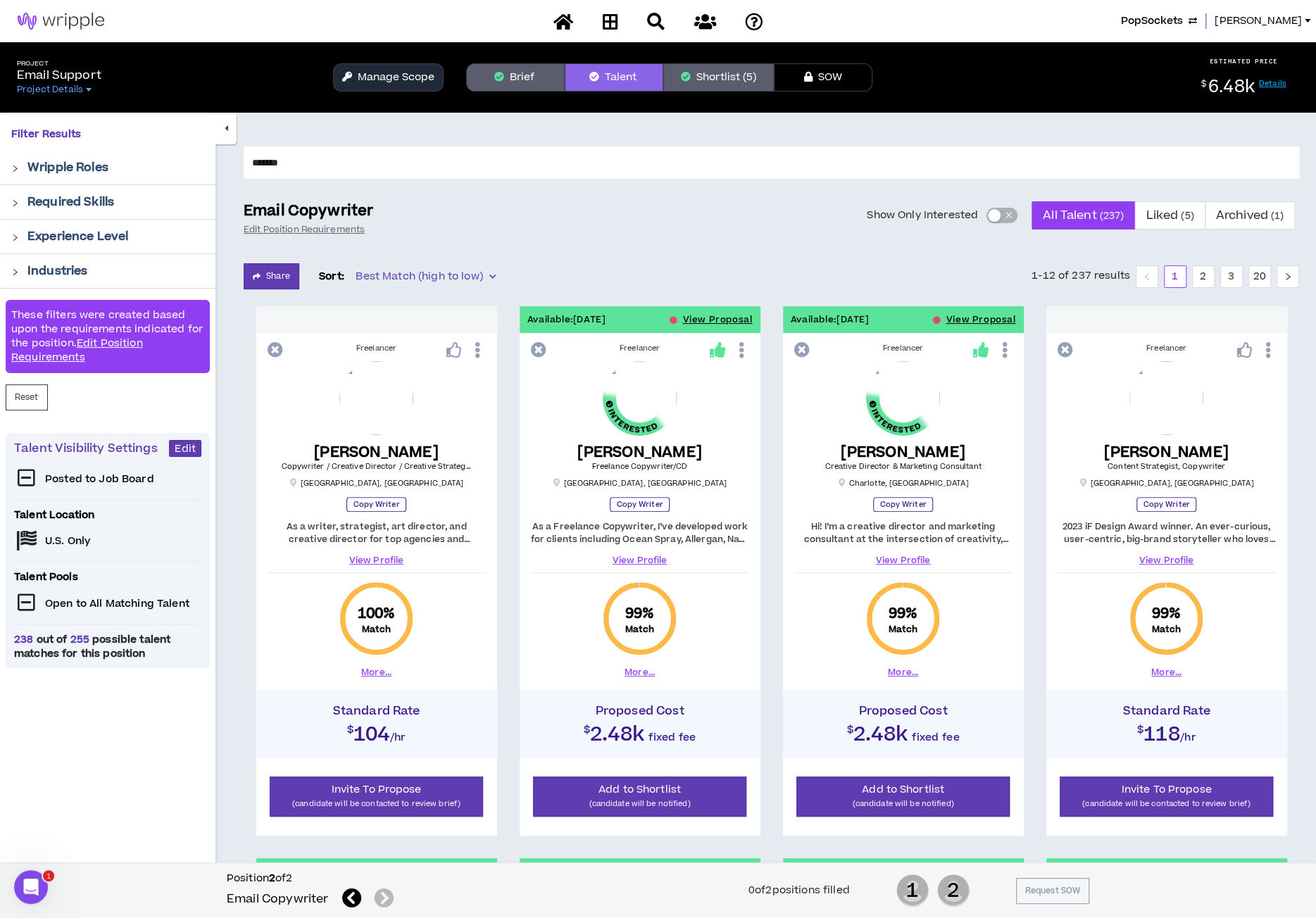 type on "*******" 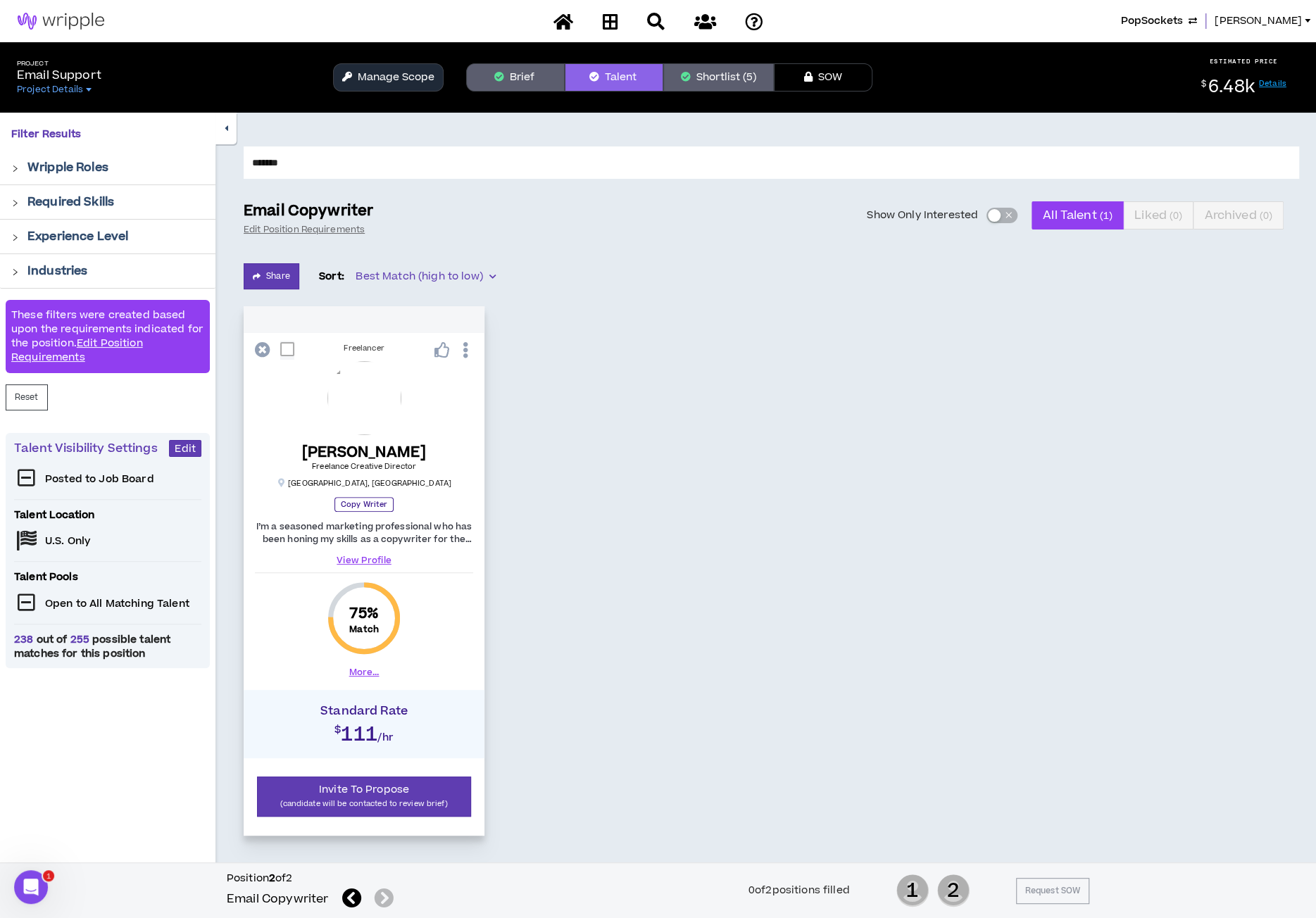 click on "More..." at bounding box center (364, 672) 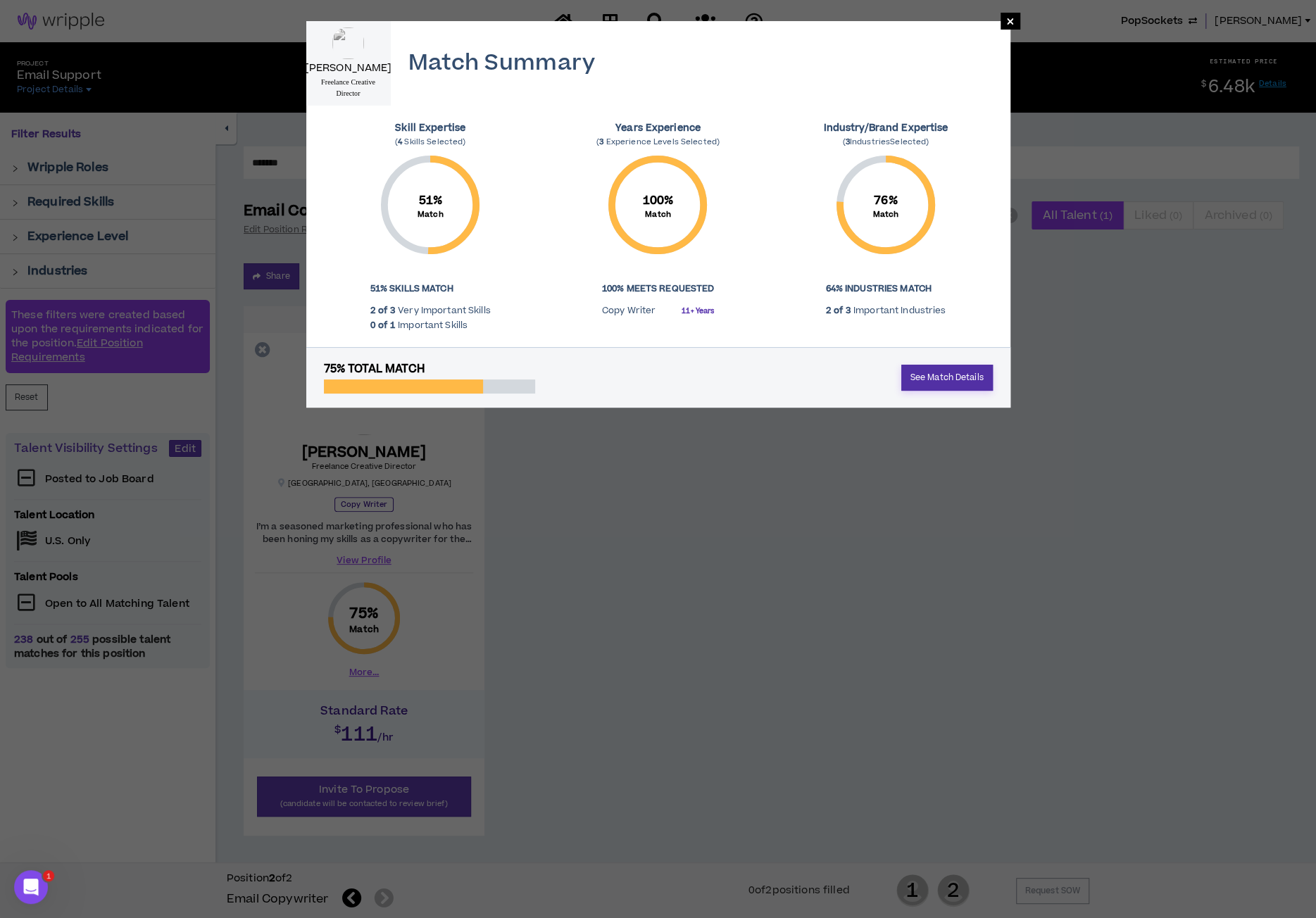 click on "See Match Details" at bounding box center [947, 377] 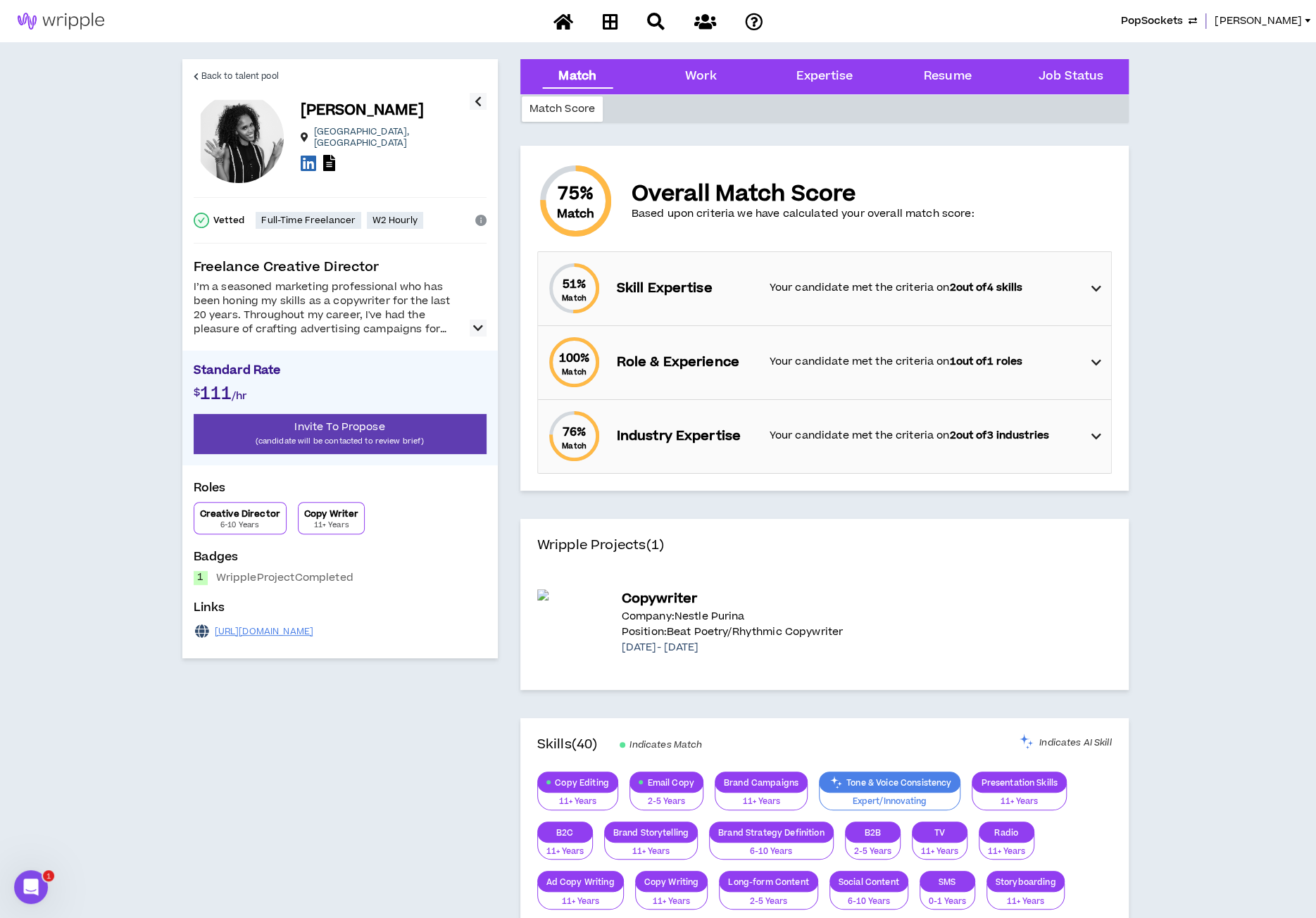 click at bounding box center (1096, 436) 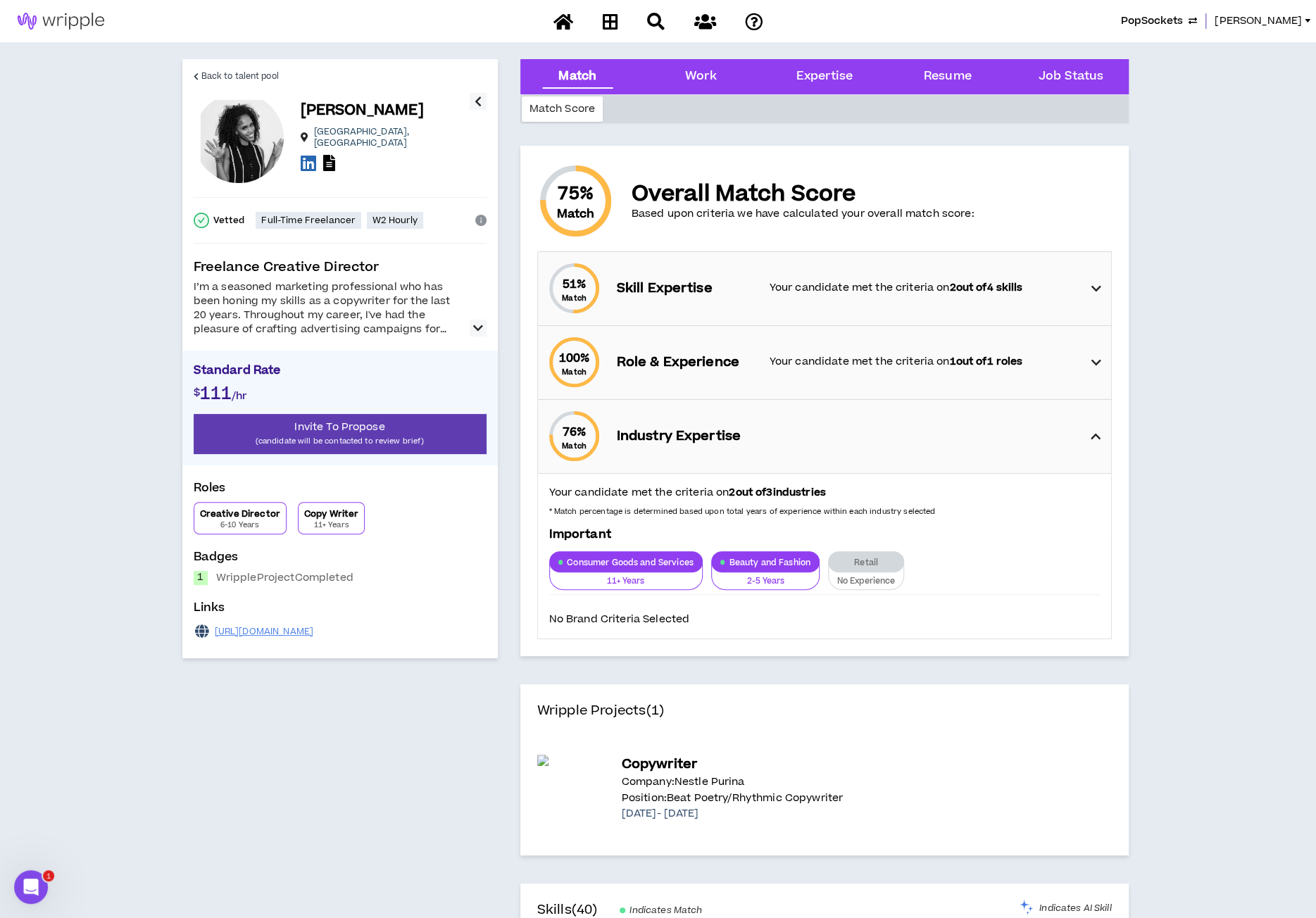 click at bounding box center (1096, 289) 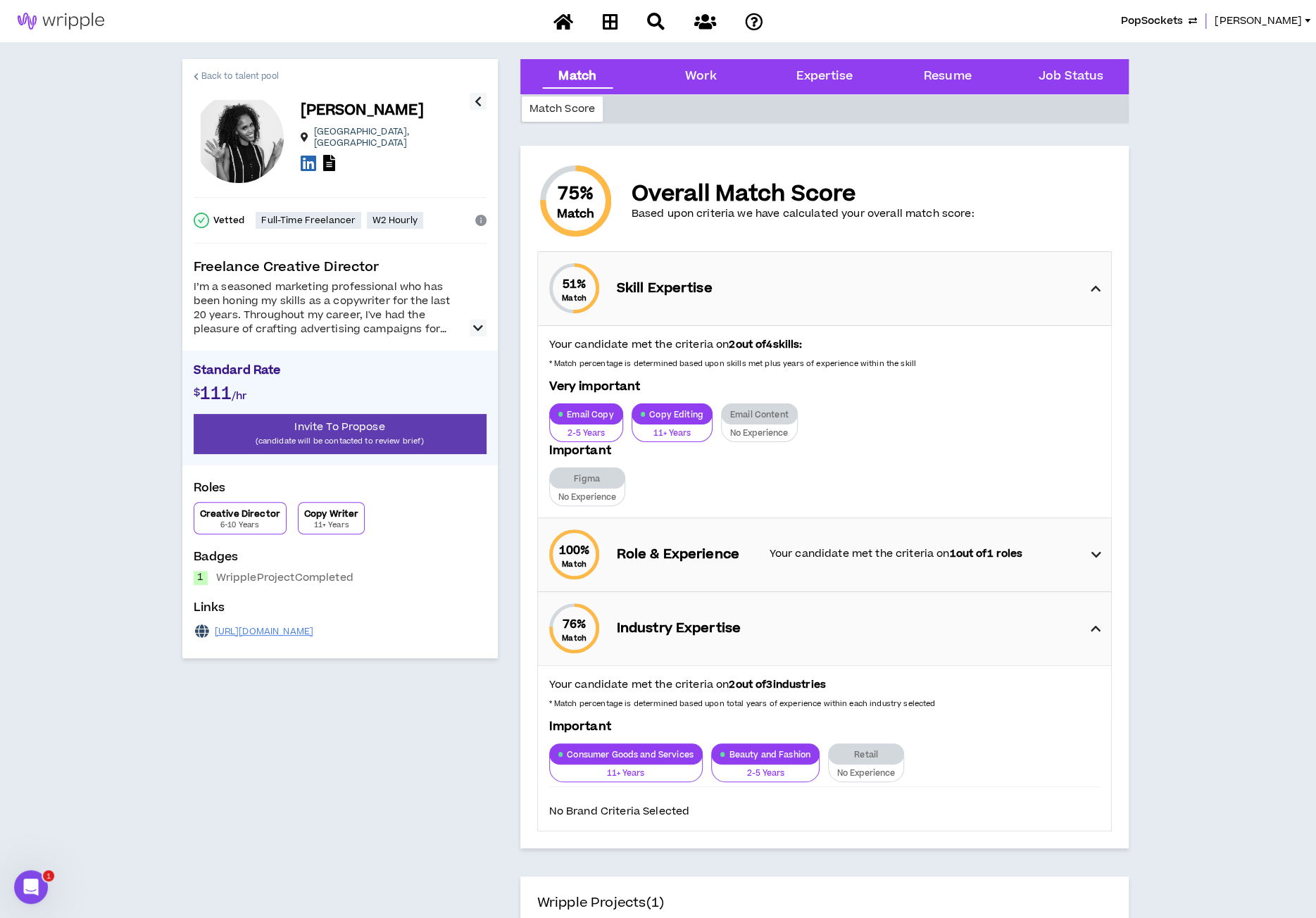 click on "Back to talent pool" at bounding box center (240, 76) 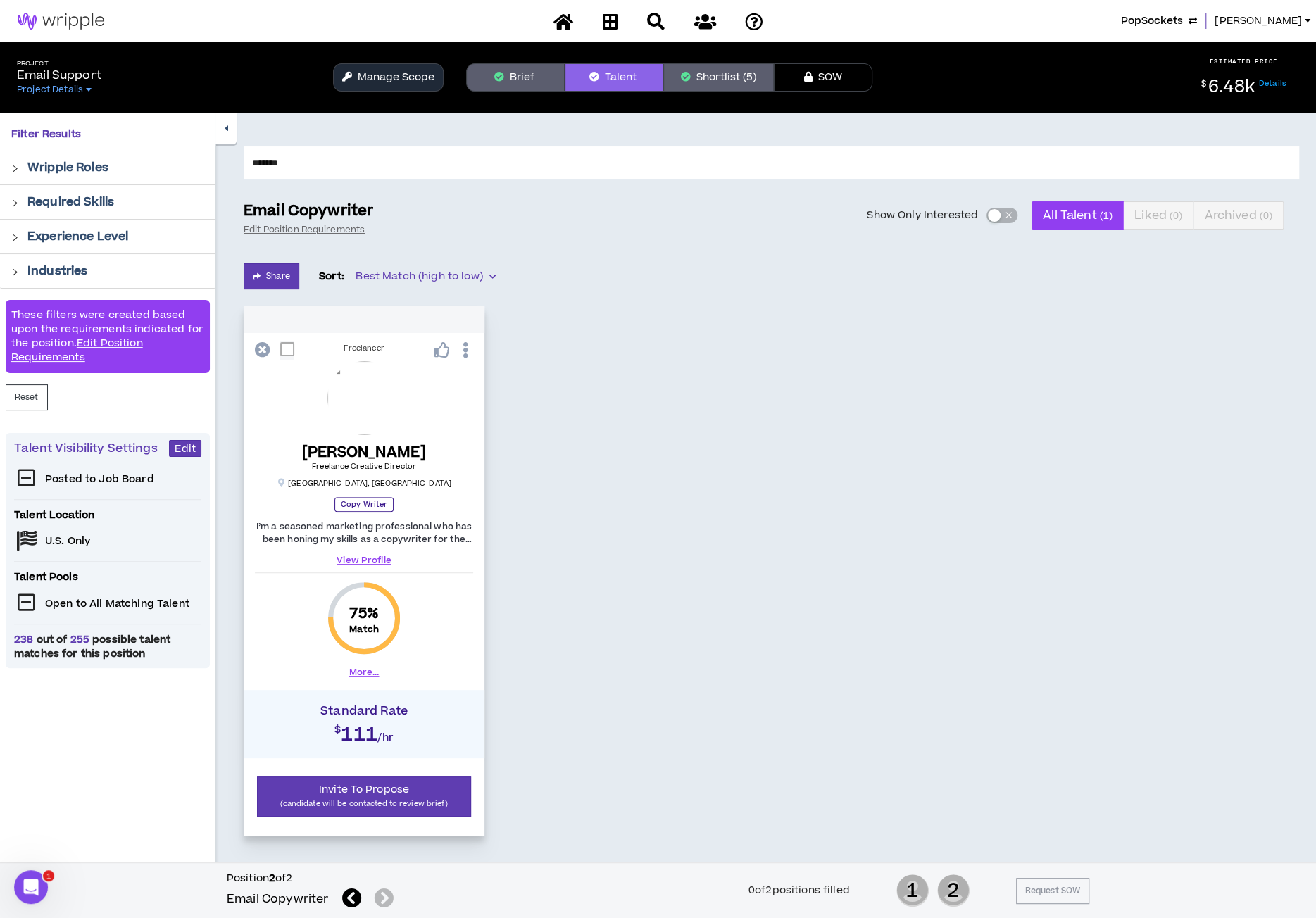 click on "View Profile" at bounding box center [364, 560] 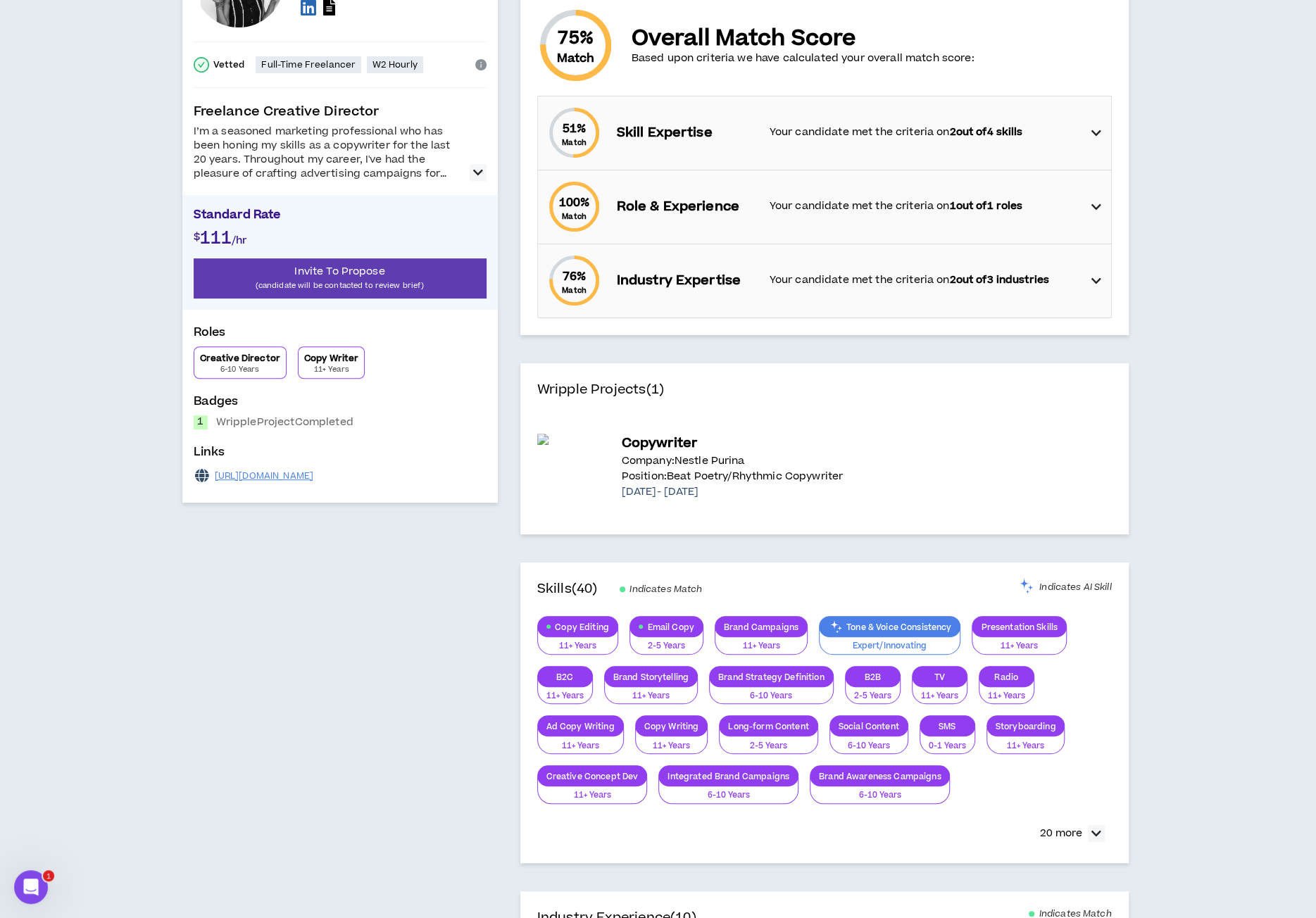scroll, scrollTop: 0, scrollLeft: 0, axis: both 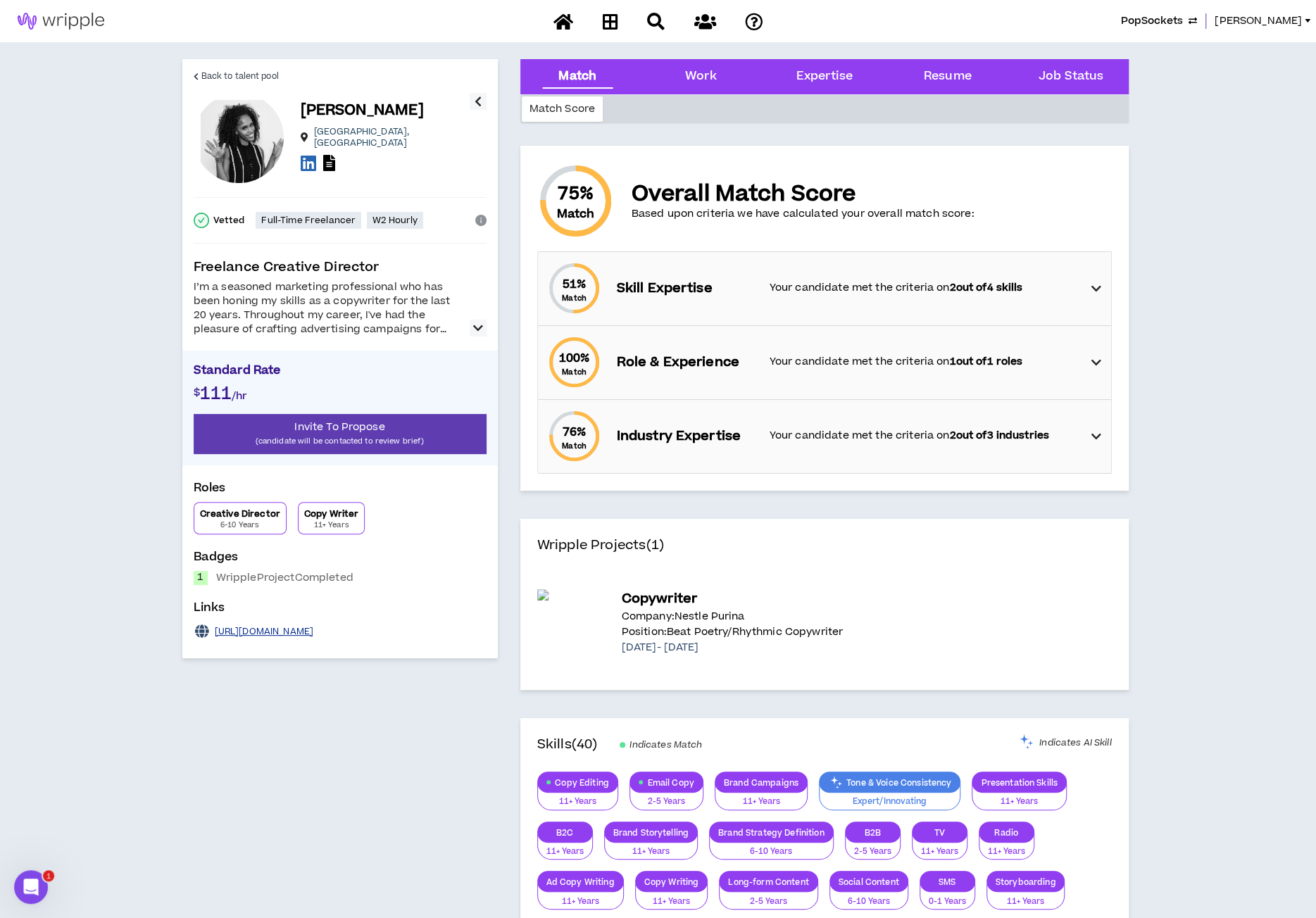 click on "https://www.thecamilletaylor.com/" at bounding box center (264, 631) 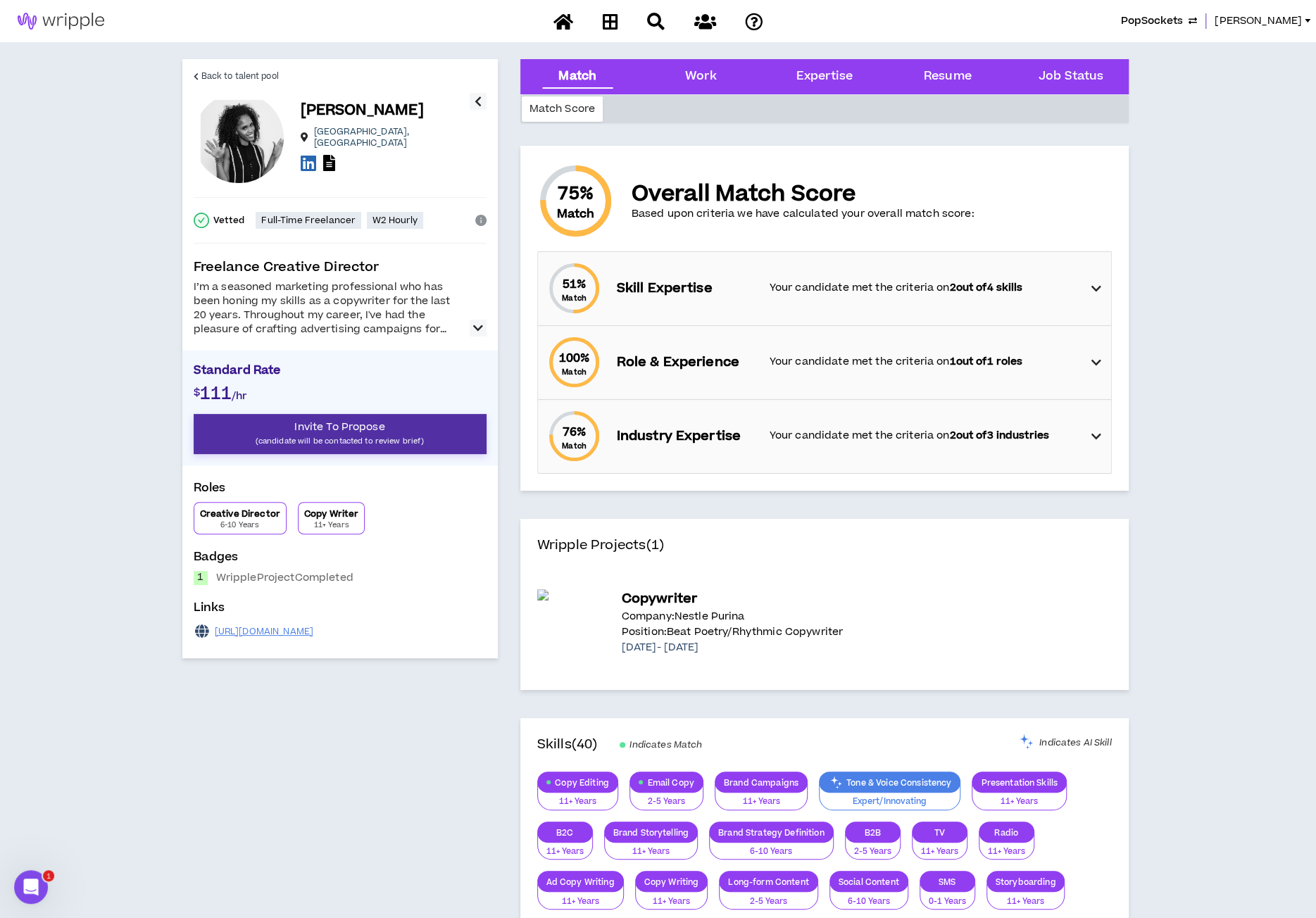click on "(candidate will be contacted to review brief)" at bounding box center (340, 441) 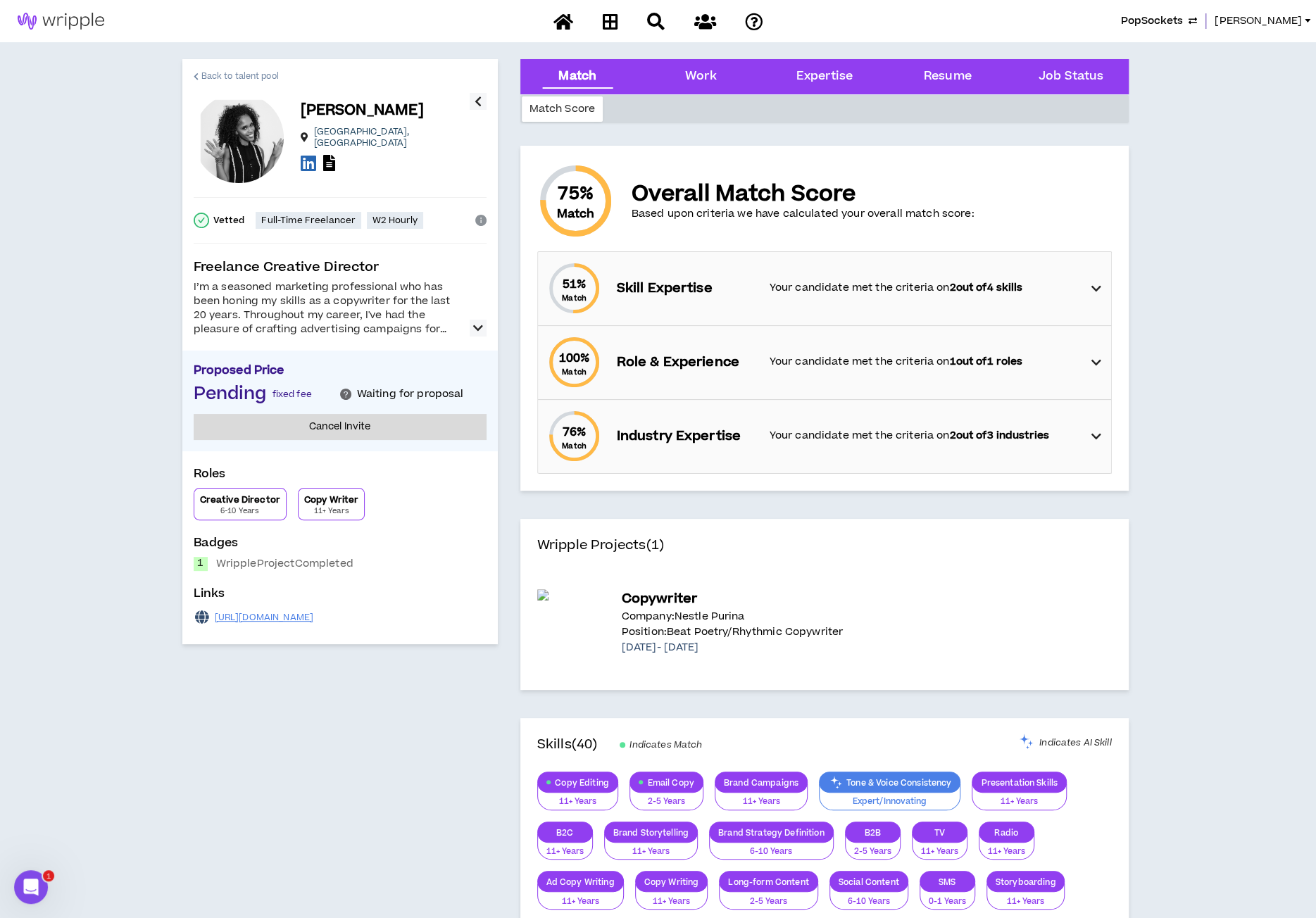 click on "Back to talent pool" at bounding box center (240, 76) 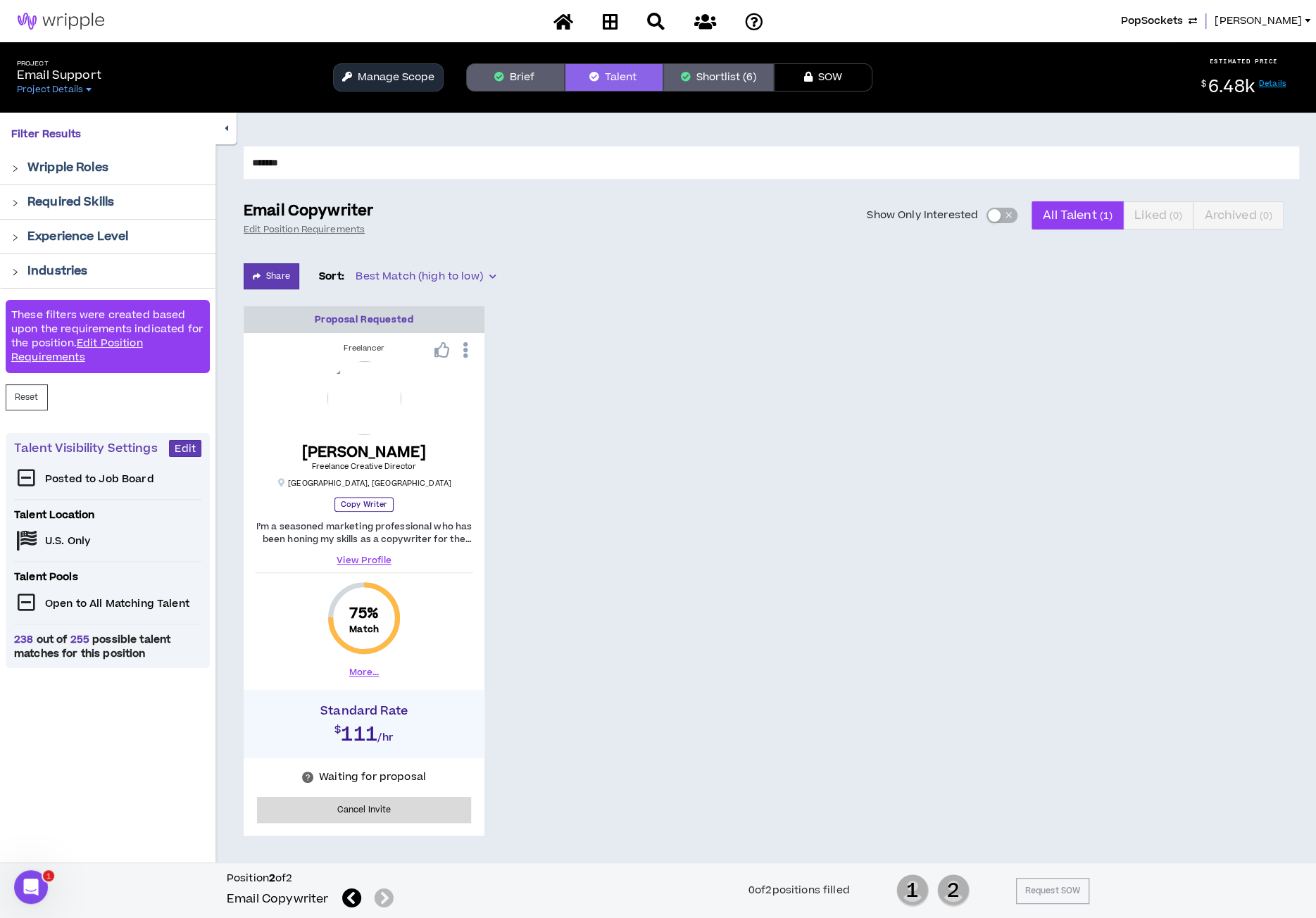 click on "Project Email Support Project Details Manage Scope" at bounding box center (230, 77) 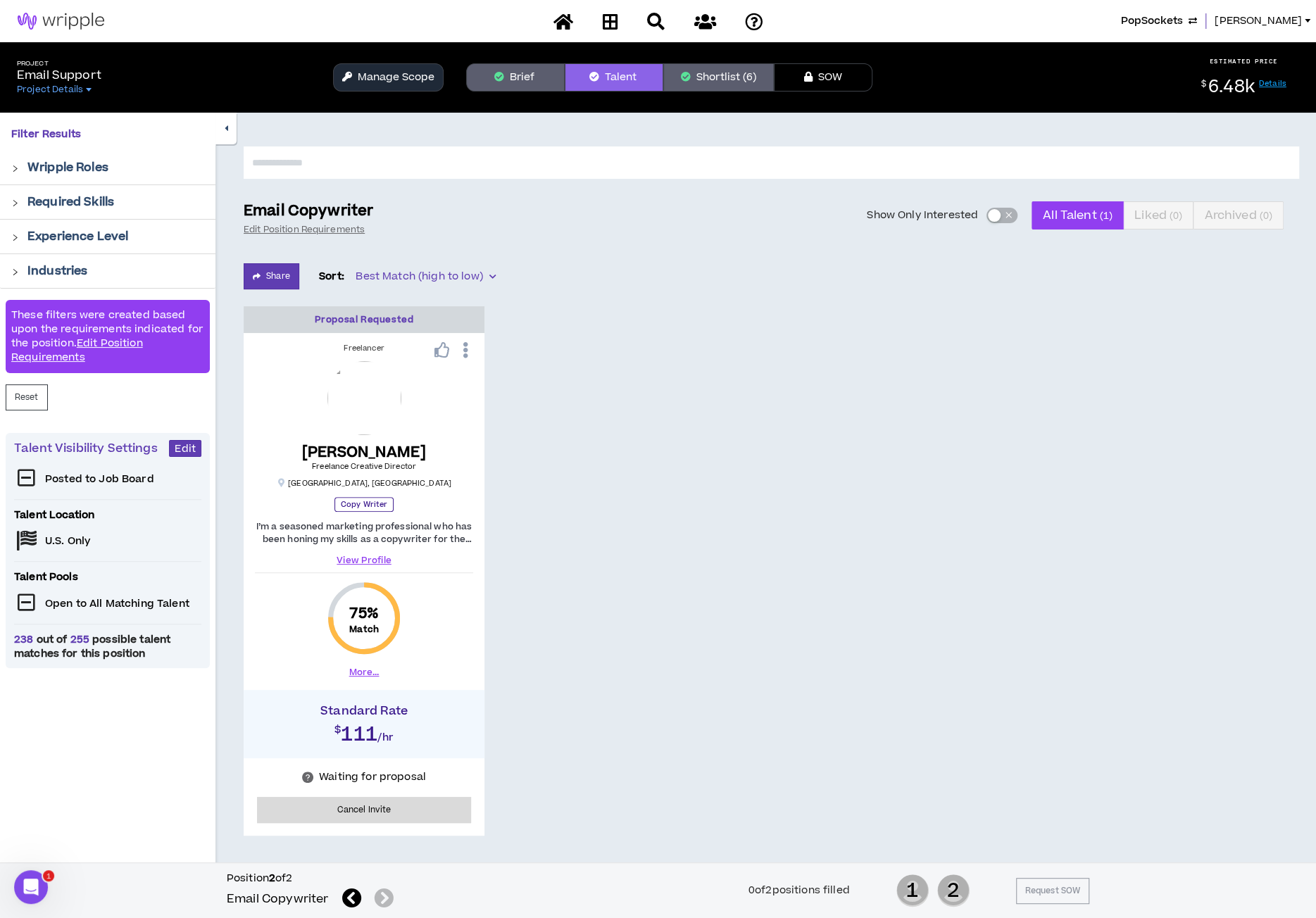 type 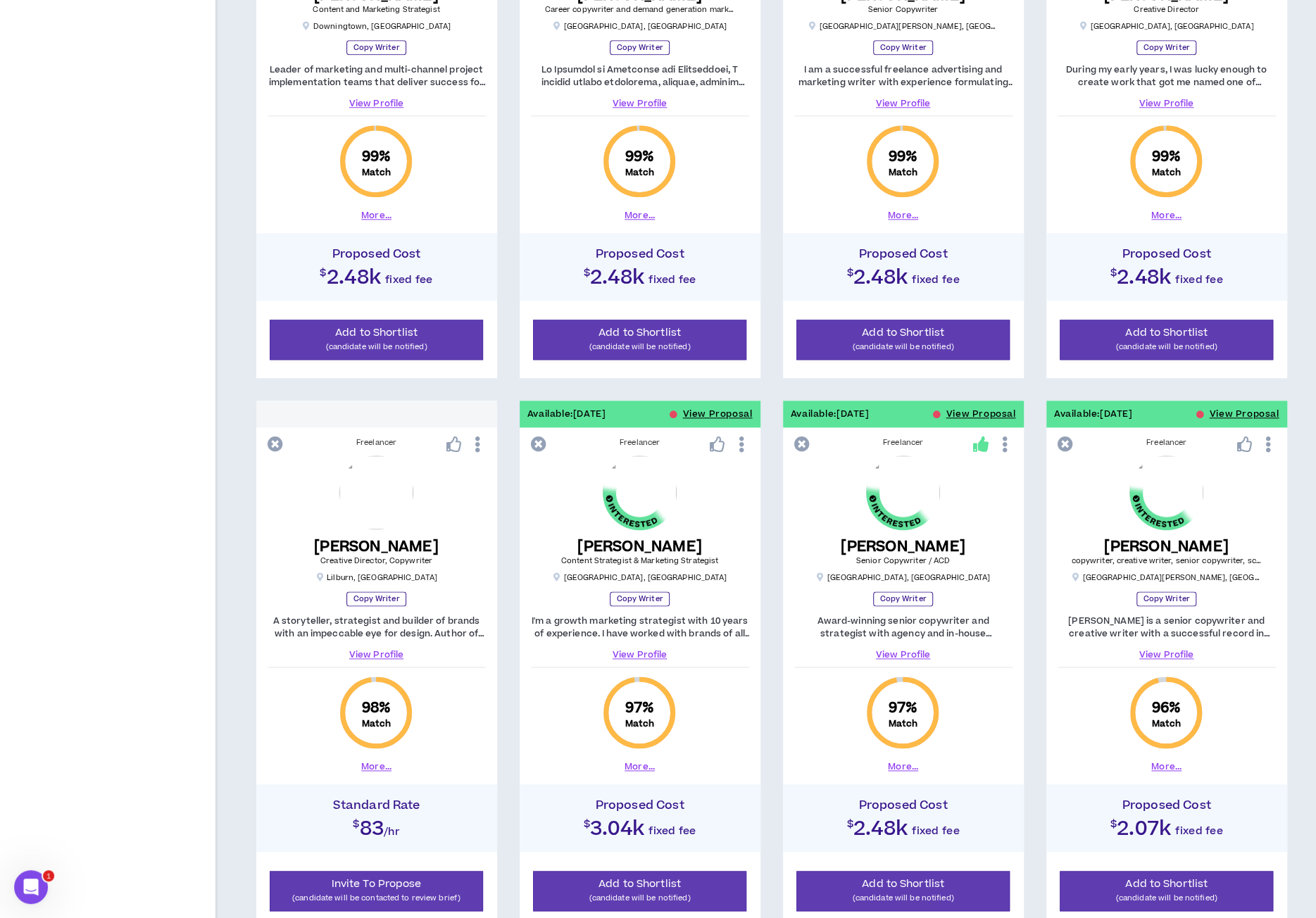scroll, scrollTop: 1166, scrollLeft: 0, axis: vertical 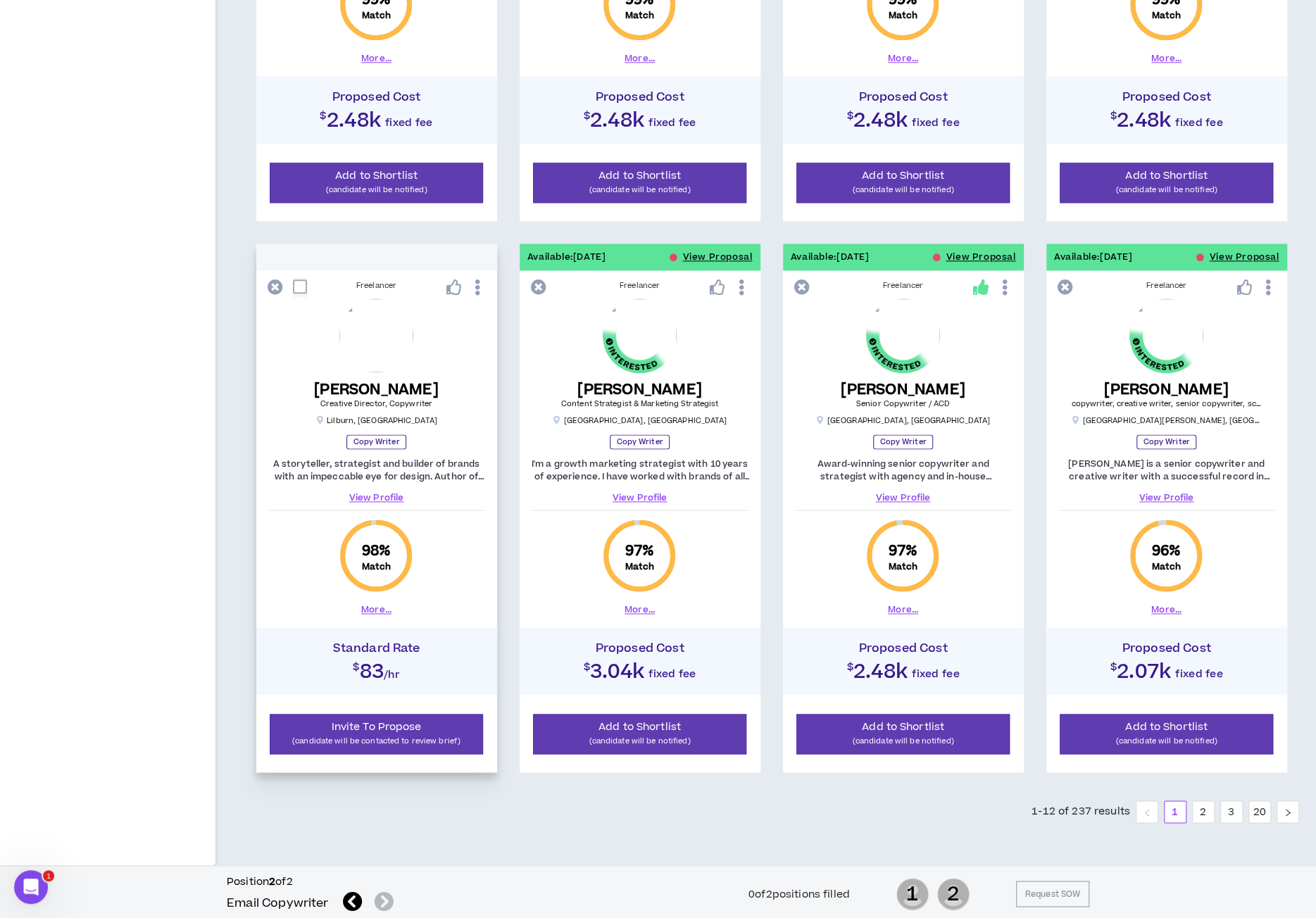 click on "View Profile" at bounding box center [377, 498] 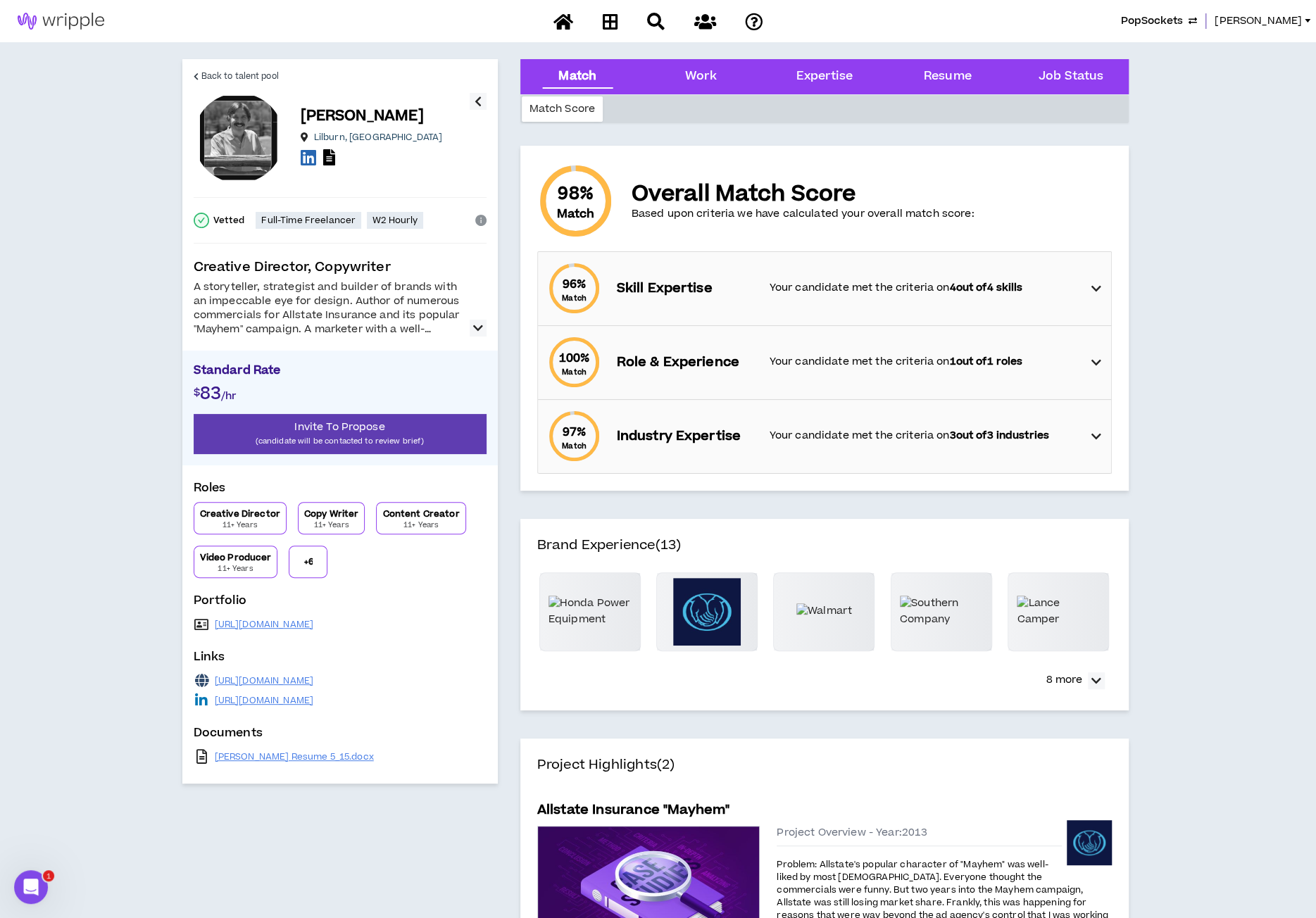 click at bounding box center (478, 328) 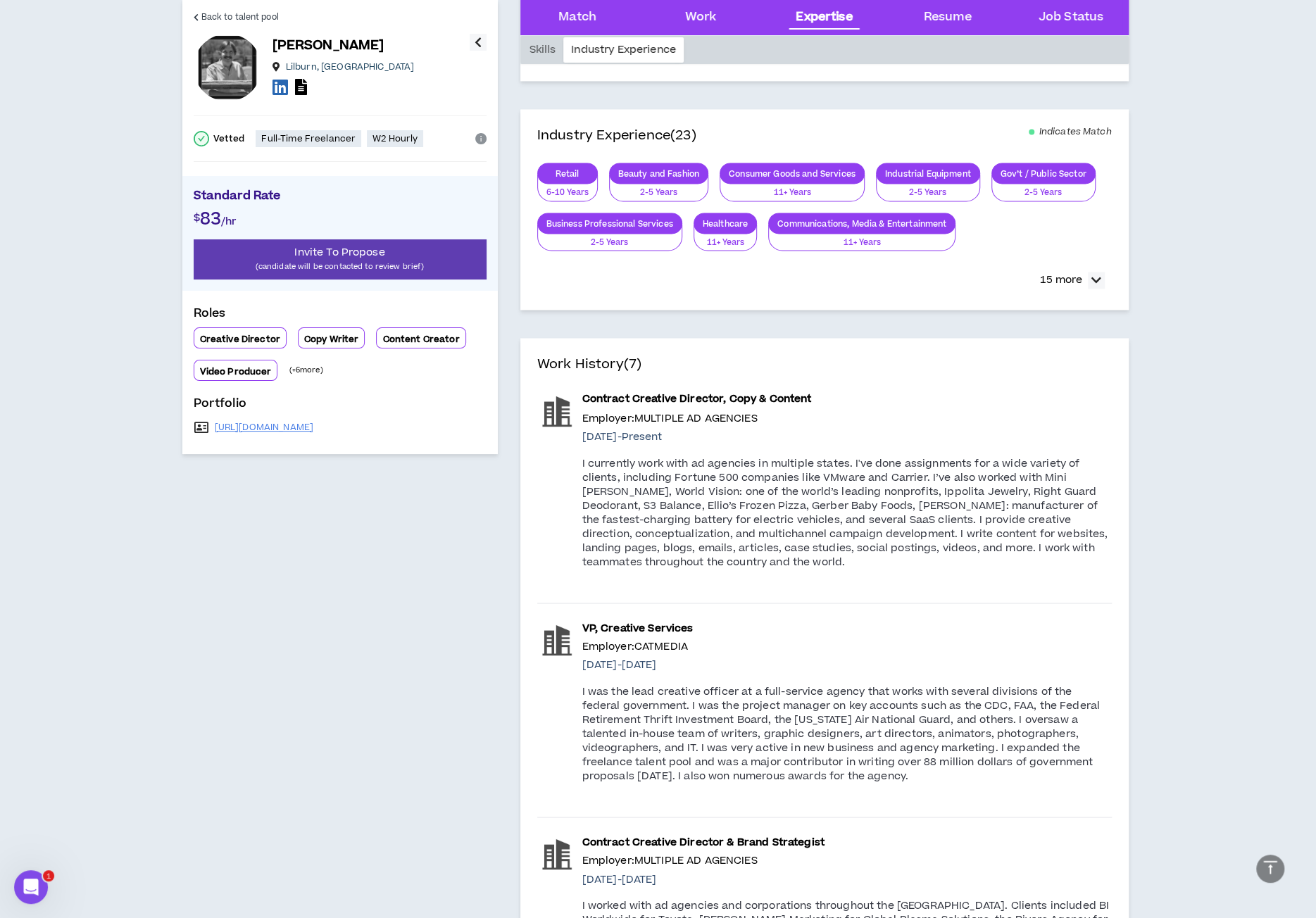 scroll, scrollTop: 0, scrollLeft: 0, axis: both 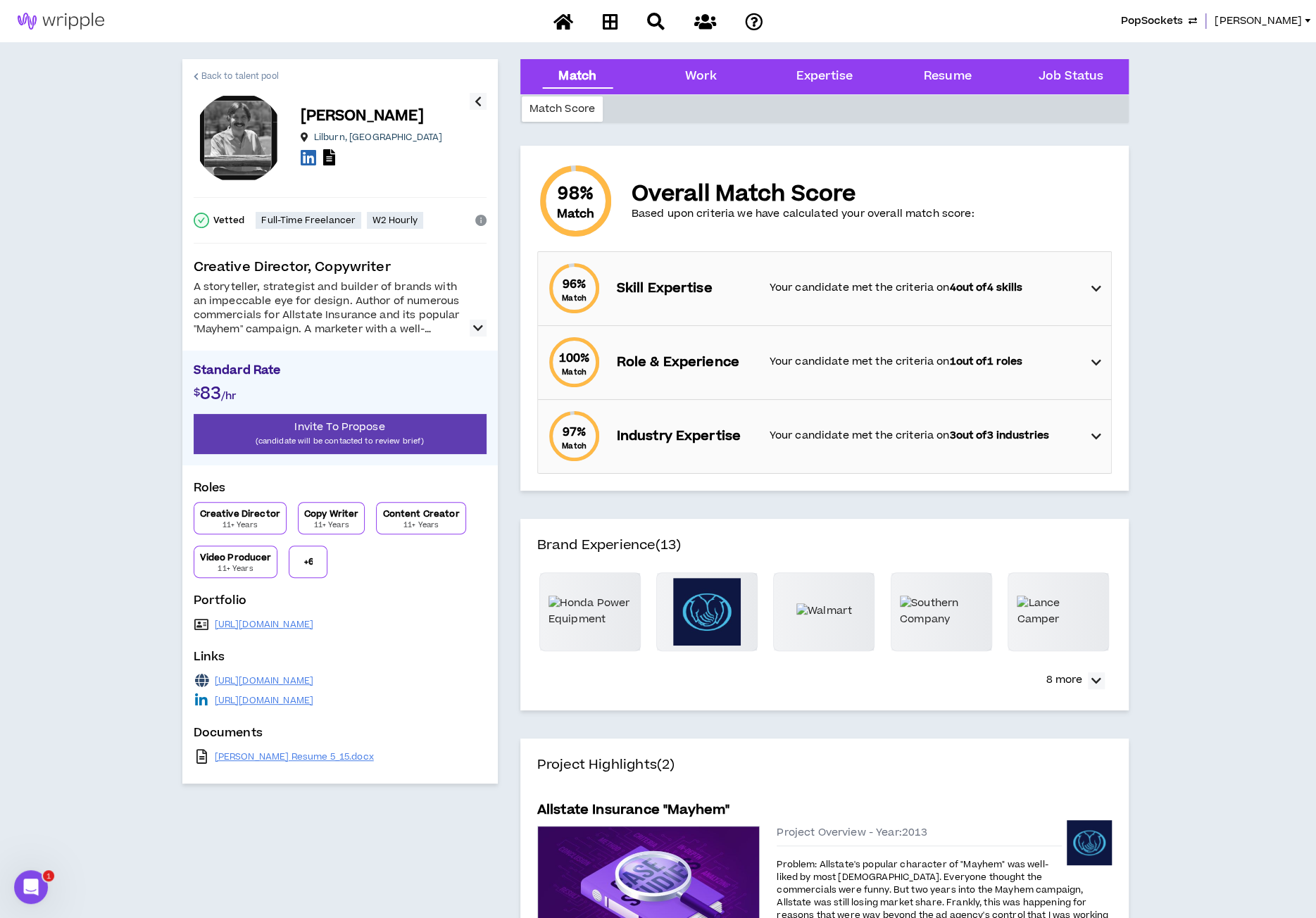 click on "Back to talent pool" at bounding box center (240, 76) 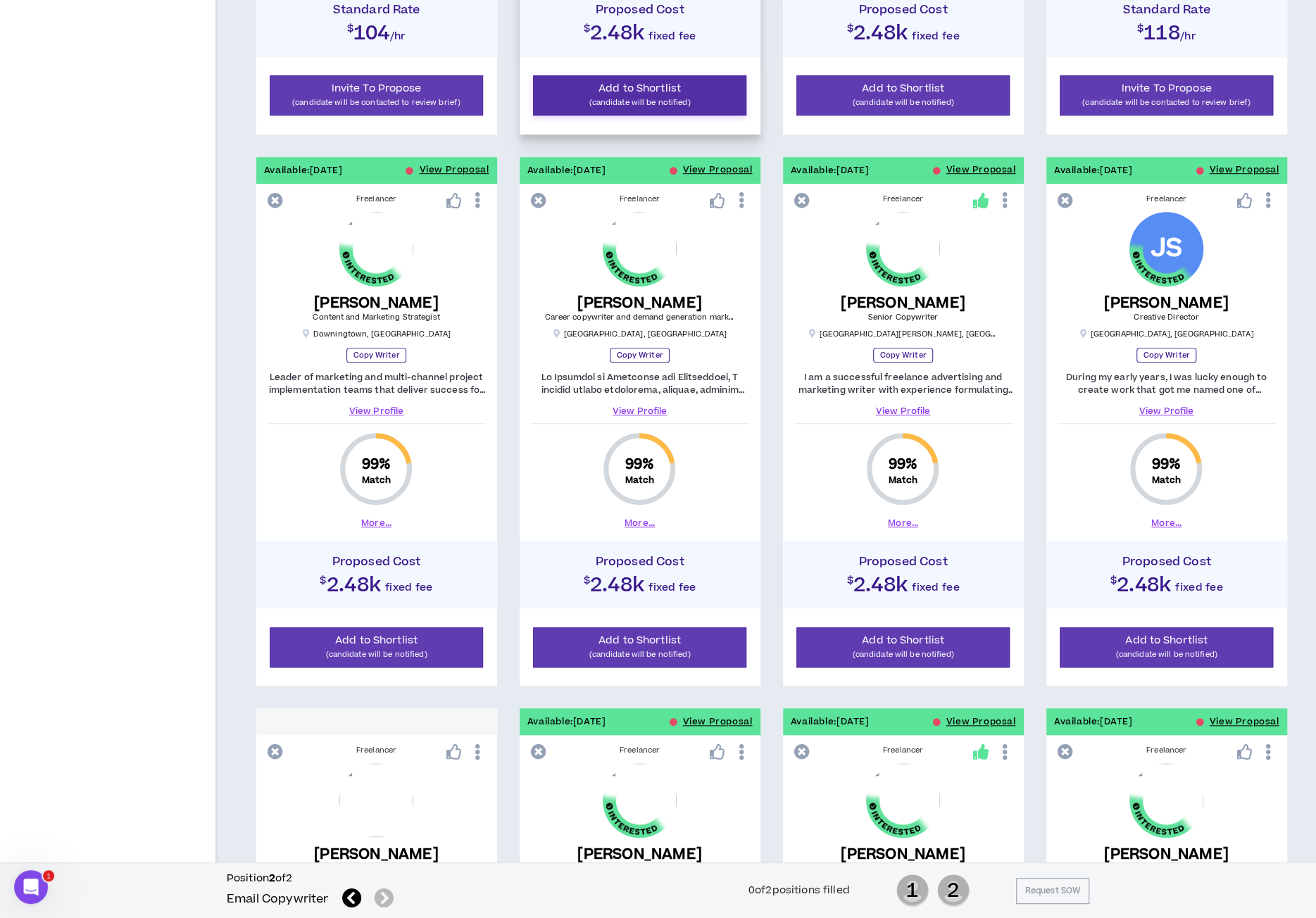 scroll, scrollTop: 1015, scrollLeft: 0, axis: vertical 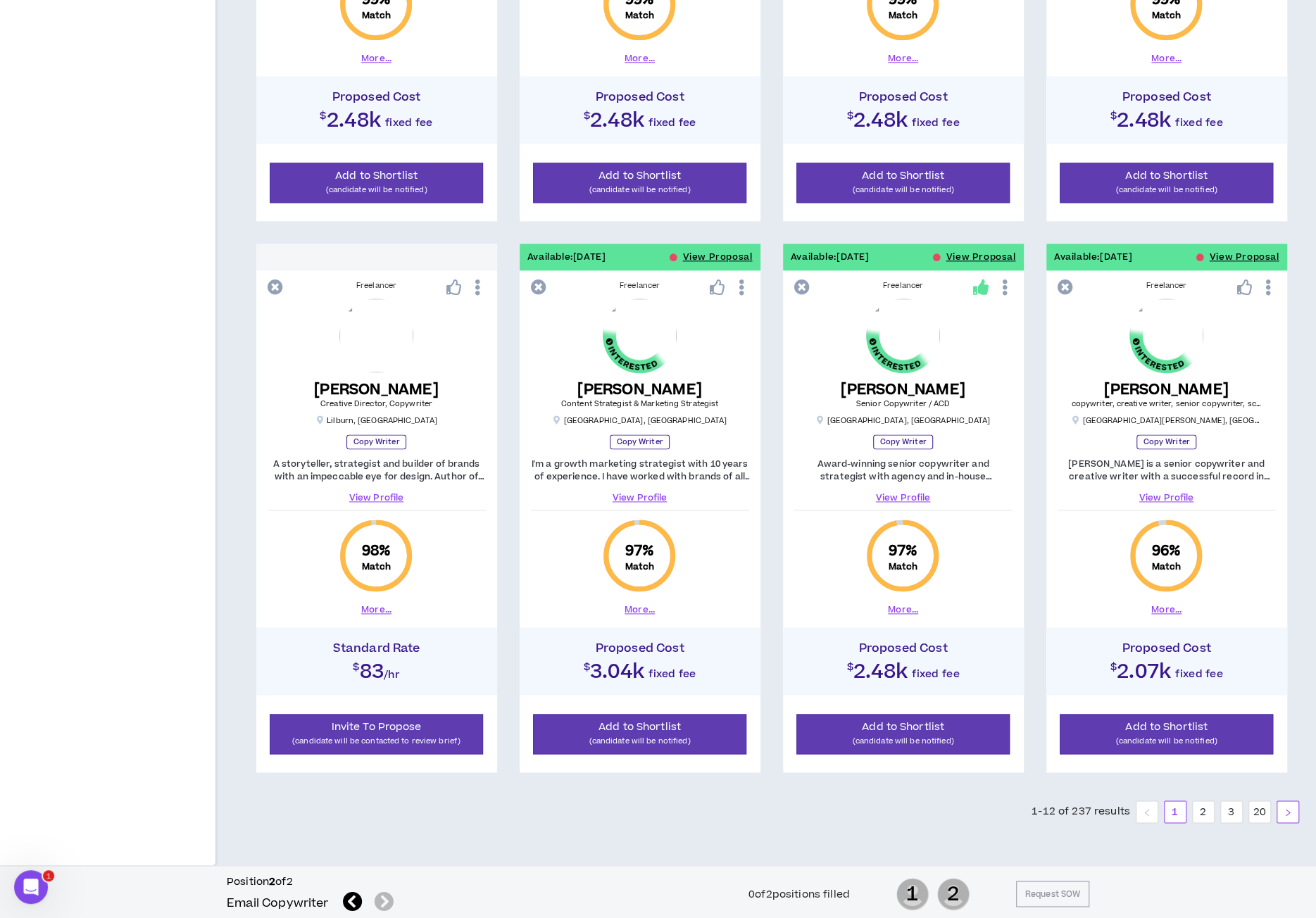 click at bounding box center (1288, 812) 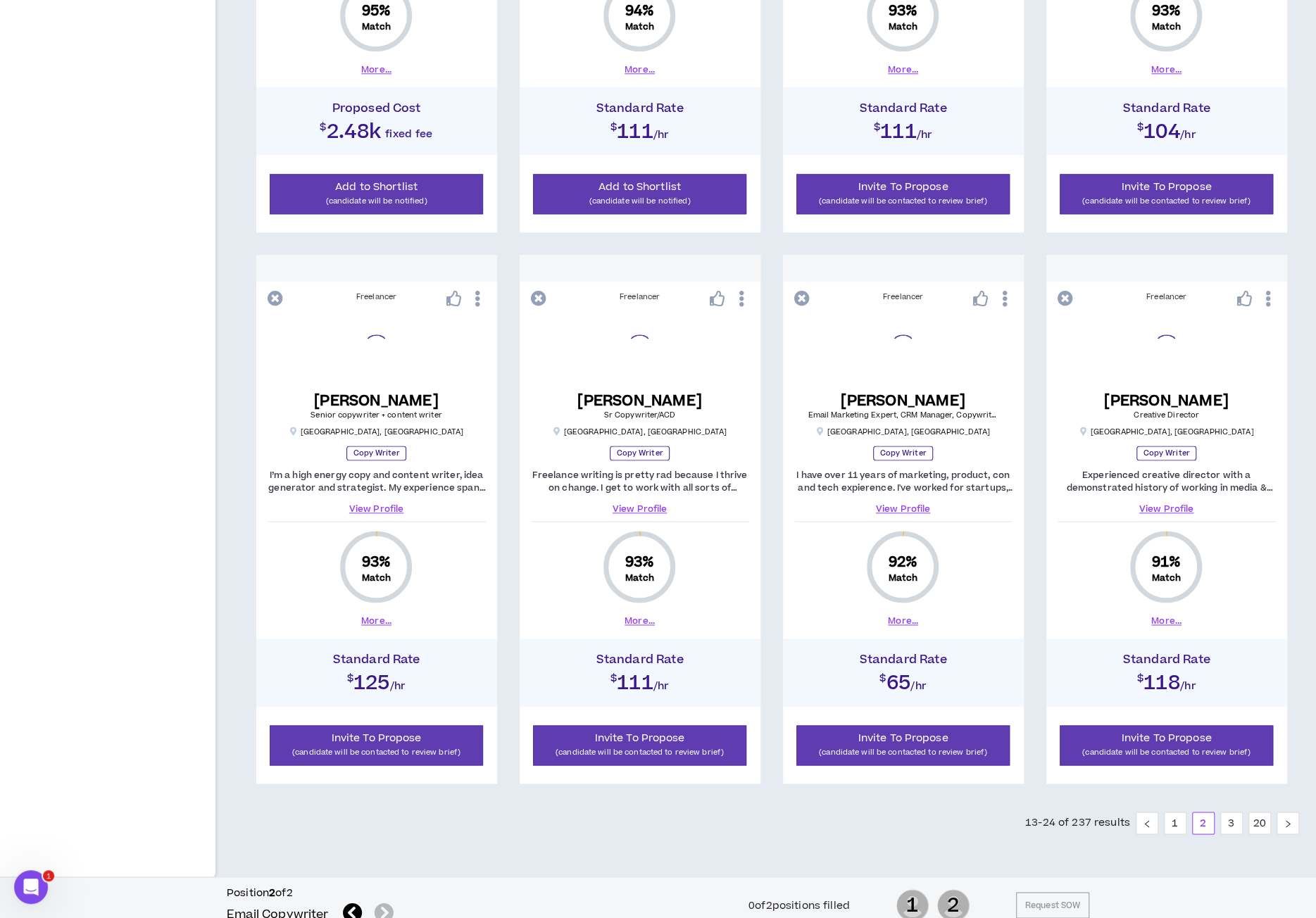 scroll, scrollTop: 1166, scrollLeft: 0, axis: vertical 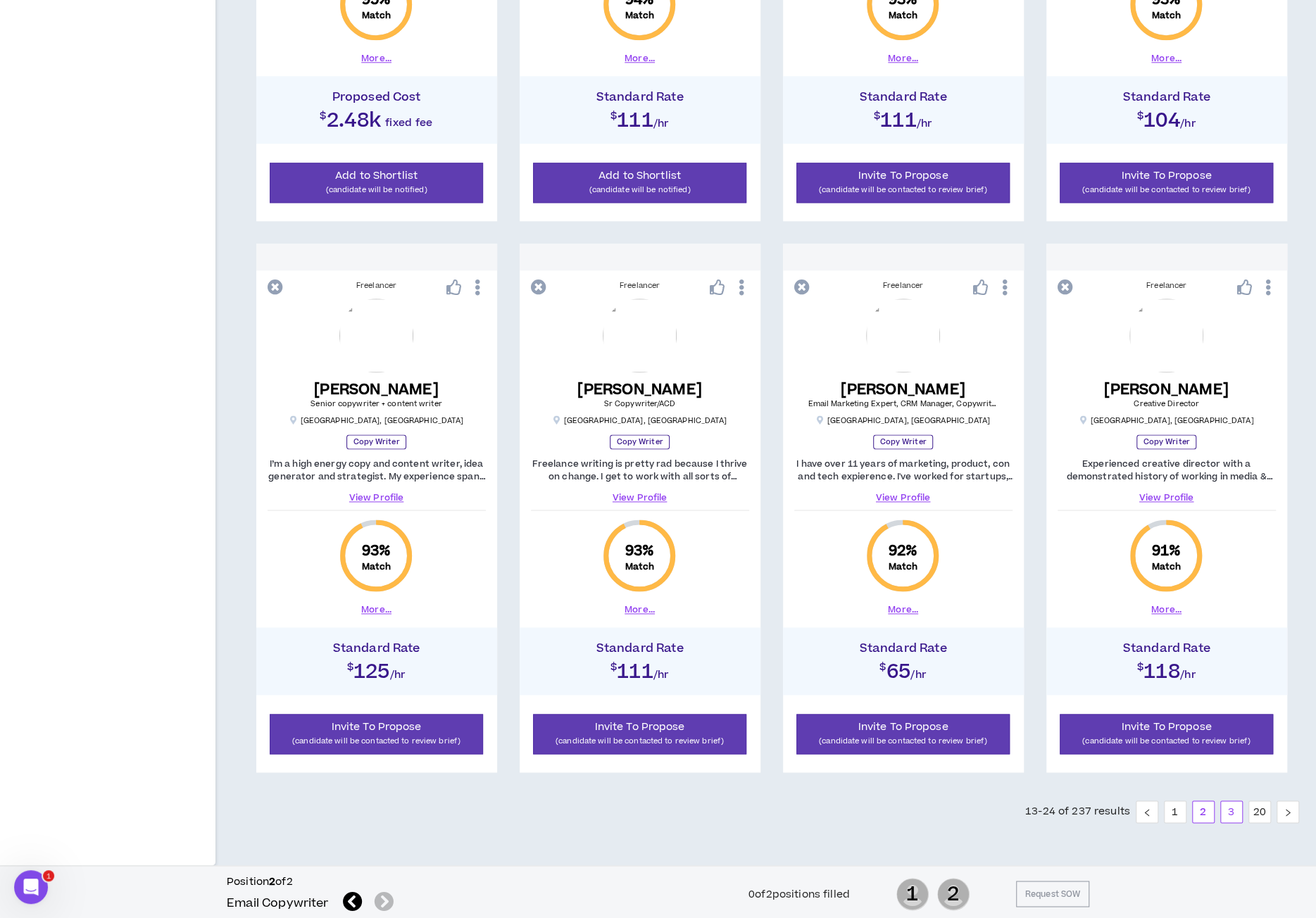 click on "3" at bounding box center (1232, 812) 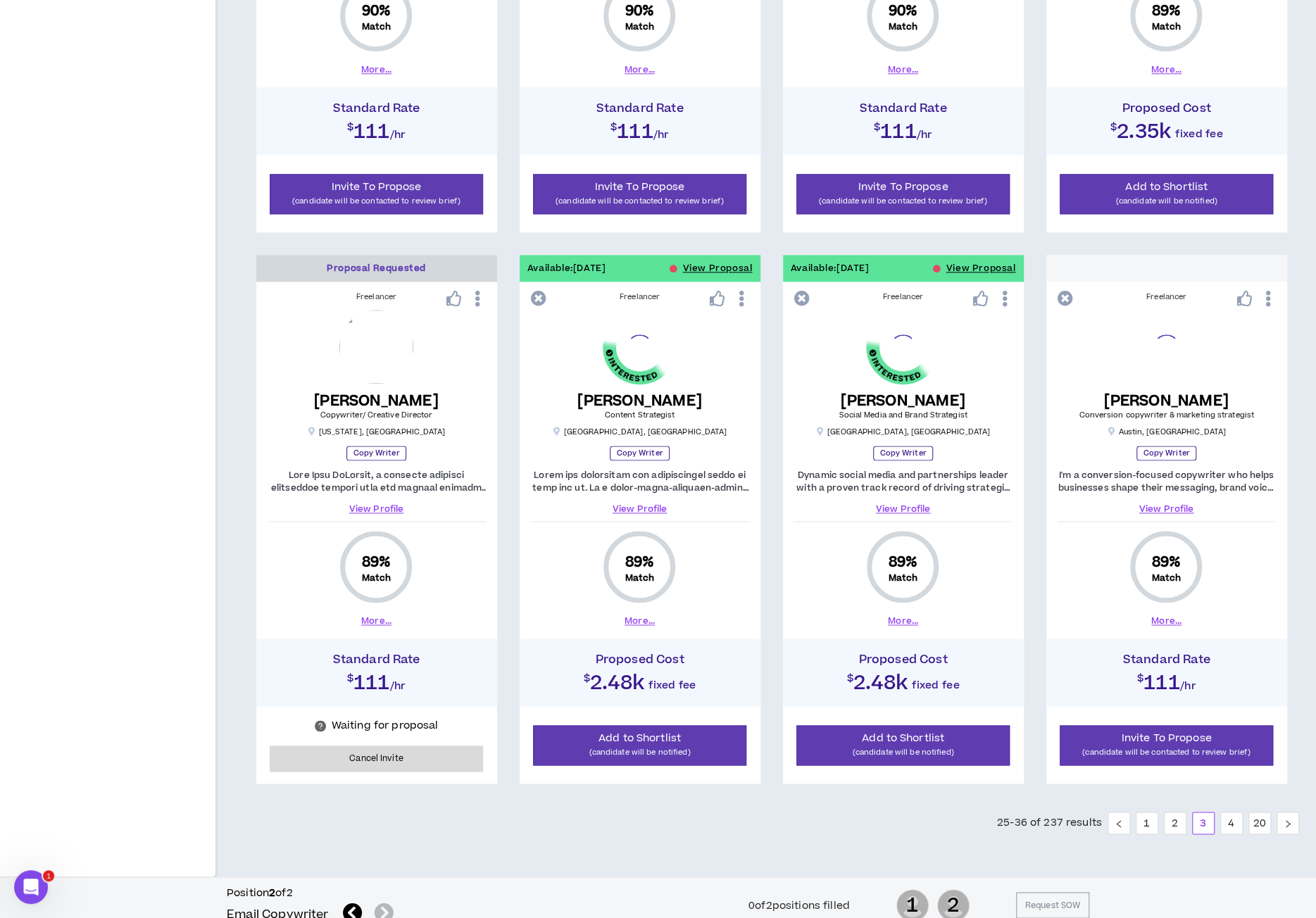 scroll, scrollTop: 1166, scrollLeft: 0, axis: vertical 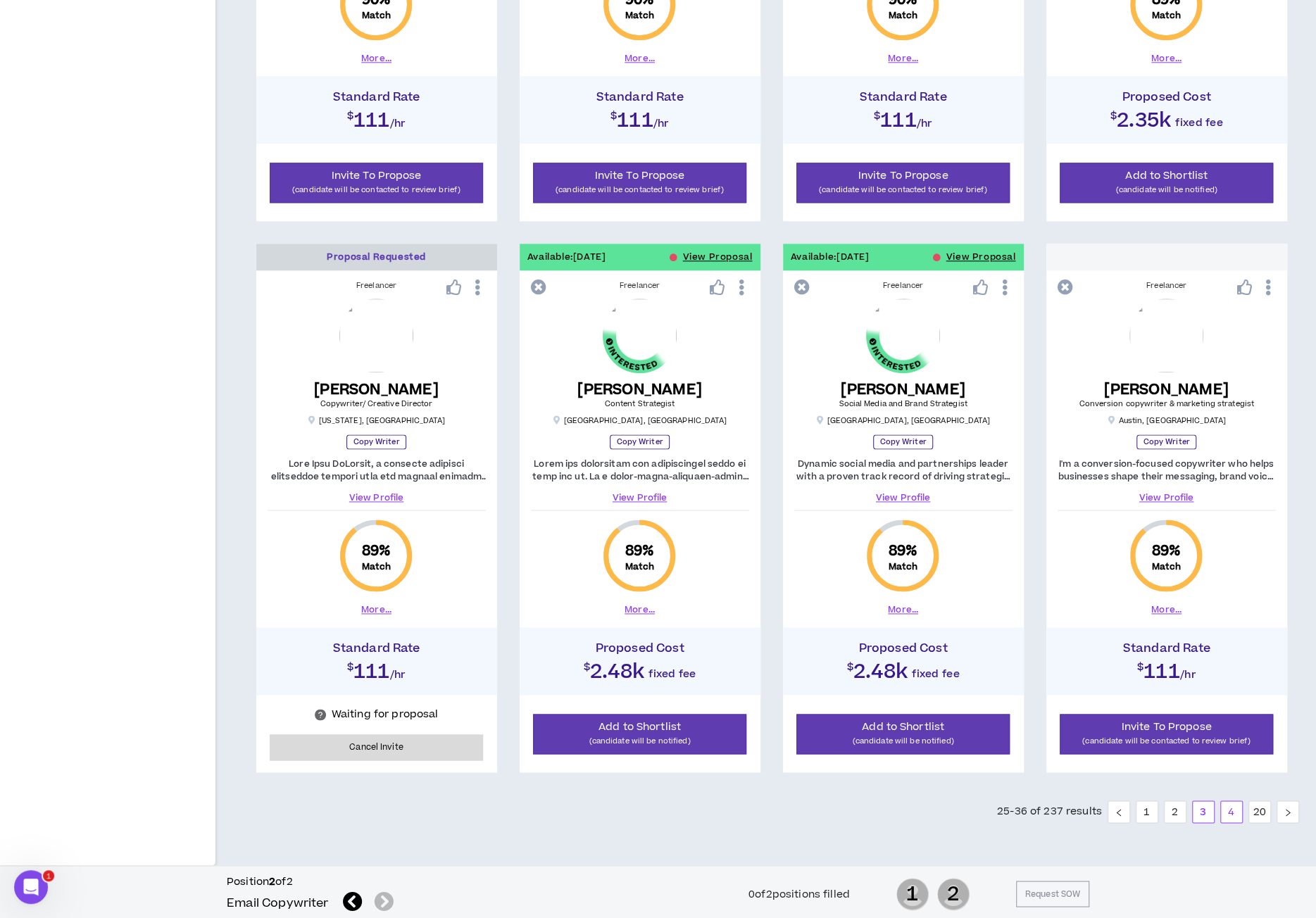 click on "4" at bounding box center [1232, 812] 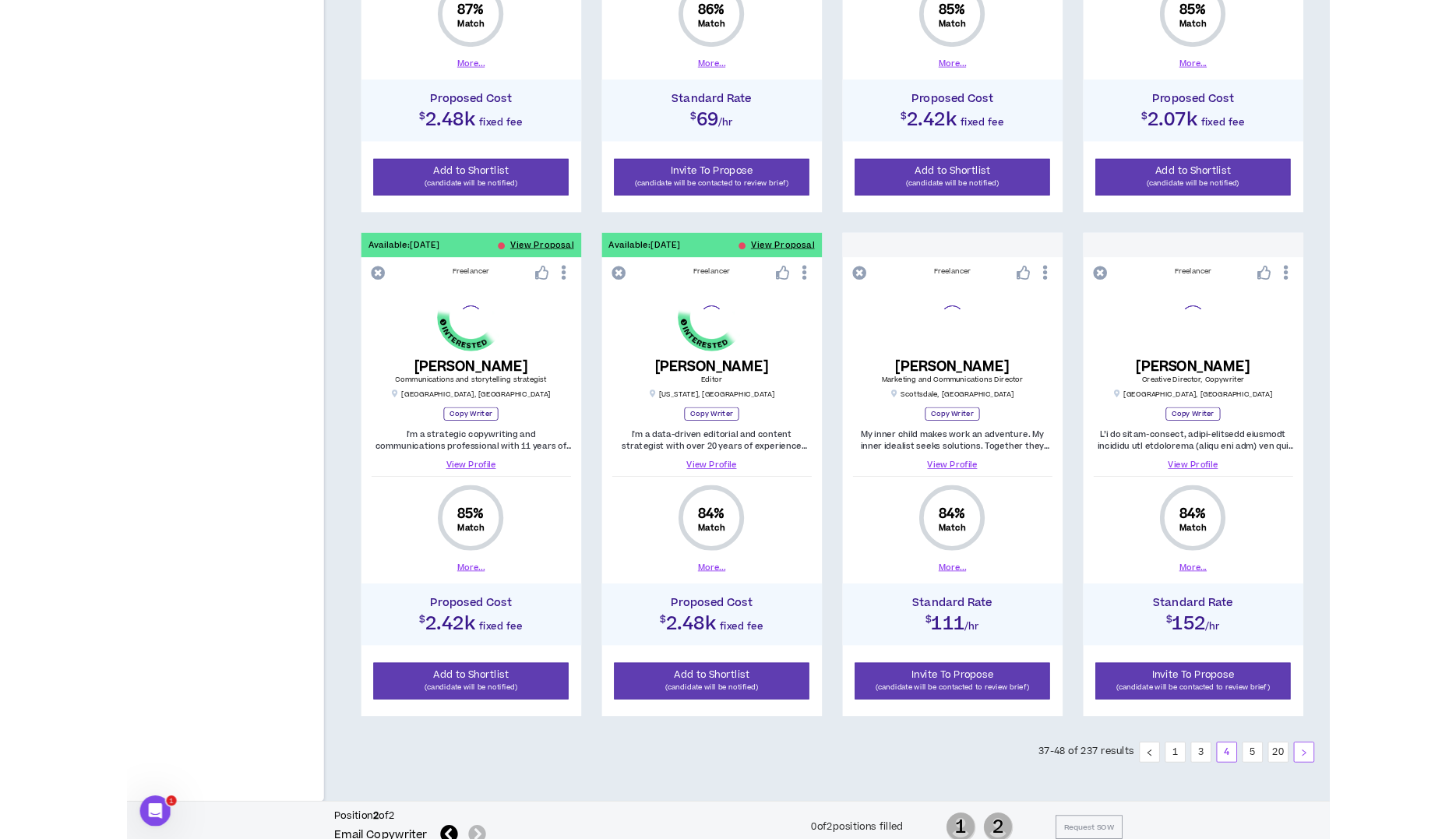 scroll, scrollTop: 1290, scrollLeft: 0, axis: vertical 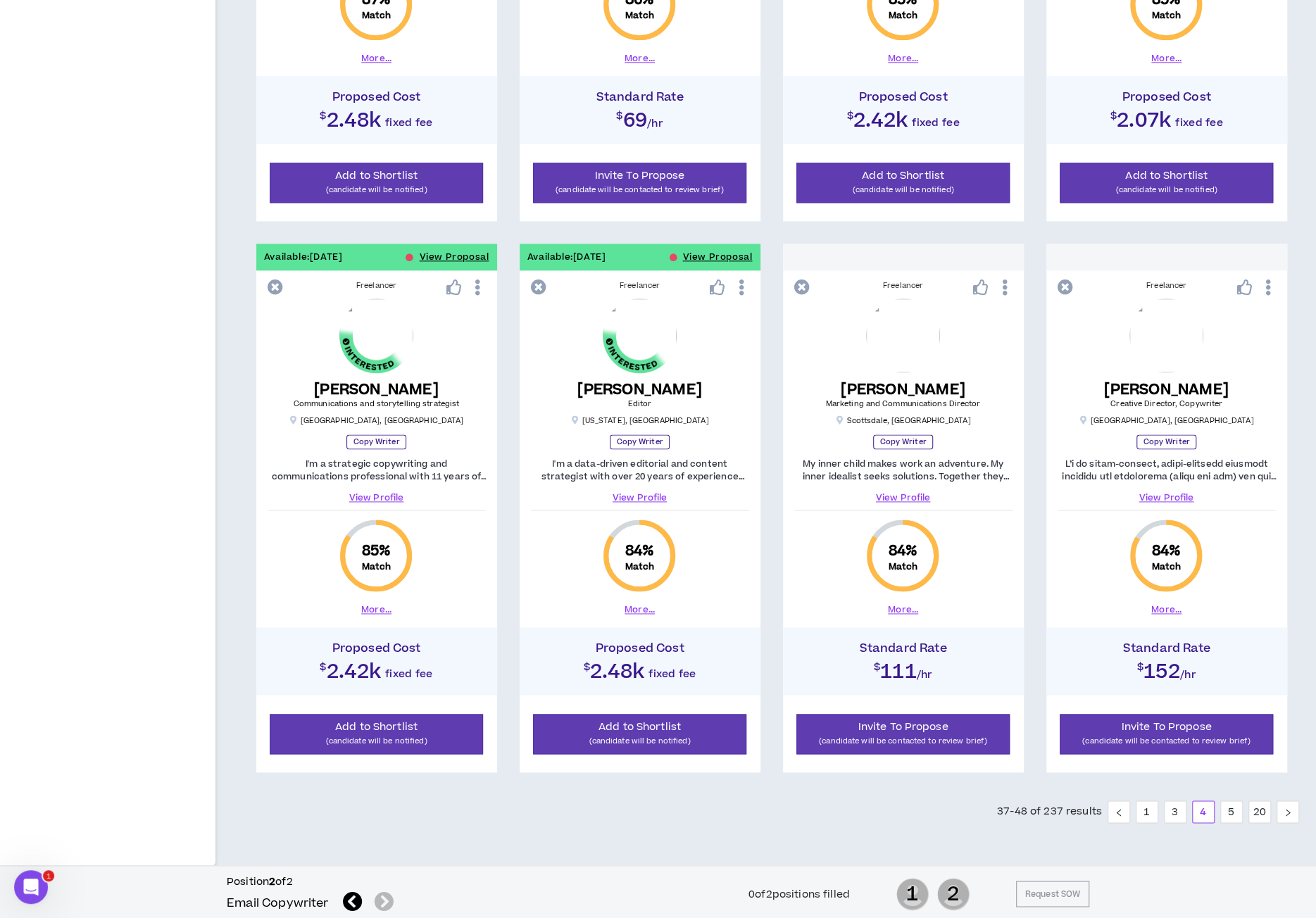 type 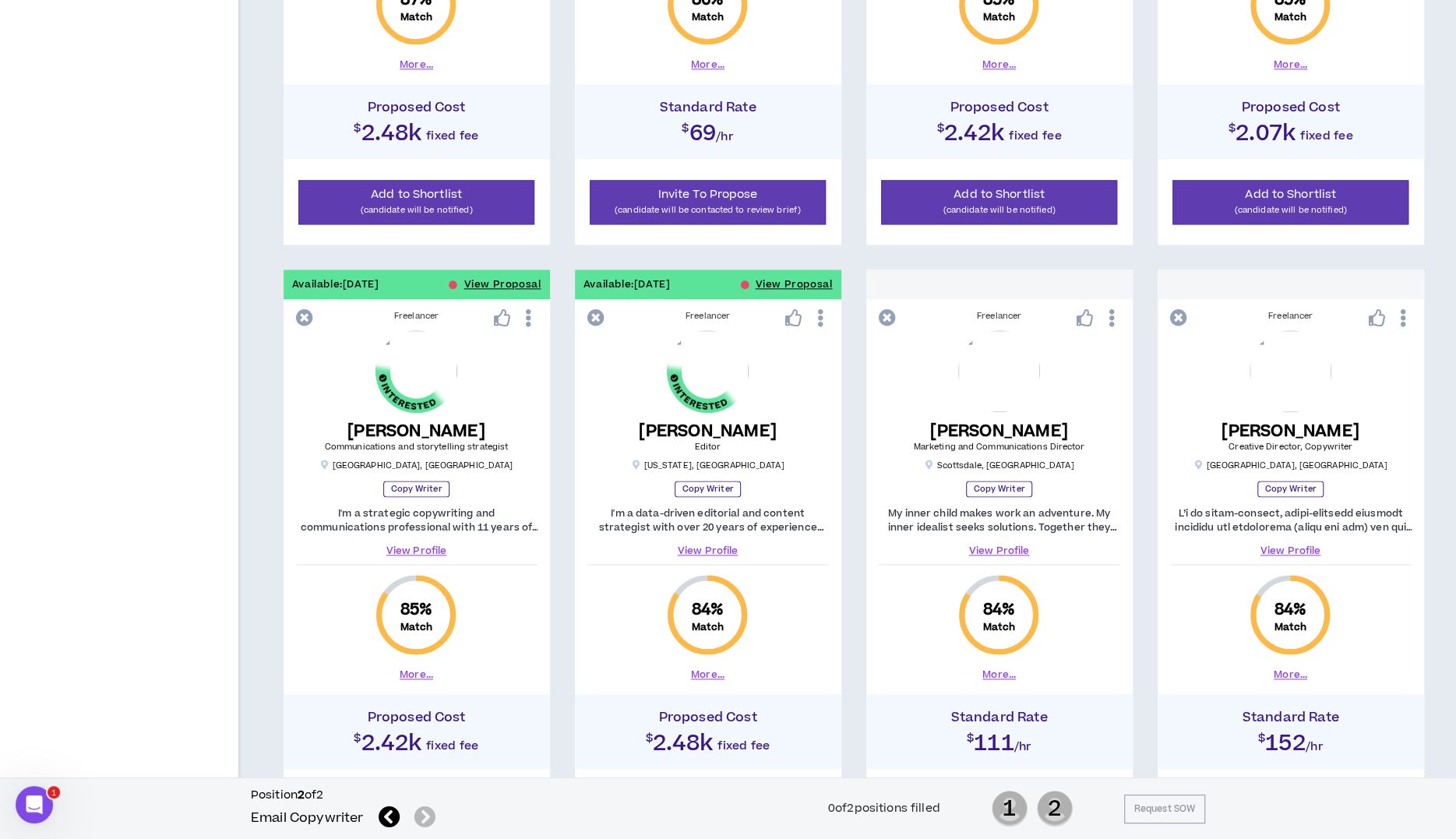 click on "Filter Results Wripple Roles Required Skills Experience Level Industries These filters were created based upon the requirements indicated for the position.   Edit Position Requirements Reset Talent Visibility Settings Edit Posted to Job Board Talent Location U.S. Only Talent Pools Open to All Matching Talent 238   out of   255   possible talent matches for this position" at bounding box center (119, -104) 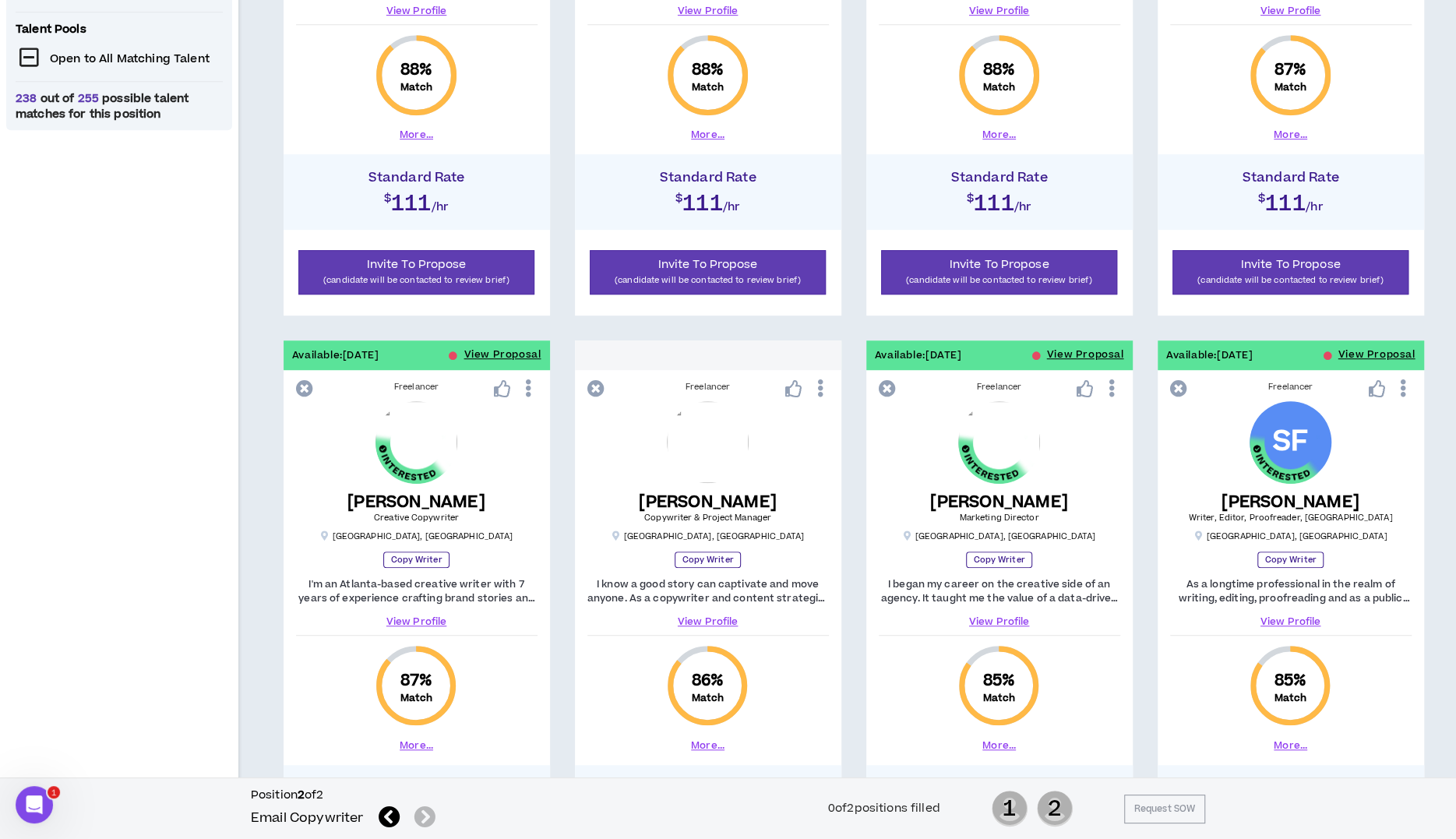 scroll, scrollTop: 612, scrollLeft: 0, axis: vertical 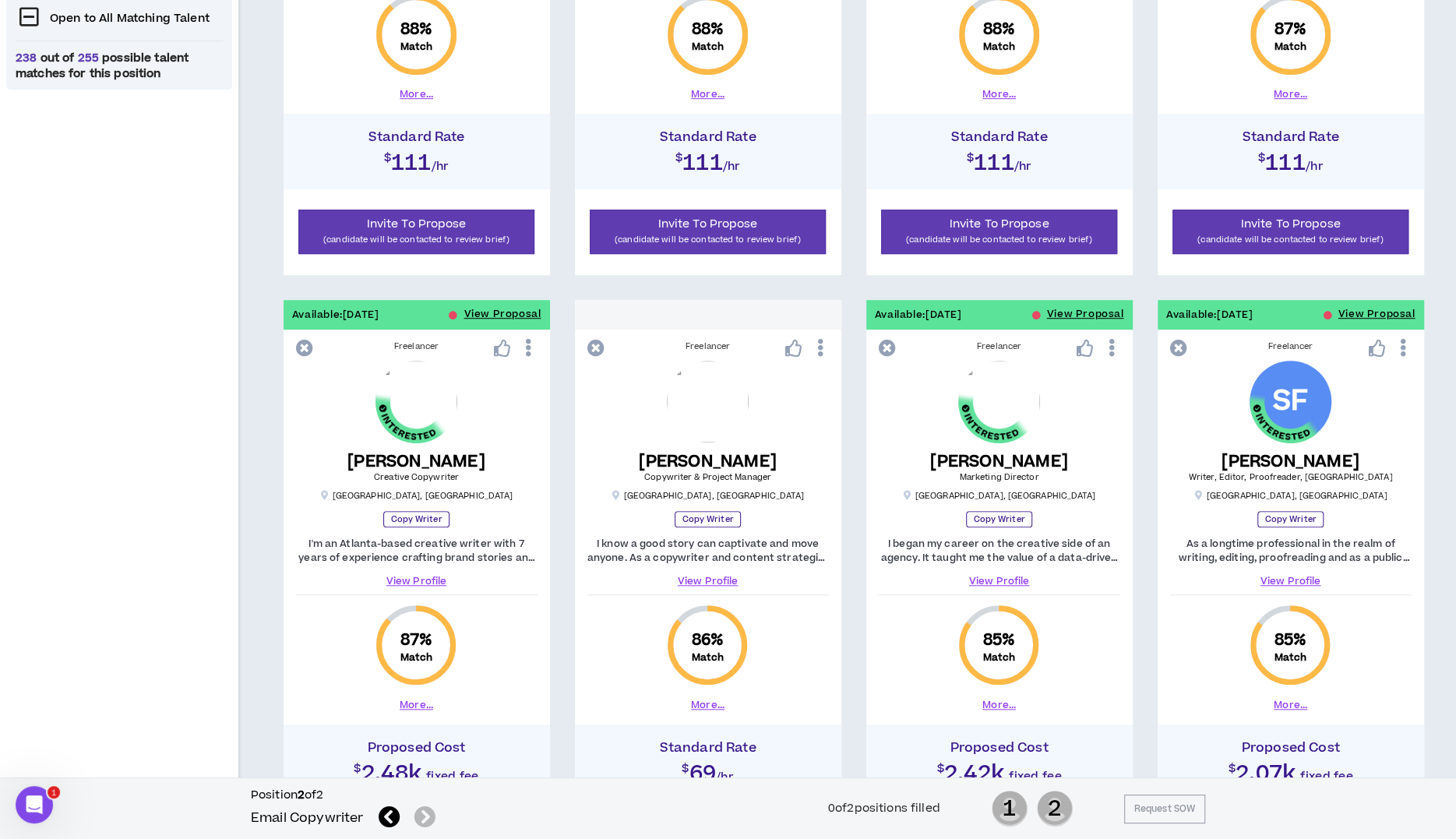 click on "Filter Results Wripple Roles Required Skills Experience Level Industries These filters were created based upon the requirements indicated for the position.   Edit Position Requirements Reset Talent Visibility Settings Edit Posted to Job Board Talent Location U.S. Only Talent Pools Open to All Matching Talent 238   out of   255   possible talent matches for this position" at bounding box center (119, 536) 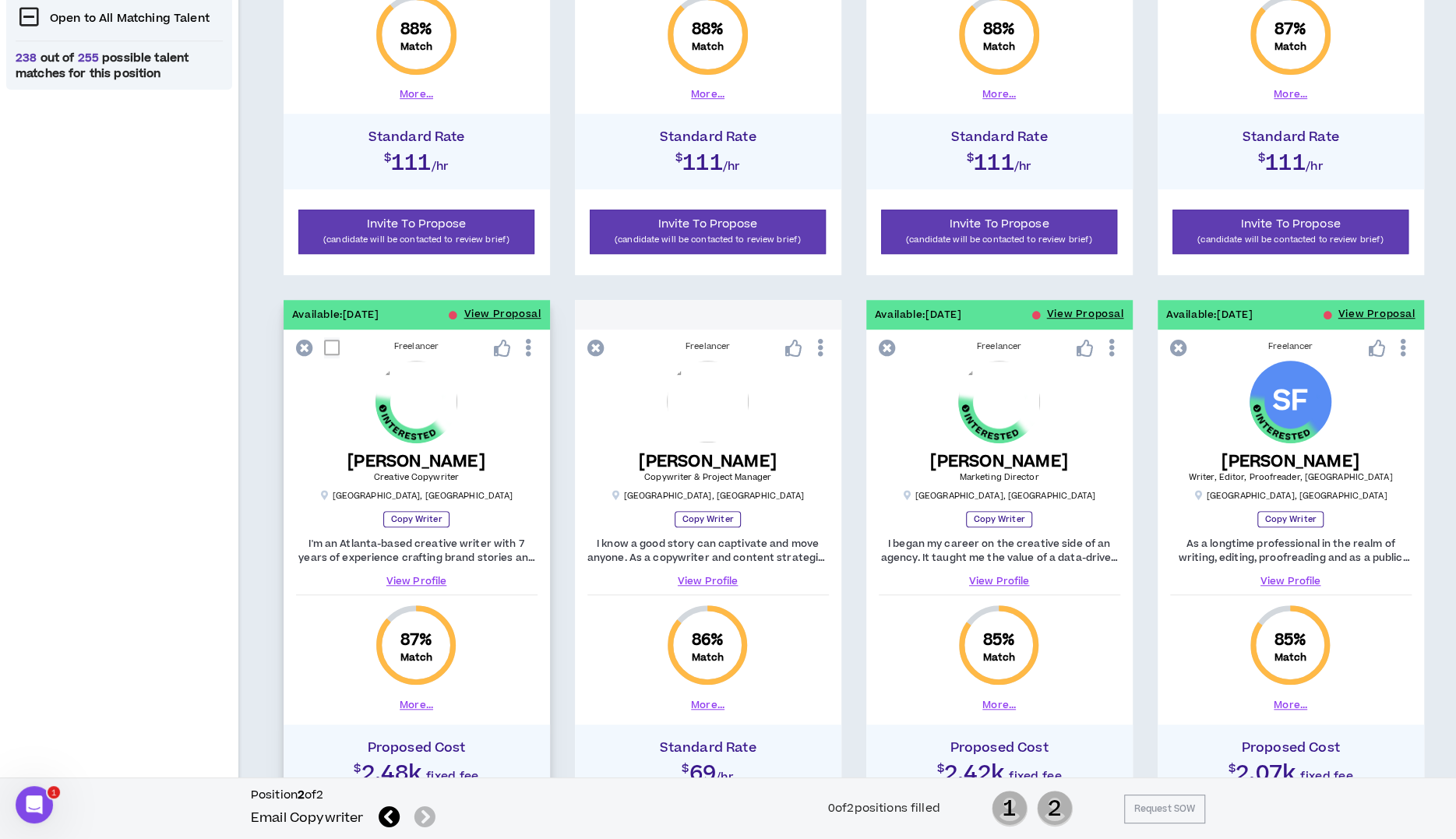 click on "Freelancer" at bounding box center (417, 347) 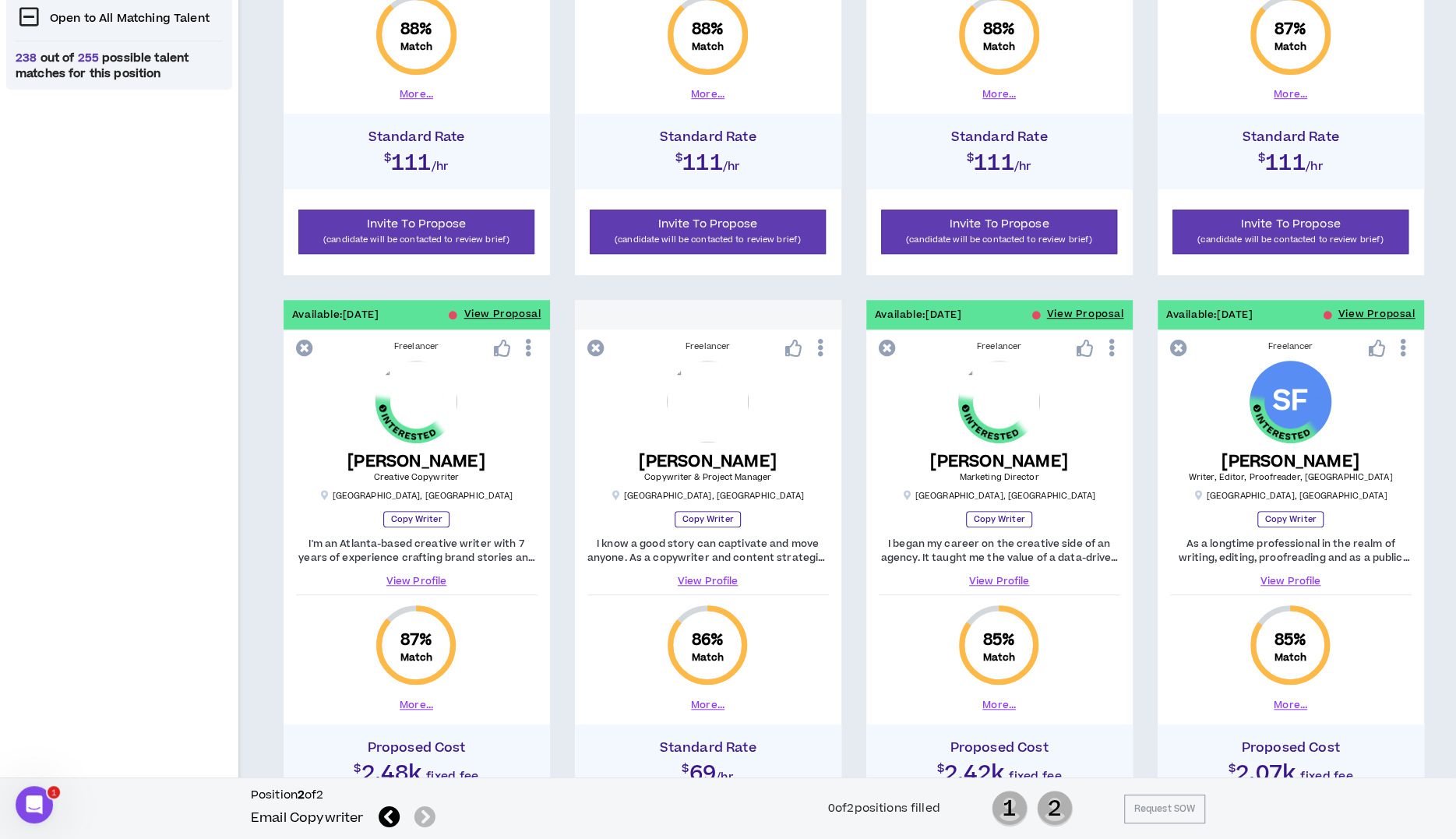 click on "Filter Results Wripple Roles Required Skills Experience Level Industries These filters were created based upon the requirements indicated for the position.   Edit Position Requirements Reset Talent Visibility Settings Edit Posted to Job Board Talent Location U.S. Only Talent Pools Open to All Matching Talent 238   out of   255   possible talent matches for this position" at bounding box center [119, 536] 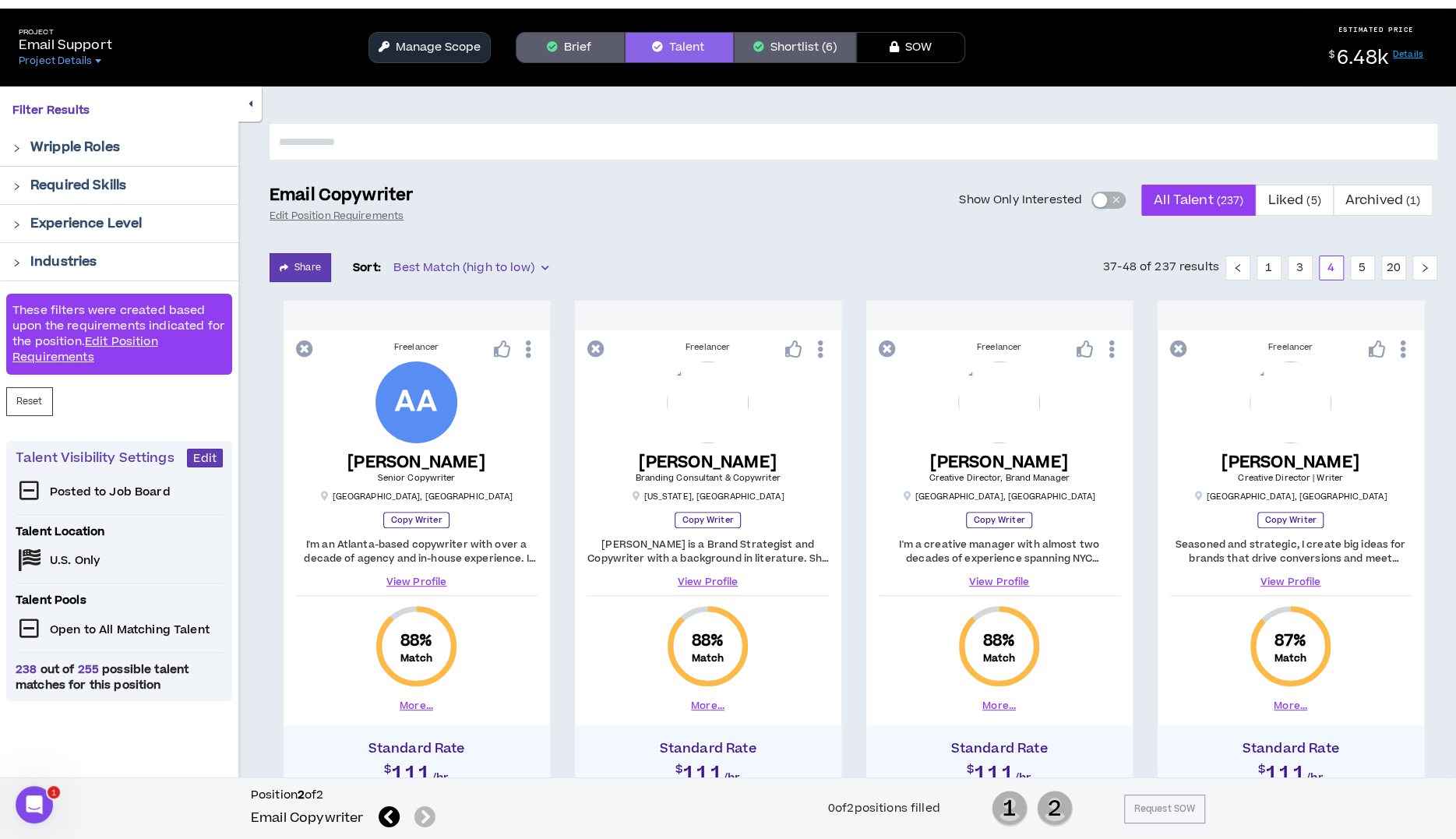 scroll, scrollTop: 0, scrollLeft: 0, axis: both 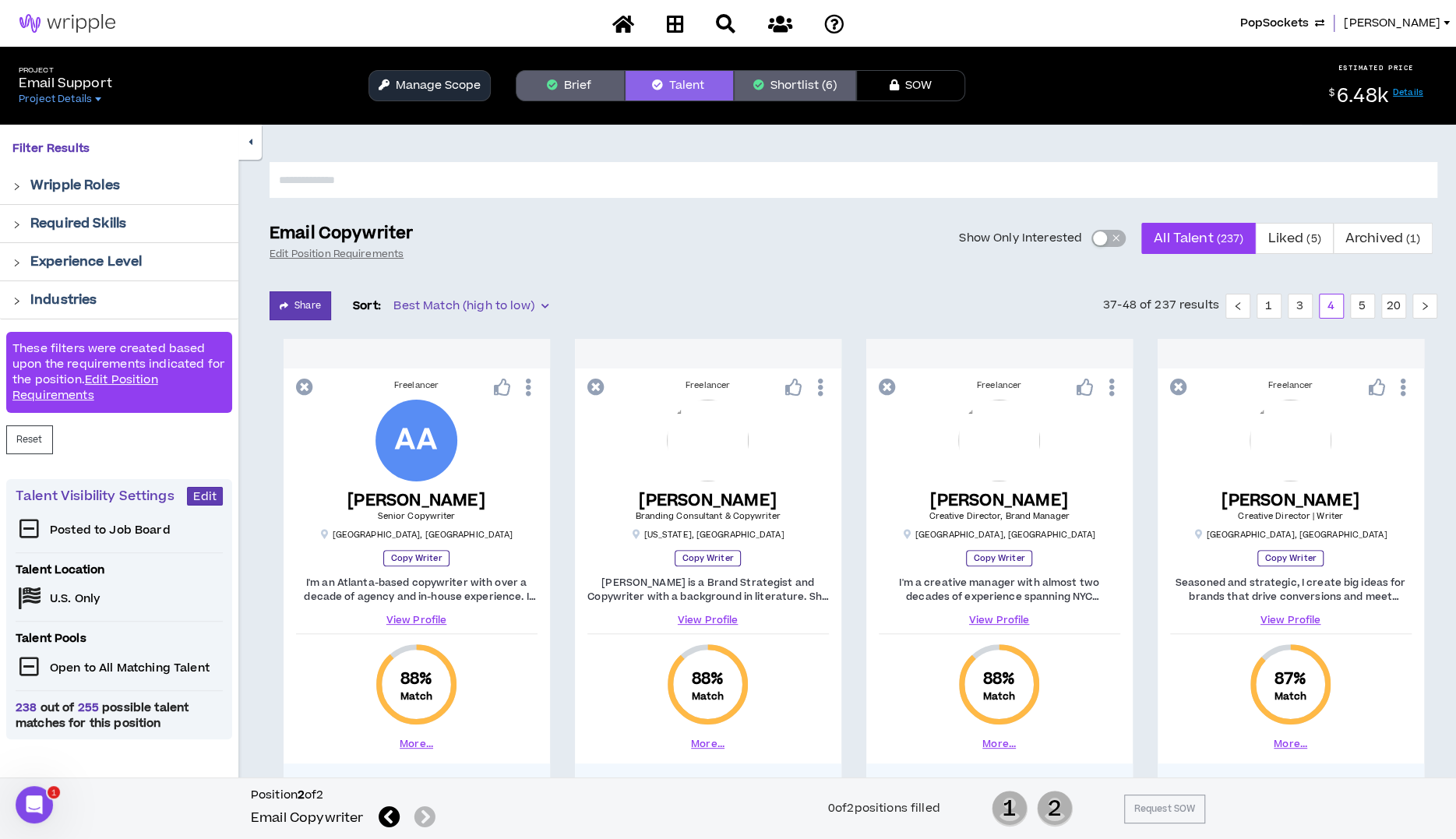 click at bounding box center [853, 180] 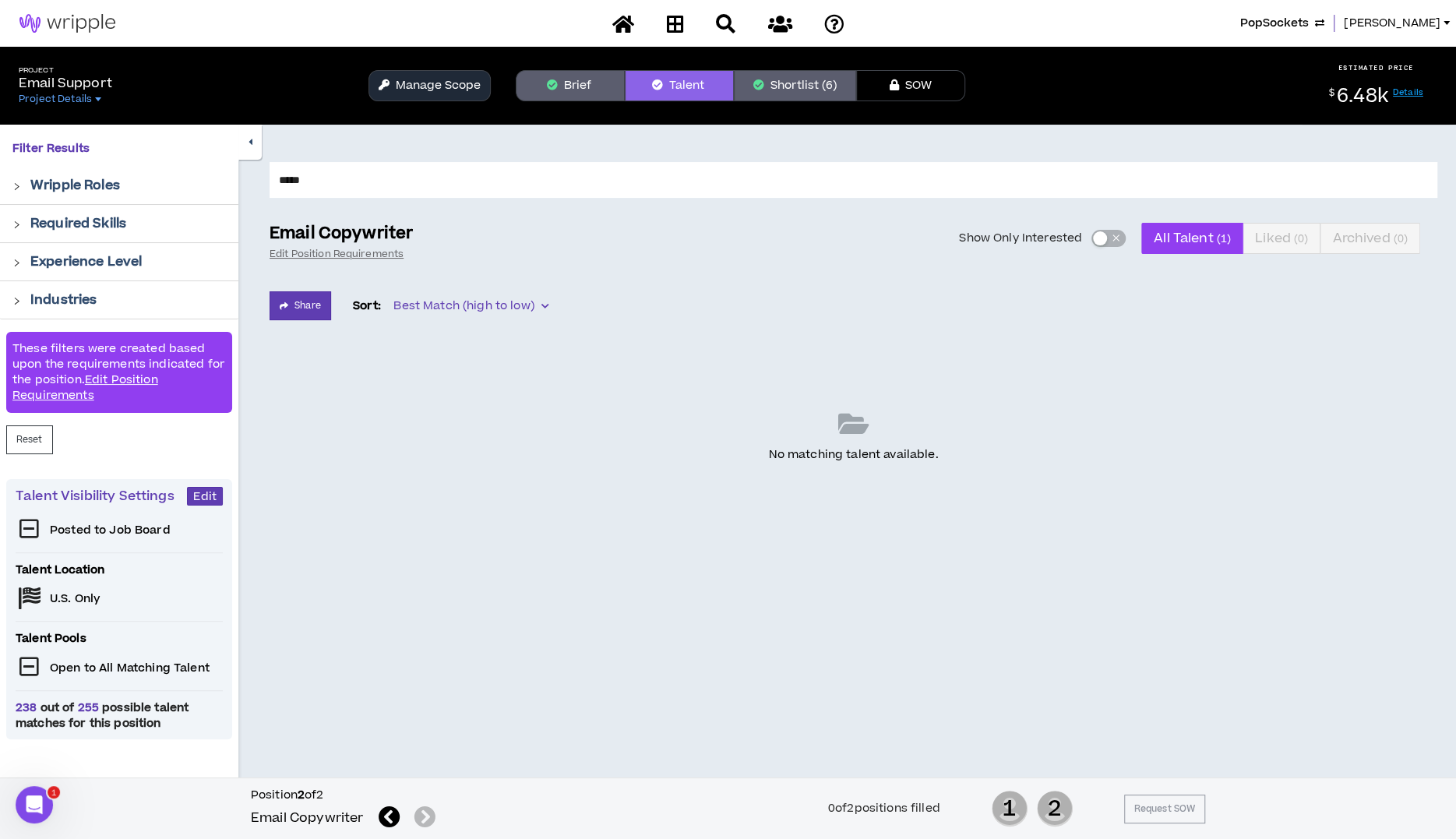 click on "*****" at bounding box center [853, 180] 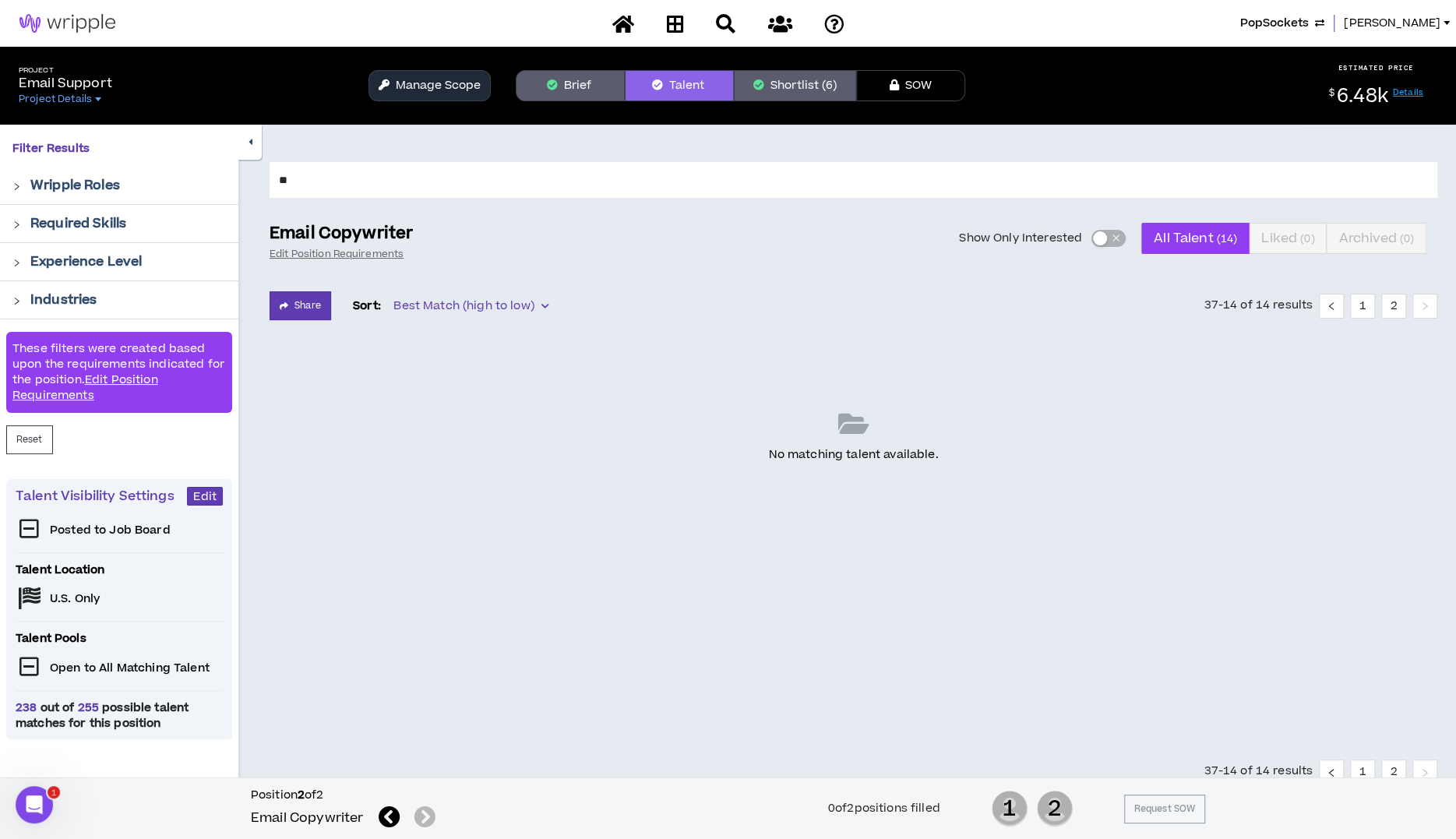 click at bounding box center [296, 23] 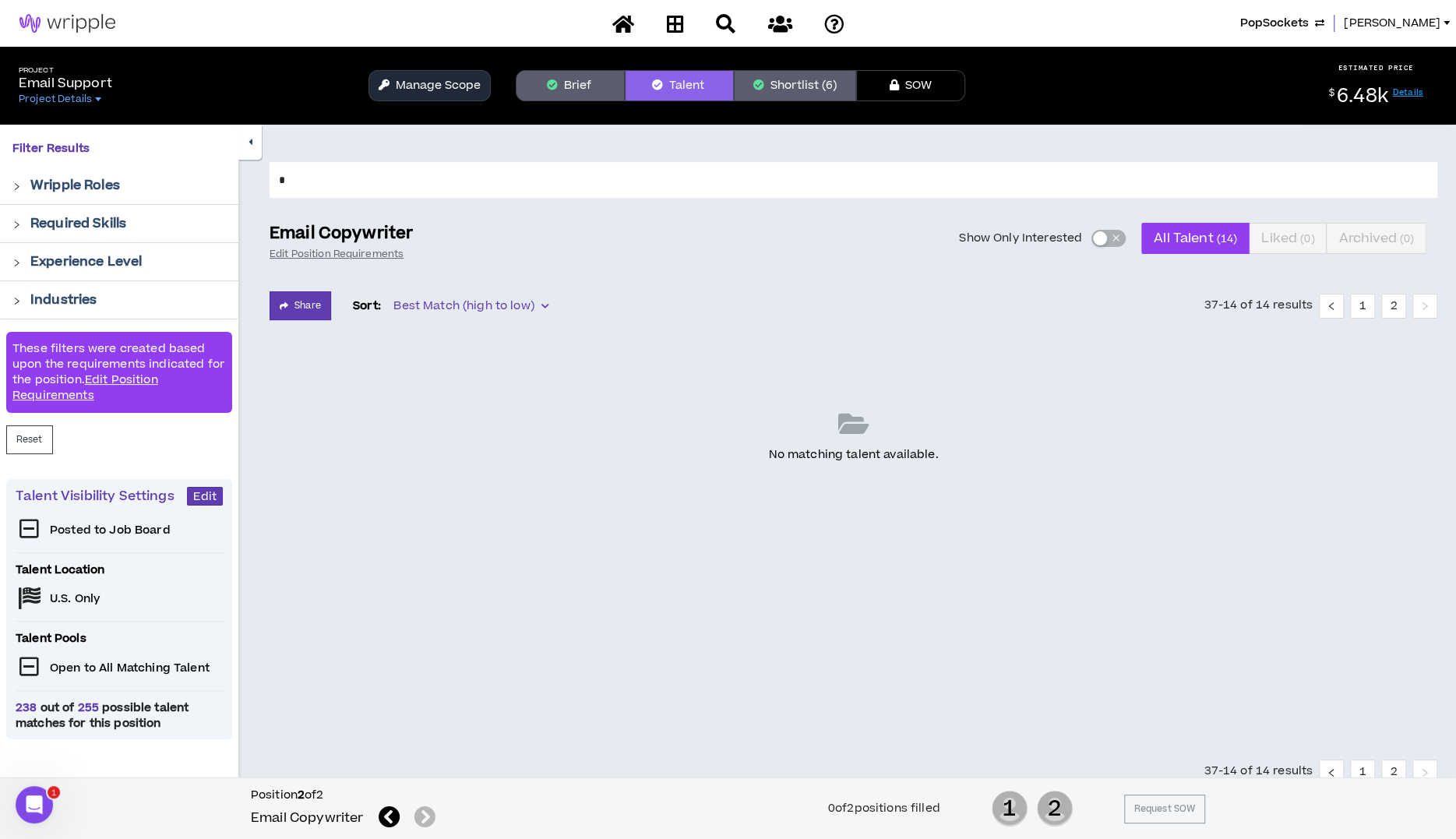 type on "*" 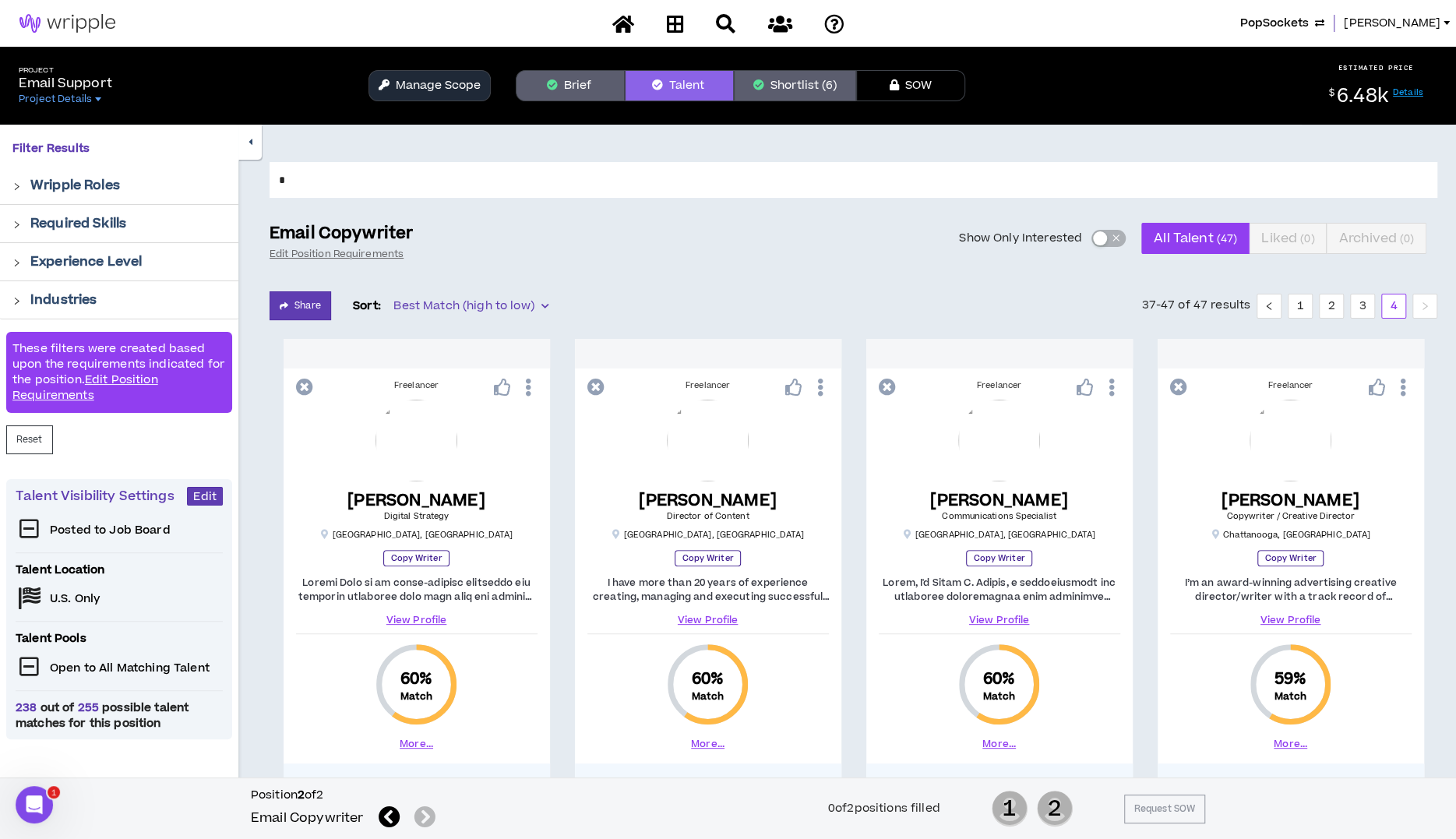 click on "*" at bounding box center (853, 180) 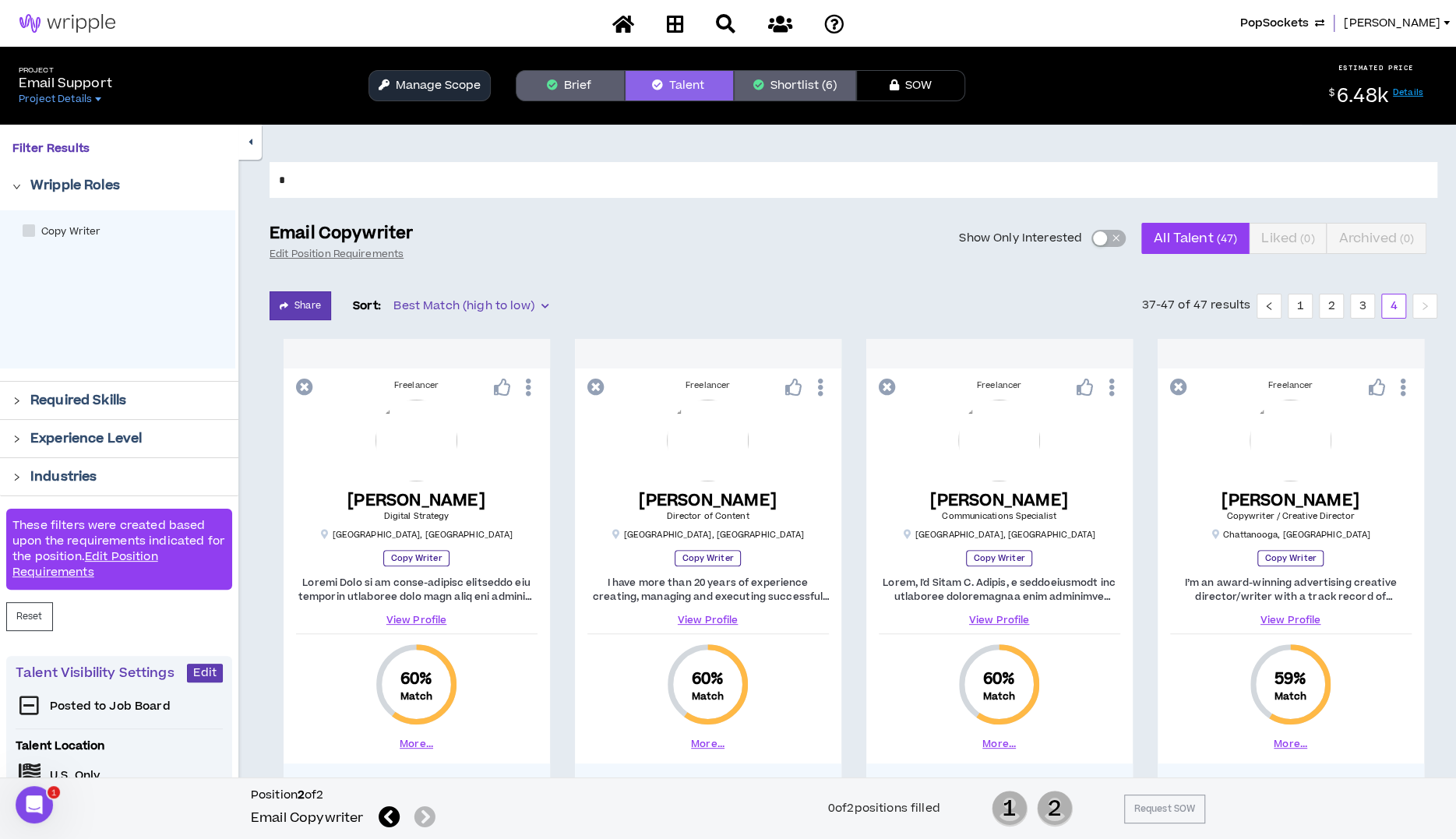 click at bounding box center (29, 231) 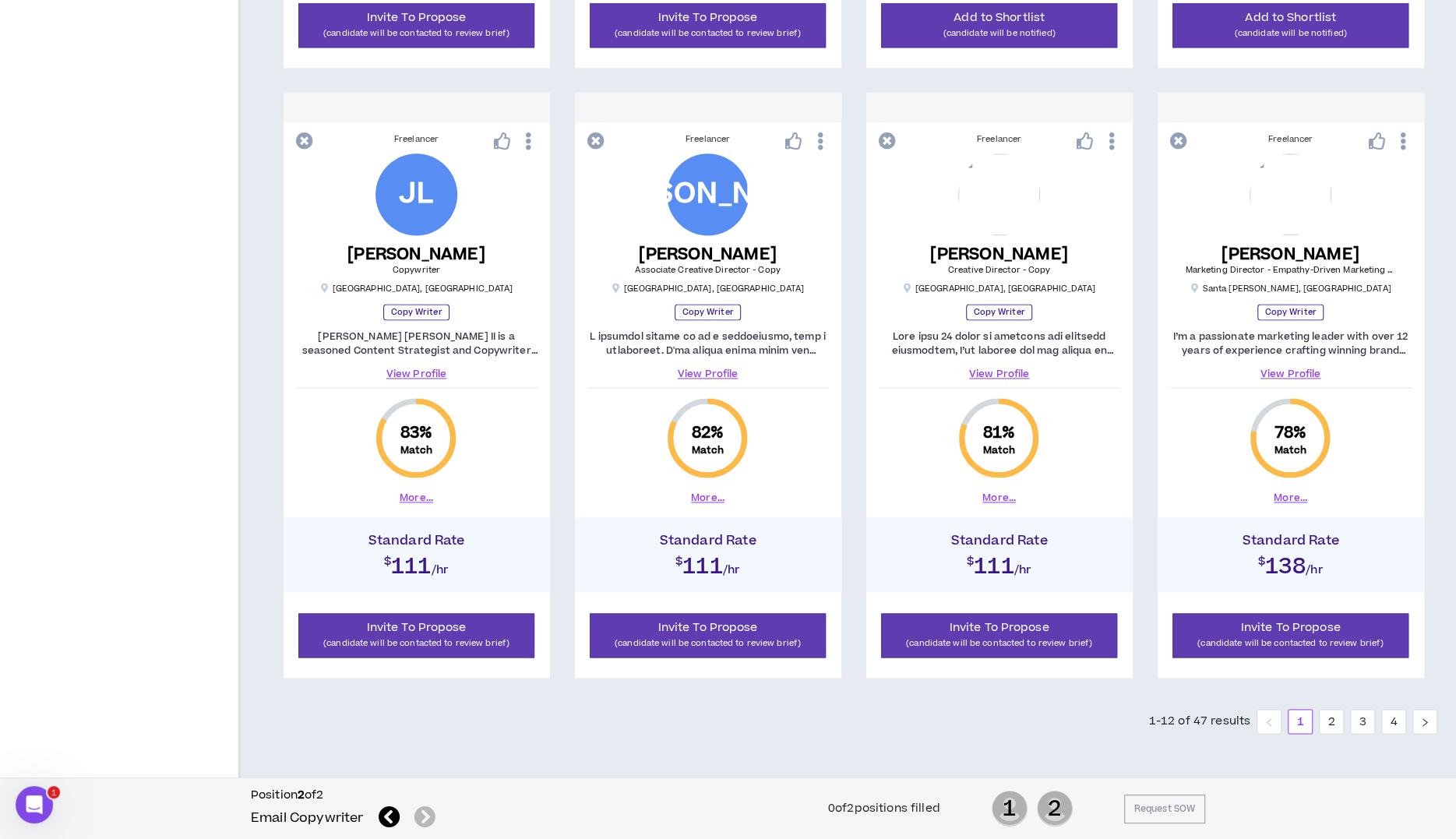 scroll, scrollTop: 0, scrollLeft: 0, axis: both 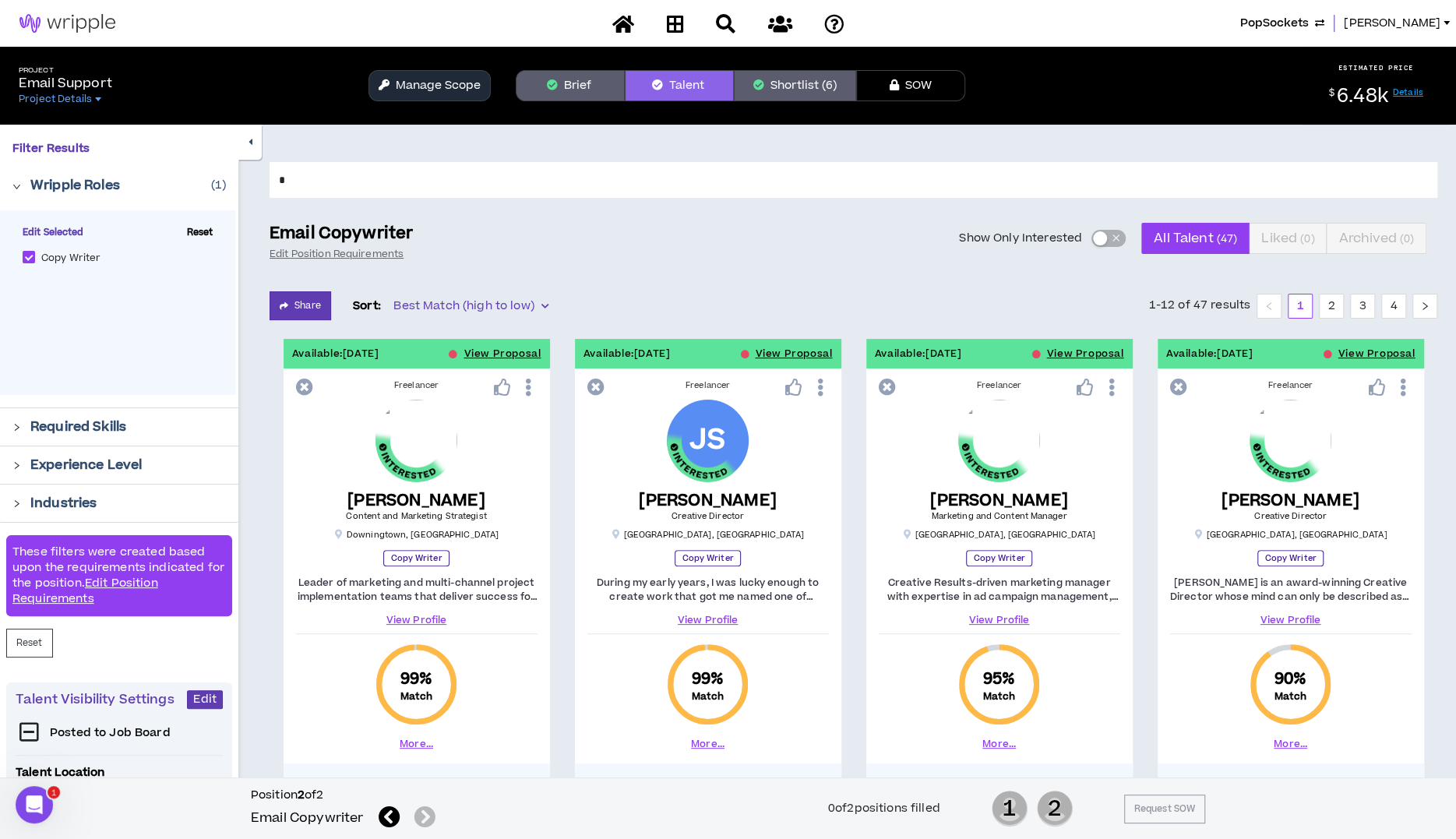 click on "*" at bounding box center [853, 180] 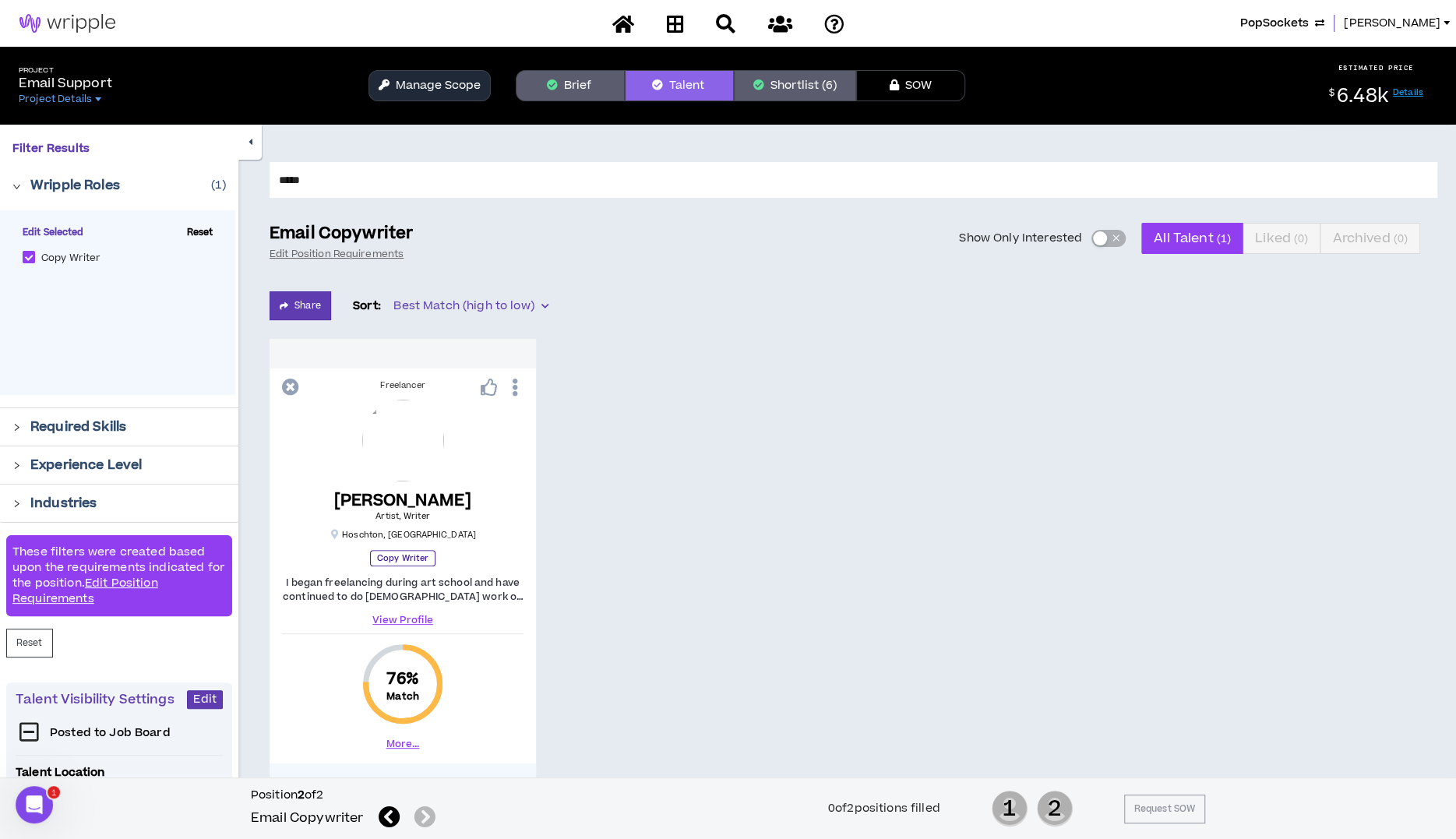 click on "*****" at bounding box center [853, 180] 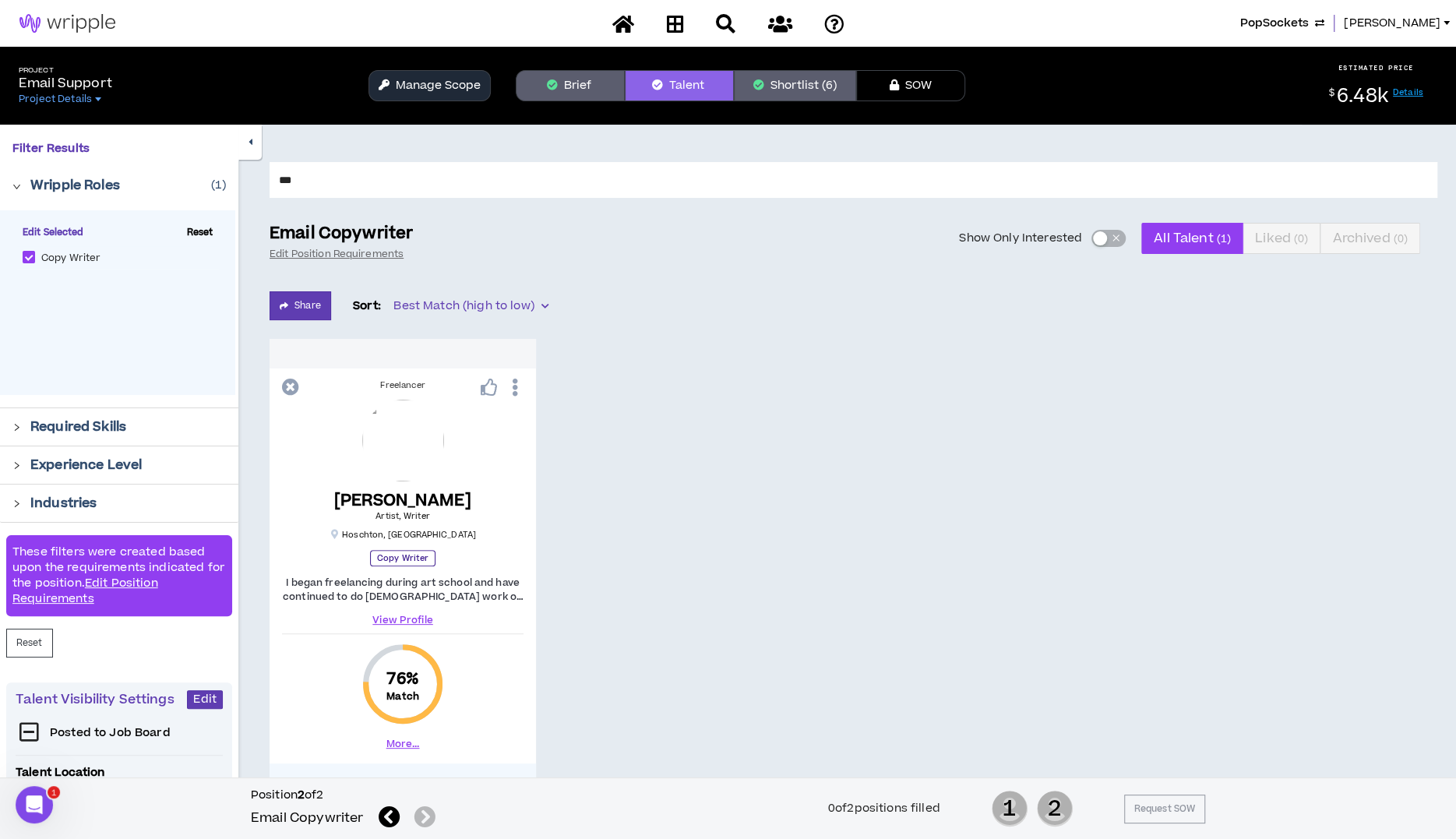 type on "***" 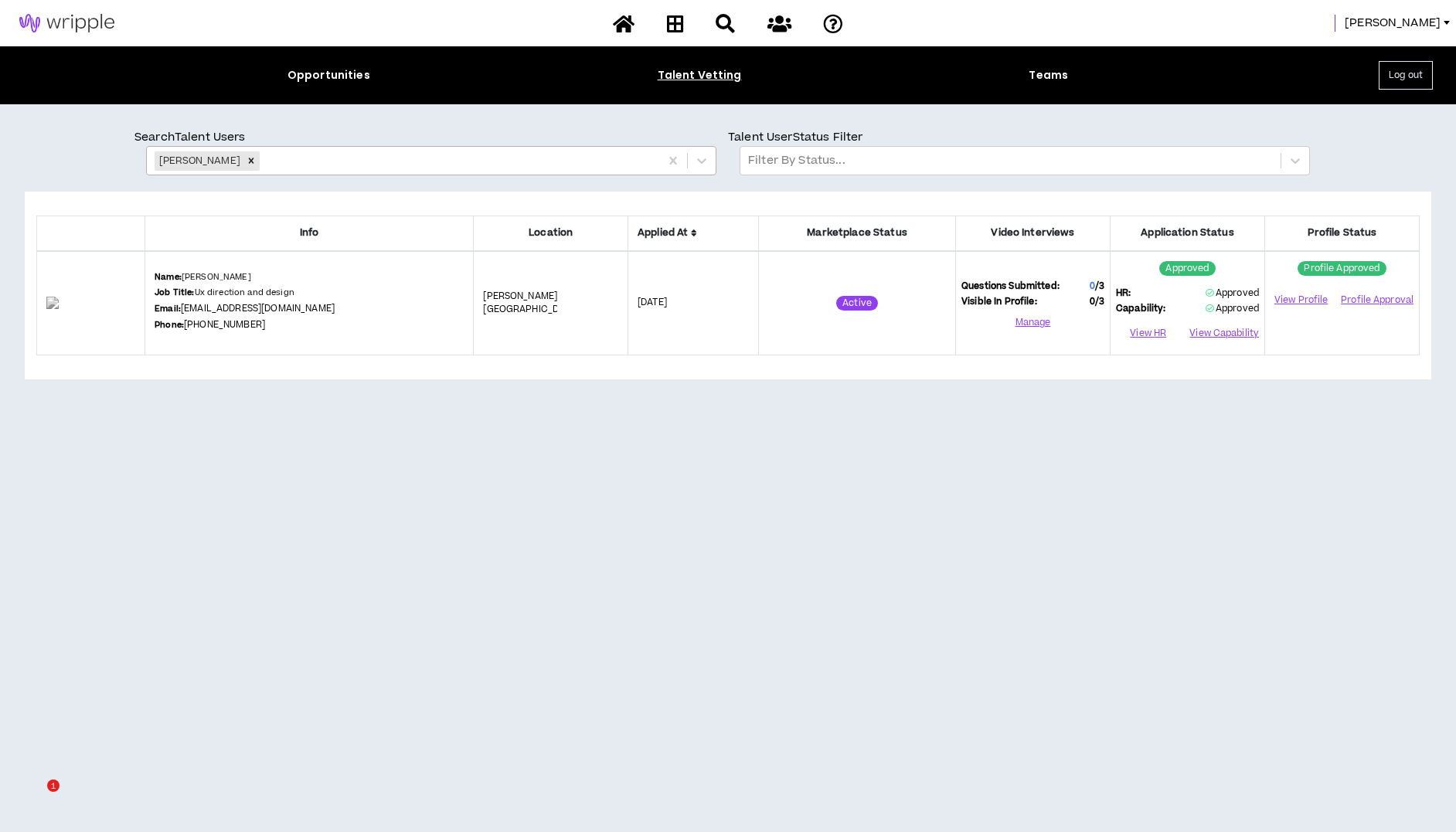 scroll, scrollTop: 0, scrollLeft: 0, axis: both 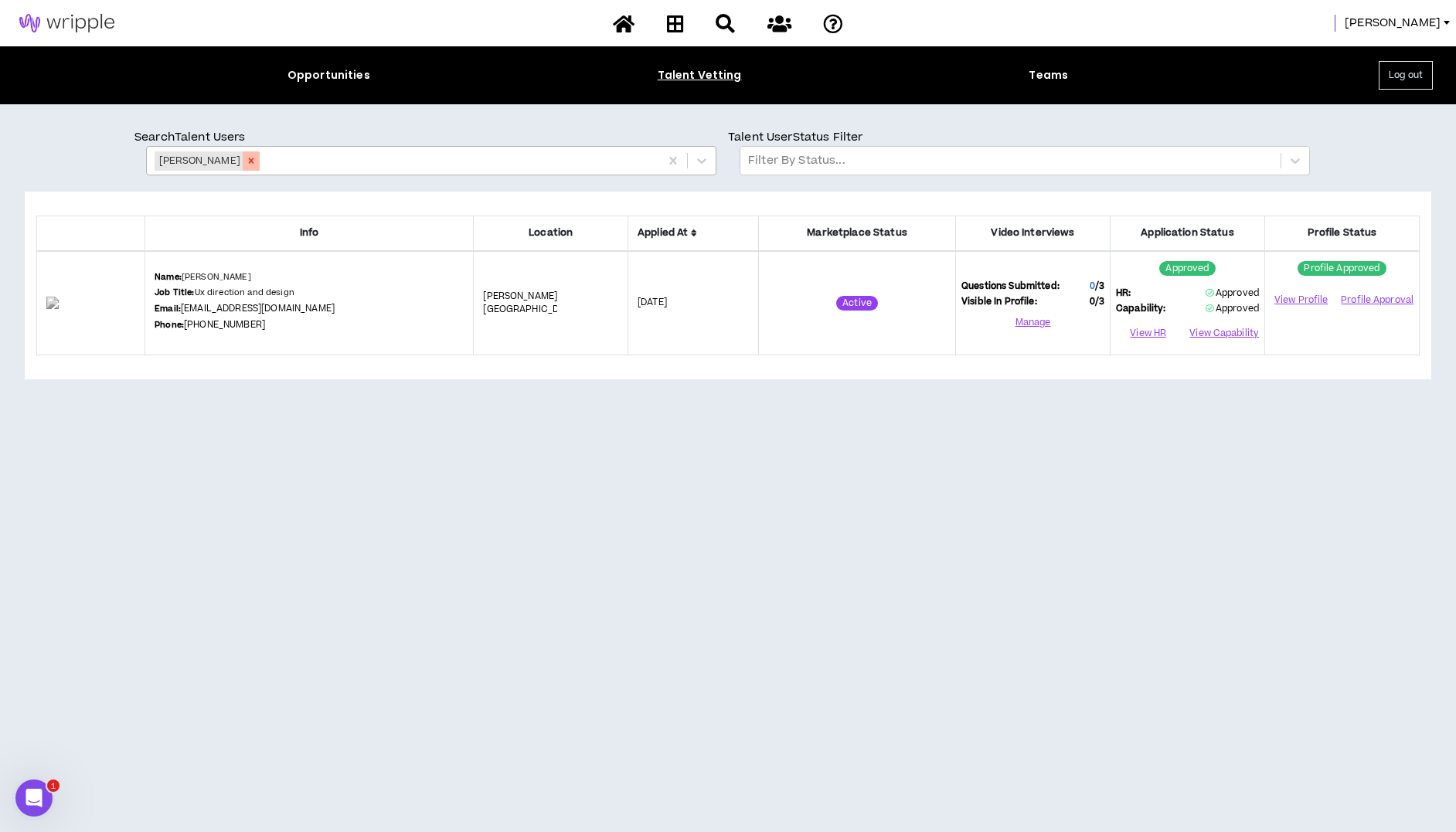 click at bounding box center [251, 161] 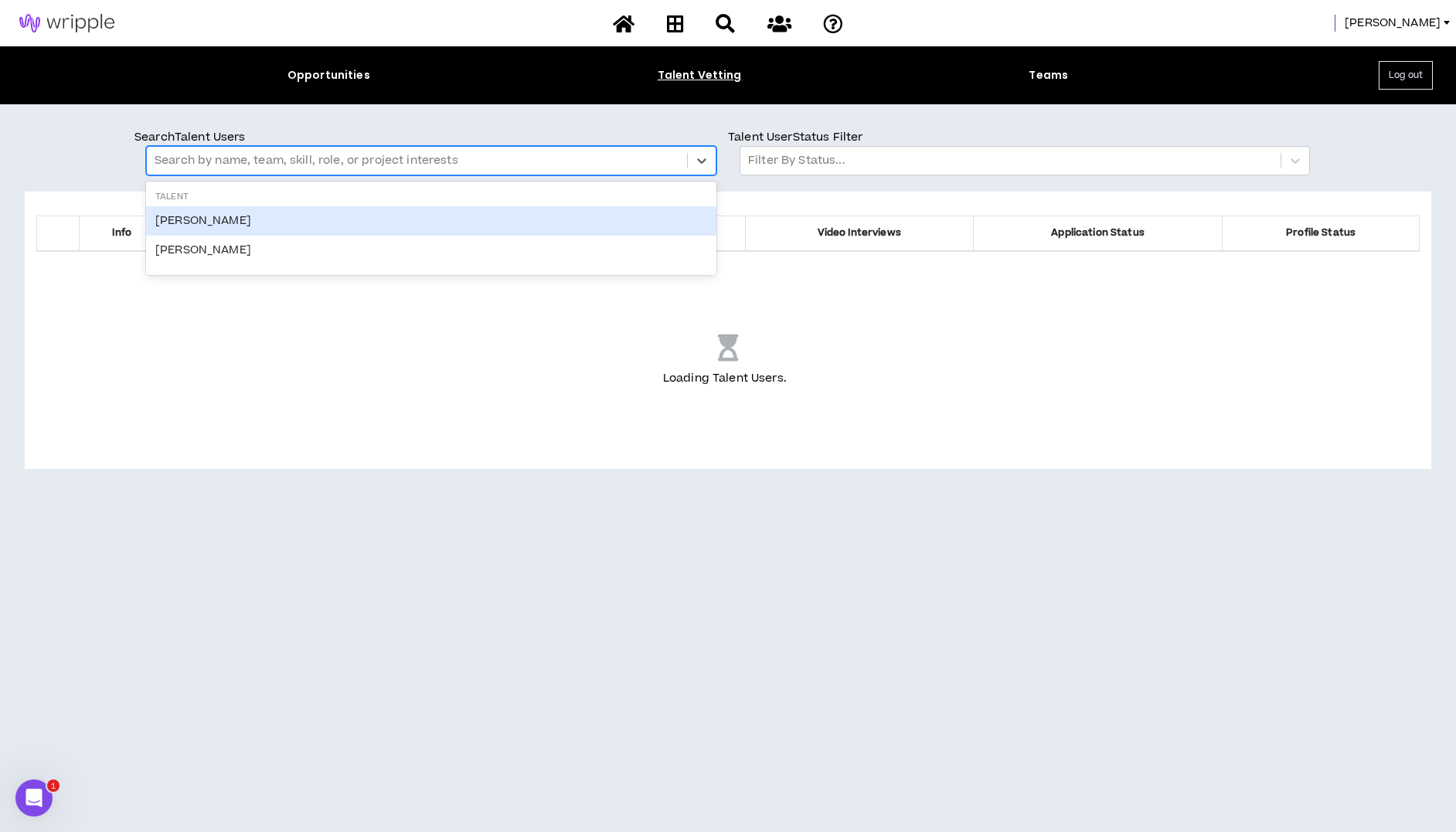 click at bounding box center (417, 161) 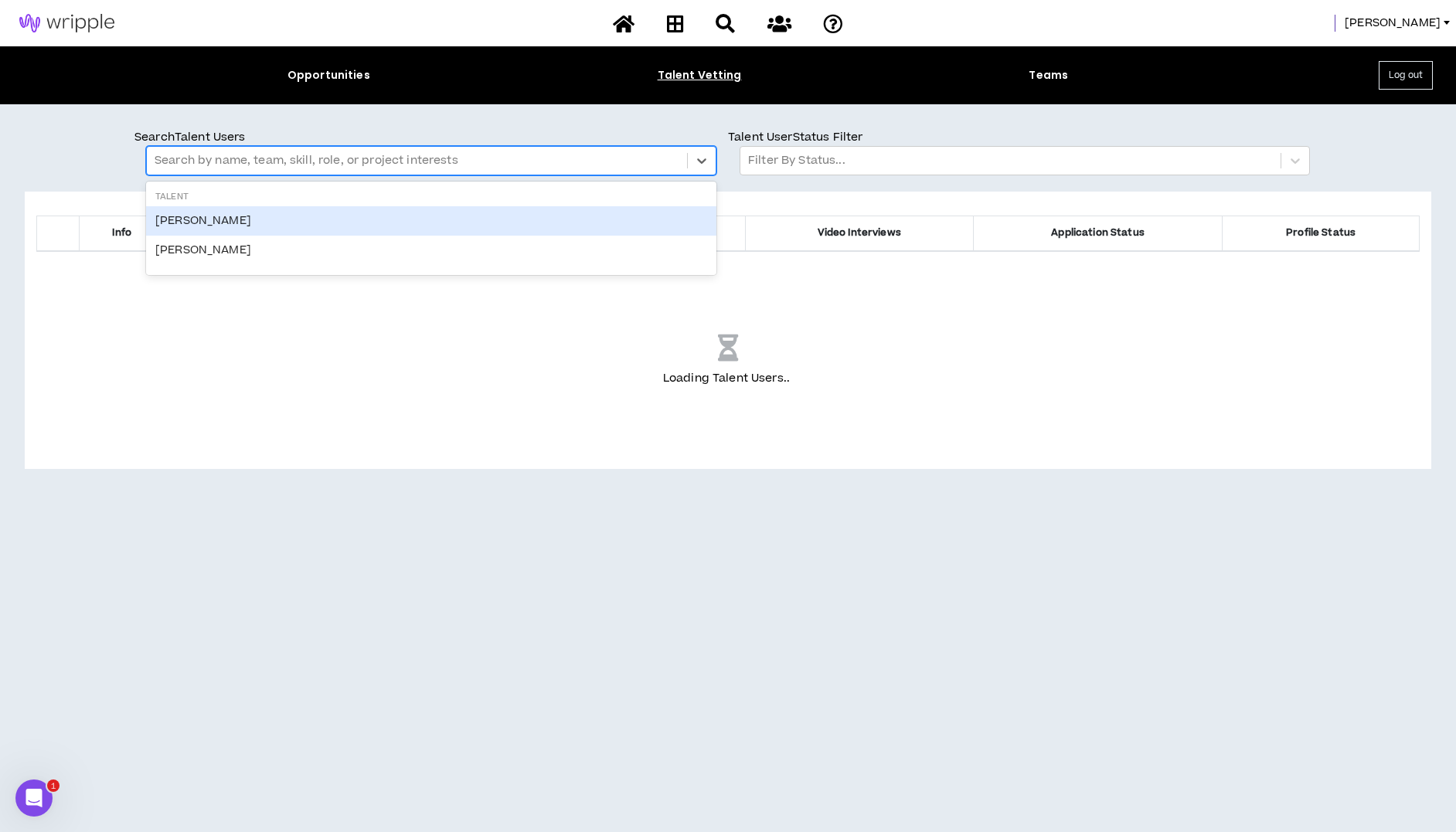 click at bounding box center (417, 161) 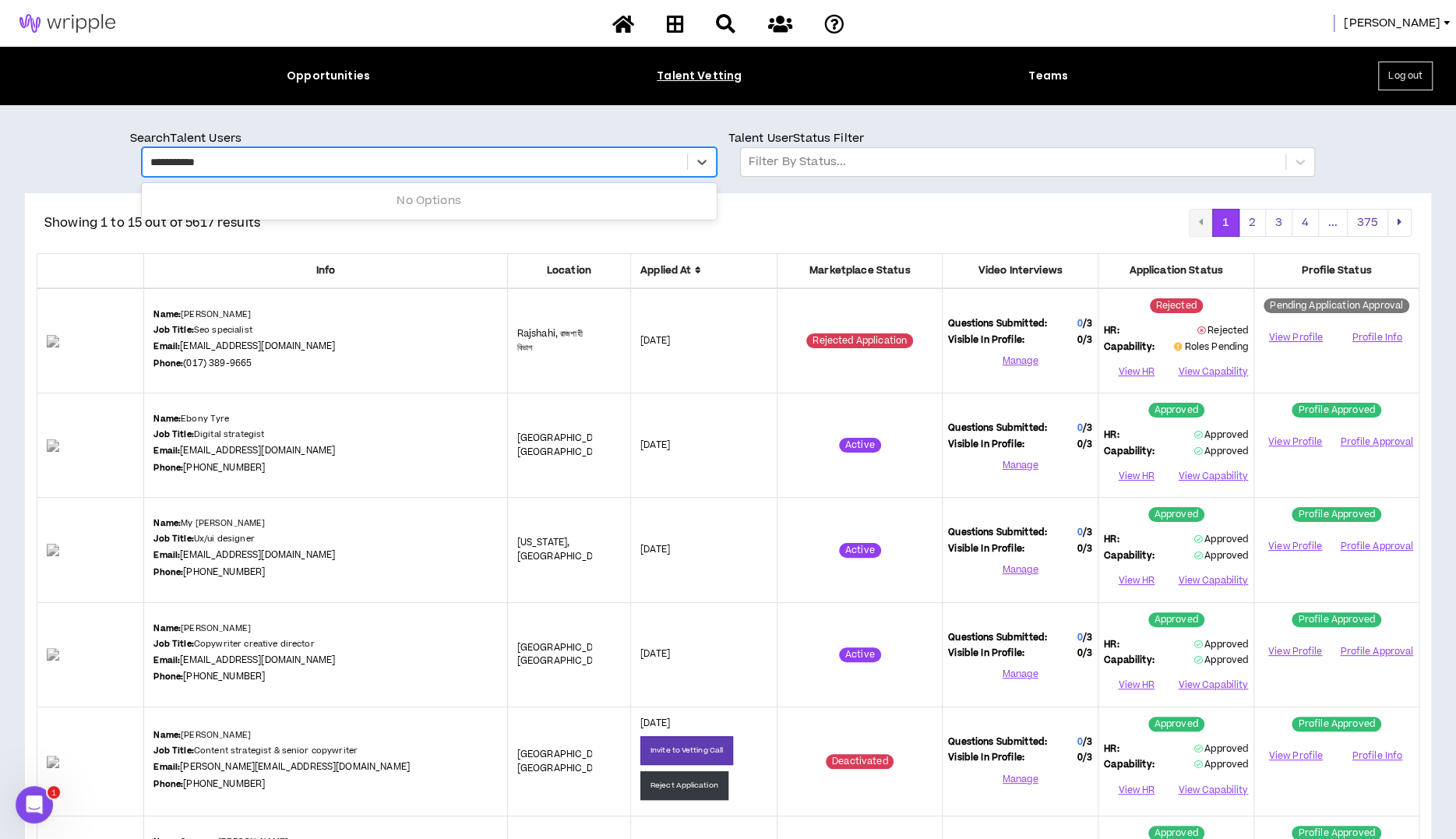 type on "**********" 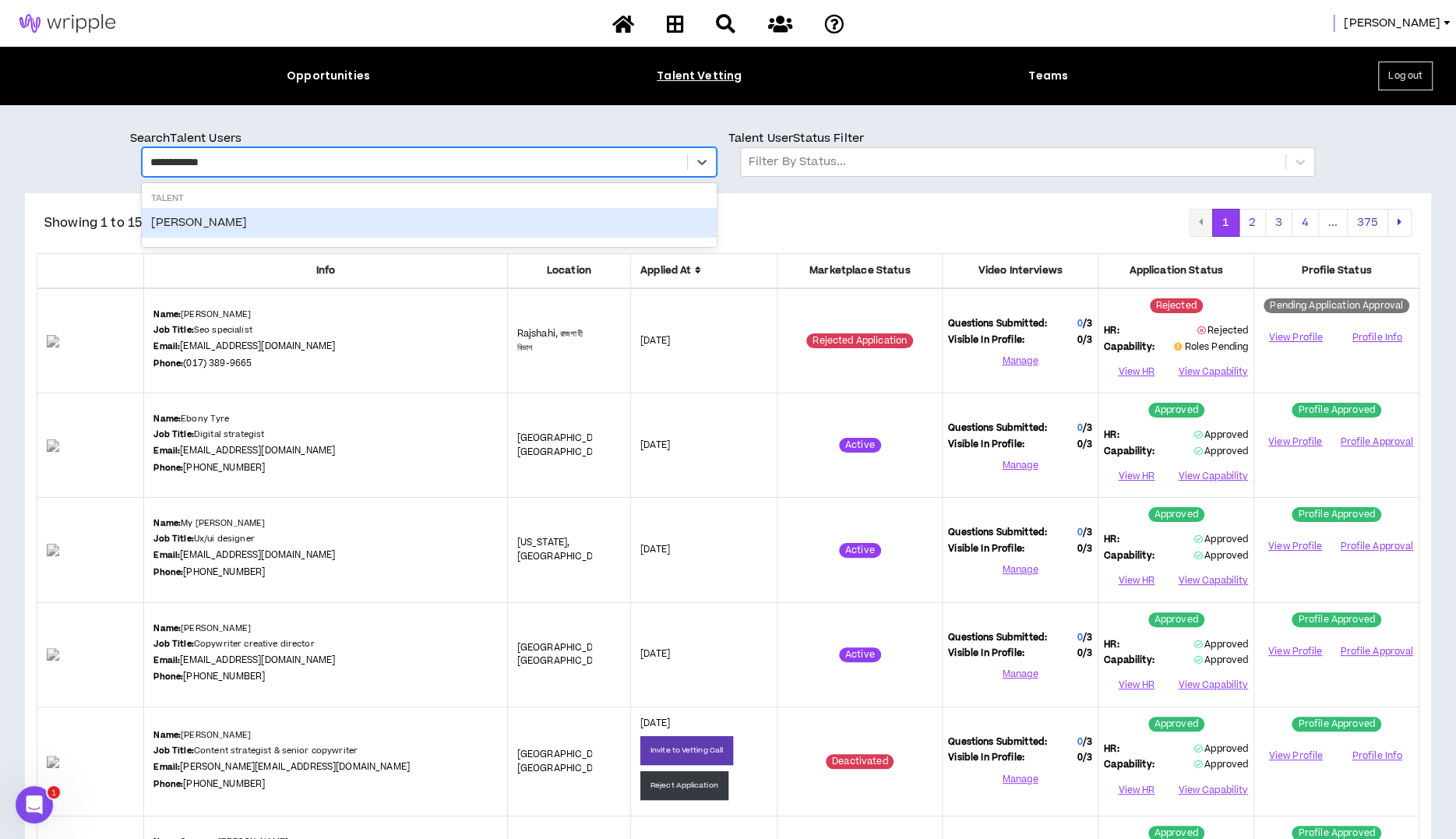 click on "Jason Corbin" at bounding box center [429, 223] 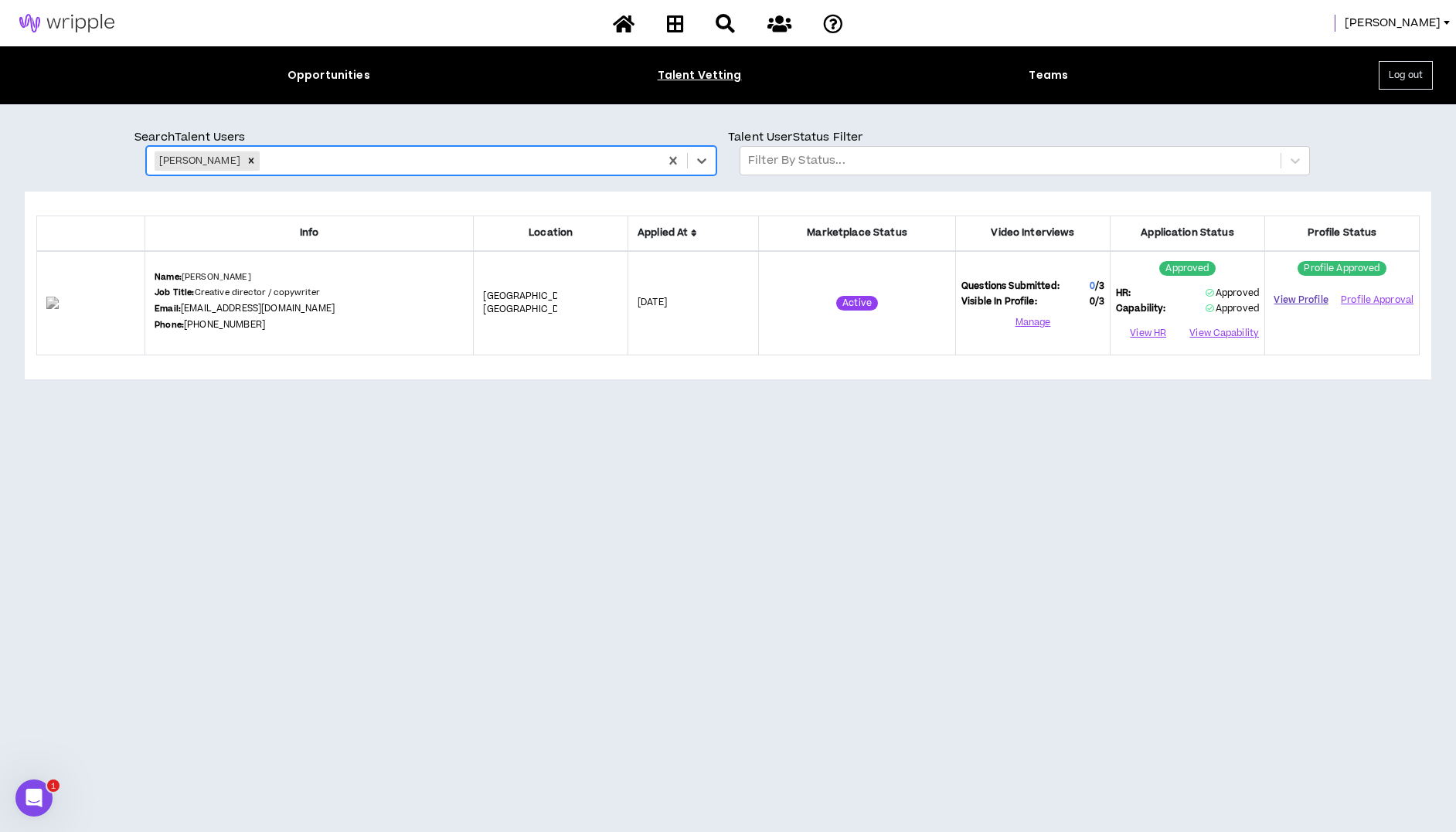 click on "View Profile" at bounding box center (1301, 300) 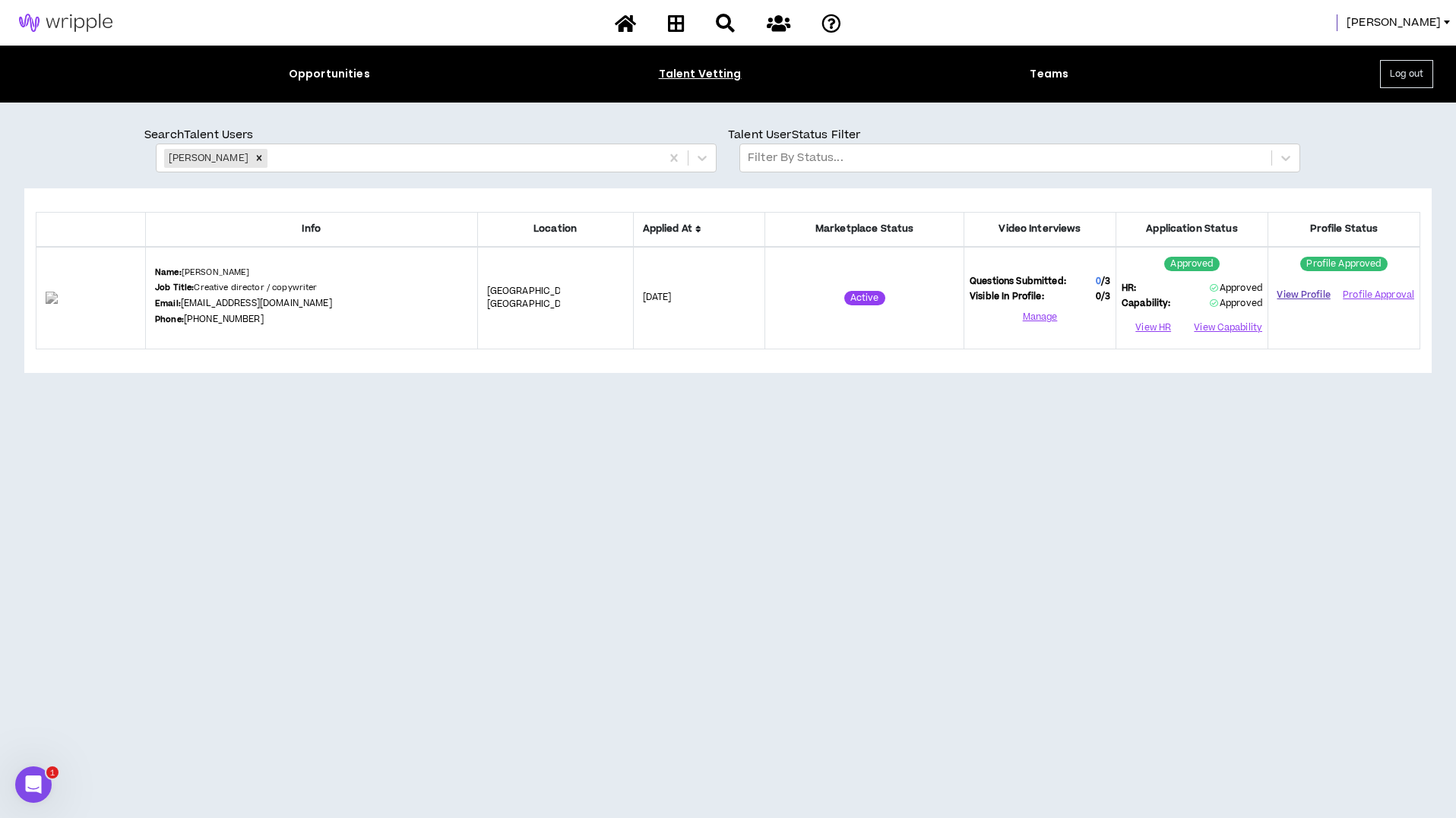 click on "View Profile" at bounding box center (1303, 295) 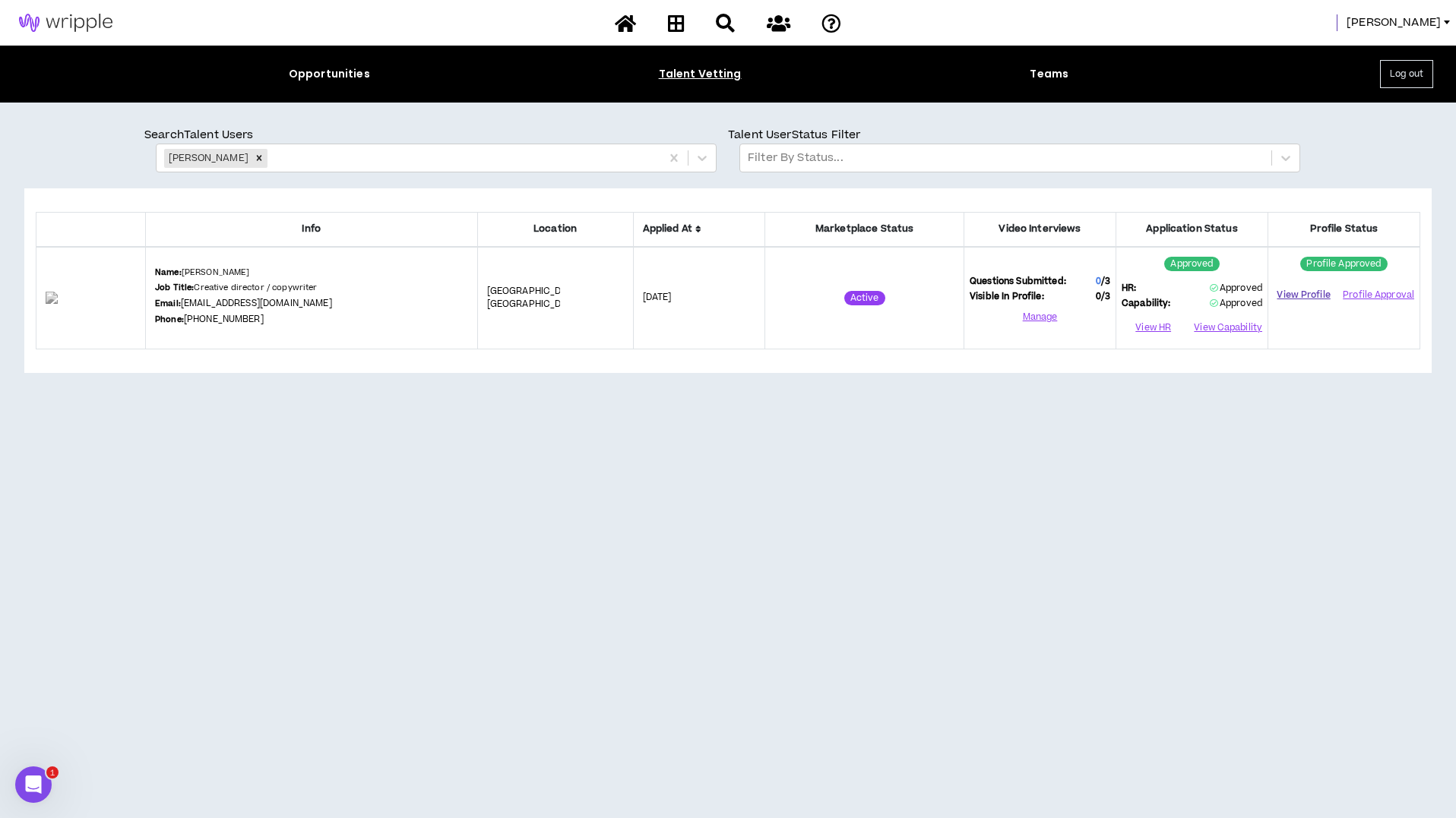 click on "View Profile" at bounding box center (1303, 295) 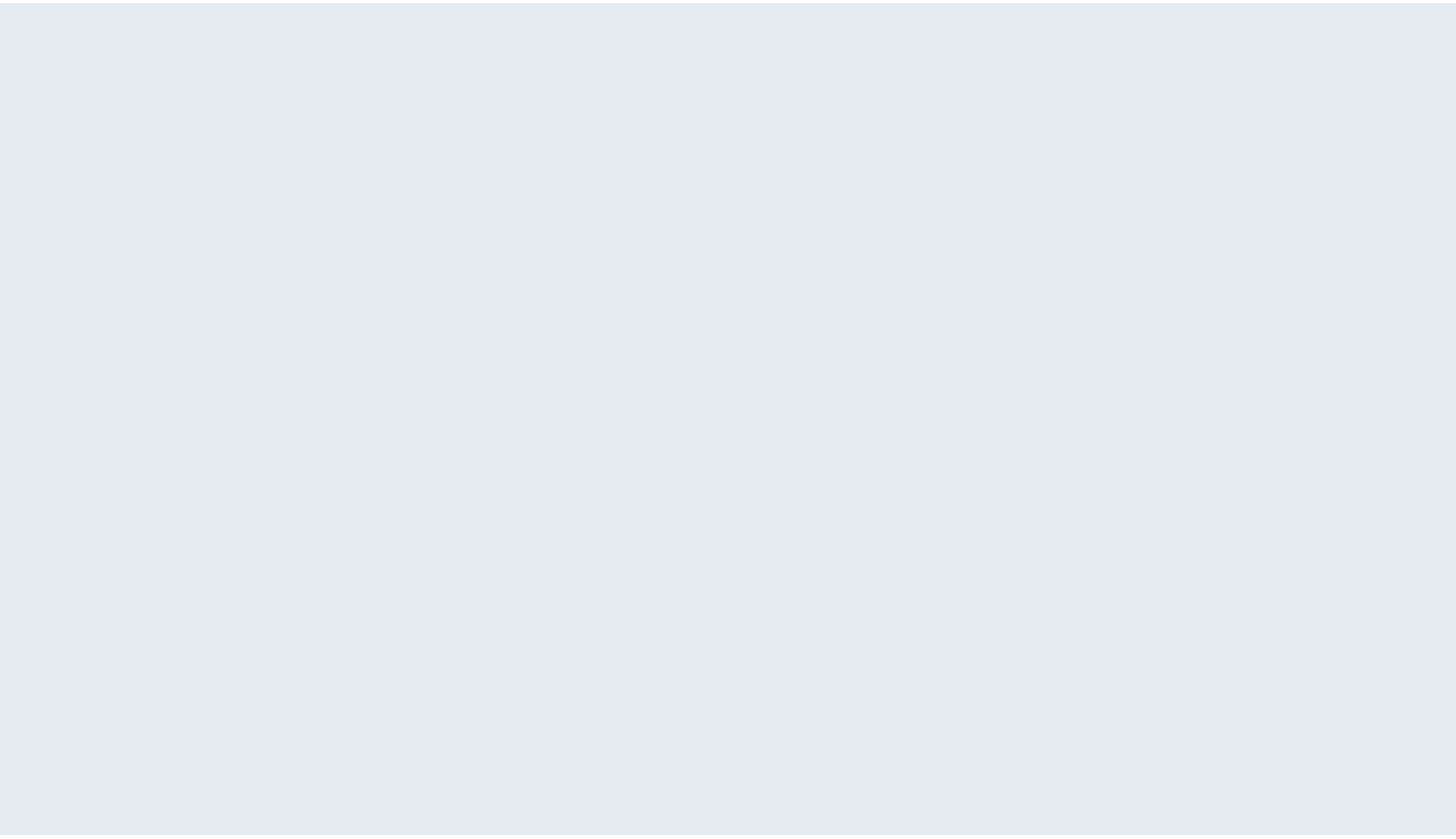 scroll, scrollTop: 0, scrollLeft: 0, axis: both 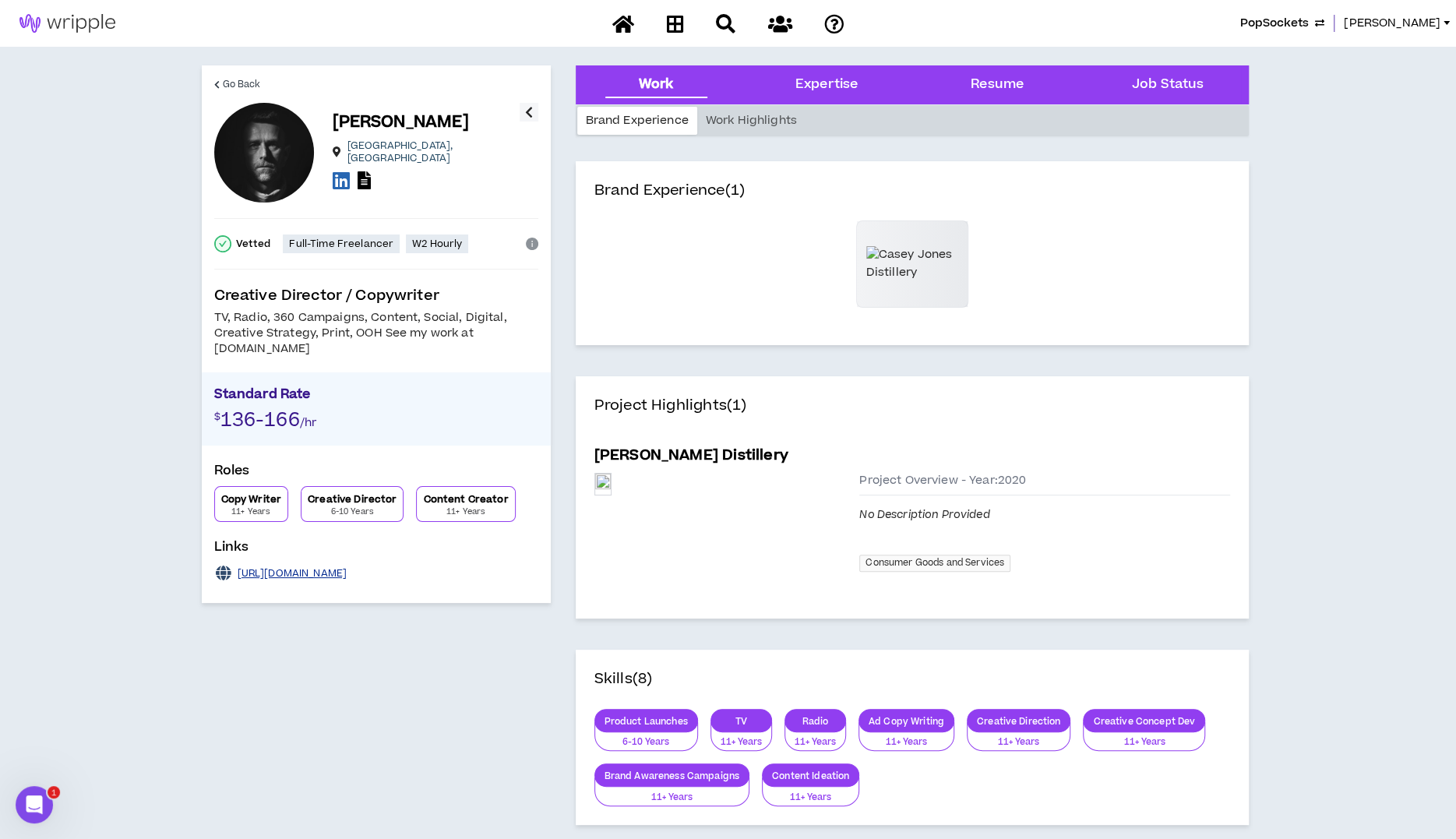click on "[URL][DOMAIN_NAME]" at bounding box center [292, 573] 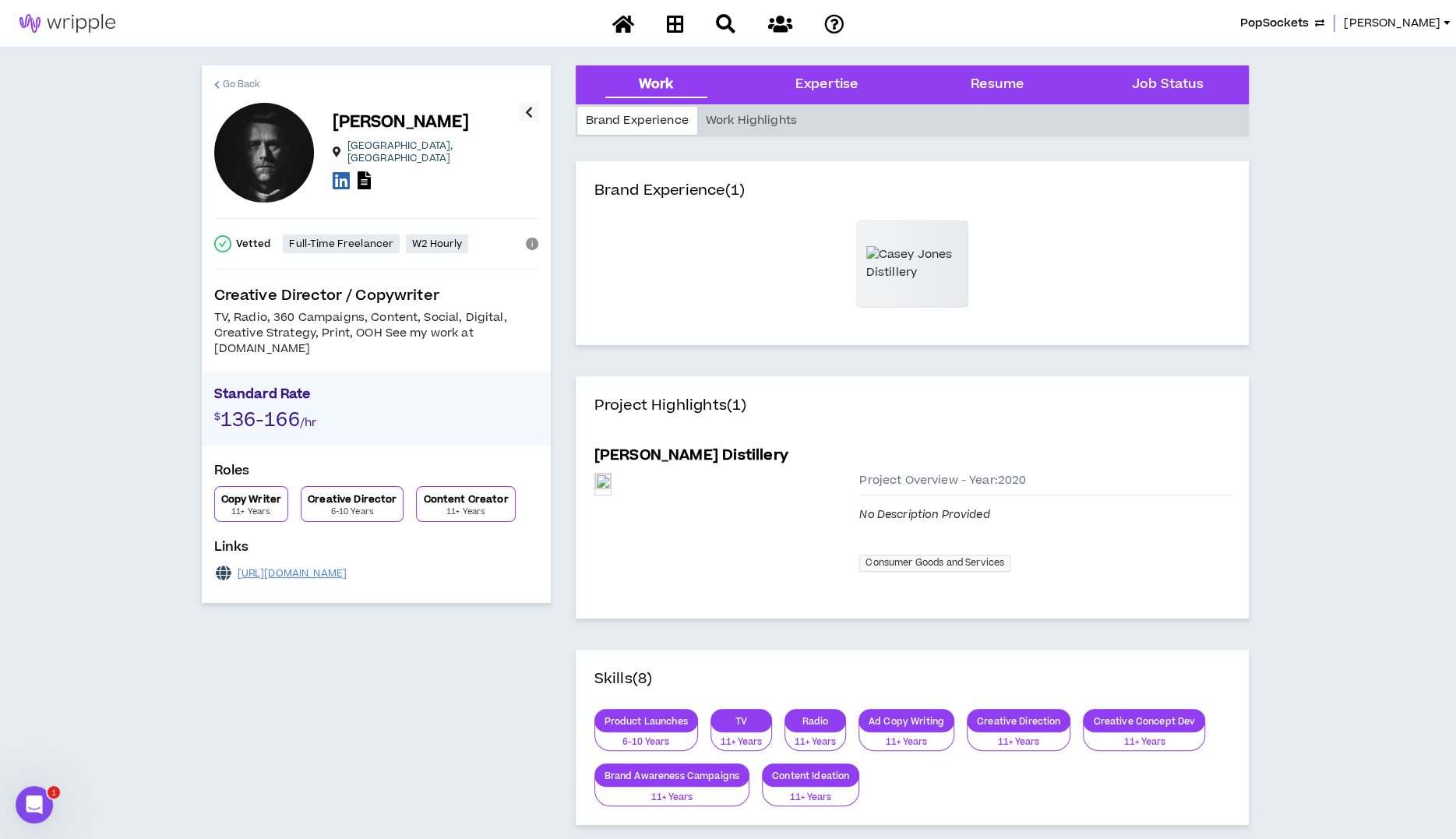 click on "Go Back" at bounding box center (241, 84) 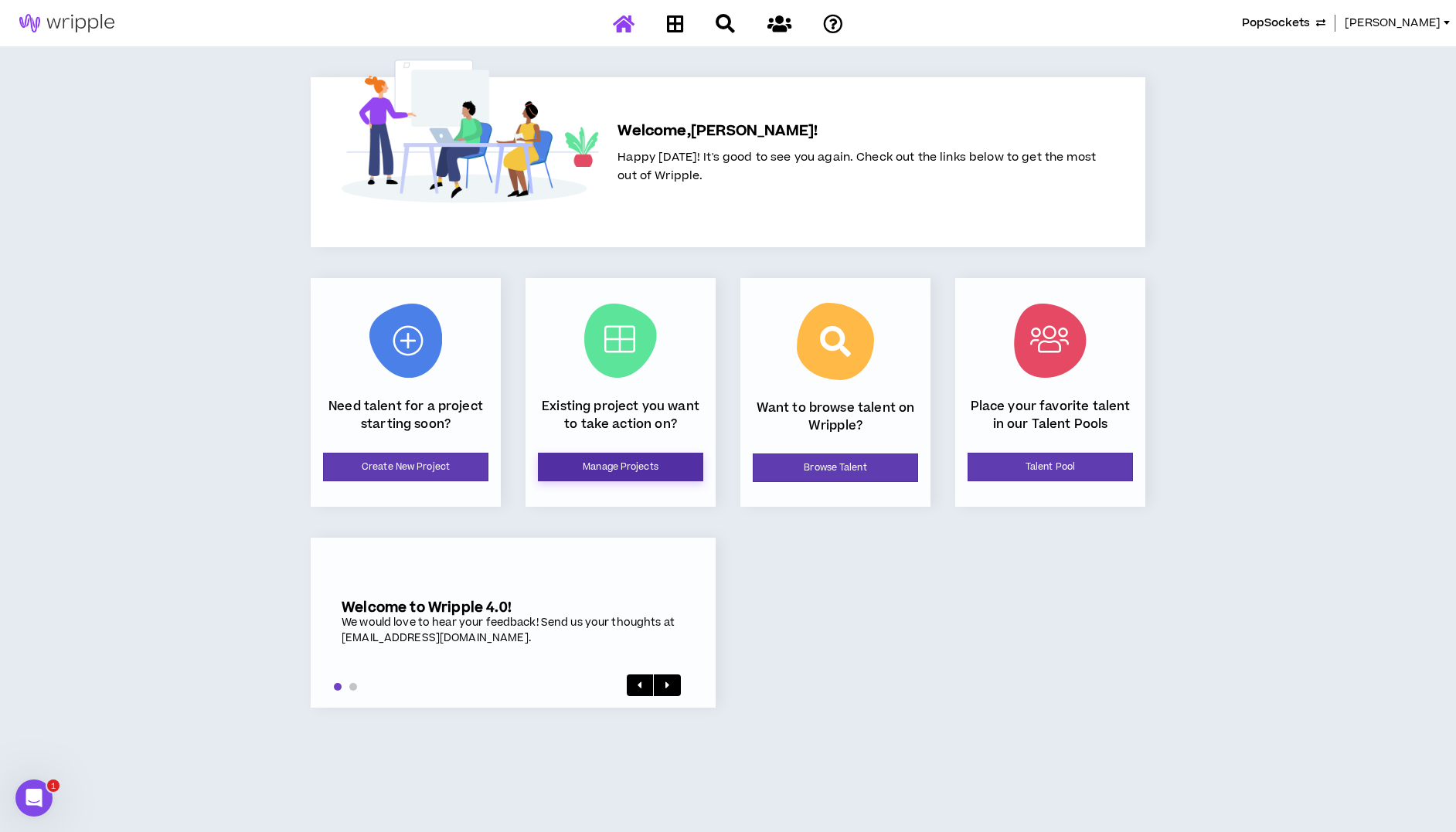 click on "Manage Projects" at bounding box center (621, 467) 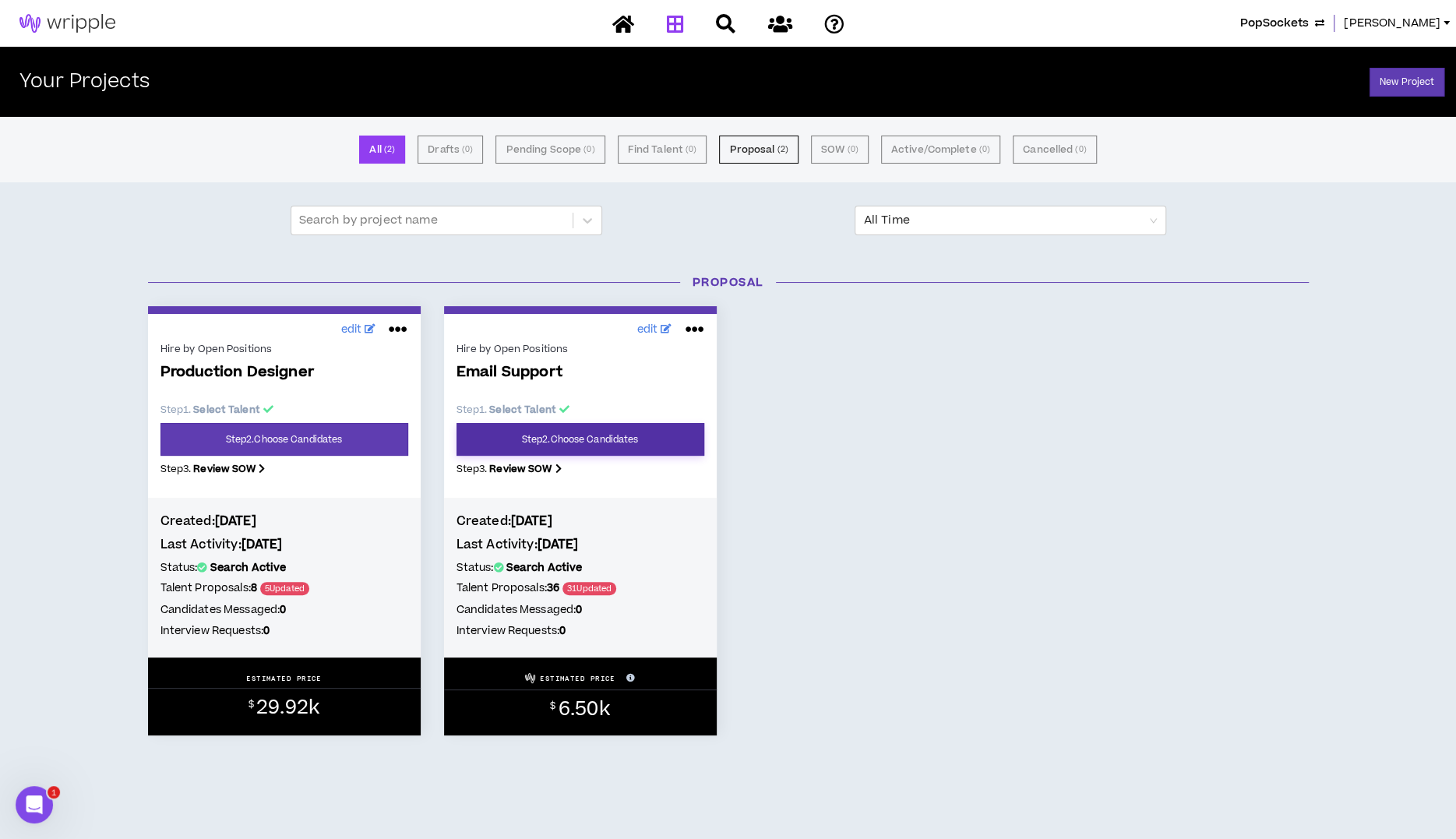 click on "Step  2 .  Choose Candidates" at bounding box center [580, 439] 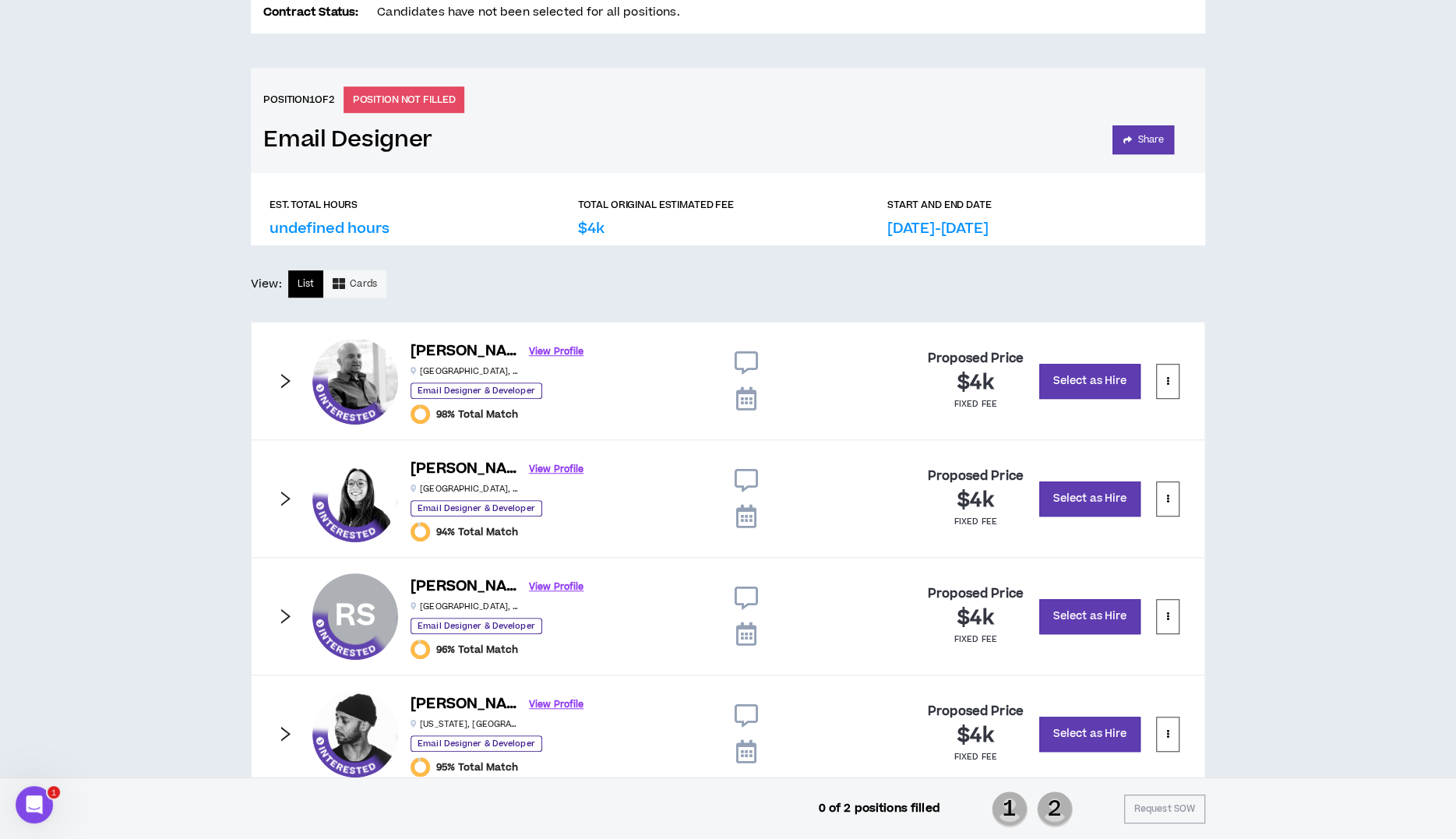 scroll, scrollTop: 0, scrollLeft: 0, axis: both 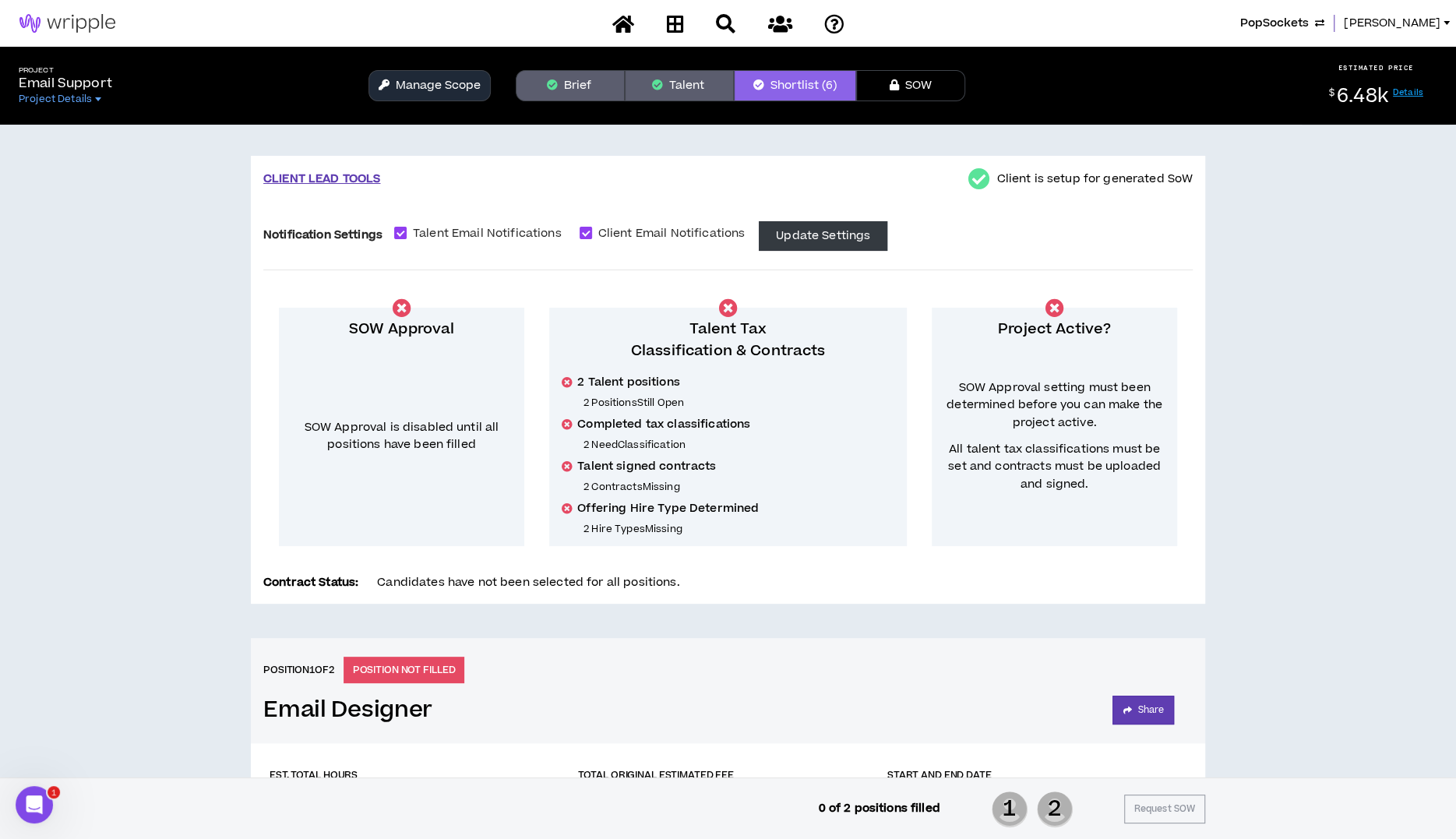click on "Talent" at bounding box center (679, 86) 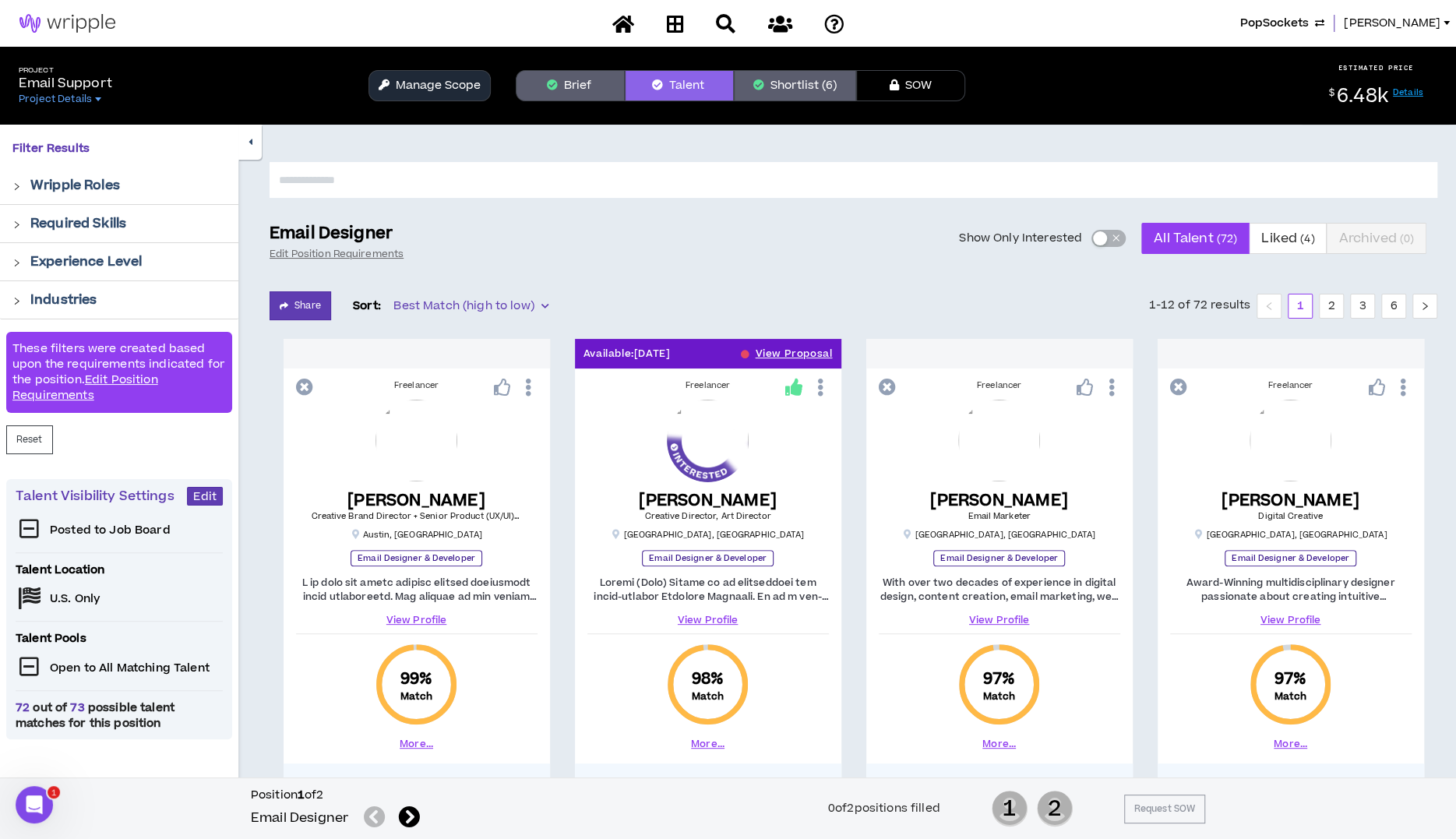 click on "PopSockets [PERSON_NAME]" at bounding box center [1161, 23] 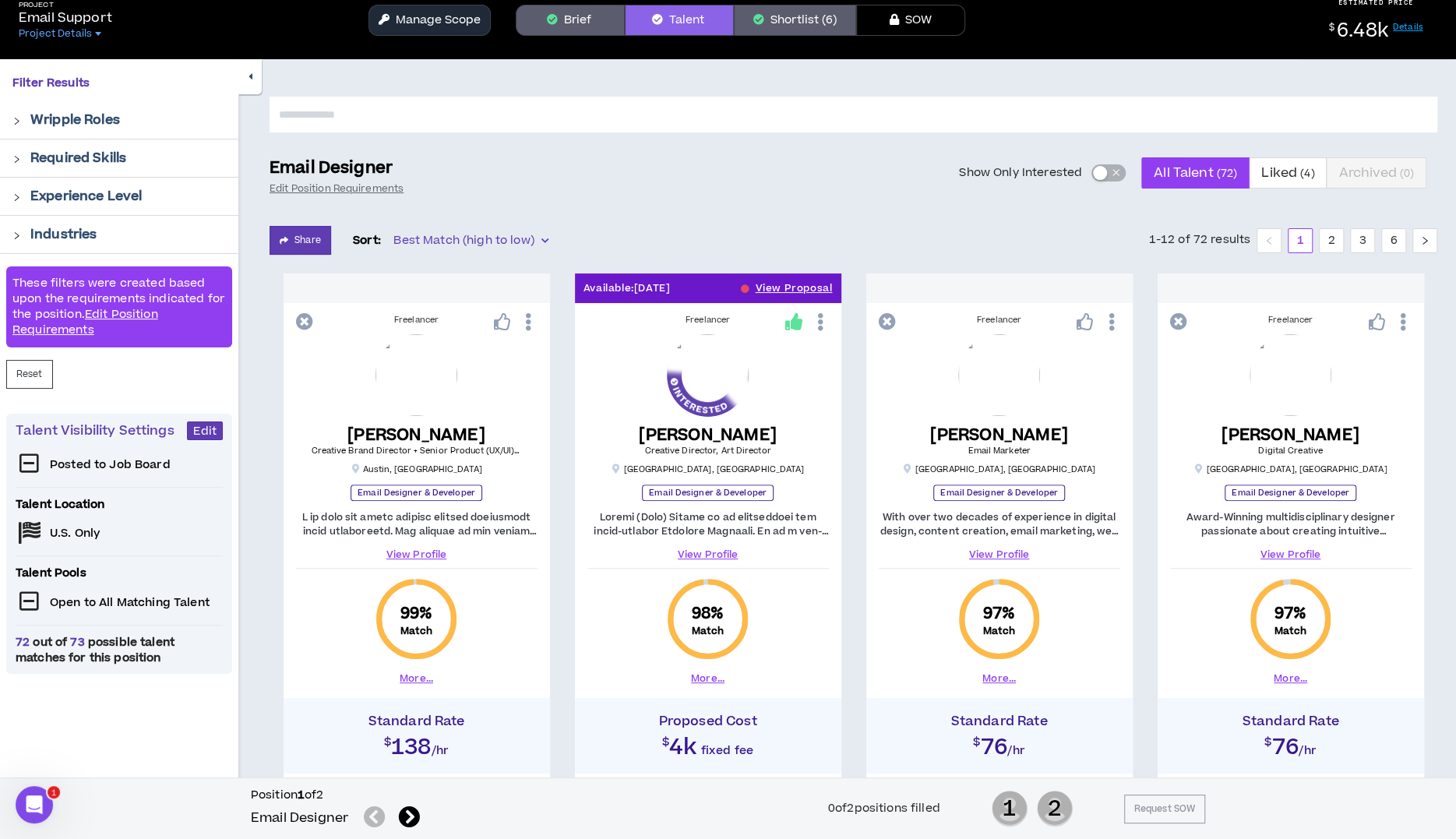 scroll, scrollTop: 58, scrollLeft: 0, axis: vertical 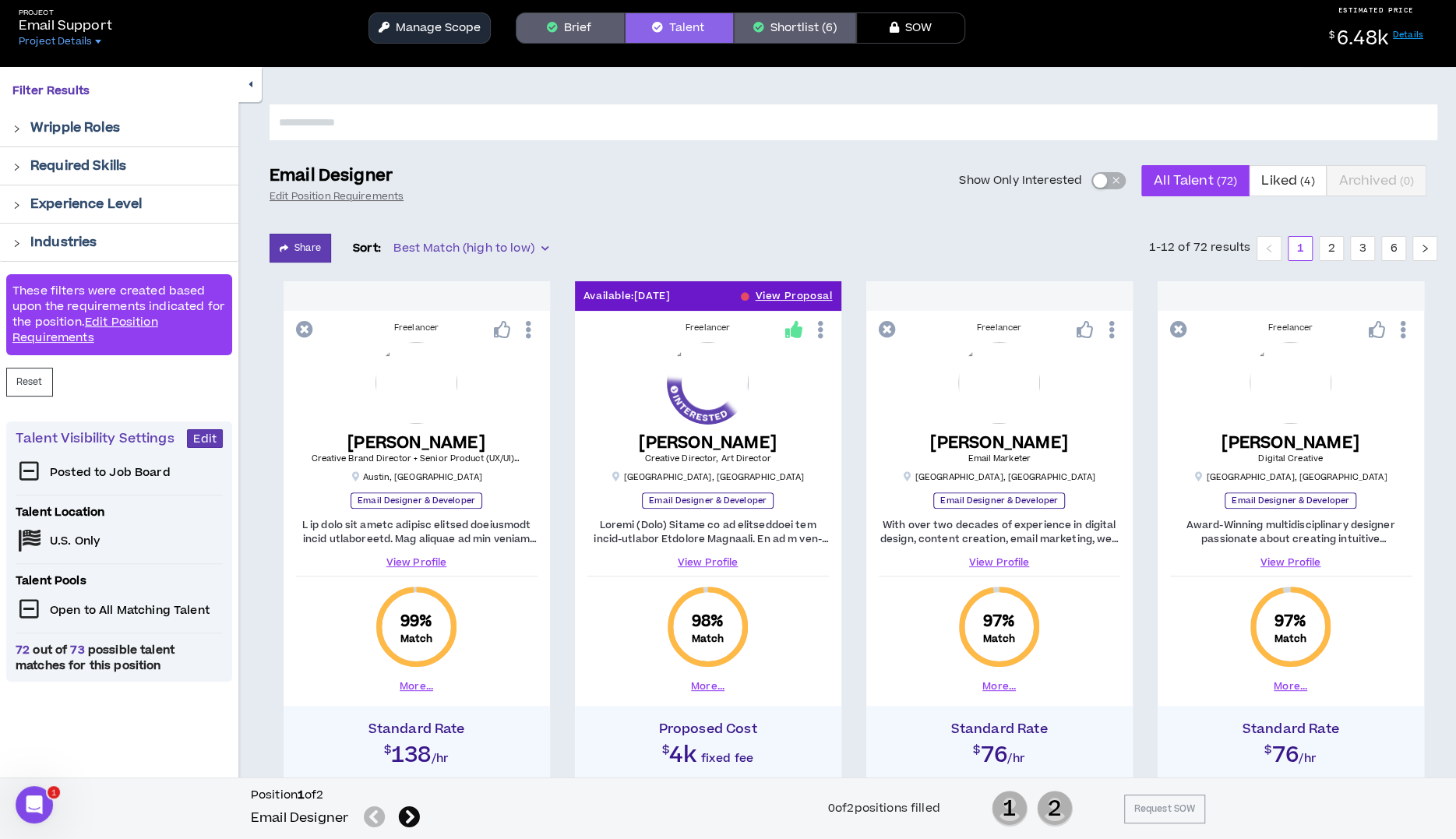 click at bounding box center (409, 817) 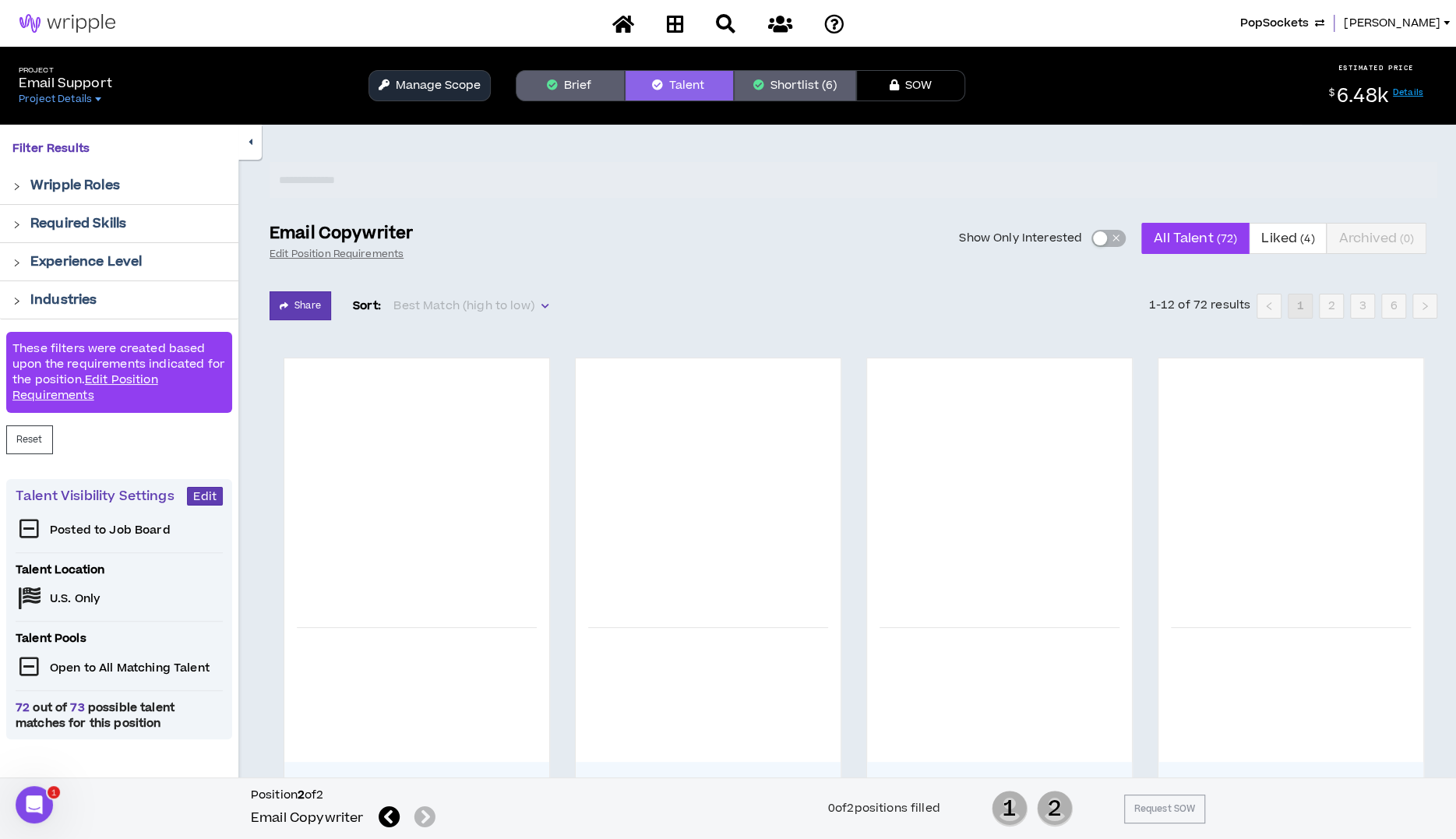 scroll, scrollTop: 0, scrollLeft: 0, axis: both 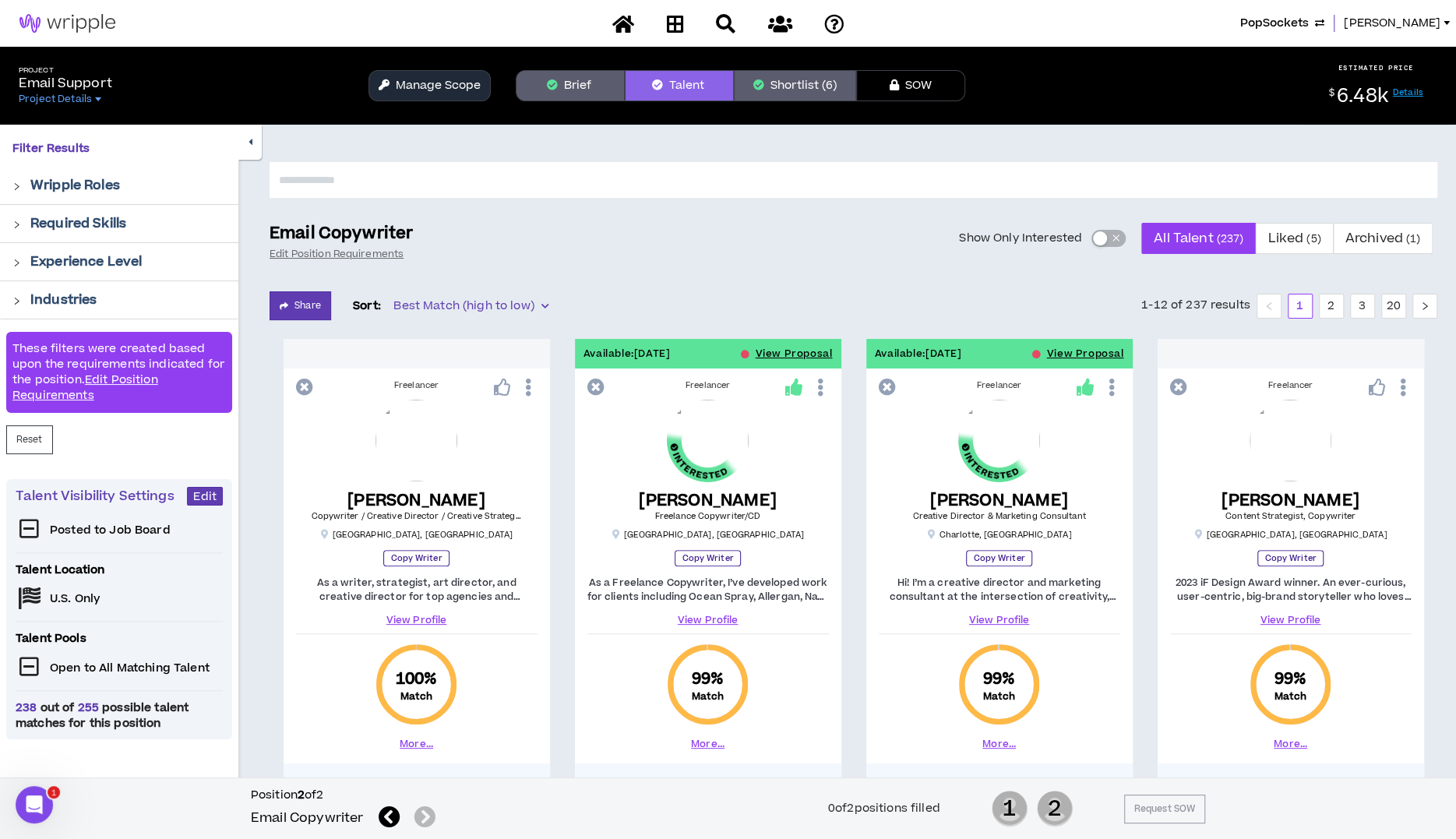 click 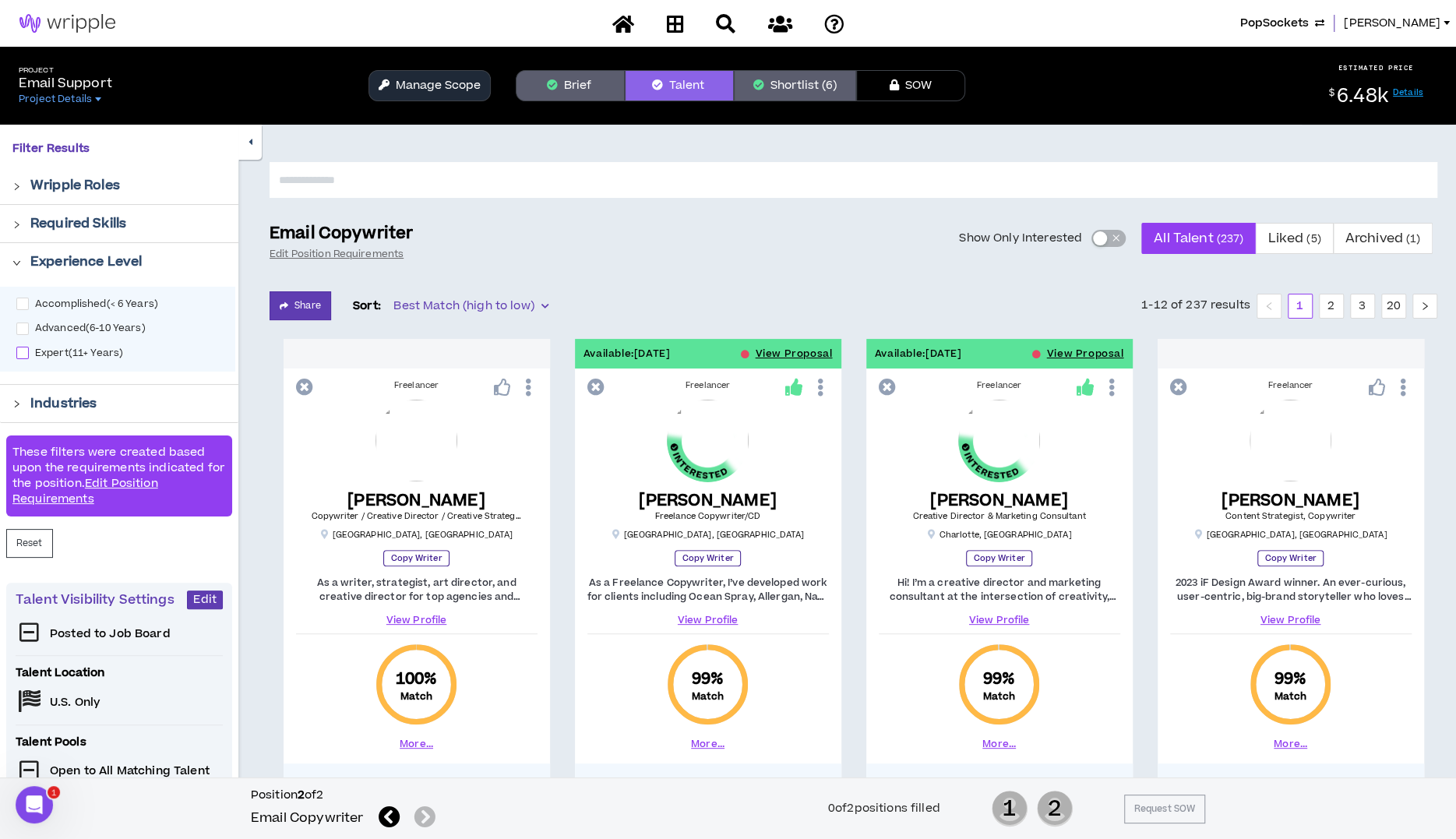 click at bounding box center (23, 353) 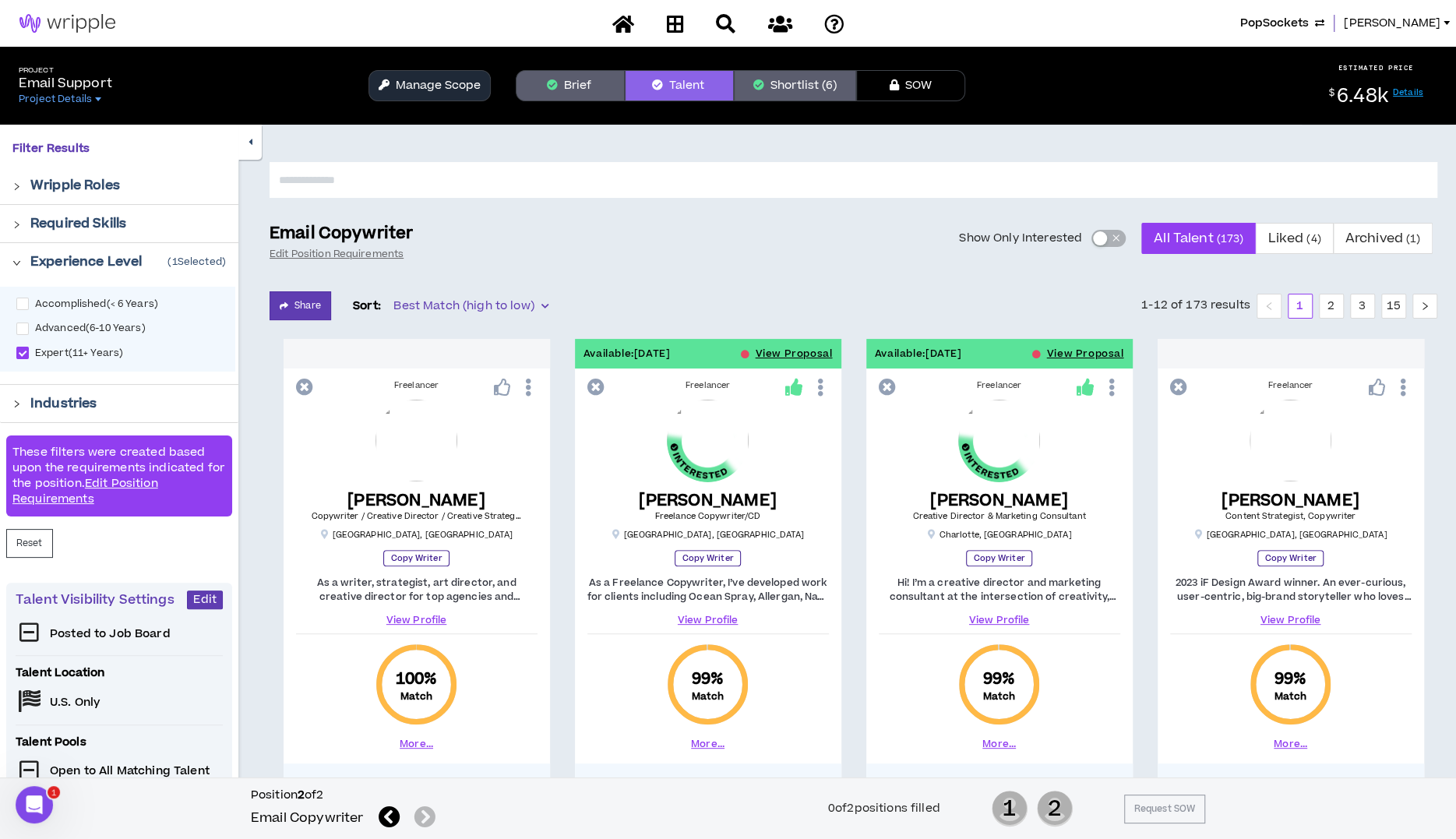 click on "Best Match (high to low)" at bounding box center [471, 306] 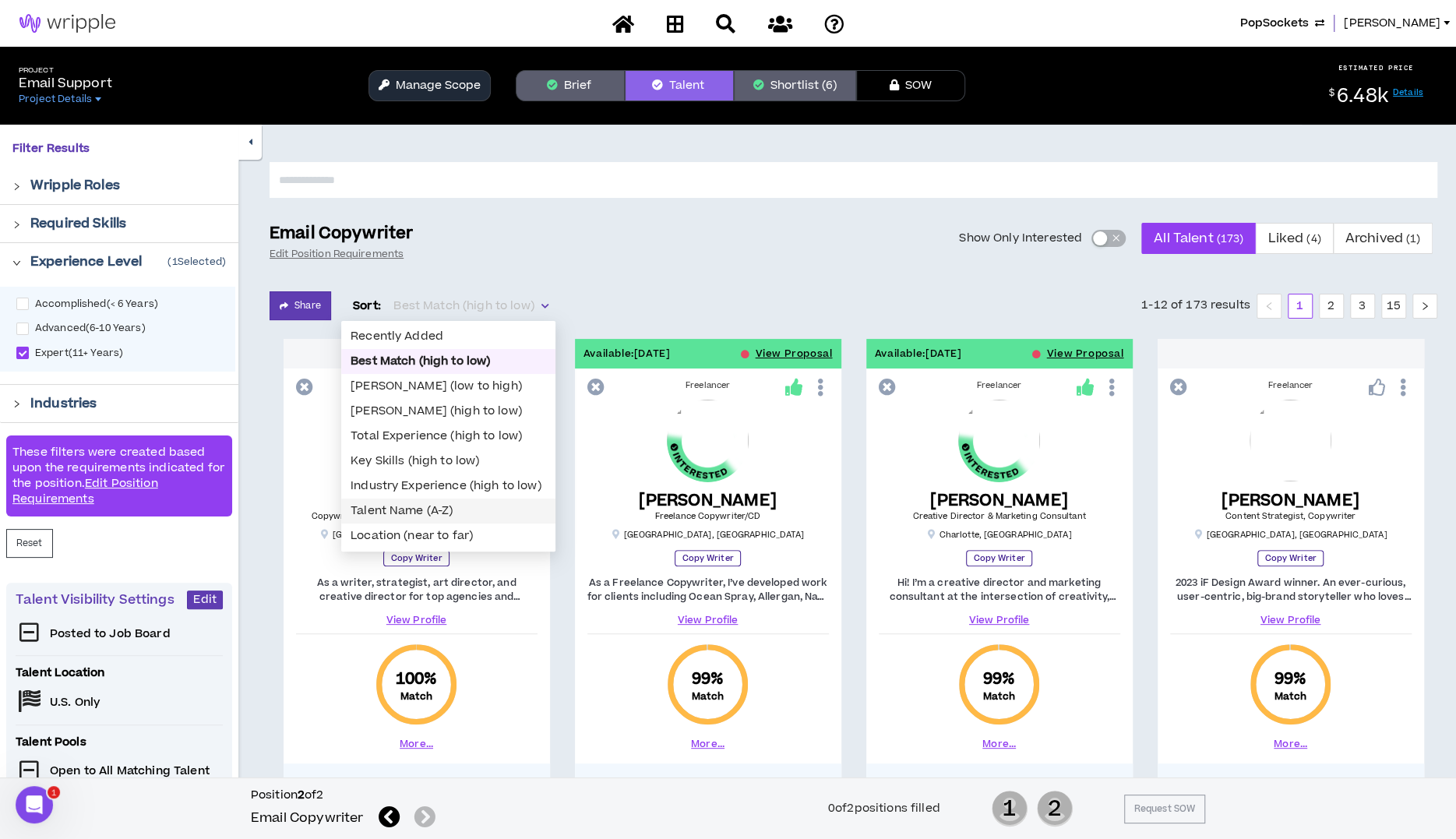 click on "Talent Name (A-Z)" at bounding box center [448, 511] 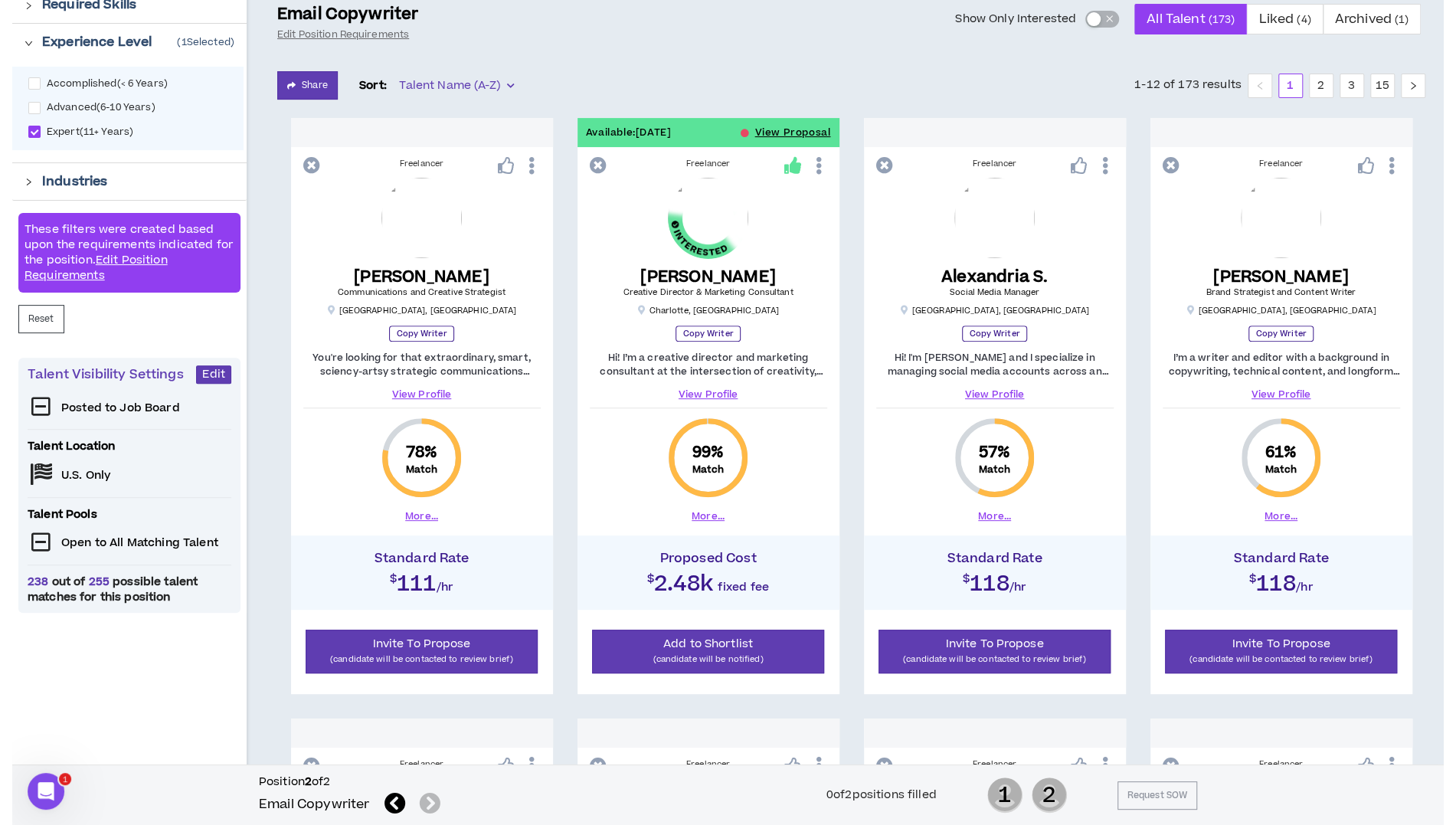 scroll, scrollTop: 239, scrollLeft: 0, axis: vertical 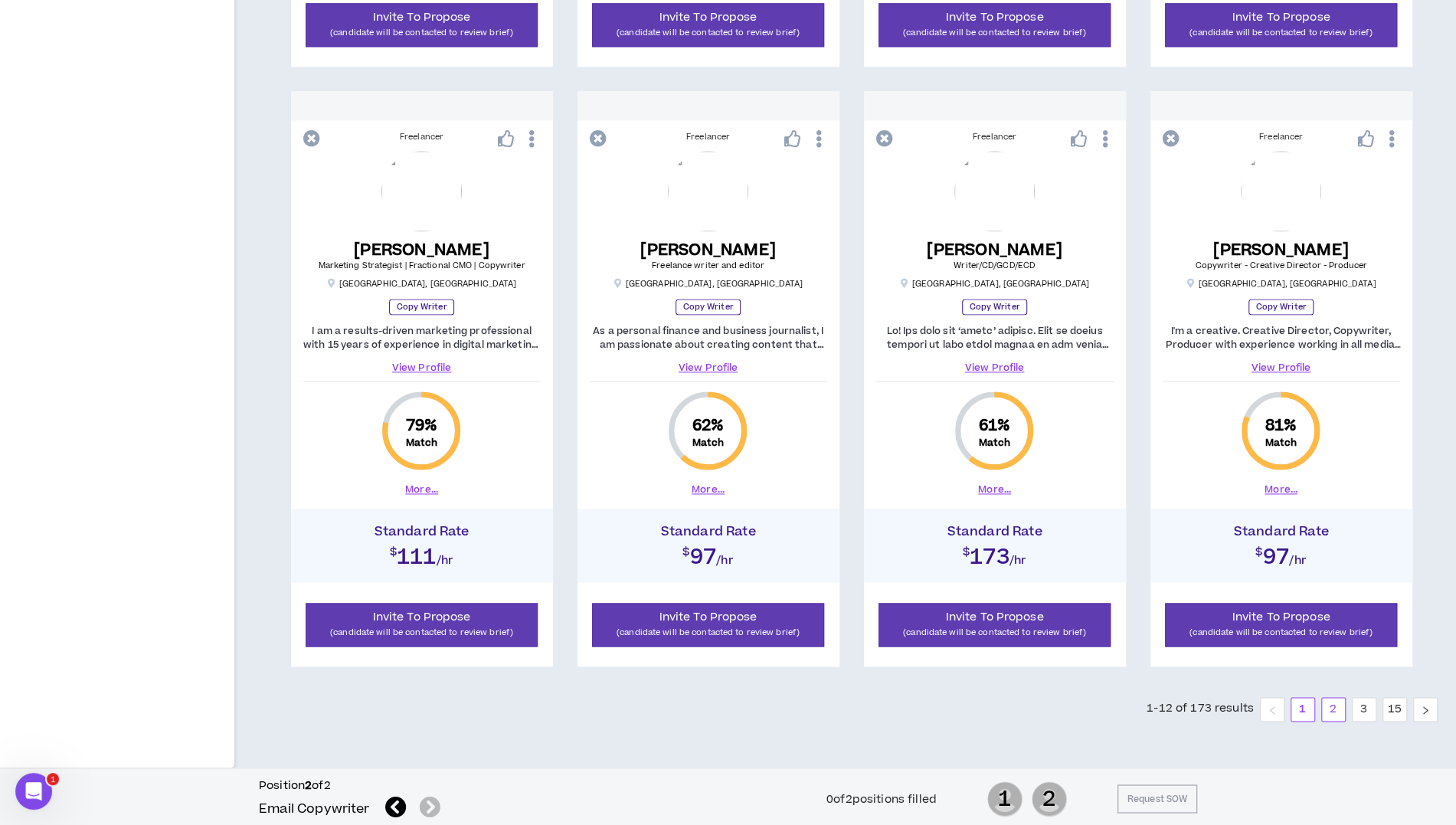 click on "2" at bounding box center (1333, 709) 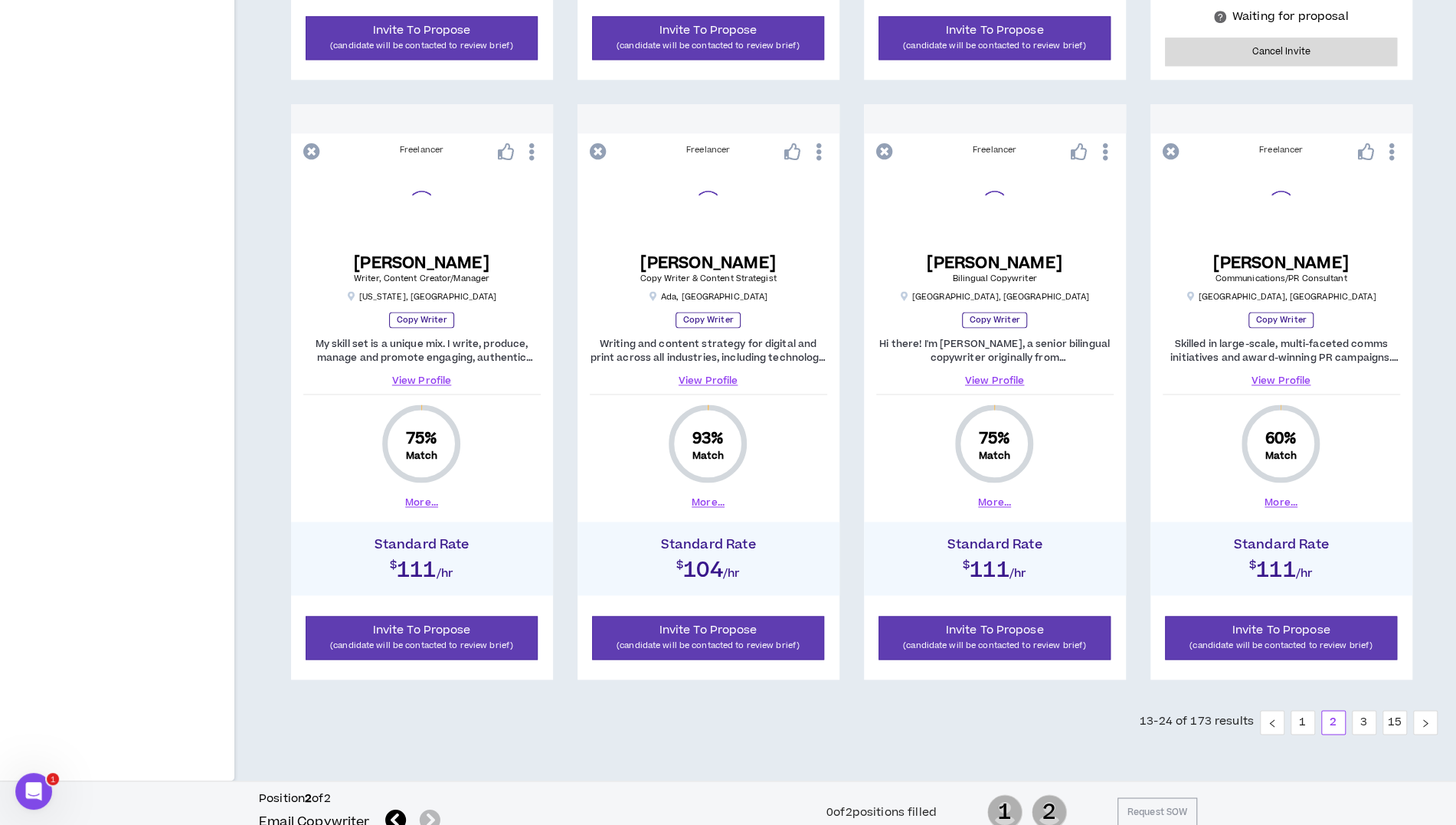 scroll, scrollTop: 1442, scrollLeft: 0, axis: vertical 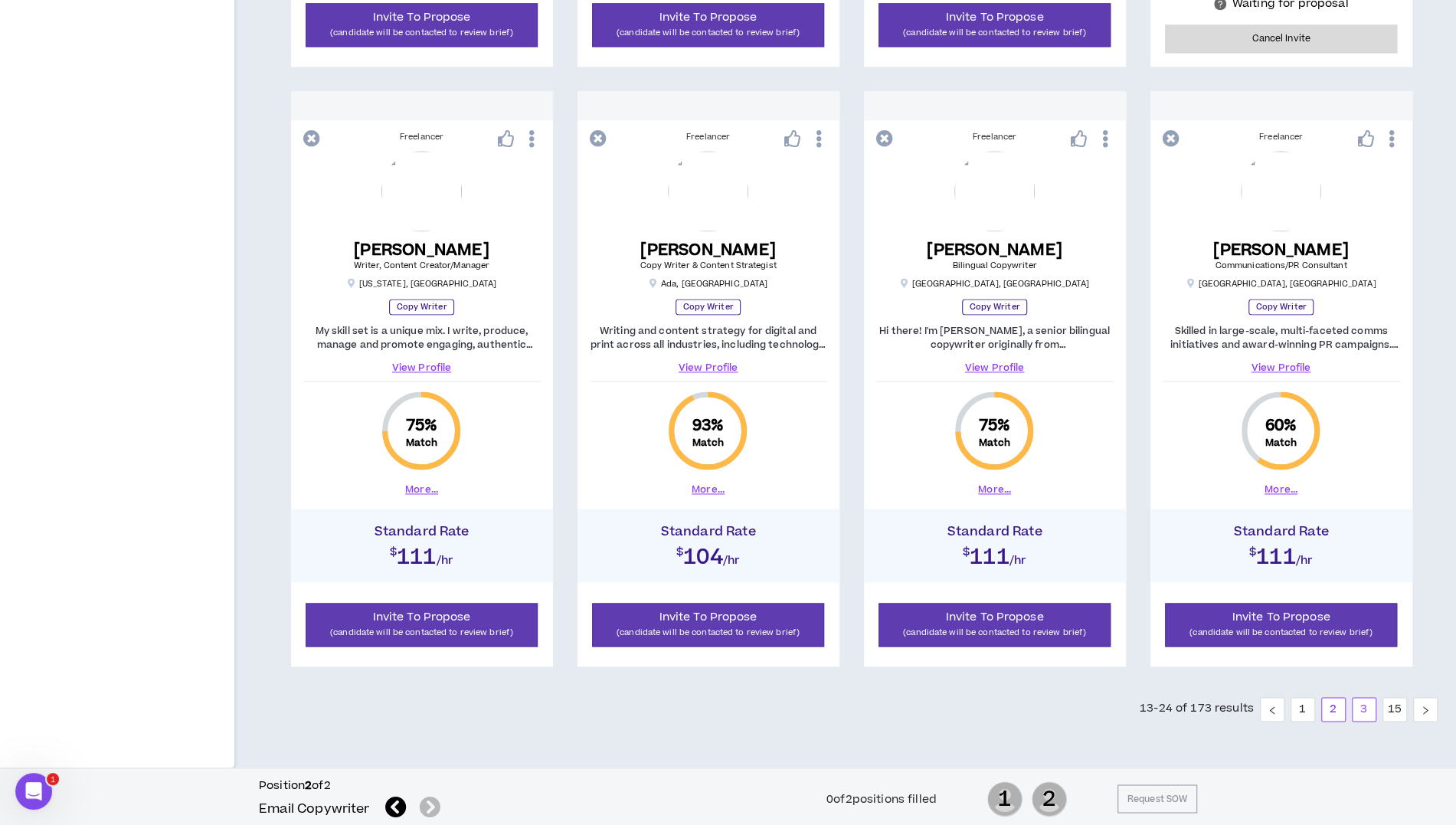 click on "3" at bounding box center [1364, 709] 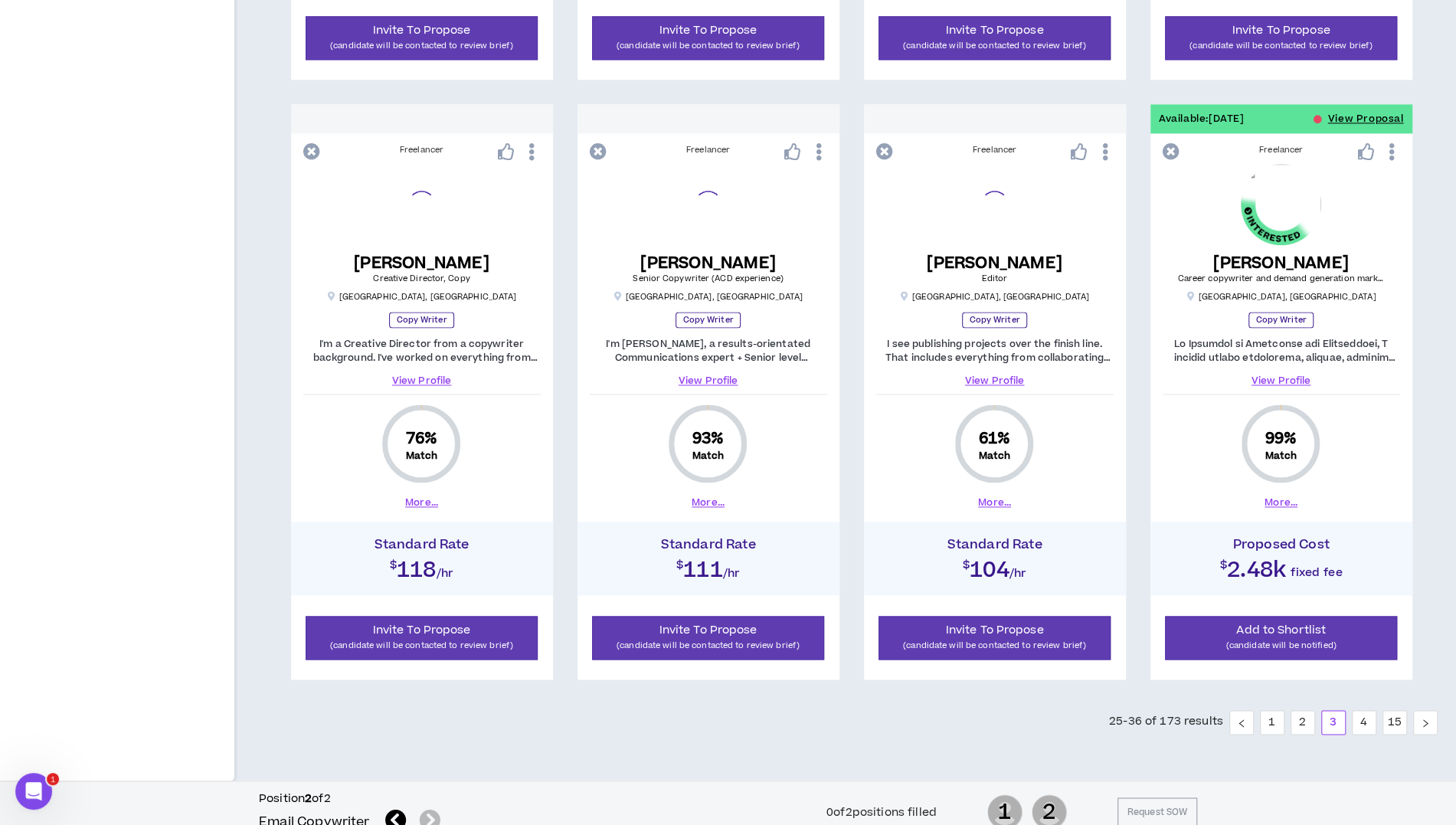 scroll, scrollTop: 1442, scrollLeft: 0, axis: vertical 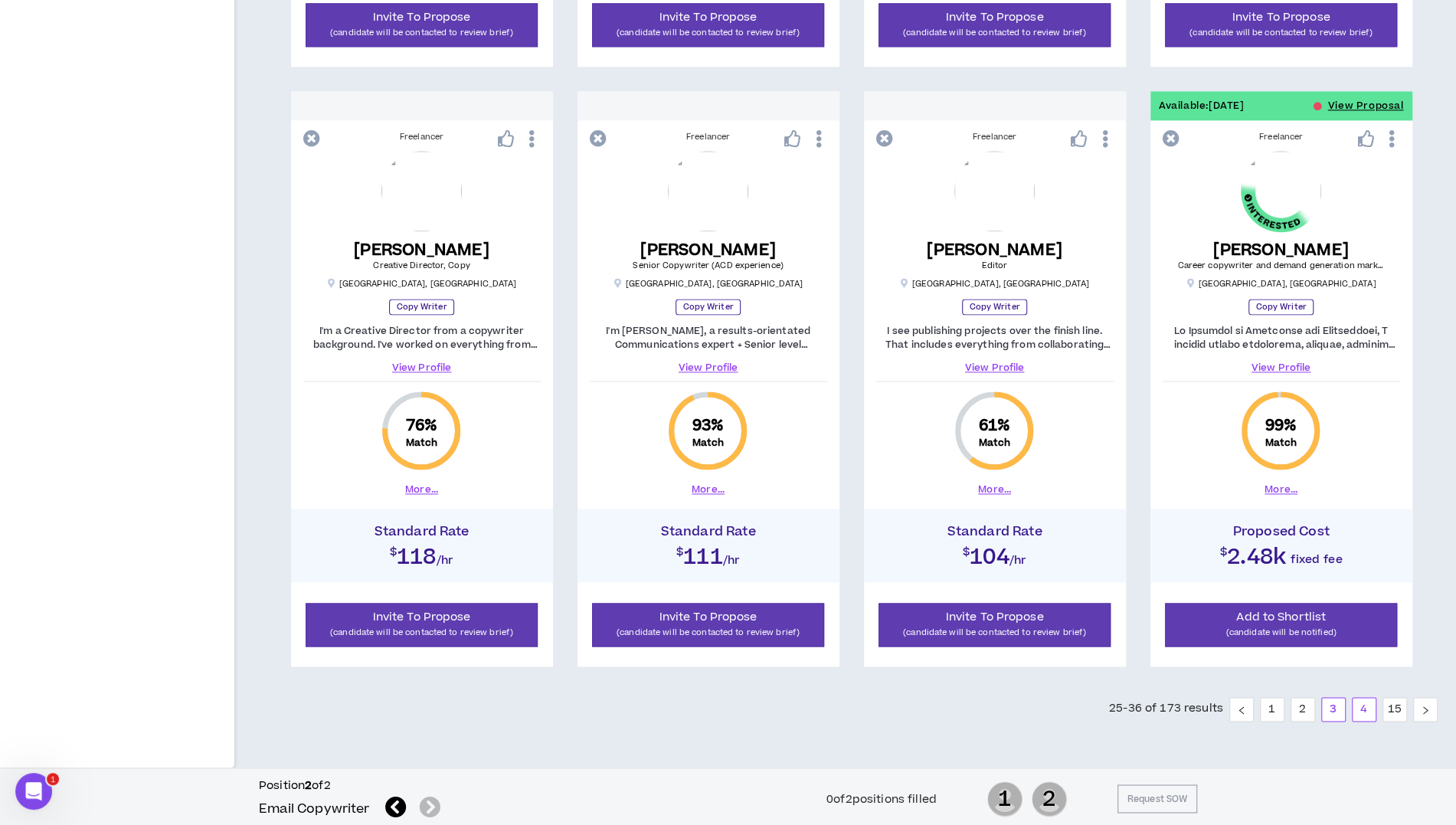click on "4" at bounding box center [1364, 709] 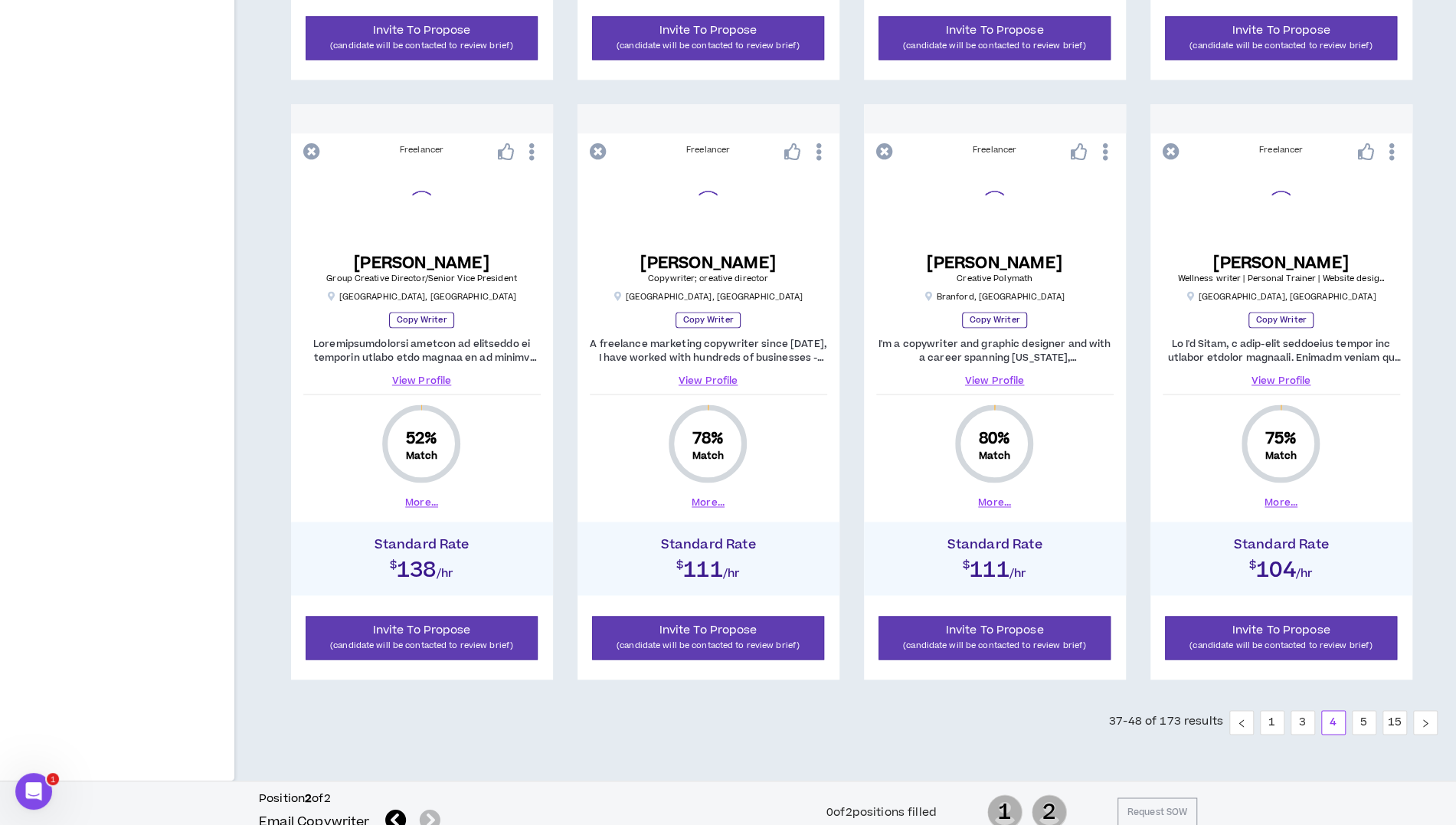 scroll, scrollTop: 1442, scrollLeft: 0, axis: vertical 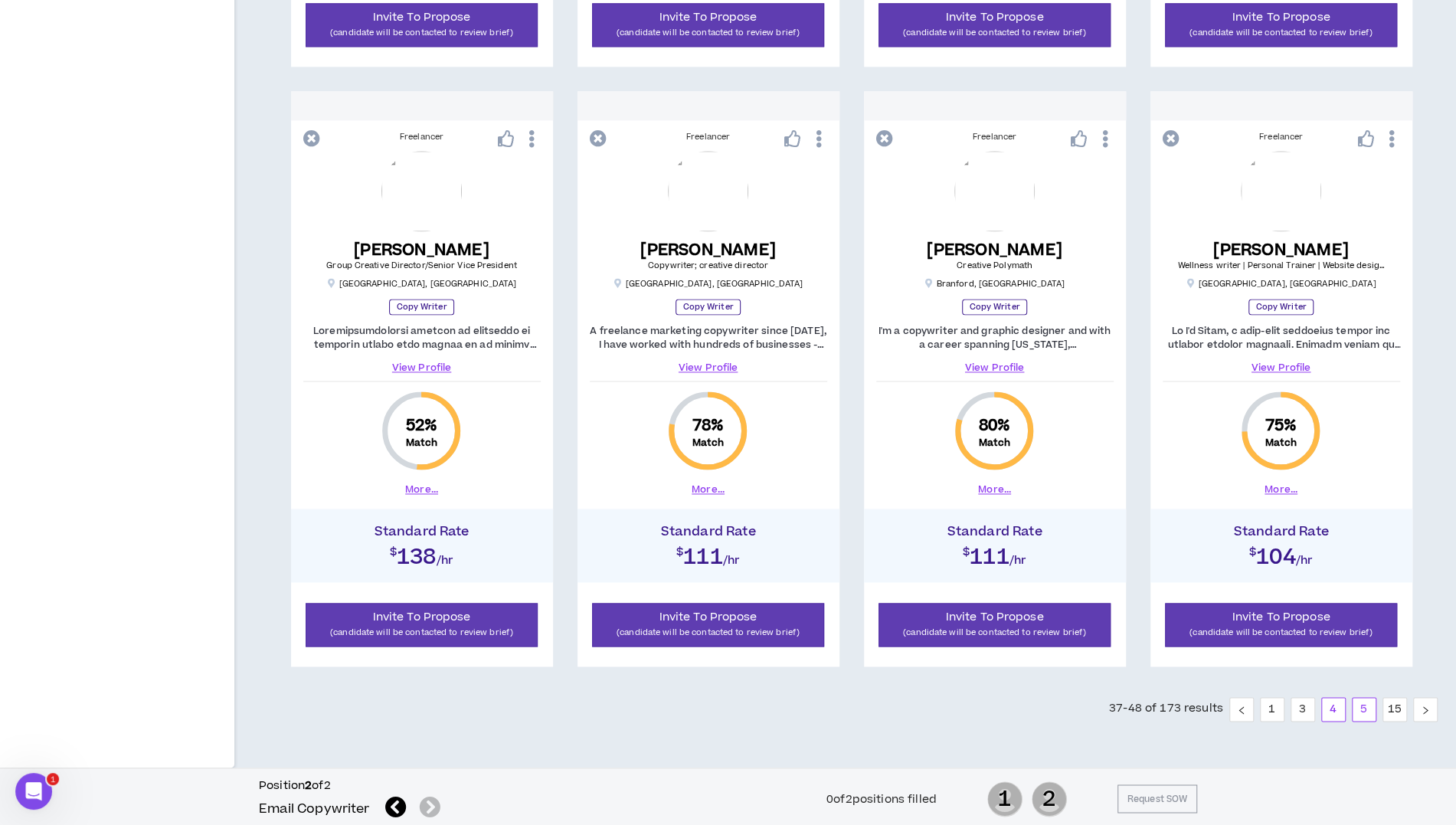 click on "5" at bounding box center [1364, 709] 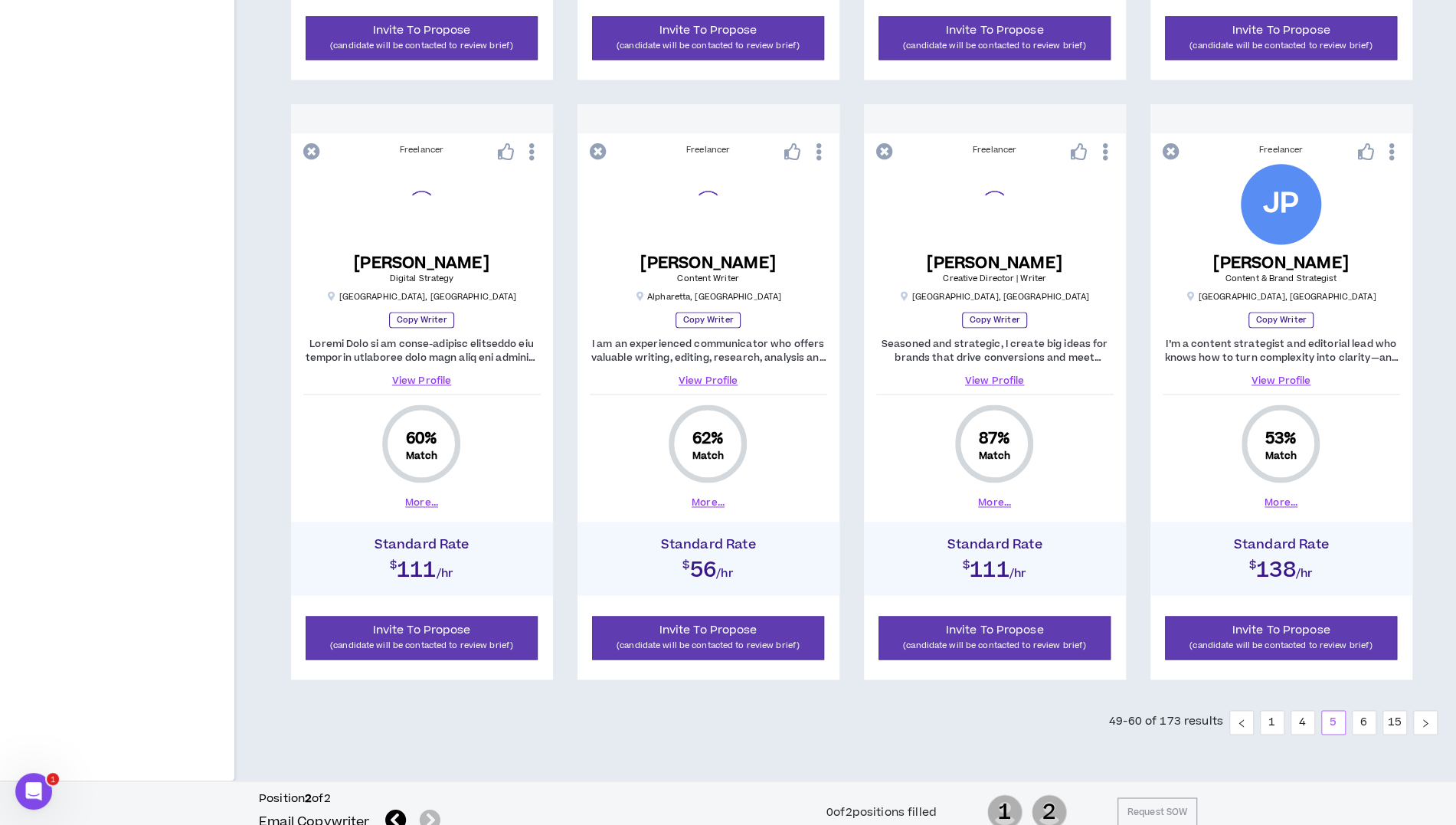 scroll, scrollTop: 1442, scrollLeft: 0, axis: vertical 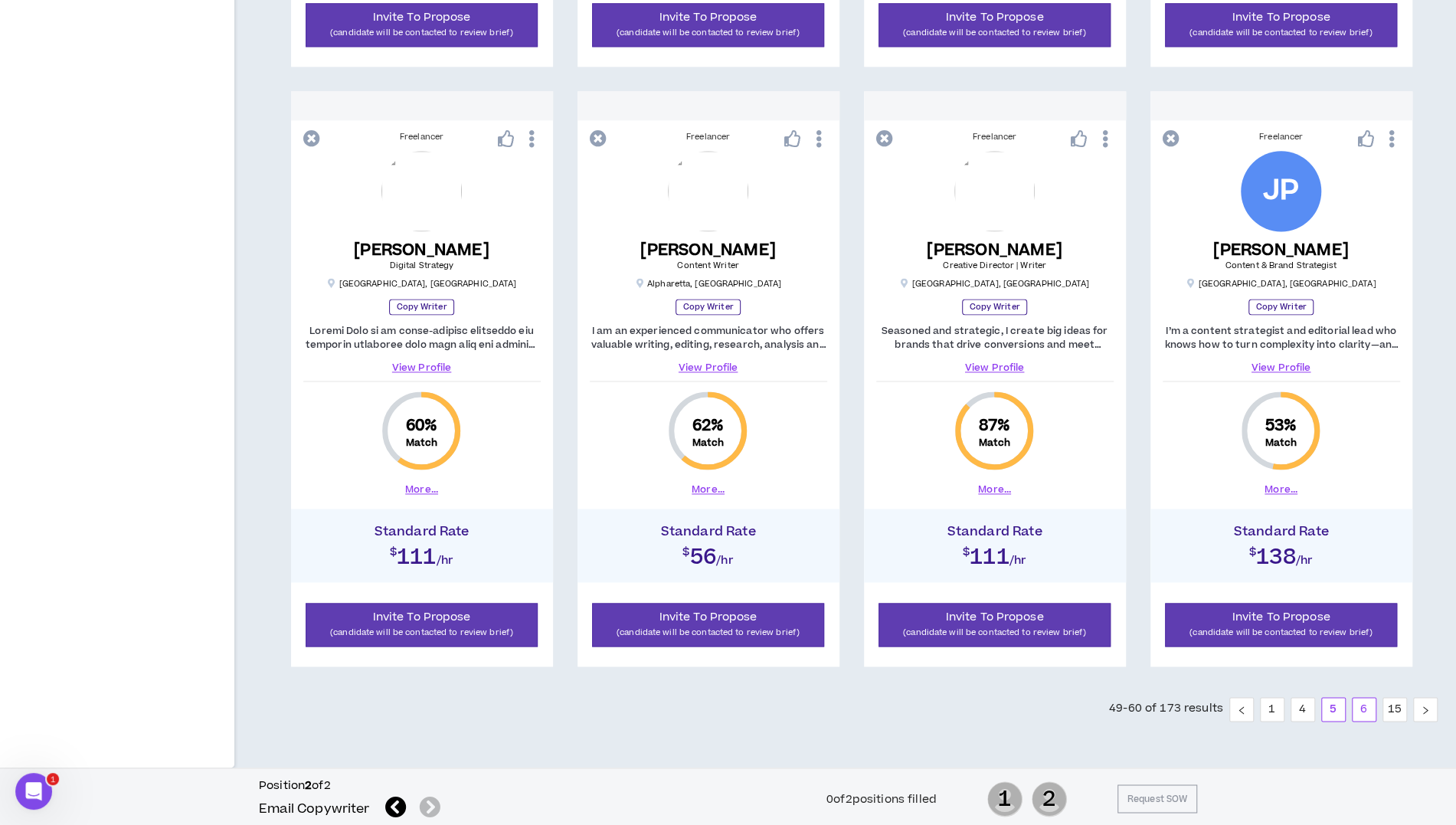 click on "6" at bounding box center [1364, 709] 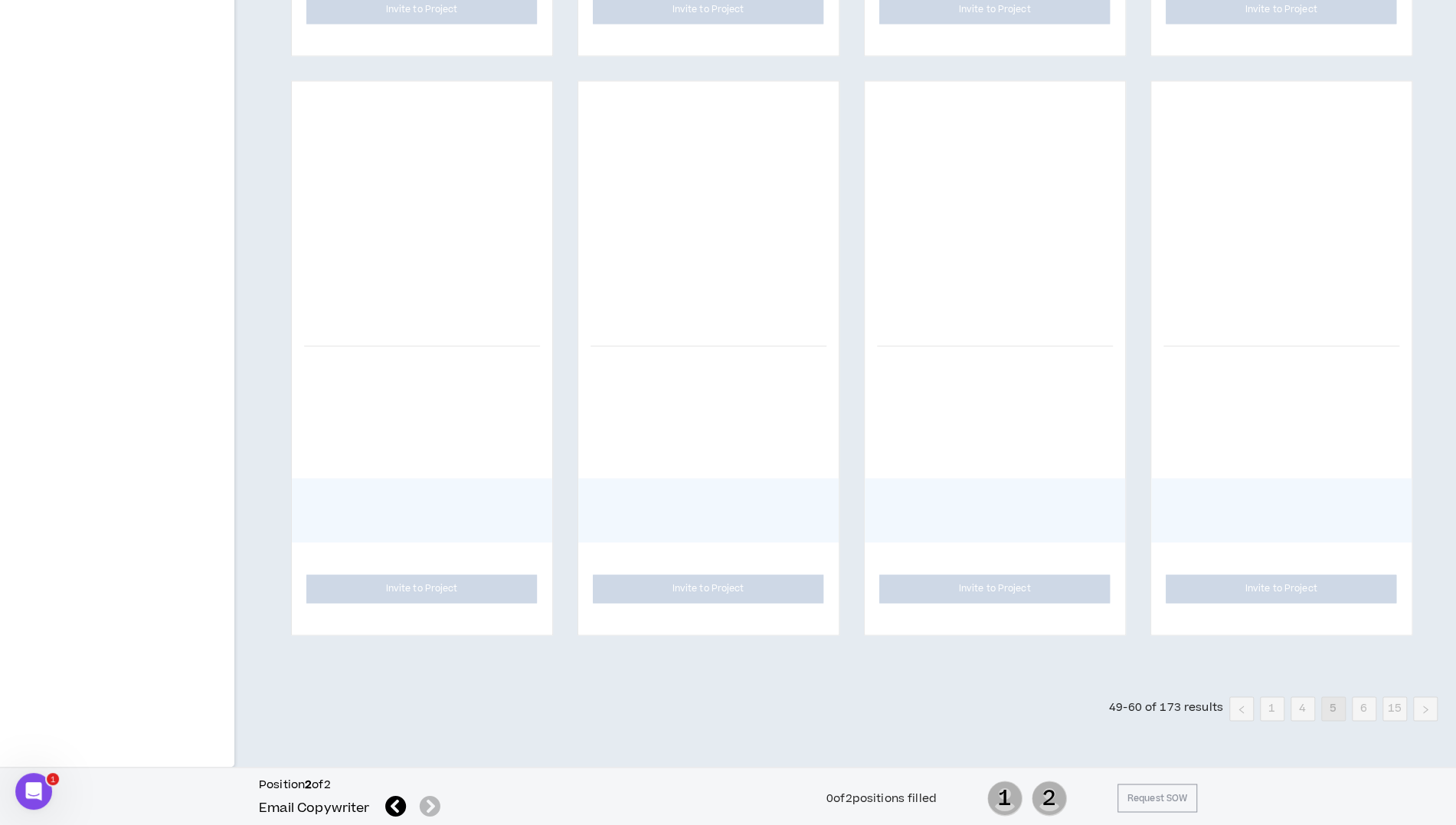 scroll, scrollTop: 1442, scrollLeft: 0, axis: vertical 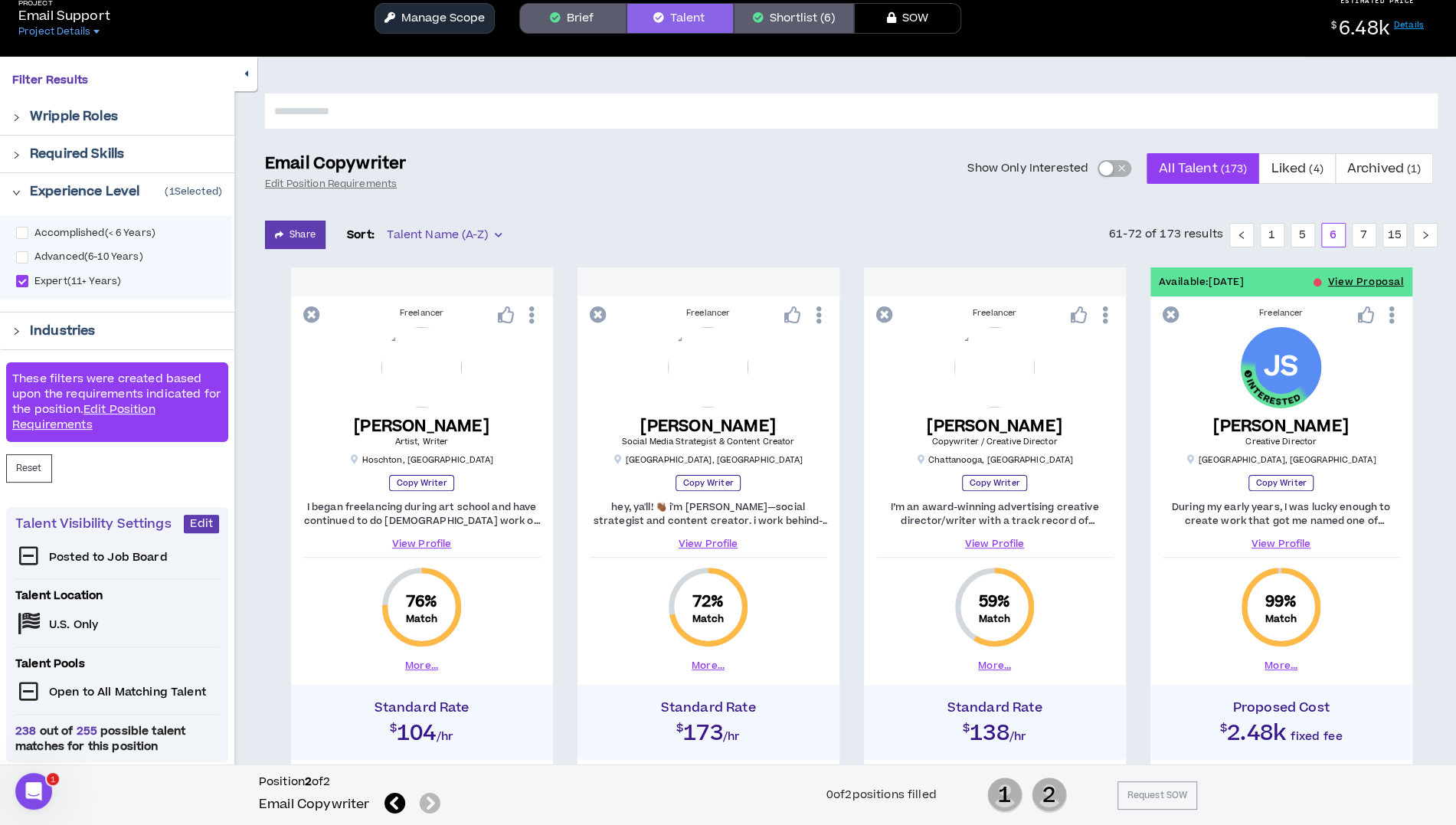 click 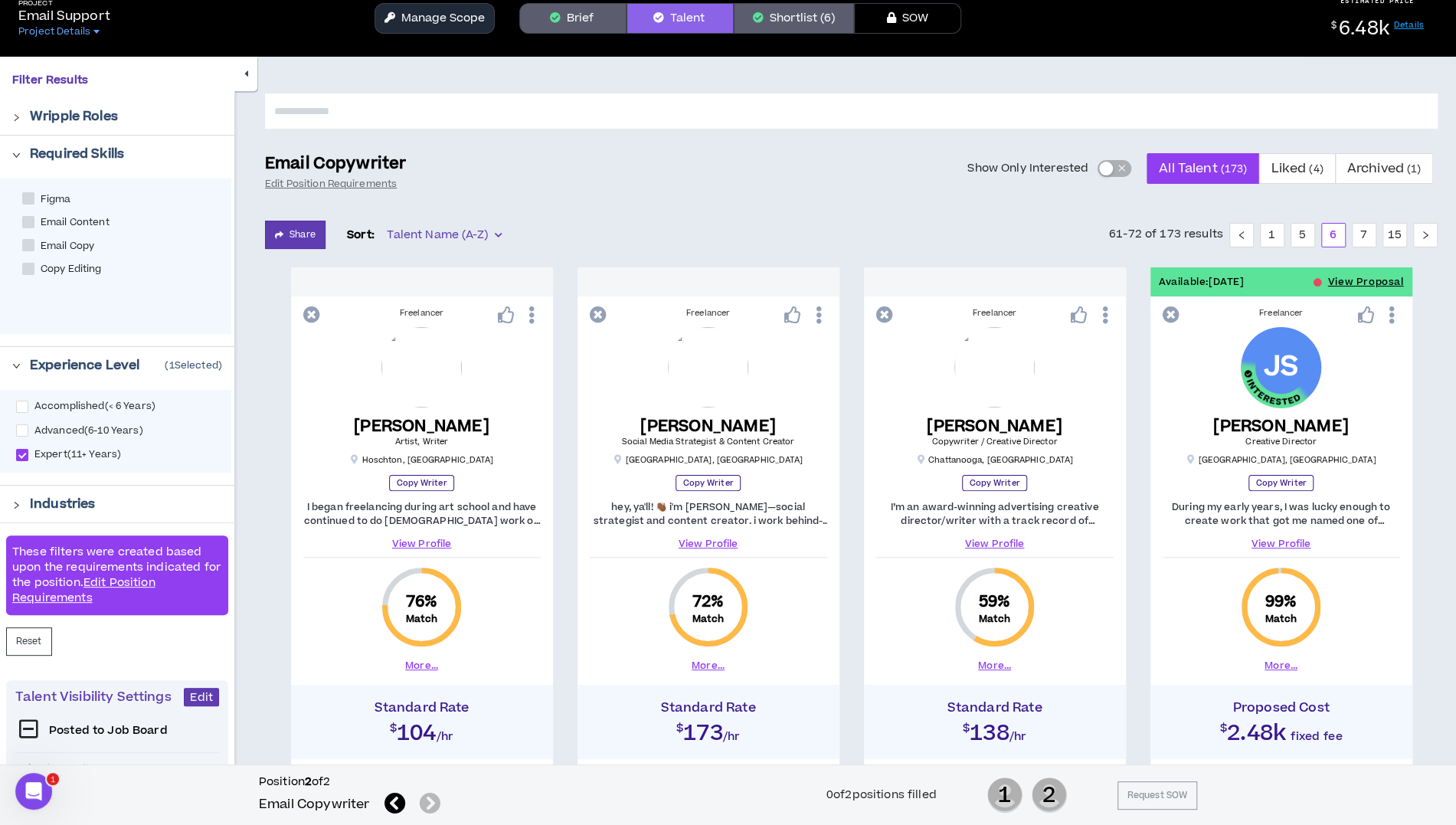 click 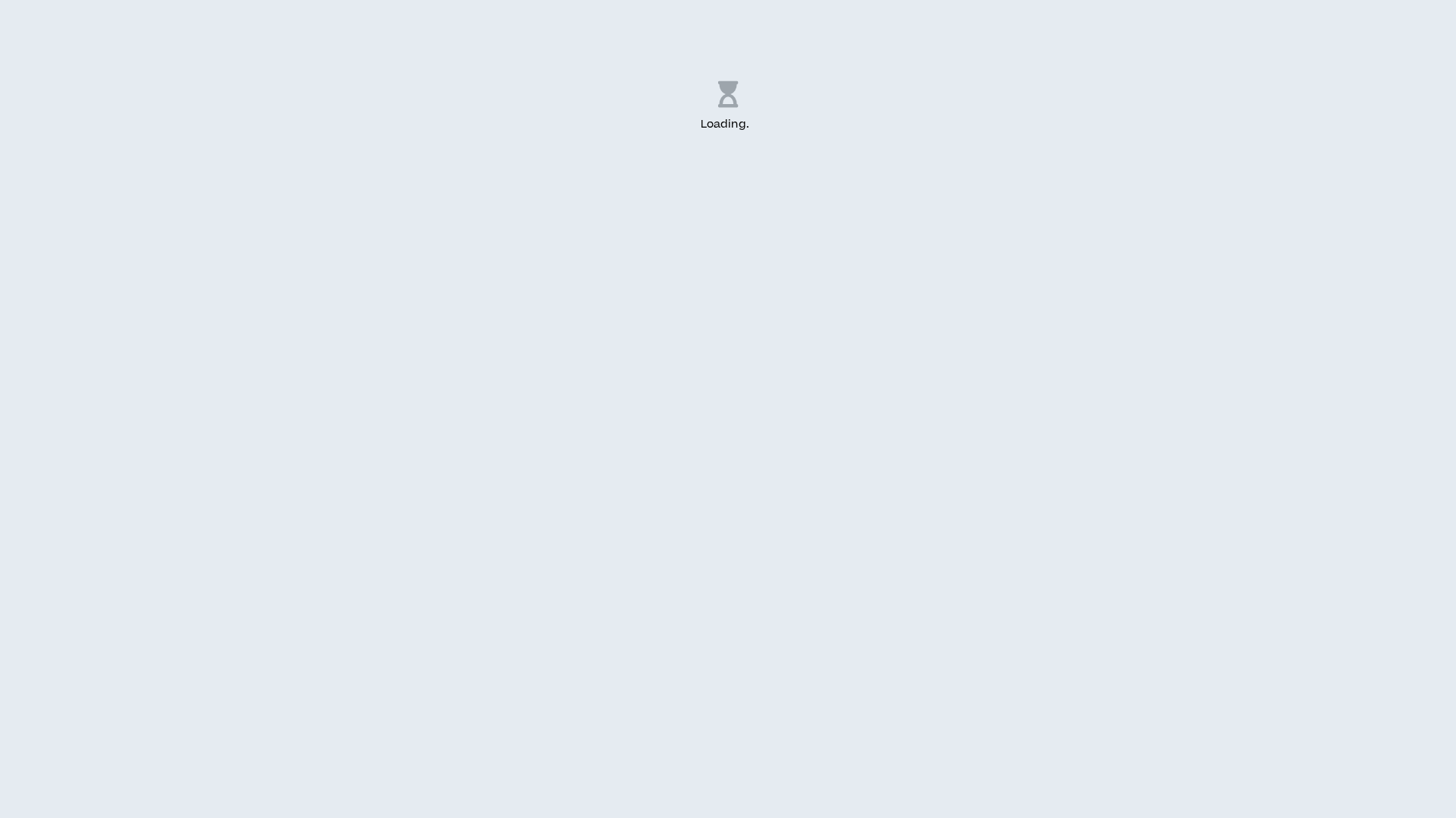 scroll, scrollTop: 0, scrollLeft: 0, axis: both 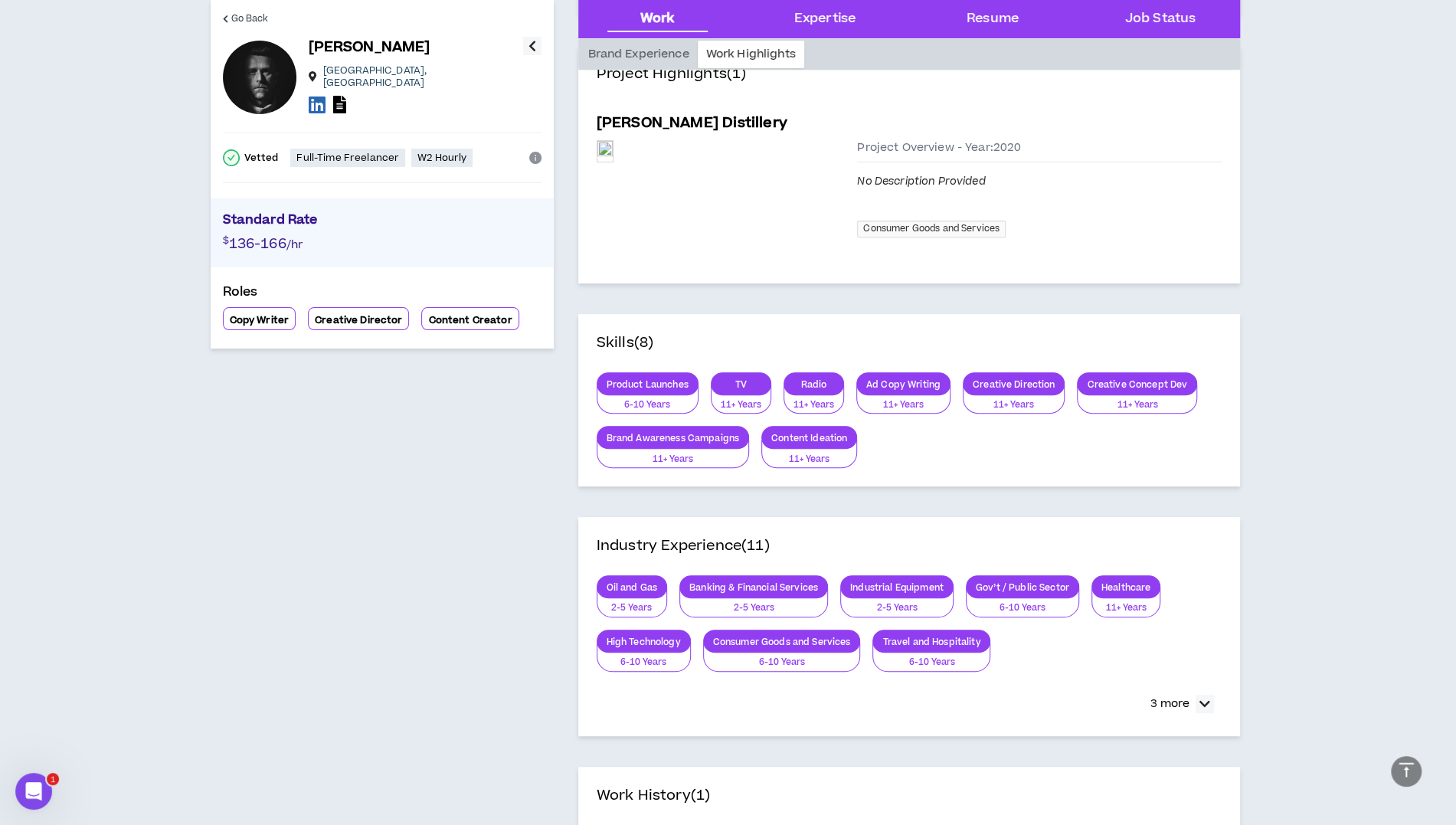 click on "Go Back Jason C. Vestavia Hills , AL Vetted Full-Time Freelancer W2 Hourly Standard Rate $ 136-166 /hr Roles Copy Writer Creative Director Content Creator" at bounding box center [382, 934] 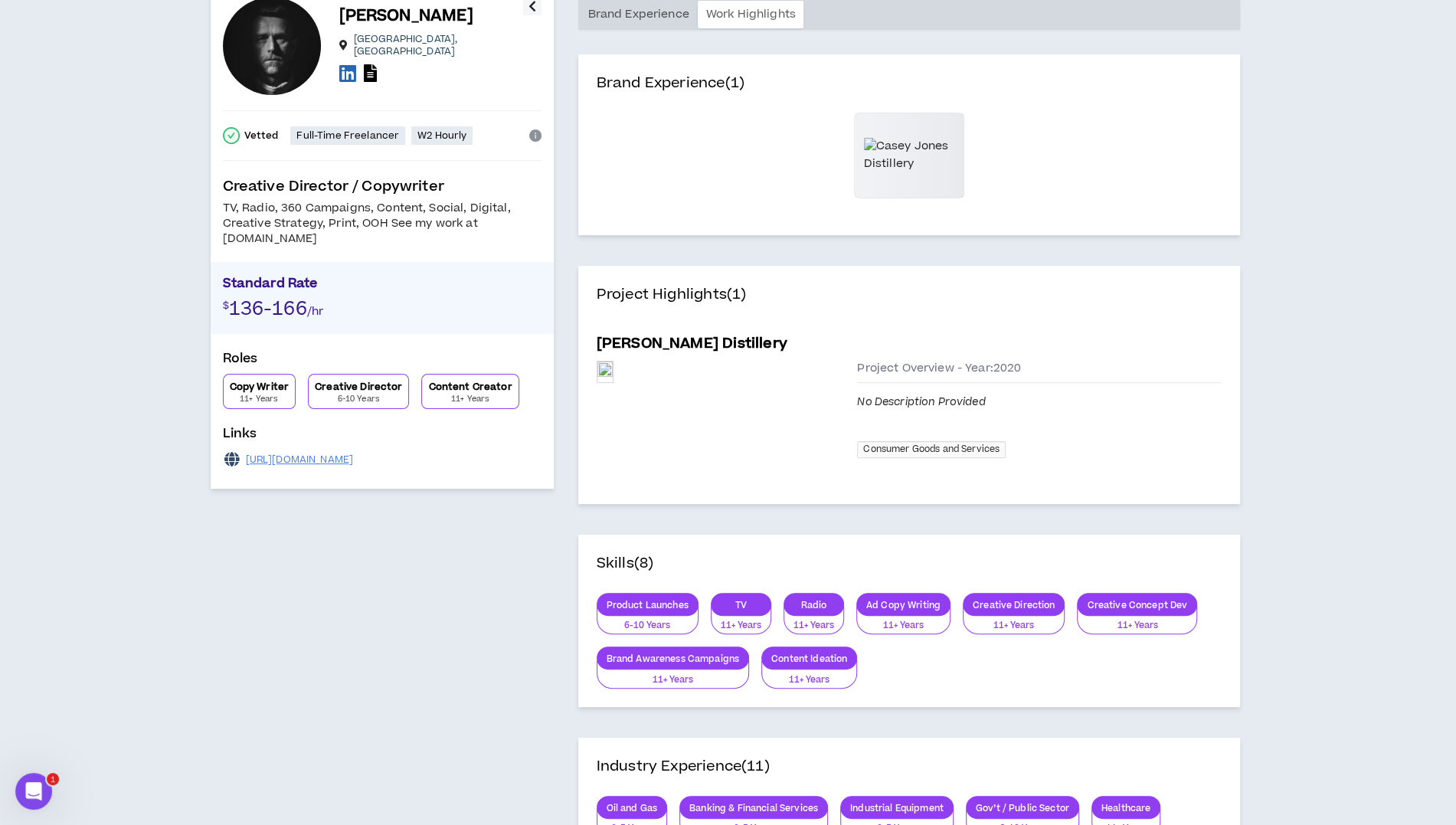 scroll, scrollTop: 0, scrollLeft: 0, axis: both 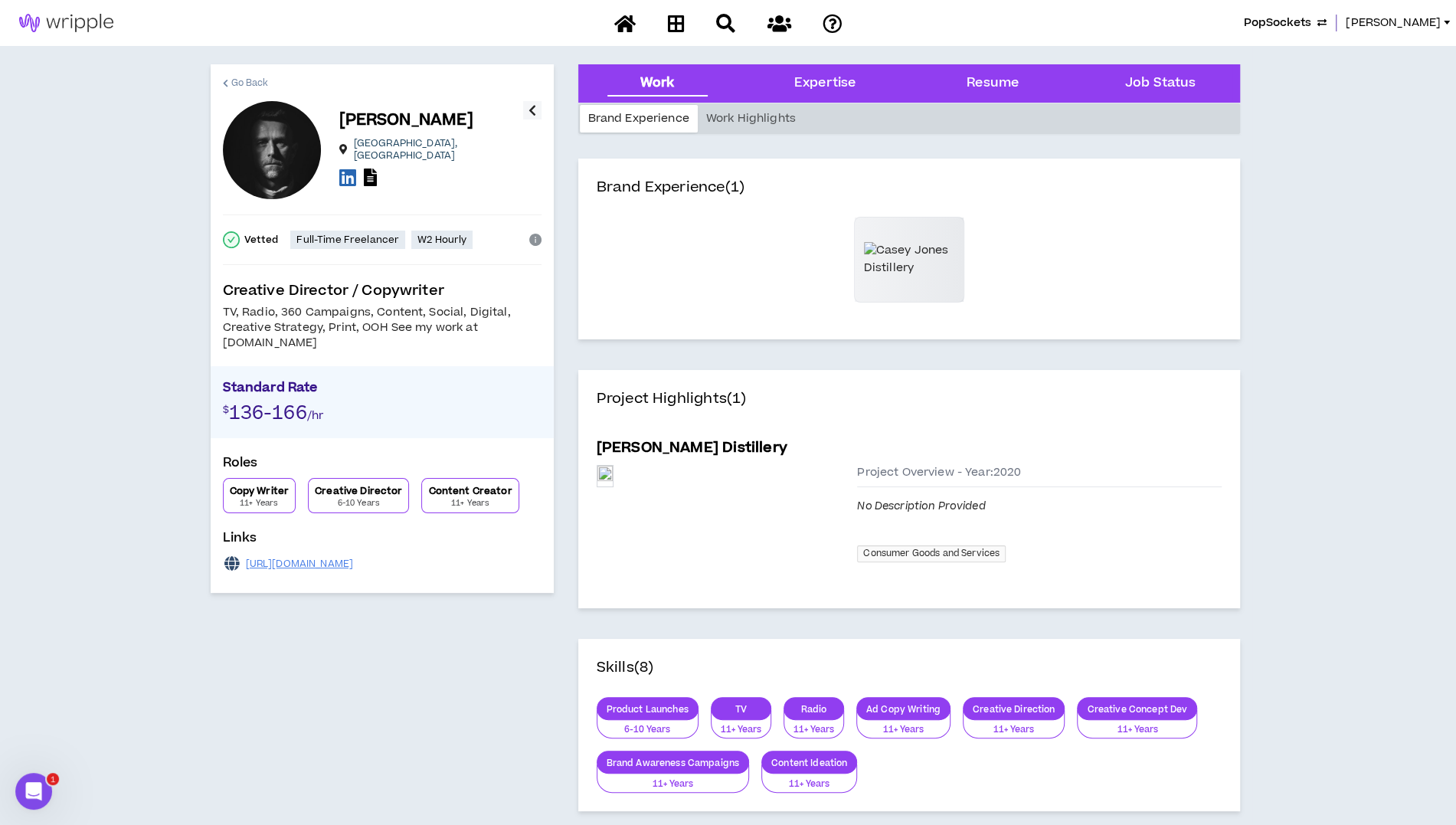 click on "Go Back" at bounding box center (250, 83) 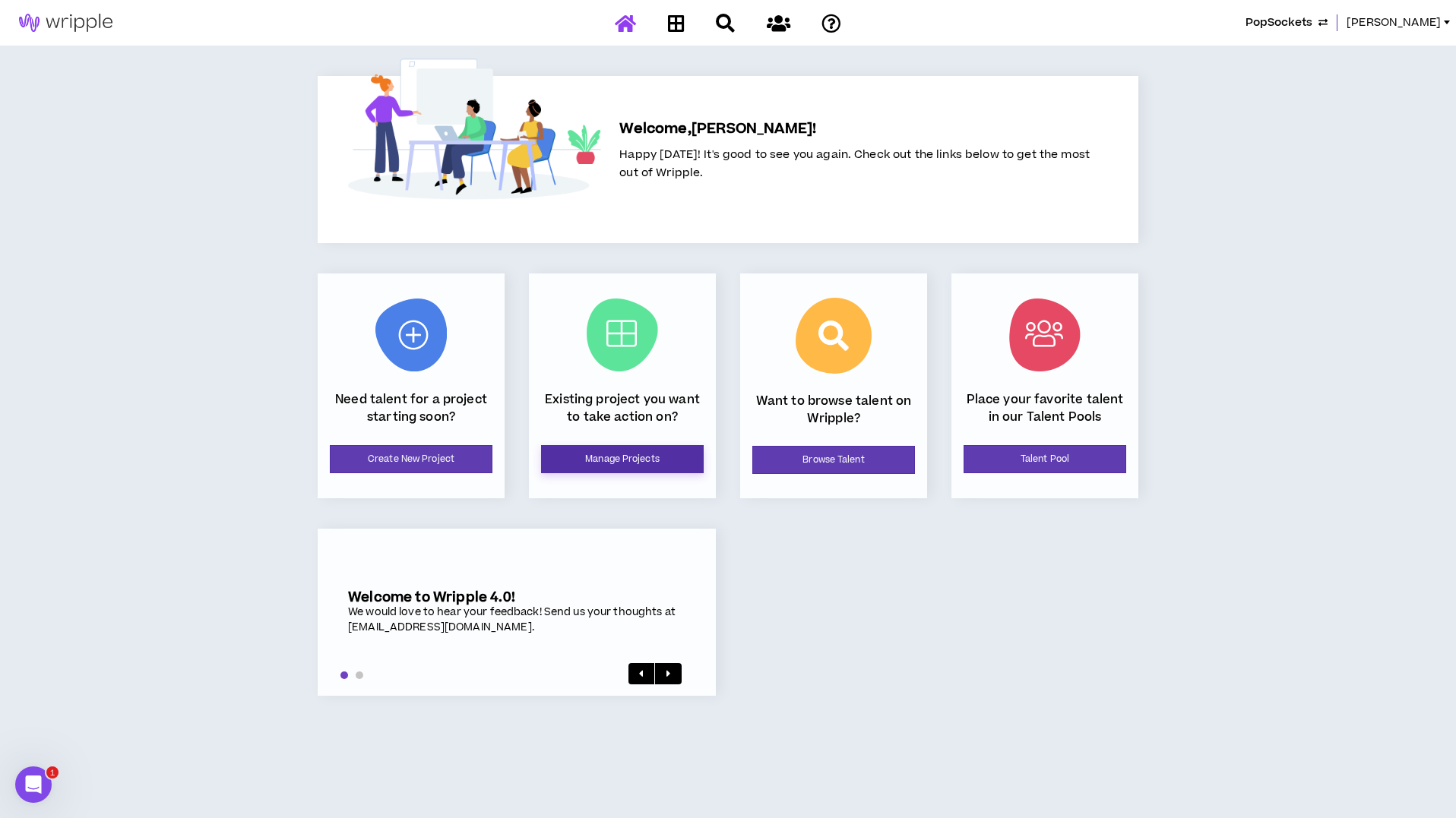 click on "Manage Projects" at bounding box center [622, 459] 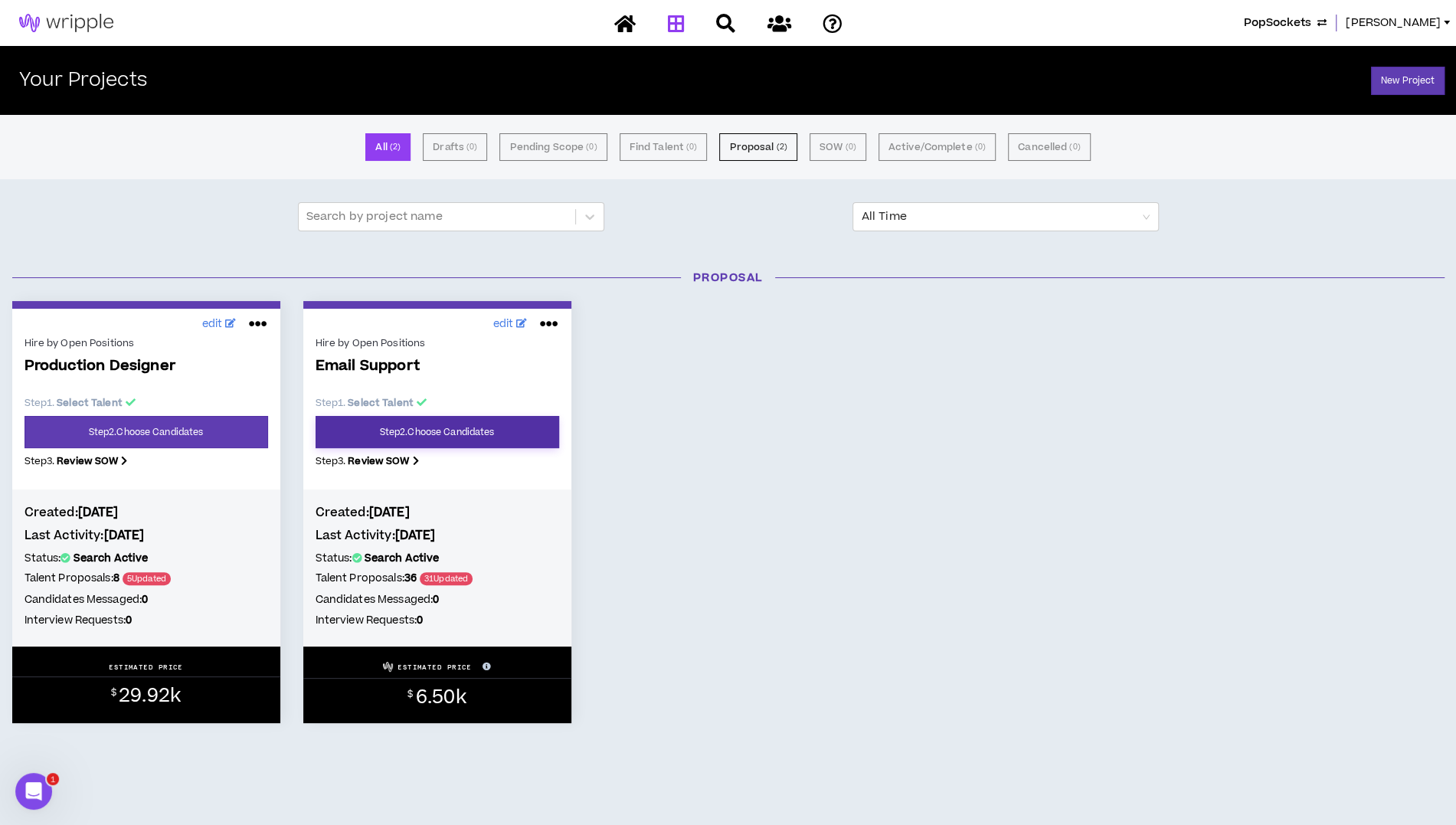 click on "Step  2 .  Choose Candidates" at bounding box center [437, 432] 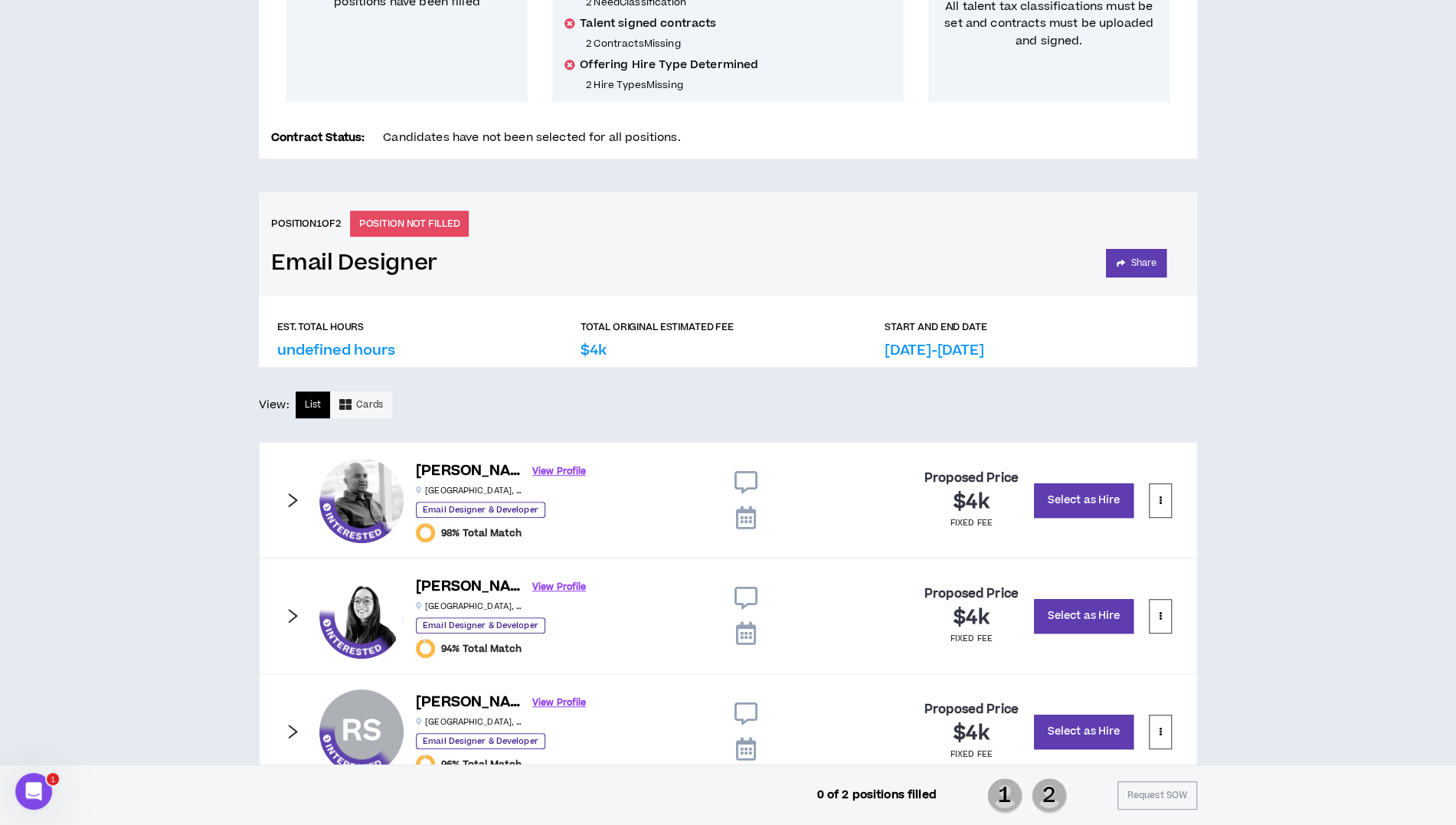 scroll, scrollTop: 438, scrollLeft: 0, axis: vertical 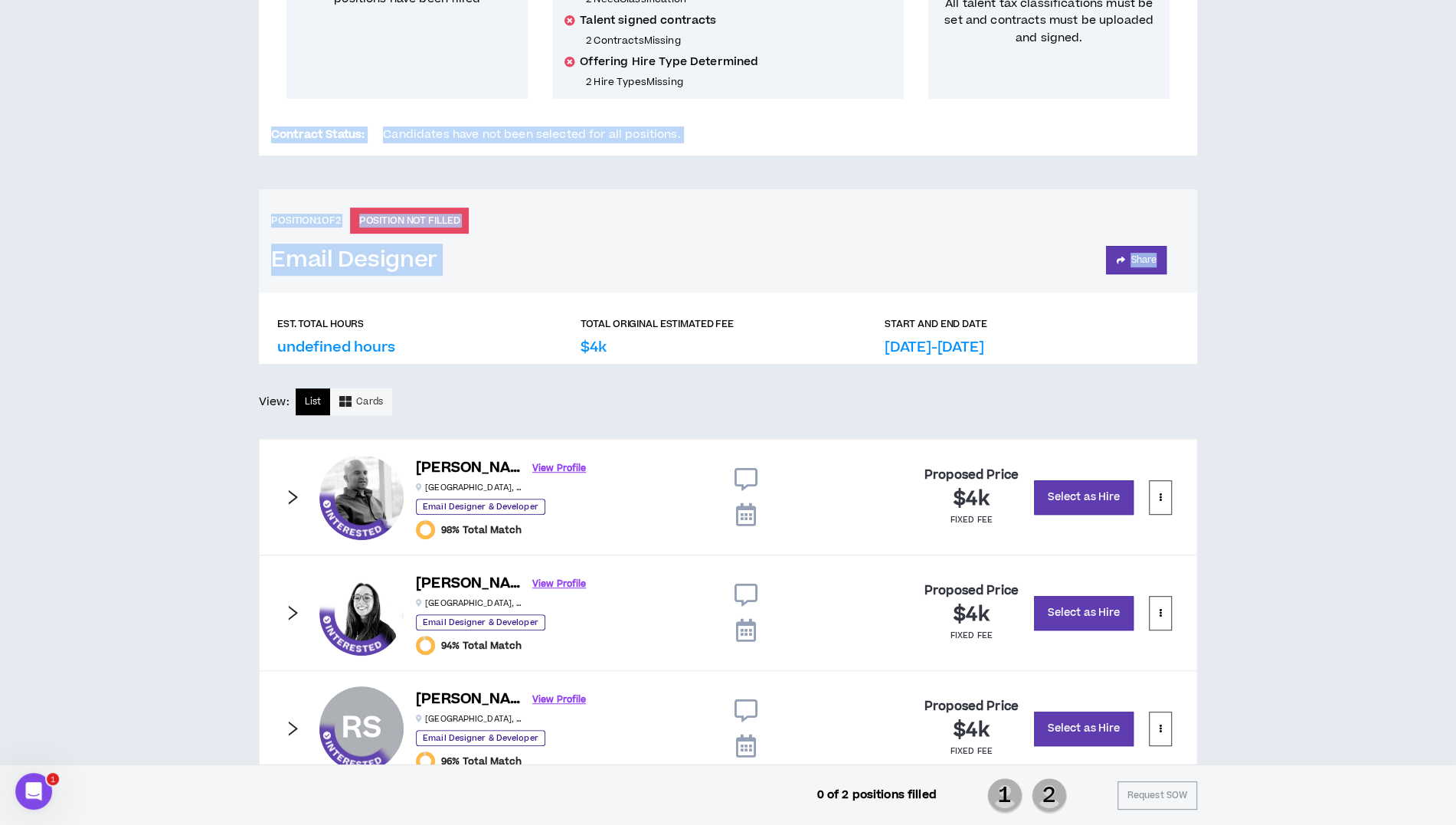 drag, startPoint x: 1452, startPoint y: 283, endPoint x: 1463, endPoint y: 53, distance: 230.26289 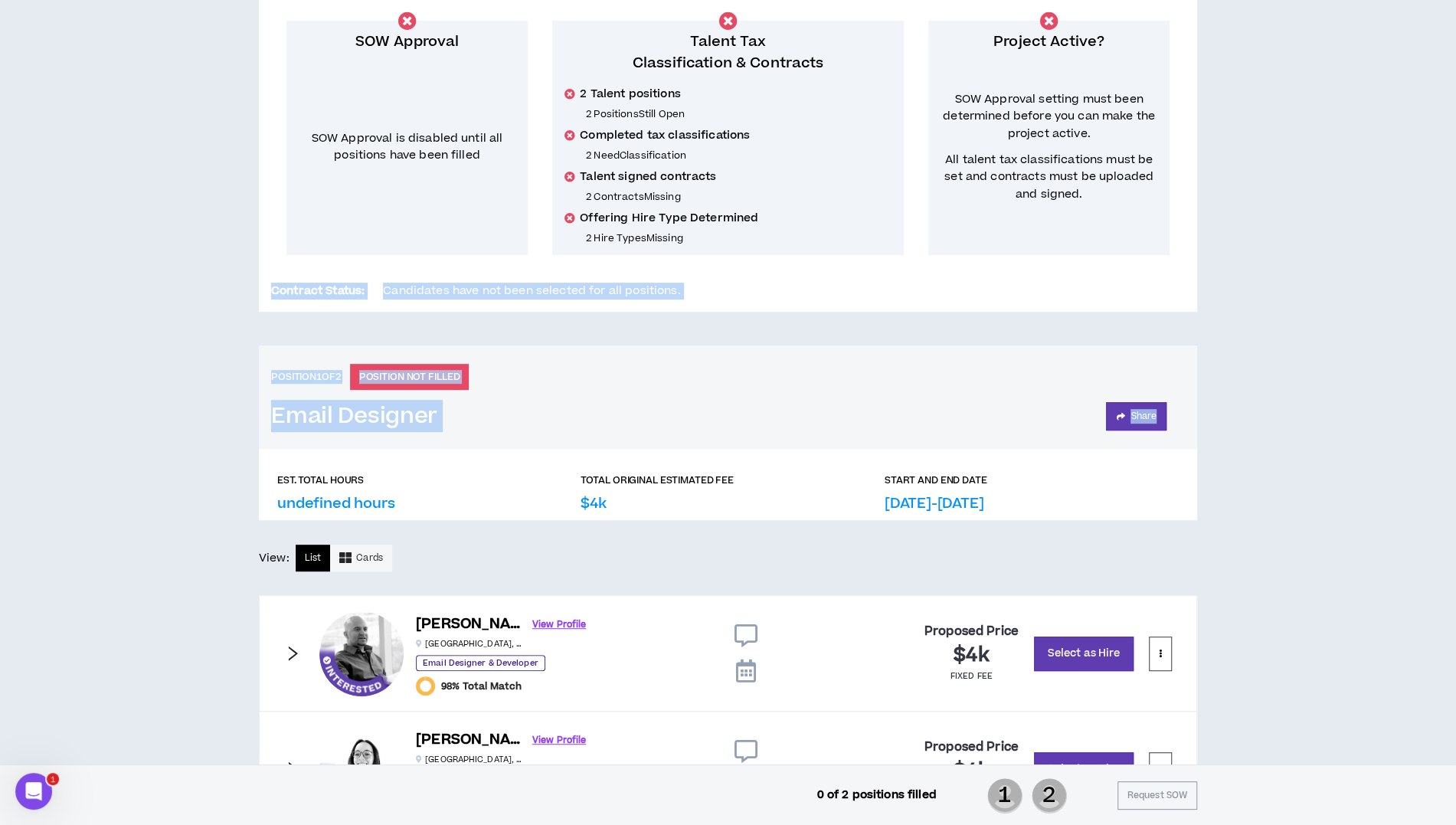 scroll, scrollTop: 0, scrollLeft: 0, axis: both 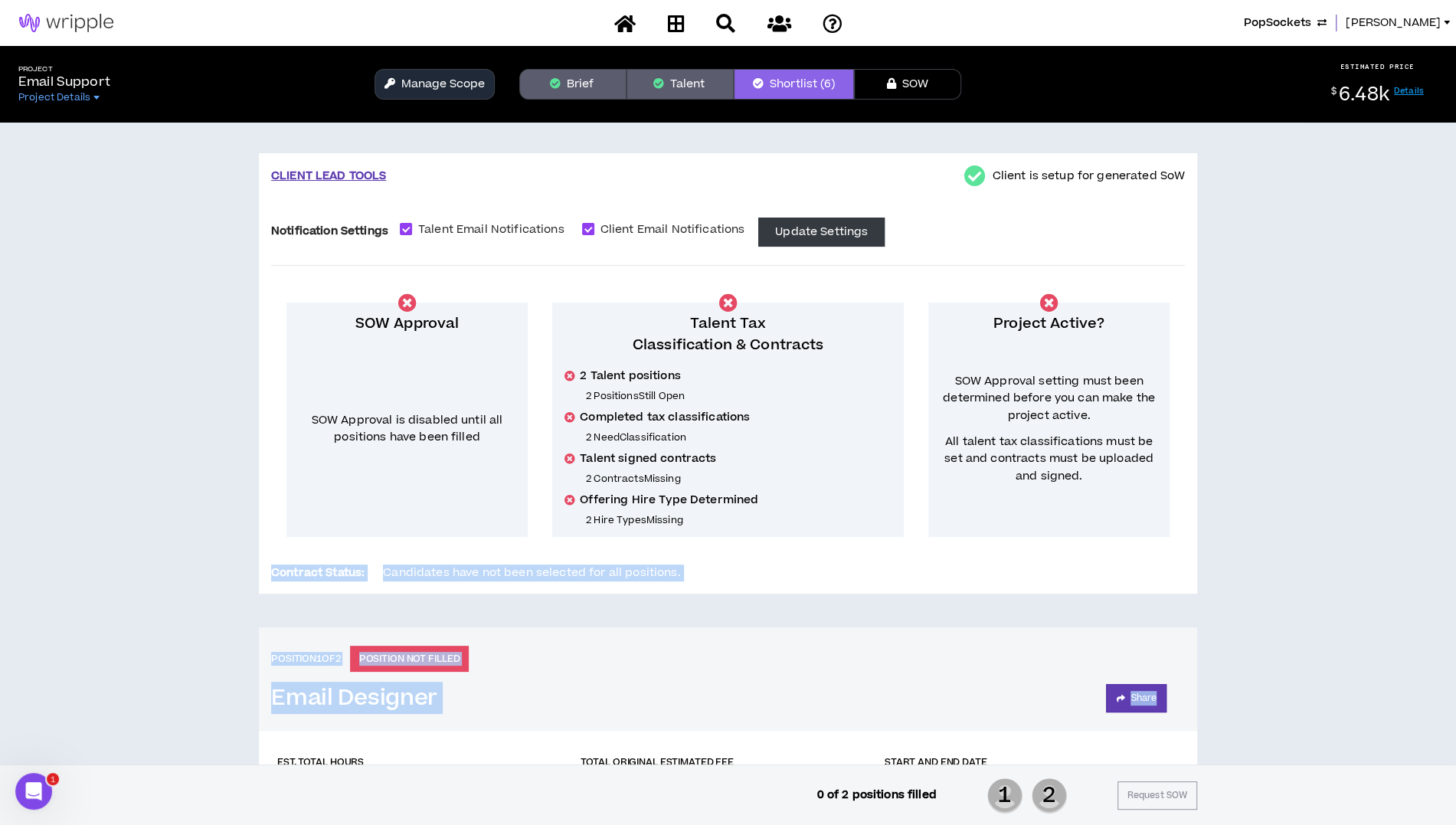 click on "CLIENT LEAD TOOLS Client is setup for generated SoW Notification Settings  Talent Email Notifications Client Email Notifications Update Settings SOW Approval SOW Approval is disabled until all positions have been filled Talent Tax
Classification & Contracts 2 Talent positions 2 Positions  Still Open Completed tax classifications 2   Need  Classification Talent signed contracts 2 Contracts  Missing Offering Hire Type Determined 2 Hire Types  Missing Project Active? SOW Approval setting must been determined before you can make the project active. All talent tax classifications must be set and contracts must be uploaded and signed. Contract Status: Candidates have not been selected for all positions. Position  1  of  2 POSITION NOT FILLED Email Designer Share EST. TOTAL HOURS undefined hours   TOTAL ORIGINAL ESTIMATED FEE $4k   START AND END DATE Jul 16th-Aug 31st   View: List Cards Rick K. View Profile Atlanta , GA Email Designer & Developer 98% Total Match Proposed Price $4k fixed fee Select as Hire Denver 2" at bounding box center (728, 1018) 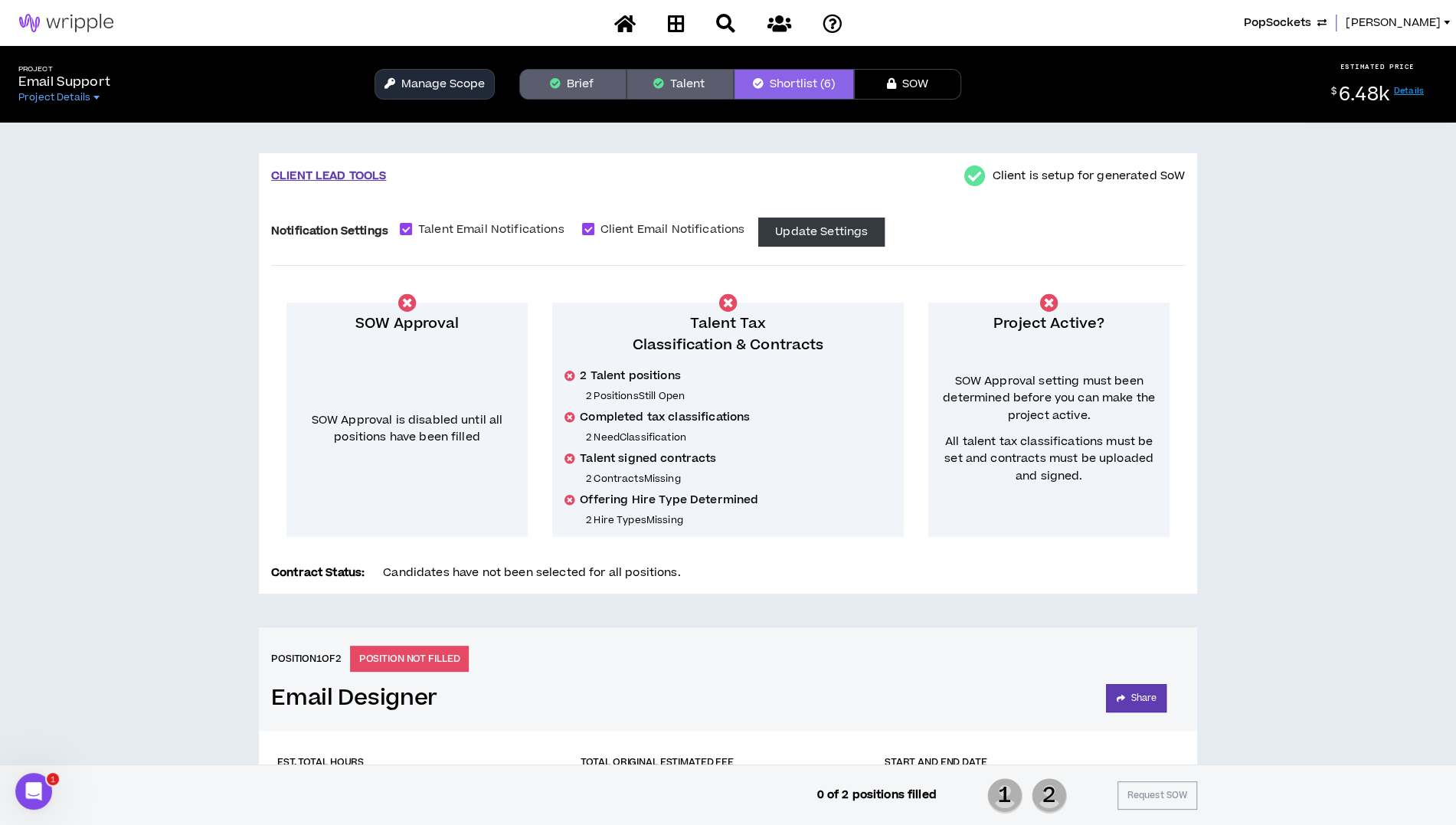 click on "Talent" at bounding box center (680, 84) 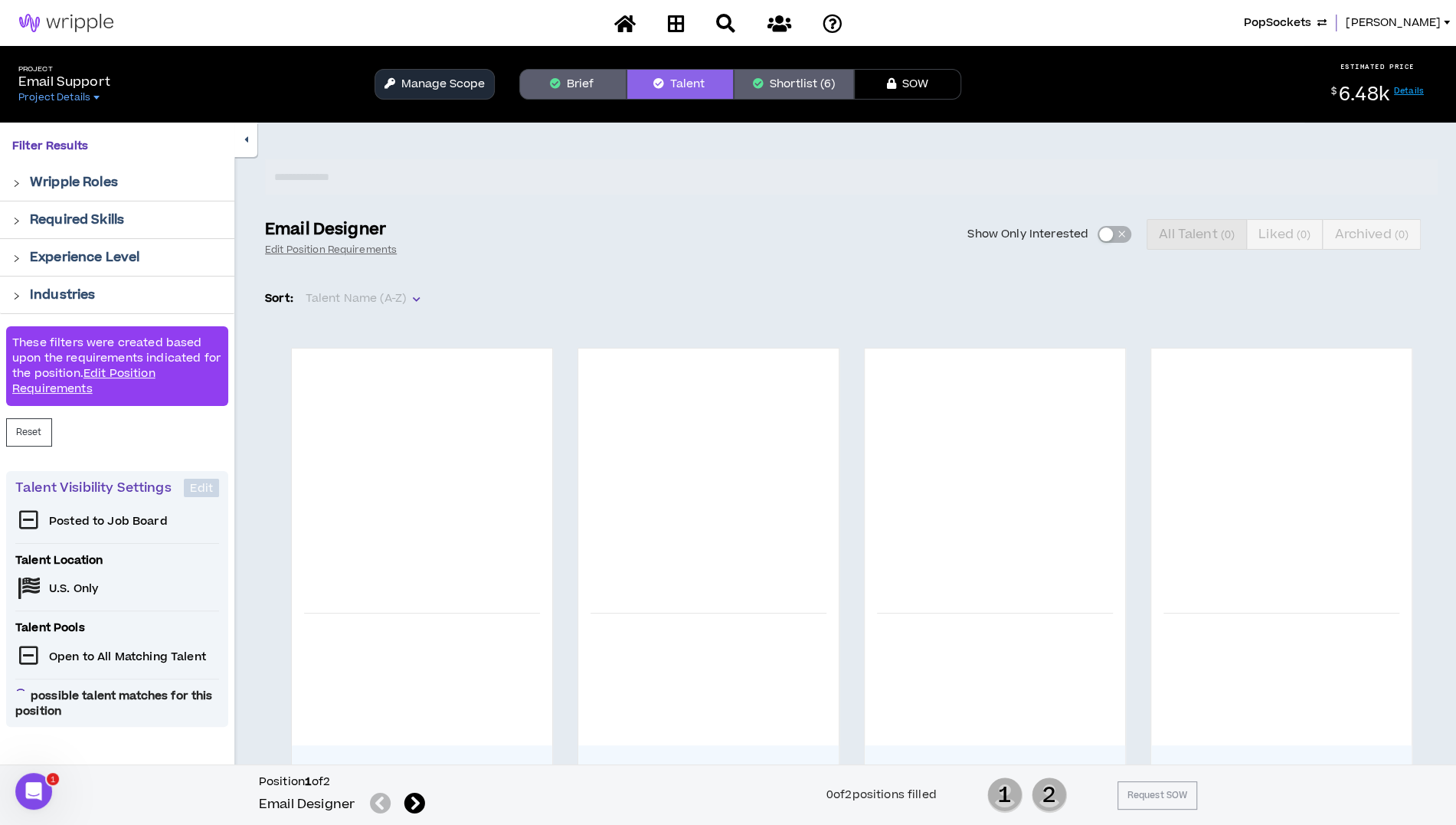 click on "Brief" at bounding box center [573, 84] 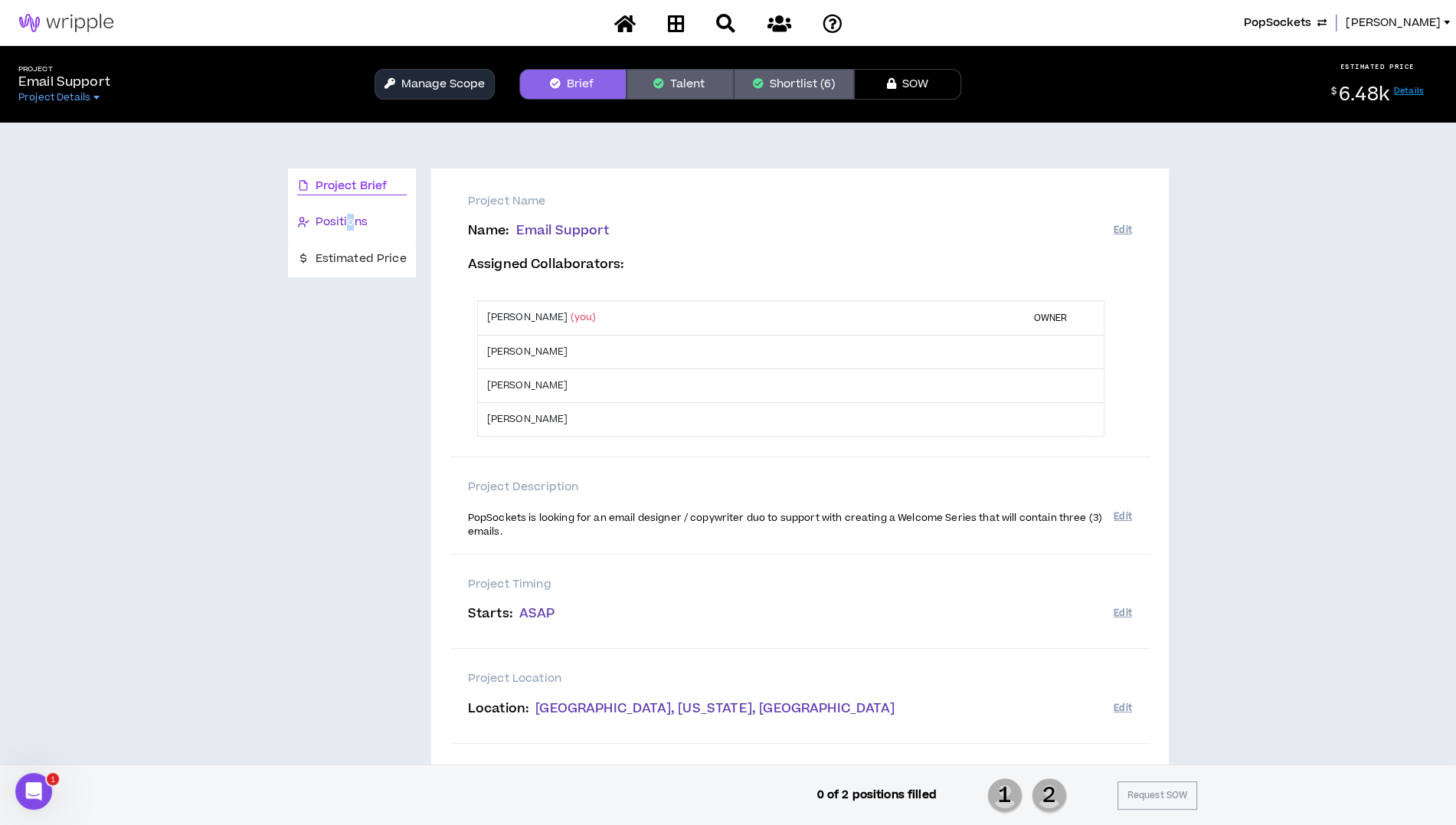 click on "Positions" at bounding box center [342, 222] 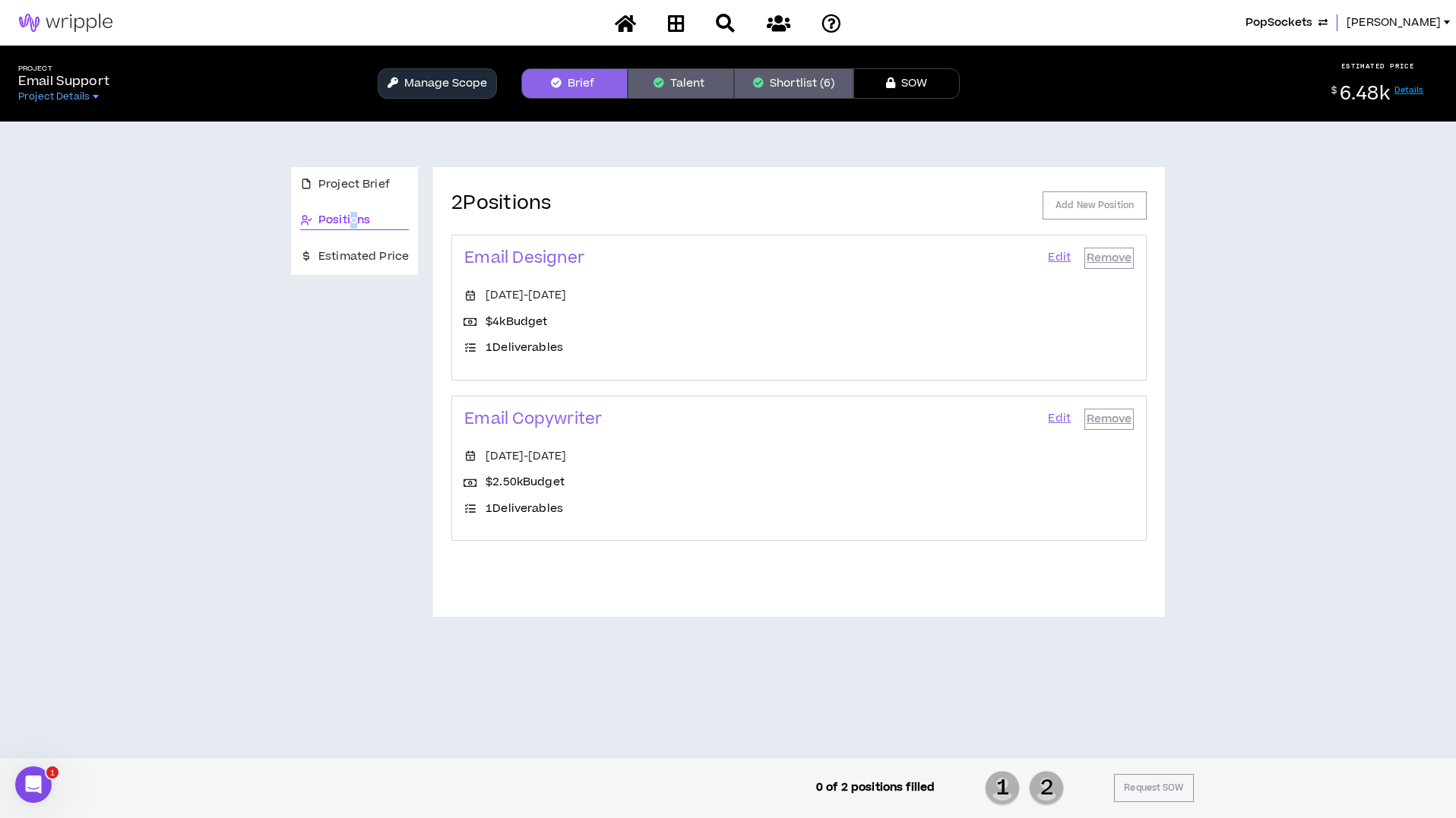 click on "Edit" at bounding box center [1059, 419] 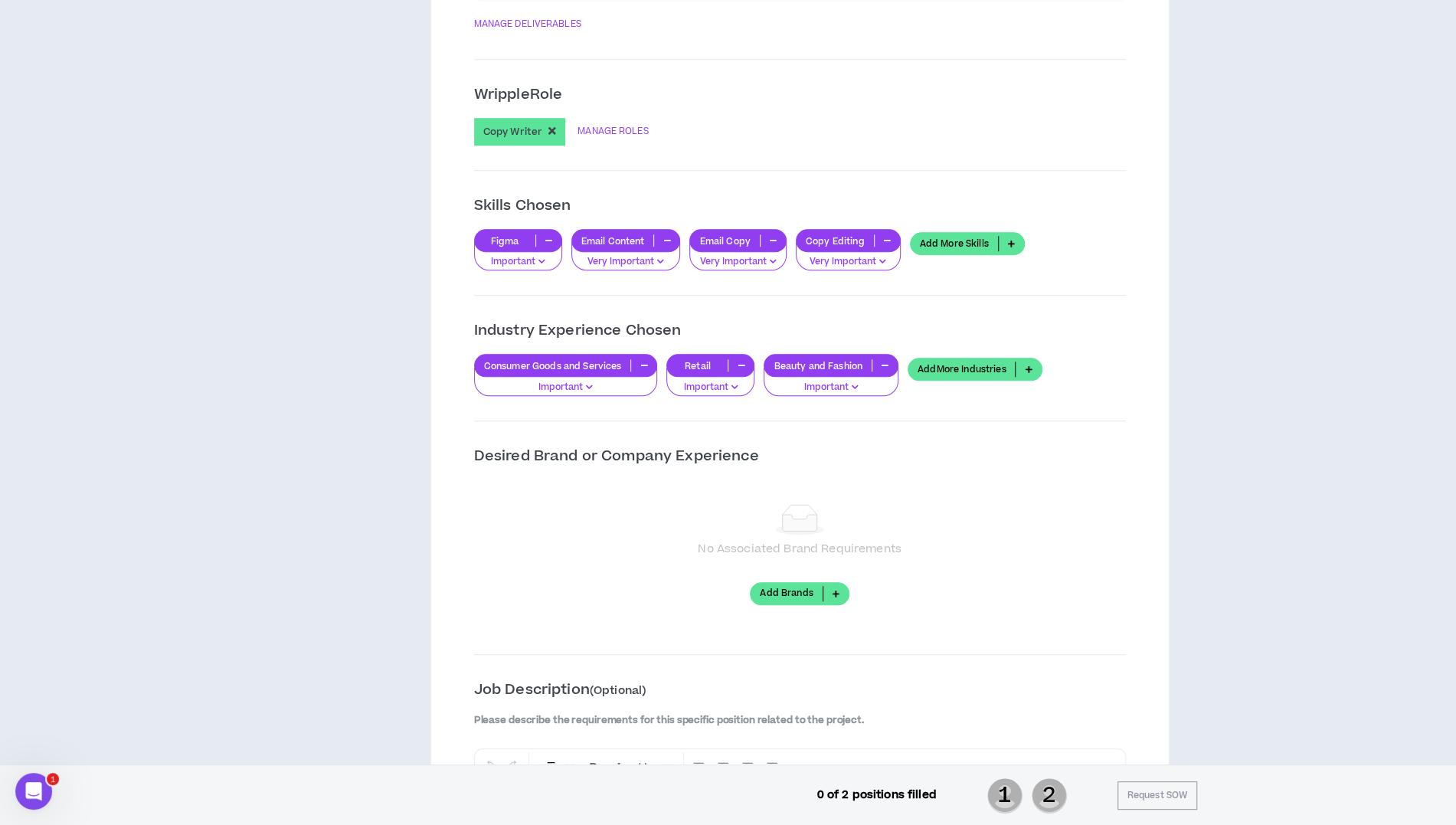 scroll, scrollTop: 870, scrollLeft: 0, axis: vertical 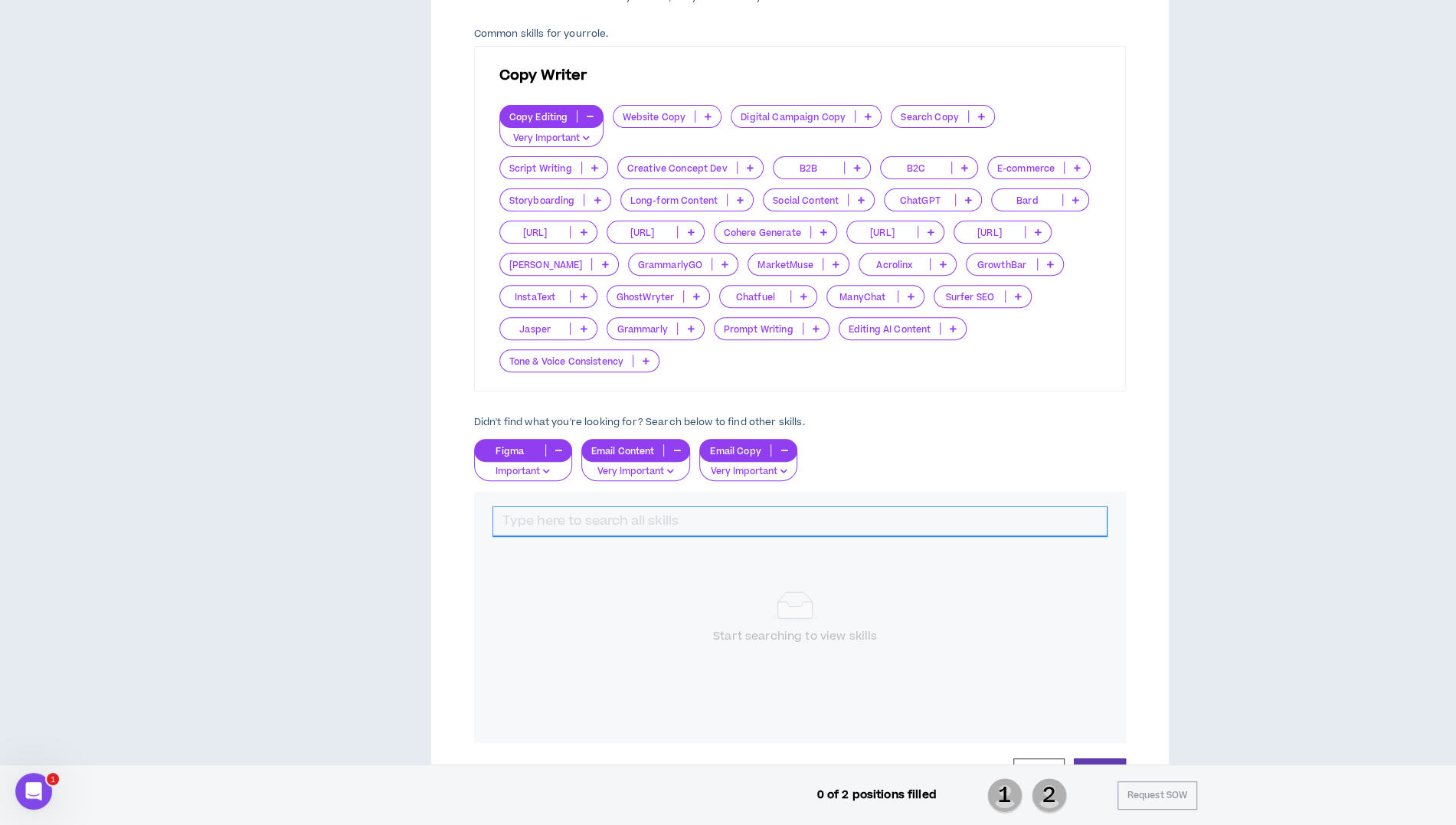 click at bounding box center (800, 522) 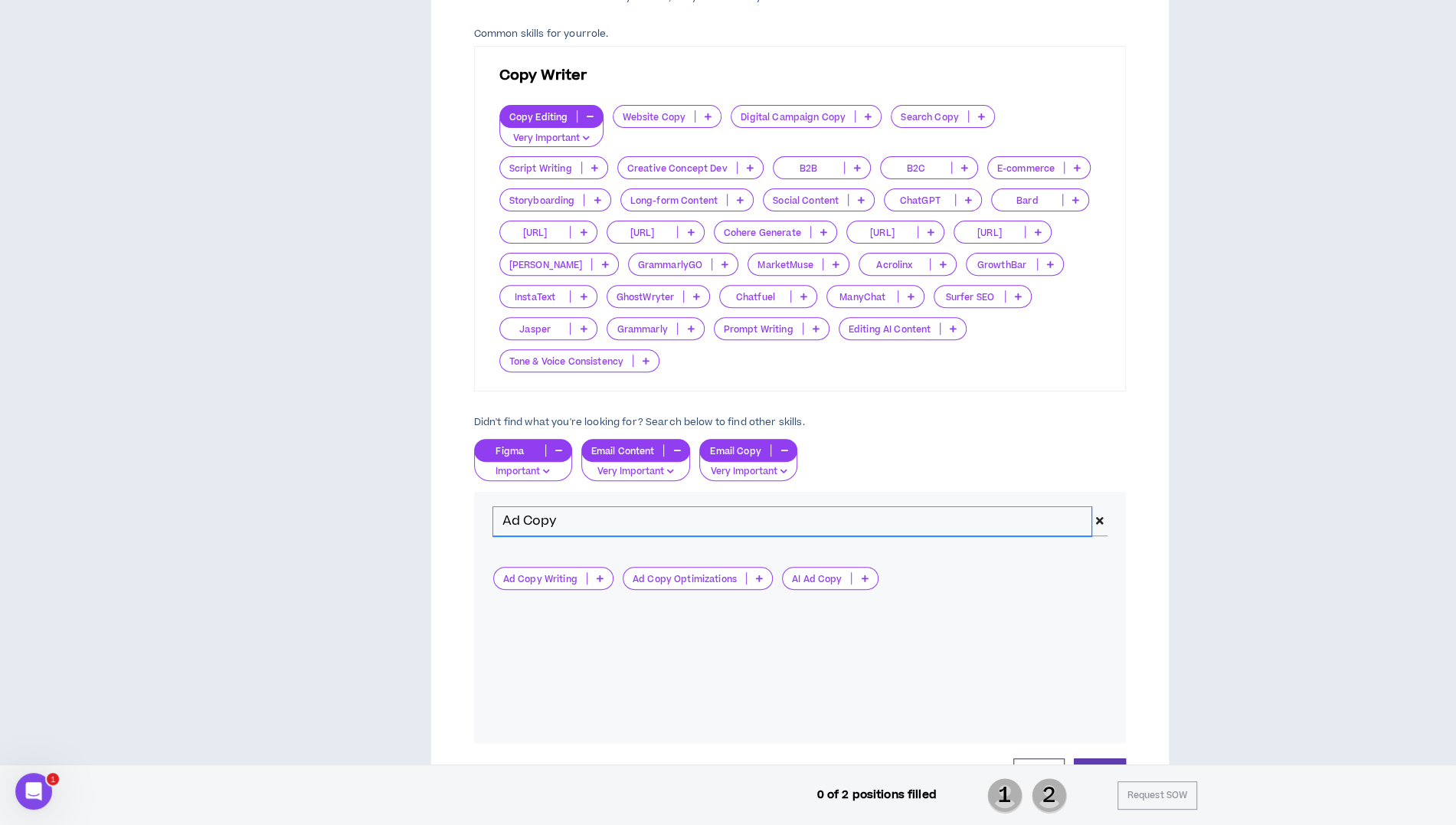 type on "Ad Copy" 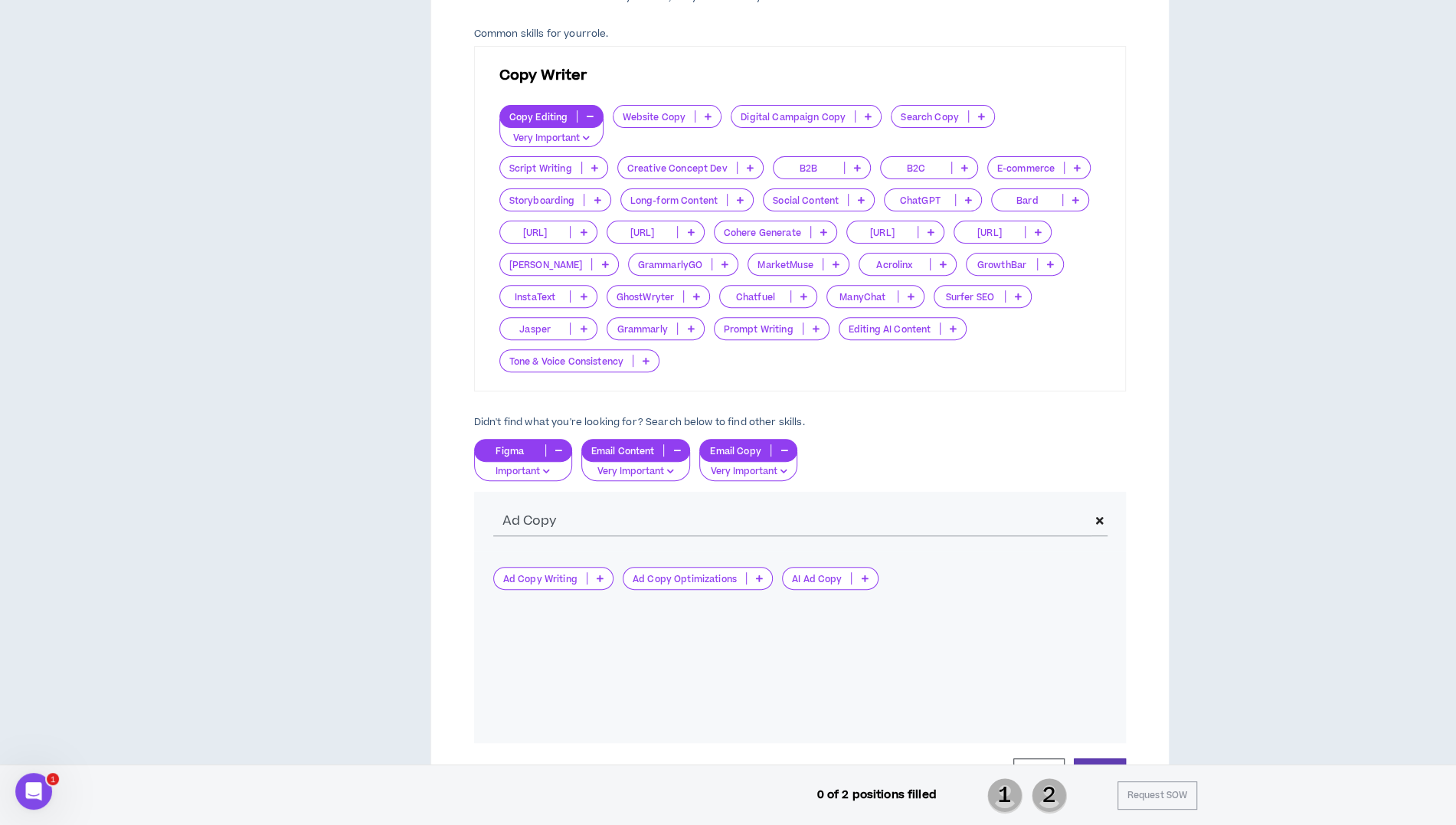 click at bounding box center (600, 578) 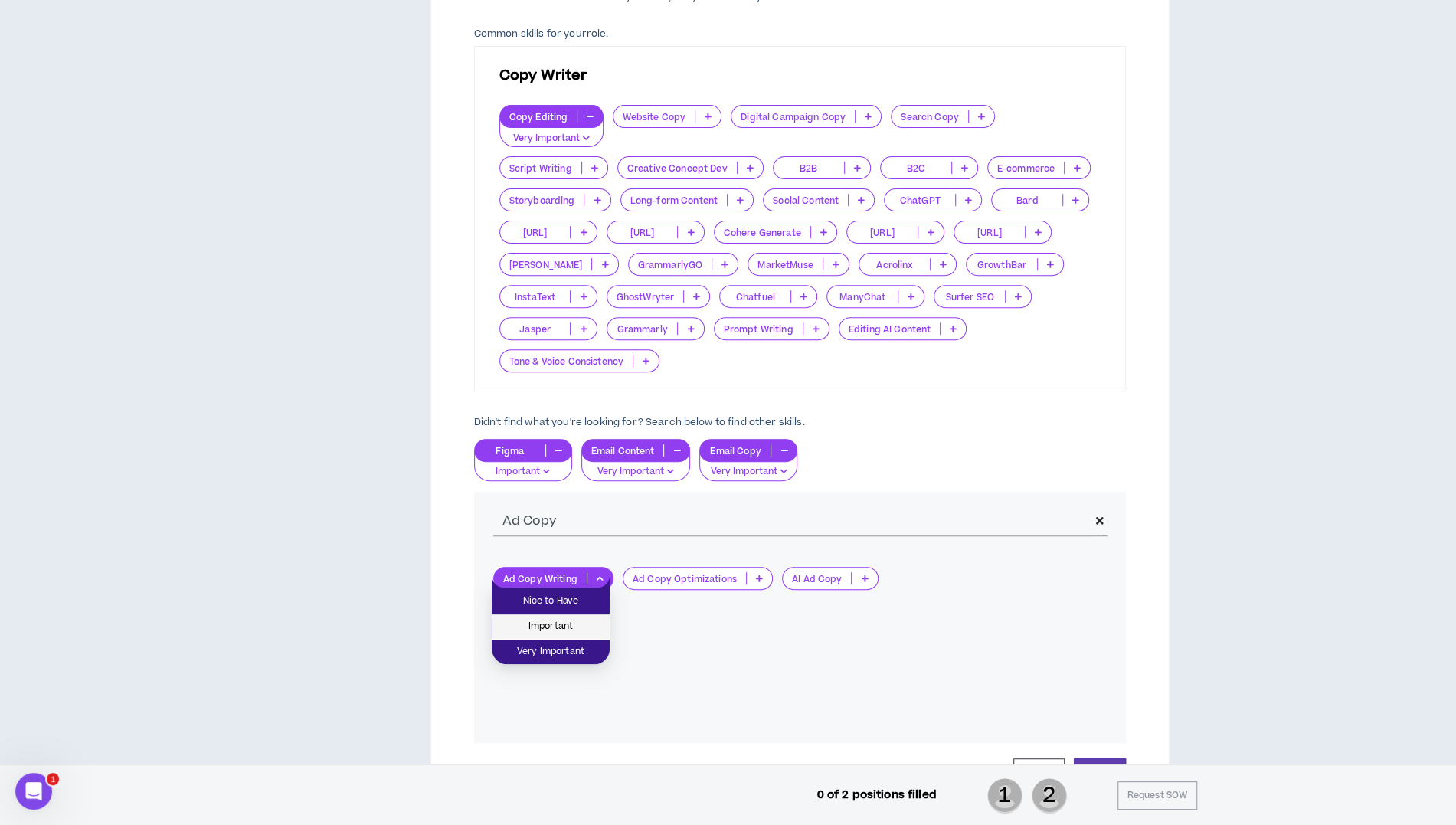 click on "Important" at bounding box center (551, 627) 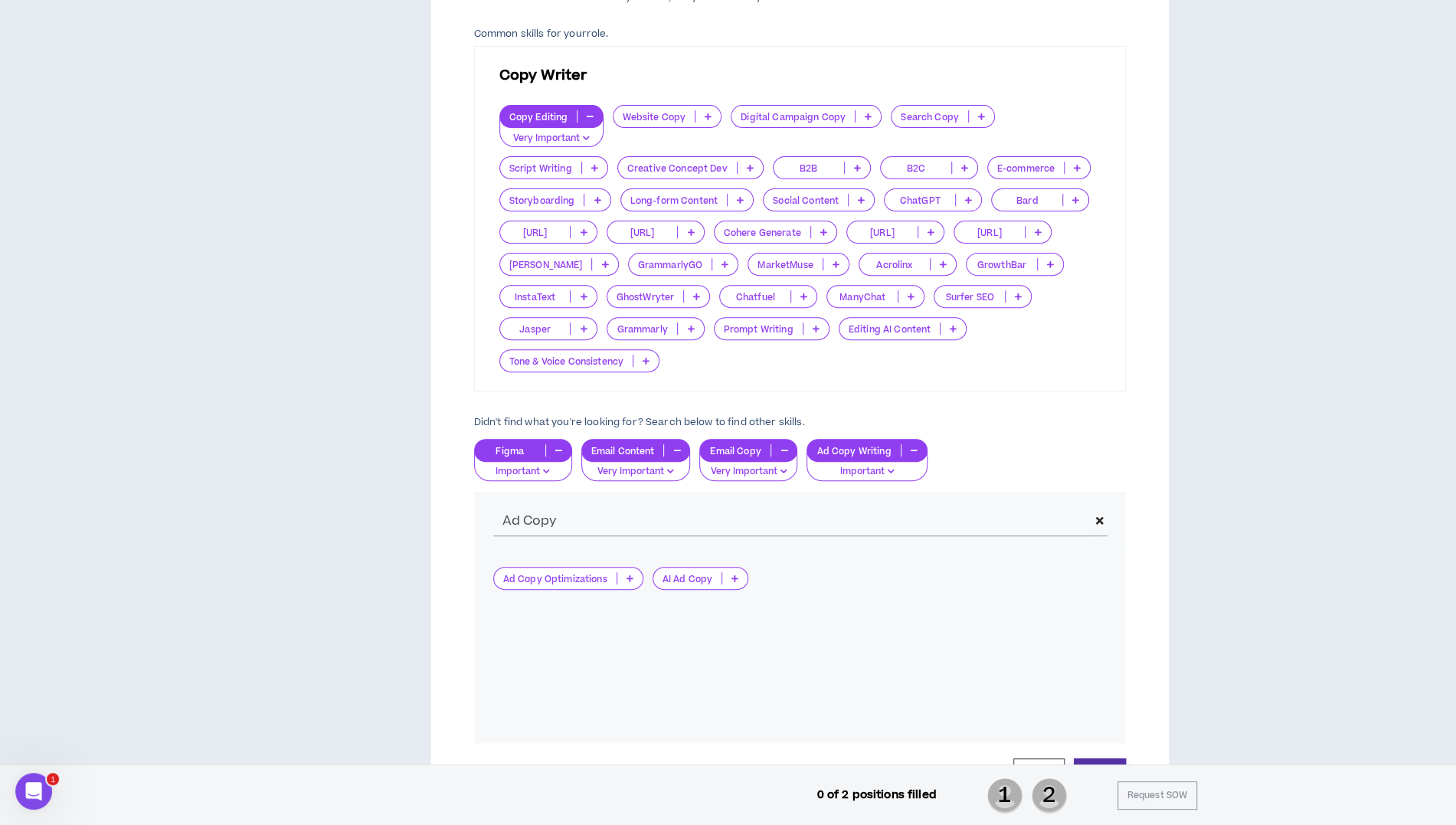 click on "Update" at bounding box center (1100, 772) 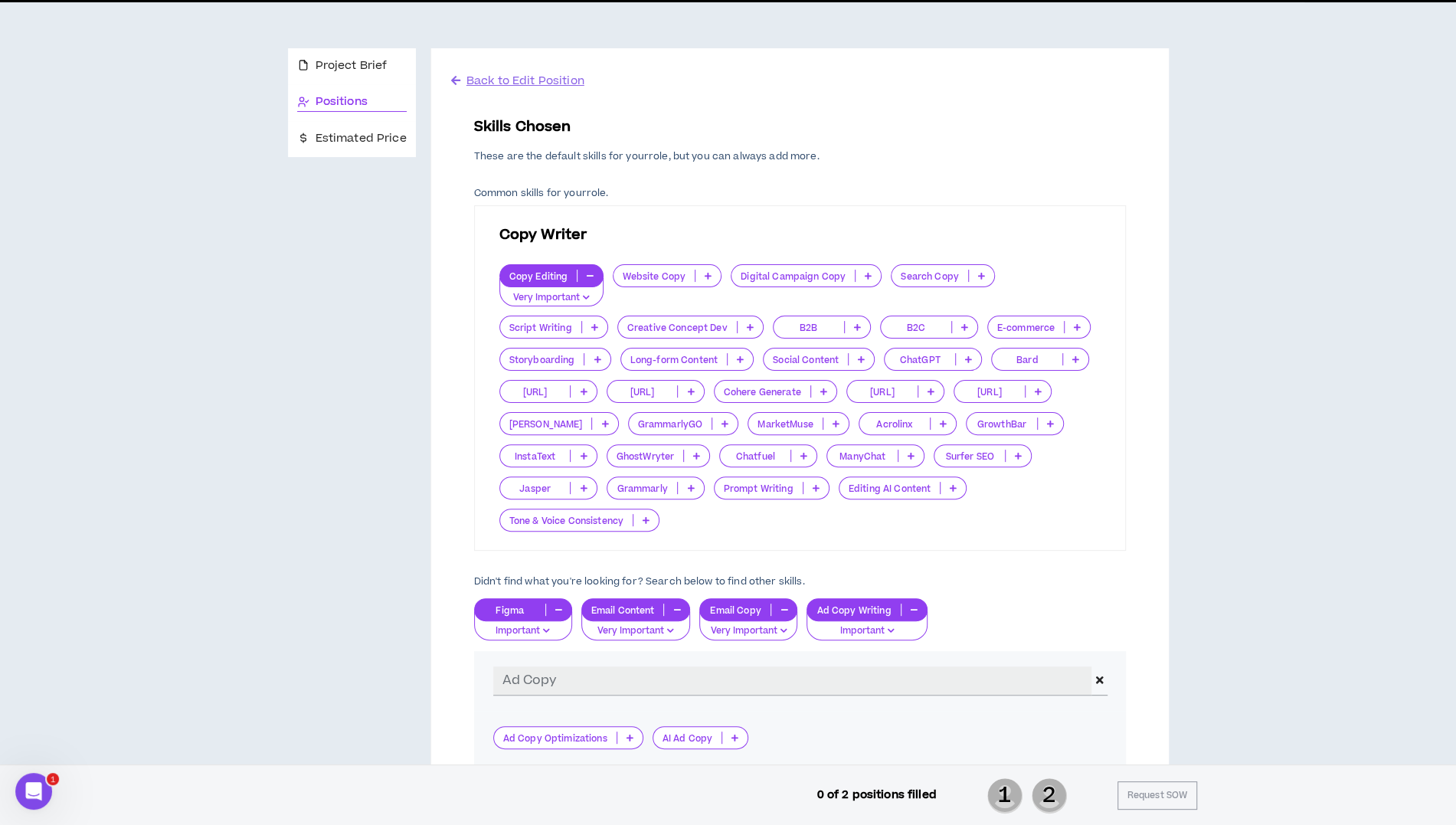 scroll, scrollTop: 0, scrollLeft: 0, axis: both 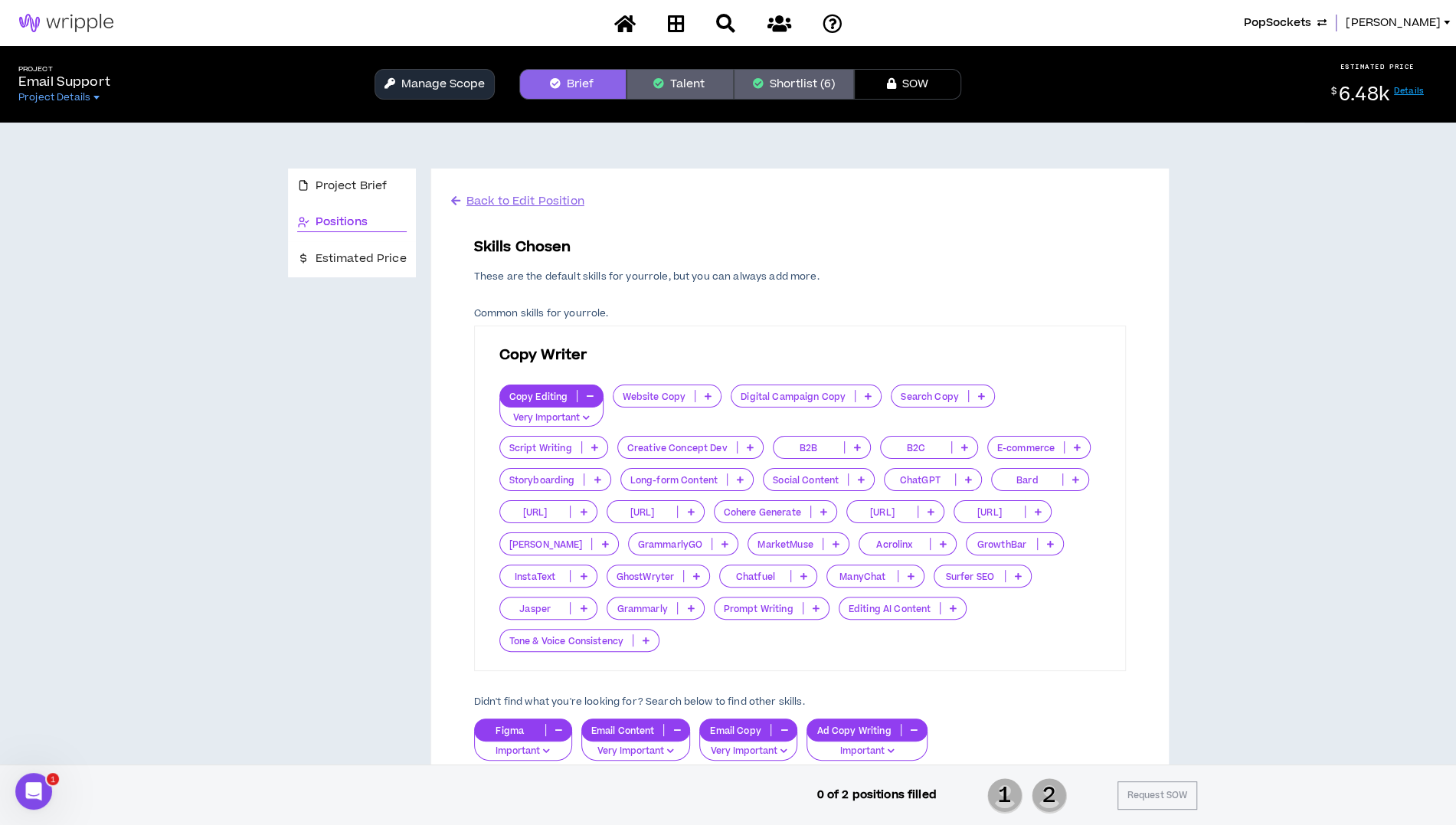 click on "Talent" at bounding box center (680, 84) 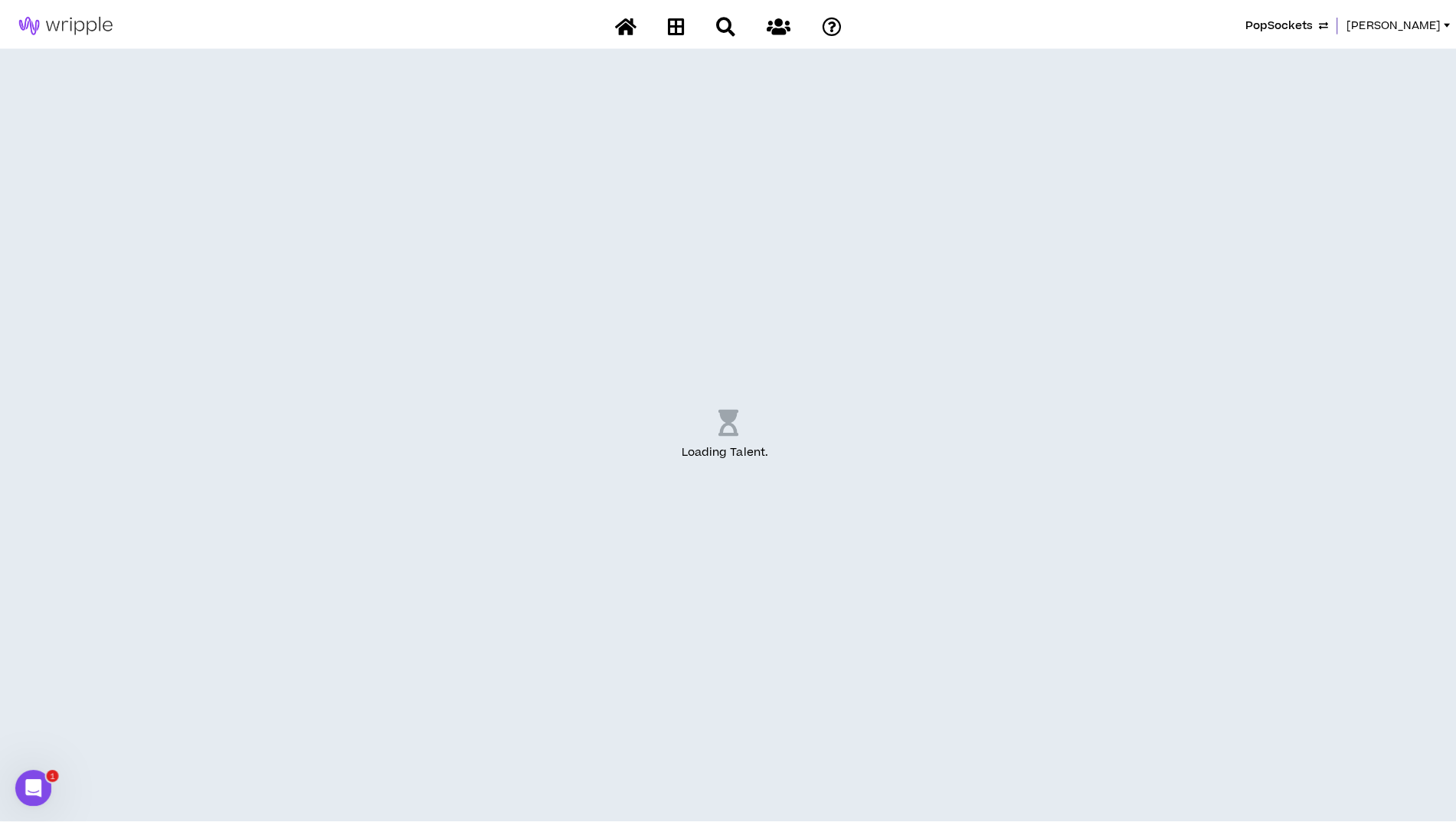 scroll, scrollTop: 0, scrollLeft: 0, axis: both 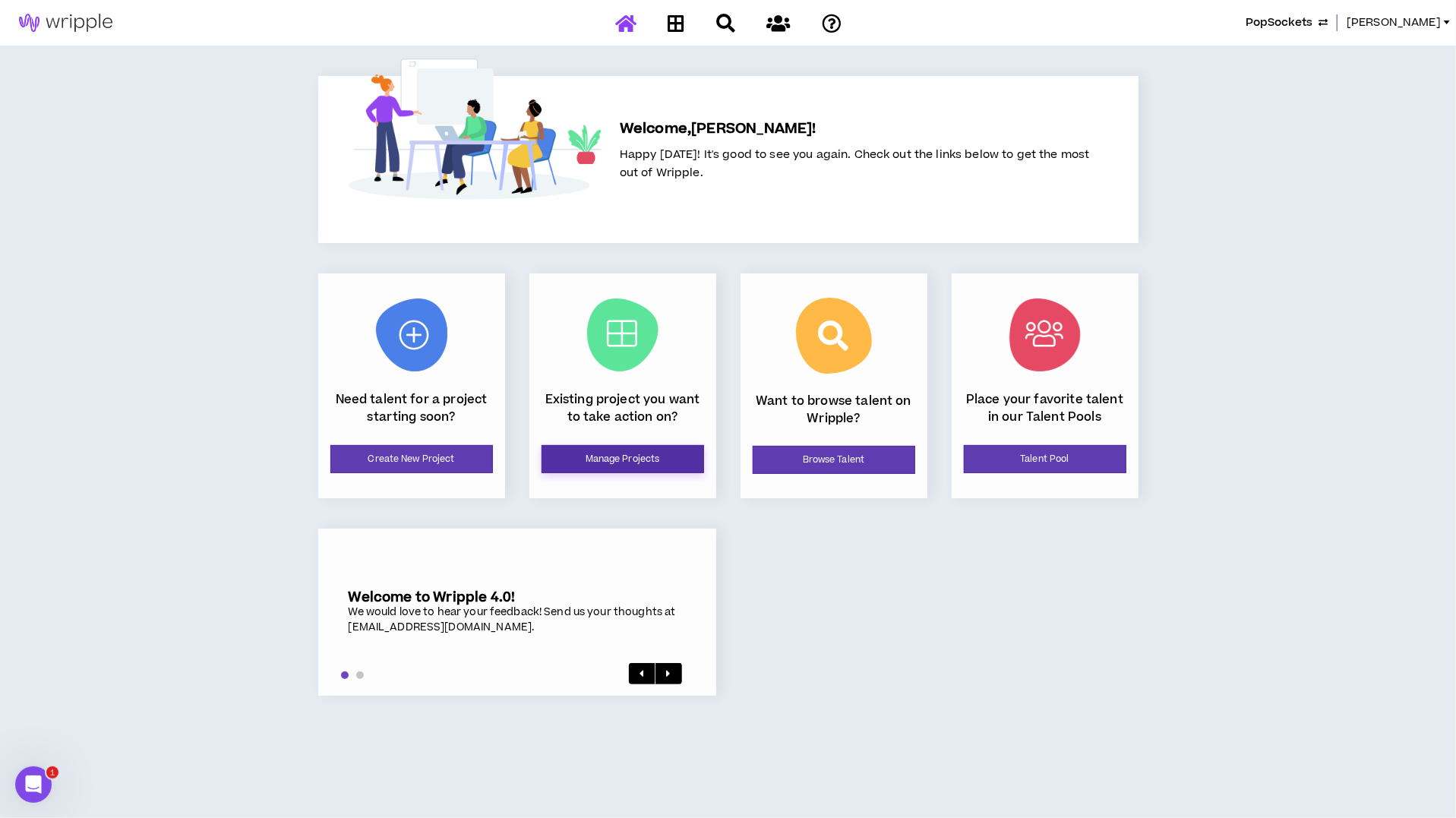 click on "Manage Projects" at bounding box center [623, 459] 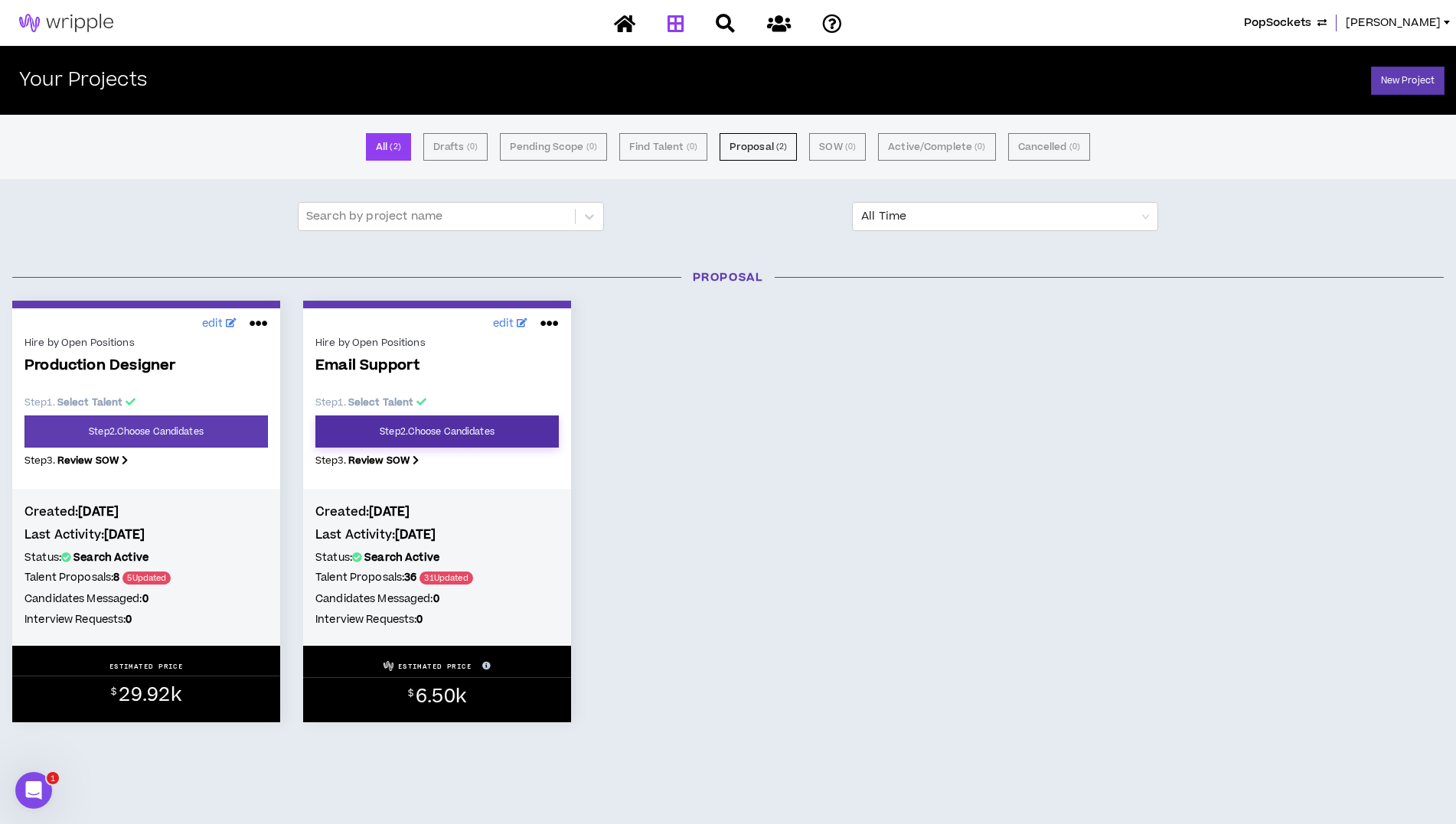 click on "Step  2 .  Choose Candidates" at bounding box center [437, 432] 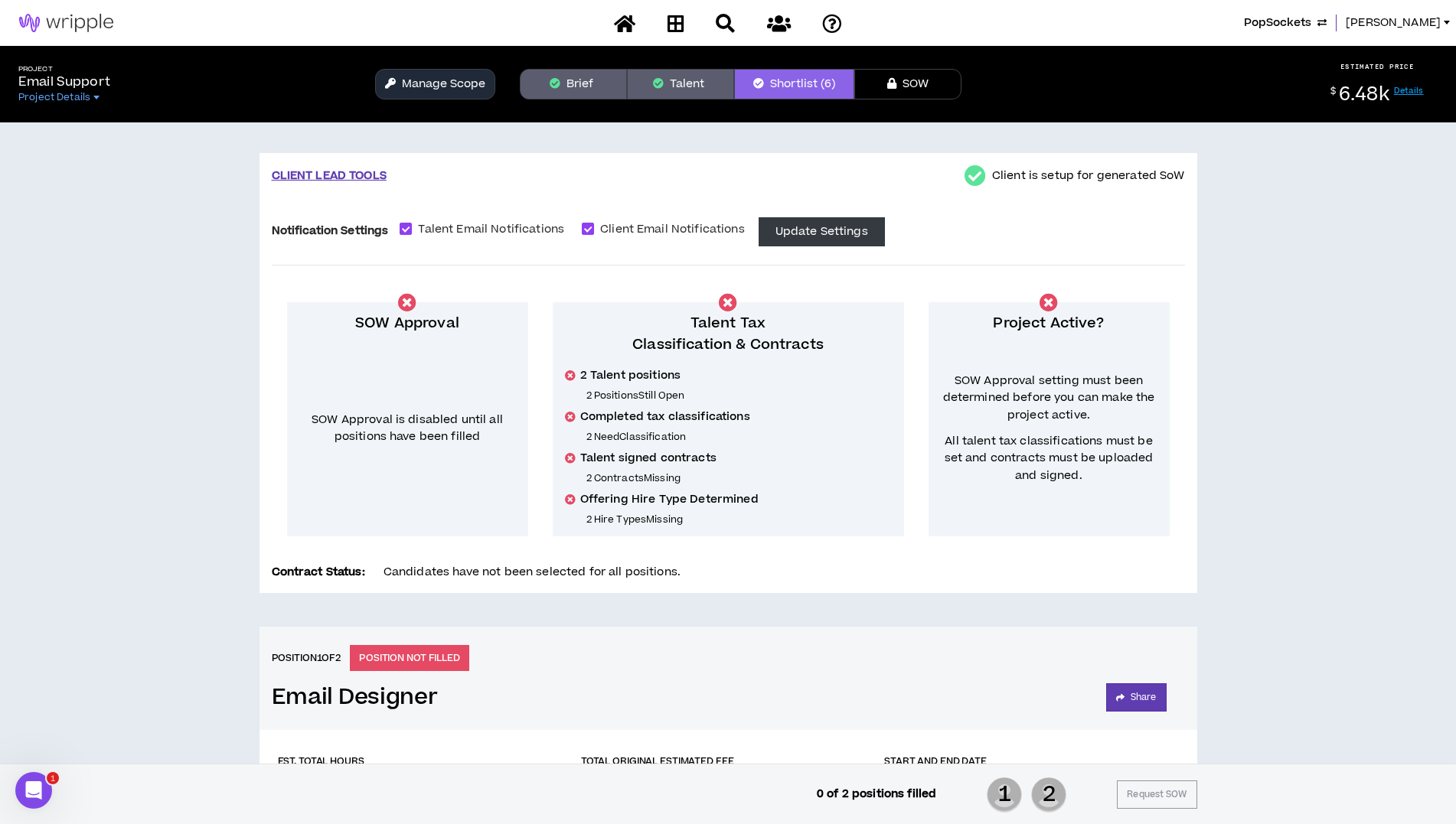 click on "Talent" at bounding box center (681, 84) 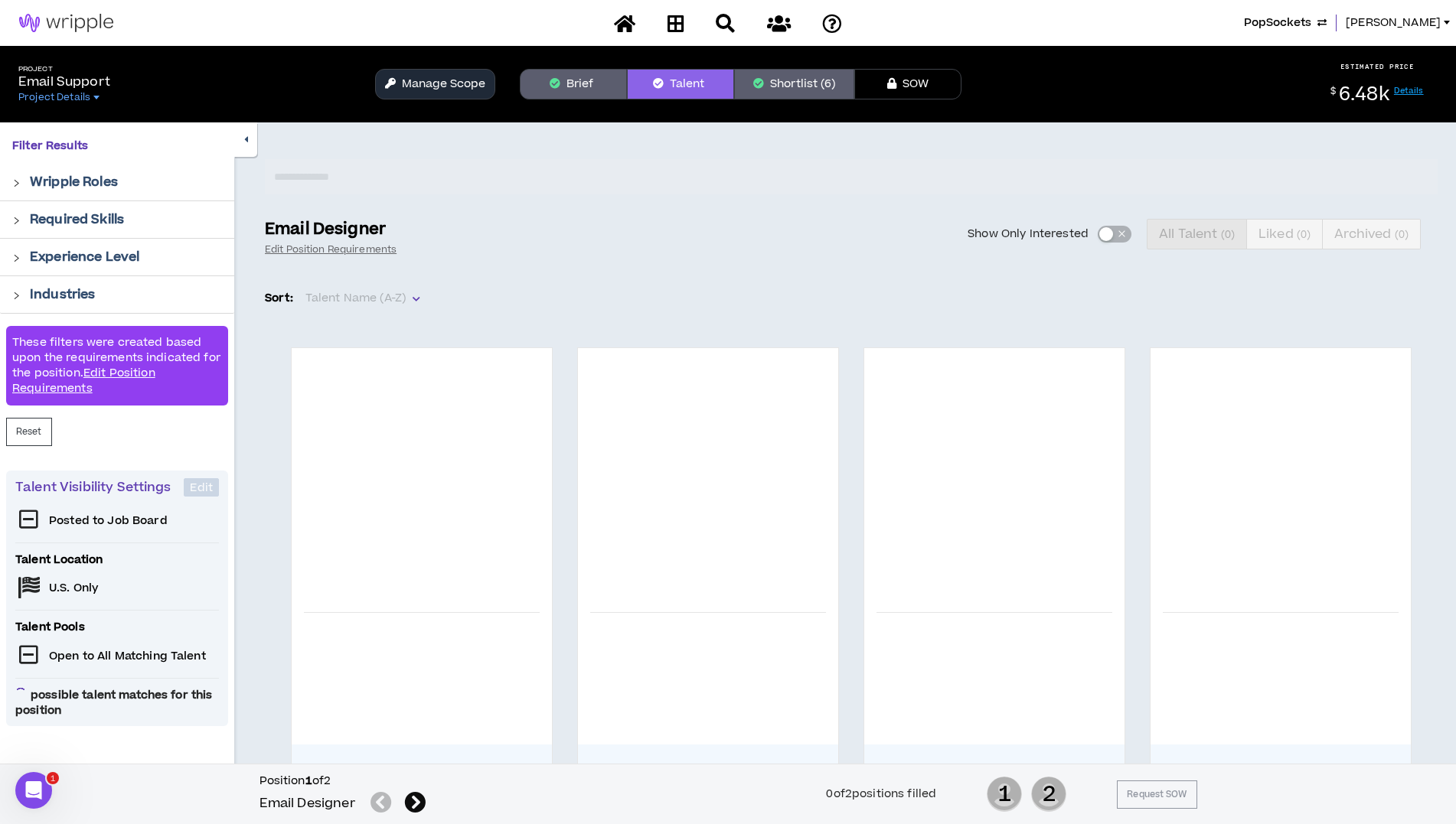 click at bounding box center [415, 803] 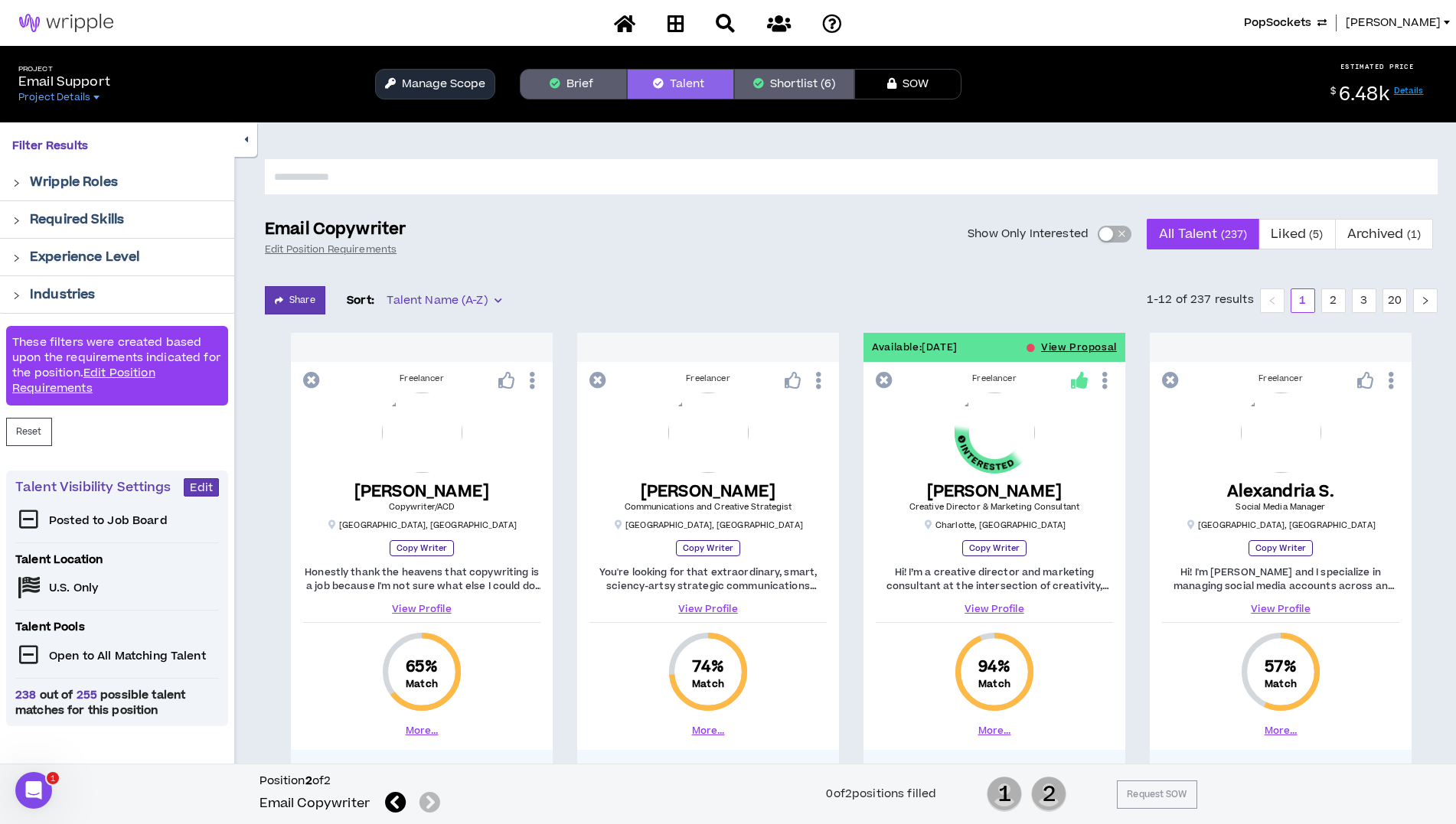 click at bounding box center (851, 177) 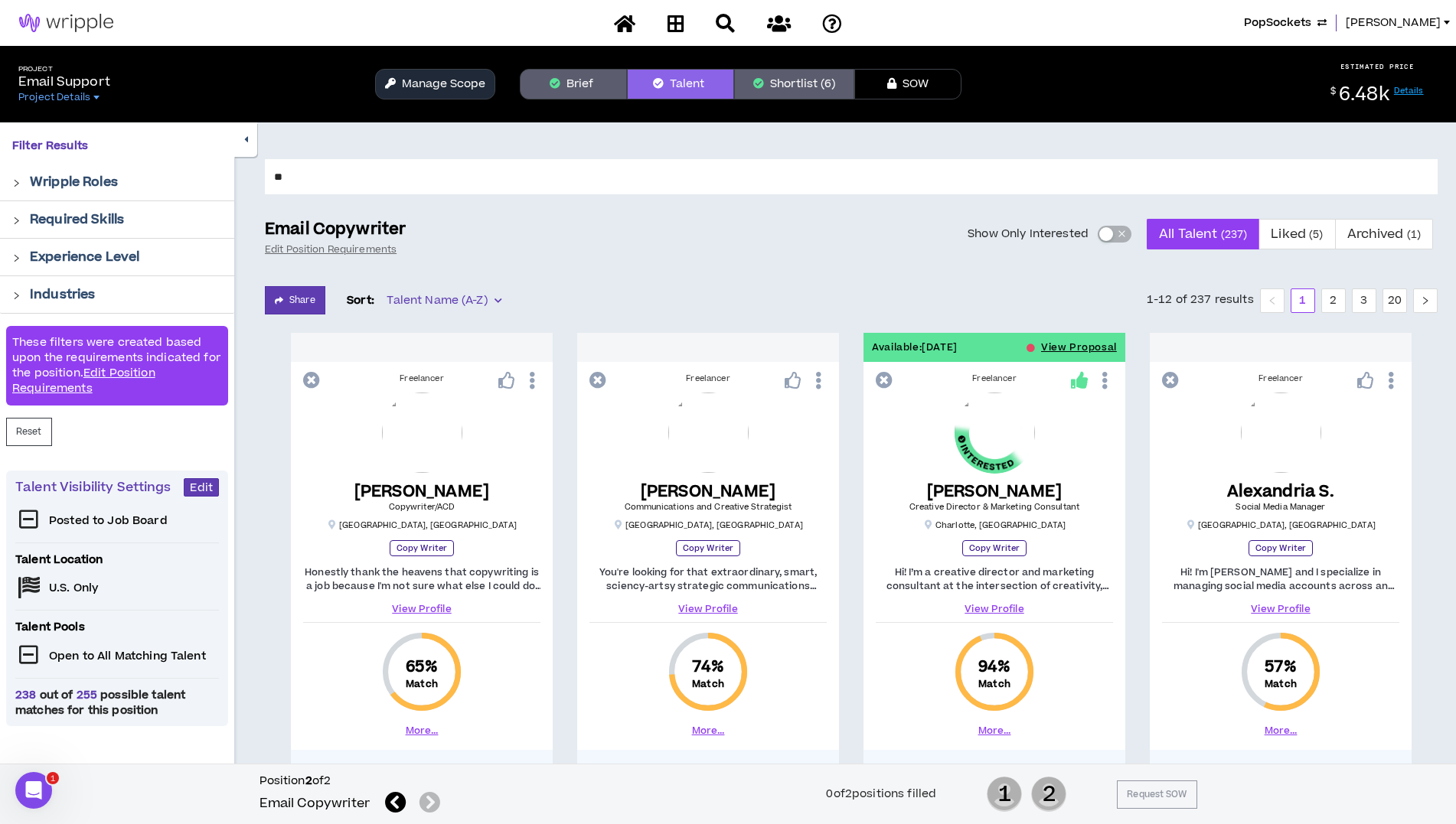 type on "**" 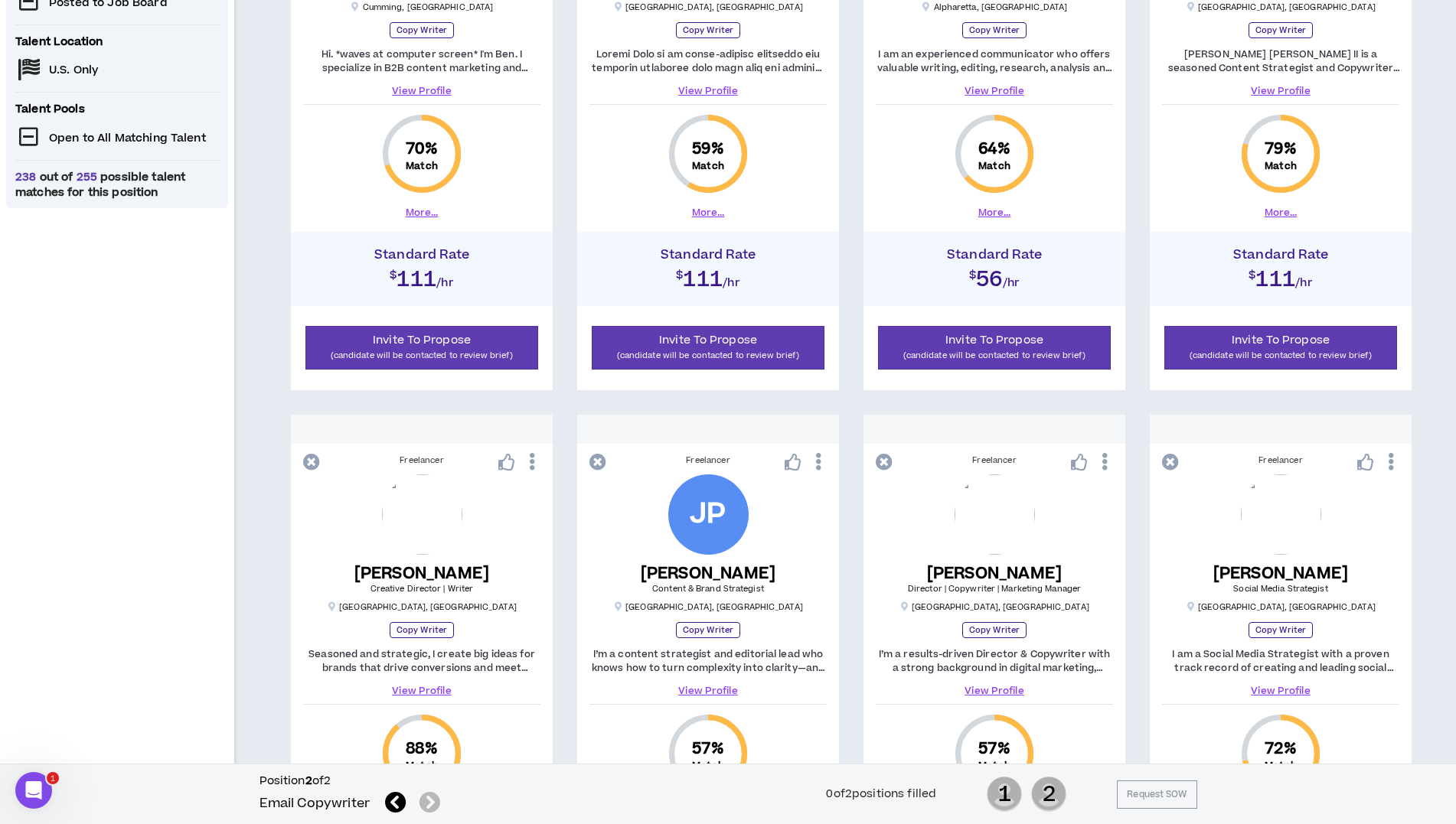 scroll, scrollTop: 0, scrollLeft: 0, axis: both 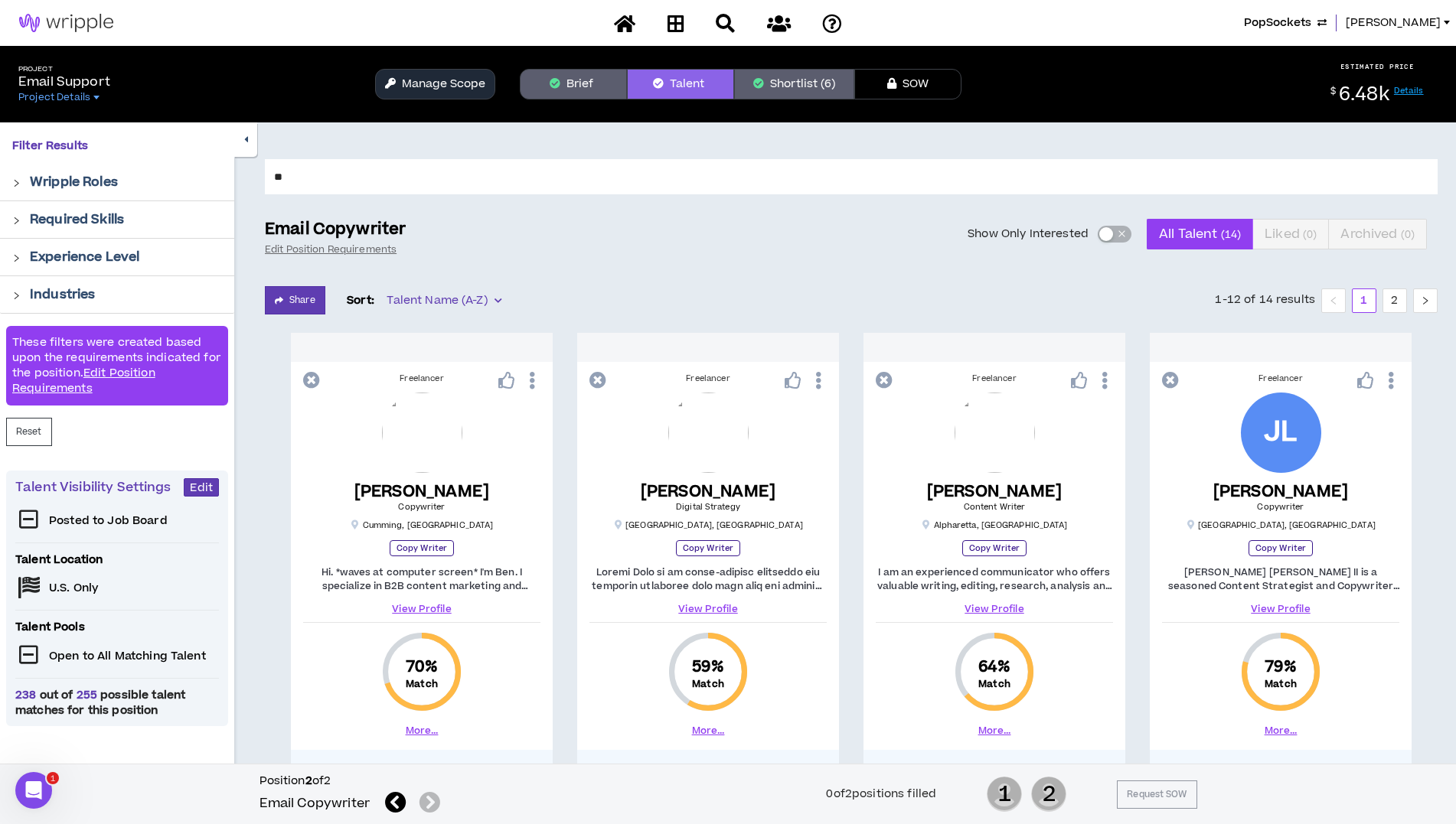 click on "PopSockets Amanda" at bounding box center [1159, 23] 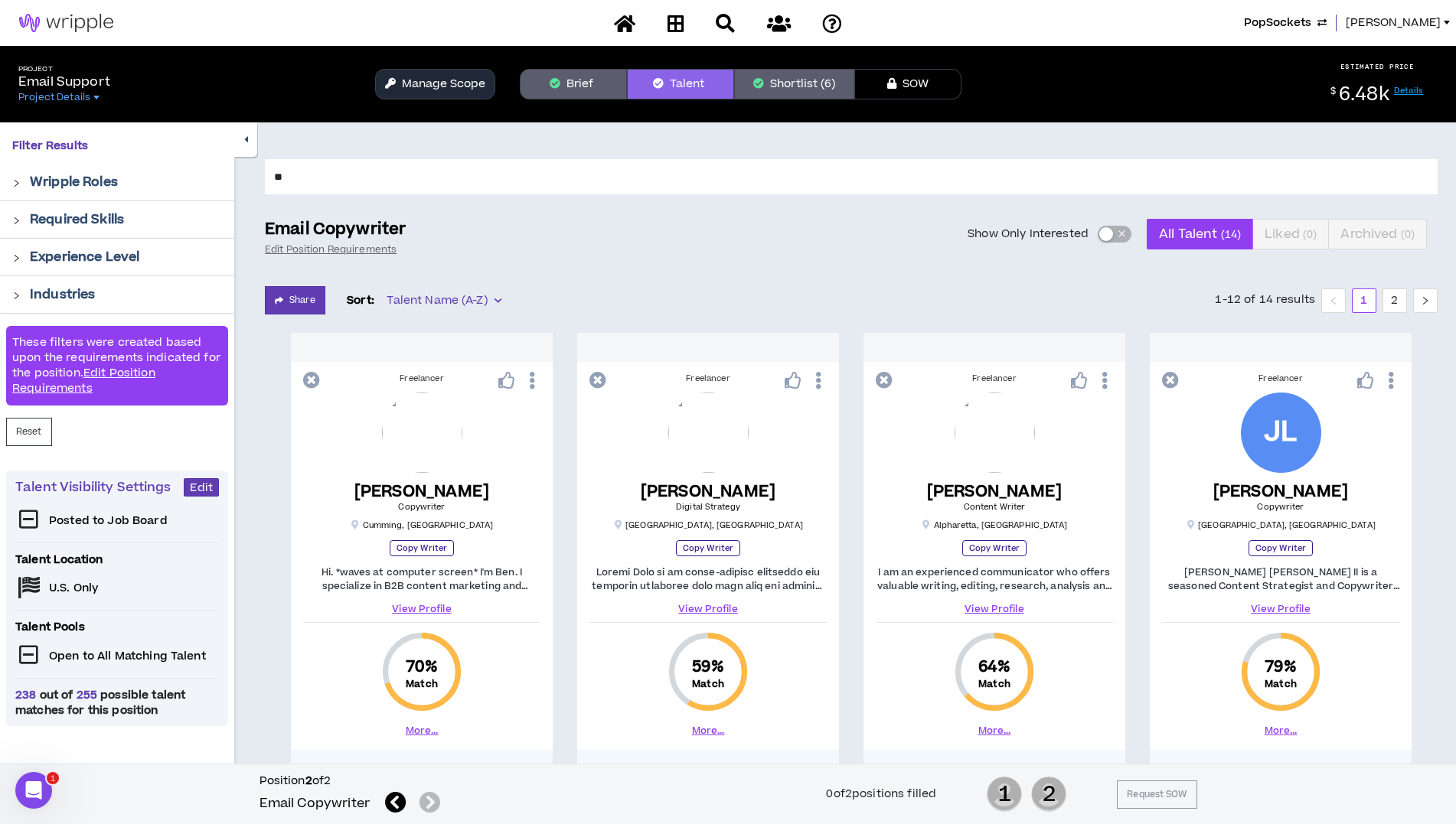 click on "[PERSON_NAME]" at bounding box center [1393, 23] 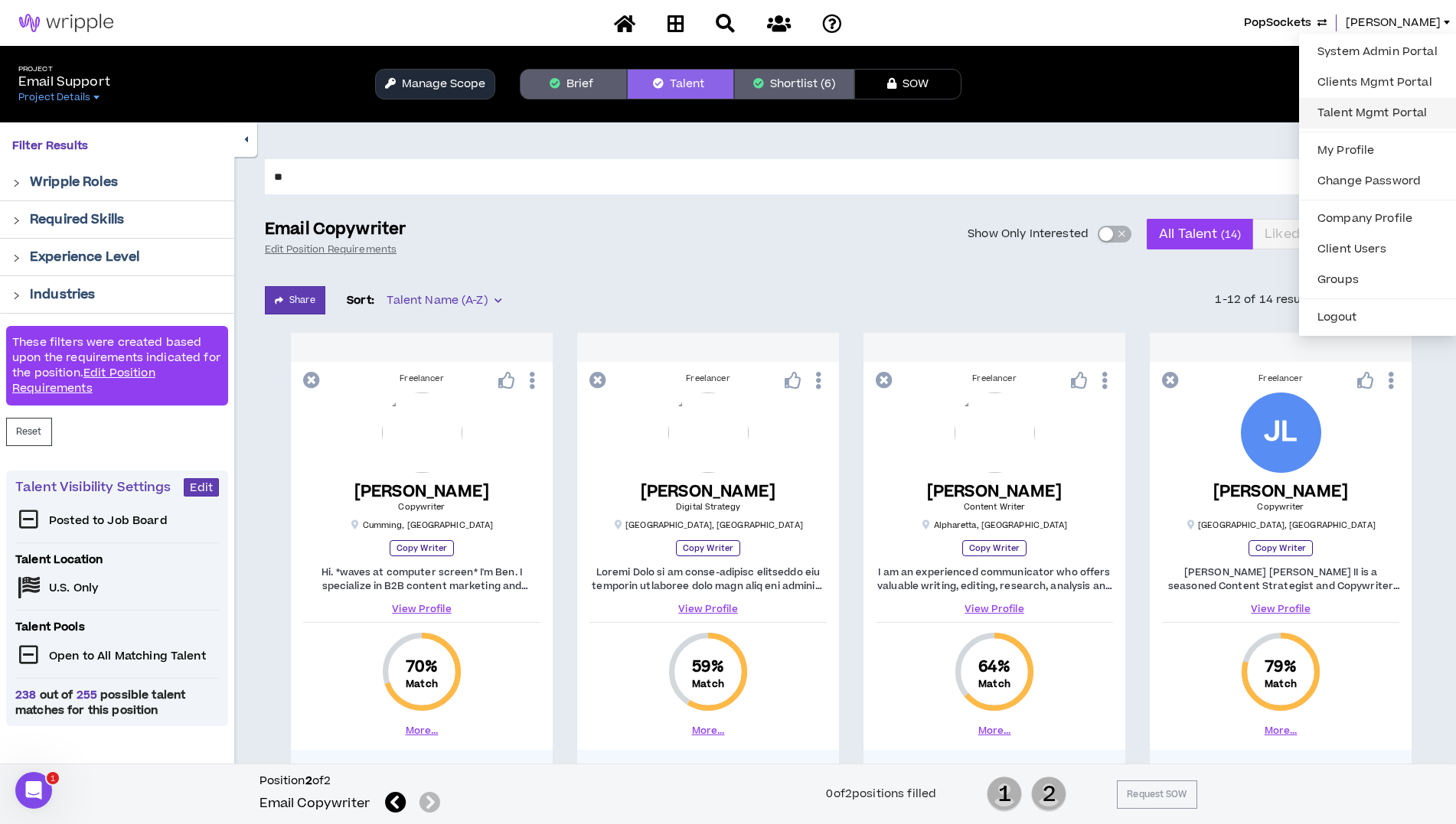 click on "Talent Mgmt Portal" at bounding box center [1377, 113] 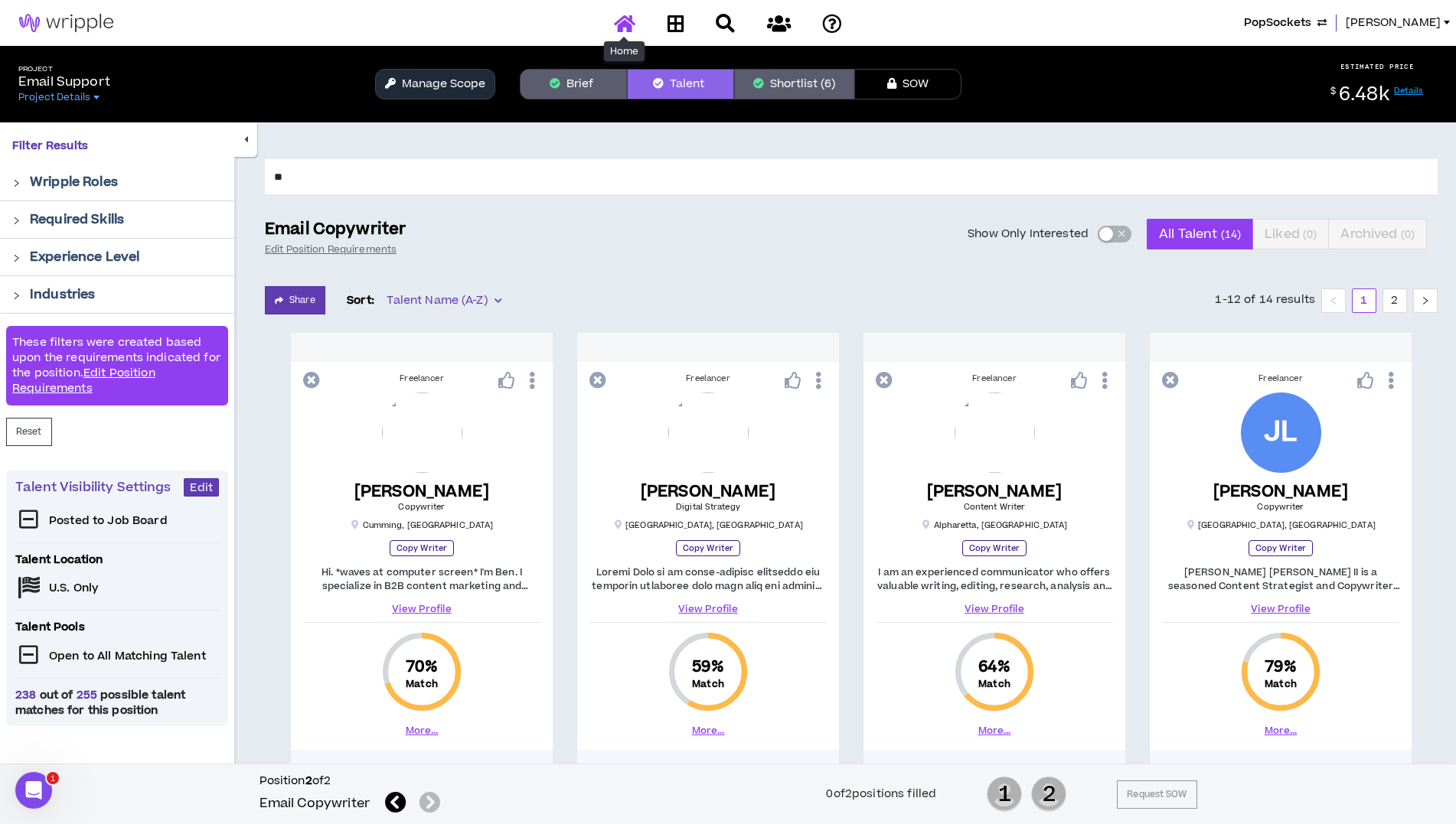 click at bounding box center (625, 23) 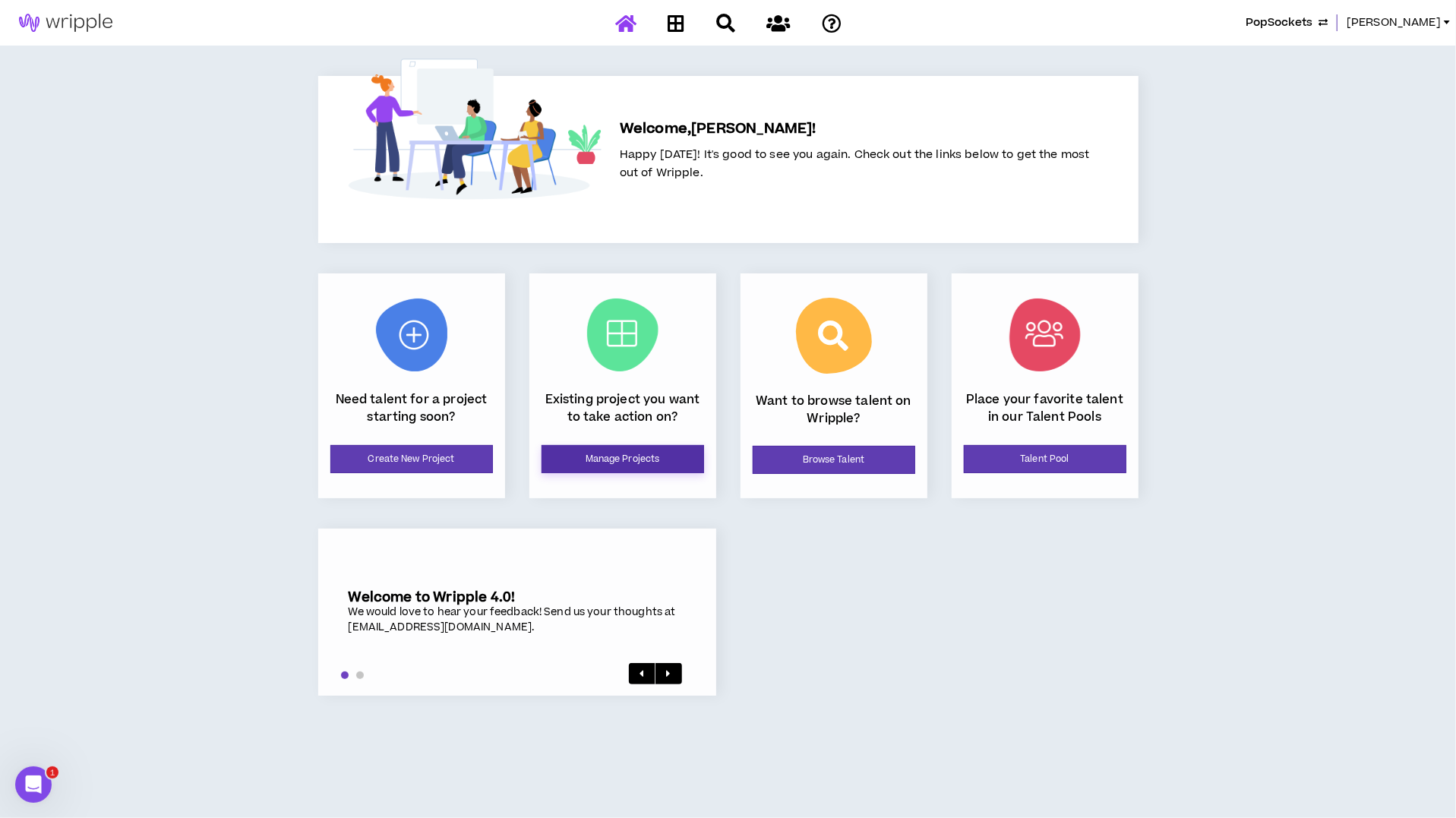 click on "Manage Projects" at bounding box center (623, 459) 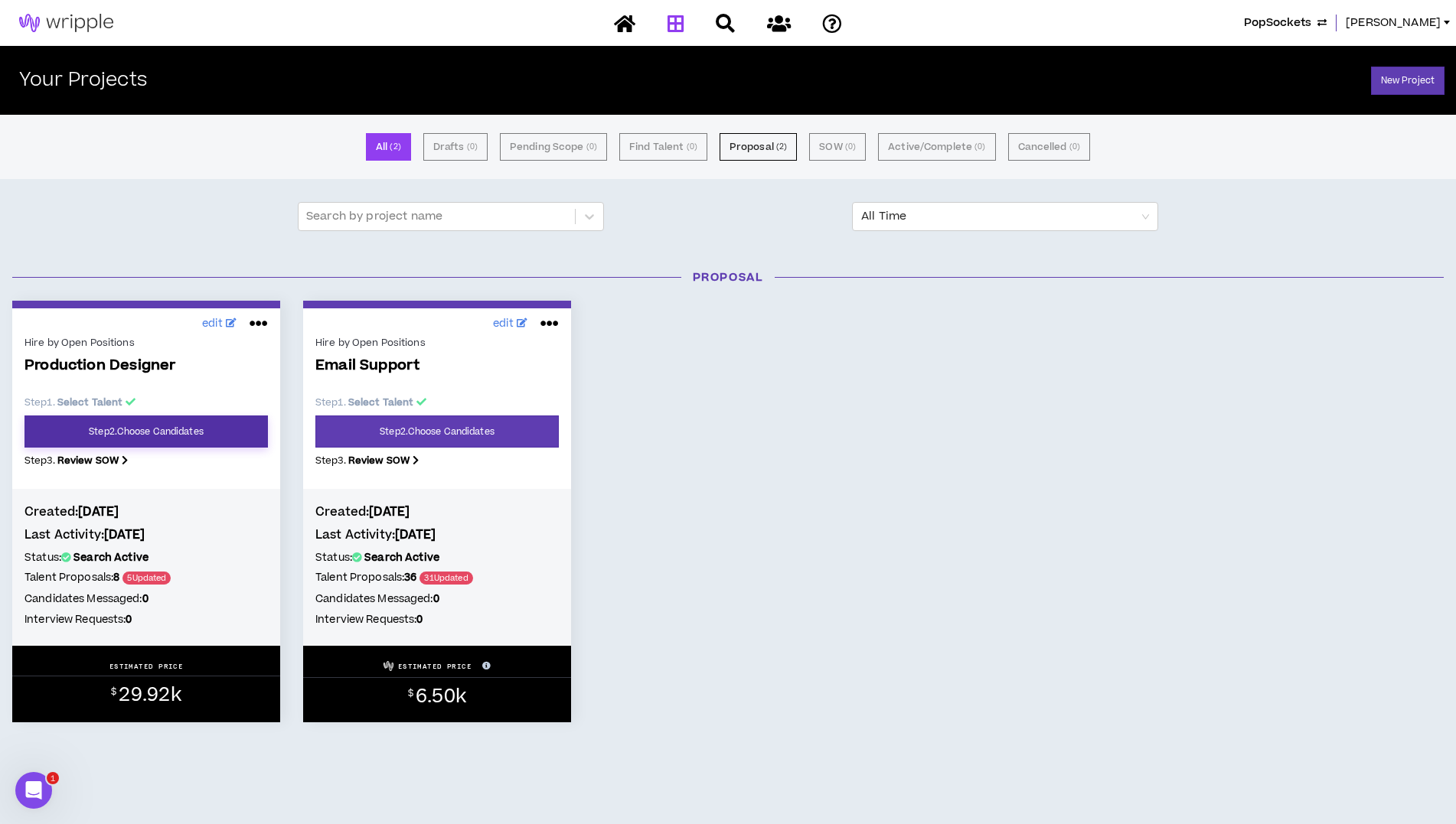 click on "Step  2 .  Choose Candidates" at bounding box center (146, 432) 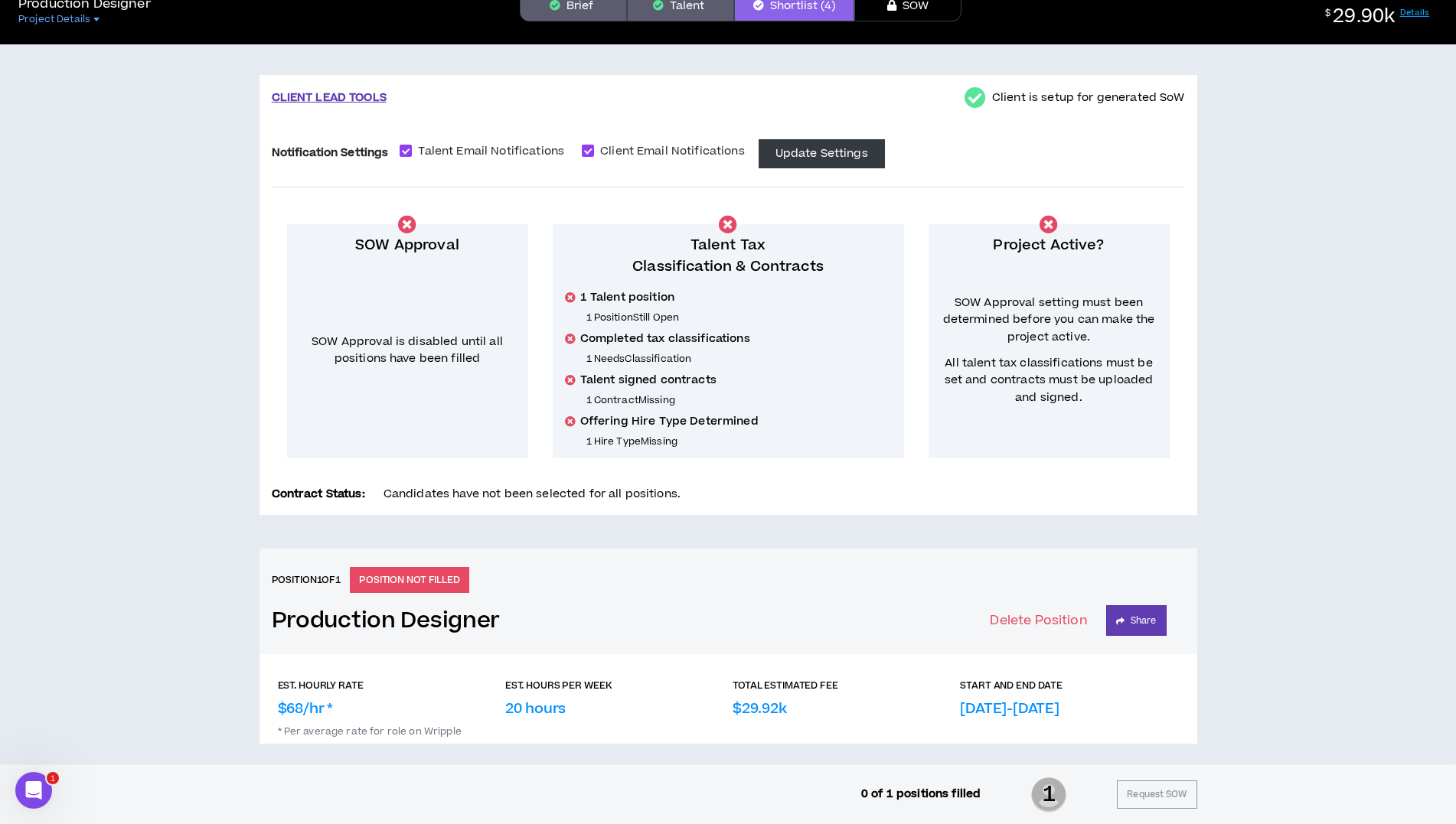 scroll, scrollTop: 0, scrollLeft: 0, axis: both 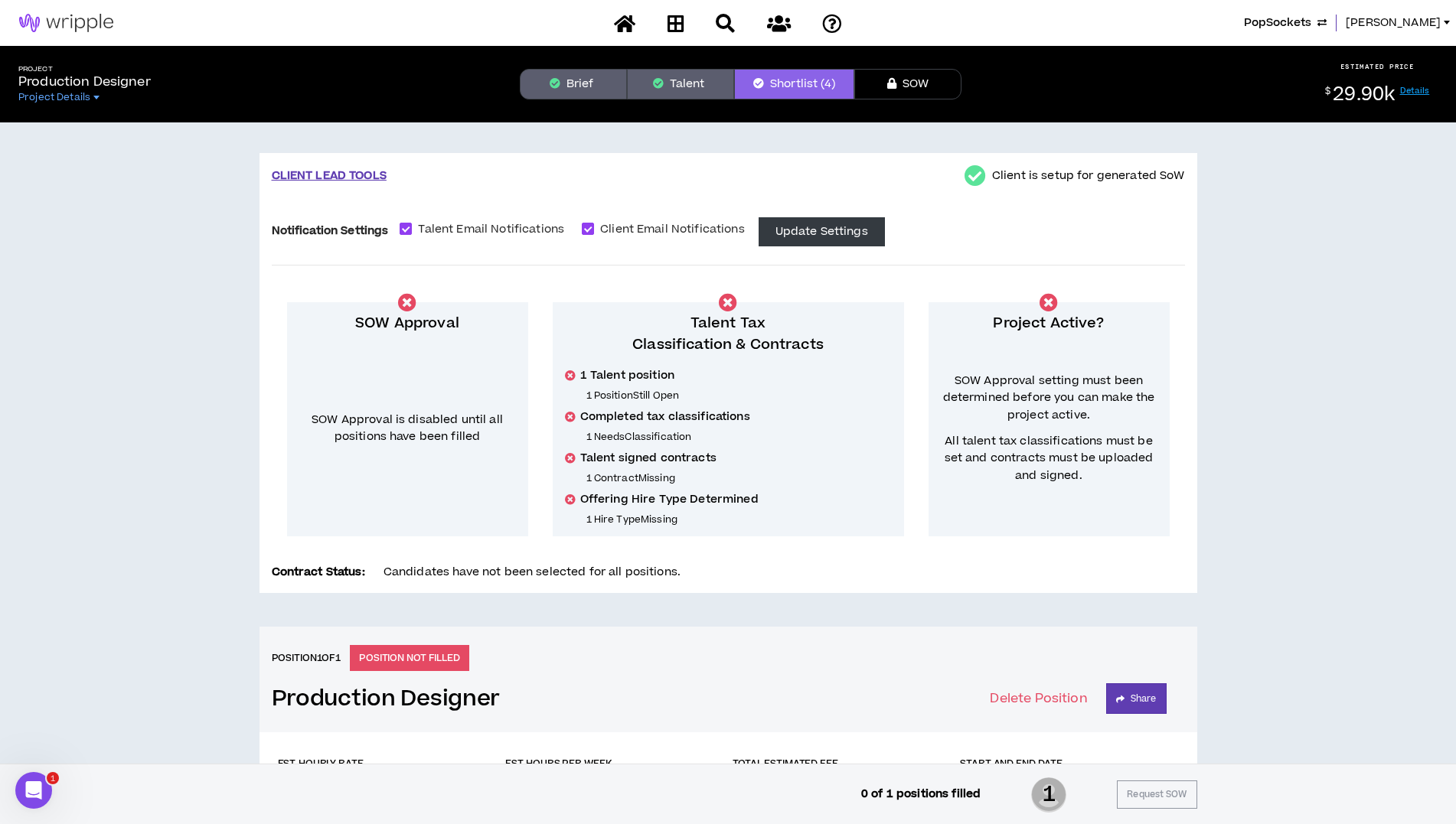 click on "Talent" at bounding box center (681, 84) 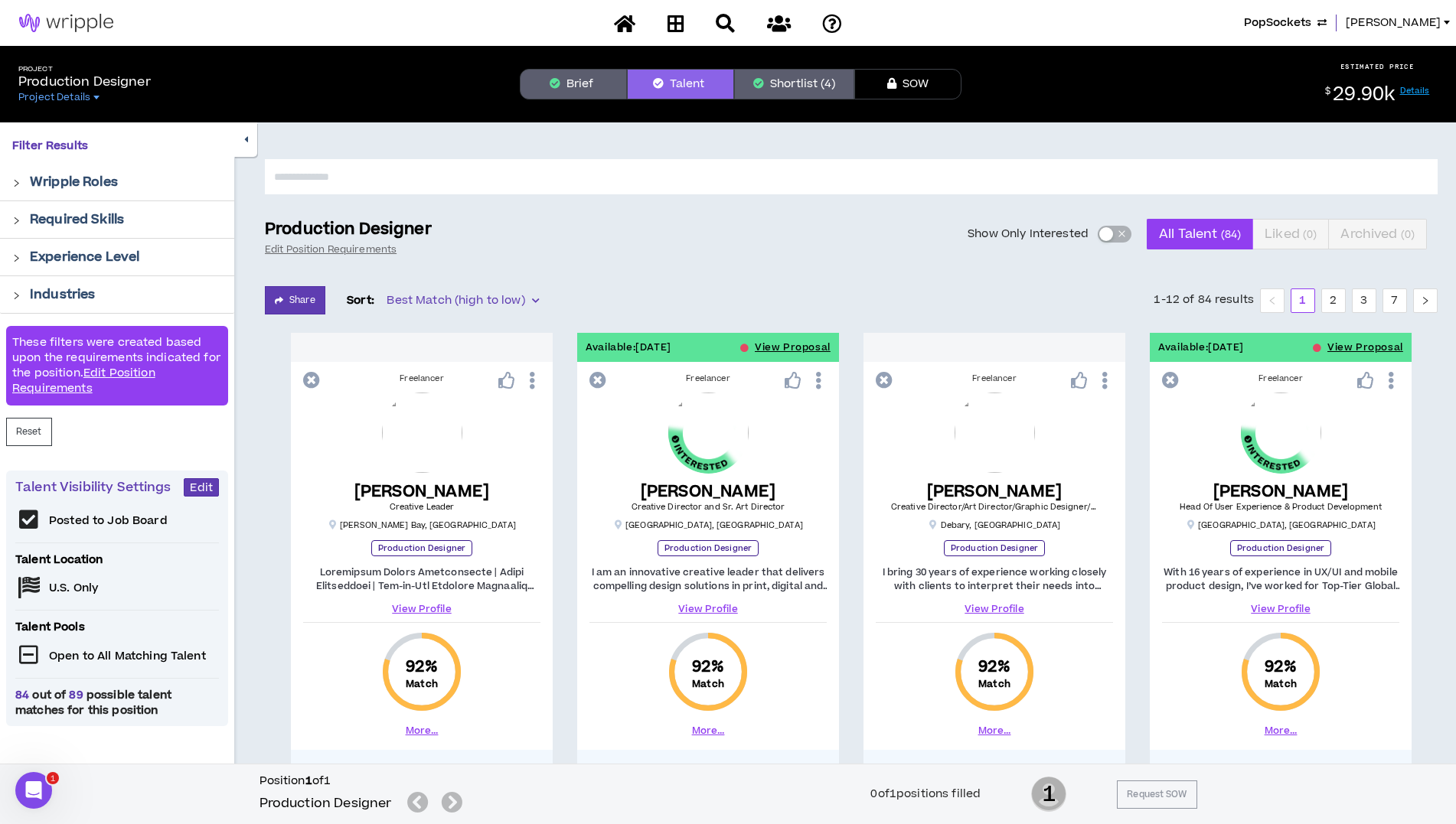 click on "Show Only Interested" at bounding box center [1115, 234] 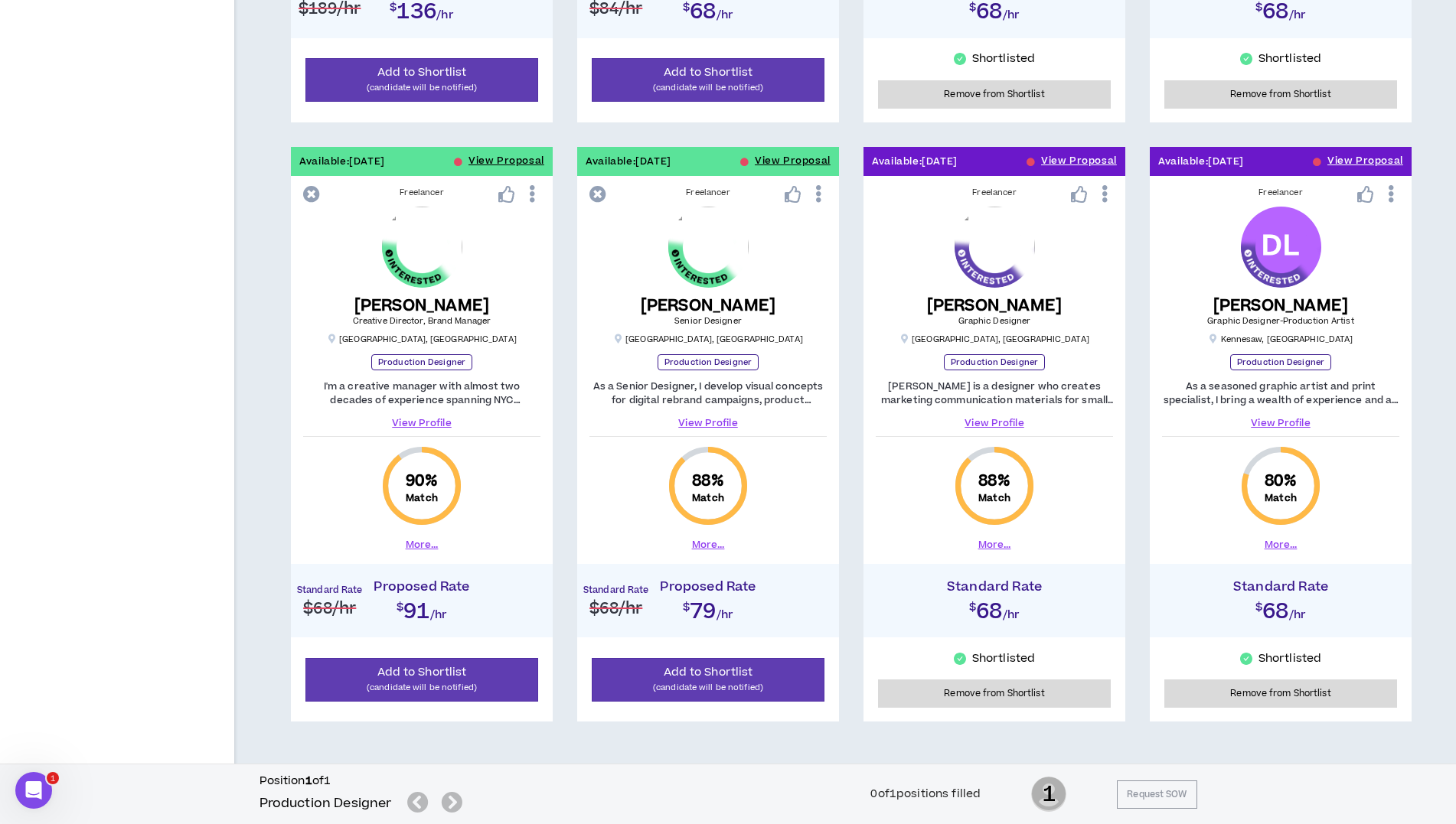 scroll, scrollTop: 797, scrollLeft: 0, axis: vertical 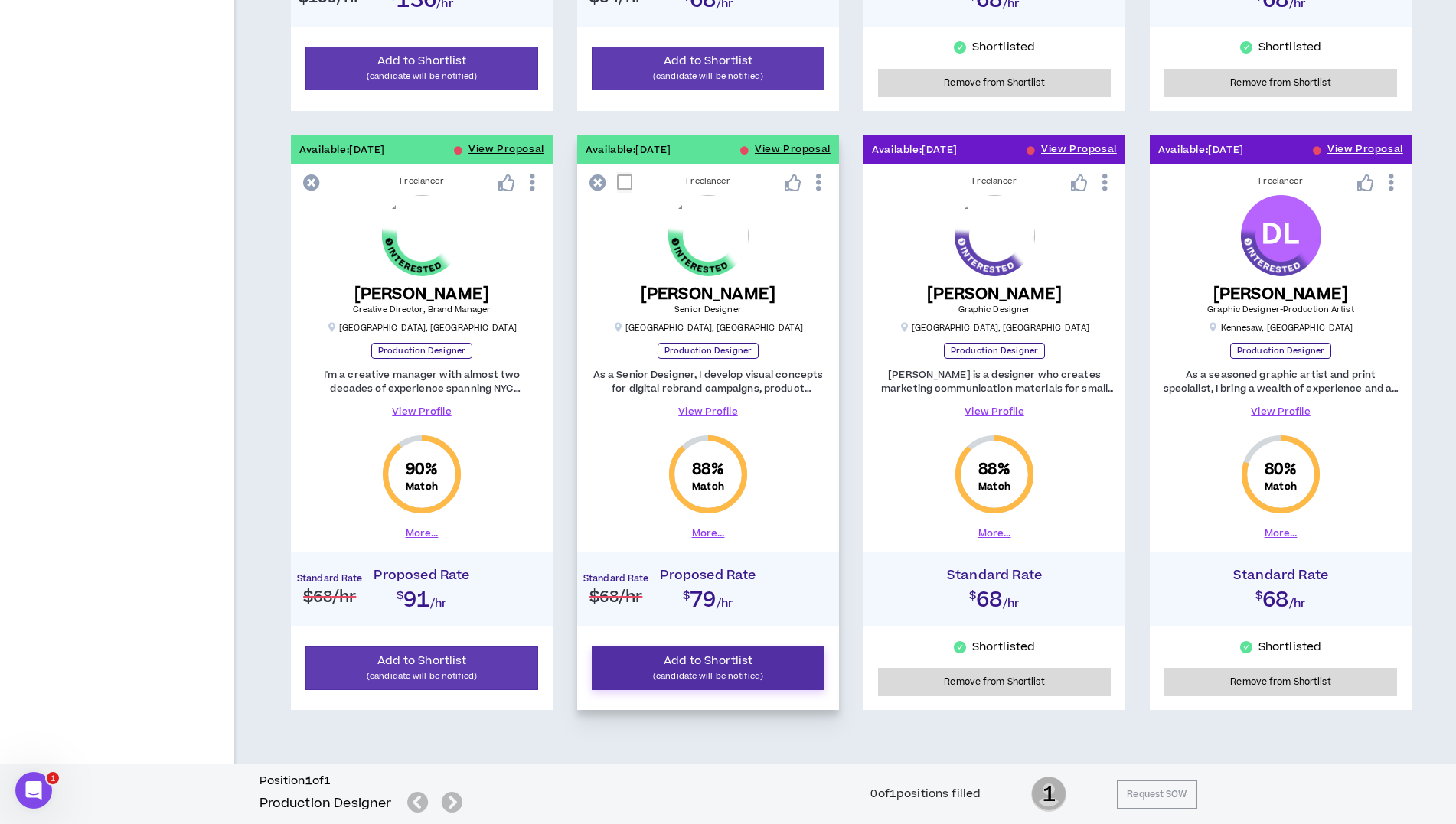 click on "Add to Shortlist" at bounding box center (708, 660) 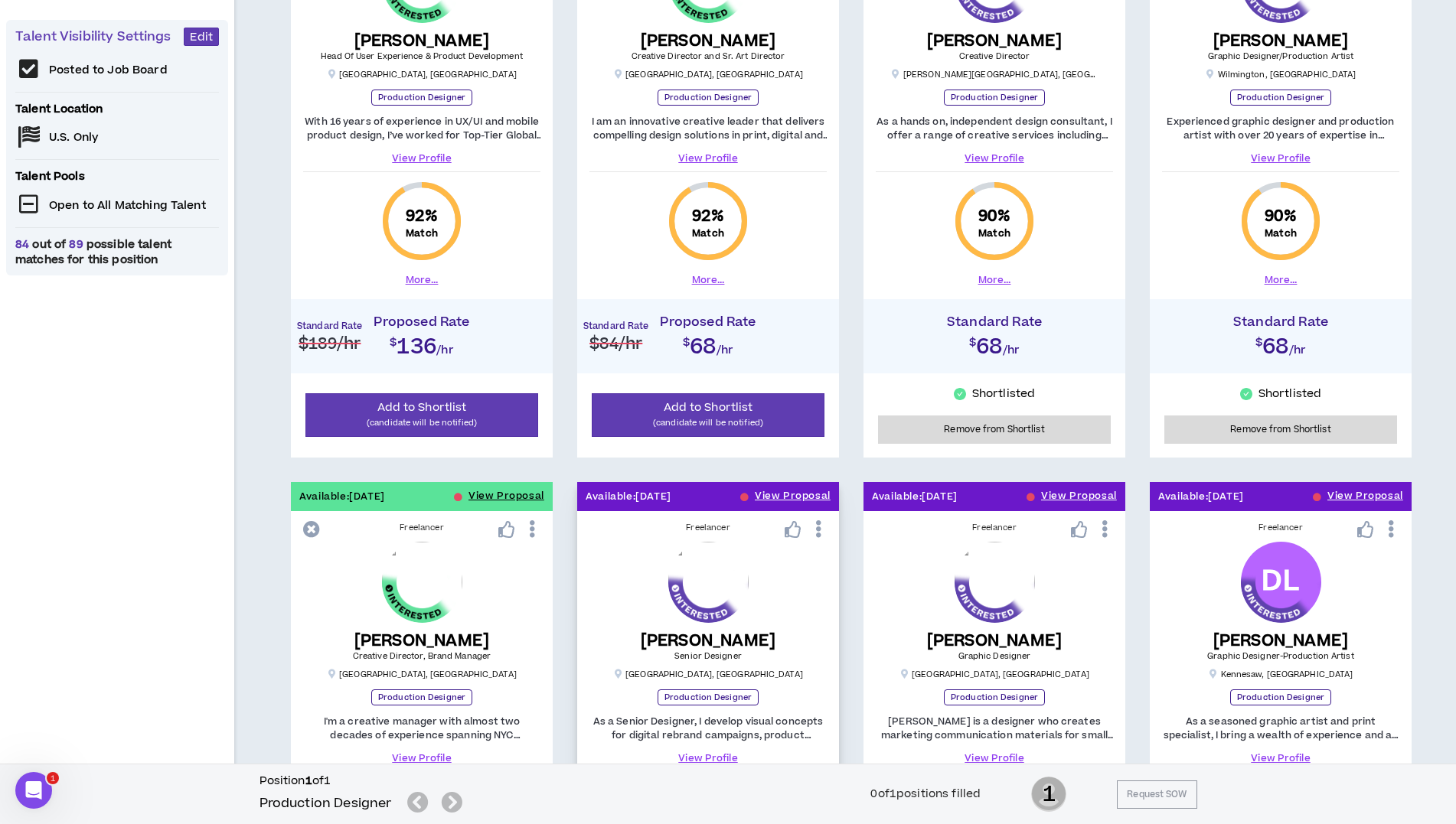 scroll, scrollTop: 0, scrollLeft: 0, axis: both 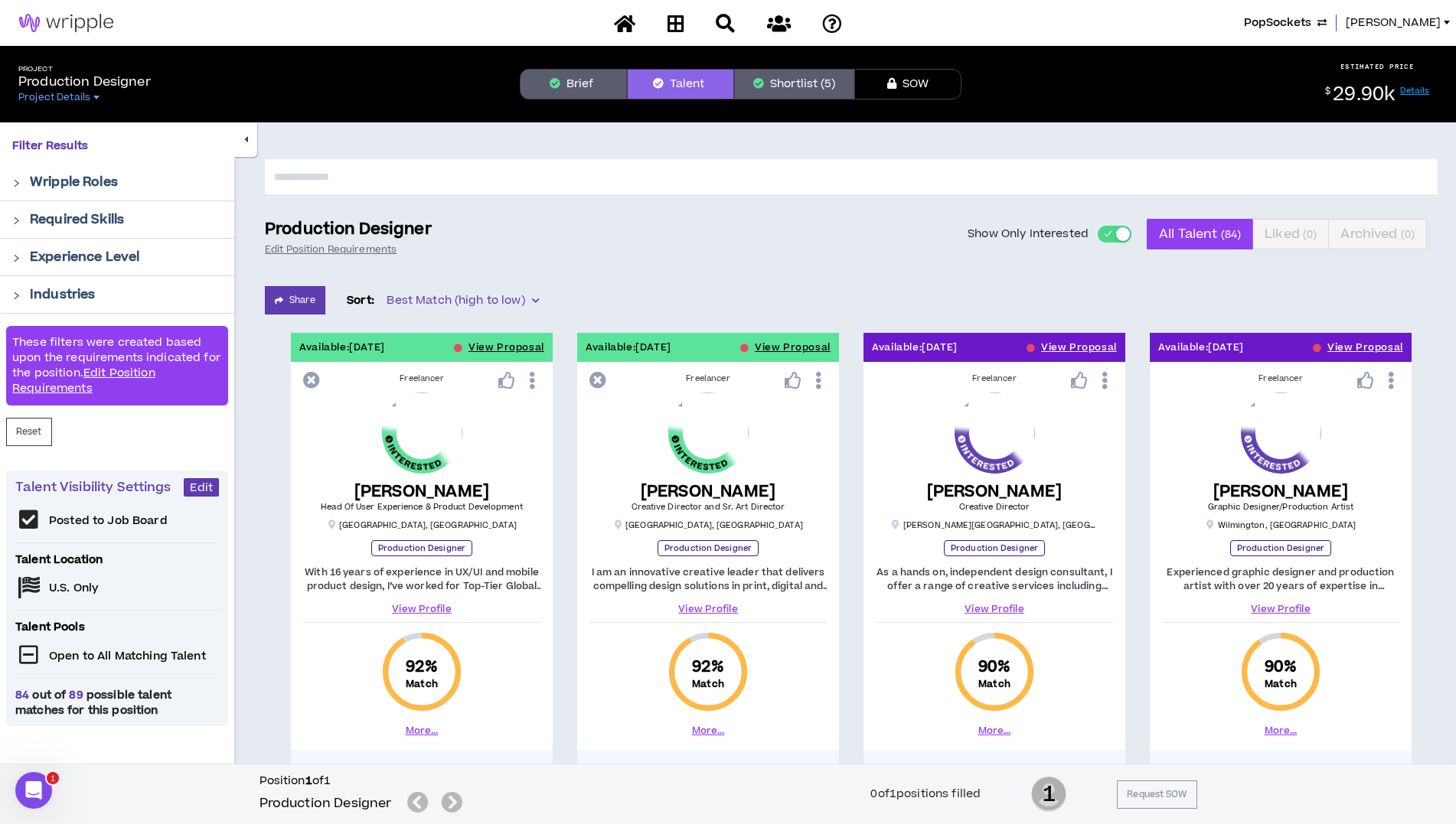 click on "Shortlist   (5)" at bounding box center [794, 84] 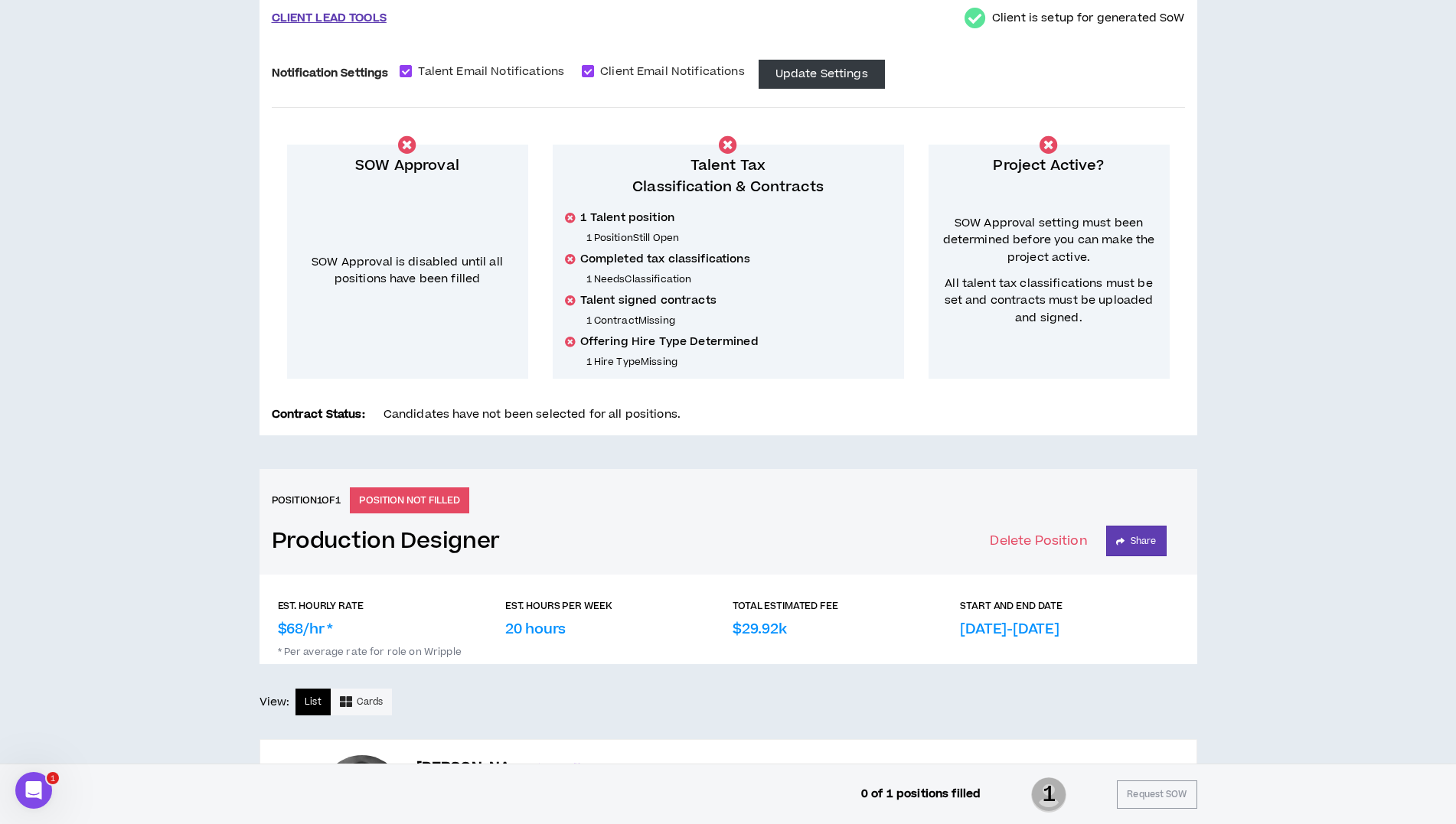 scroll, scrollTop: 156, scrollLeft: 0, axis: vertical 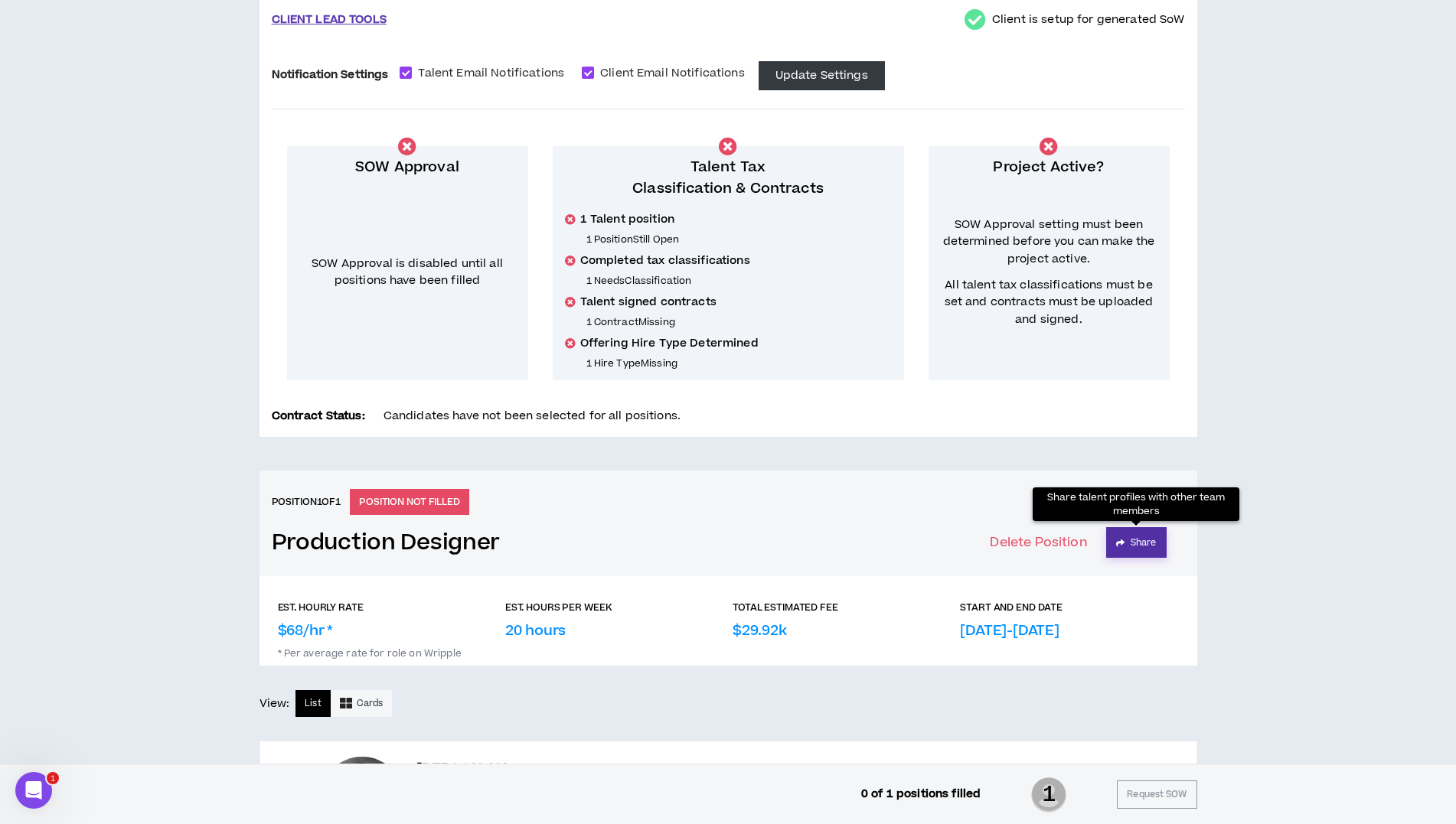 click on "Share" at bounding box center (1136, 542) 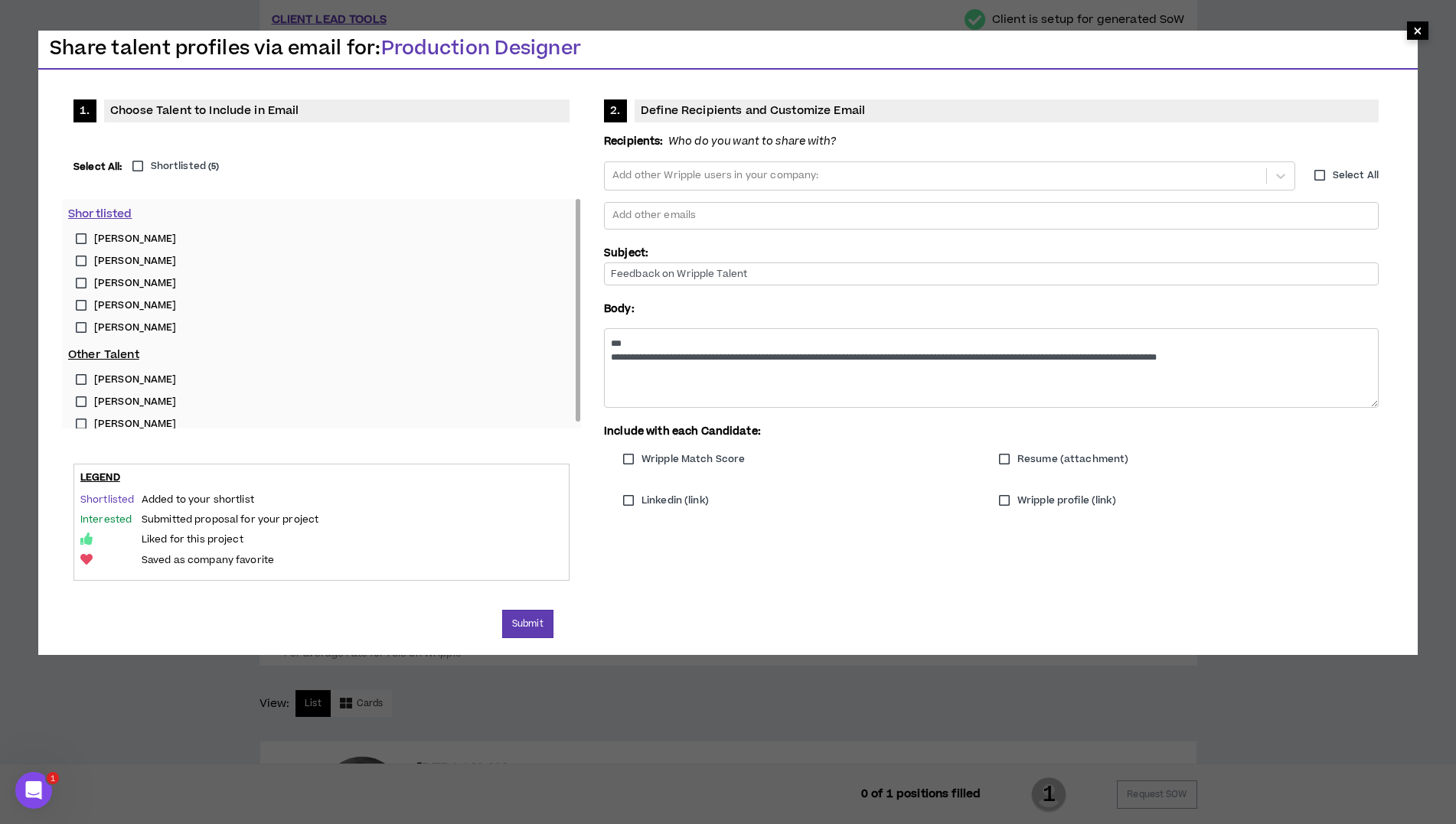 click on "×" at bounding box center (1418, 31) 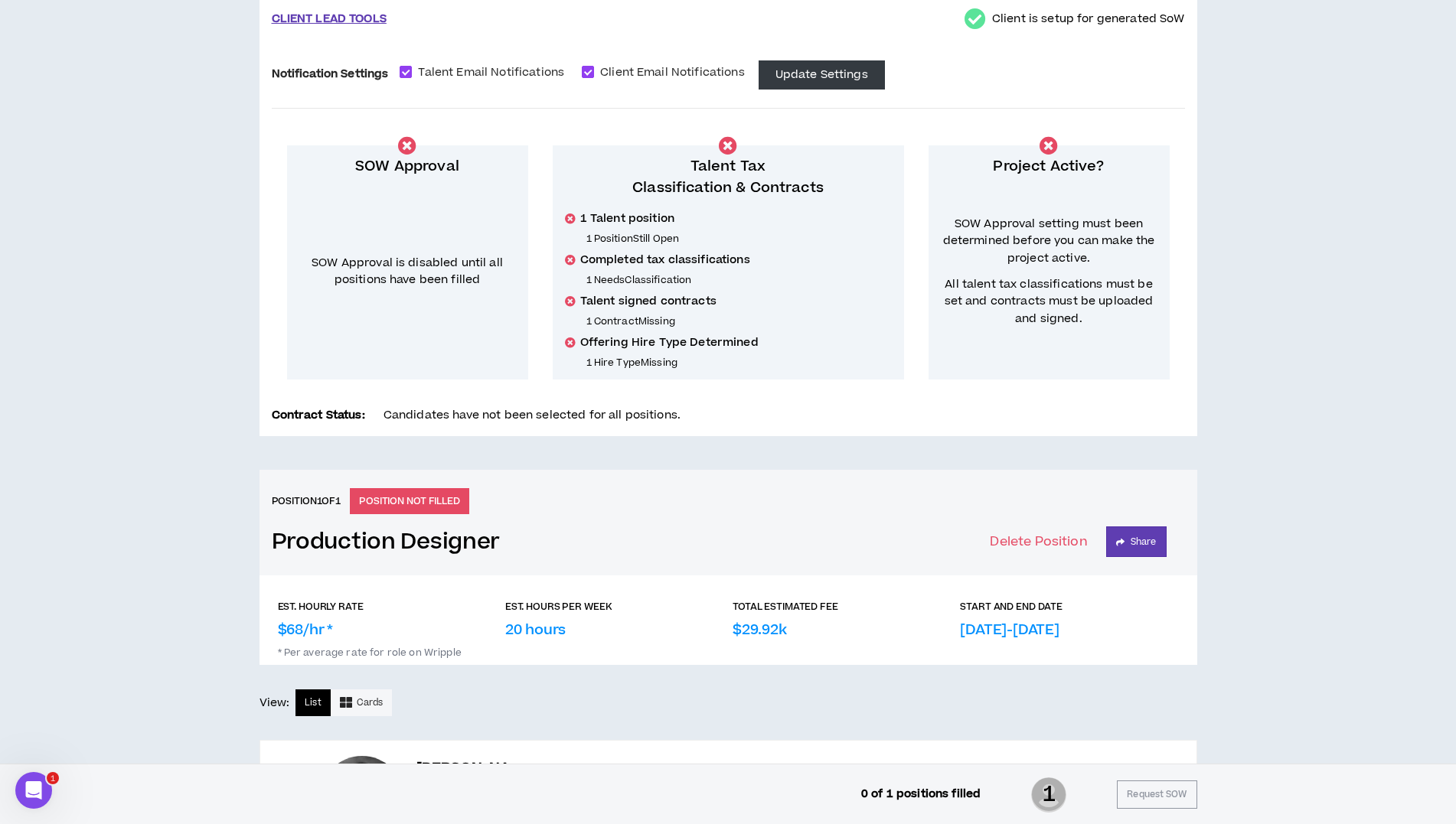 scroll, scrollTop: 0, scrollLeft: 0, axis: both 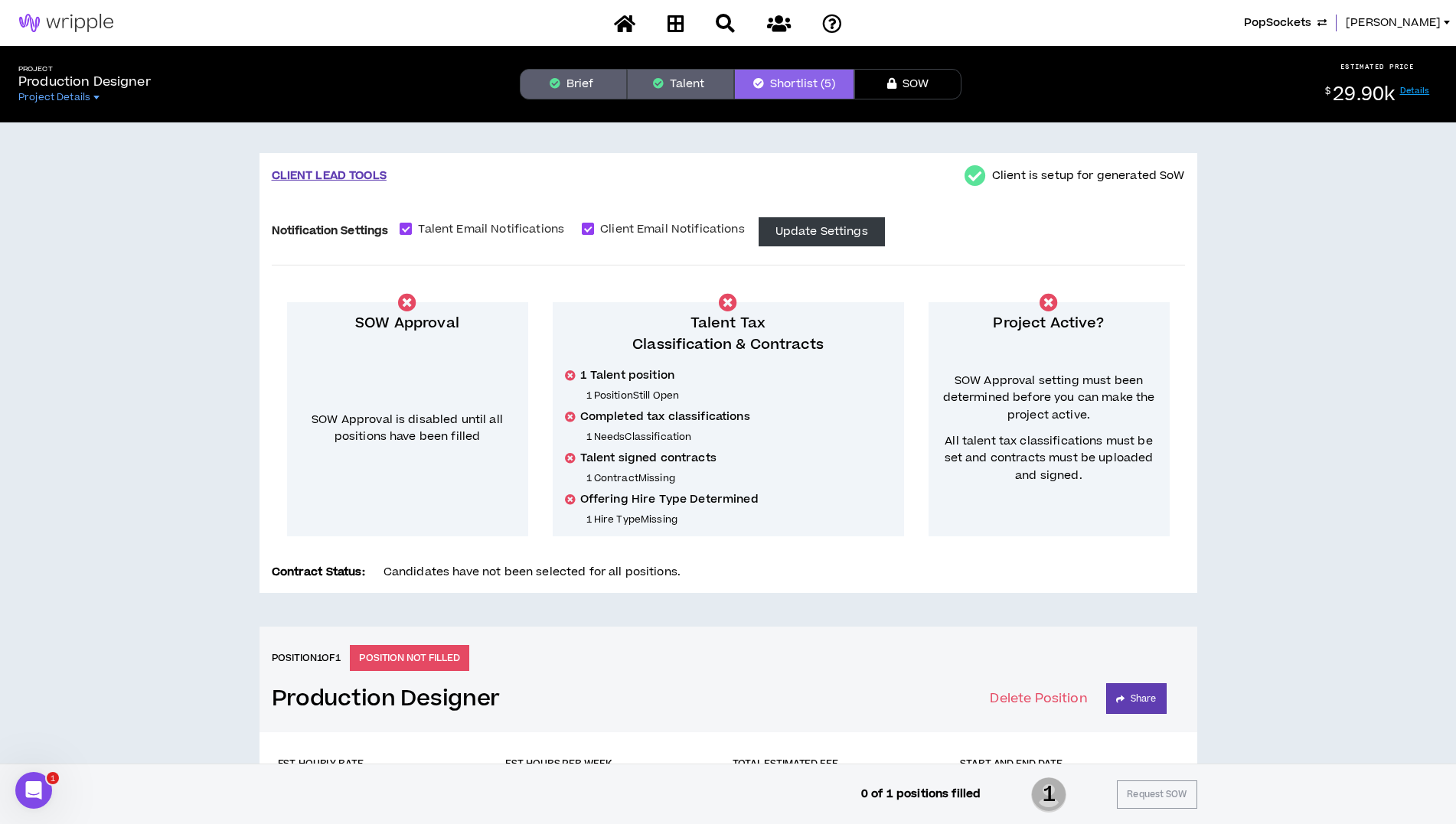 click on "Brief" at bounding box center (573, 84) 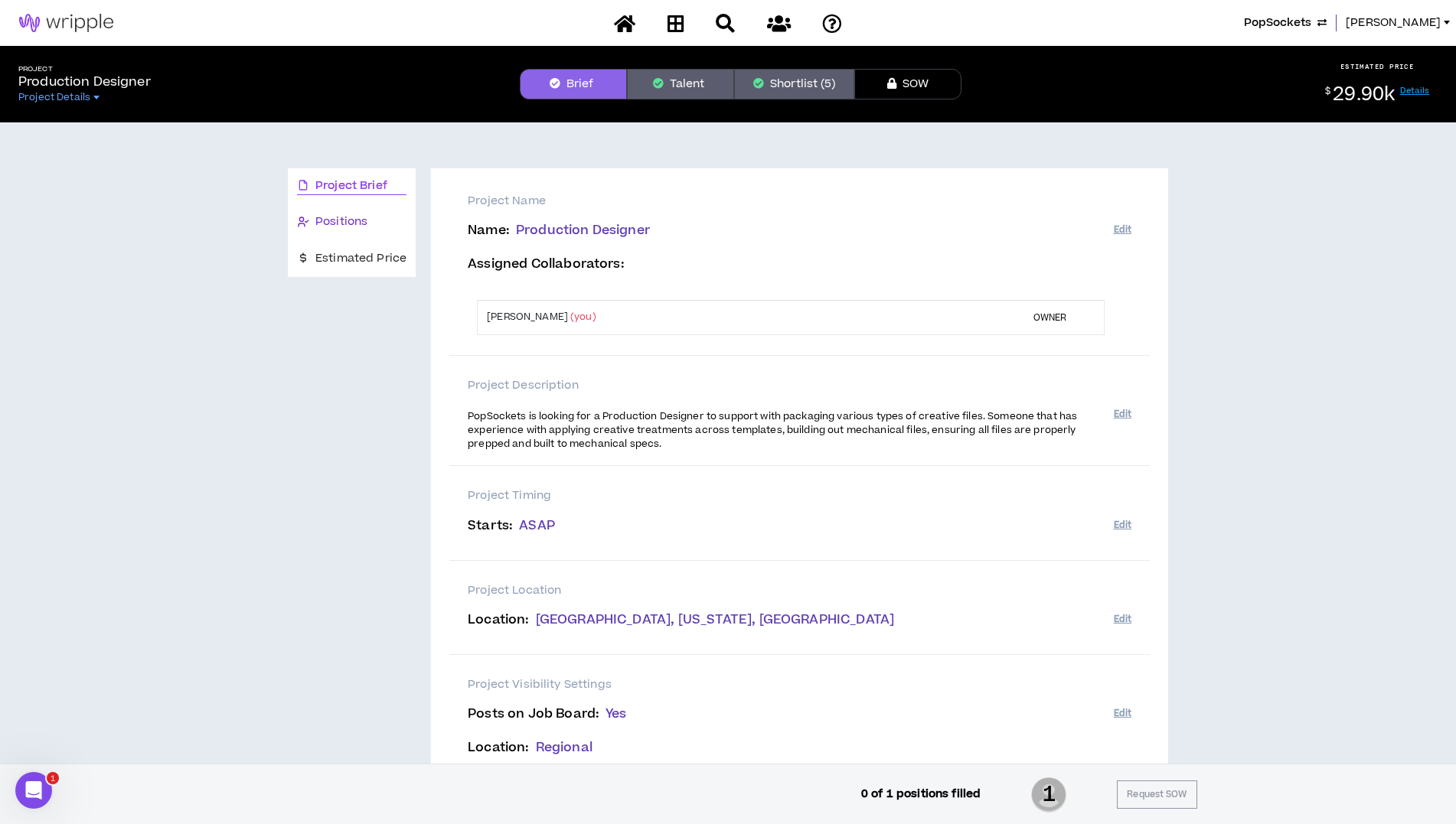 click on "Positions" at bounding box center (341, 222) 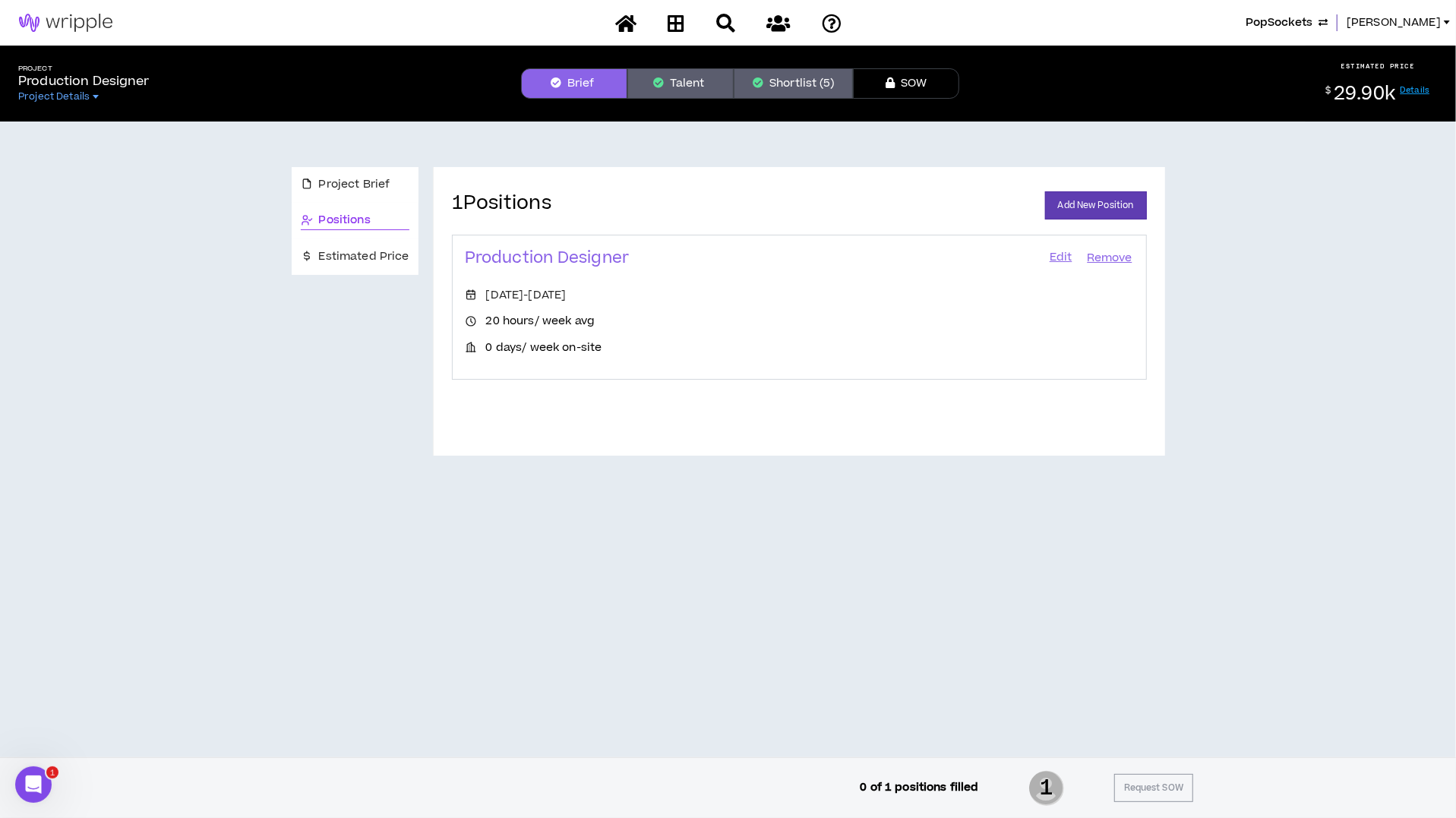 click on "Edit" at bounding box center [1061, 258] 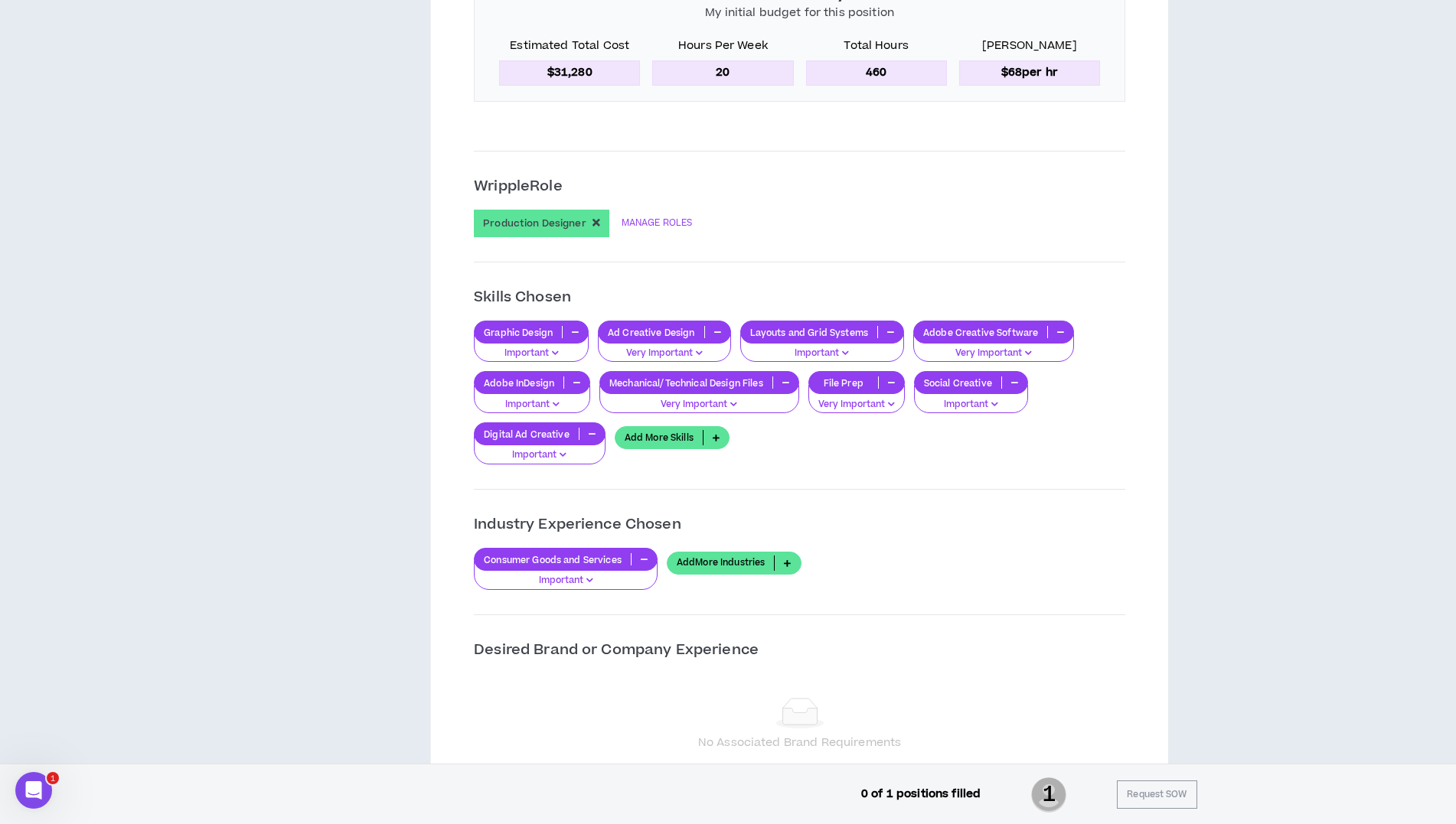 scroll, scrollTop: 962, scrollLeft: 0, axis: vertical 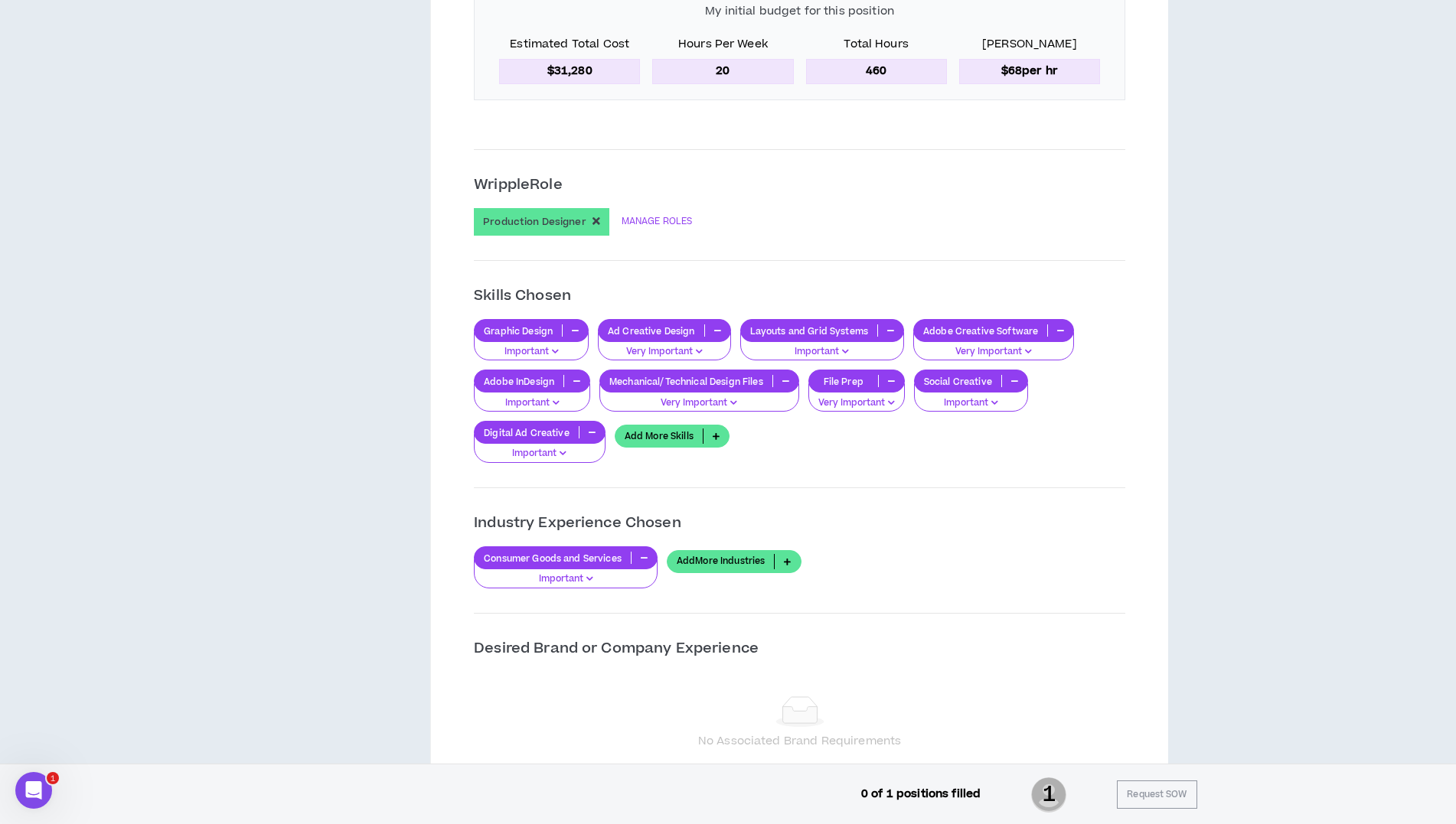 click on "Add More Skills" at bounding box center (672, 436) 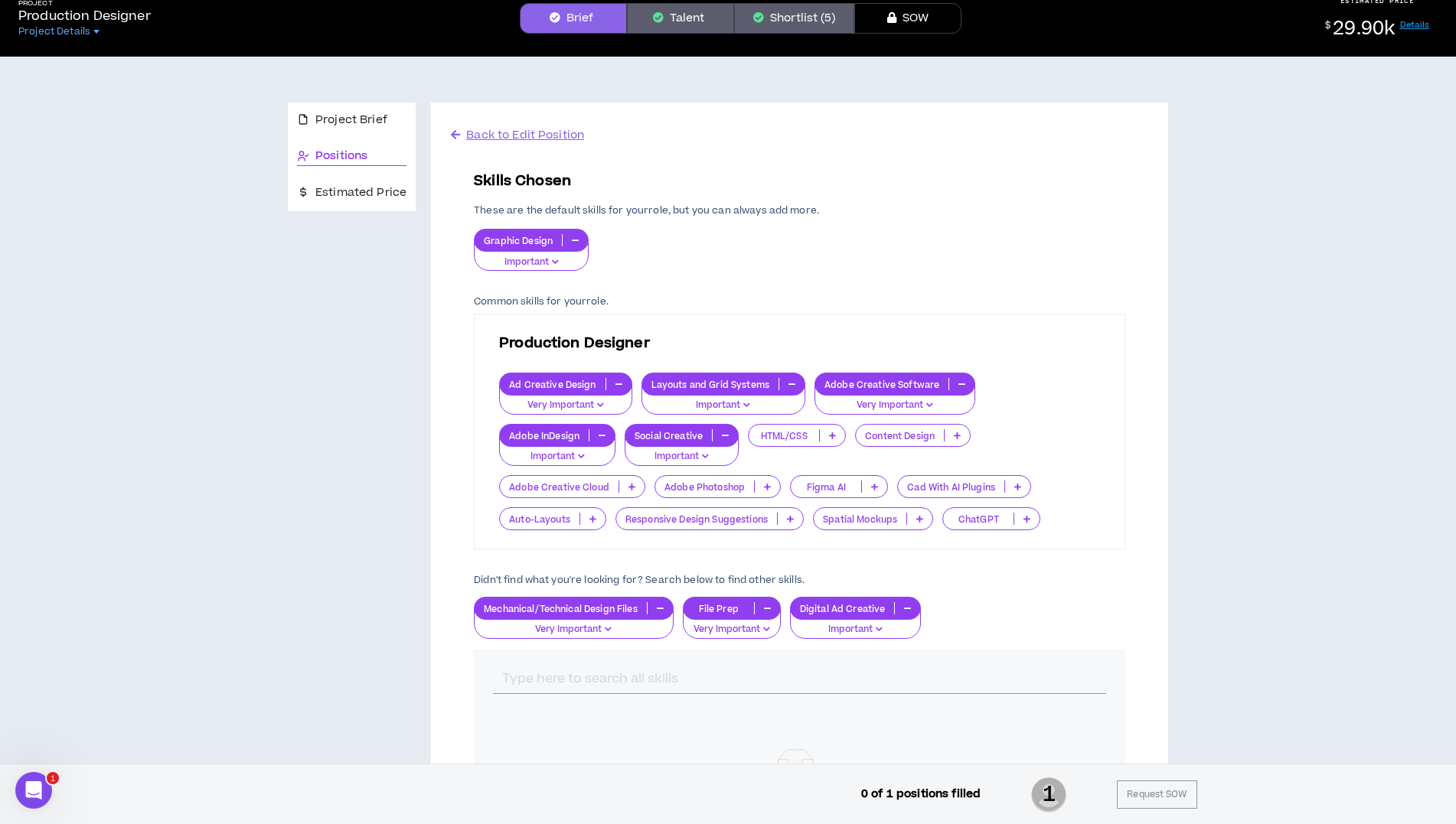 scroll, scrollTop: 0, scrollLeft: 0, axis: both 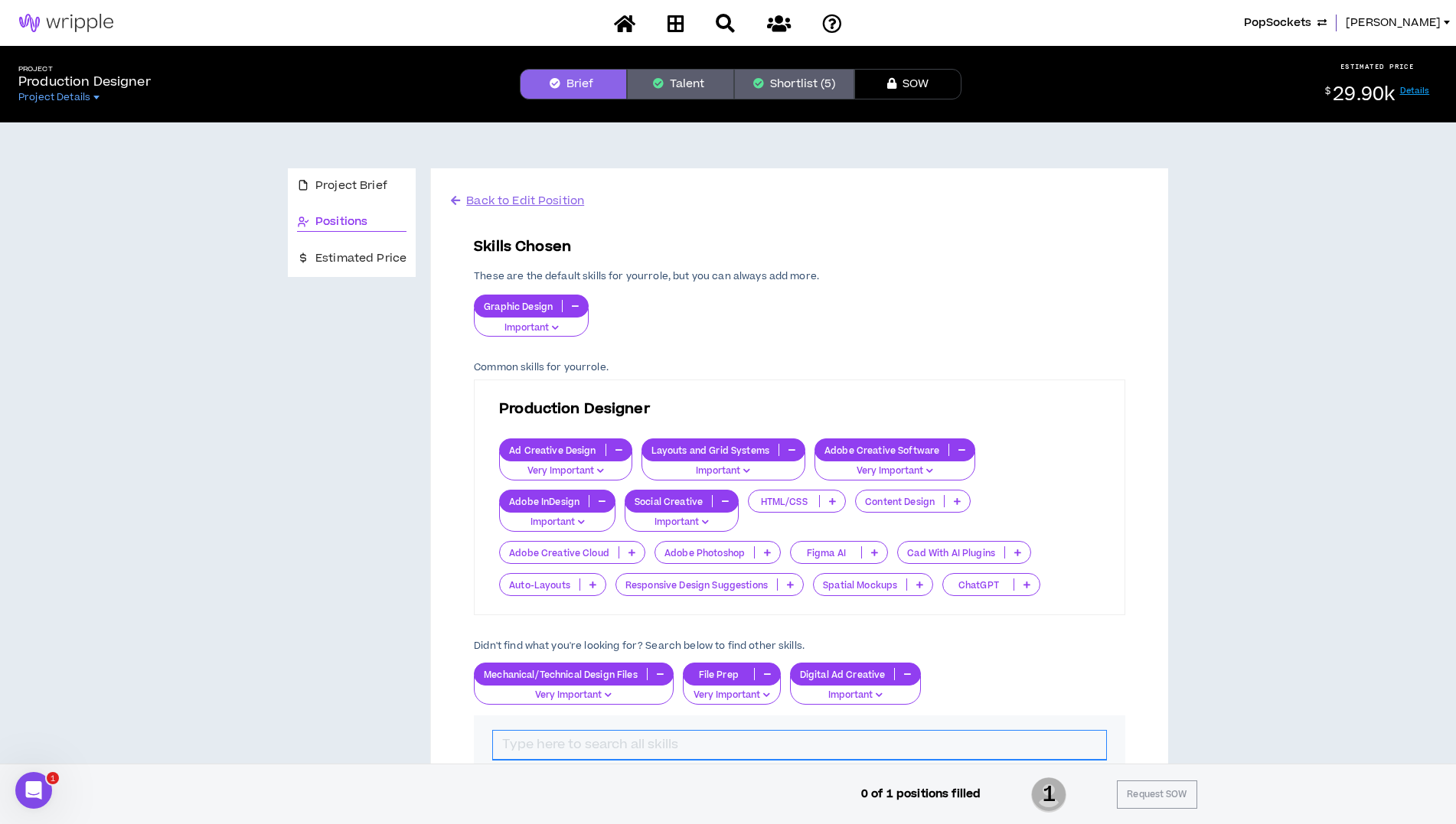 click at bounding box center (799, 745) 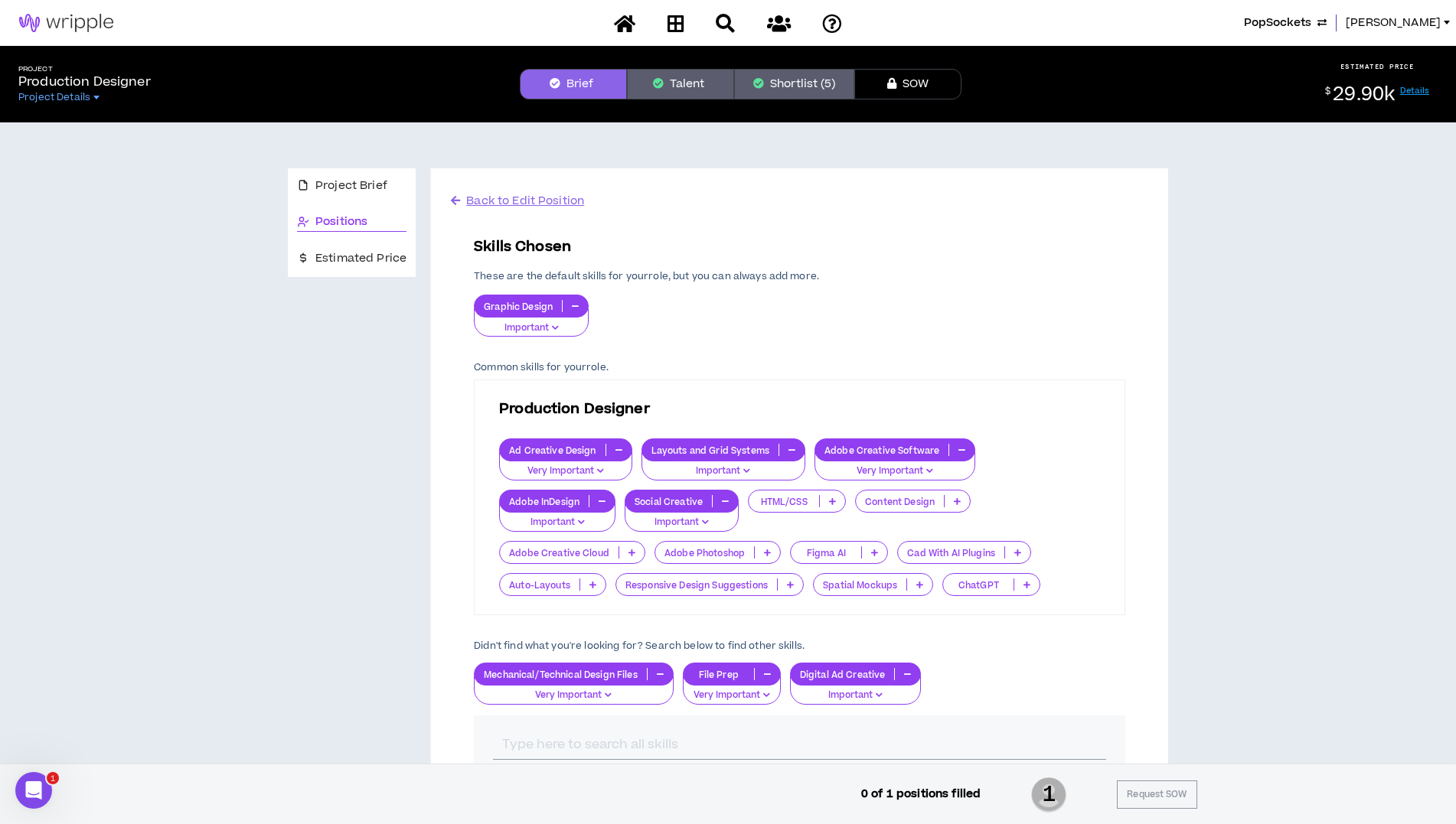 click at bounding box center (767, 552) 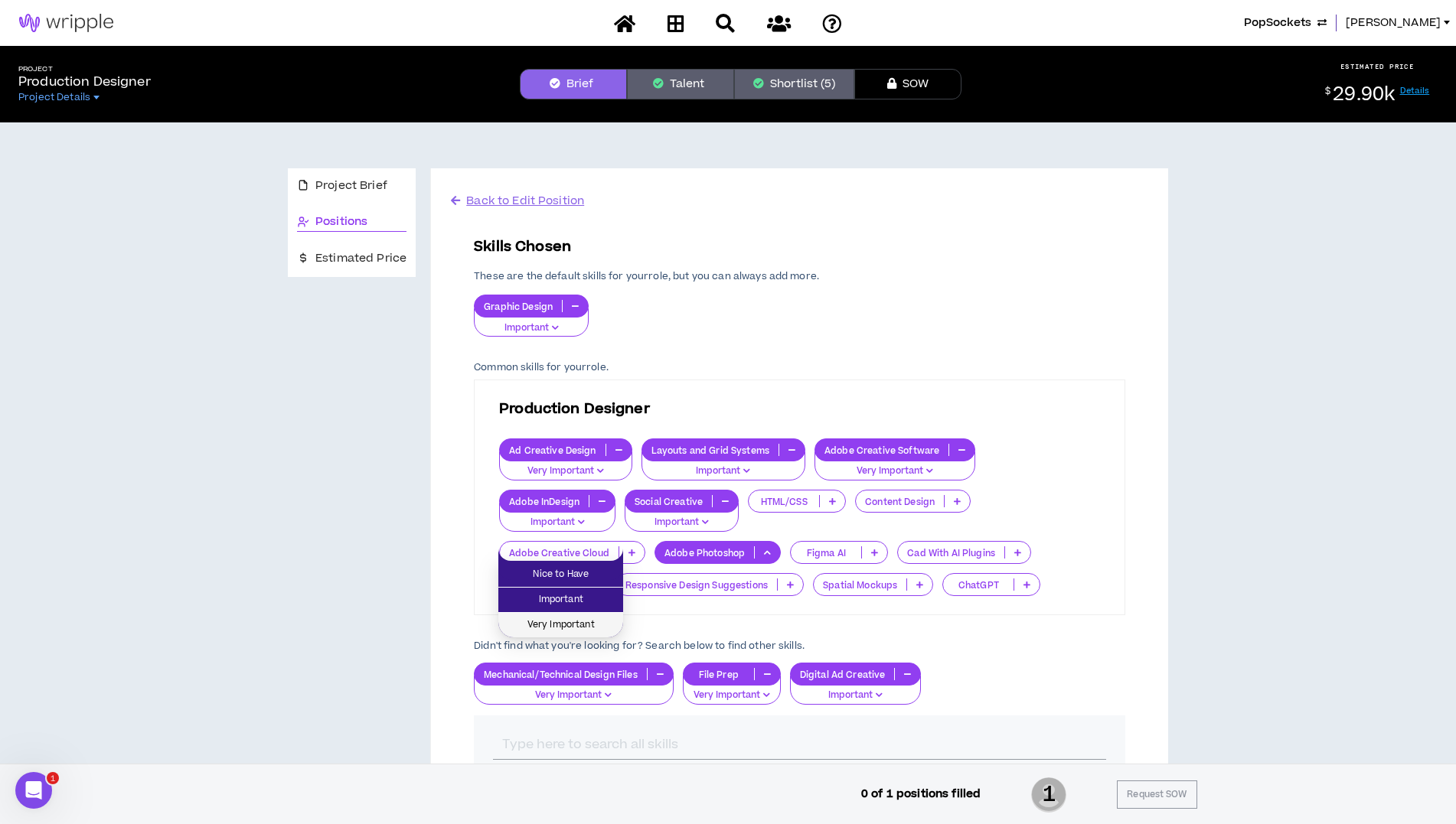 click on "Very Important" at bounding box center [560, 625] 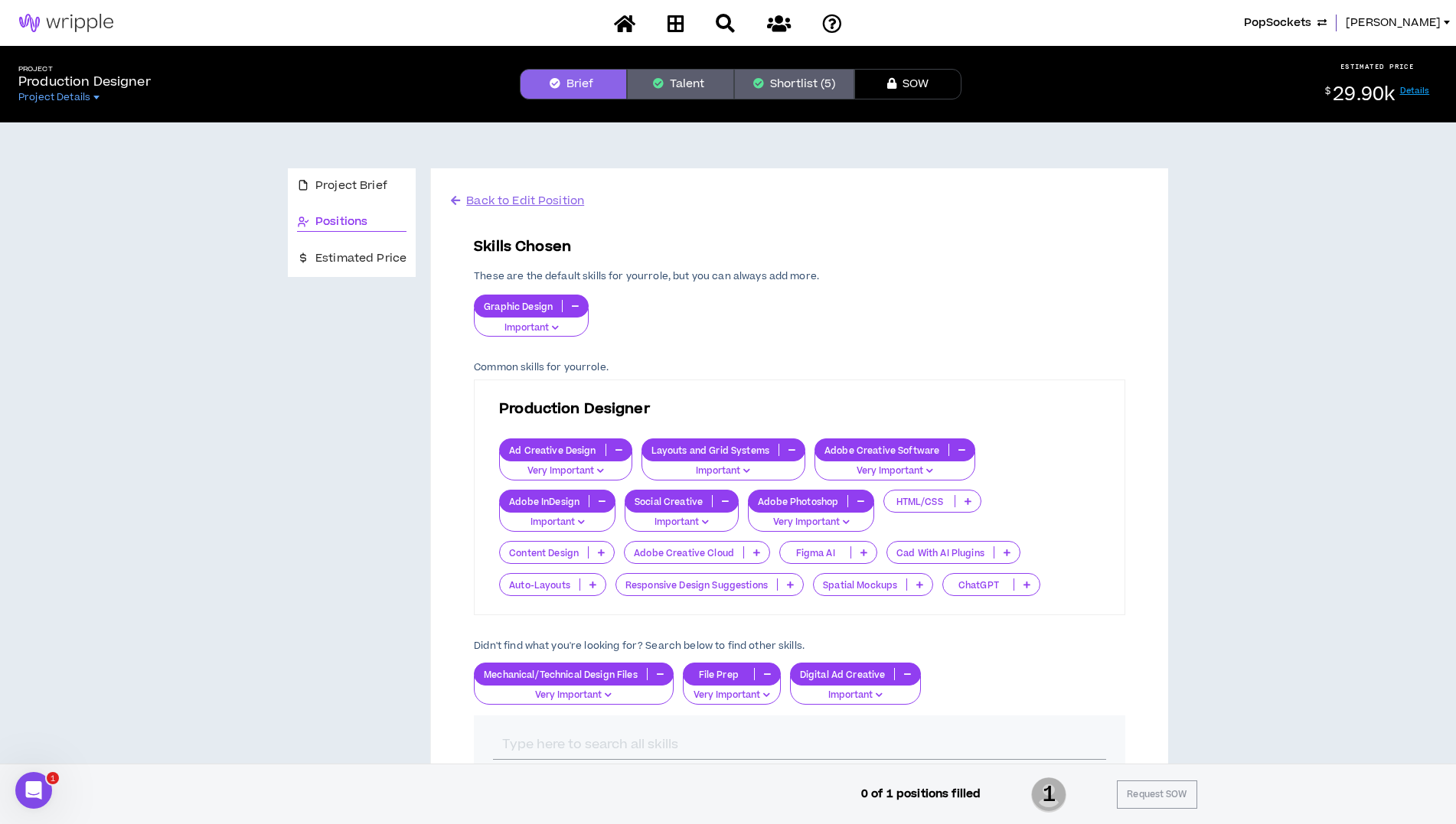click on "Important" at bounding box center (557, 523) 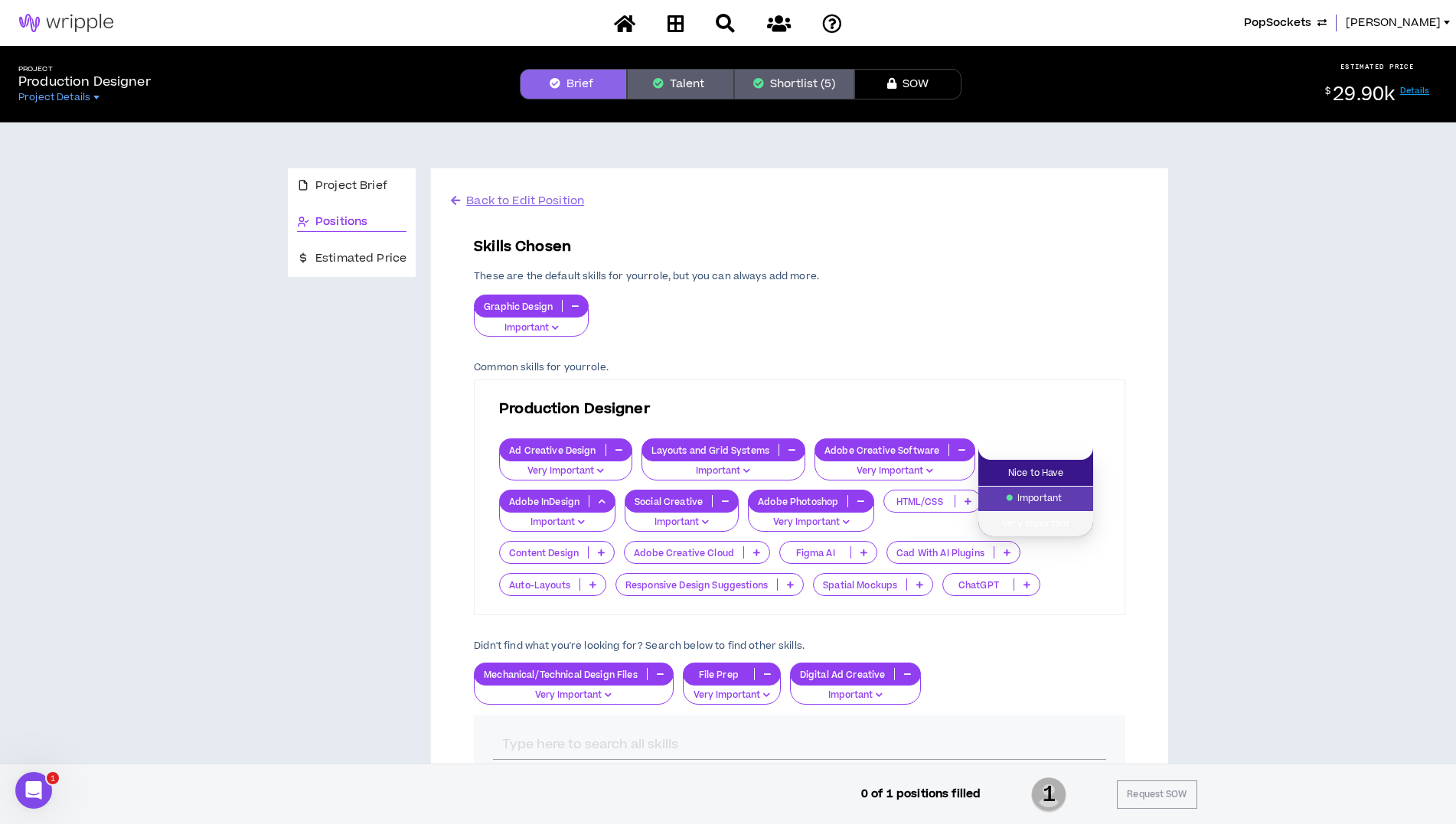 click on "Very Important" at bounding box center [1036, 524] 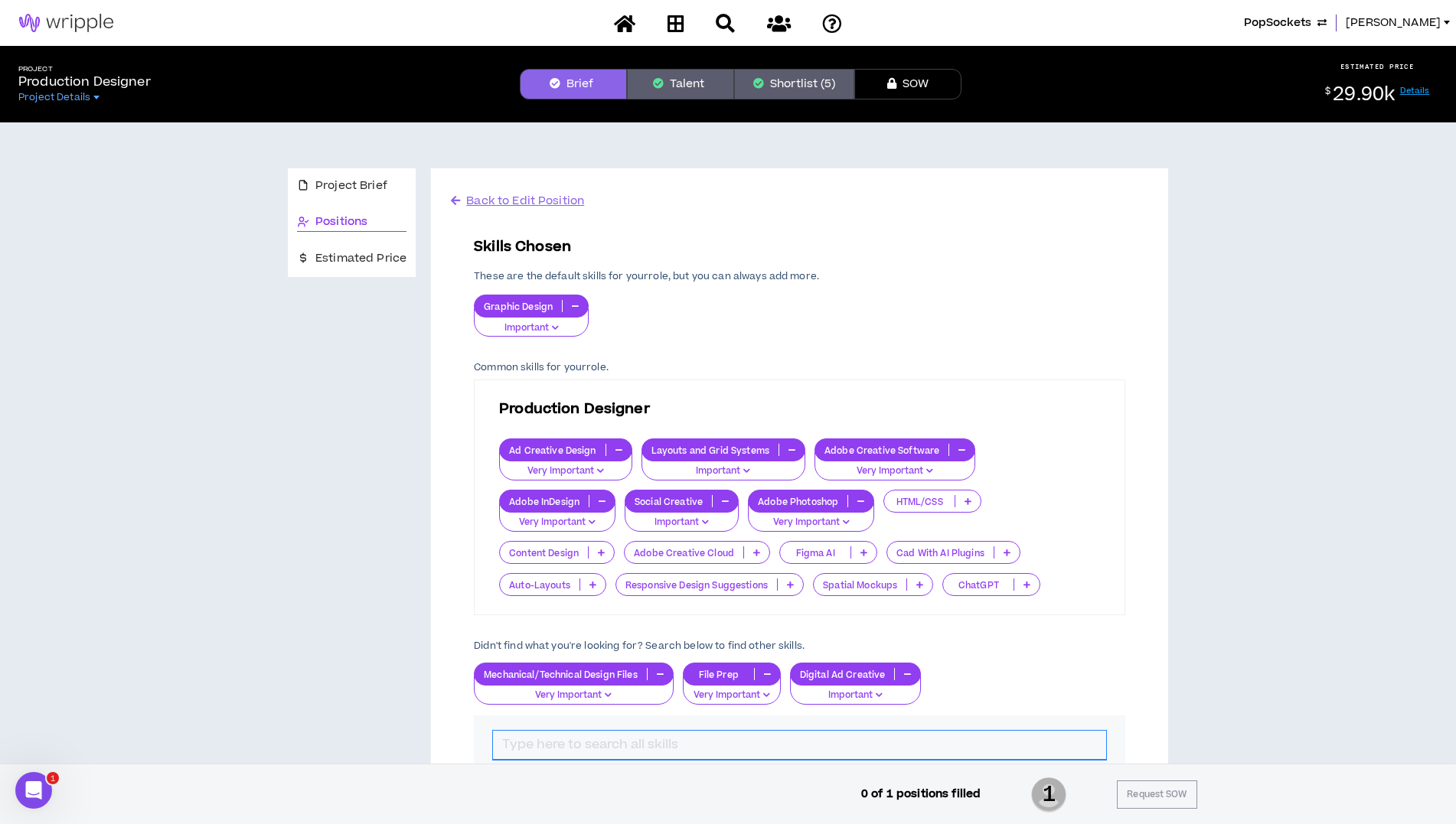 click at bounding box center [799, 745] 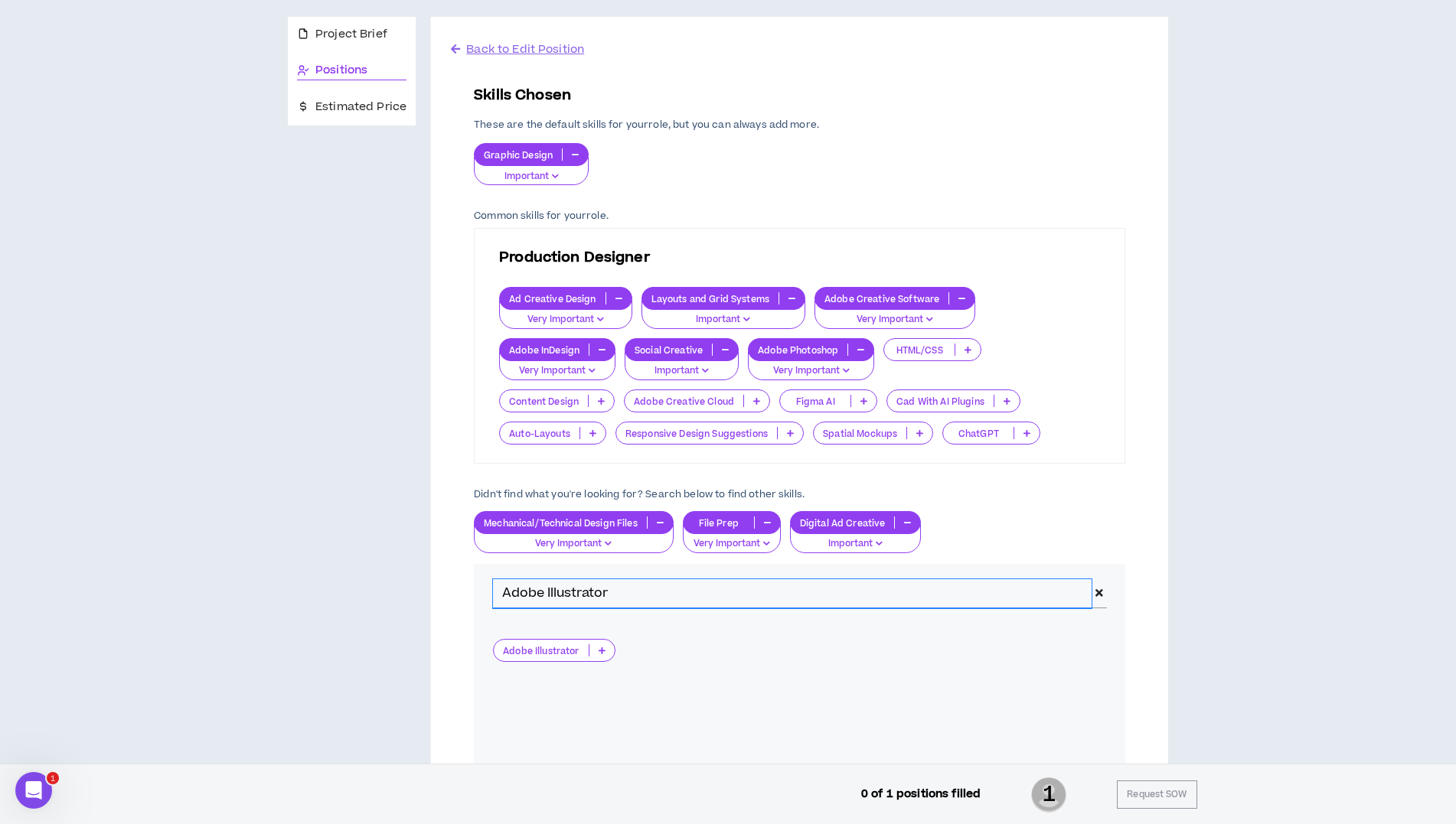 scroll, scrollTop: 154, scrollLeft: 0, axis: vertical 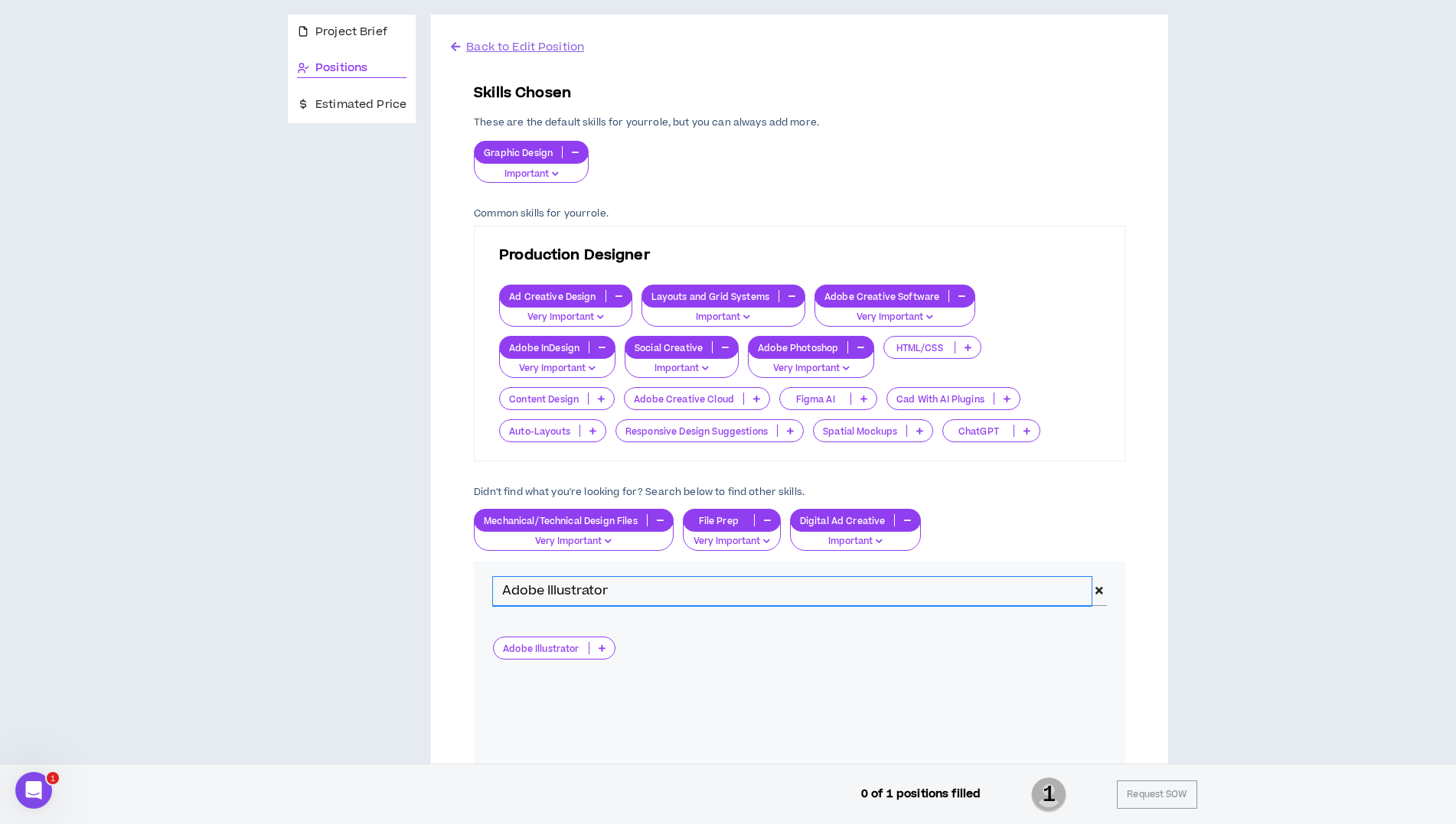 type on "Adobe Illustrator" 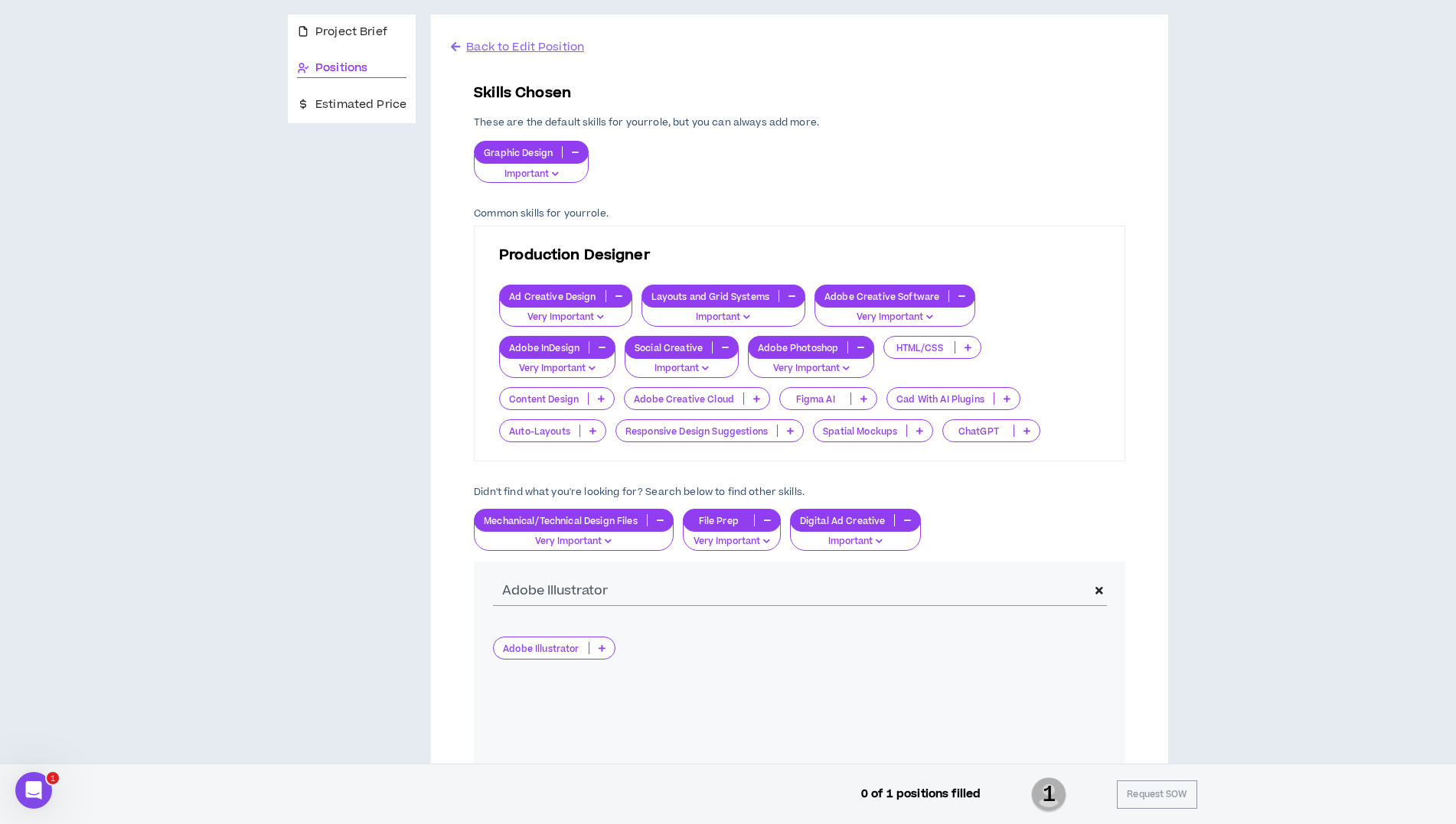 click on "Adobe Illustrator" at bounding box center [554, 648] 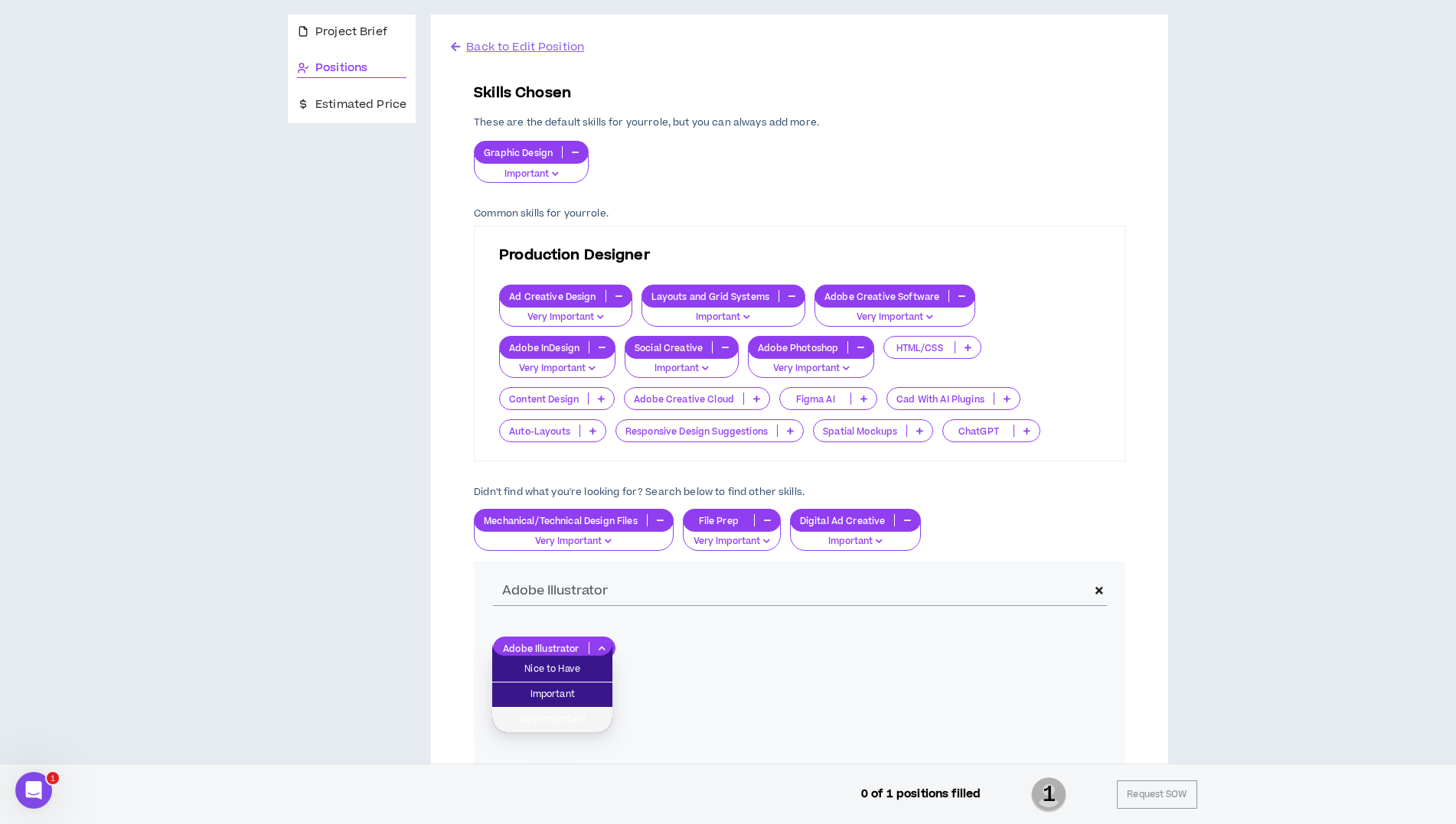 click on "Very Important" at bounding box center [552, 720] 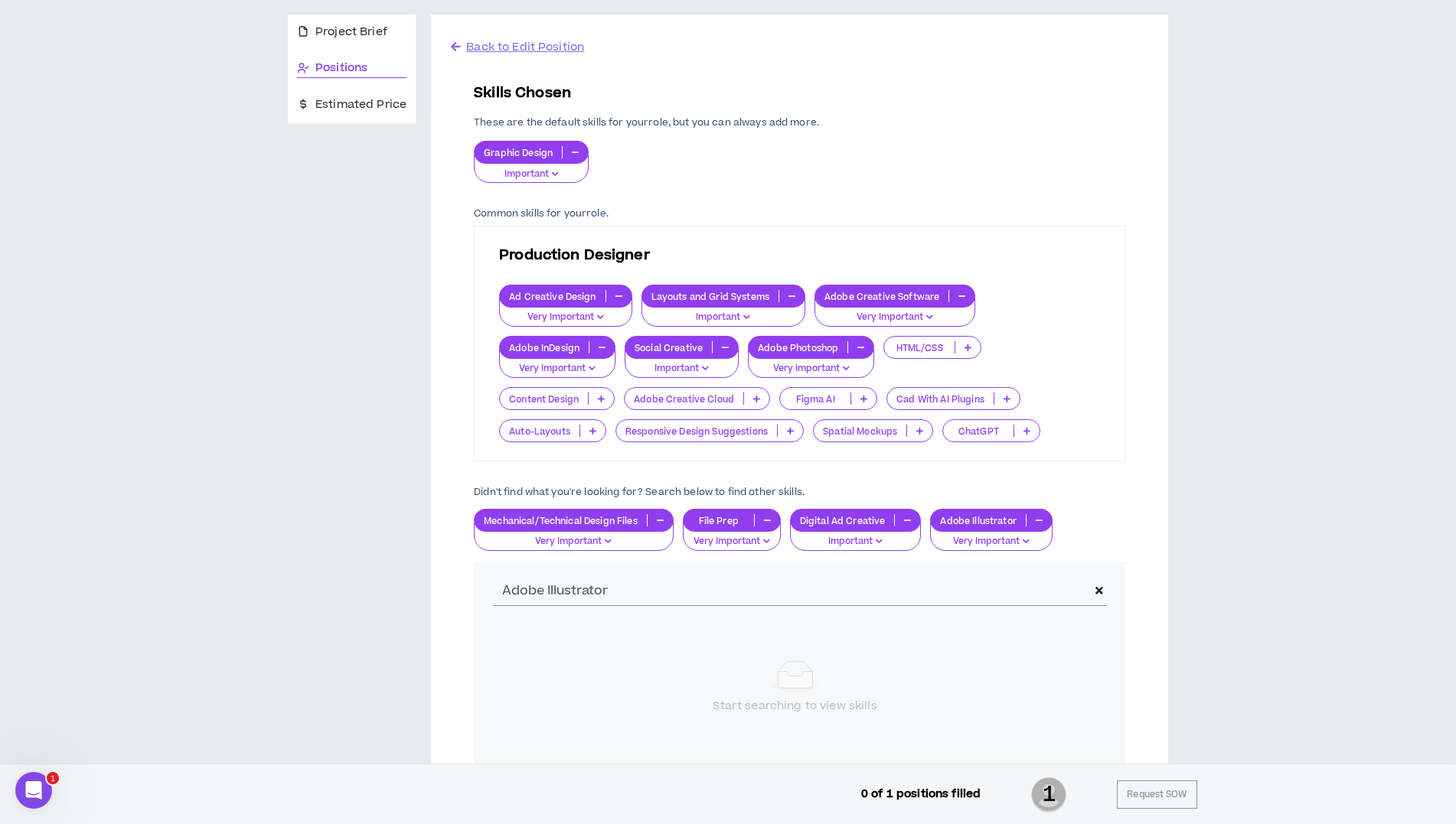 click on "Project Brief Positions Estimated Price Back to Edit Position Skills Chosen These are the default skills for your  role , but you can always add more. Graphic Design Important Common skills for your  role . Production Designer Ad Creative Design Very Important Layouts and Grid Systems Important Adobe Creative Software Very Important Adobe InDesign Very Important Social Creative Important Adobe Photoshop Very Important HTML/CSS Content Design Adobe Creative Cloud Figma AI Cad With AI Plugins Auto-Layouts Responsive Design Suggestions Spatial Mockups ChatGPT Didn't find what you're looking for? Search below to find other skills. Mechanical/Technical Design Files Very Important File Prep Very Important Digital Ad Creative Important Adobe Illustrator Very Important Adobe Illustrator Start searching to view skills Ad Ops QA / compliance Ad Copy Writing Ad Copy Optimizations Adcenter Advanced Prompt Crafting Cancel Update" at bounding box center [728, 482] 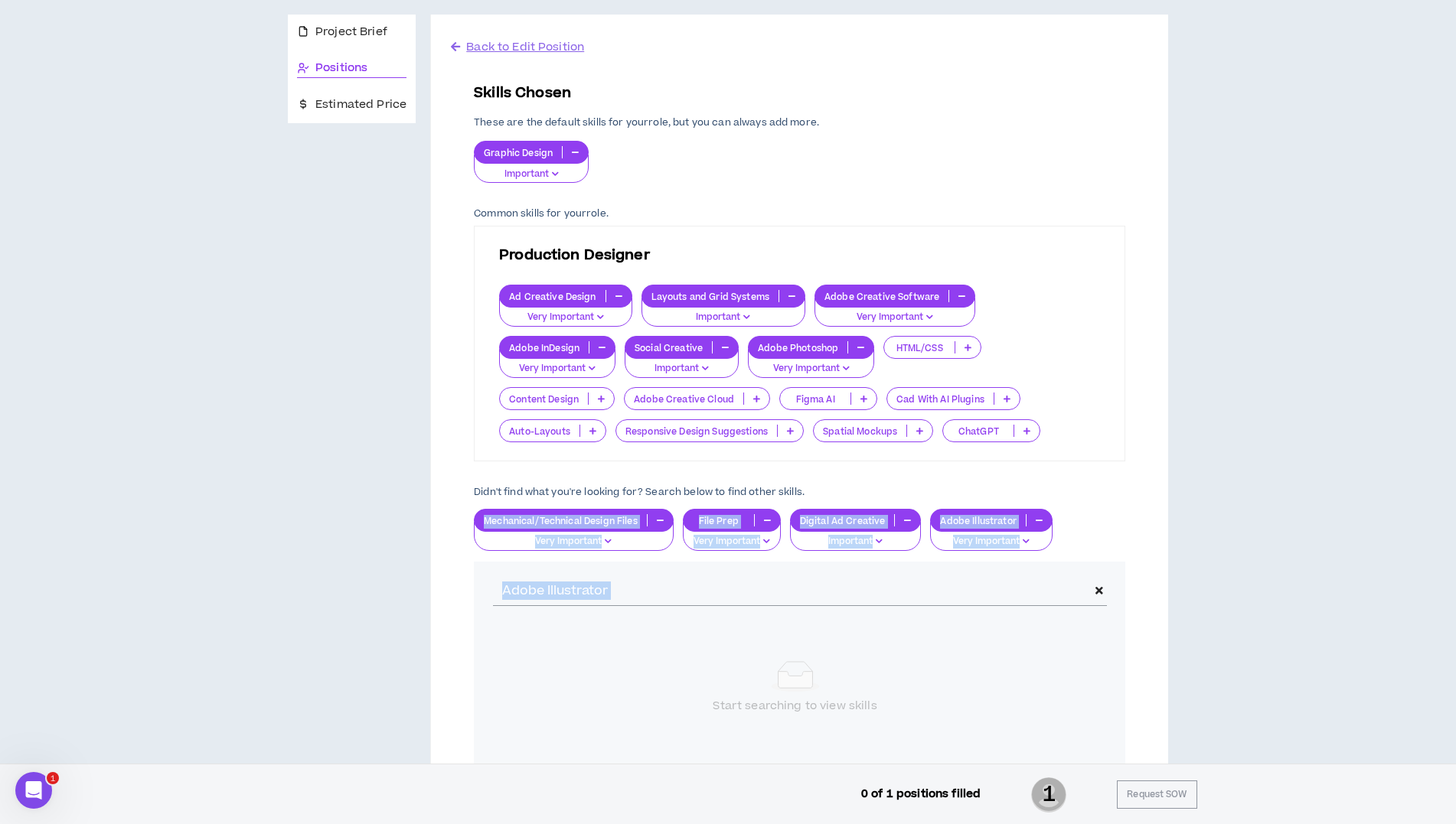 drag, startPoint x: 1456, startPoint y: 516, endPoint x: 1466, endPoint y: 657, distance: 141.35417 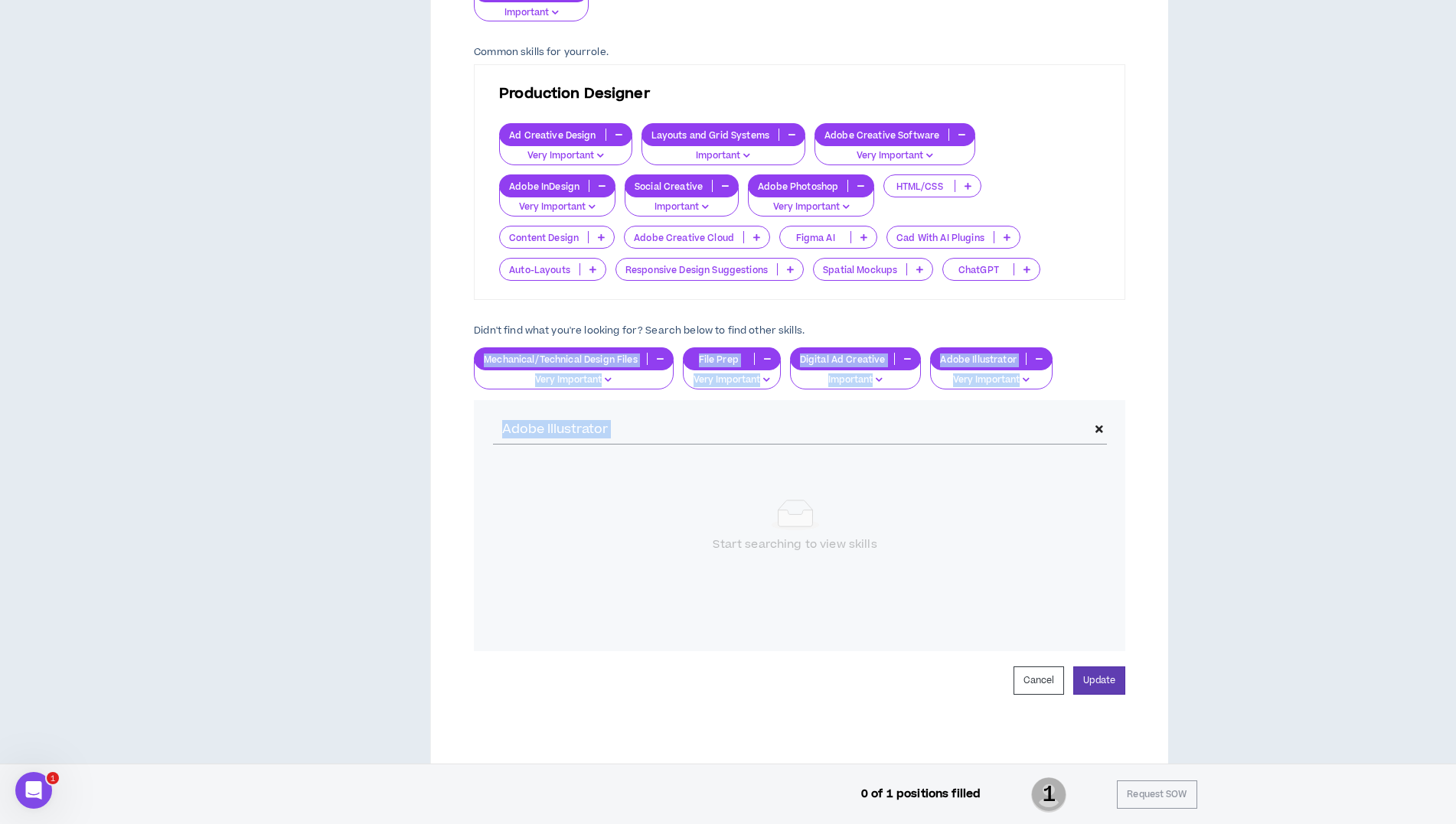 scroll, scrollTop: 320, scrollLeft: 0, axis: vertical 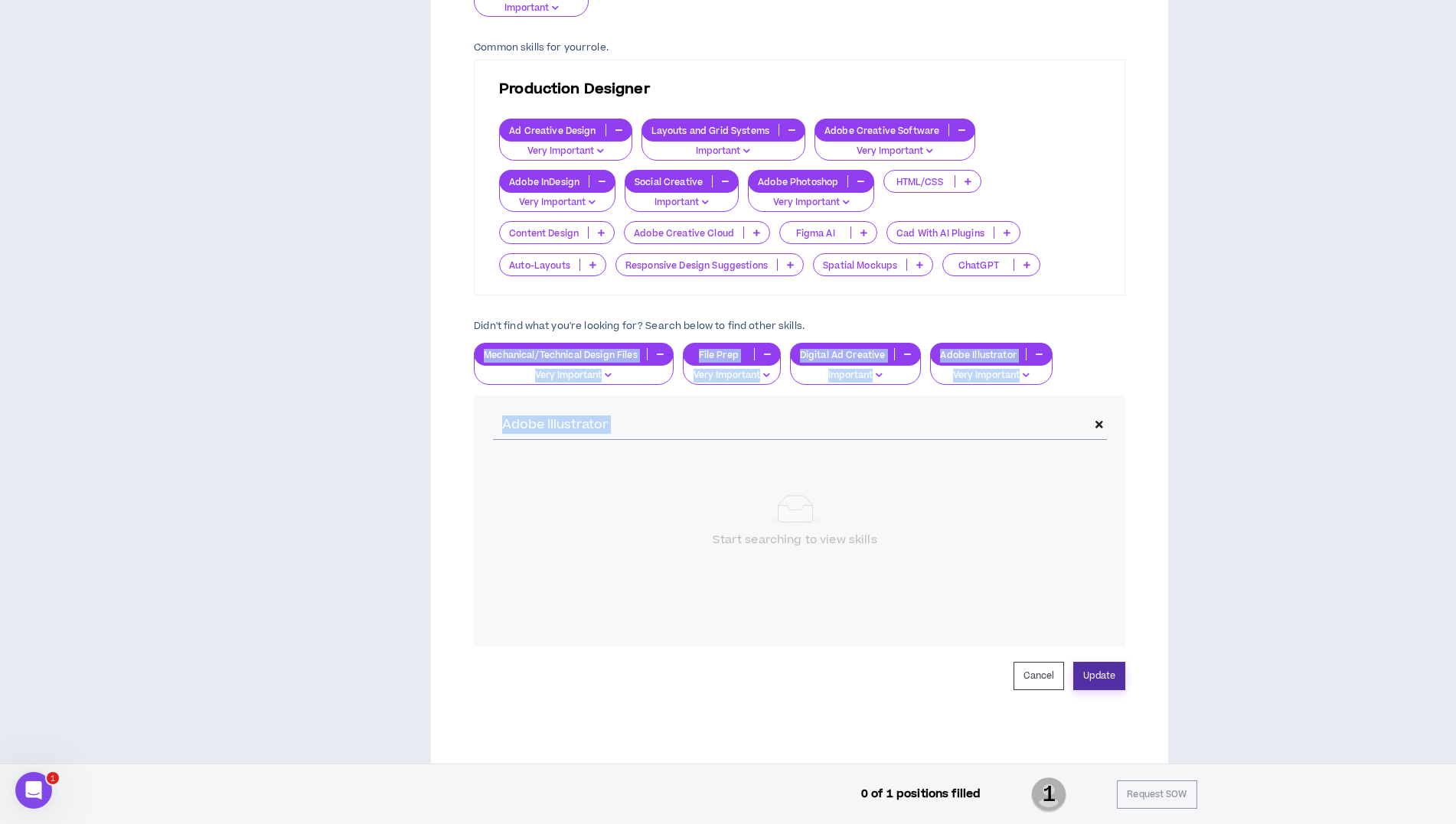 click on "Update" at bounding box center (1099, 676) 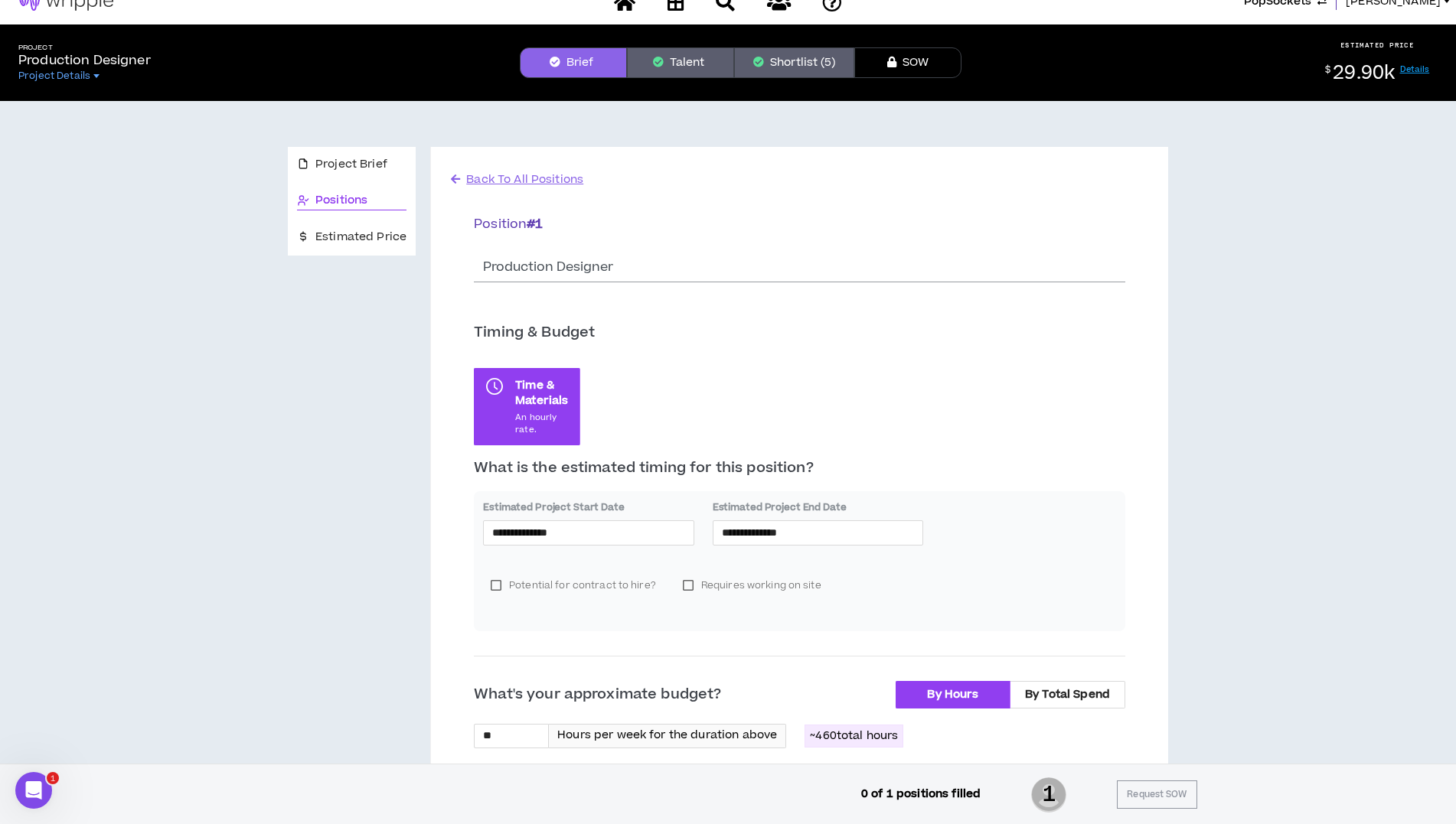 scroll, scrollTop: 0, scrollLeft: 0, axis: both 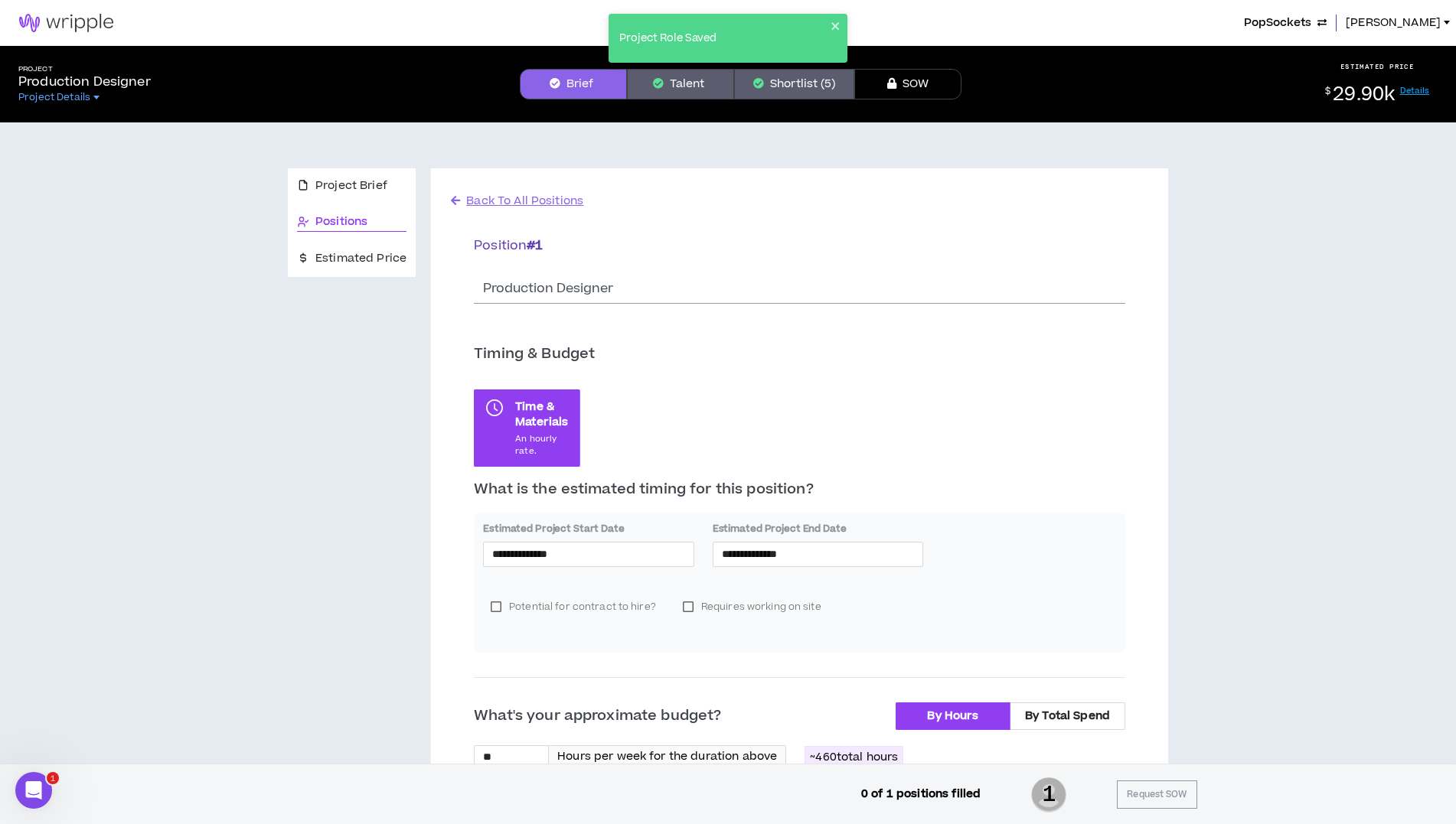 click on "Shortlist   (5)" at bounding box center [794, 84] 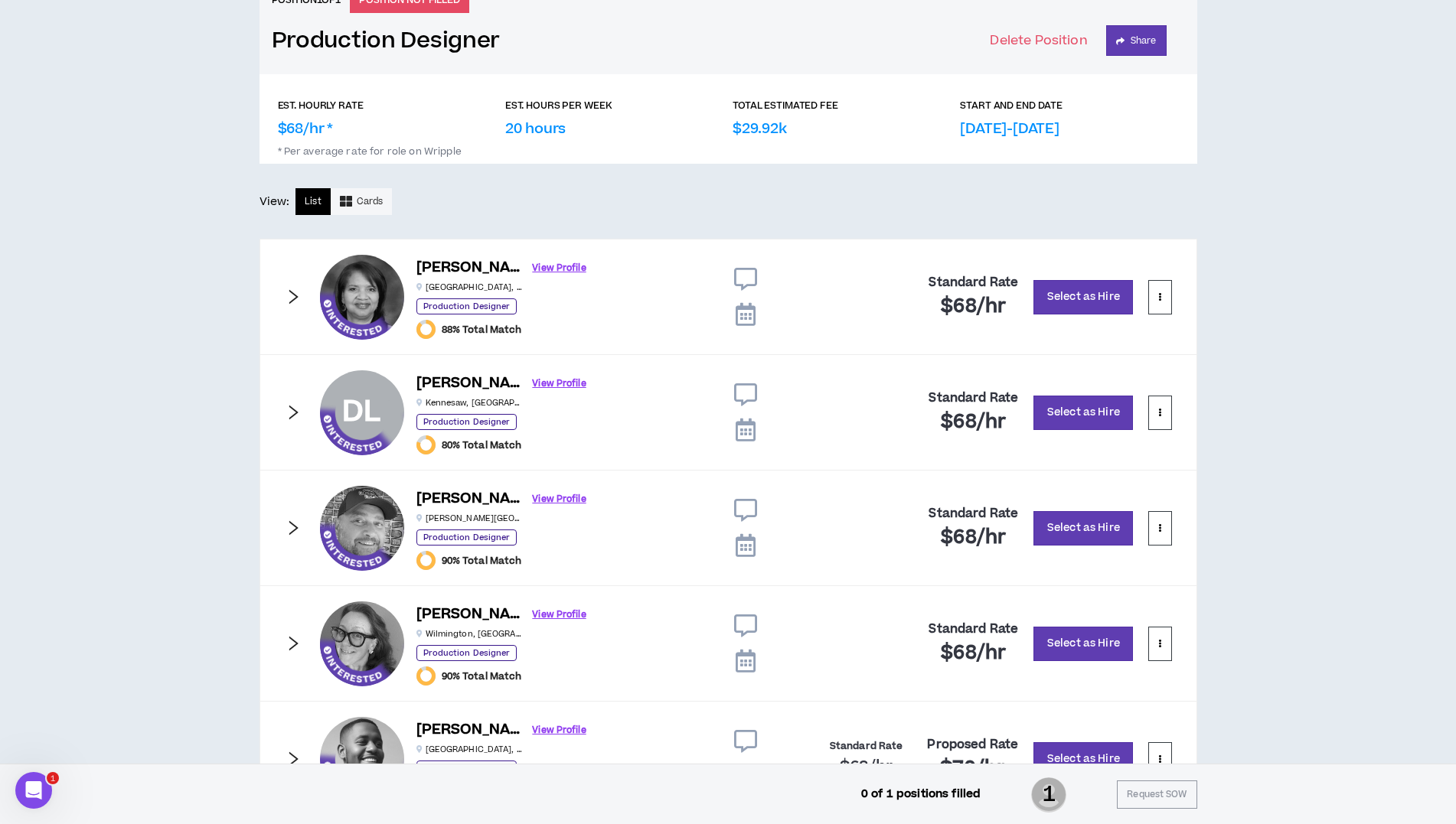 scroll, scrollTop: 660, scrollLeft: 0, axis: vertical 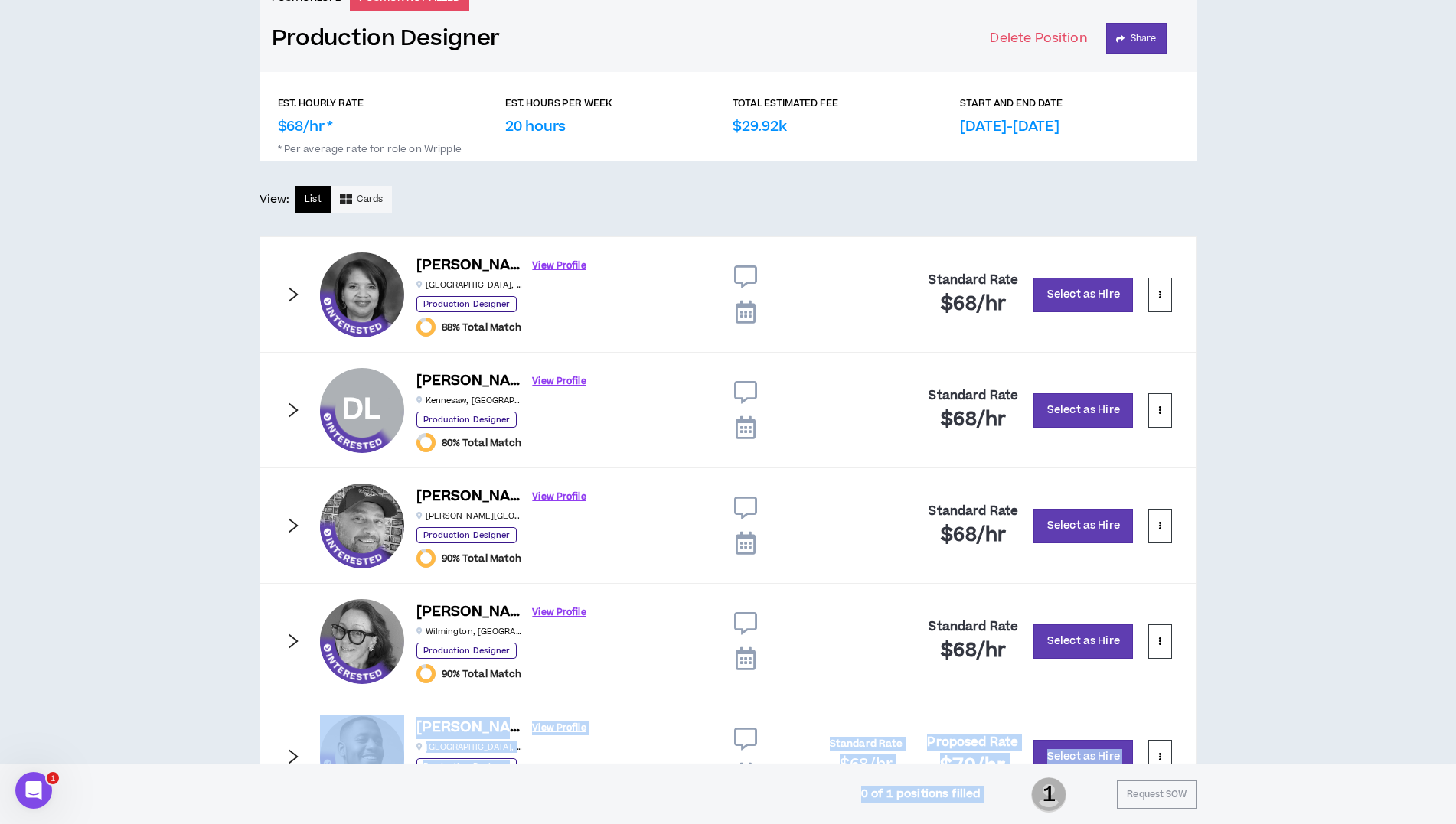 drag, startPoint x: 1442, startPoint y: 693, endPoint x: 1450, endPoint y: 778, distance: 85.37564 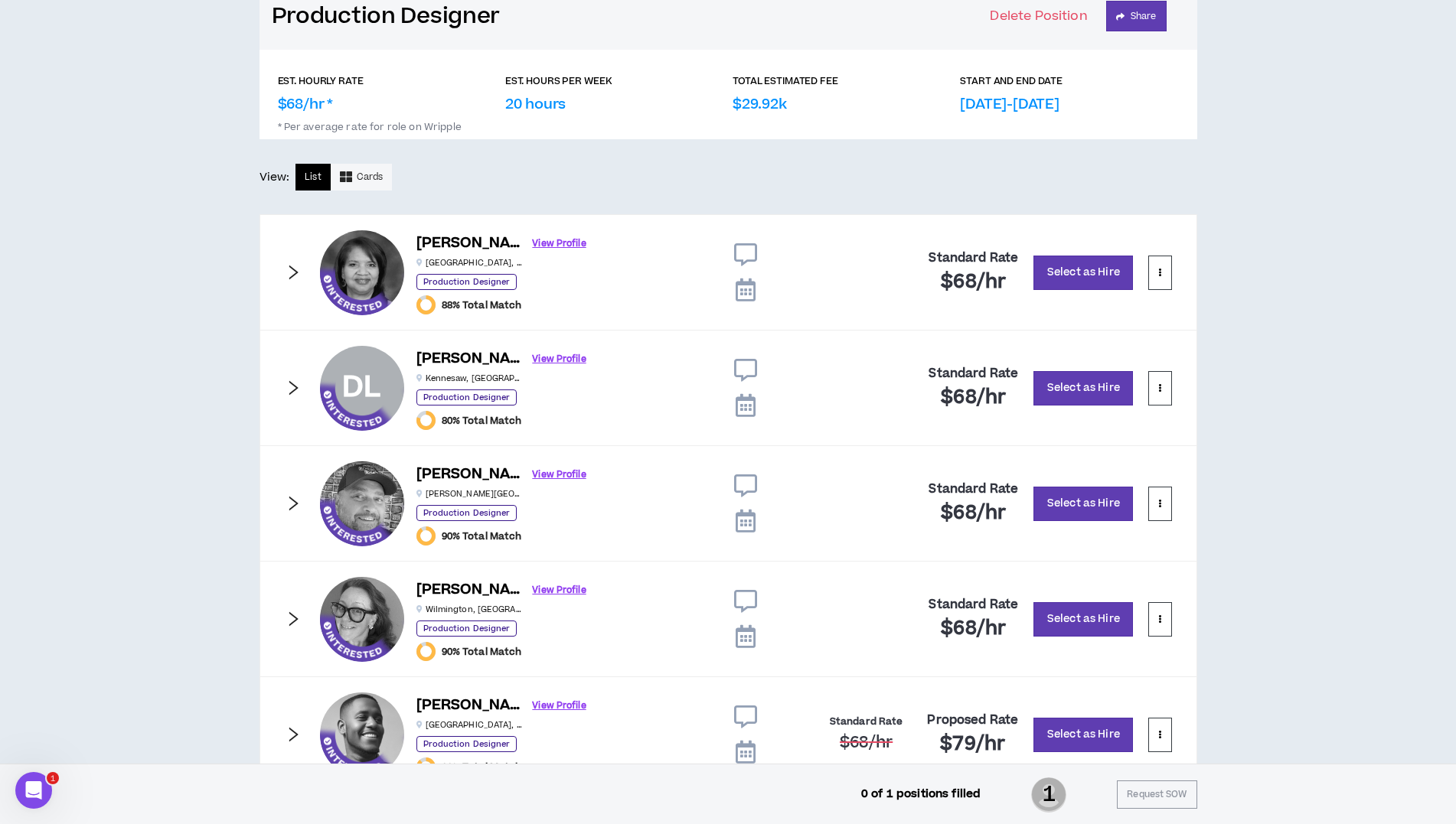 scroll, scrollTop: 739, scrollLeft: 0, axis: vertical 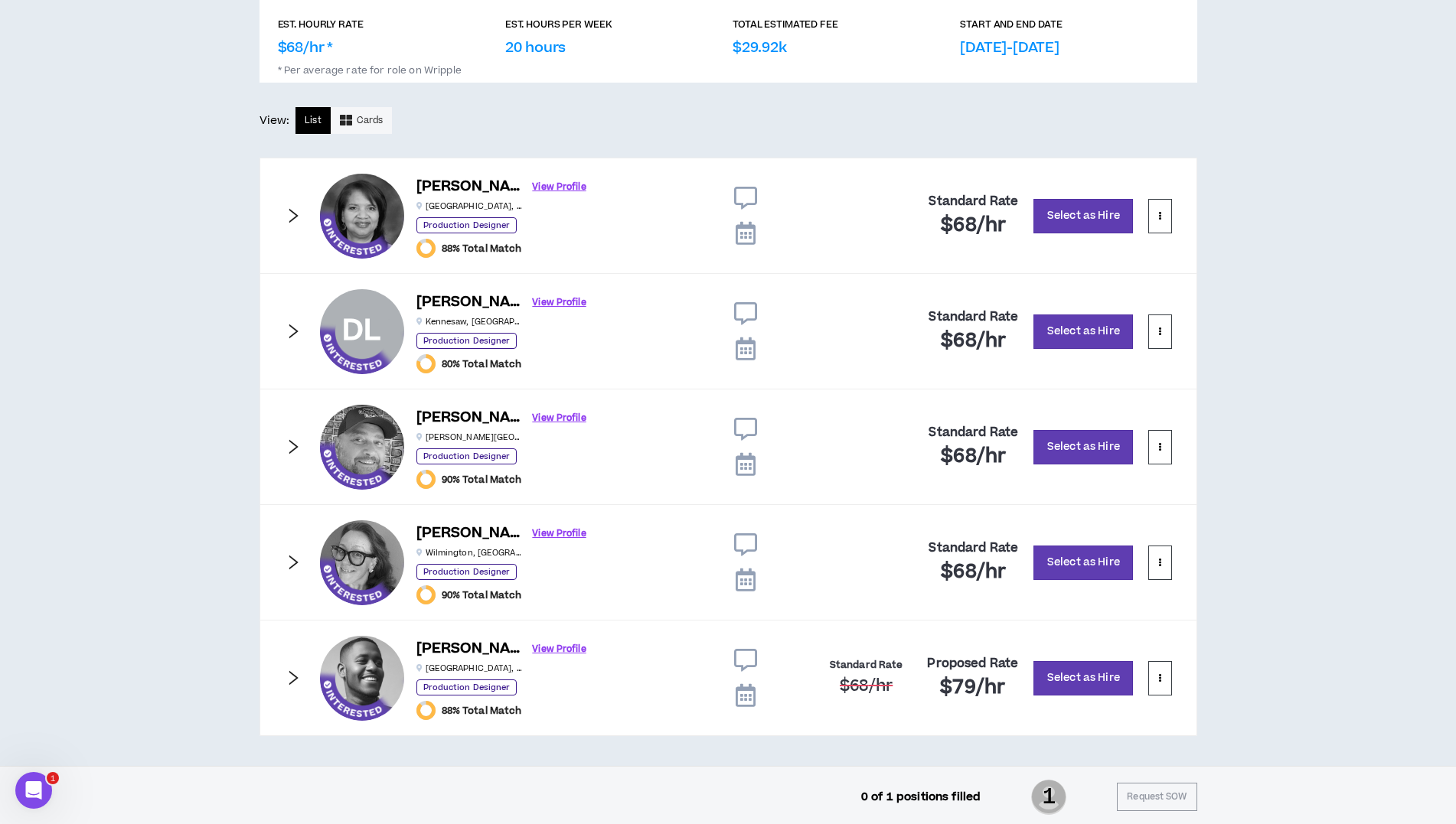 click 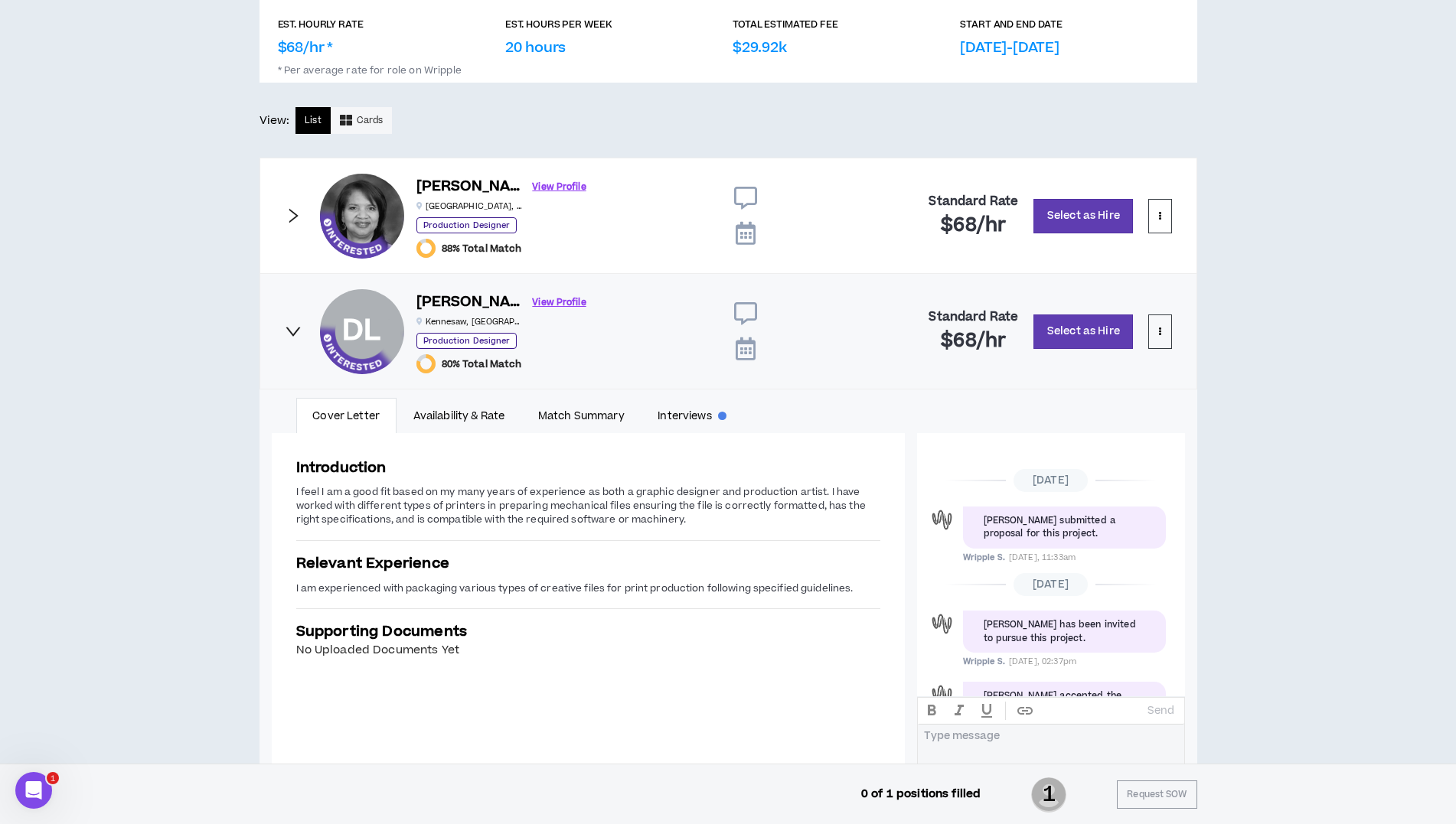 scroll, scrollTop: 67, scrollLeft: 0, axis: vertical 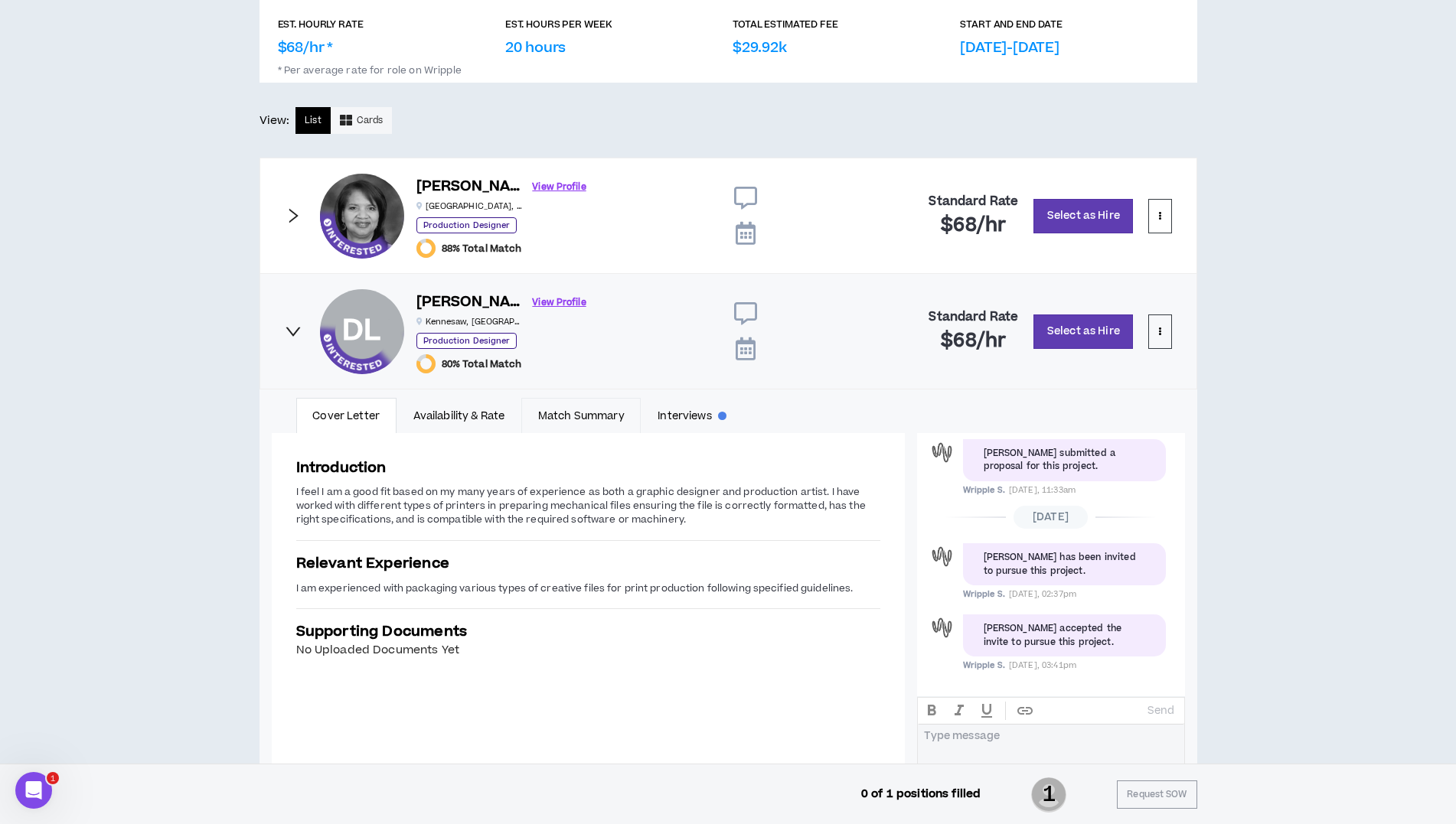 click on "Match Summary" at bounding box center (581, 415) 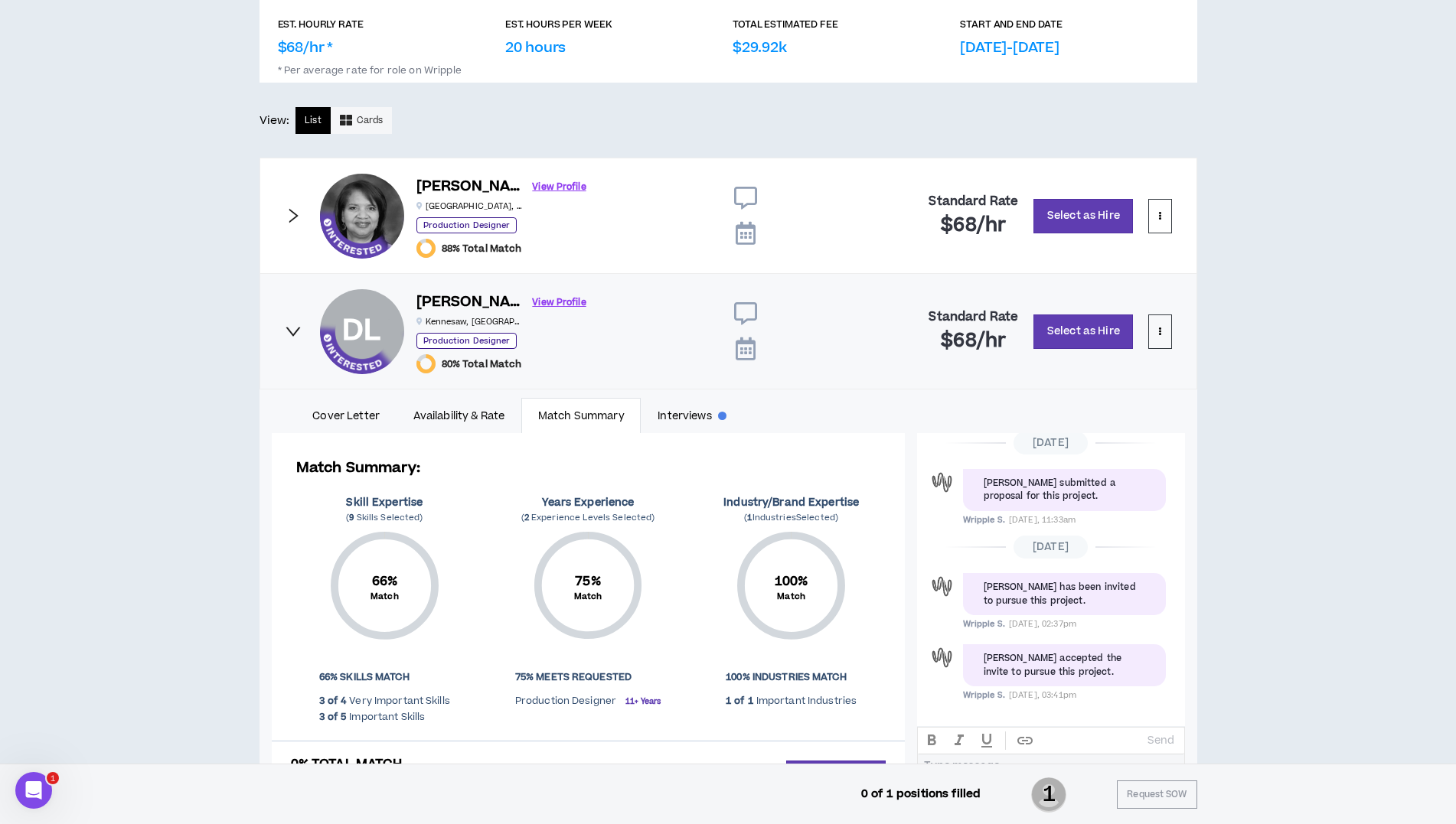 scroll, scrollTop: 37, scrollLeft: 0, axis: vertical 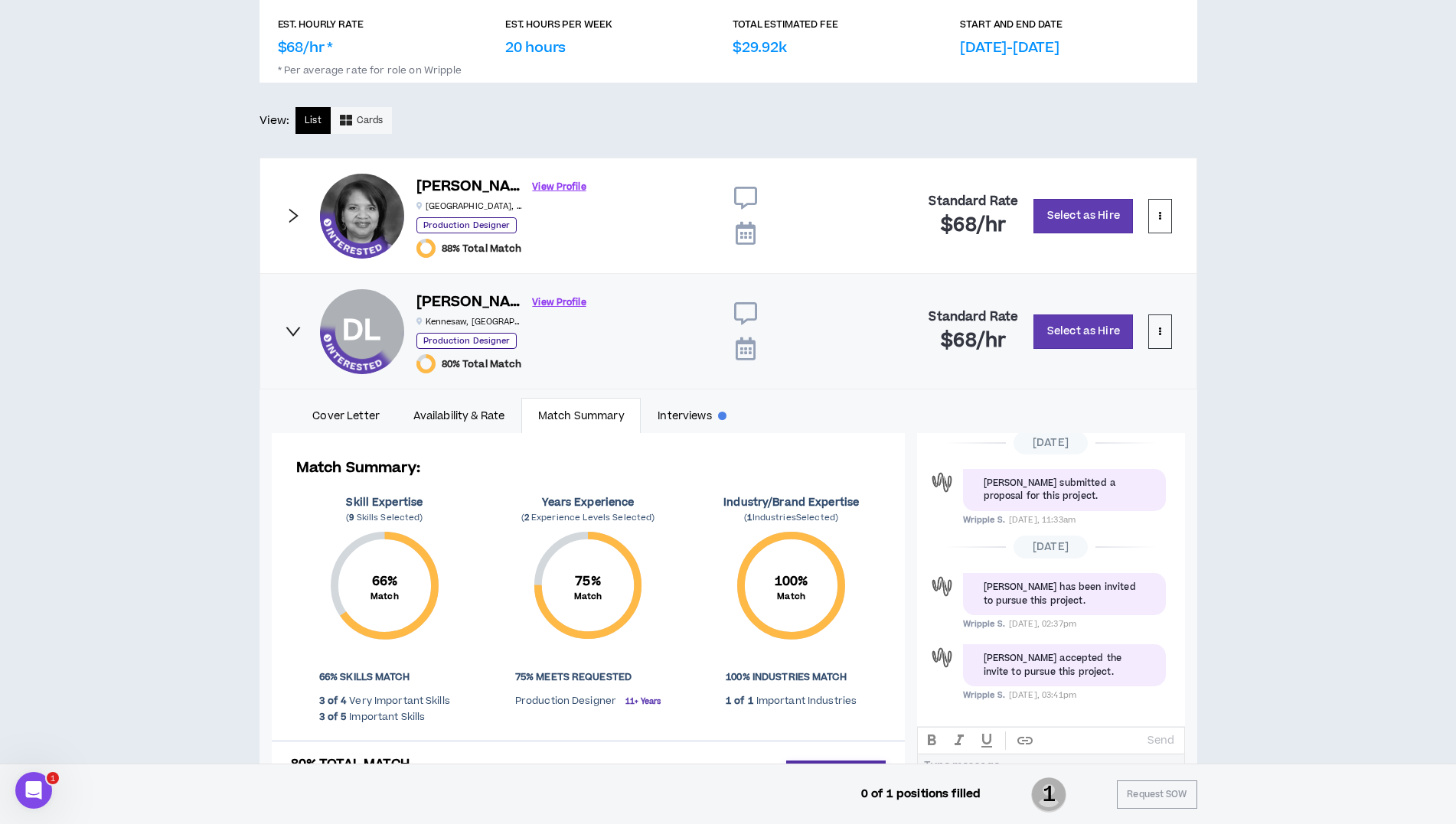 click on "See Match Details" at bounding box center [836, 774] 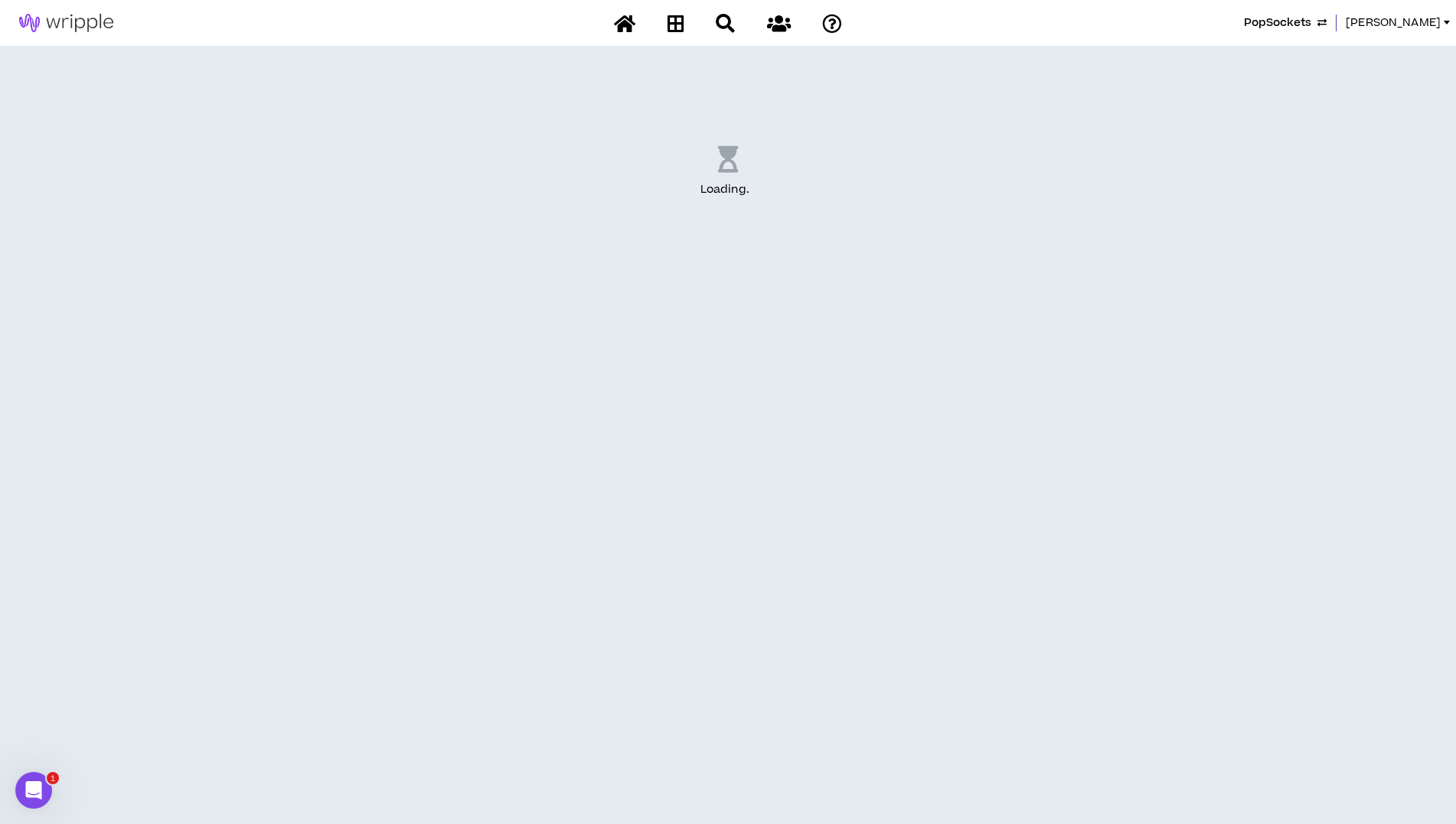 scroll, scrollTop: 0, scrollLeft: 0, axis: both 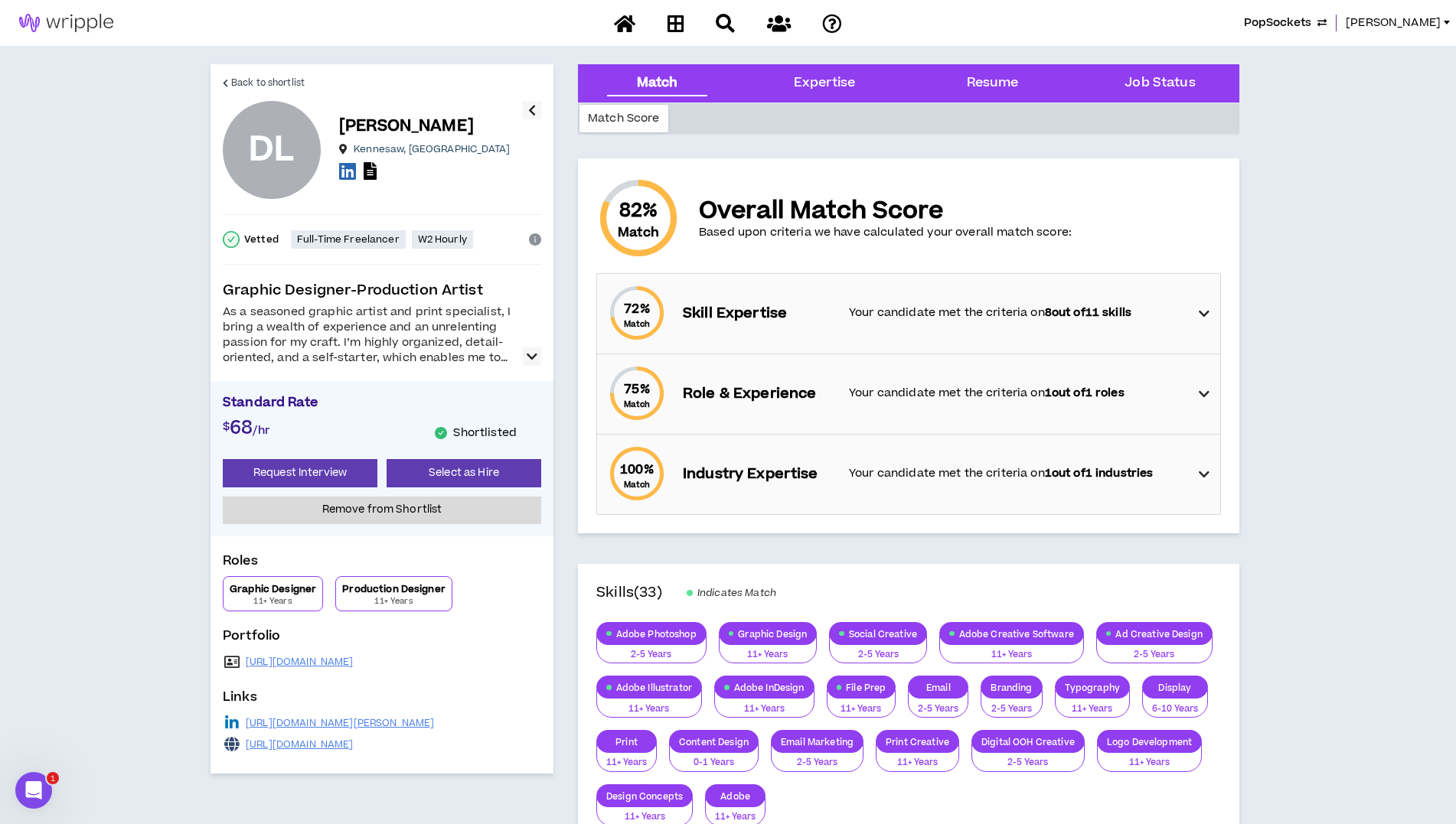 click at bounding box center (1204, 314) 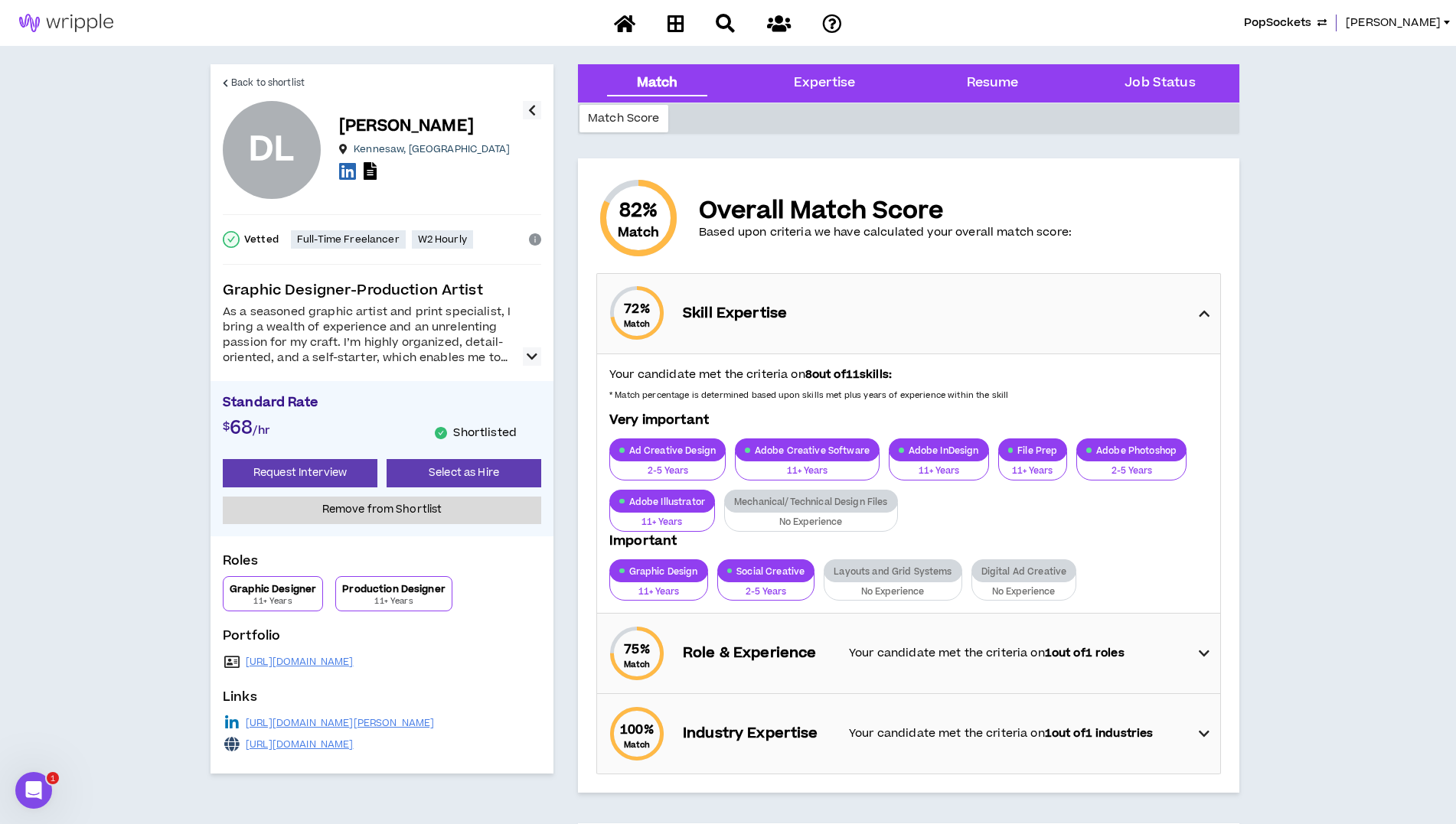 click at bounding box center (1204, 314) 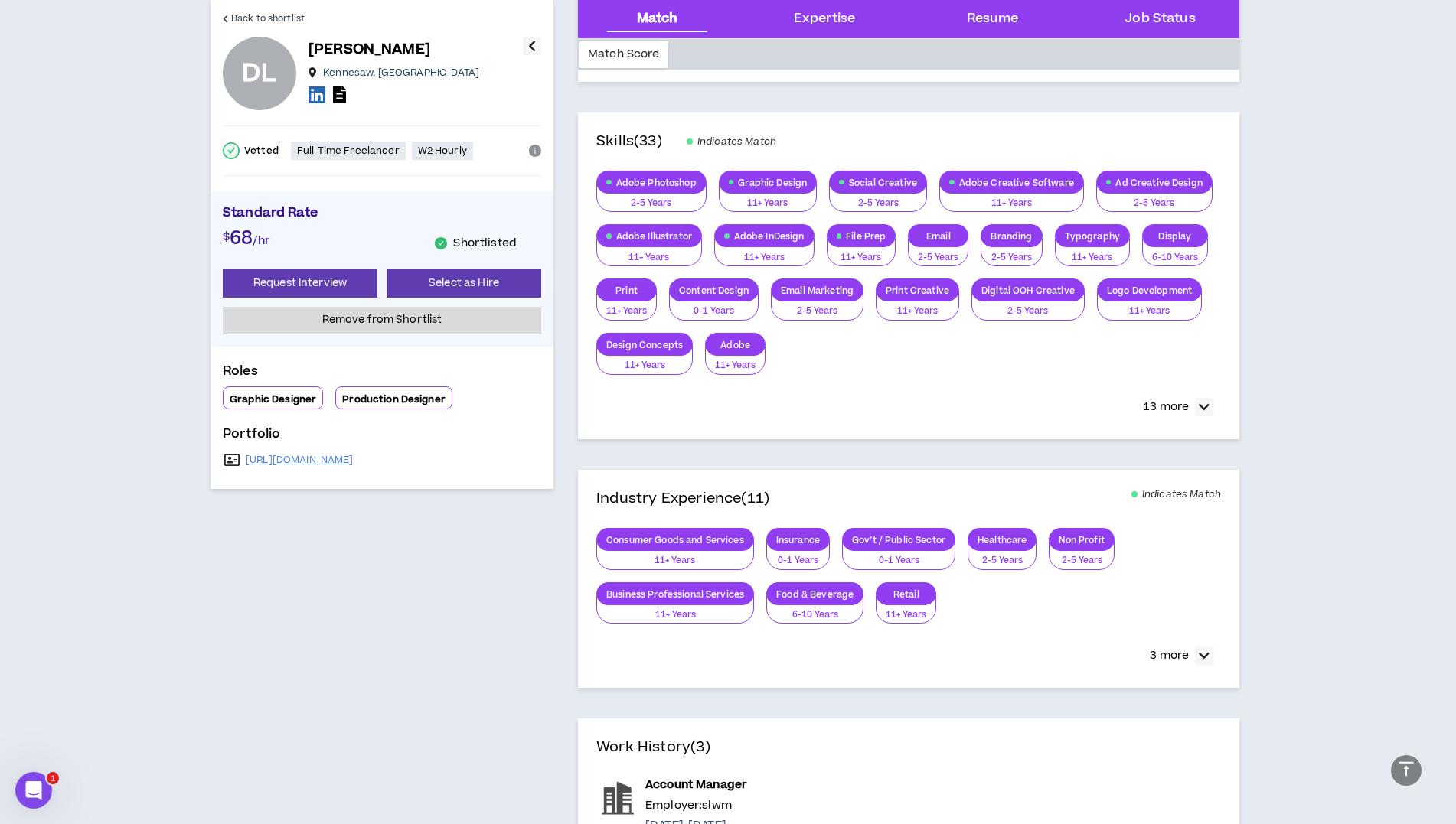scroll, scrollTop: 0, scrollLeft: 0, axis: both 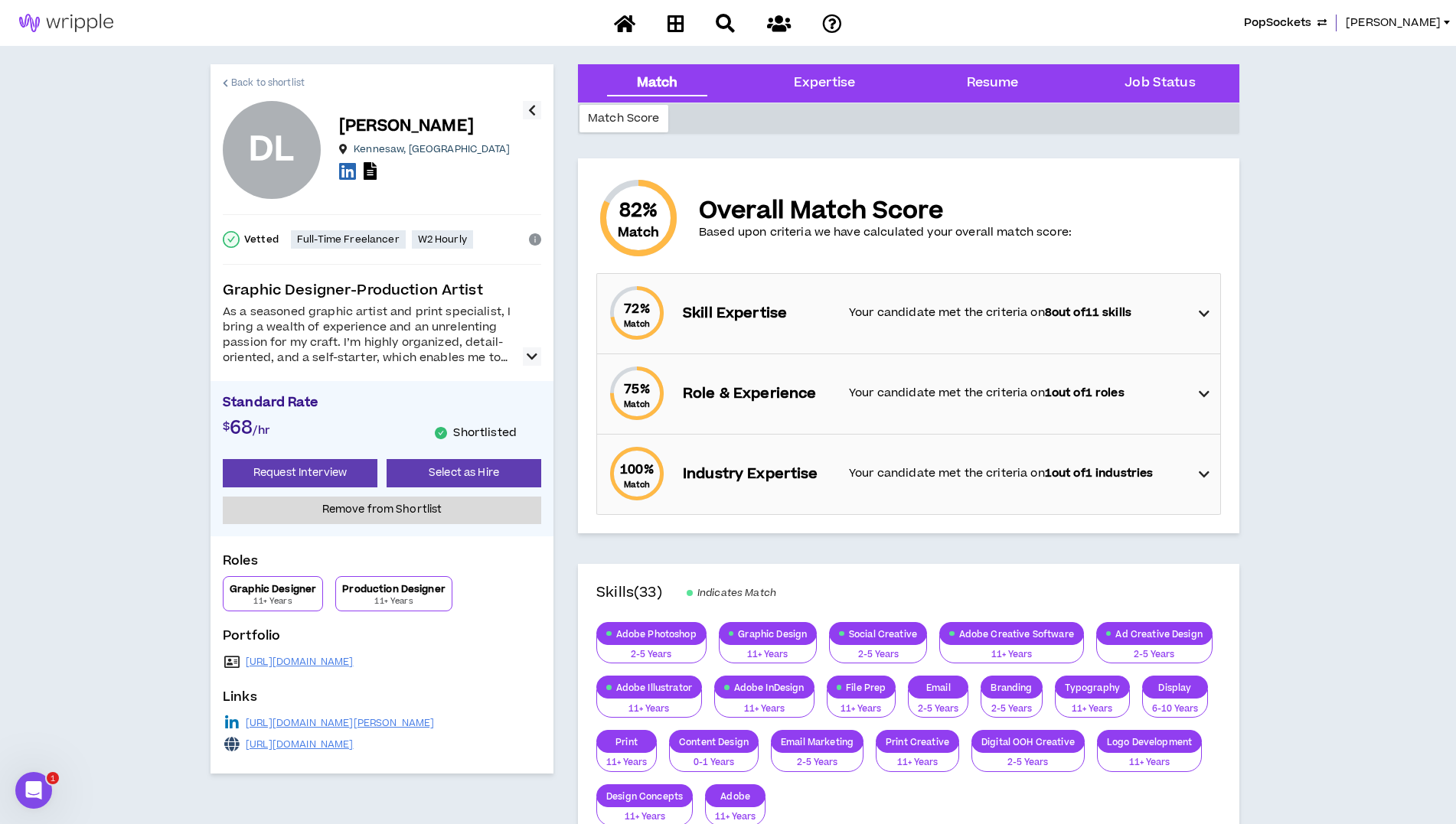 click on "Back to shortlist" at bounding box center [268, 83] 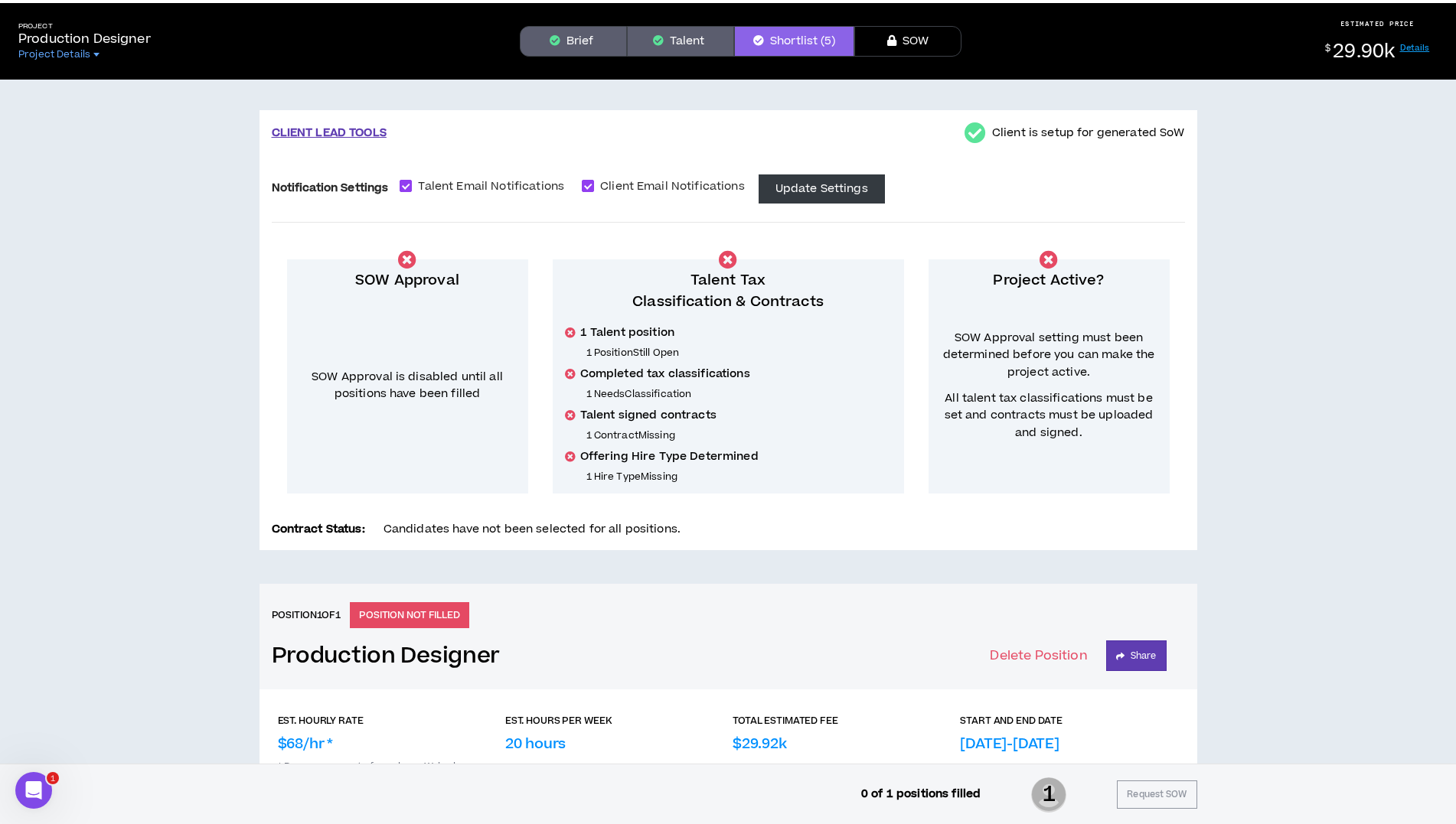 scroll, scrollTop: 0, scrollLeft: 0, axis: both 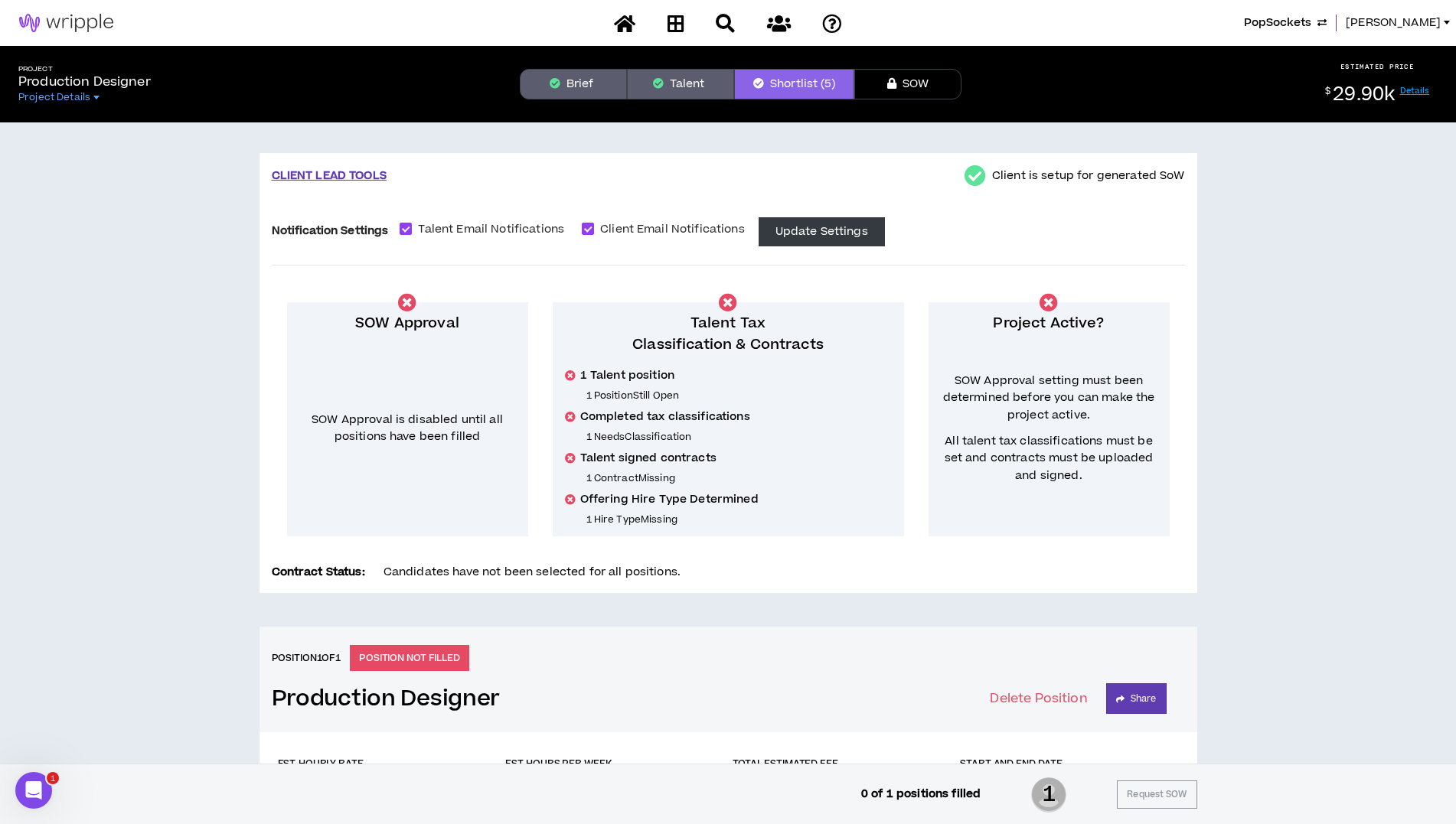 click on "Brief" at bounding box center (573, 84) 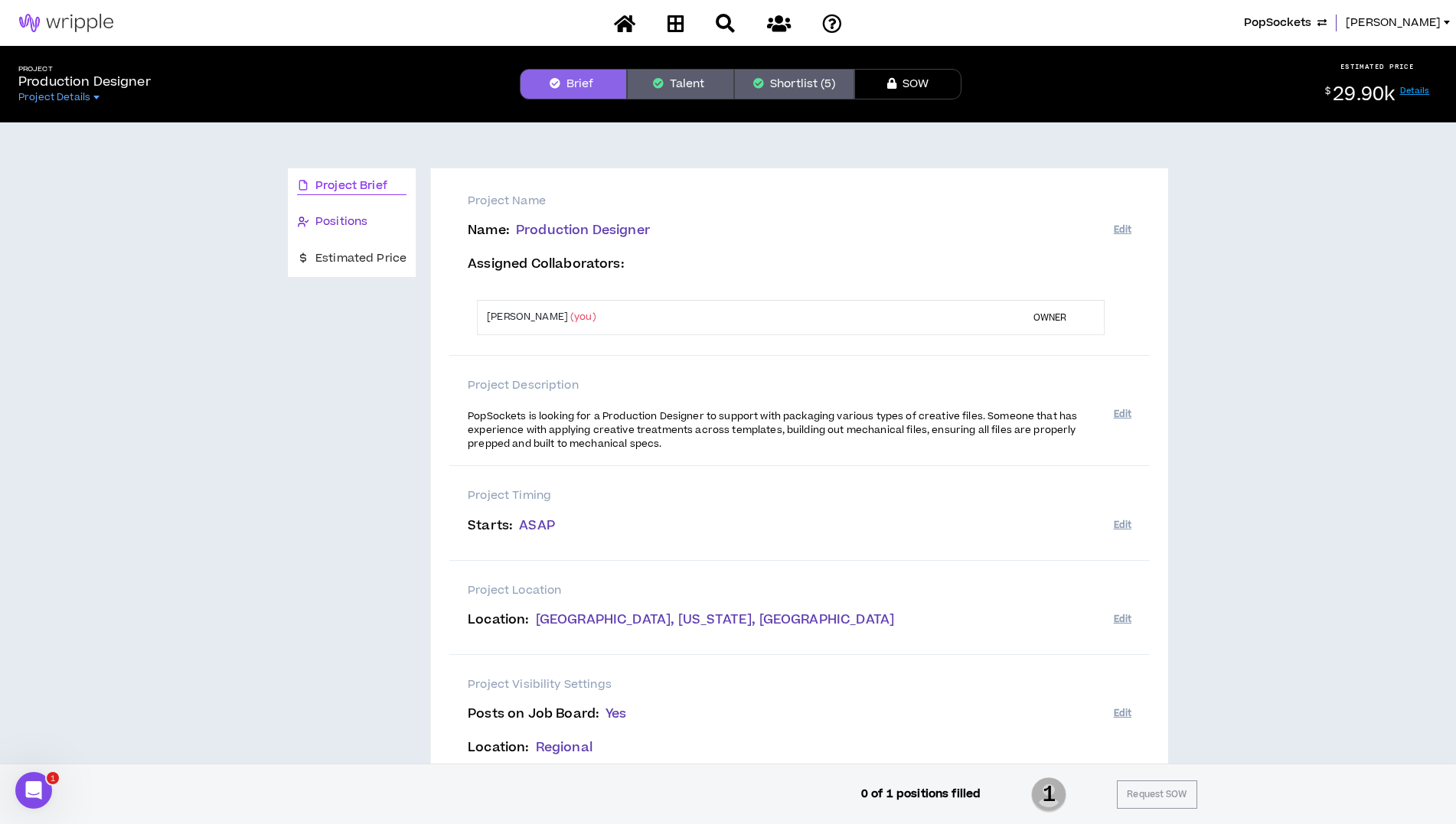 click on "Positions" at bounding box center [341, 222] 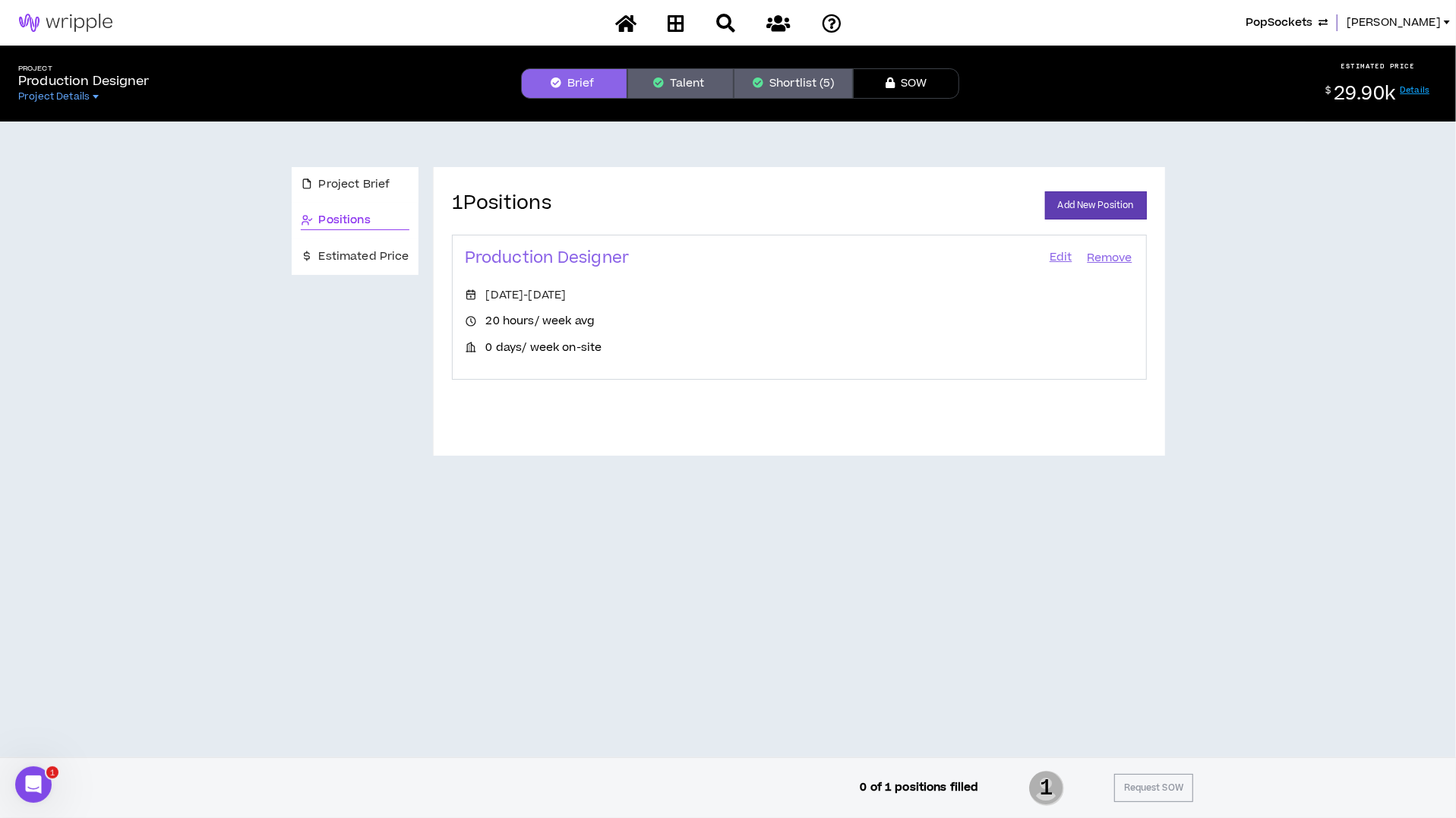 click on "Edit" at bounding box center (1061, 258) 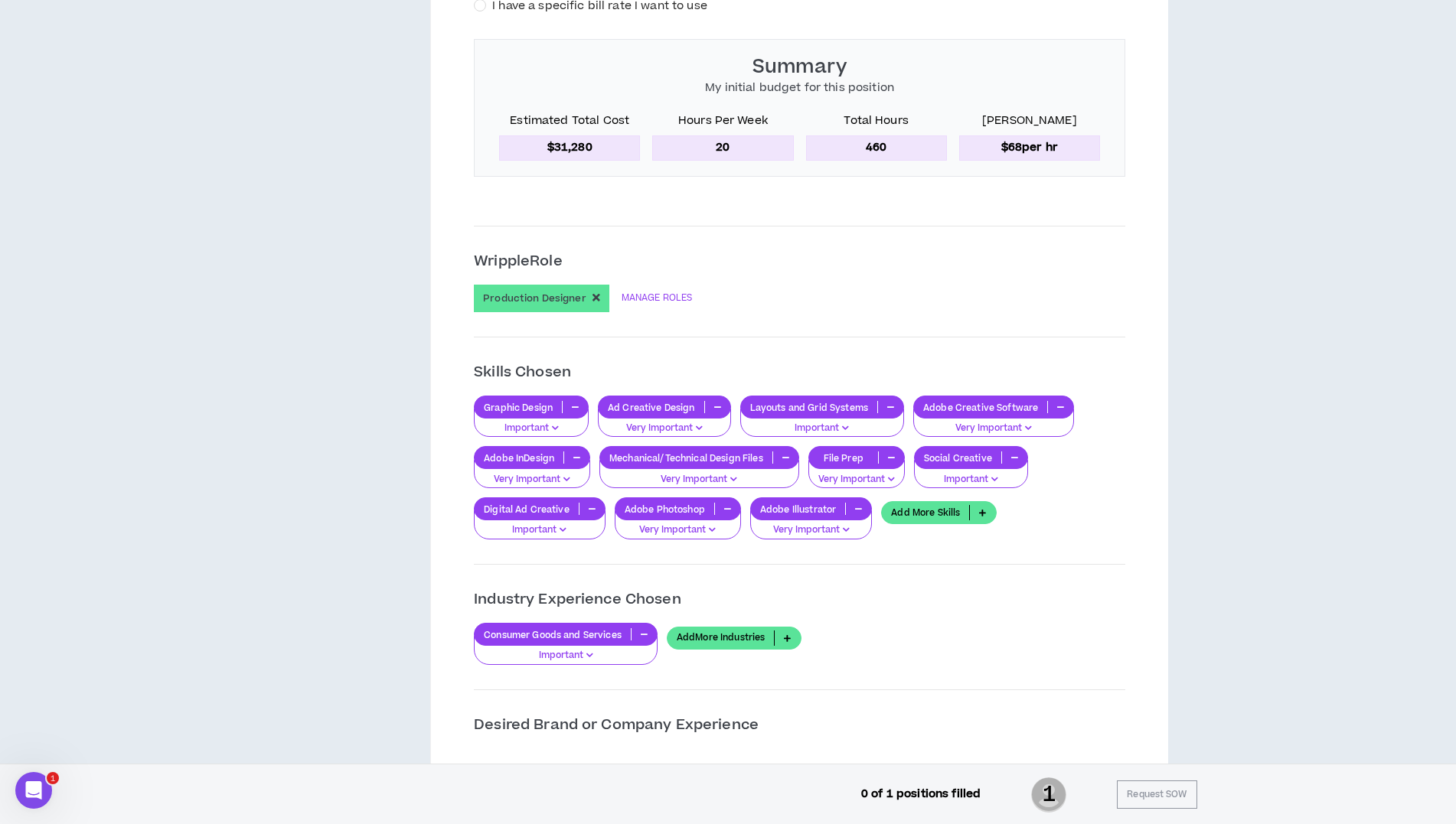 scroll, scrollTop: 884, scrollLeft: 0, axis: vertical 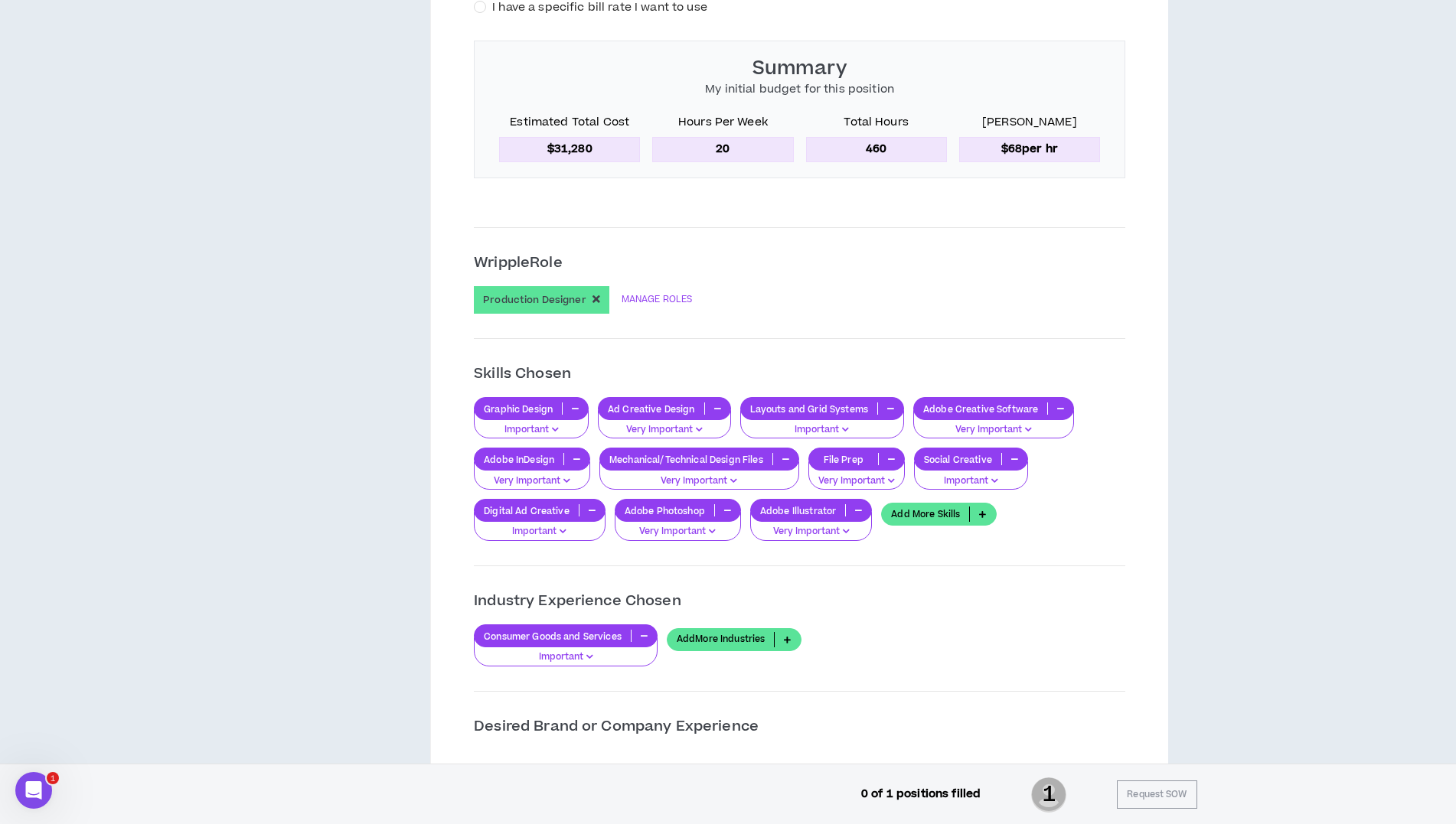 click at bounding box center (890, 409) 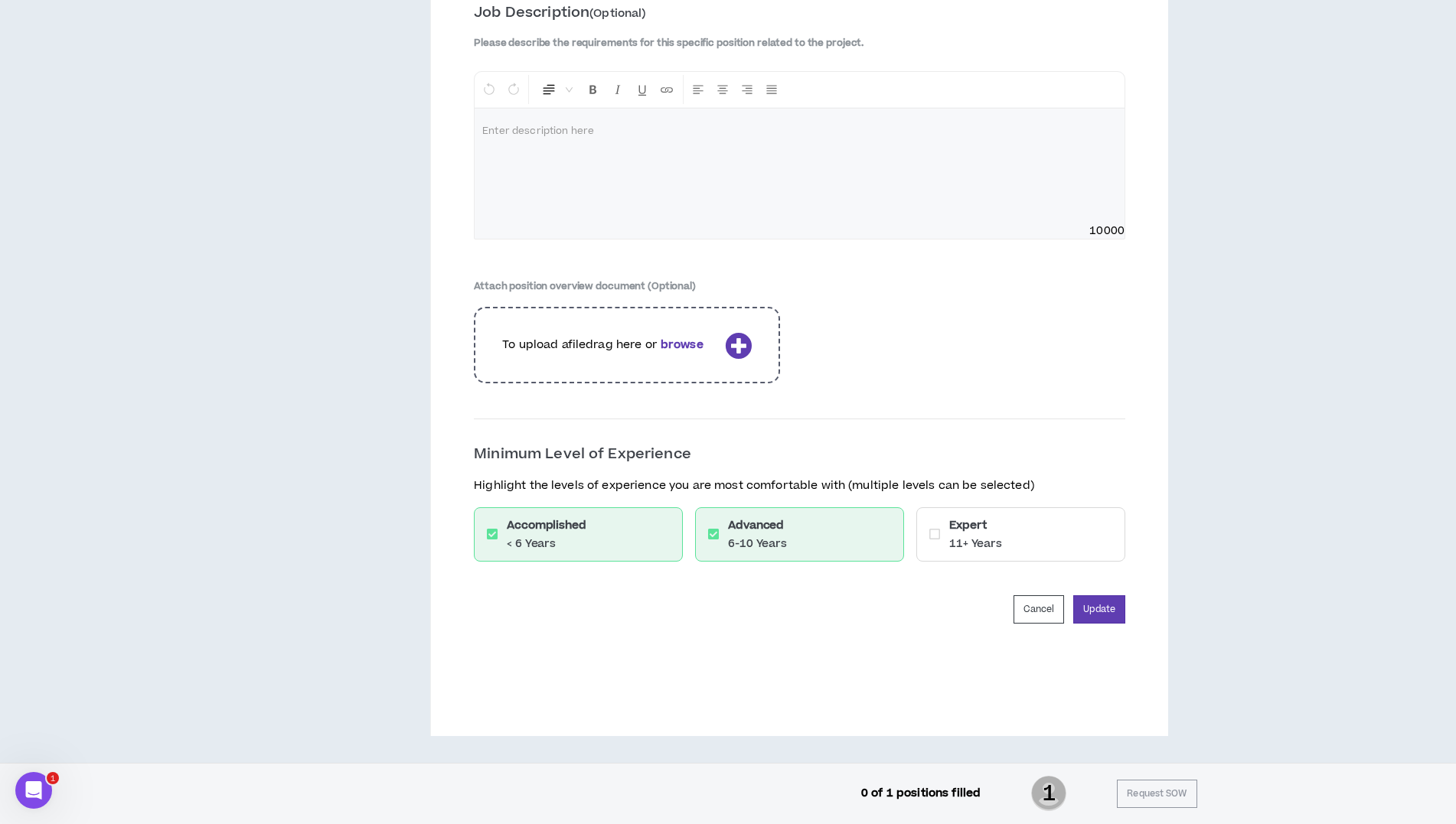 scroll, scrollTop: 1835, scrollLeft: 0, axis: vertical 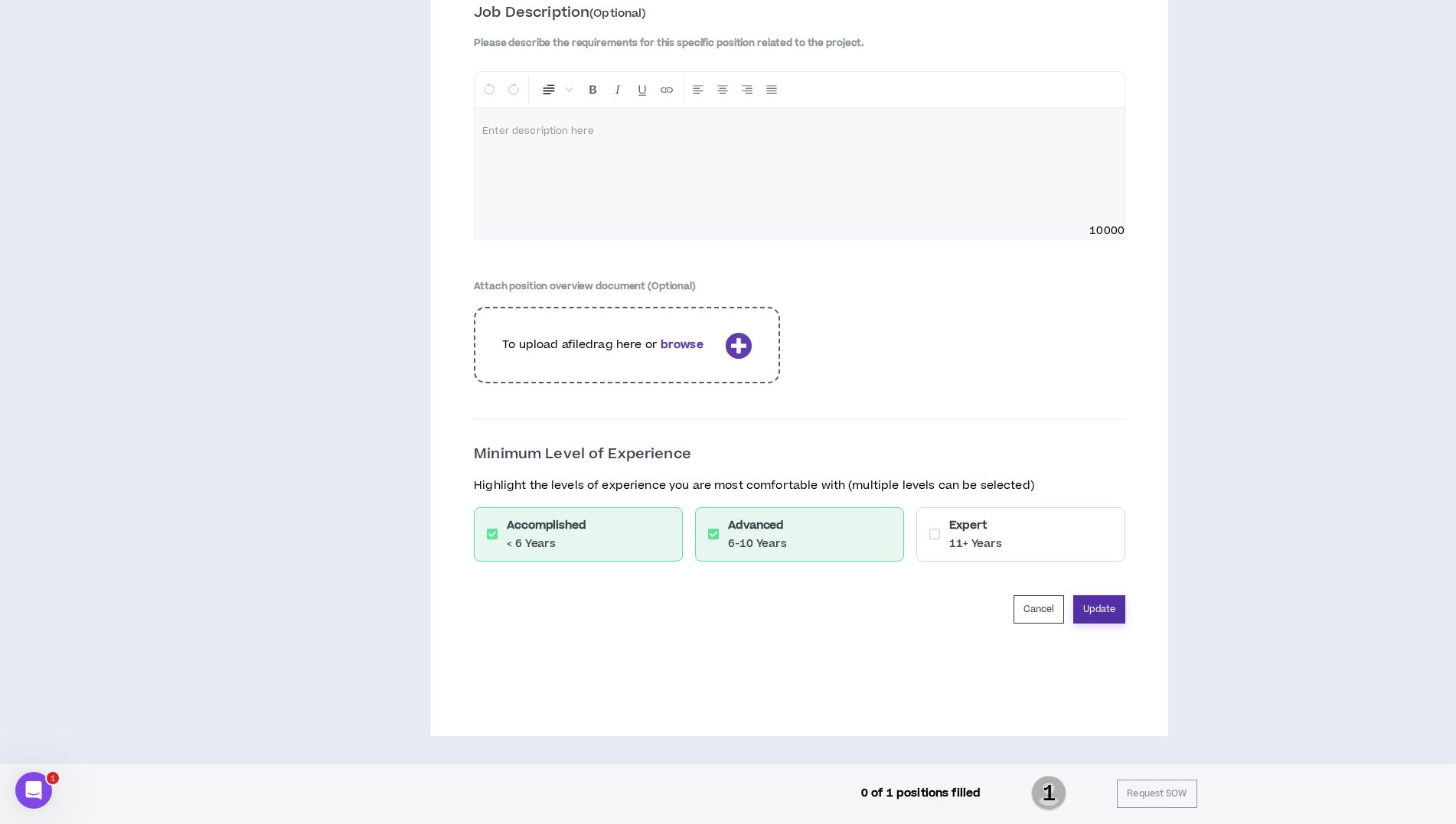 click on "Update" at bounding box center [1099, 609] 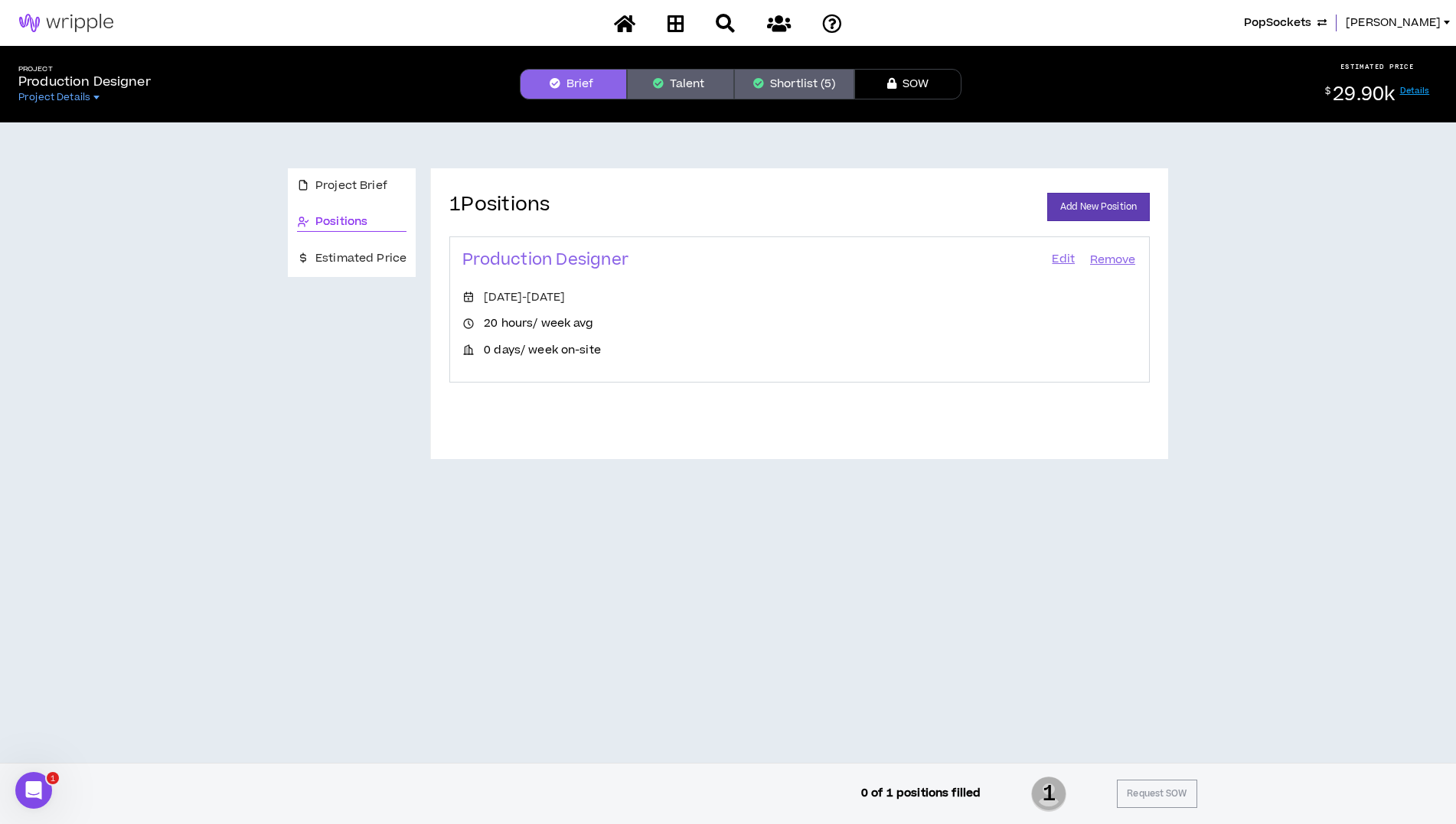 scroll, scrollTop: 0, scrollLeft: 0, axis: both 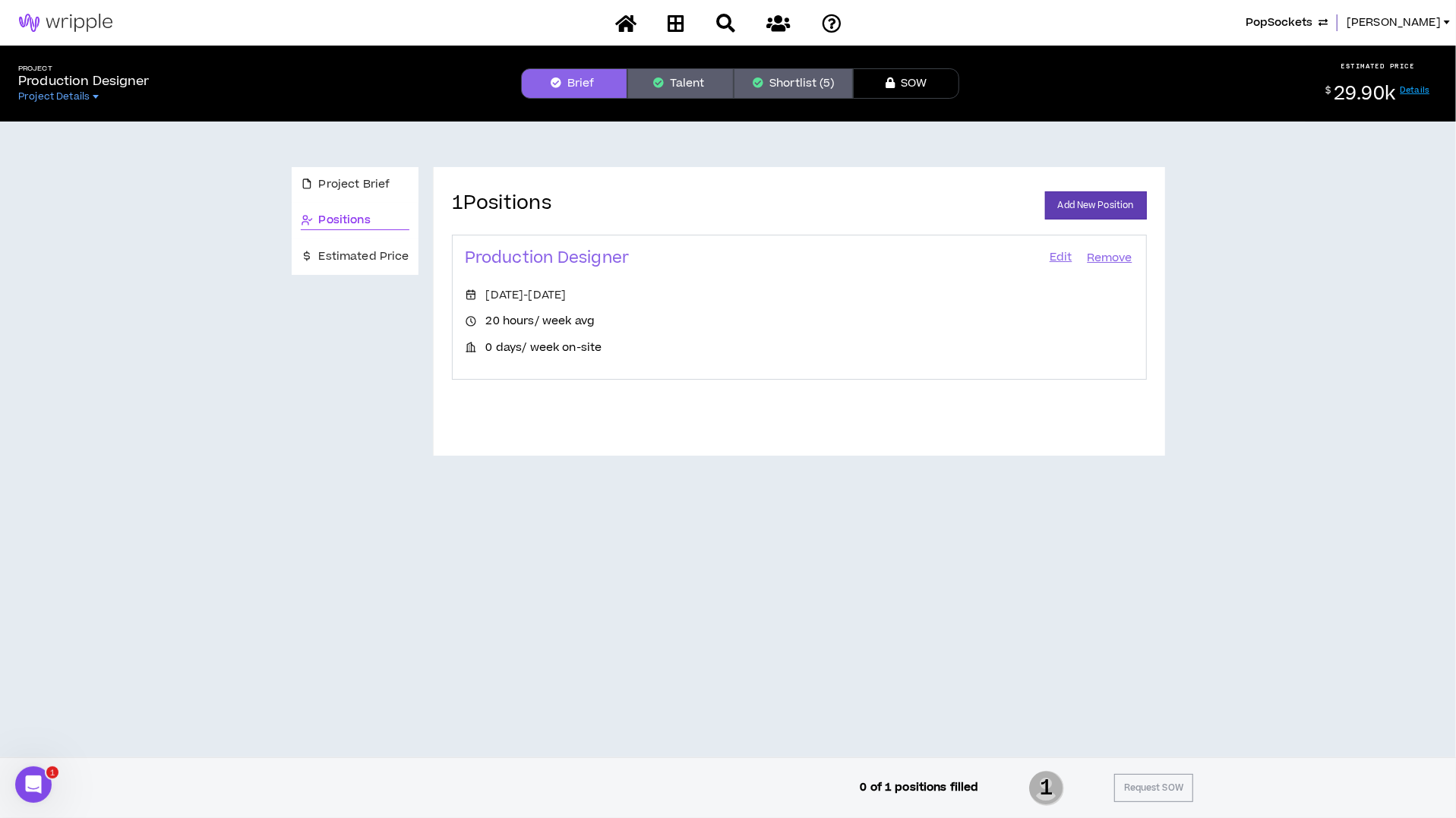 click on "Shortlist   (5)" at bounding box center [793, 84] 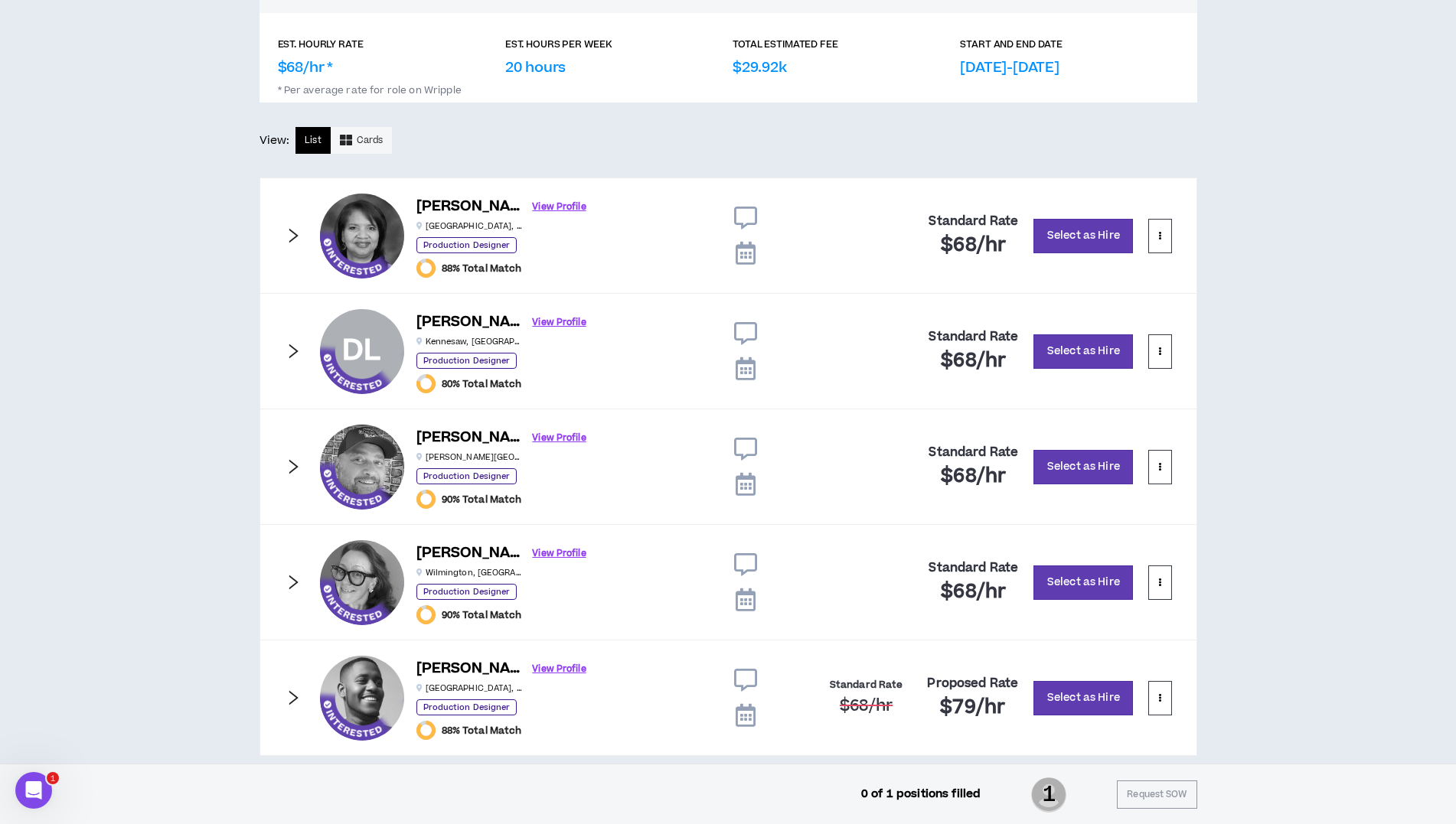 scroll, scrollTop: 739, scrollLeft: 0, axis: vertical 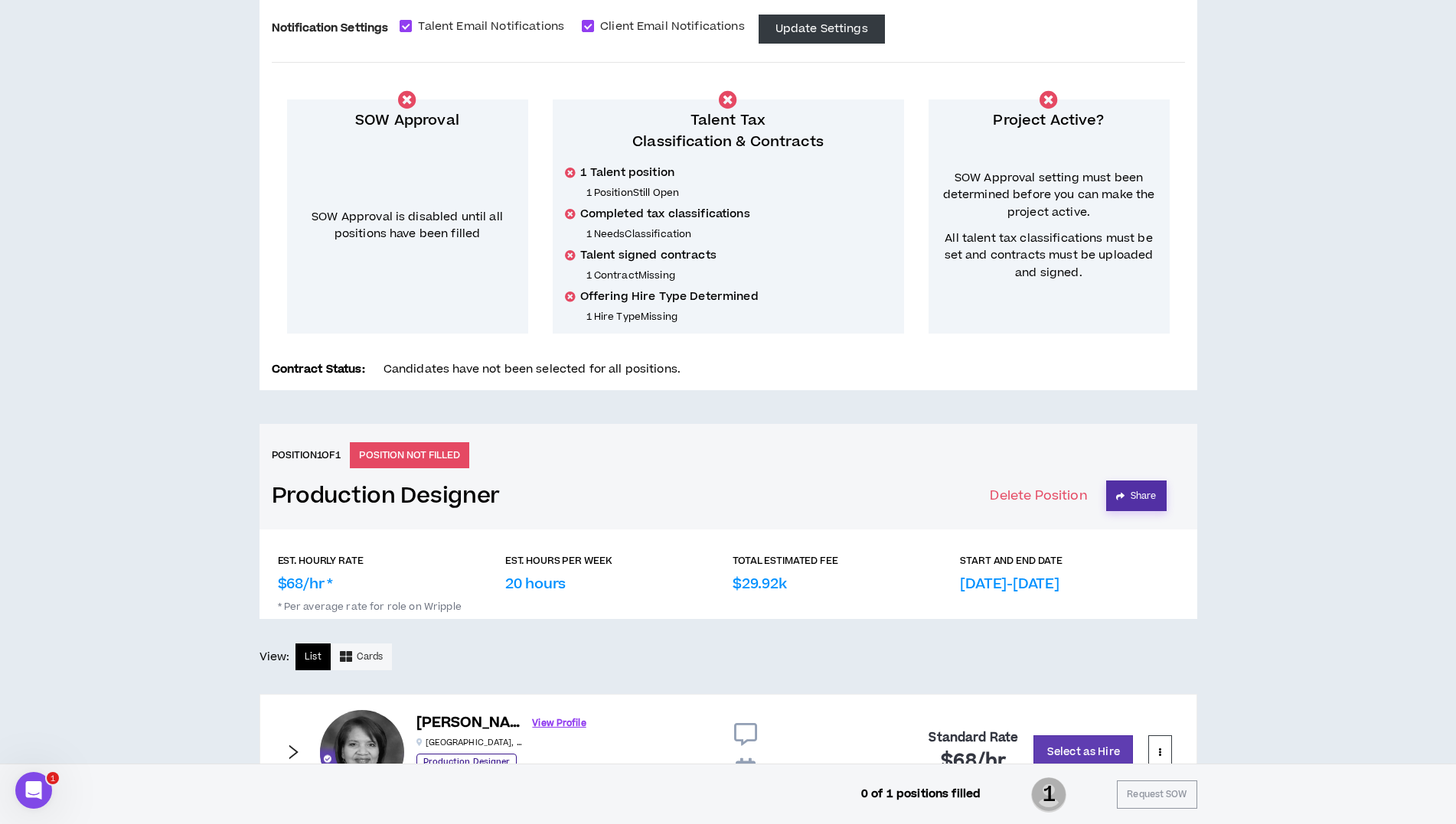 click on "Share" at bounding box center [1136, 496] 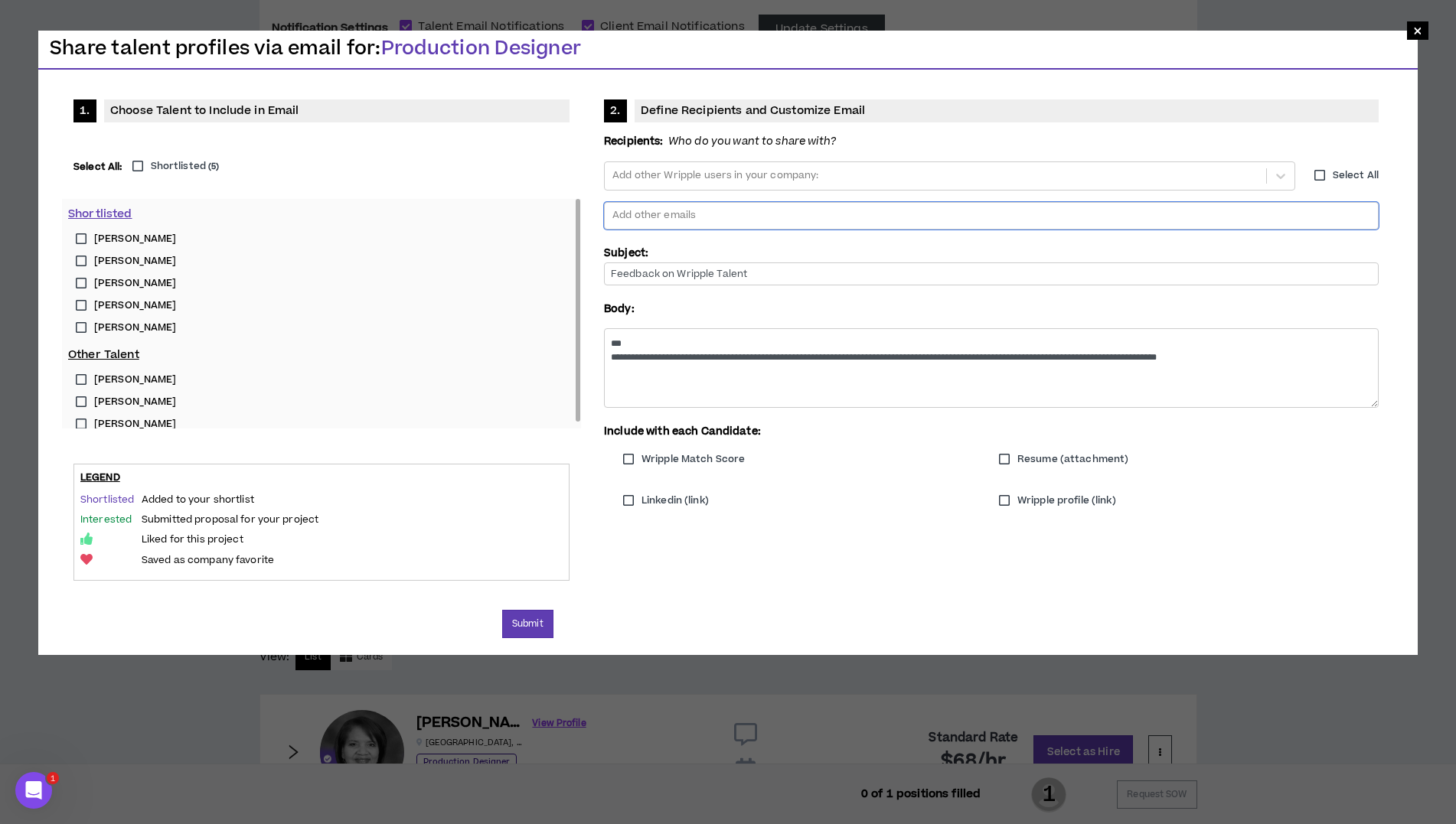 click at bounding box center (991, 216) 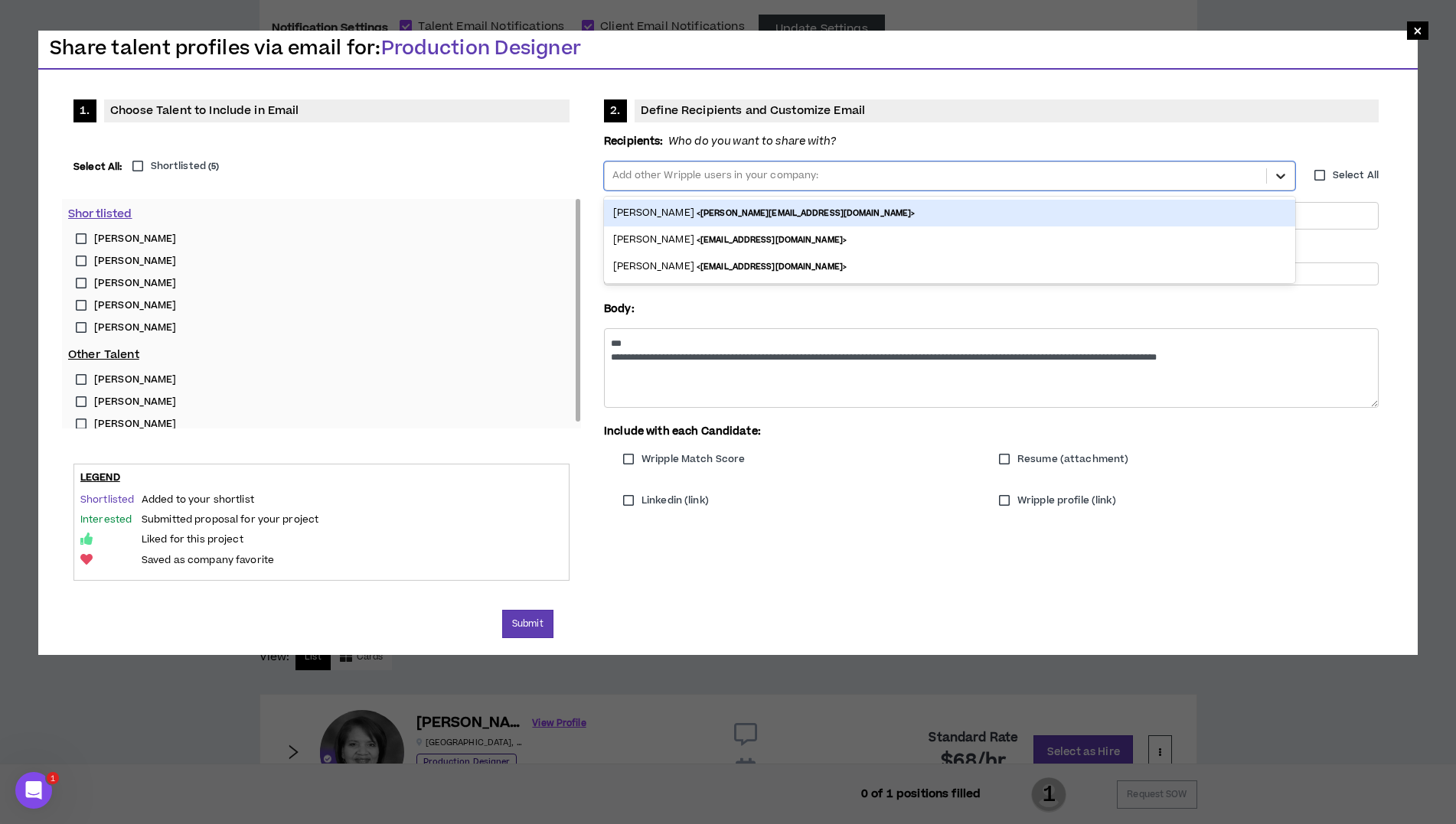 click 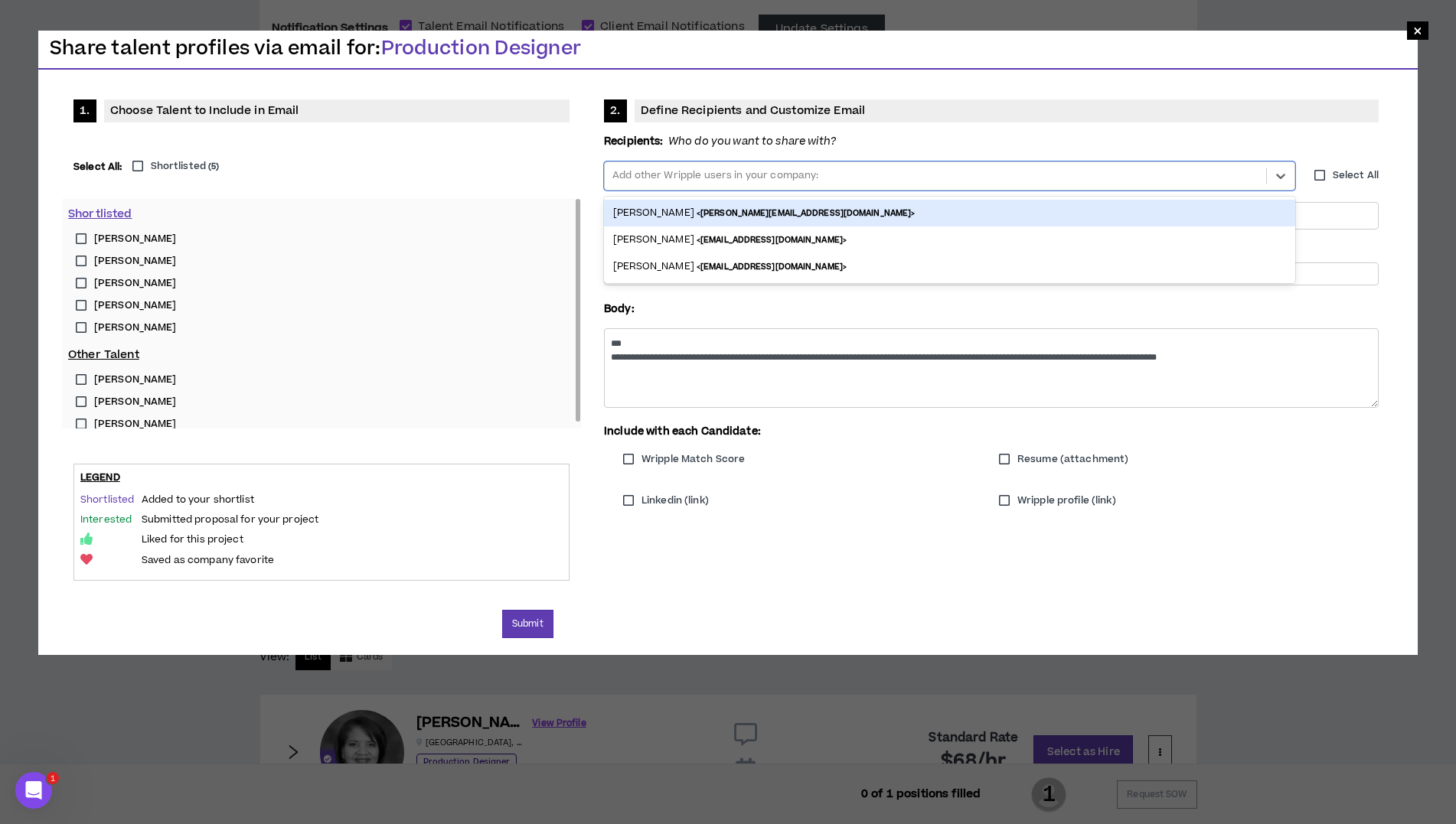 click on "Sam Anderson   <sanderson@popsockets.com>" at bounding box center (949, 213) 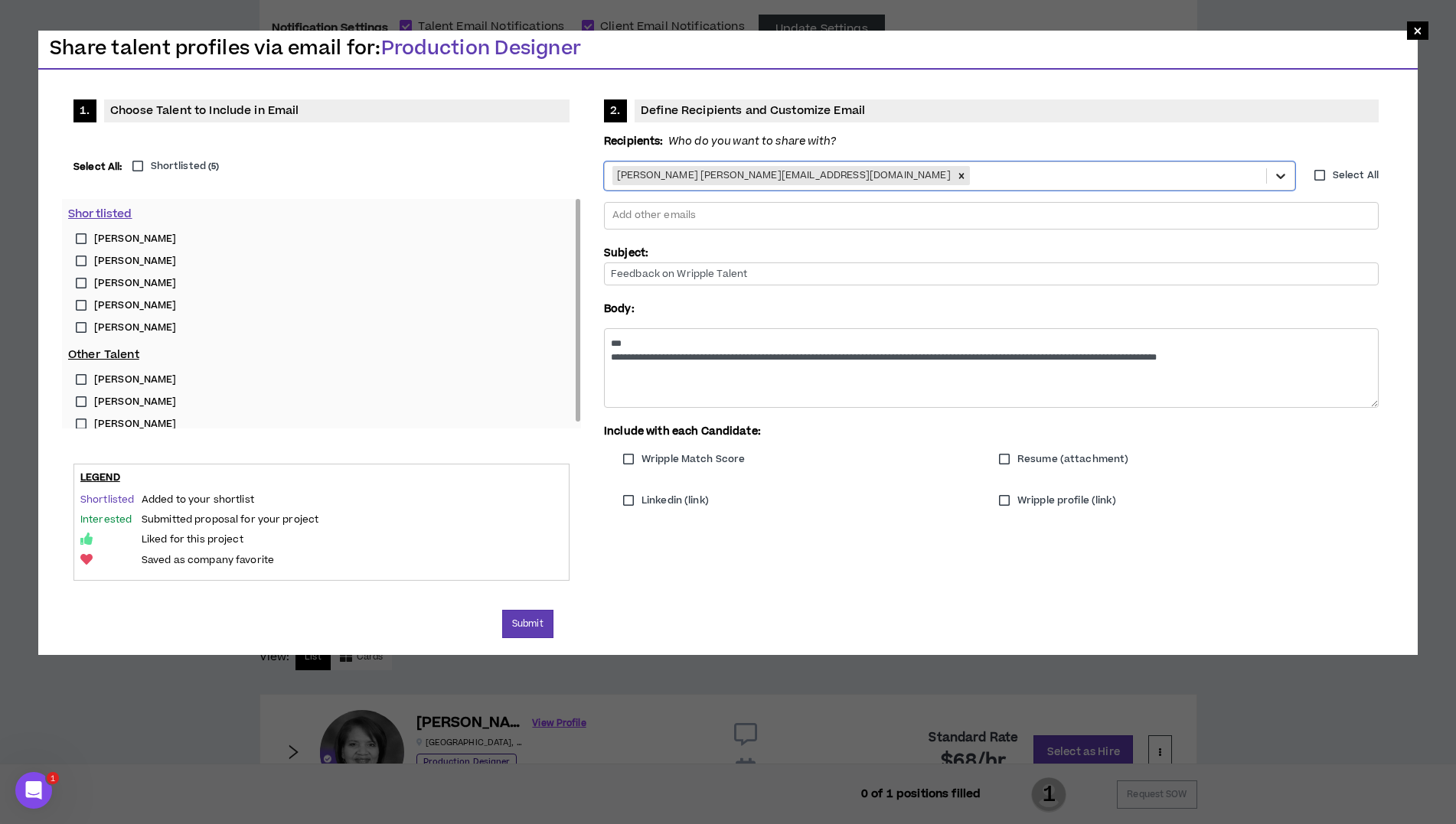 click 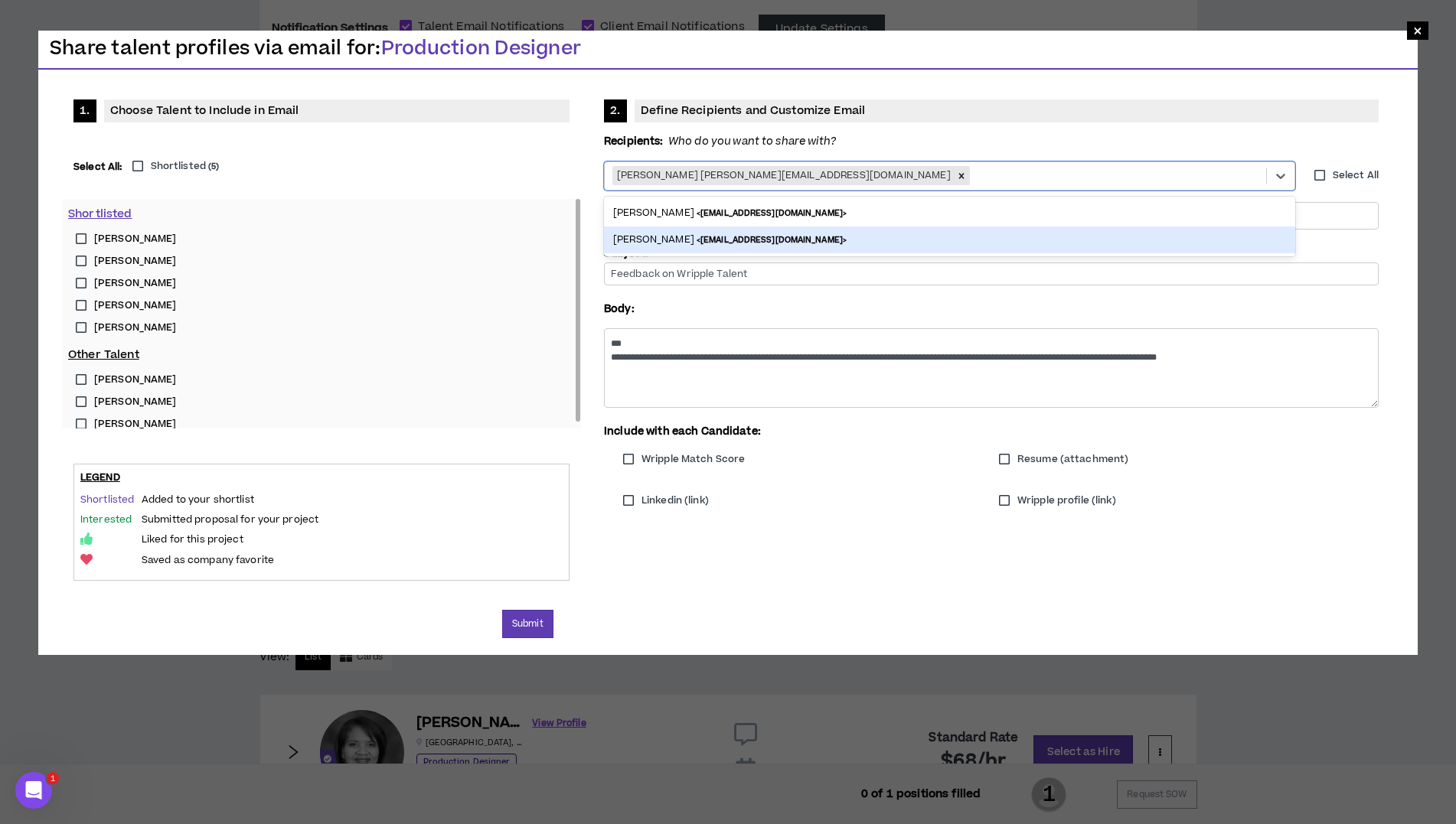 click on "Emily Sly   <esly@popsockets.com>" at bounding box center [949, 239] 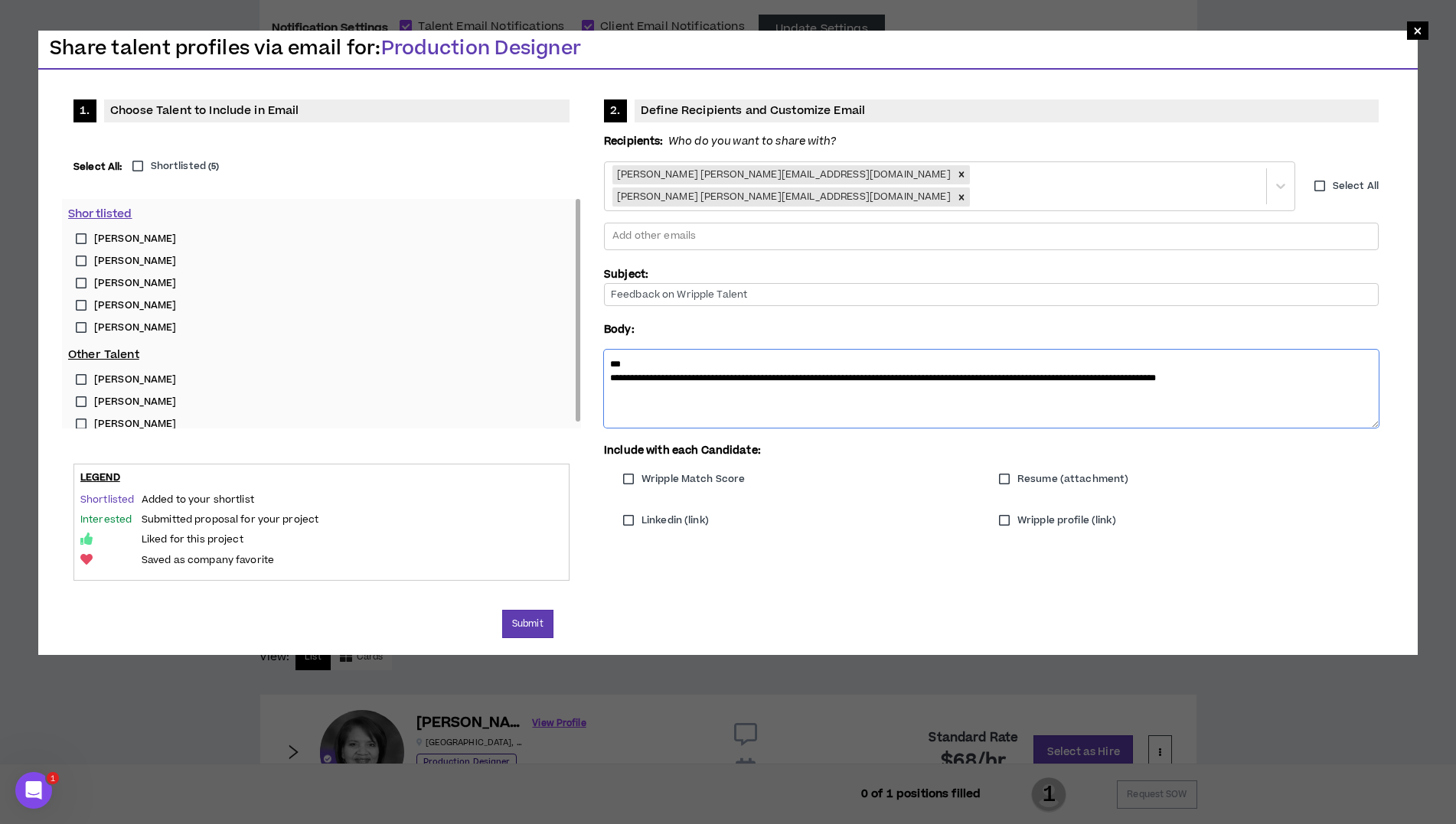 click on "**********" at bounding box center [991, 389] 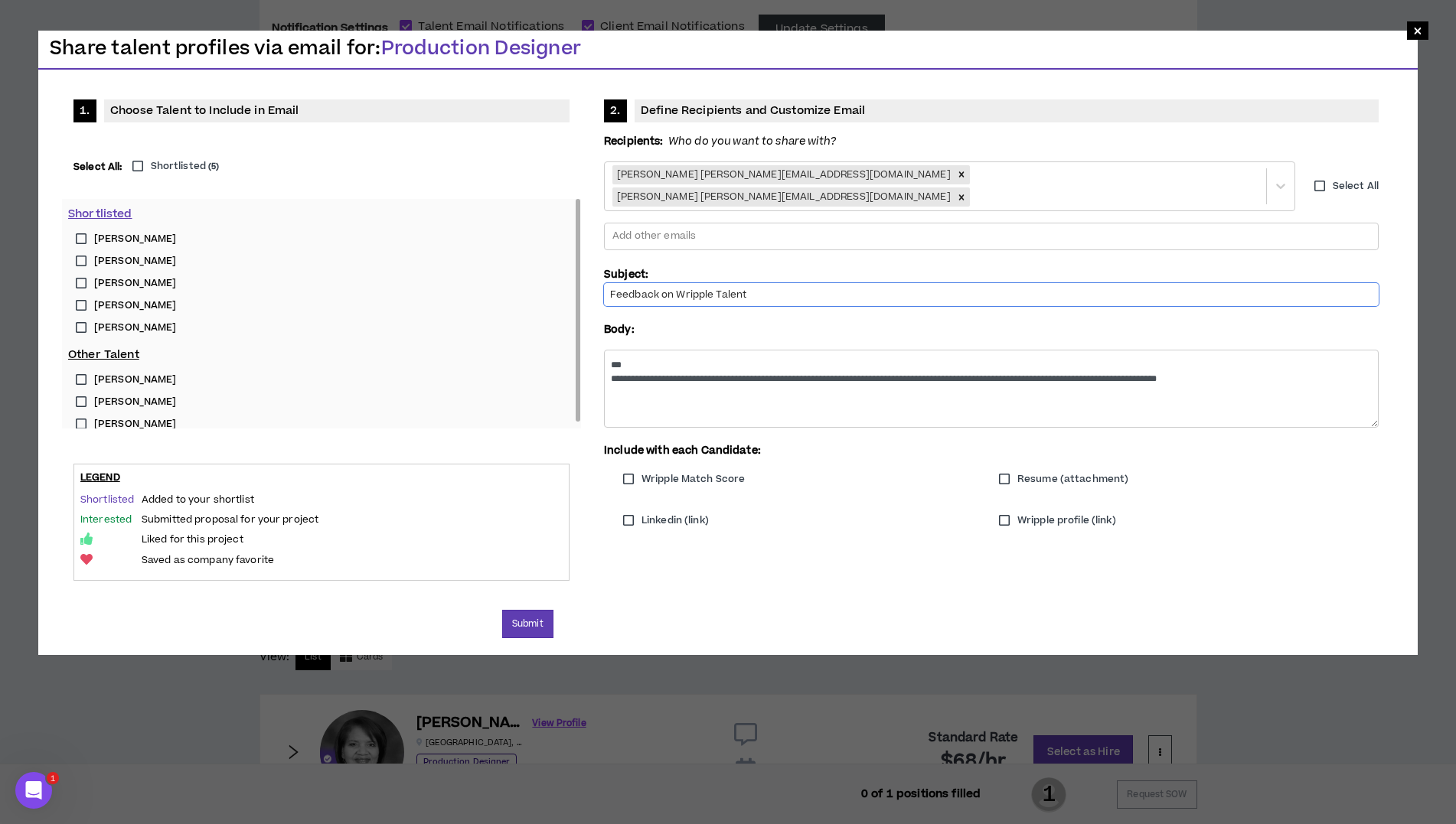 click on "Feedback on Wripple Talent" at bounding box center [991, 295] 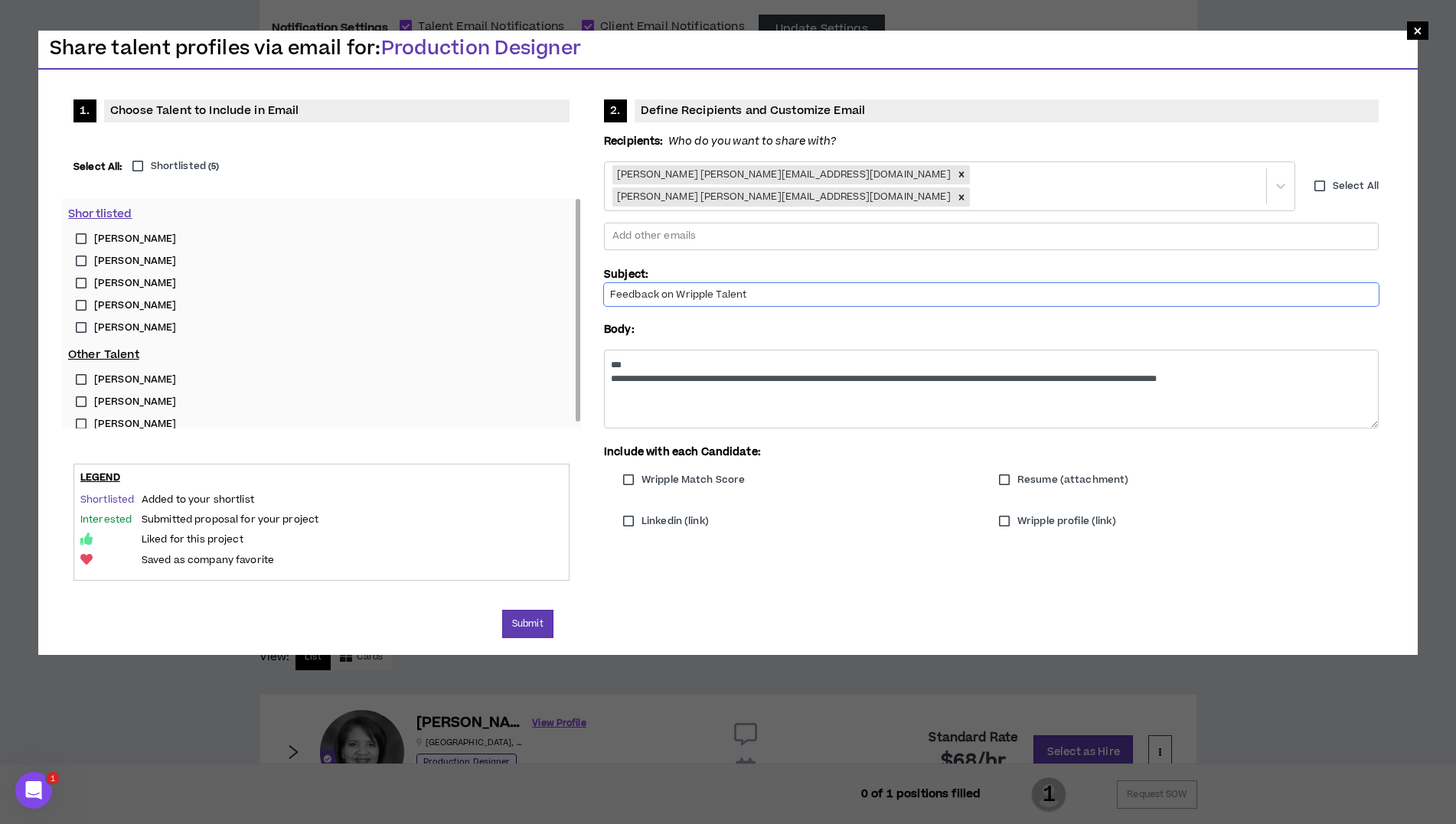 click on "Feedback on Wripple Talent" at bounding box center (991, 295) 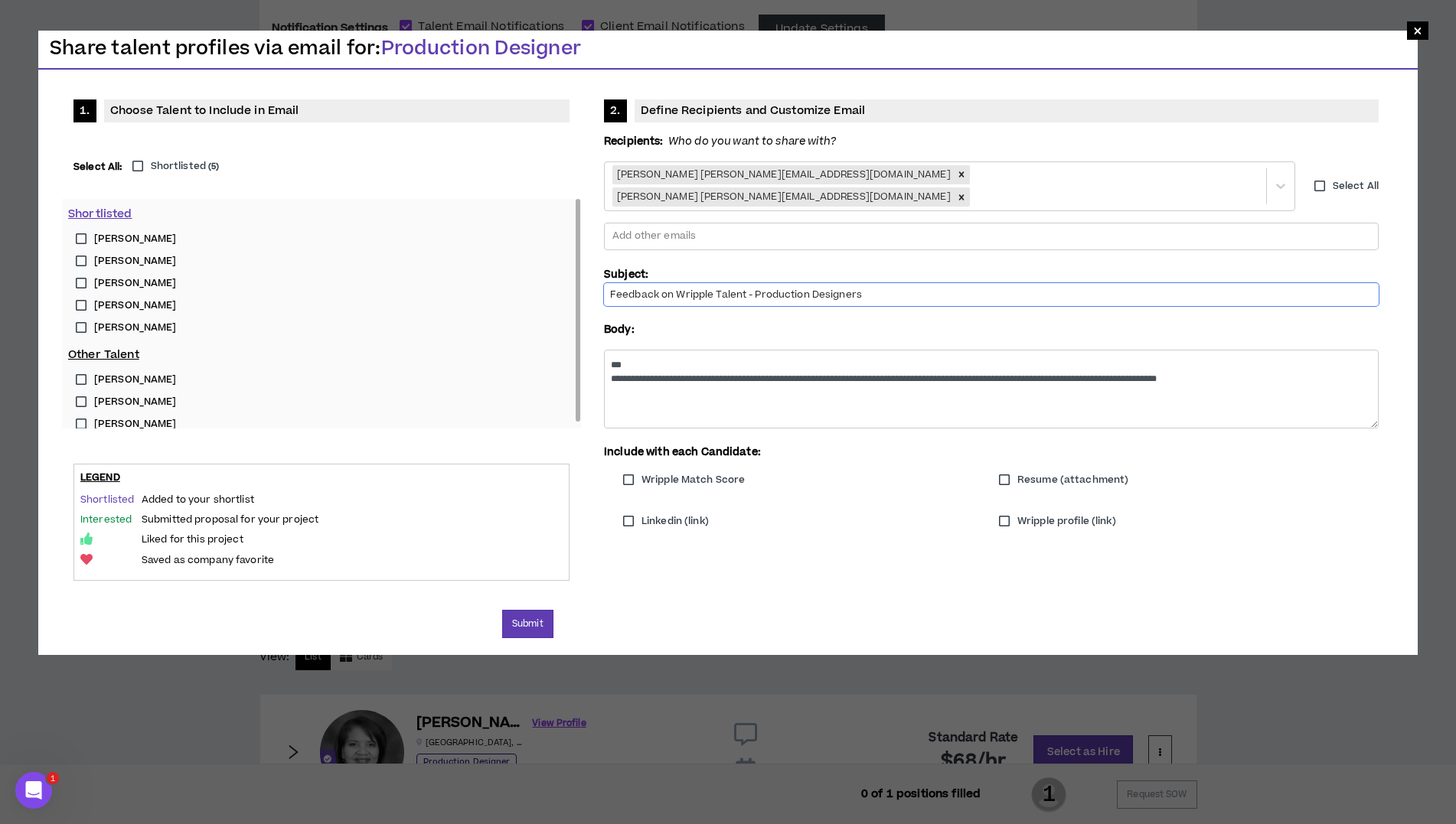 type on "Feedback on Wripple Talent - Production Designers" 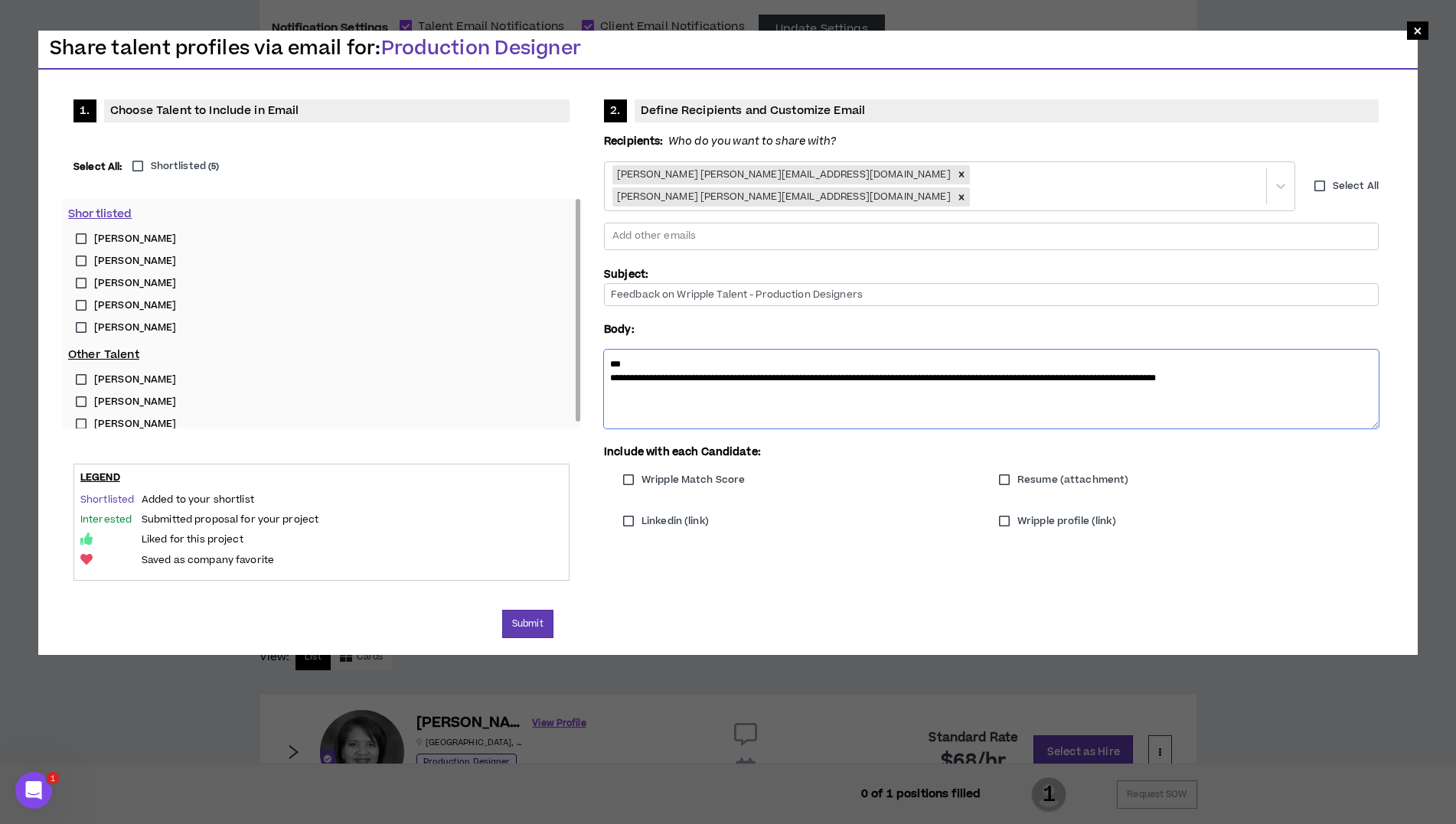 click on "**********" at bounding box center (991, 389) 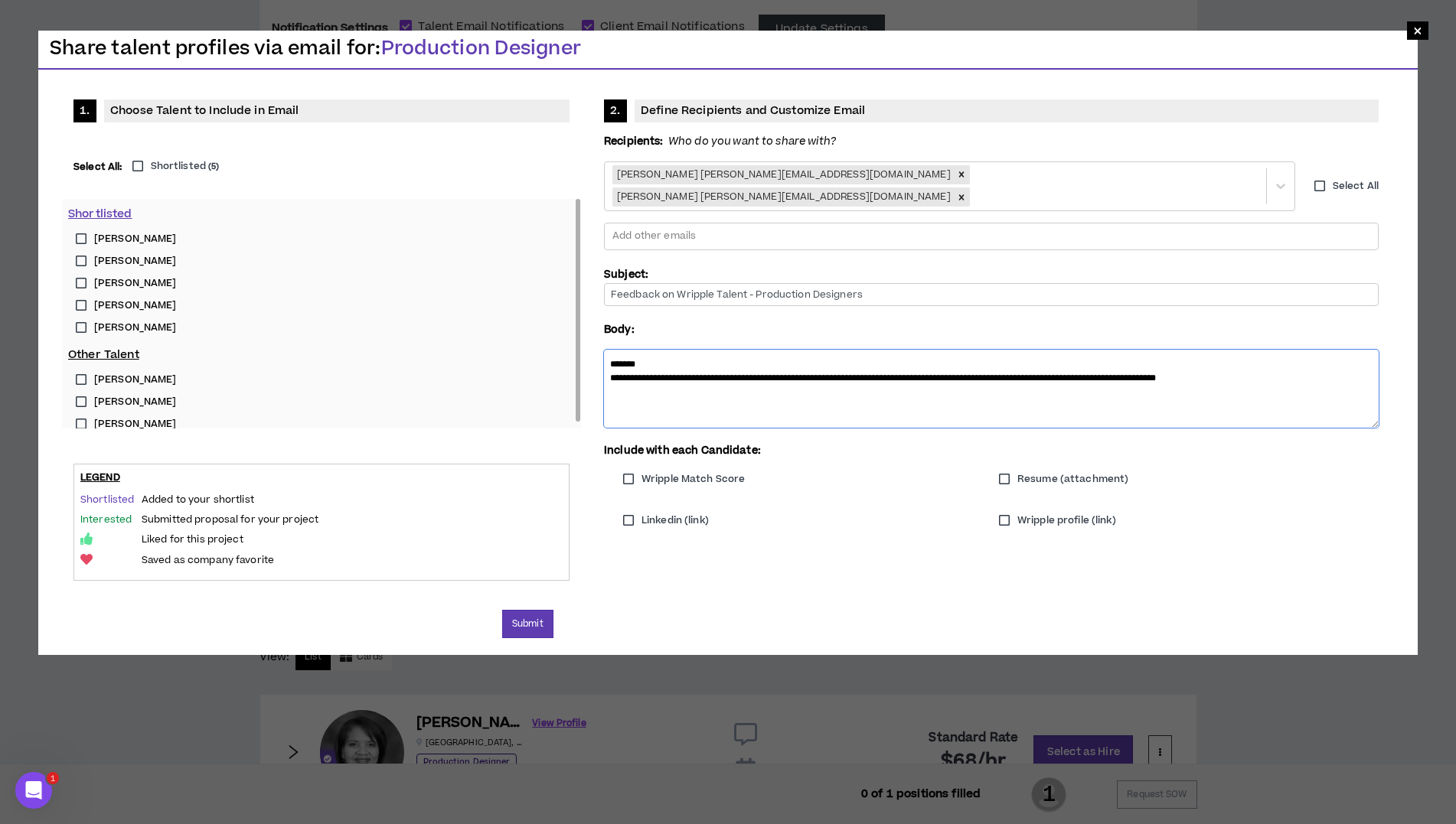 drag, startPoint x: 876, startPoint y: 359, endPoint x: 681, endPoint y: 357, distance: 195.01026 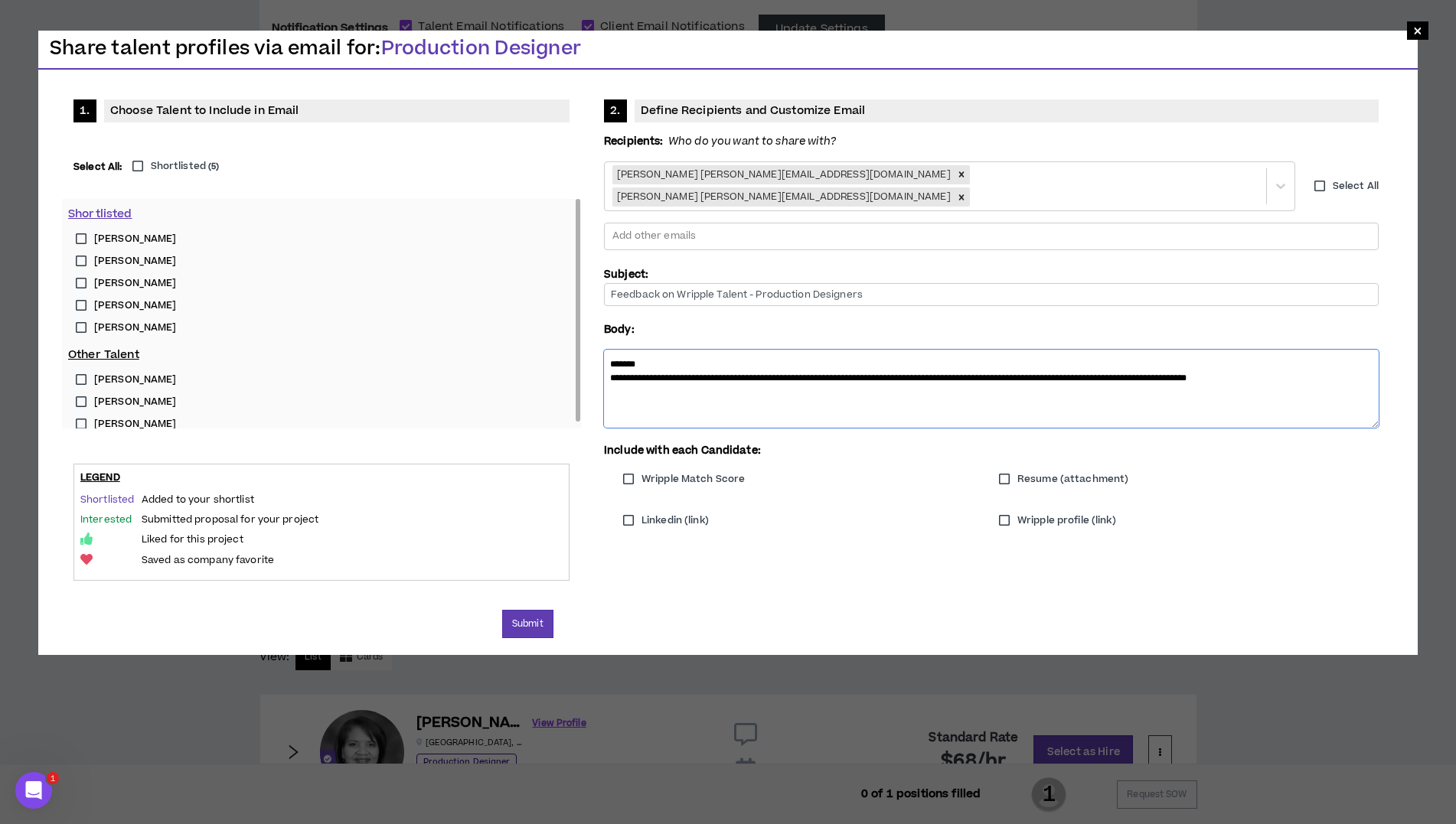 click on "**********" at bounding box center [991, 389] 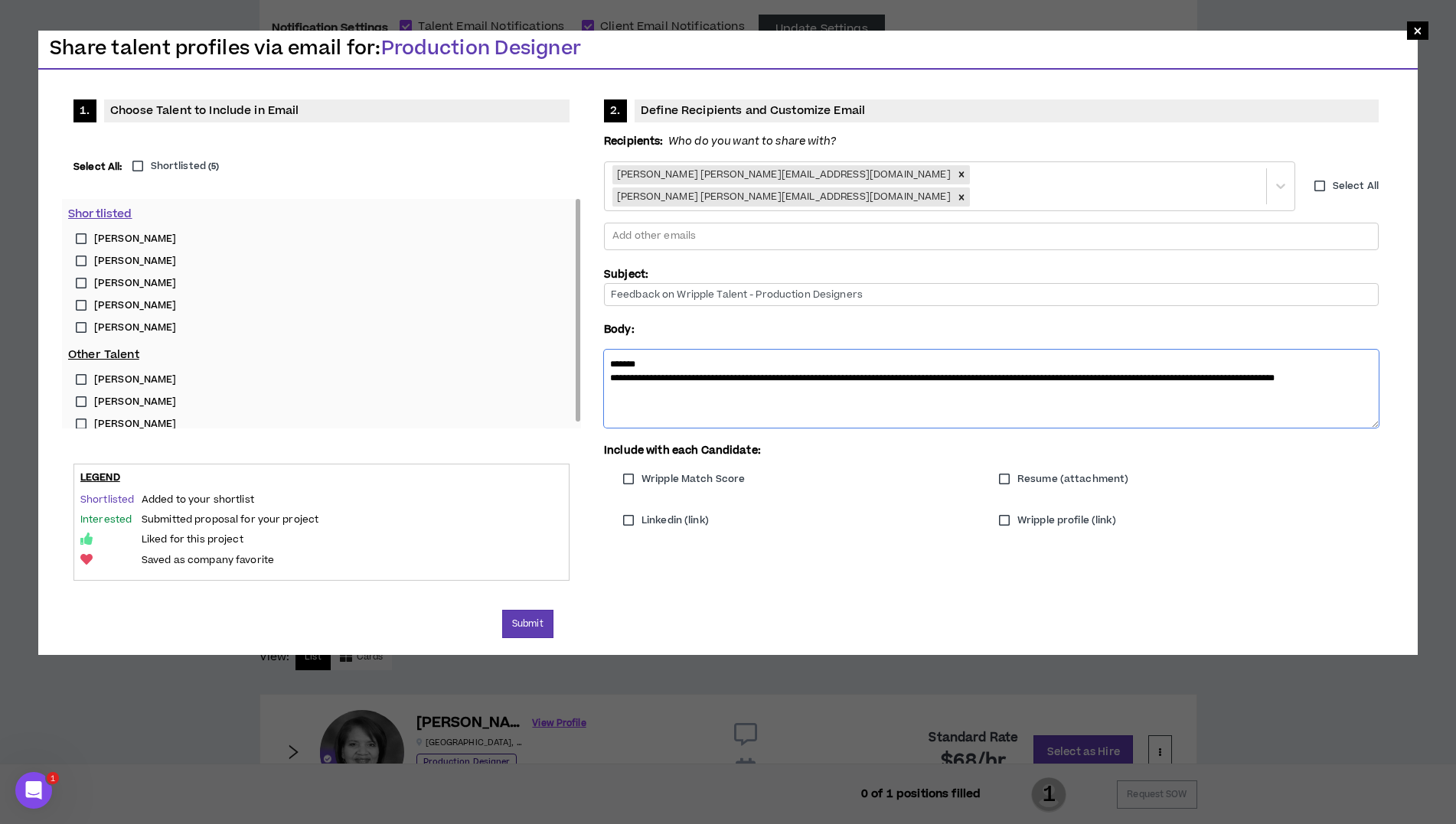 click on "**********" at bounding box center (991, 389) 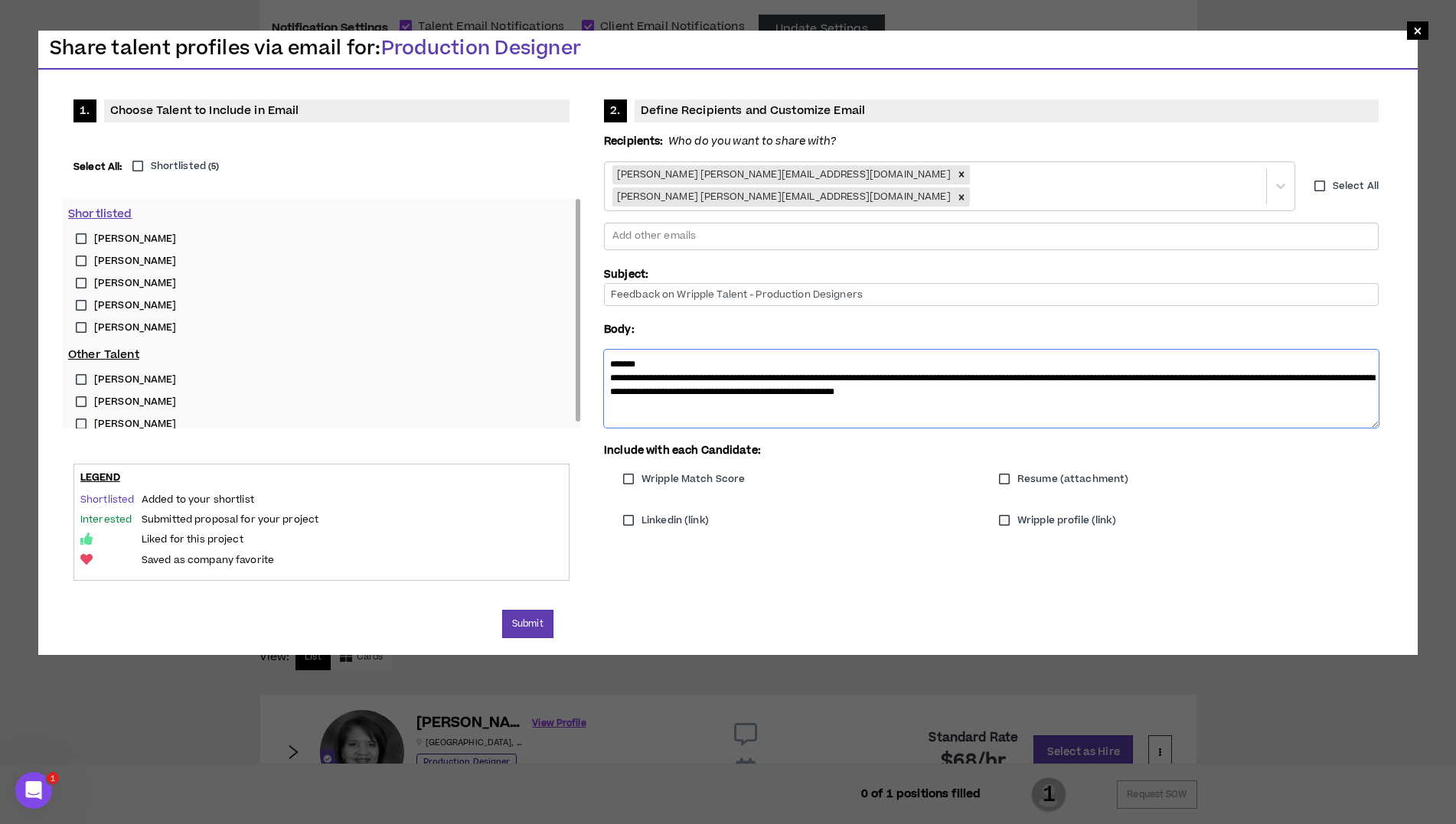 click on "**********" at bounding box center [991, 389] 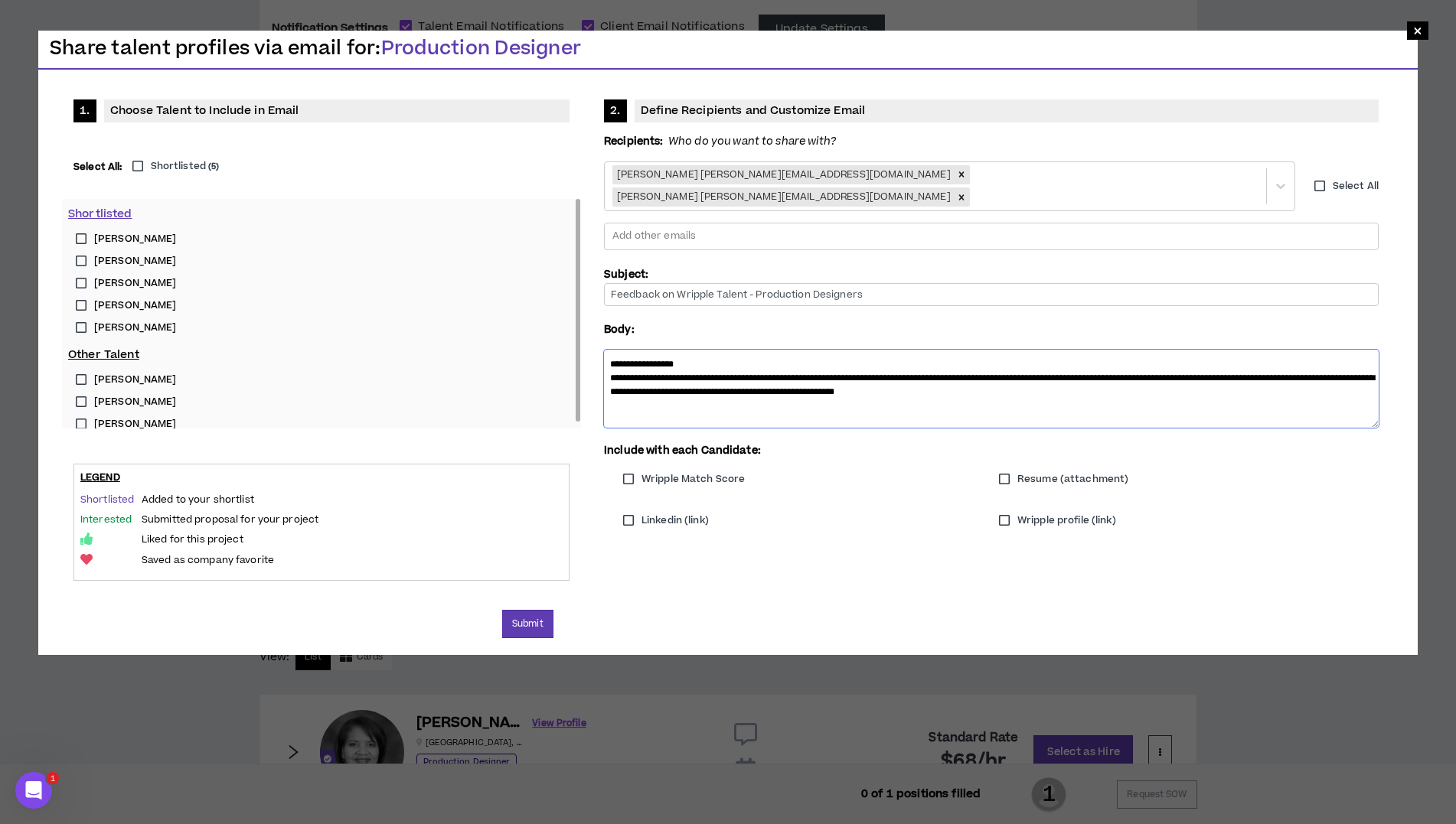 type on "**********" 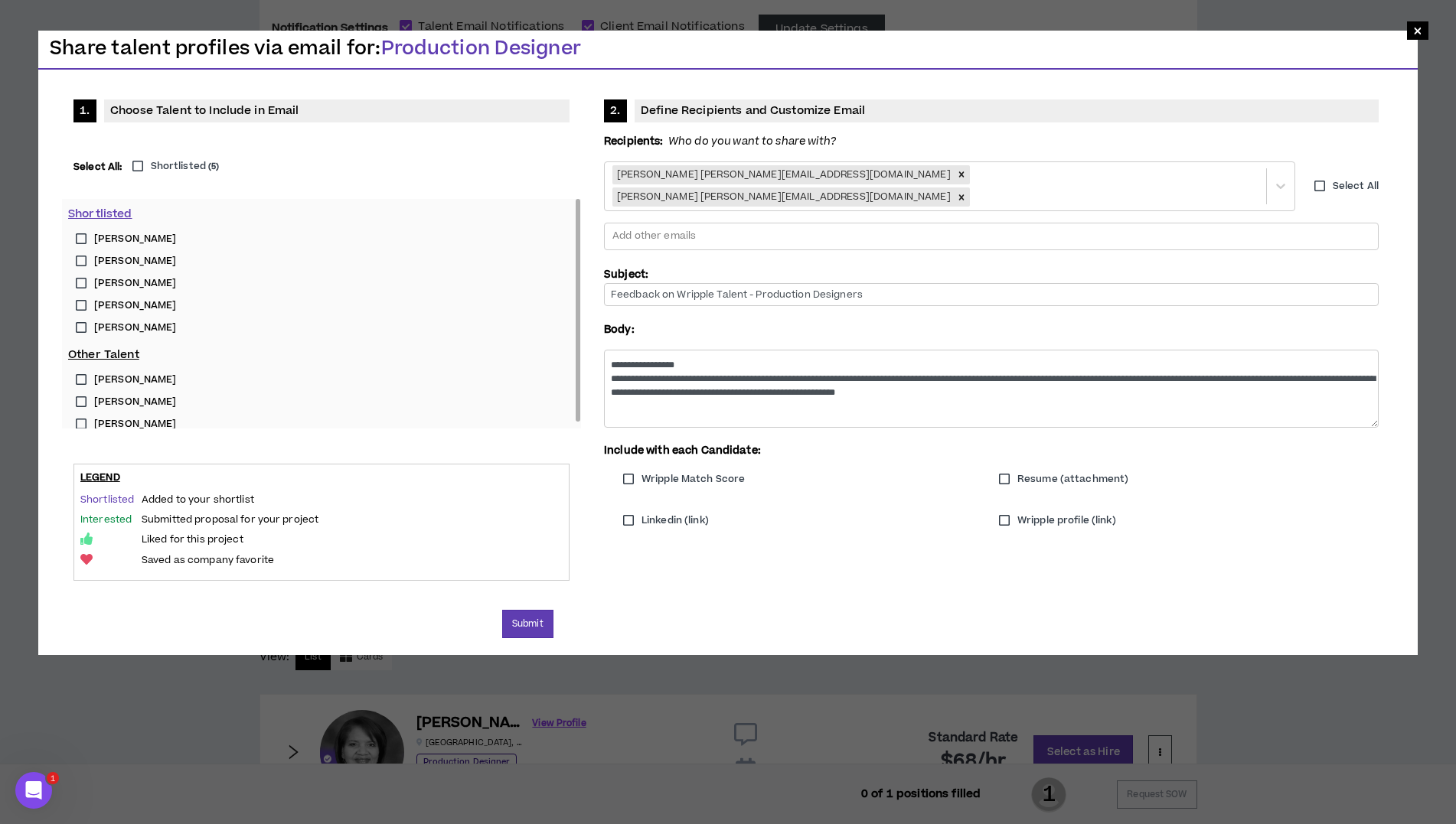 click on "Shortlisted   ( 5 )" at bounding box center (172, 166) 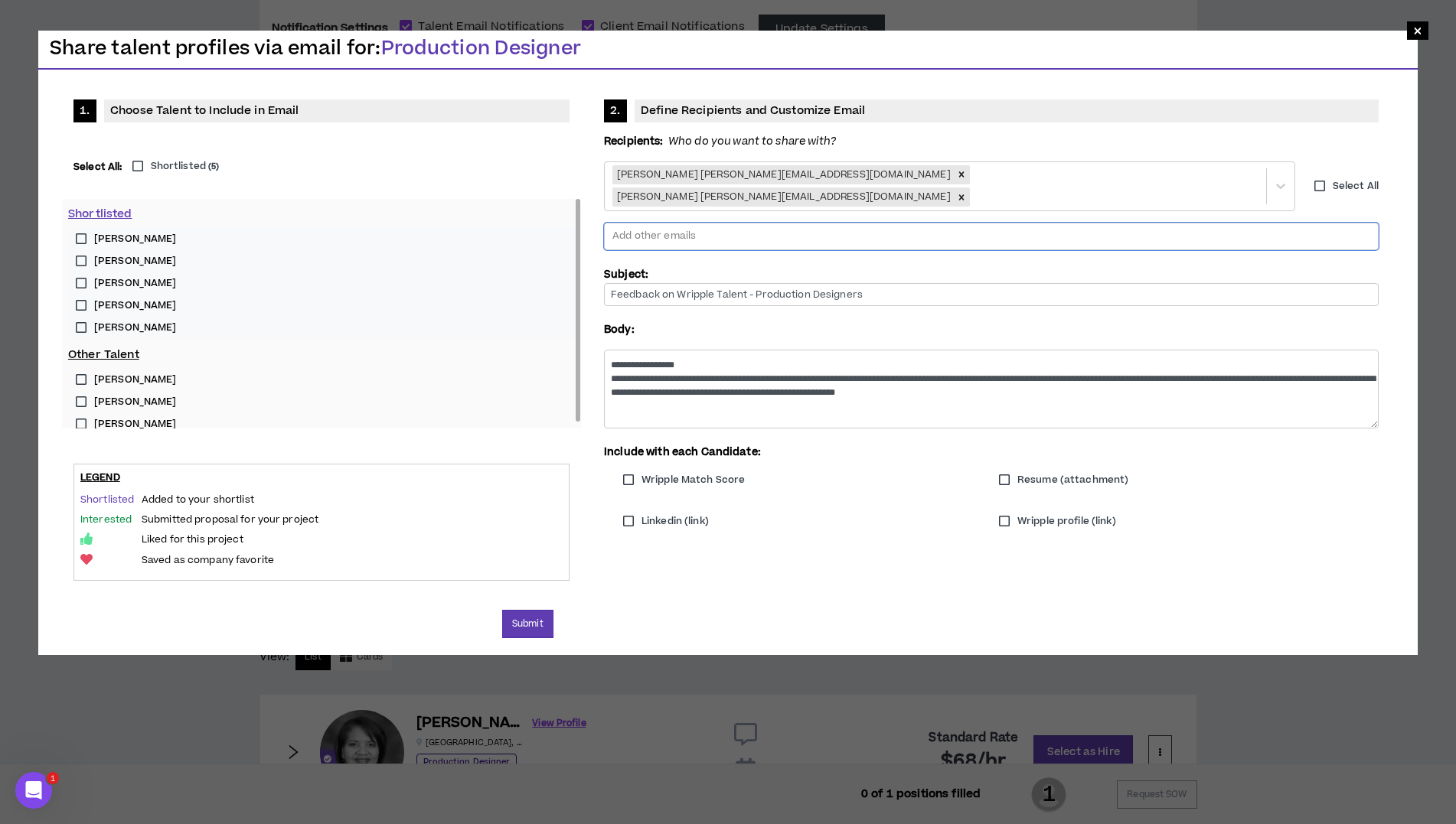 click at bounding box center (991, 236) 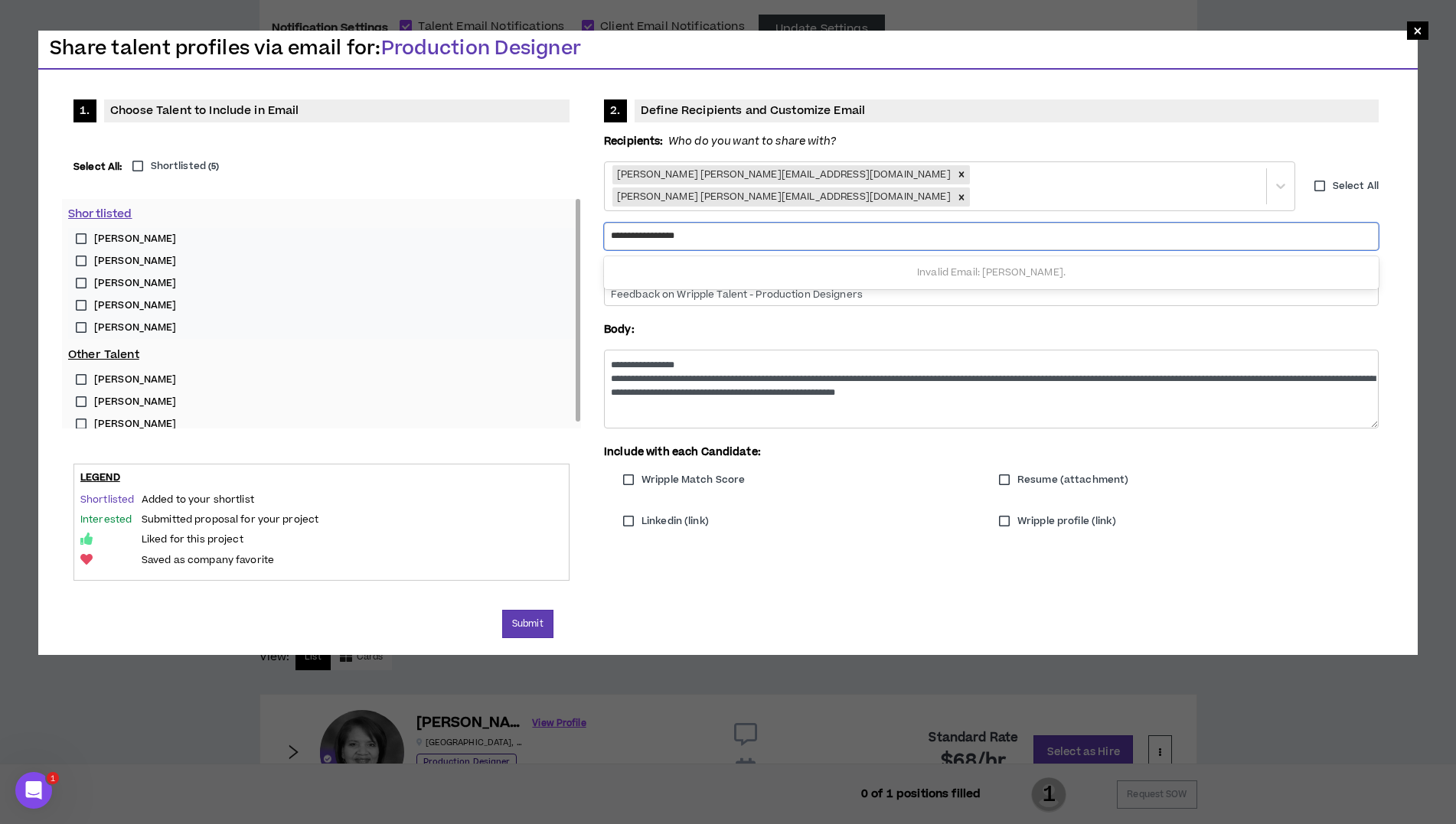 type on "**********" 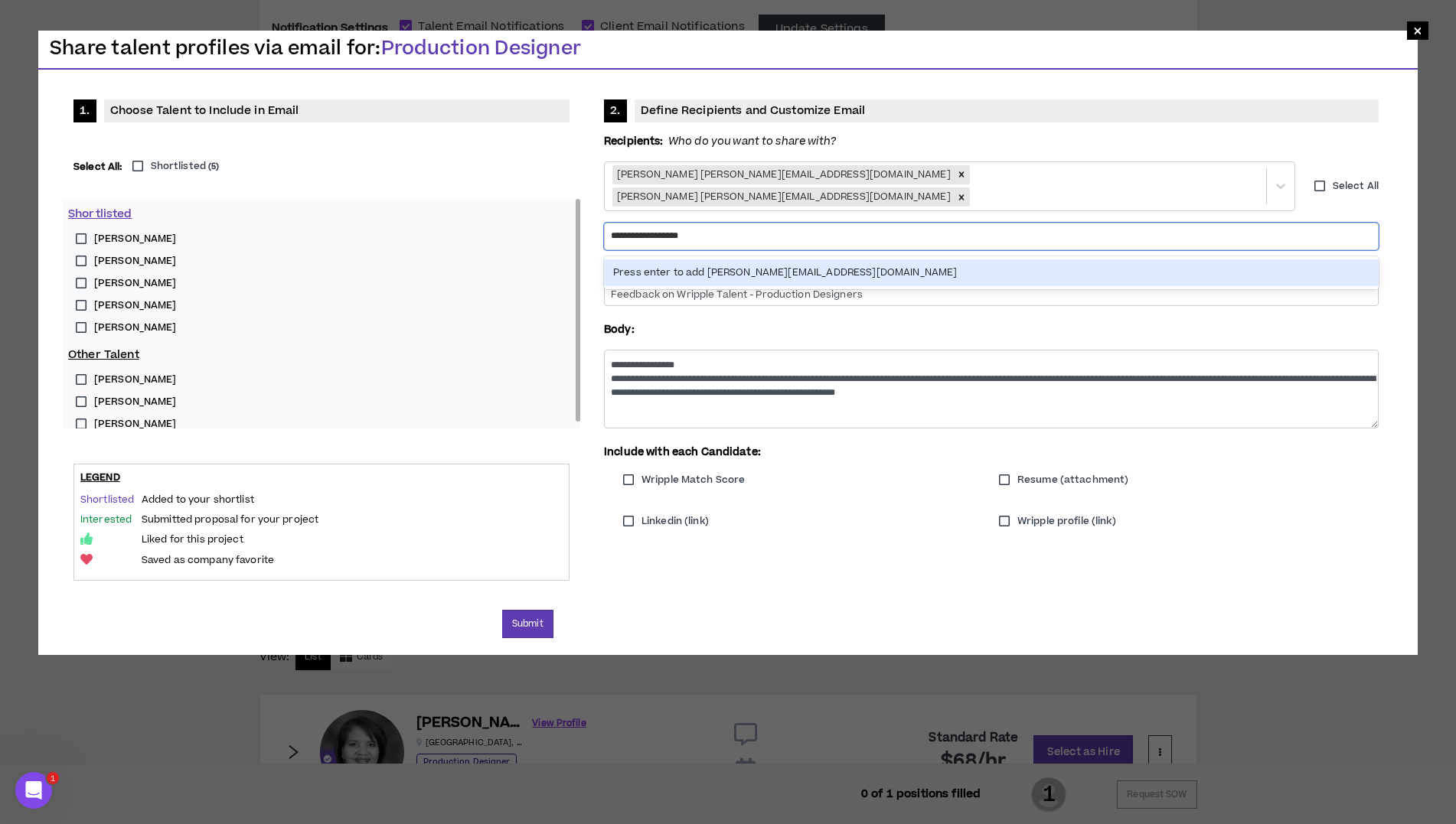 type 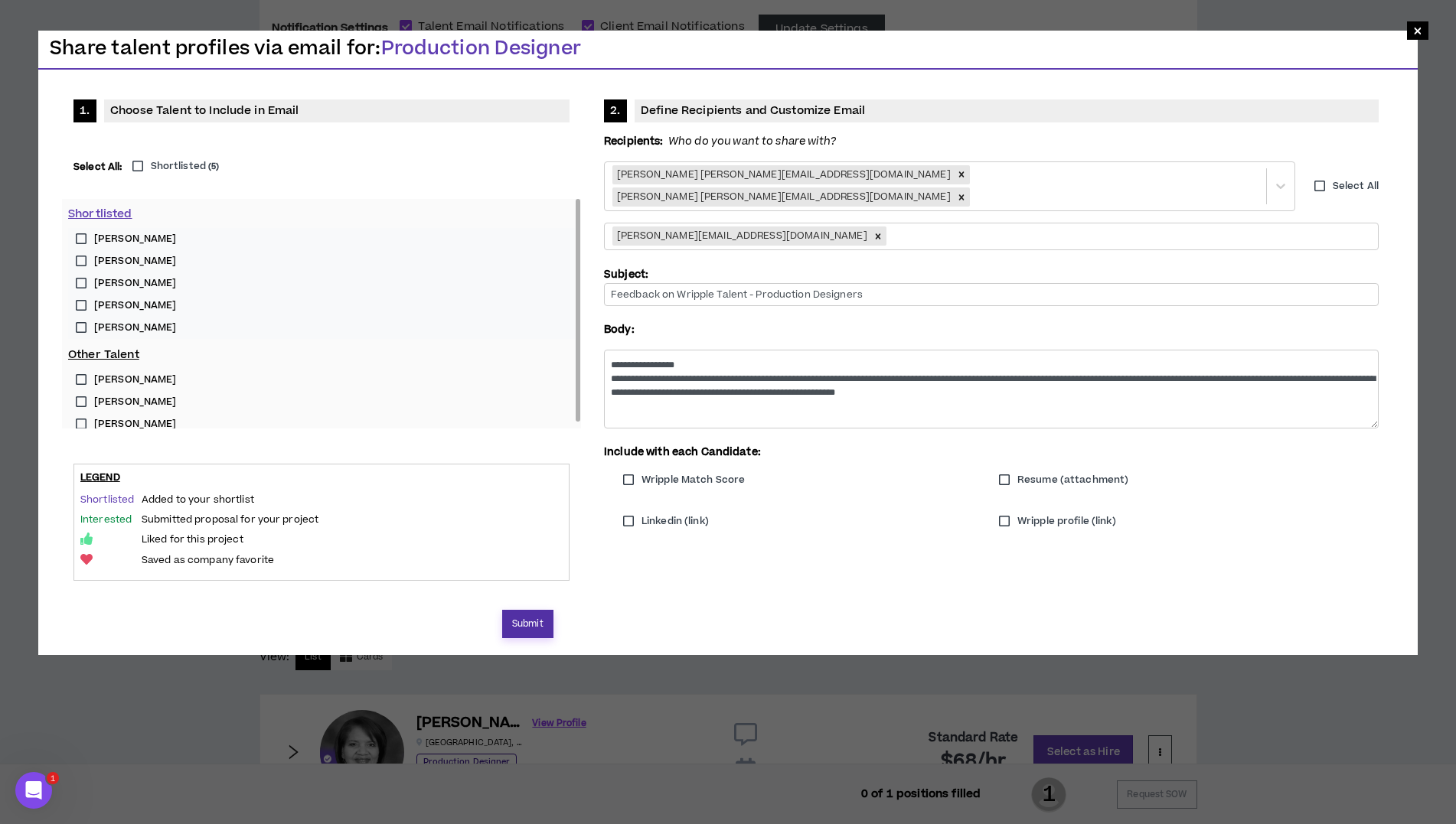 click on "Submit" at bounding box center [527, 624] 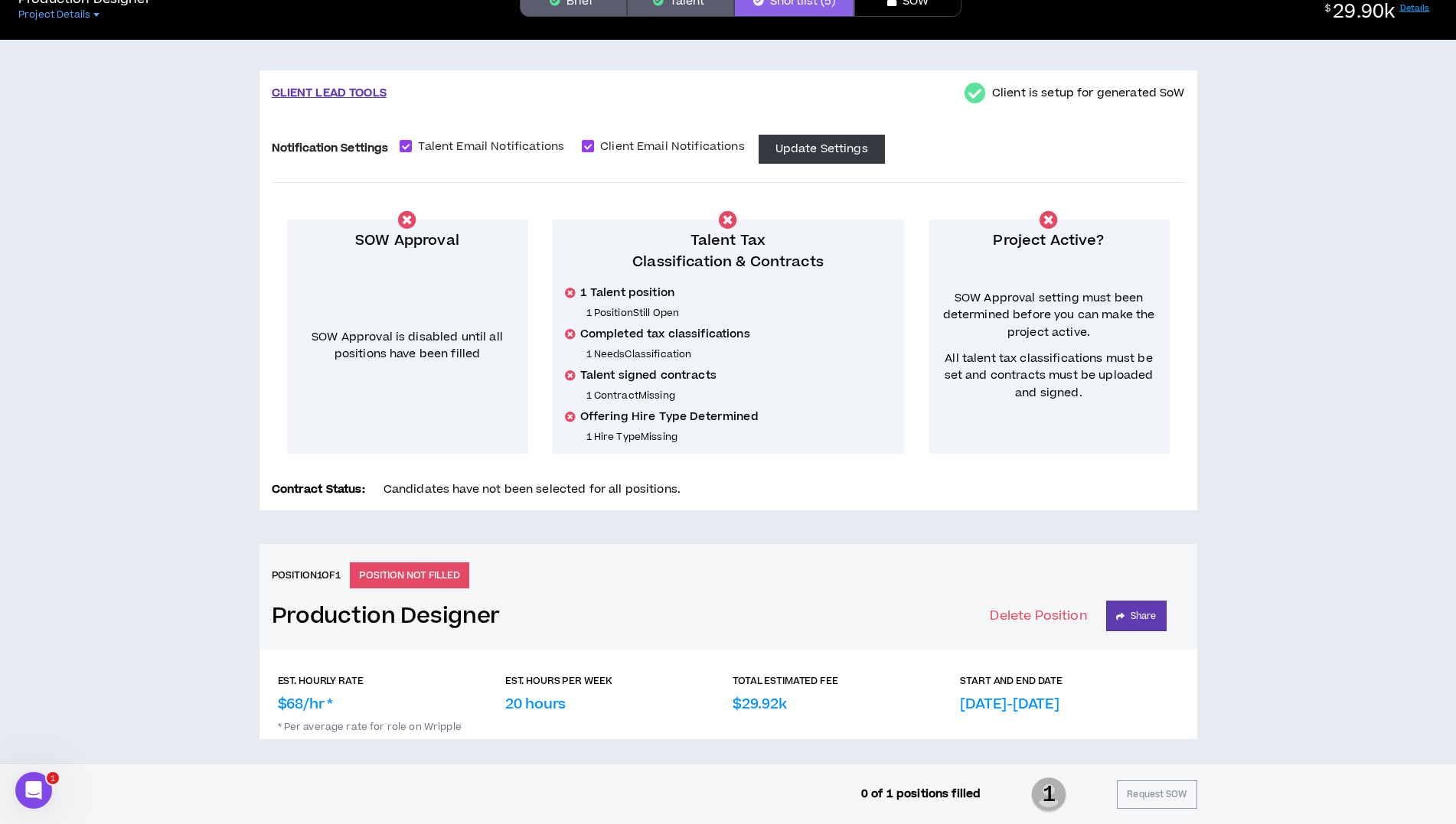 scroll, scrollTop: 0, scrollLeft: 0, axis: both 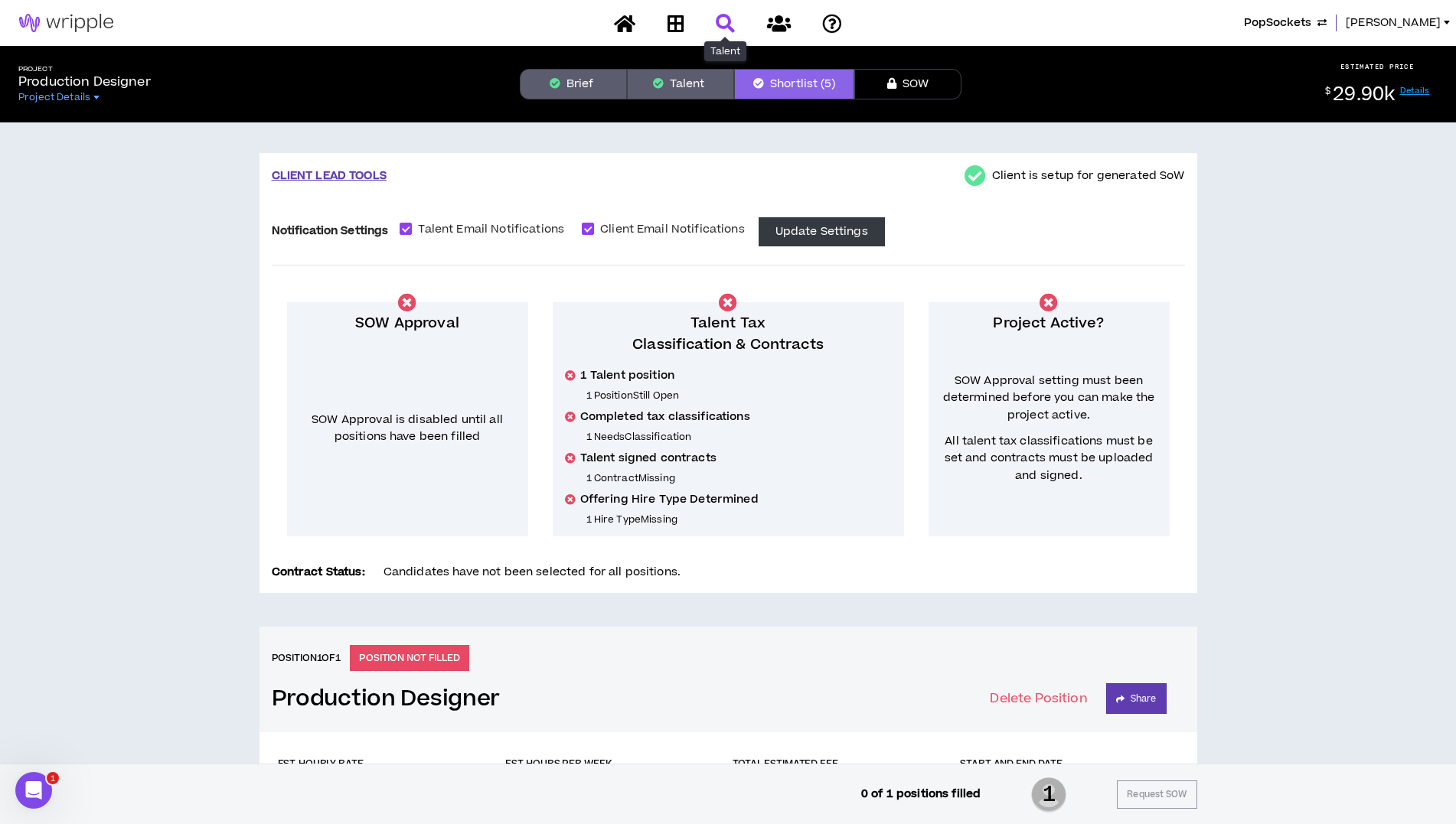 click at bounding box center [725, 23] 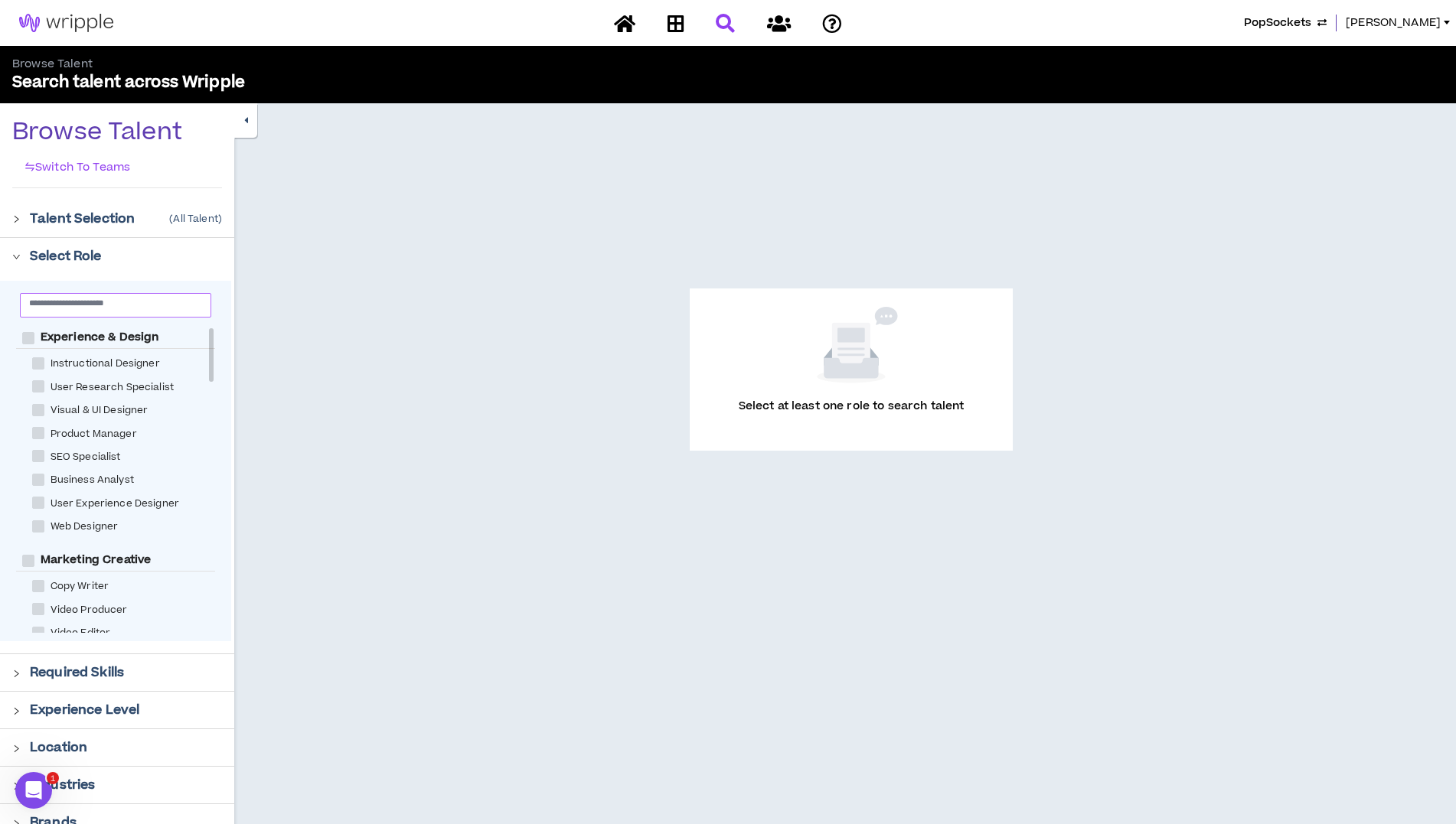 click at bounding box center [116, 305] 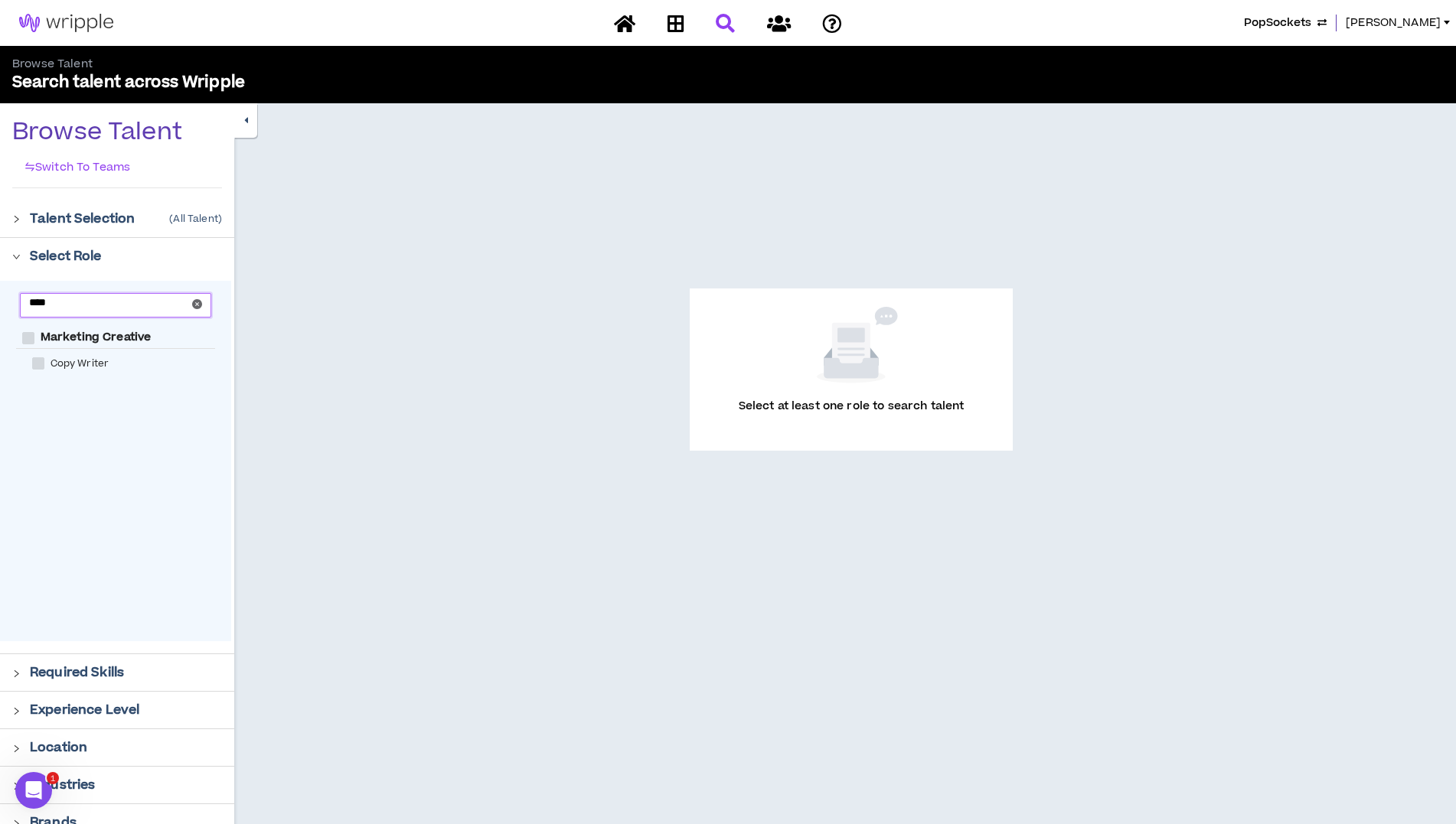 type on "****" 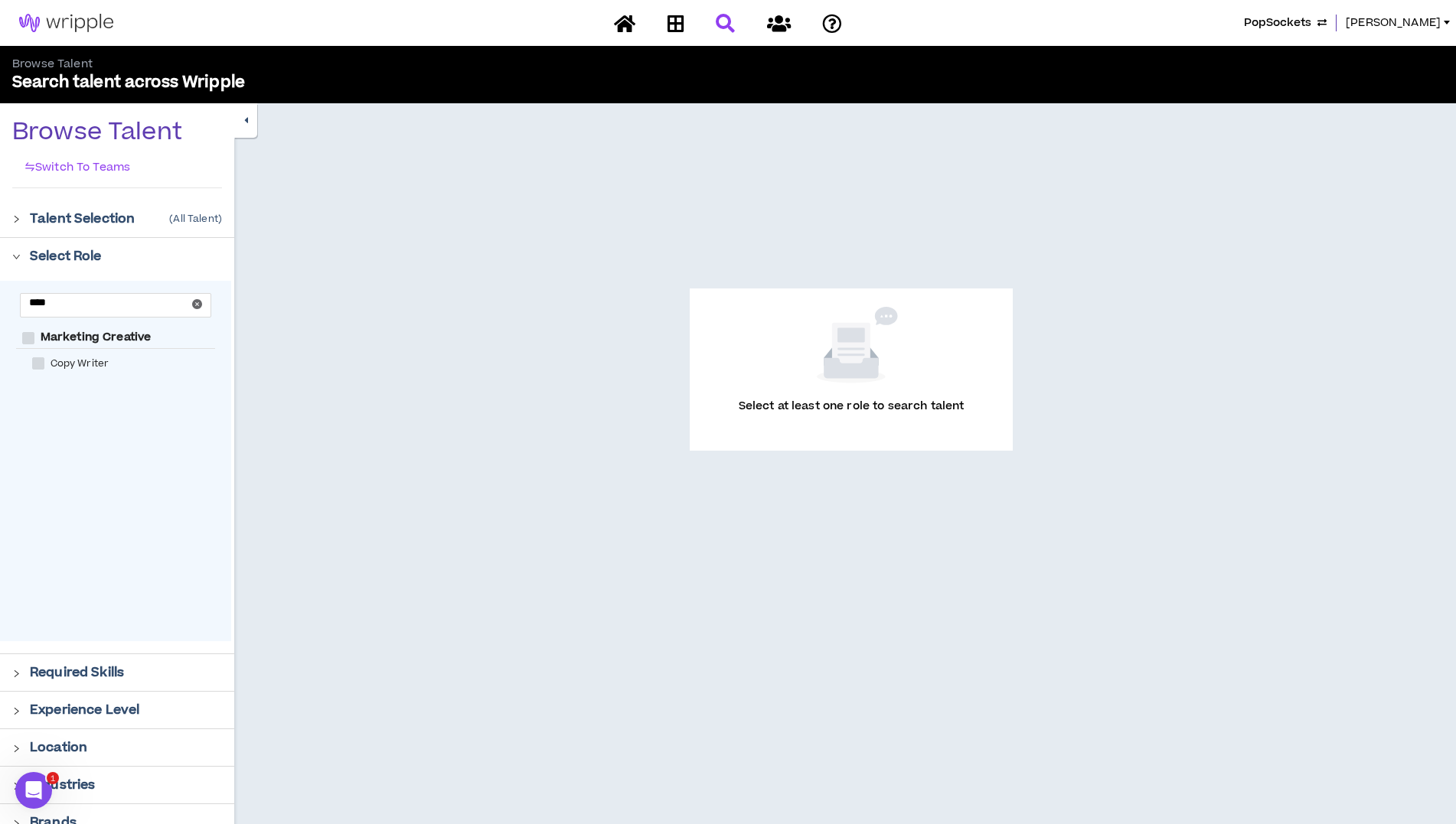 click at bounding box center (38, 363) 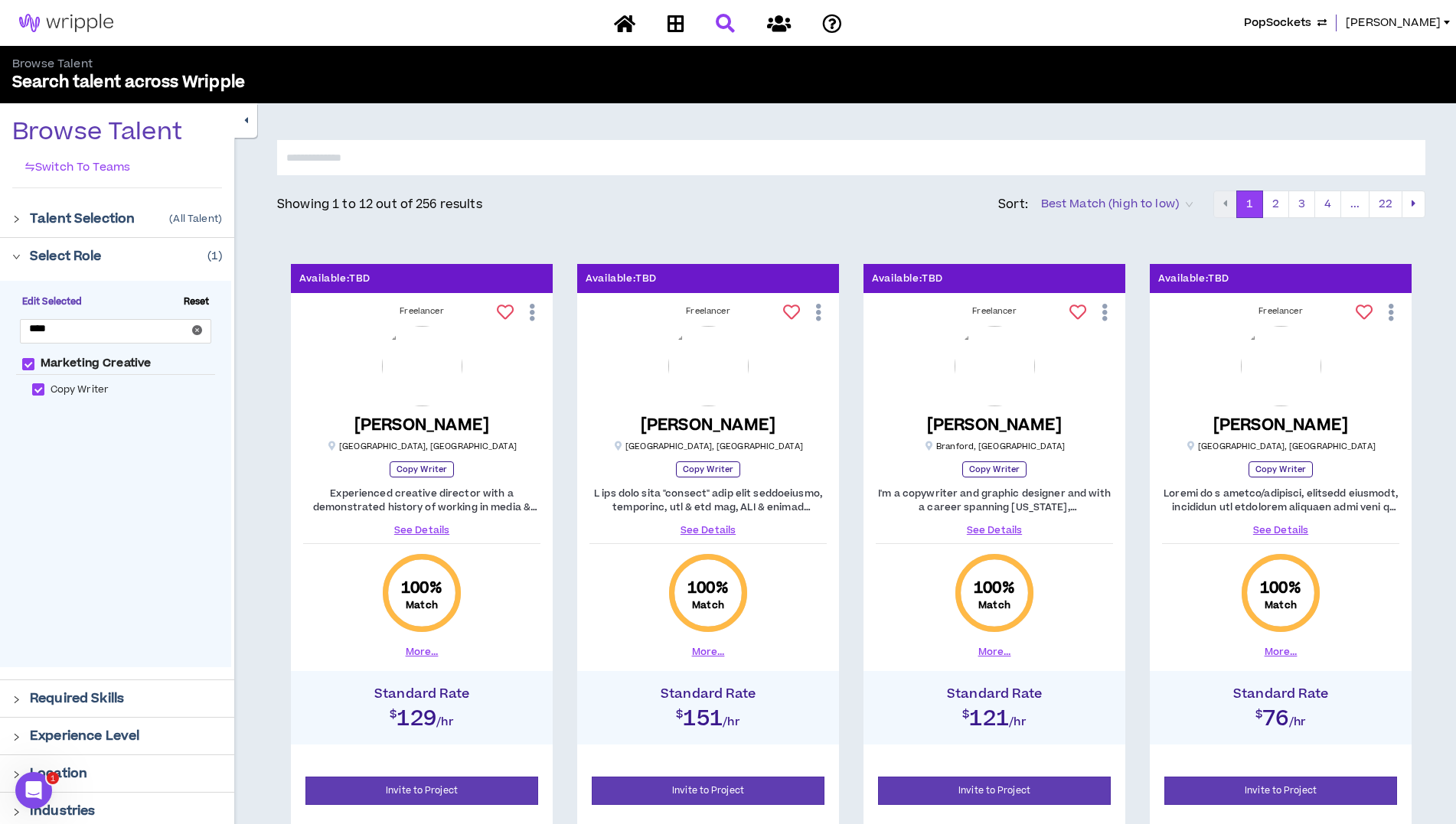 click at bounding box center (851, 158) 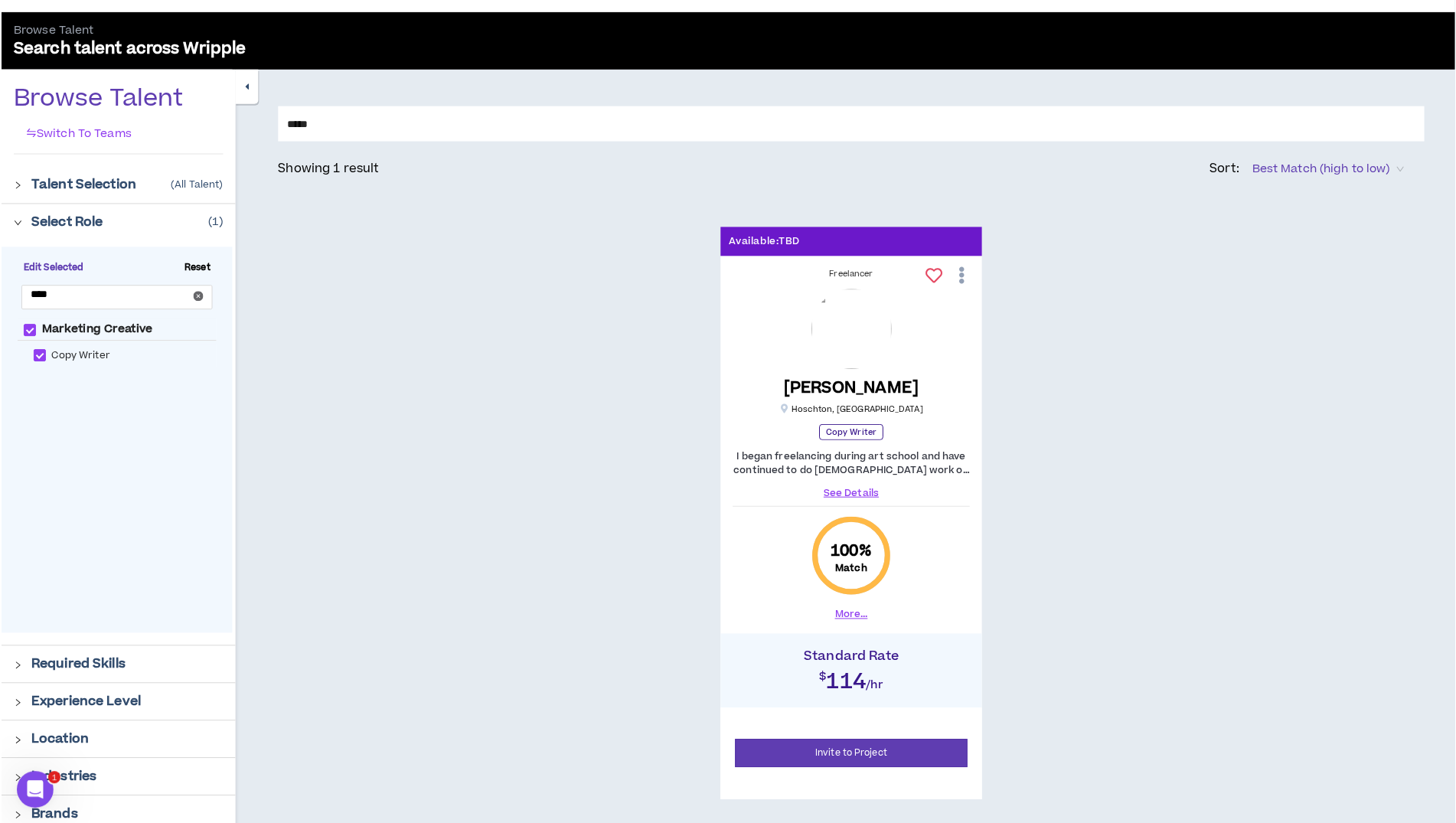 scroll, scrollTop: 100, scrollLeft: 0, axis: vertical 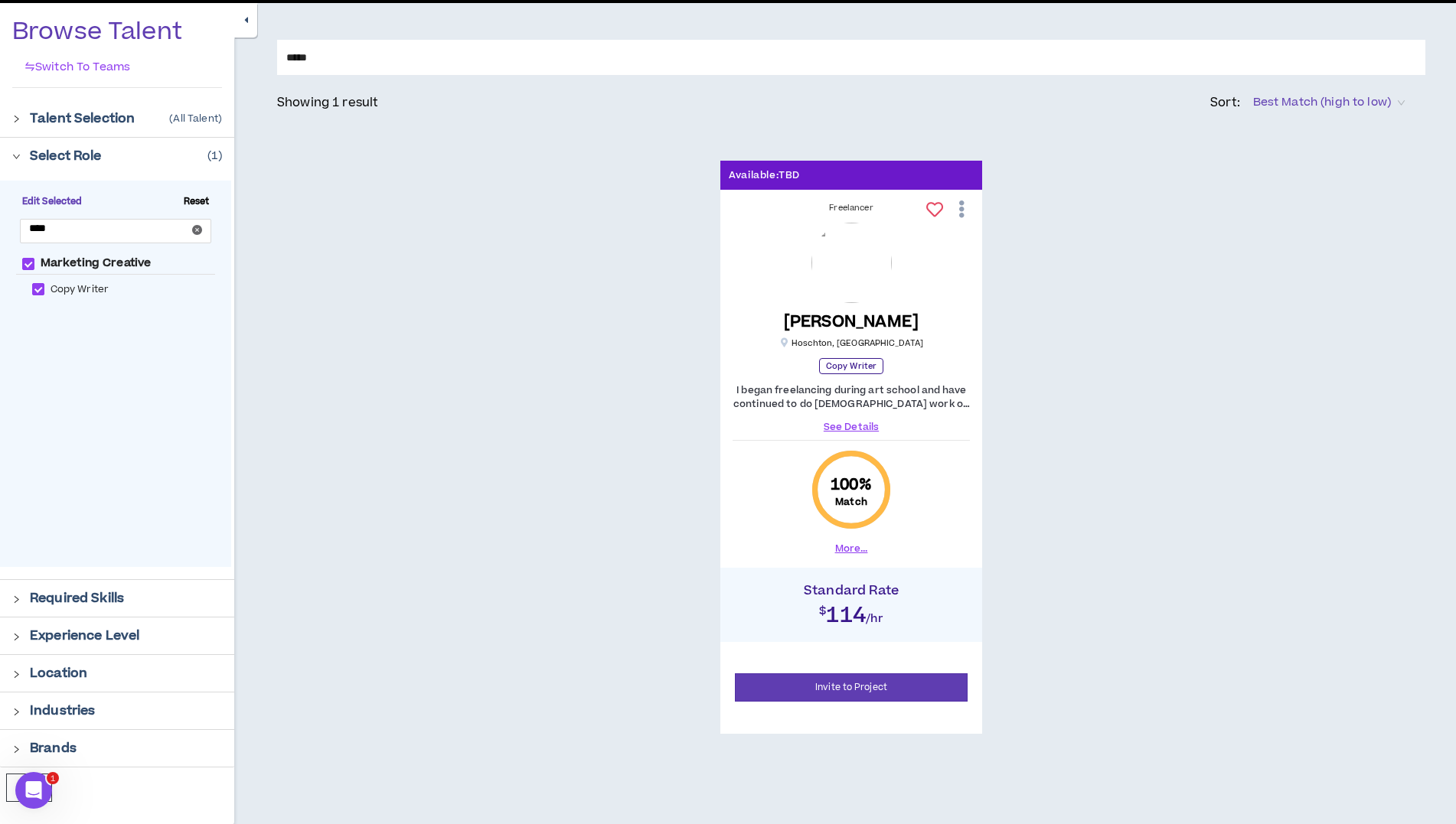 type on "*****" 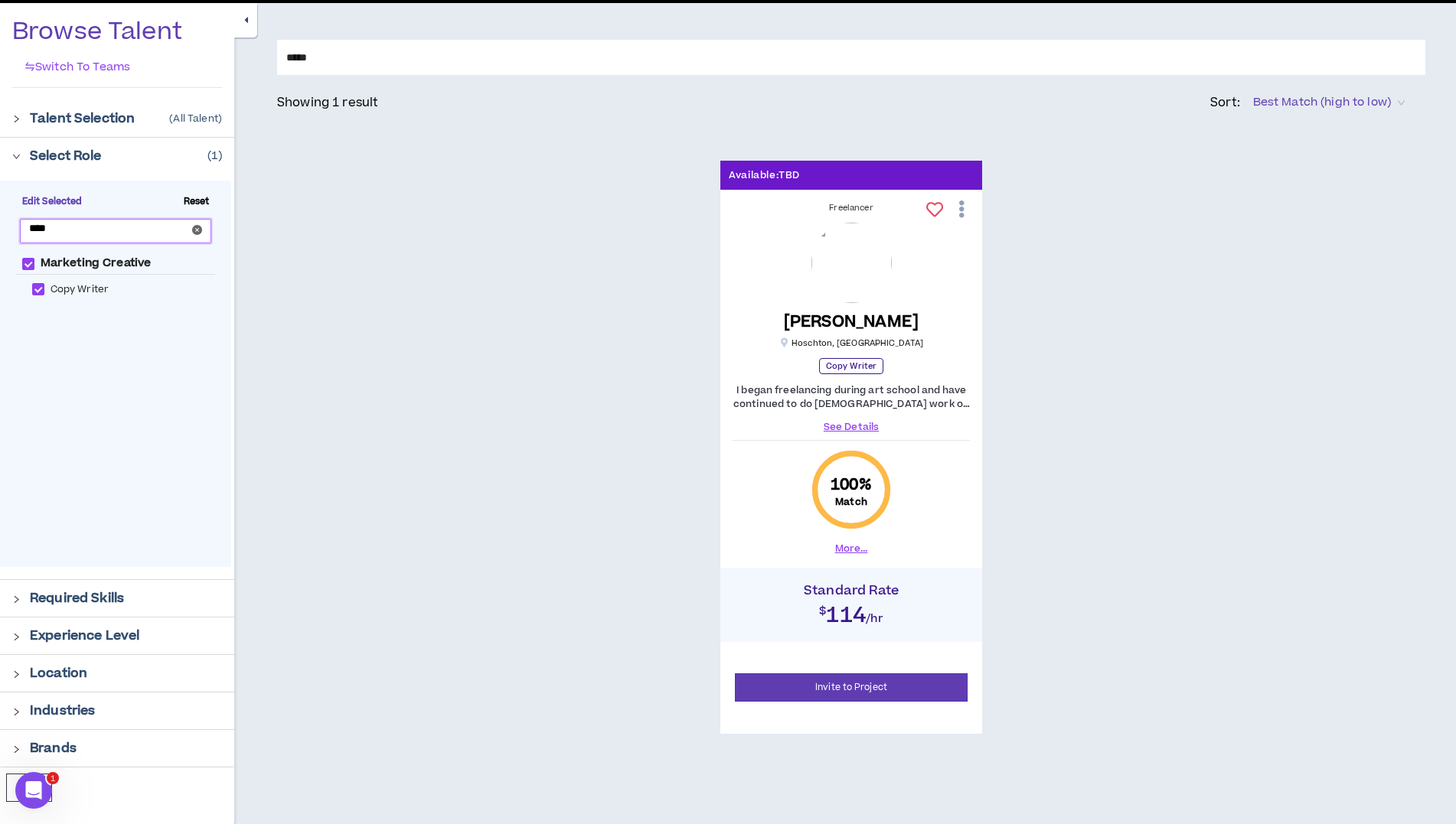 drag, startPoint x: 53, startPoint y: 228, endPoint x: 23, endPoint y: 226, distance: 30.066593 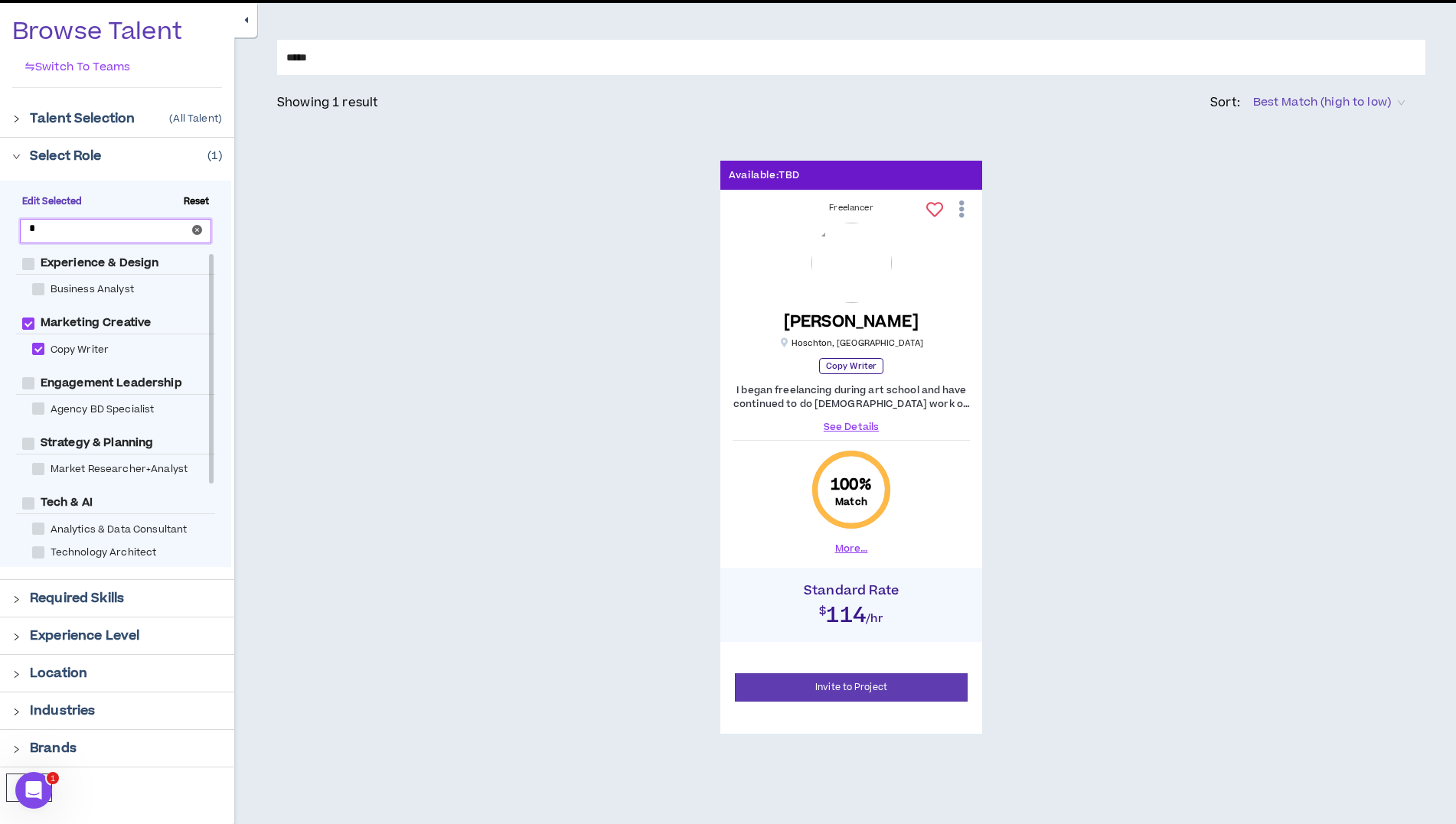 type 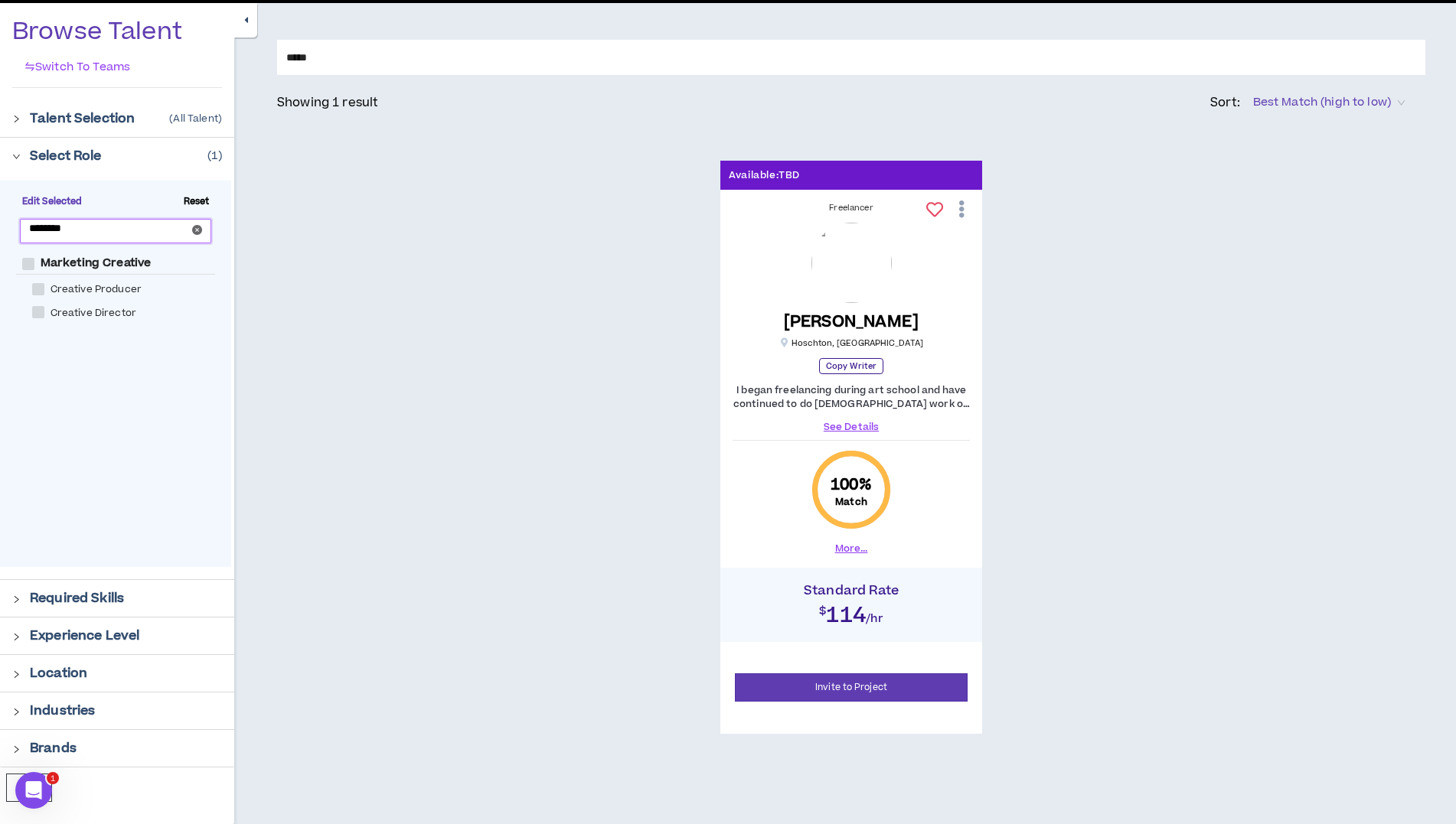 type on "********" 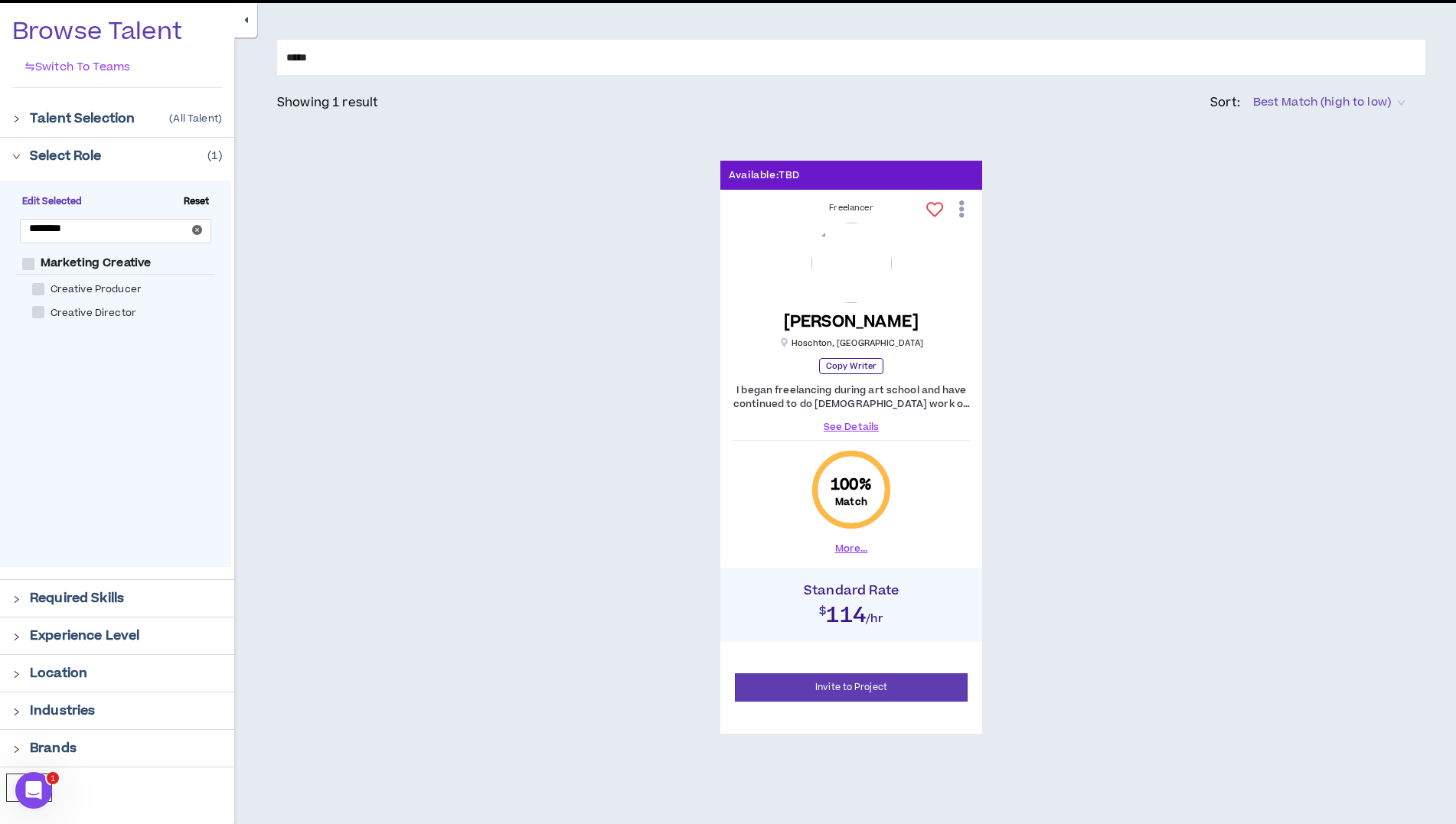click at bounding box center (38, 312) 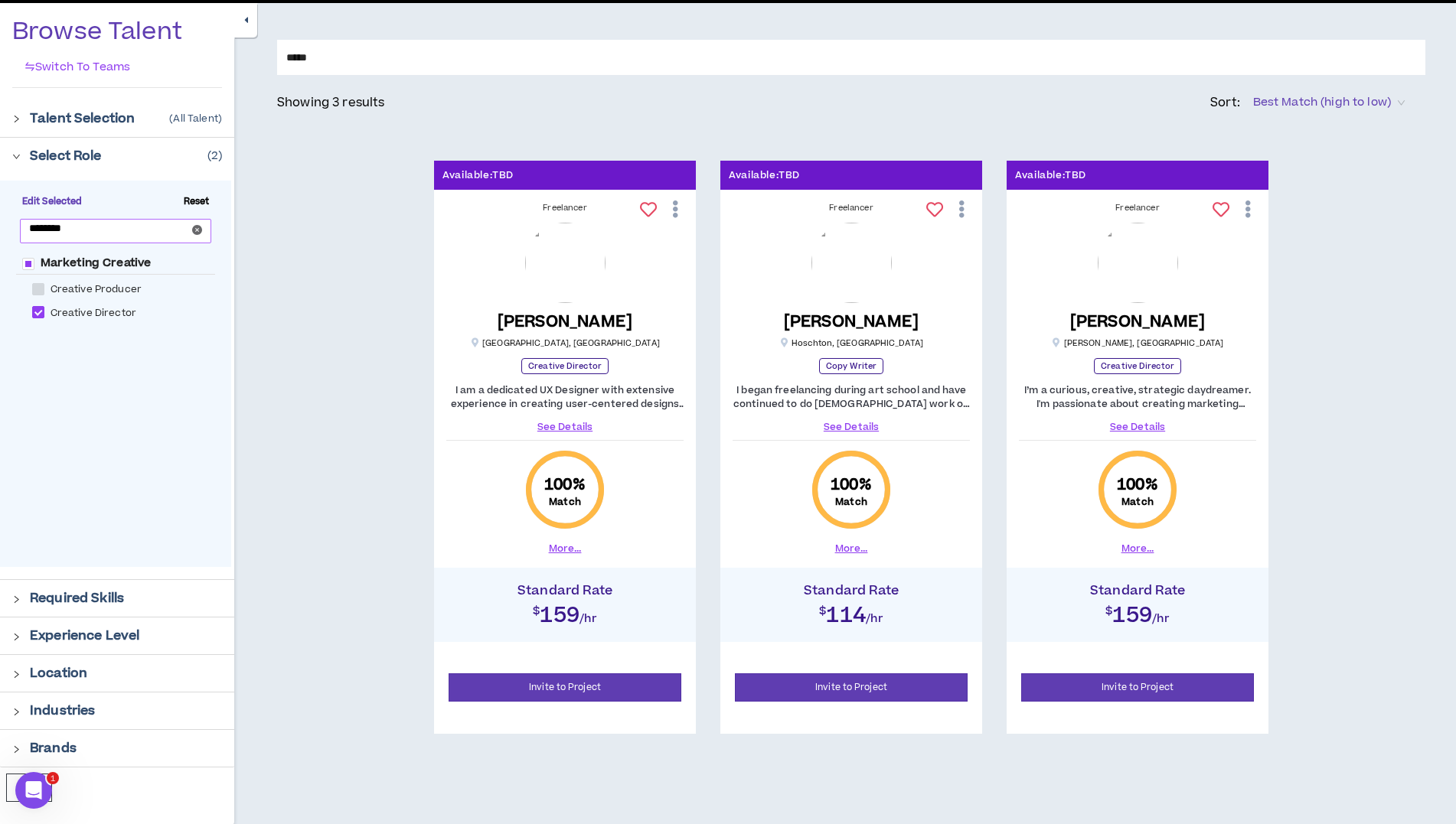 click 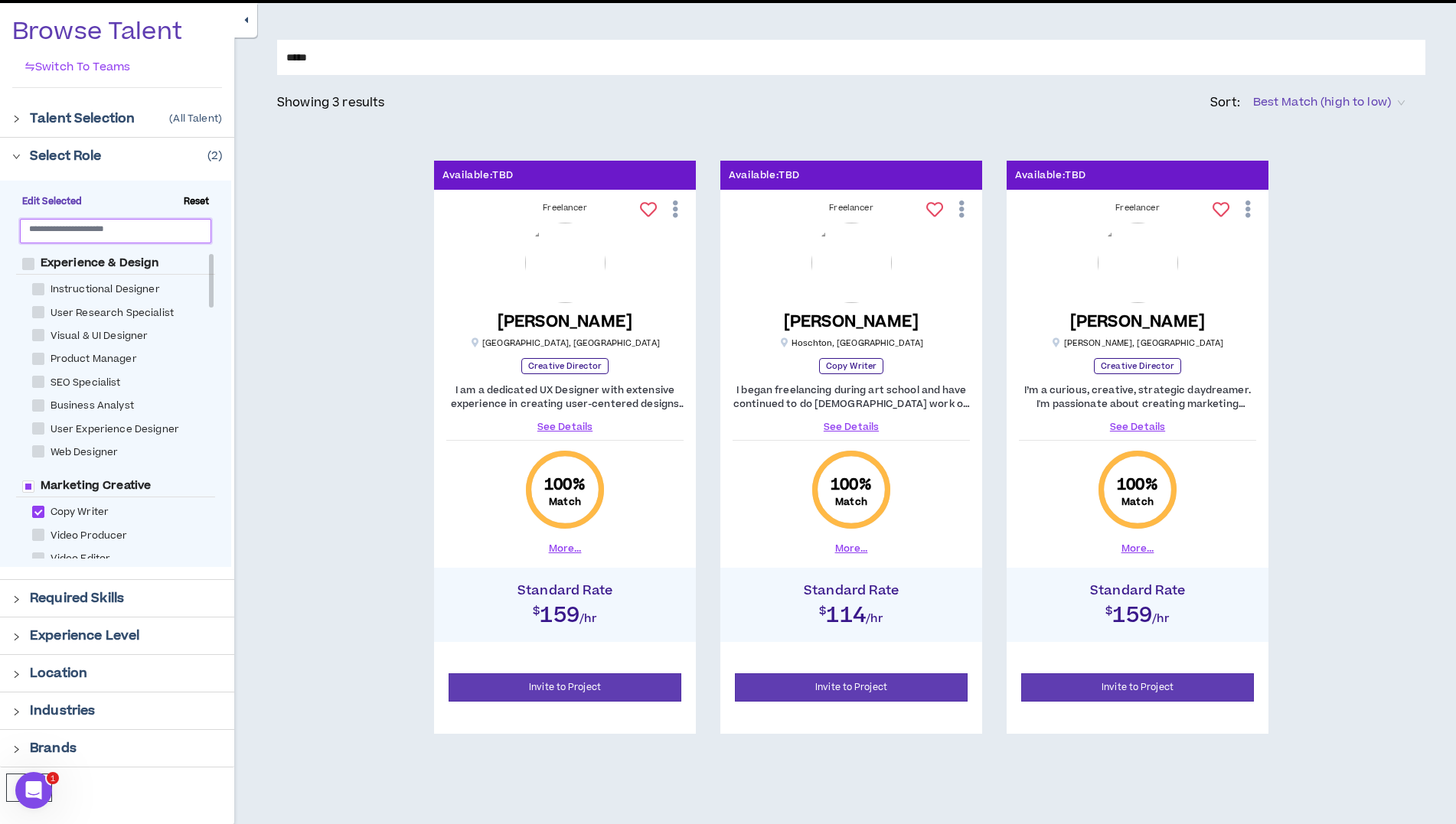 click at bounding box center (109, 228) 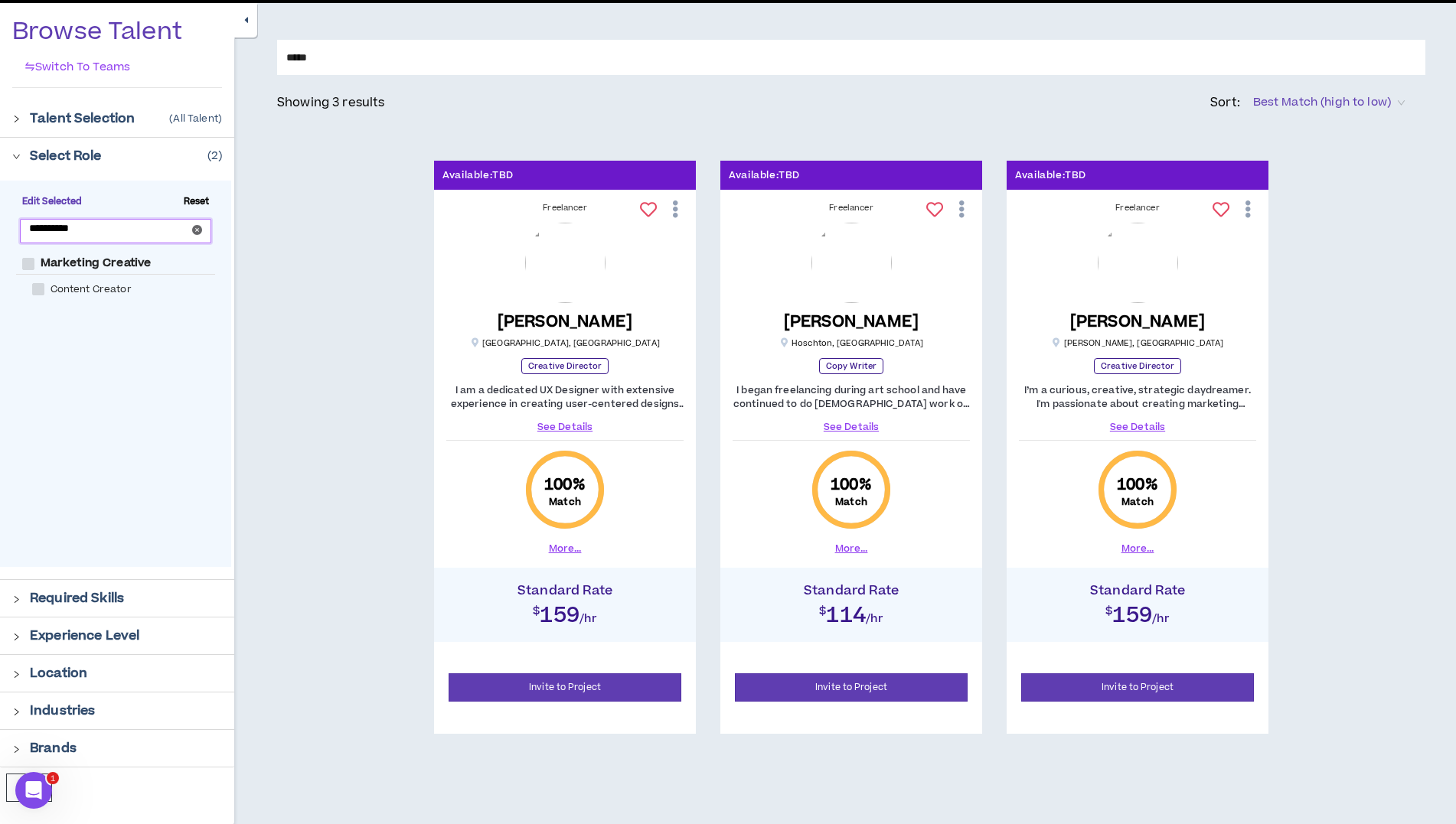 type on "**********" 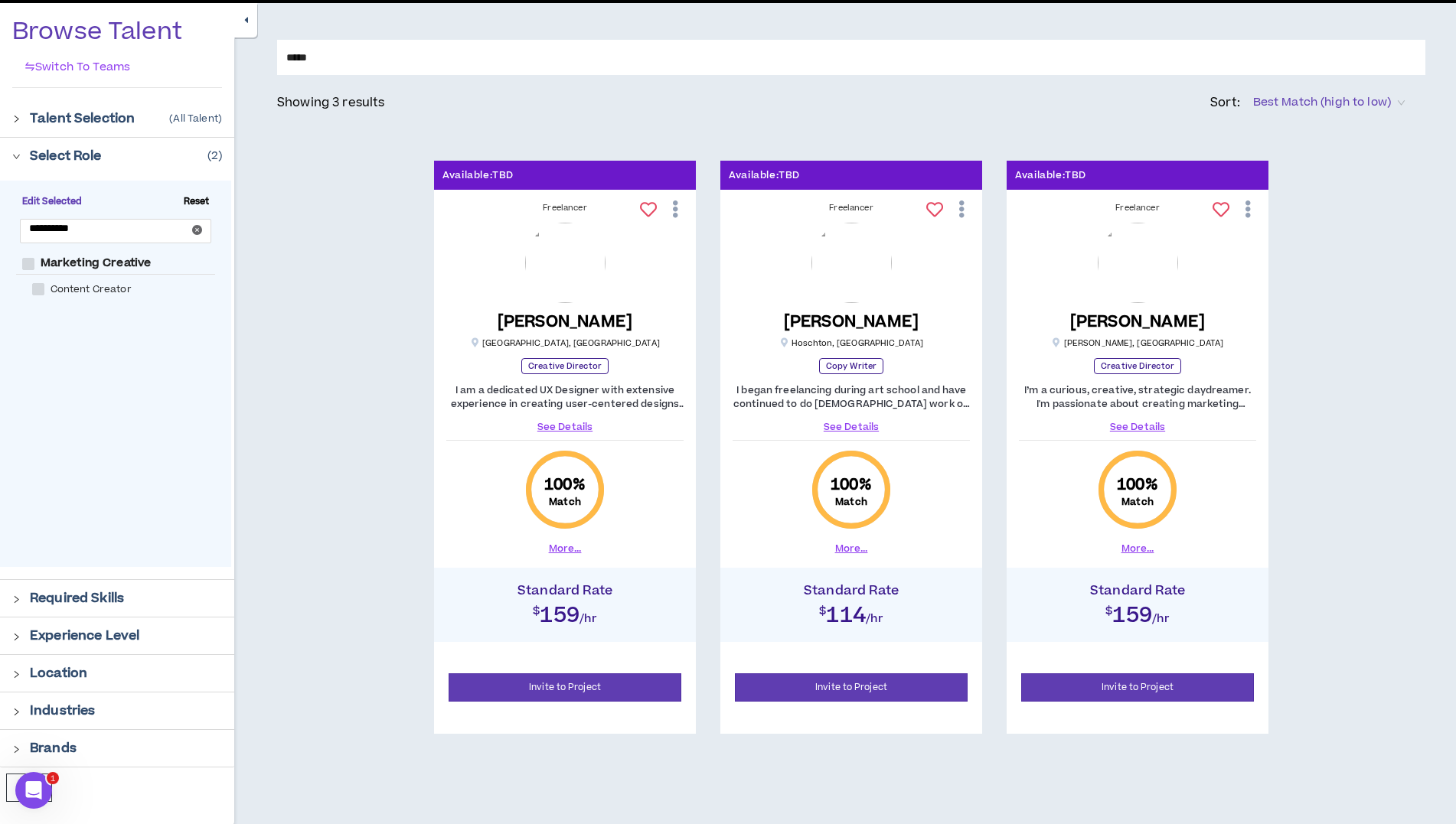 click at bounding box center [38, 289] 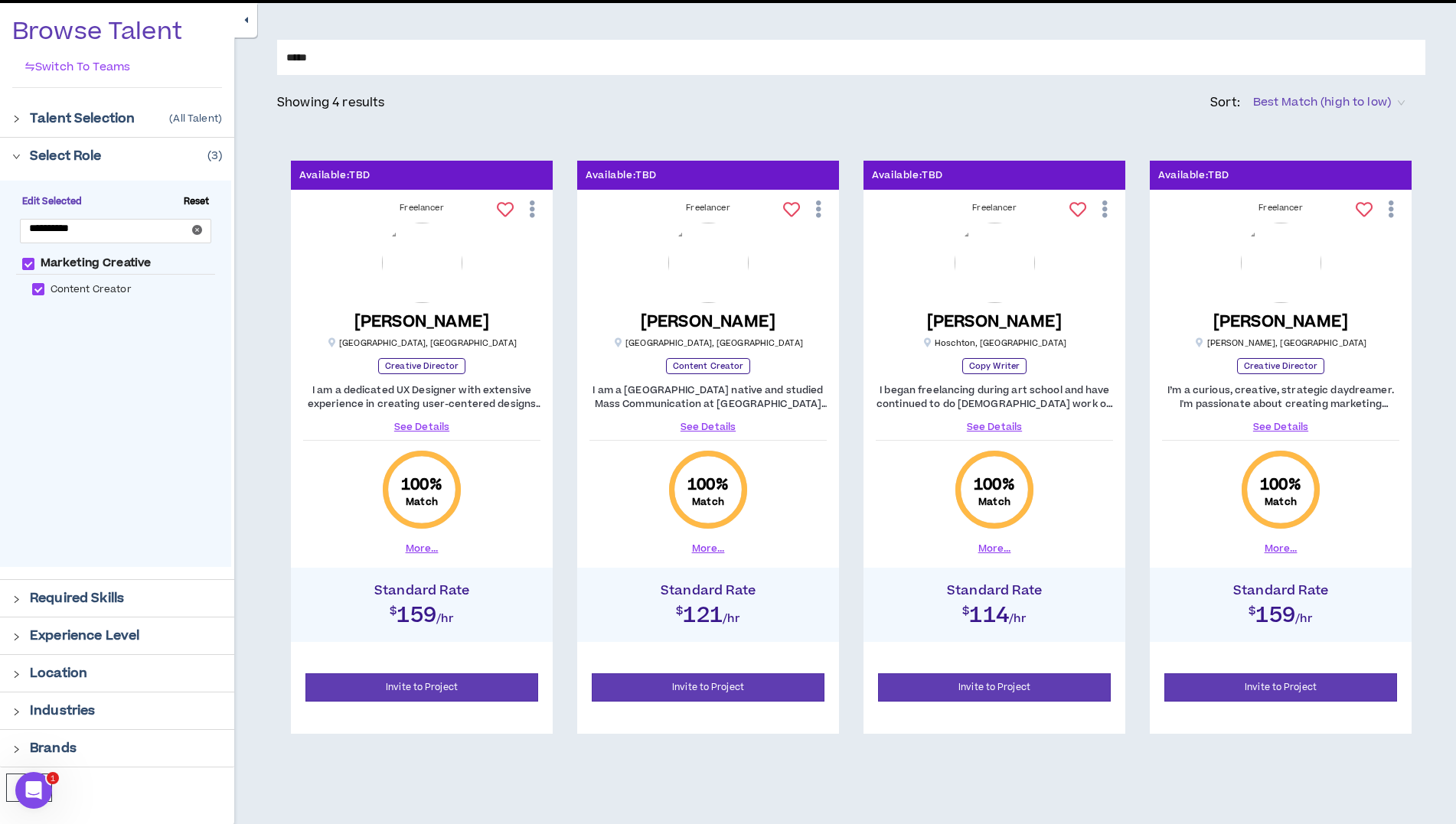 click 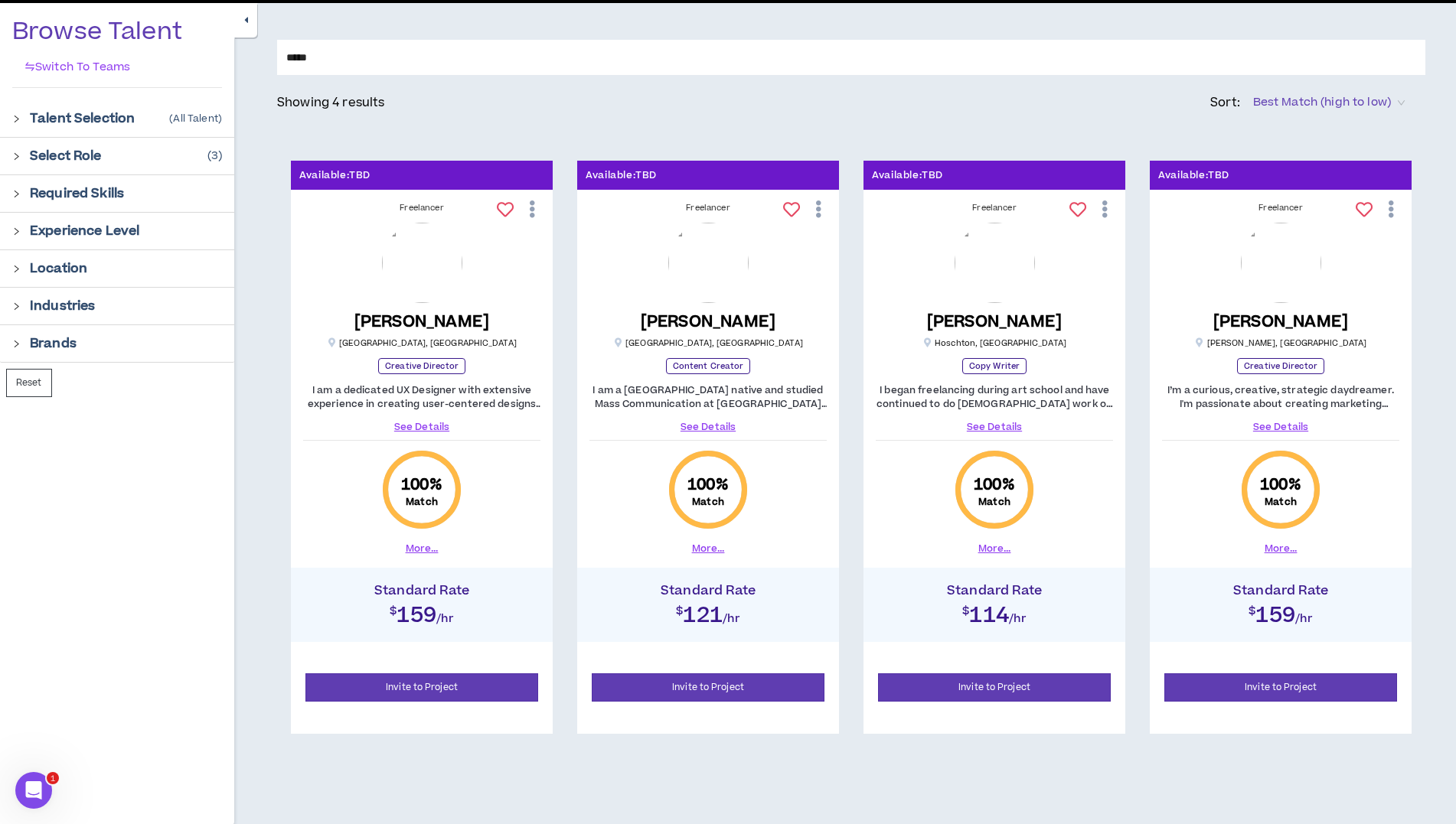 click 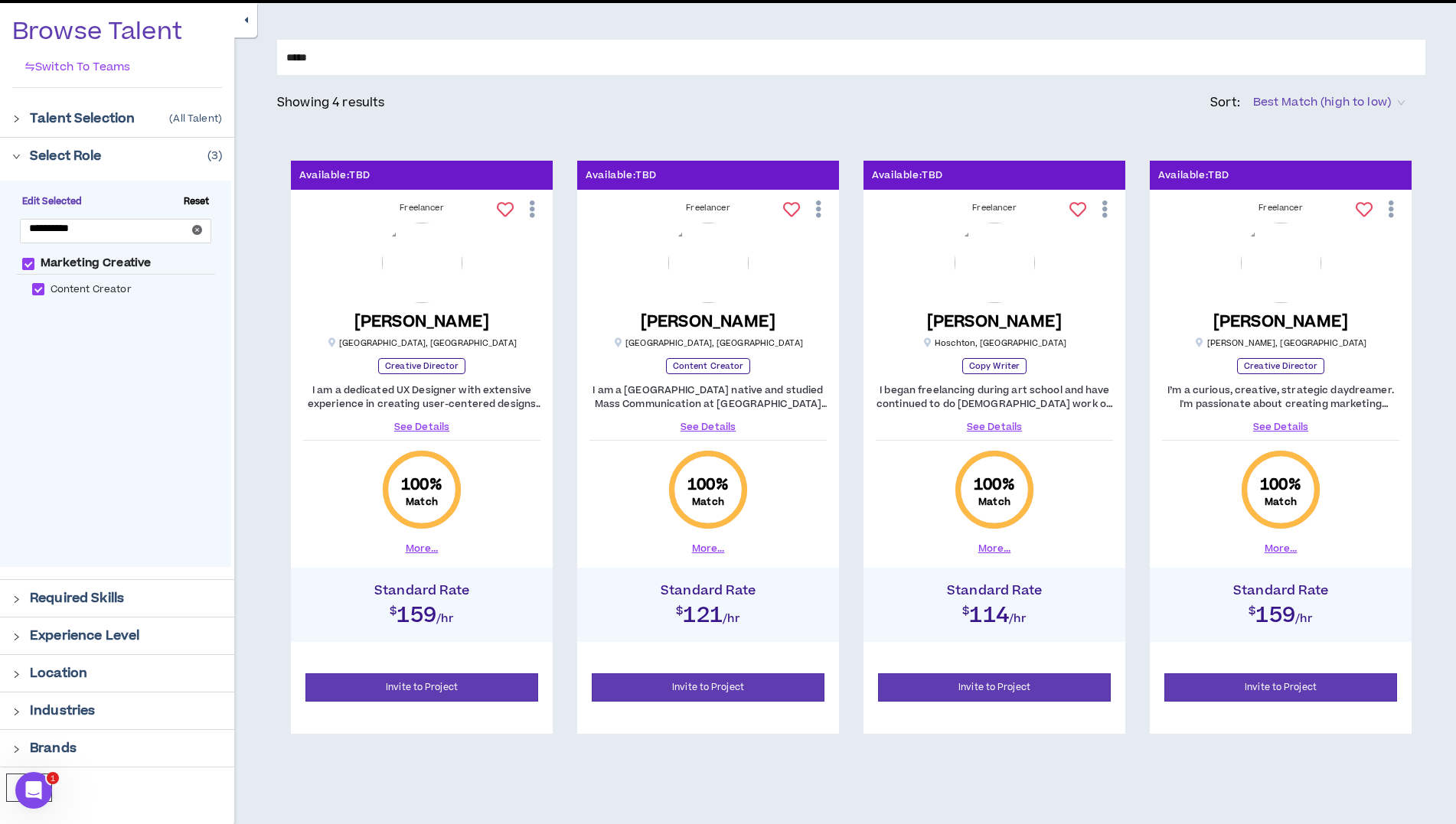 click on "Marketing Creative Content Creator" at bounding box center [123, 411] 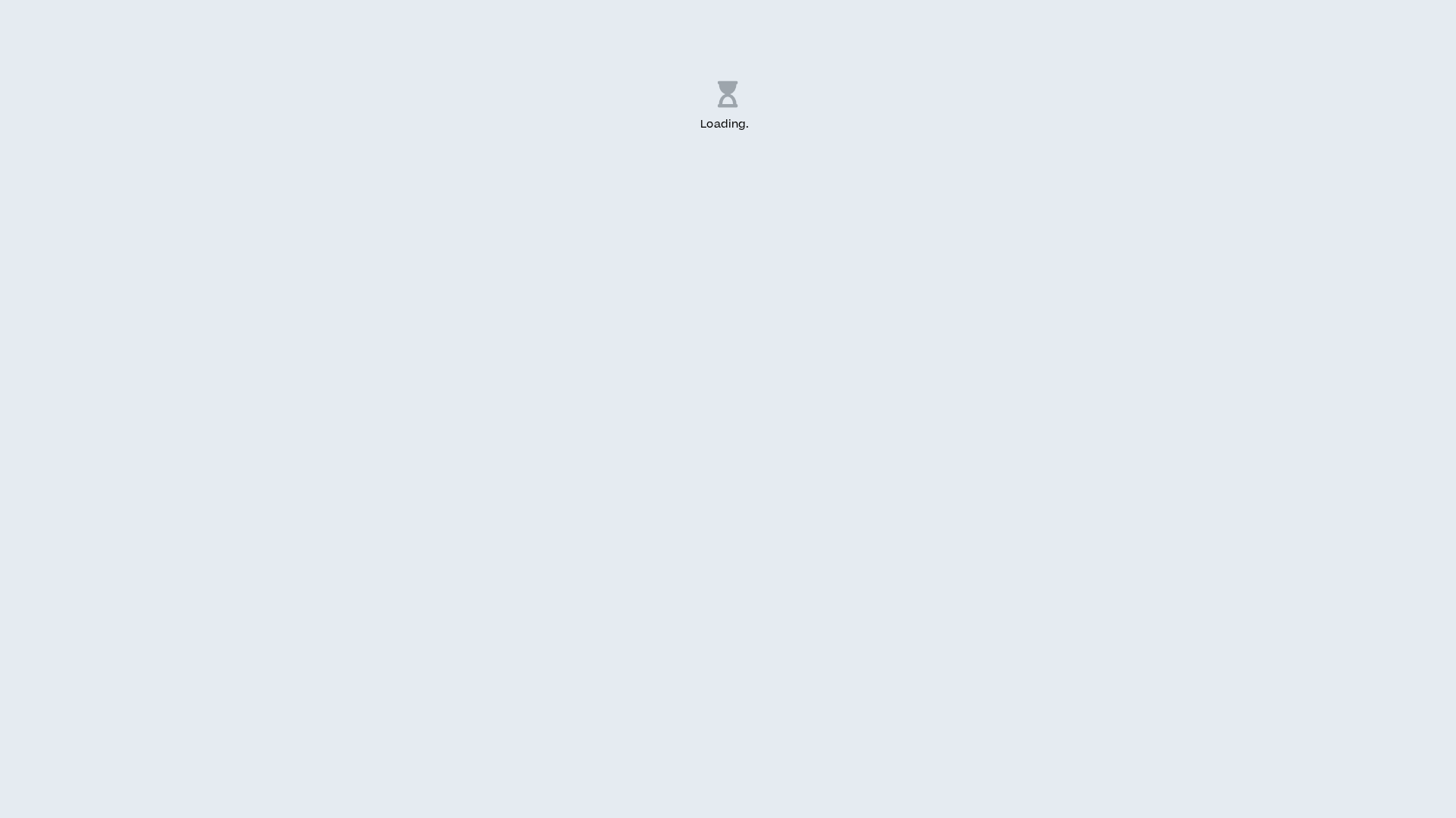 scroll, scrollTop: 0, scrollLeft: 0, axis: both 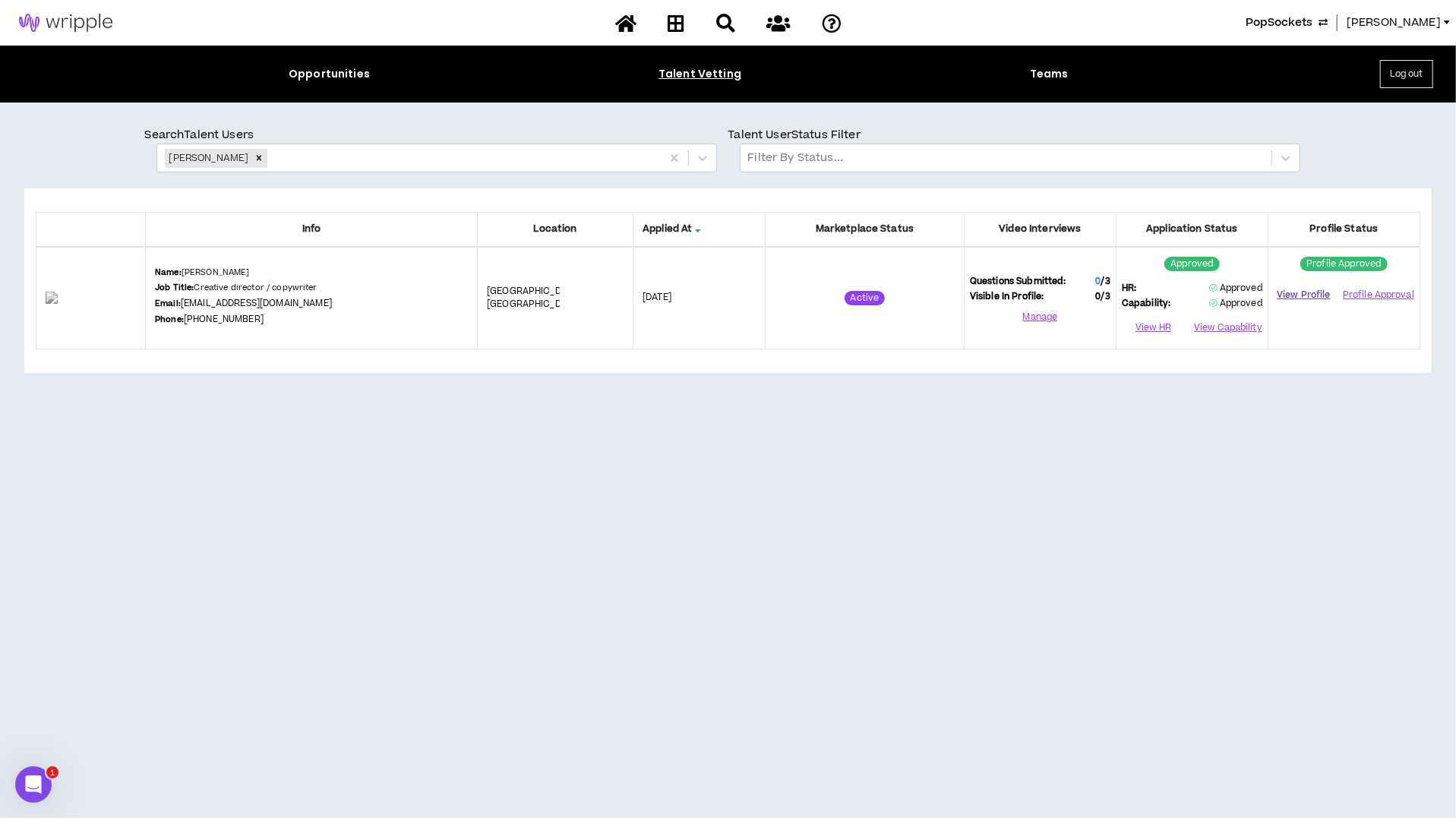click on "View Profile" at bounding box center (1303, 295) 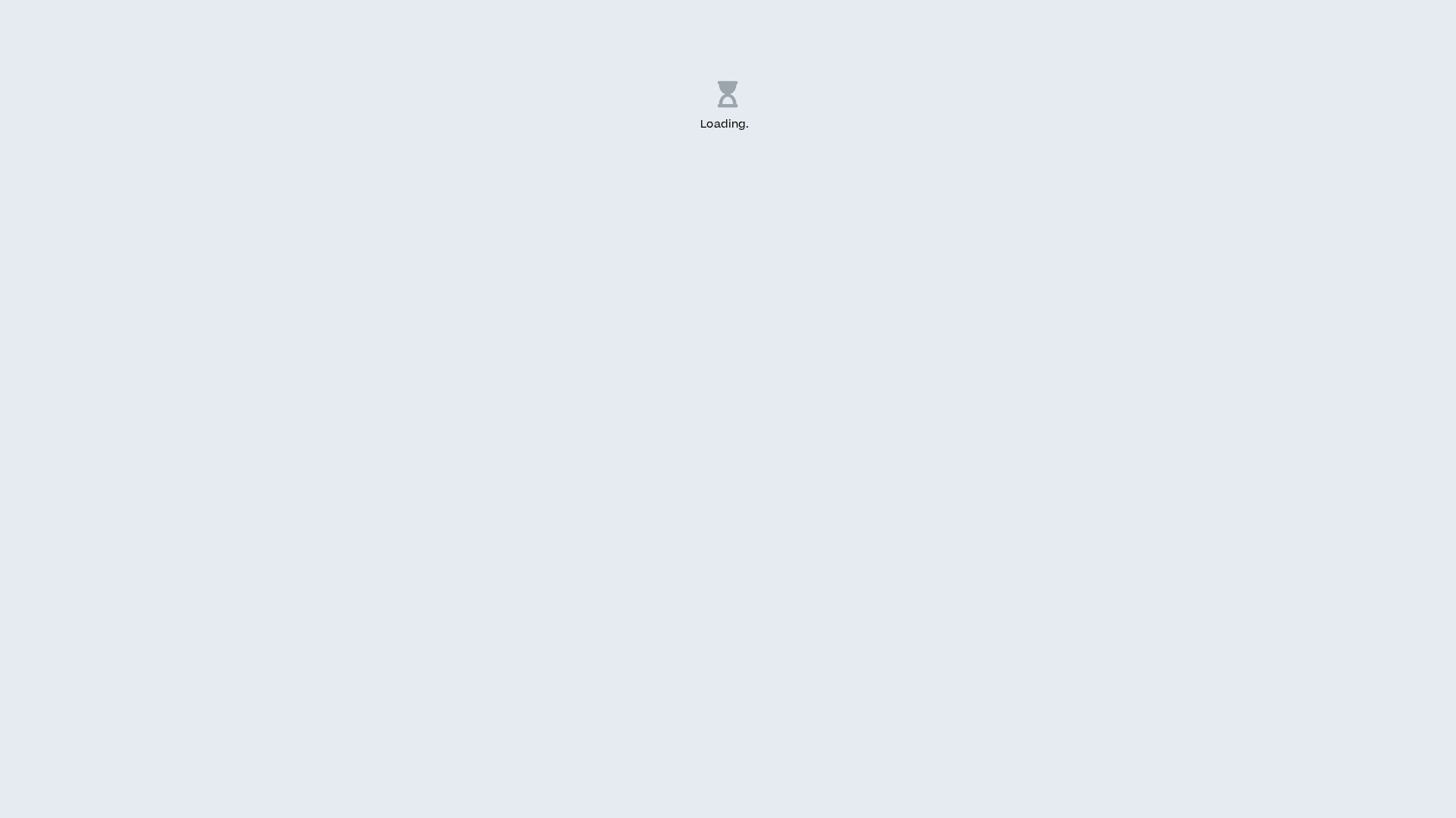 scroll, scrollTop: 0, scrollLeft: 0, axis: both 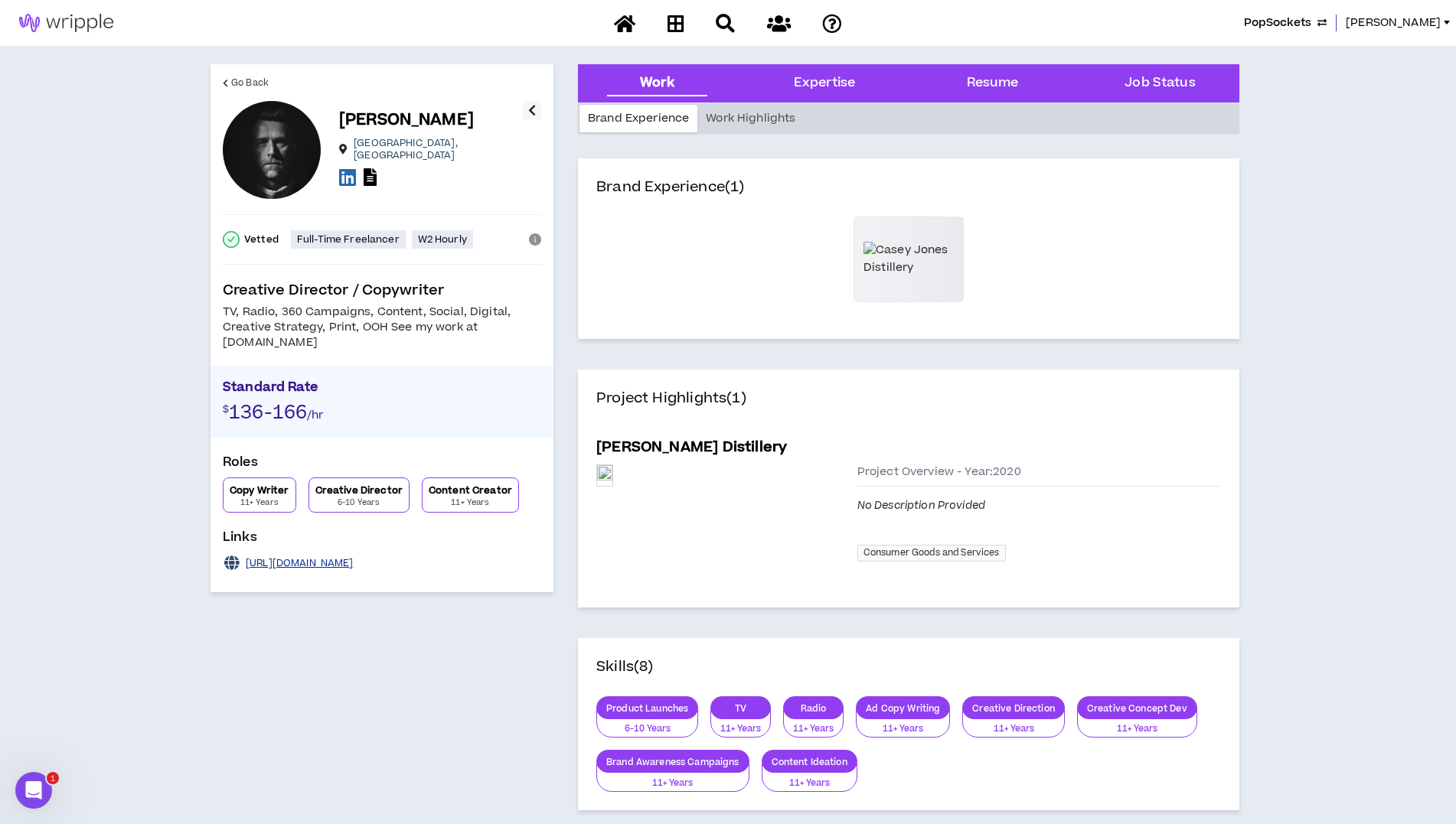 click on "[URL][DOMAIN_NAME]" at bounding box center (299, 563) 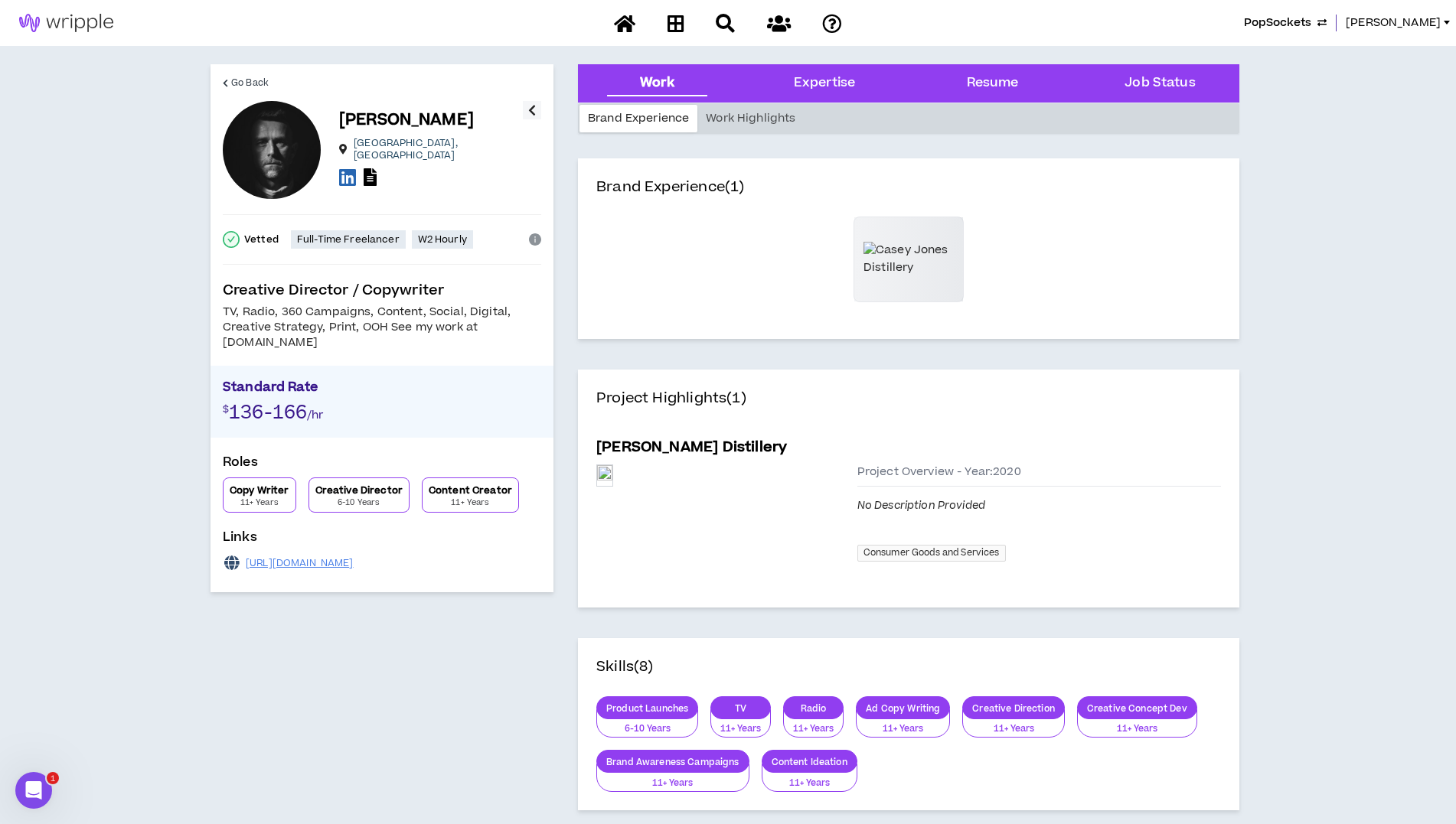 click on "Go Back [PERSON_NAME] Vestavia Hills , [GEOGRAPHIC_DATA] Vetted Full-Time Freelancer W2 Hourly Creative Director / Copywriter TV, Radio, 360 Campaigns, Content, Social, Digital, Creative Strategy, Print, OOH
See my work at [DOMAIN_NAME] Standard Rate $ 136-166 /hr Roles Copy Writer 11+ Years Creative Director 6-10 Years Content Creator 11+ Years Links [URL][DOMAIN_NAME]" at bounding box center [382, 1257] 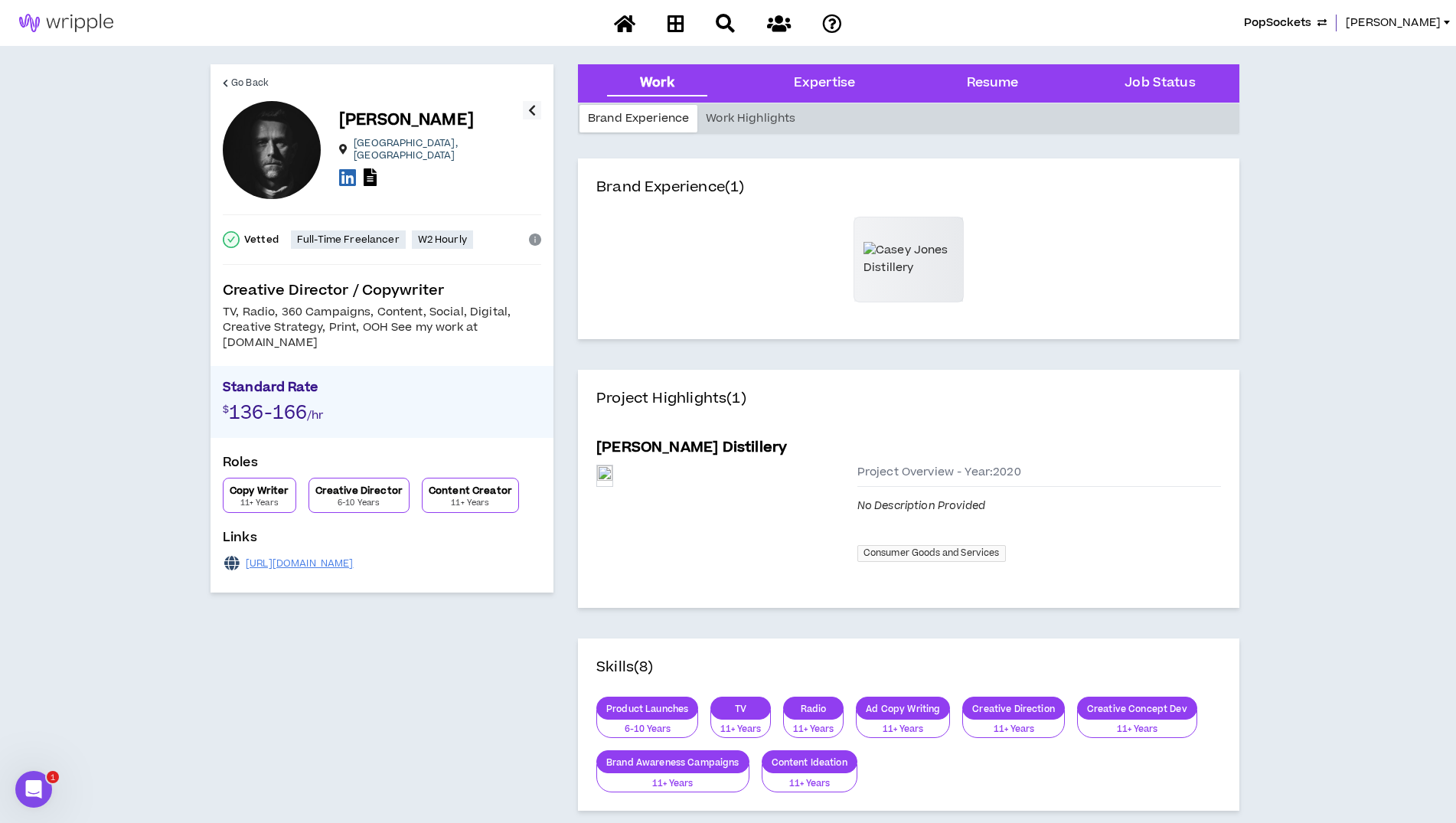 click on "Go Back [PERSON_NAME] Vestavia Hills , [GEOGRAPHIC_DATA] Vetted Full-Time Freelancer W2 Hourly Creative Director / Copywriter TV, Radio, 360 Campaigns, Content, Social, Digital, Creative Strategy, Print, OOH
See my work at [DOMAIN_NAME] Standard Rate $ 136-166 /hr Roles Copy Writer 11+ Years Creative Director 6-10 Years Content Creator 11+ Years Links [URL][DOMAIN_NAME] Go Back [PERSON_NAME] Vestavia Hills , AL Vetted Full-Time Freelancer W2 Hourly Creative Director / Copywriter TV, Radio, 360 Campaigns, Content, Social, Digital, Creative Strategy, Print, OOH
See my work at [DOMAIN_NAME] Standard Rate $ 136-166 /hr Roles Copy Writer 11+ Years Creative Director 6-10 Years Content Creator 11+ Years Links [URL][DOMAIN_NAME] Work Expertise Resume Job Status Brand Experience Work Highlights Brand Experience   (1) Project Highlights   (1) [PERSON_NAME] Distillery Preview Preview Project Overview - Year:  2020 No Description Provided Consumer Goods and Services Skills  (8) Product Launches 6-10 Years TV 11+ Years Radio" at bounding box center (728, 1249) 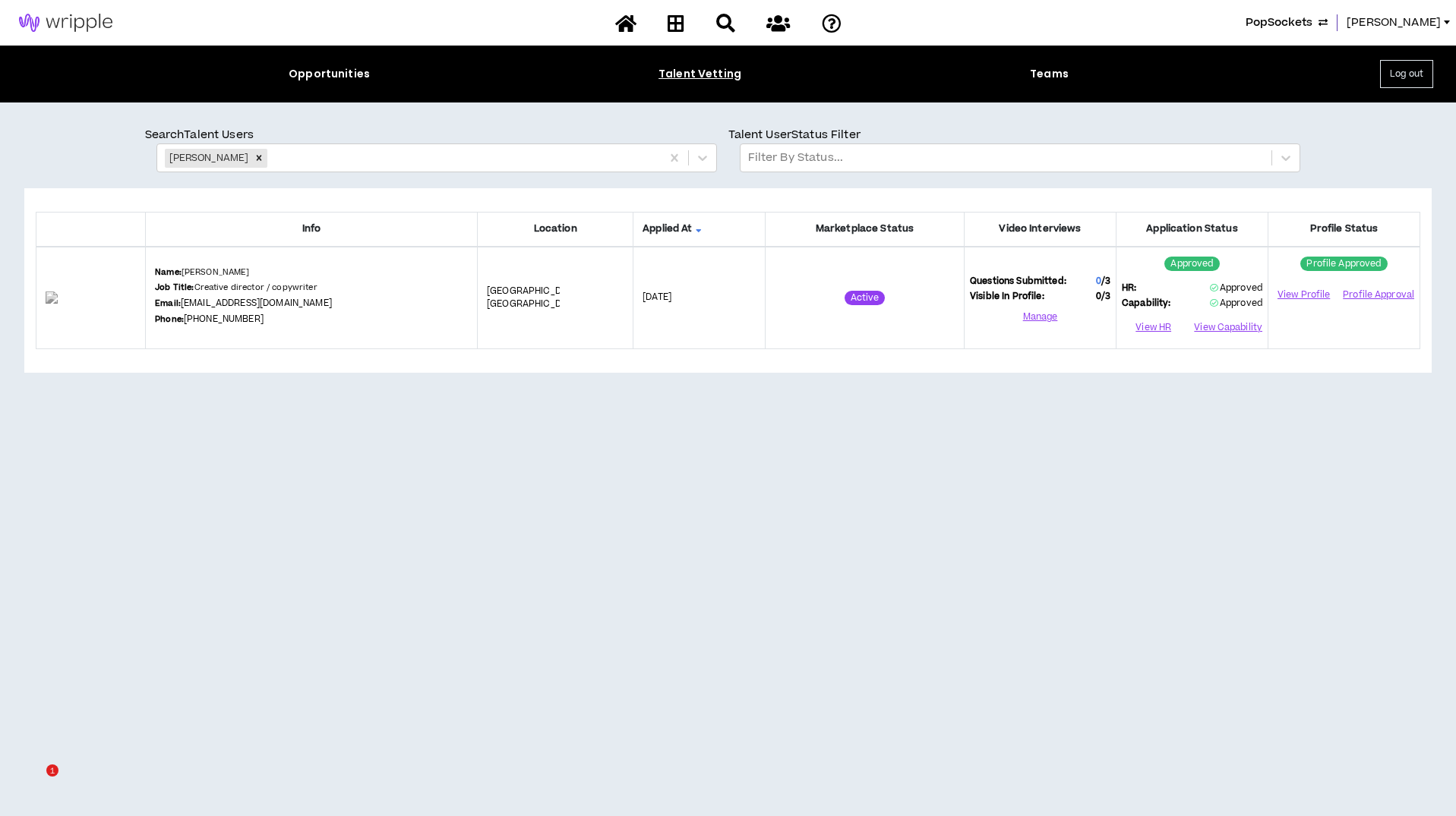 scroll, scrollTop: 0, scrollLeft: 0, axis: both 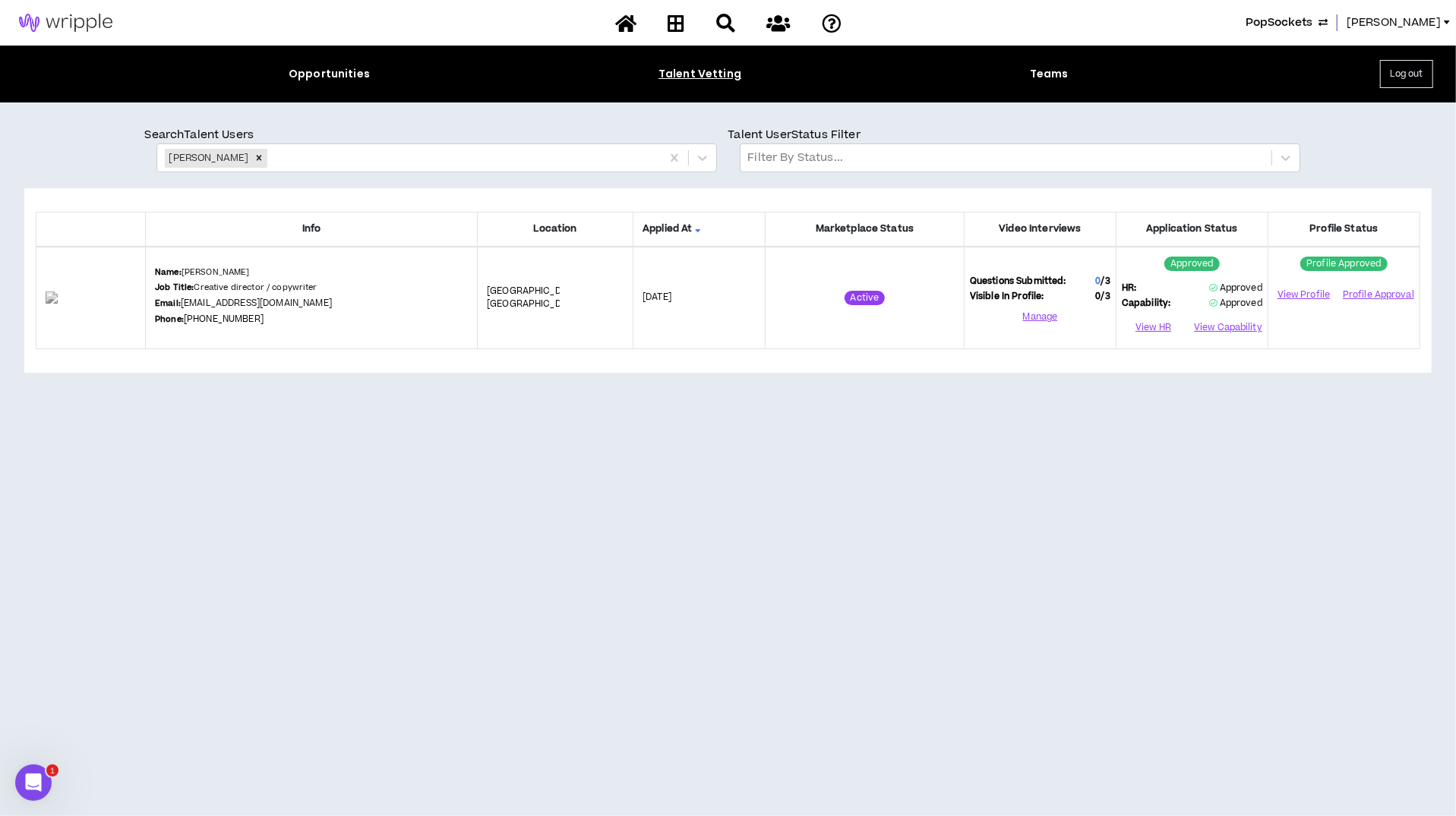 click on "[EMAIL_ADDRESS][DOMAIN_NAME]" at bounding box center [256, 303] 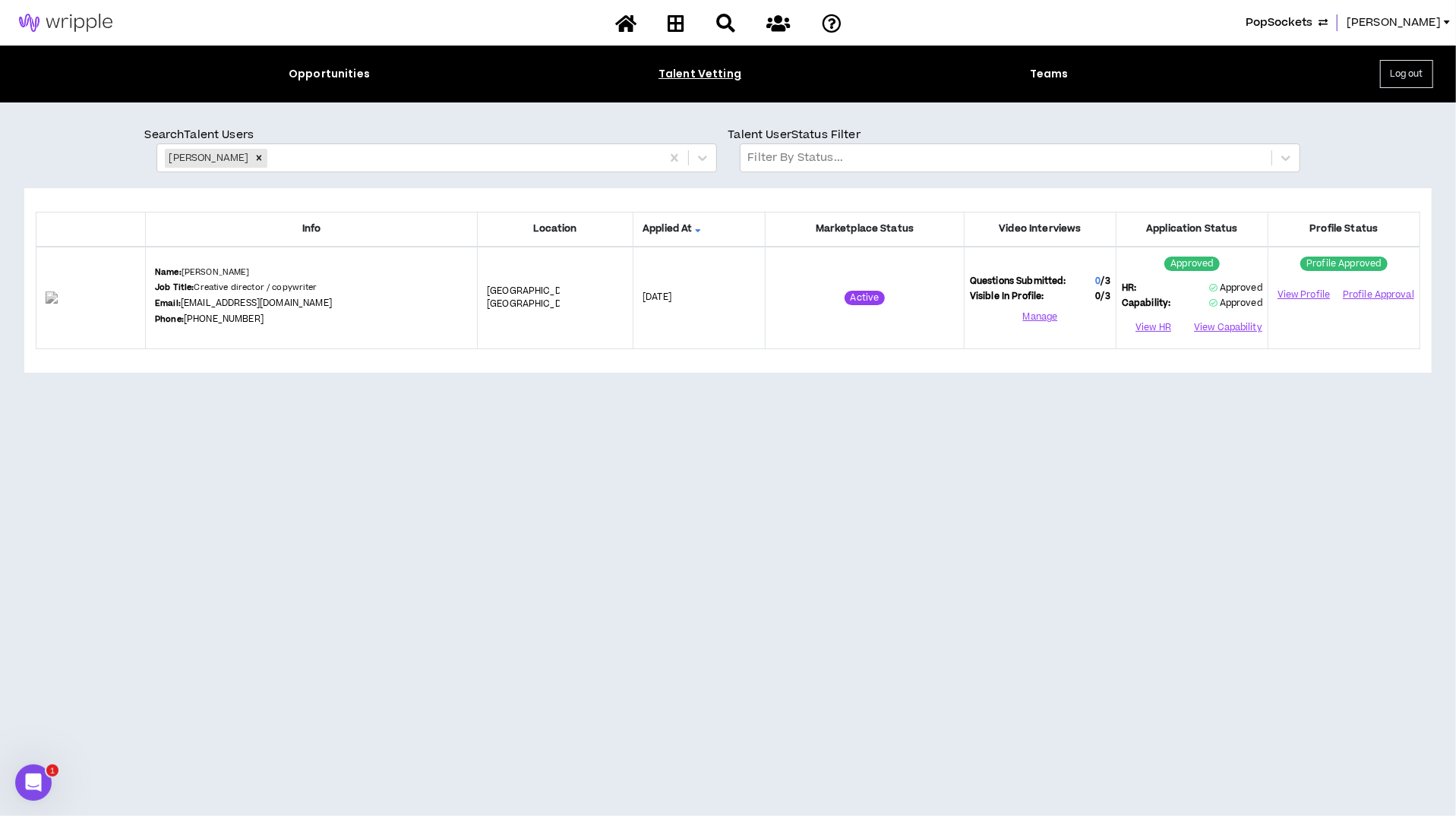click on "Info Location Applied At   Marketplace Status Video Interviews Application Status Profile Status Name:  [PERSON_NAME] Job Title:  Creative director / copywriter Email:  [EMAIL_ADDRESS][DOMAIN_NAME] Phone:  [PHONE_NUMBER] [GEOGRAPHIC_DATA] , AL [DATE] Active Questions Submitted: 0 / 3 Visible In Profile: 0 / 3 Manage Approved HR:  Approved Capability:  Approved View HR View Capability Profile Approved View Profile Profile Approval" at bounding box center [728, 438] 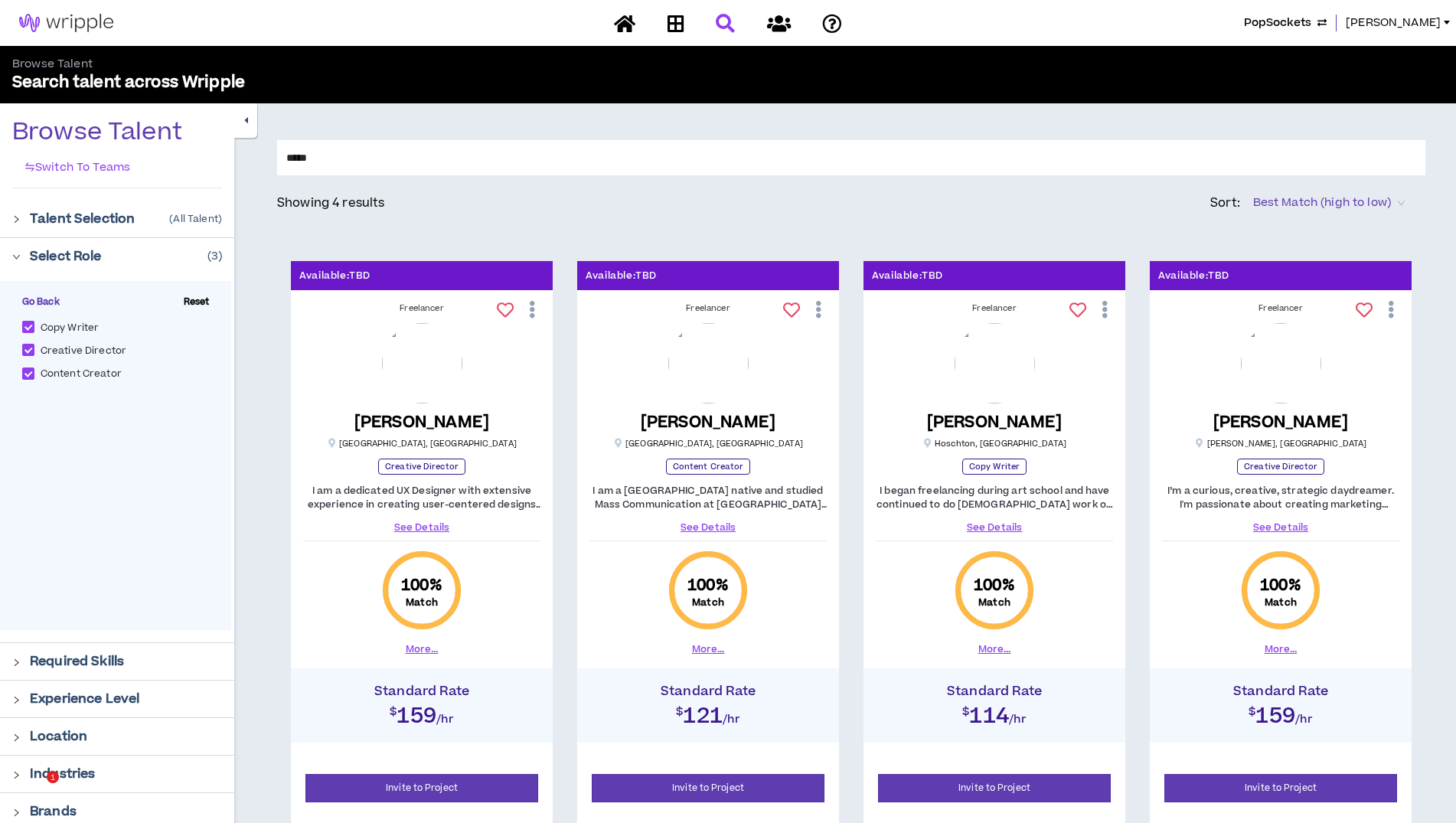 scroll, scrollTop: 100, scrollLeft: 0, axis: vertical 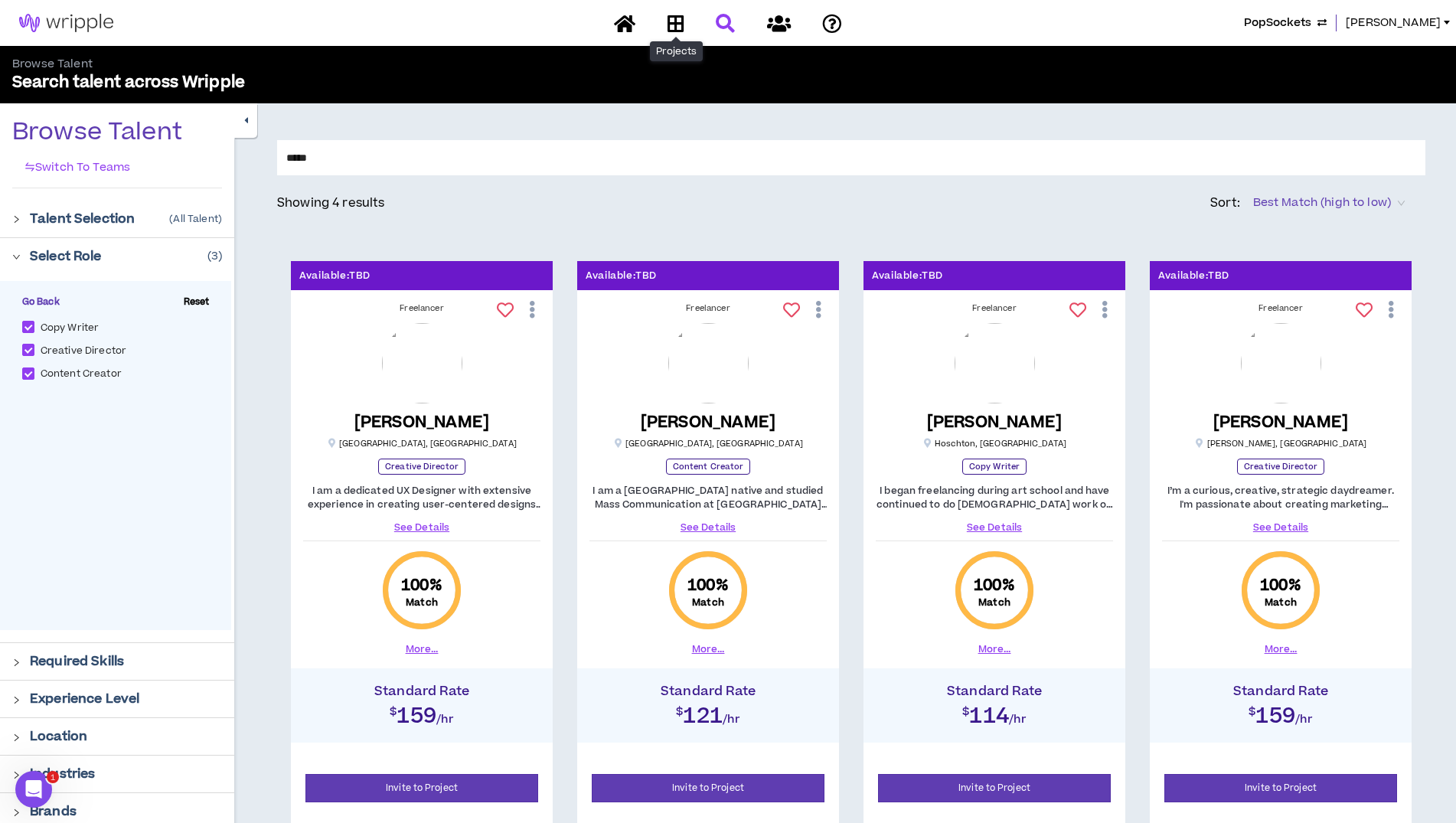 click at bounding box center (676, 23) 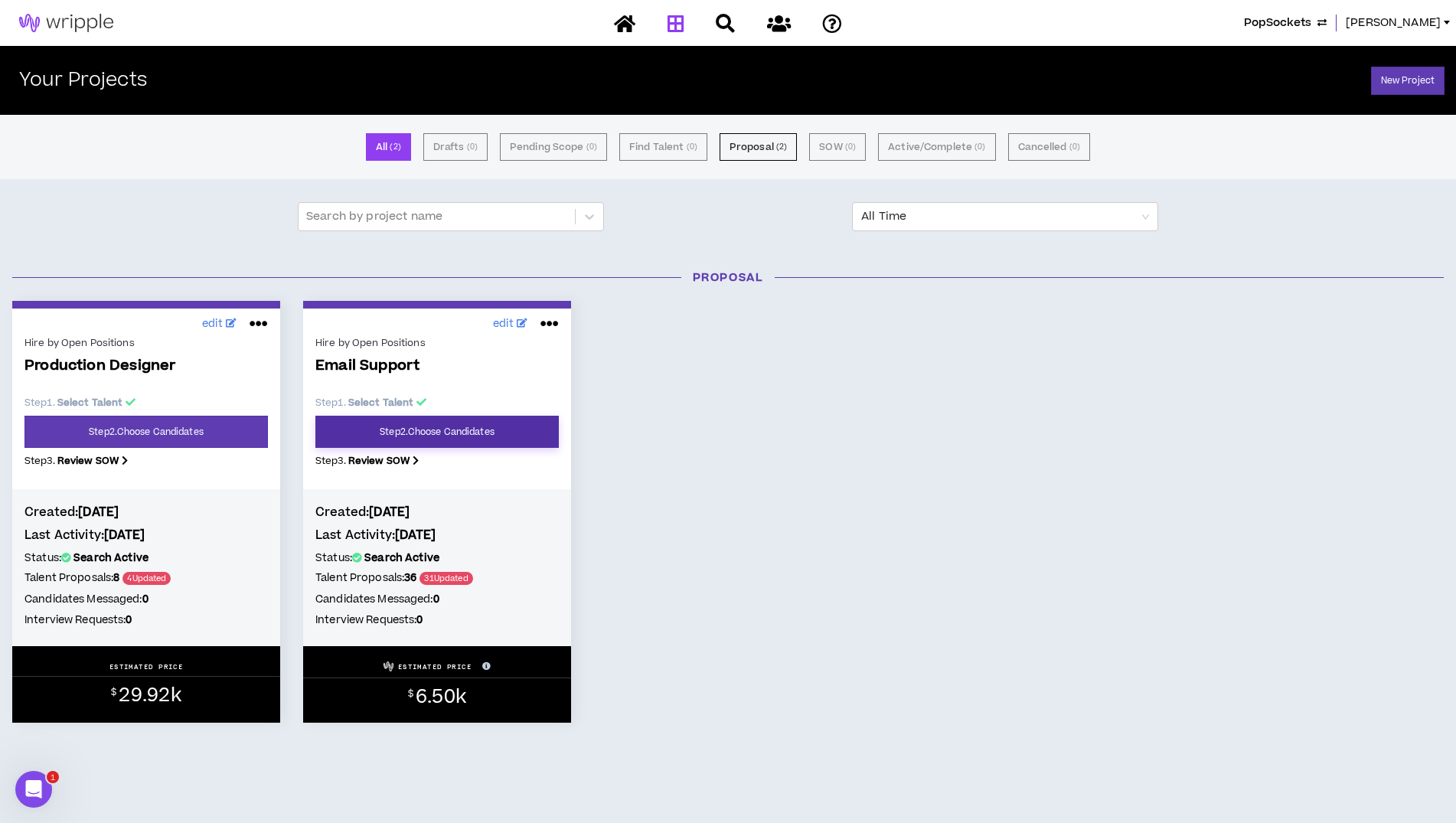 click on "Step  2 .  Choose Candidates" at bounding box center (437, 432) 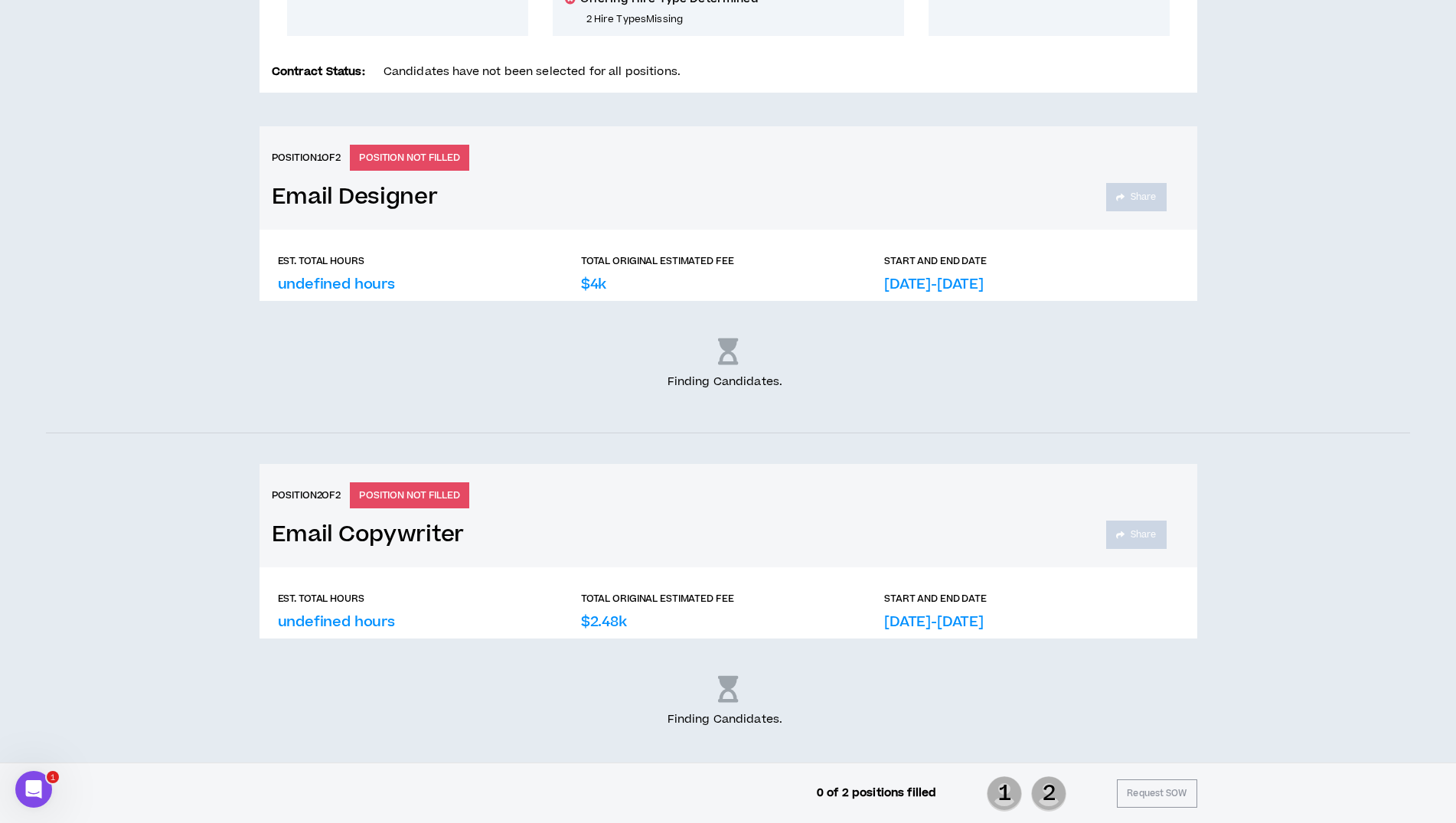 scroll, scrollTop: 507, scrollLeft: 0, axis: vertical 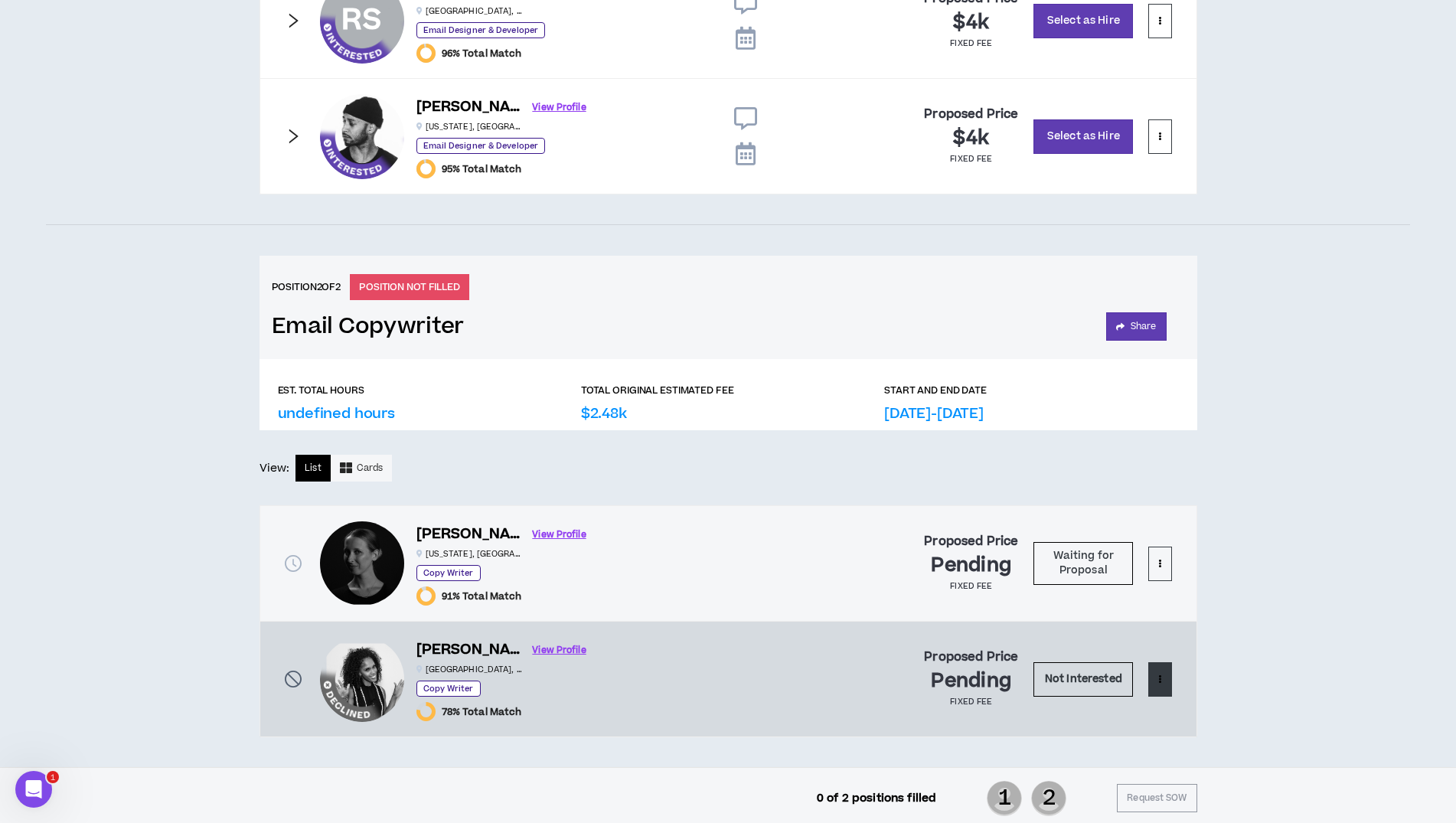 click at bounding box center [1160, 679] 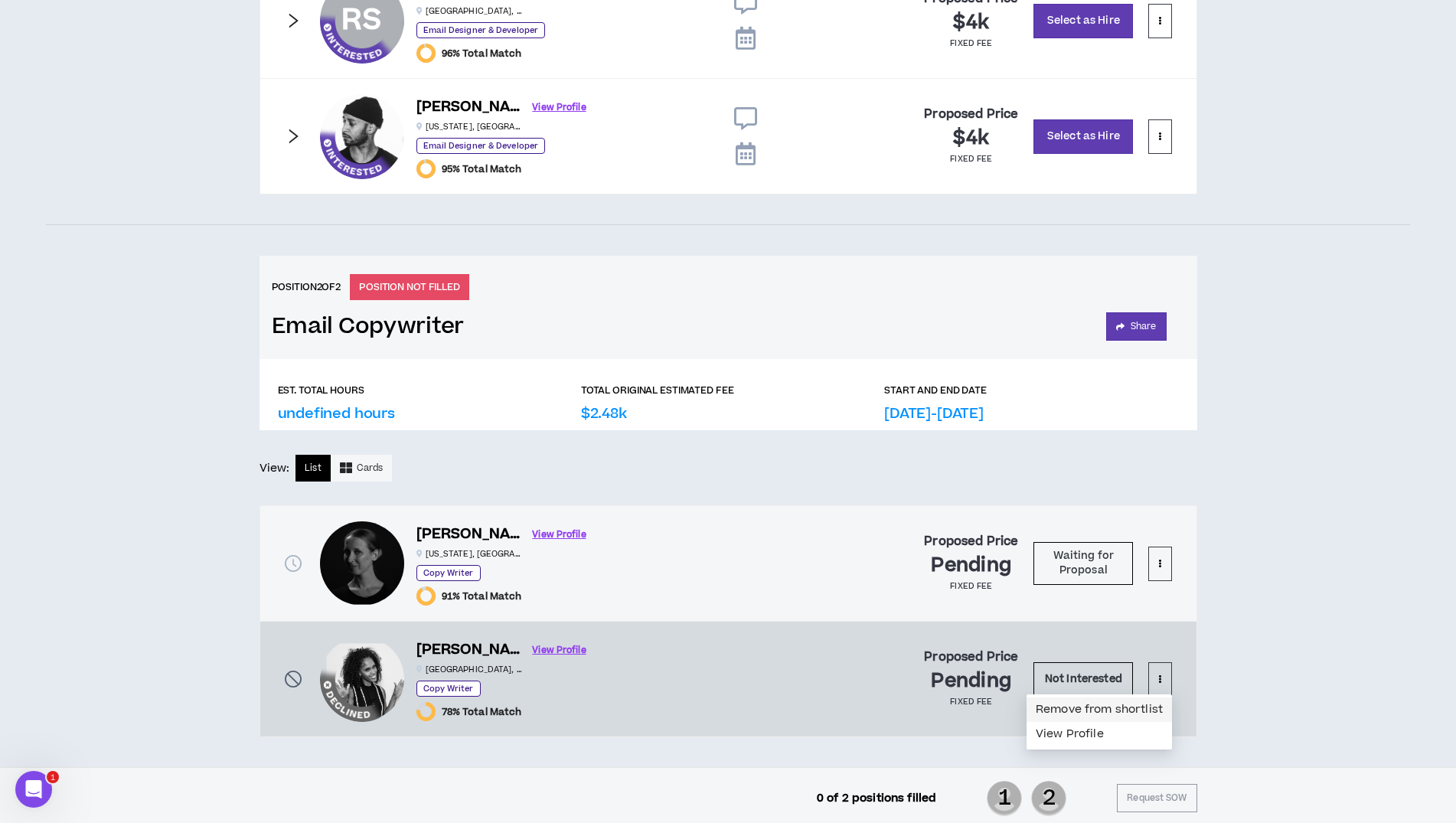 click on "Remove from shortlist" at bounding box center [1099, 710] 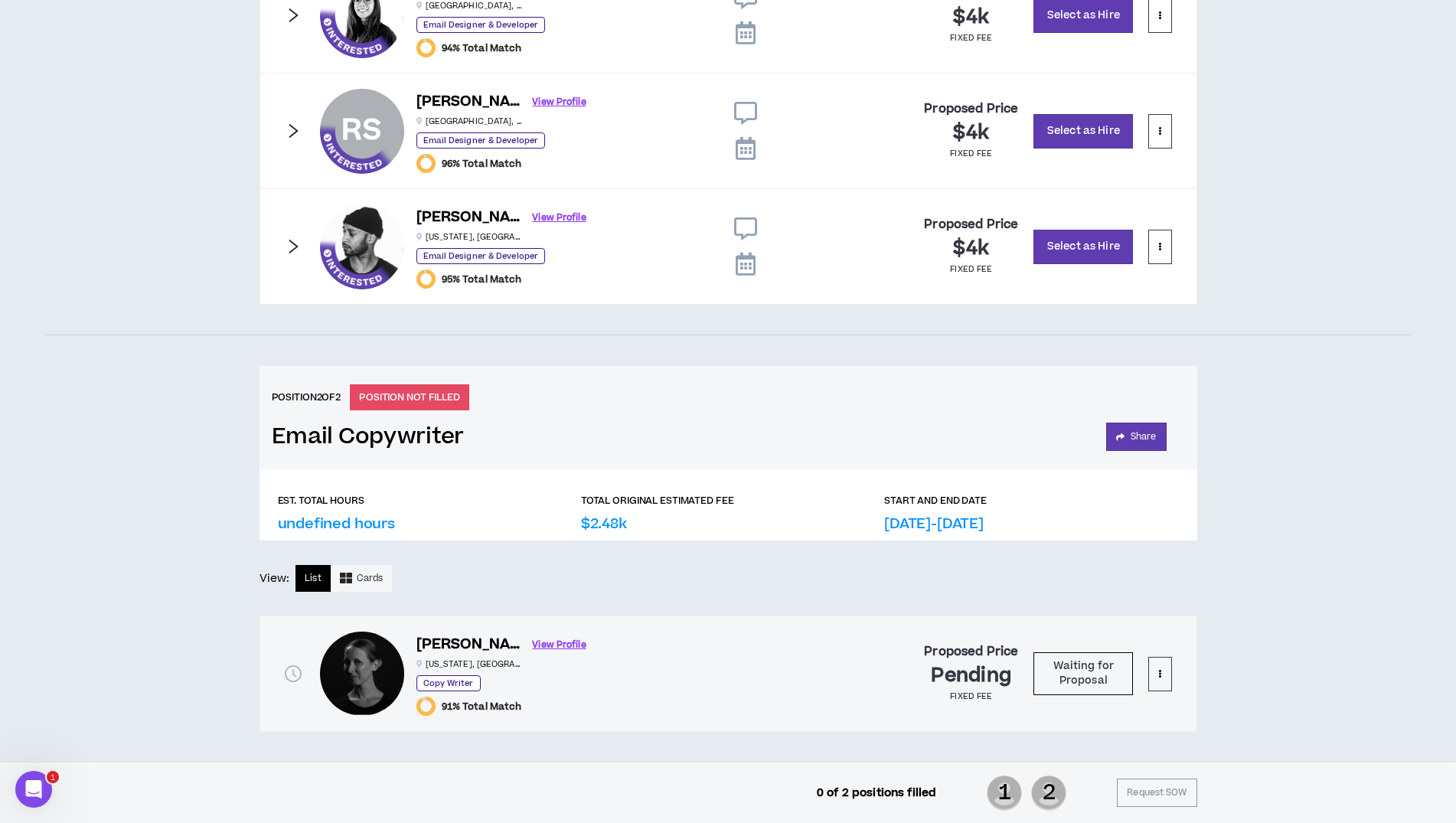 scroll, scrollTop: 1030, scrollLeft: 0, axis: vertical 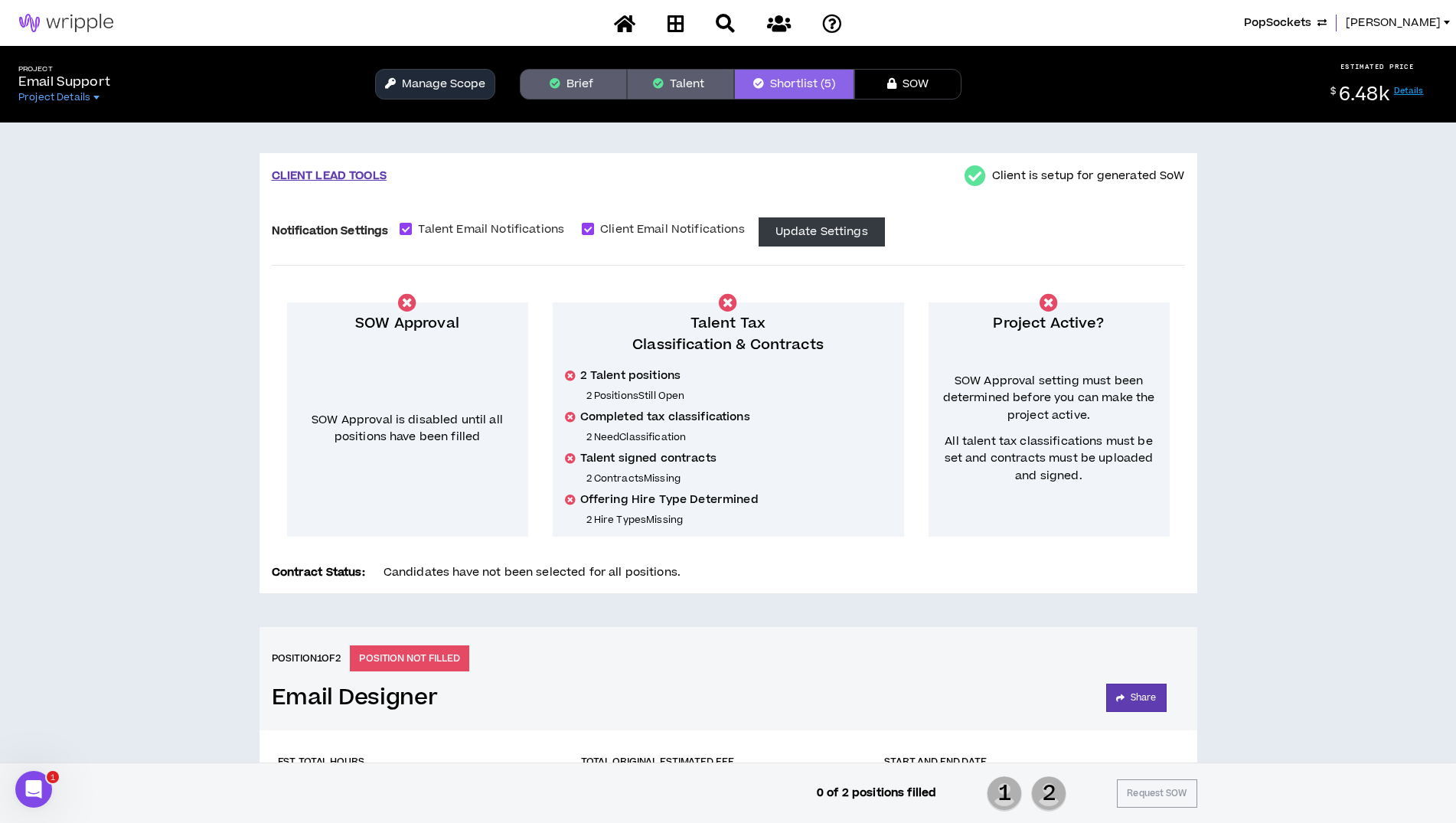 click on "Talent" at bounding box center [681, 84] 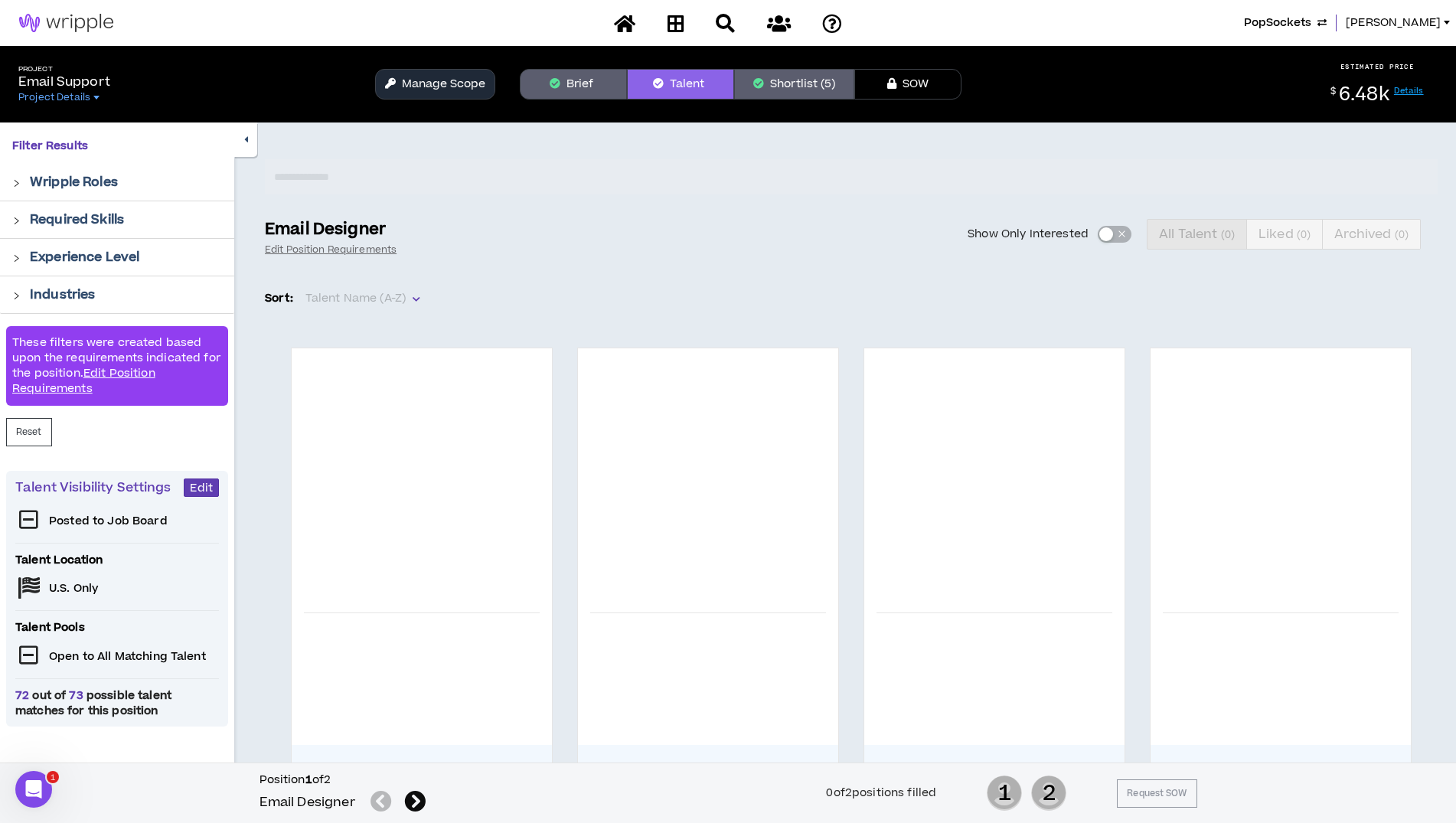 click at bounding box center (415, 802) 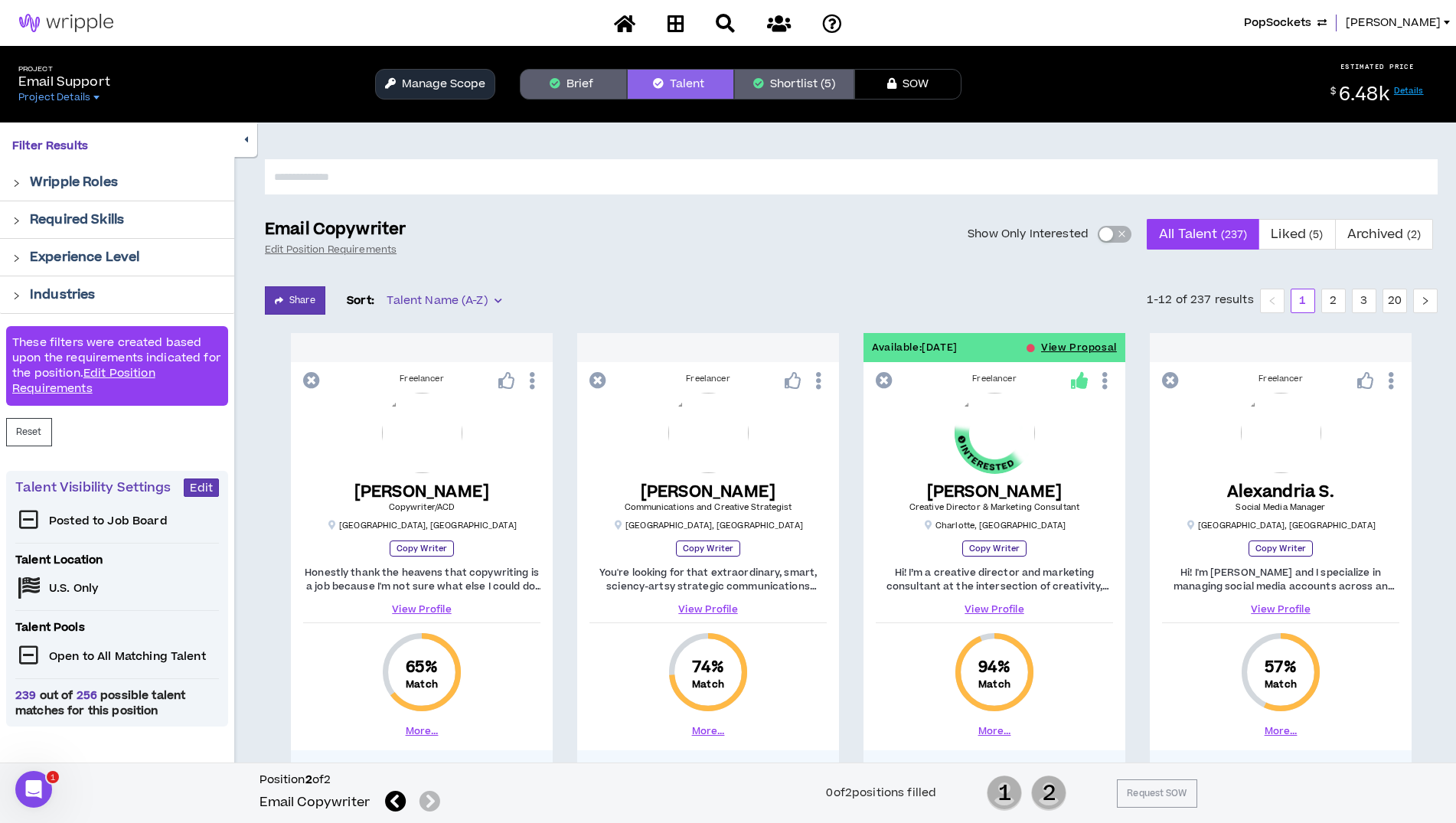click at bounding box center [851, 177] 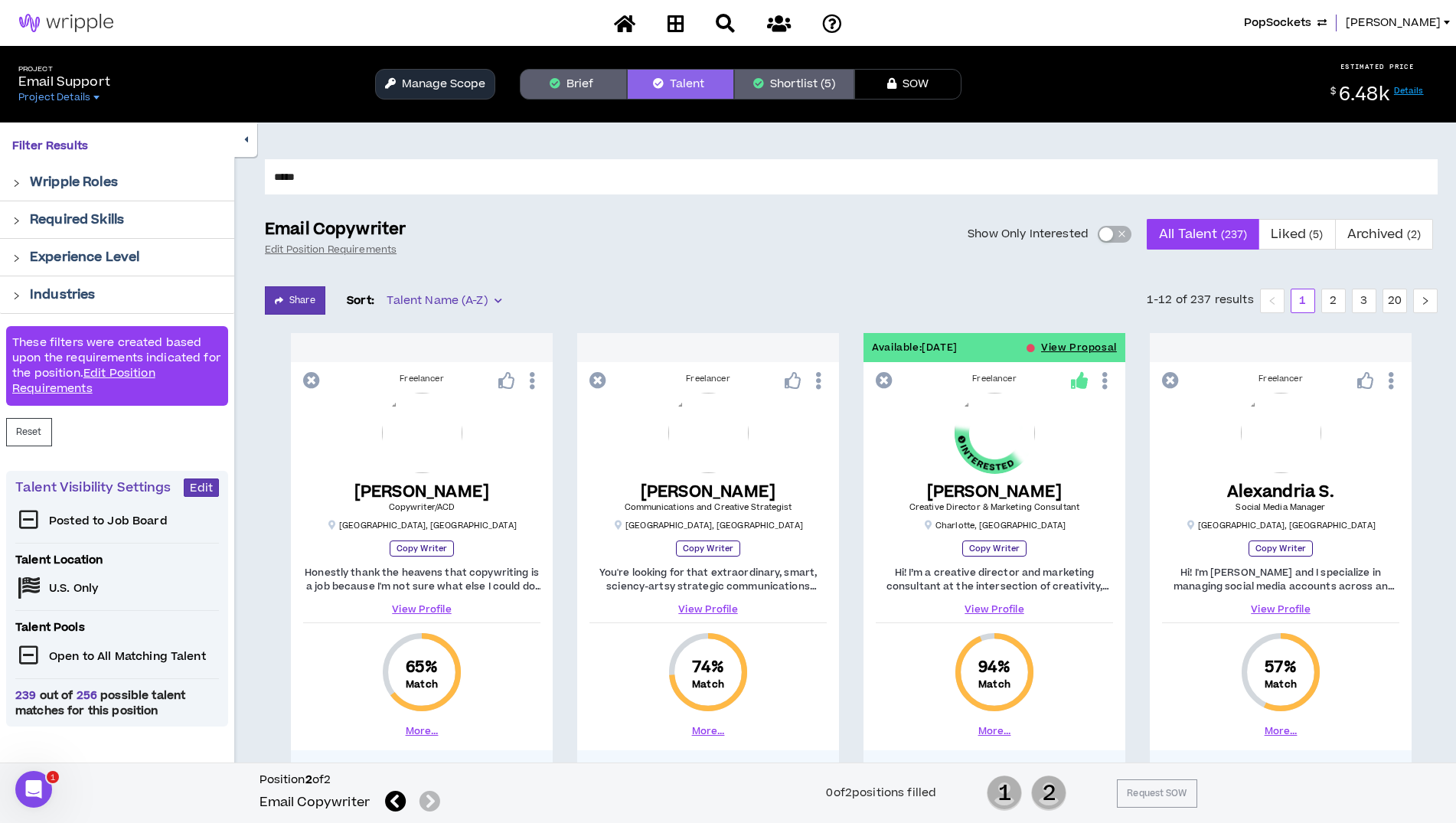 type on "*****" 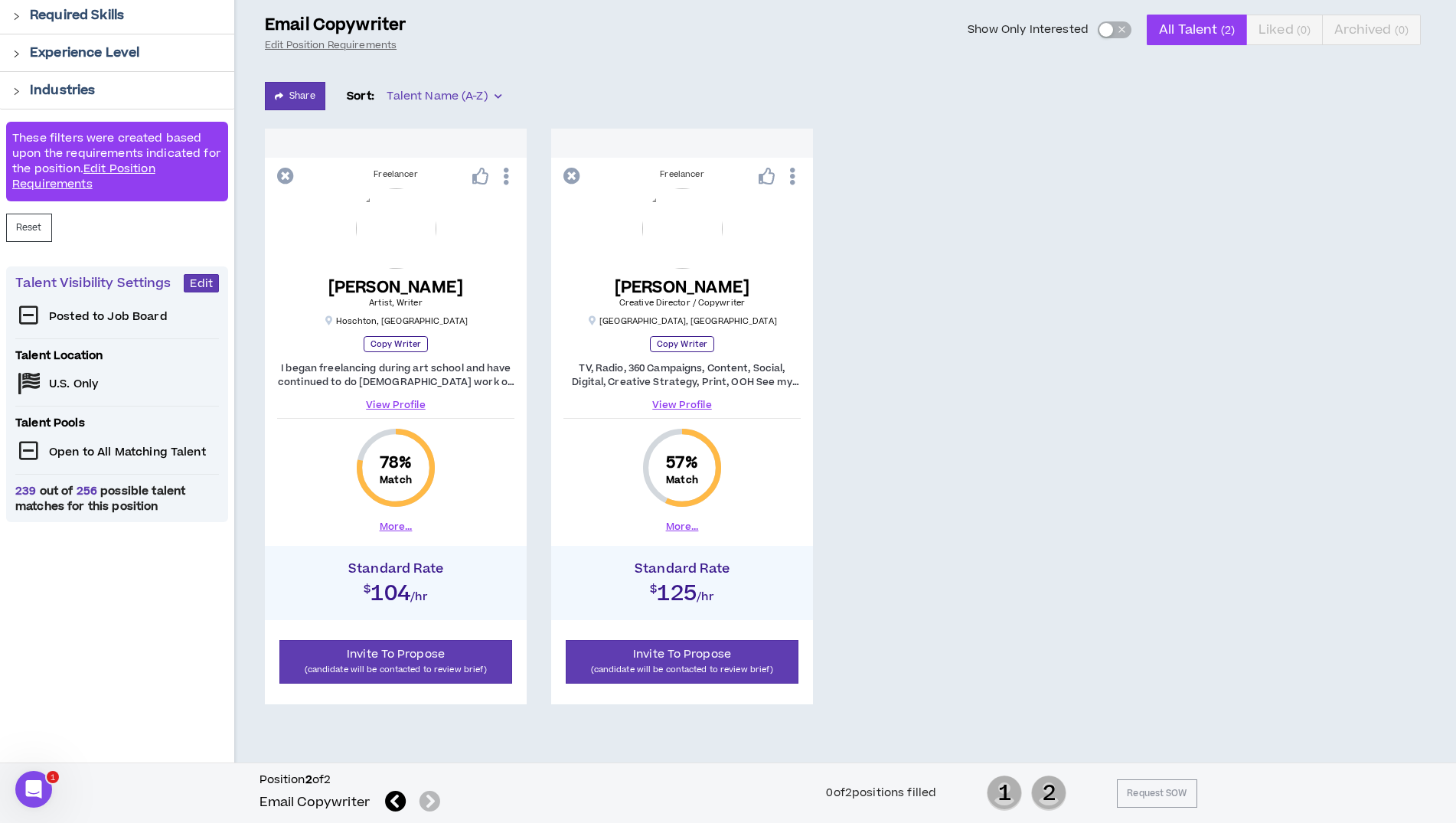 scroll, scrollTop: 212, scrollLeft: 0, axis: vertical 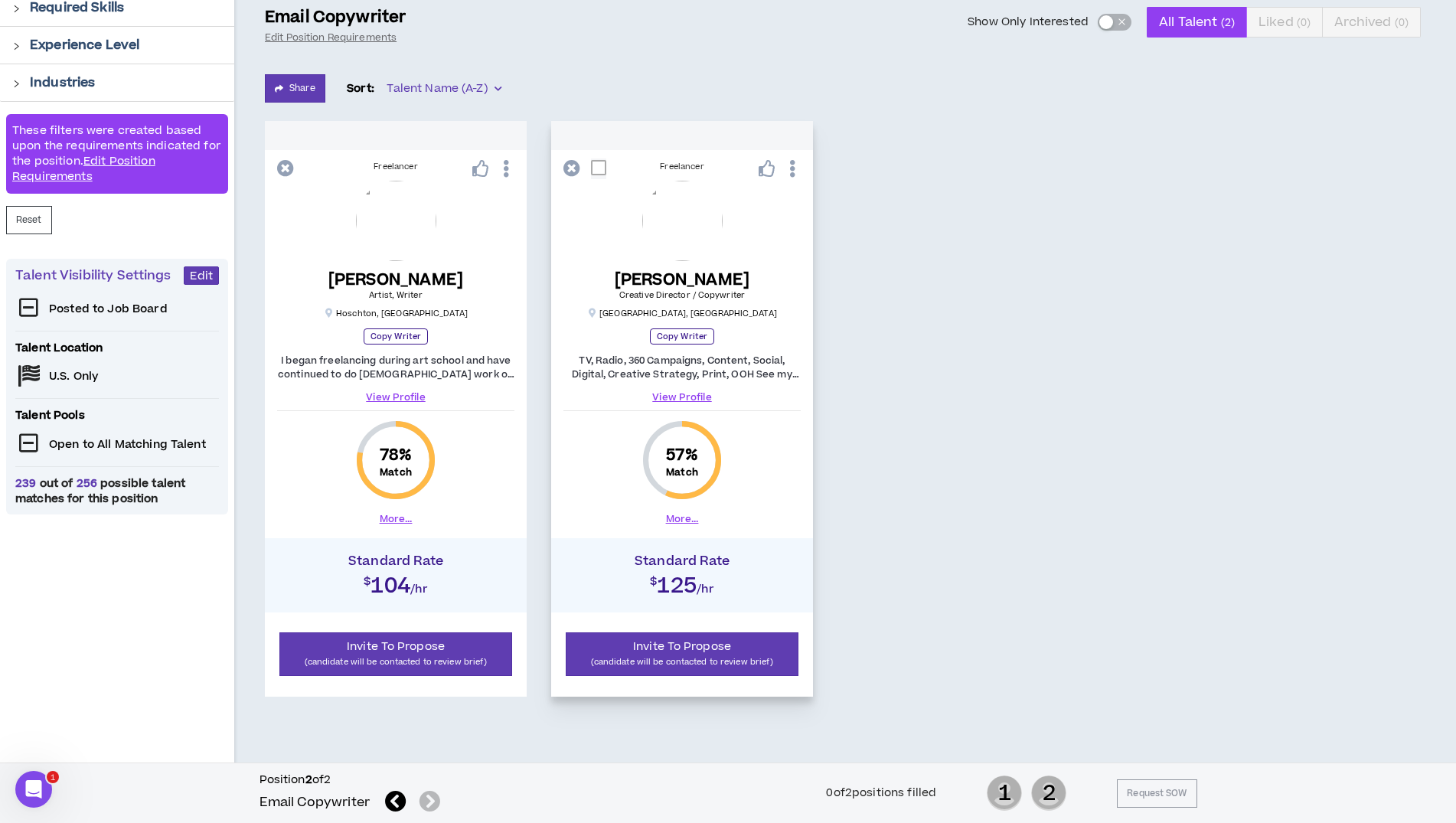 click on "More..." at bounding box center [682, 519] 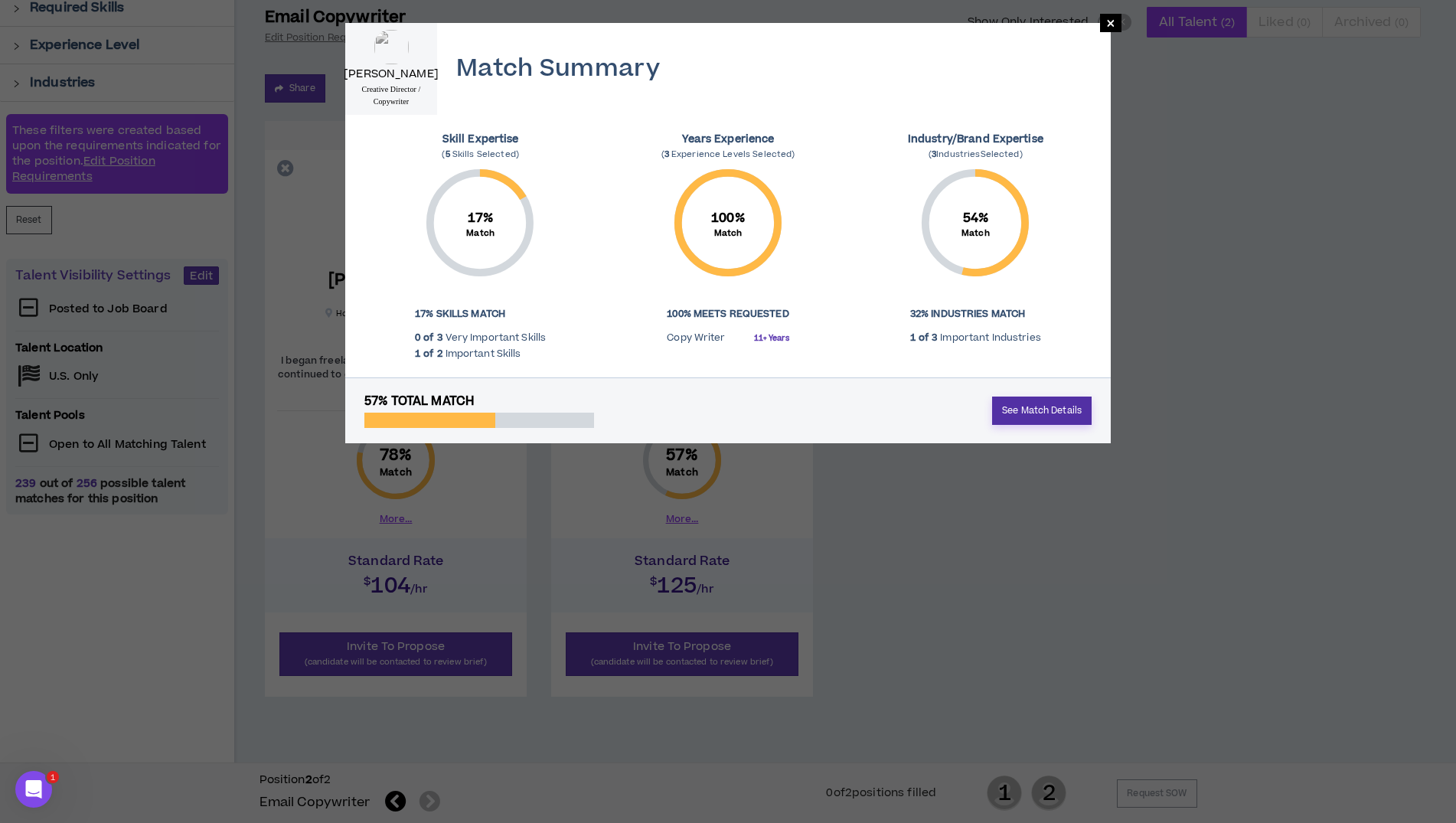 click on "See Match Details" at bounding box center [1042, 410] 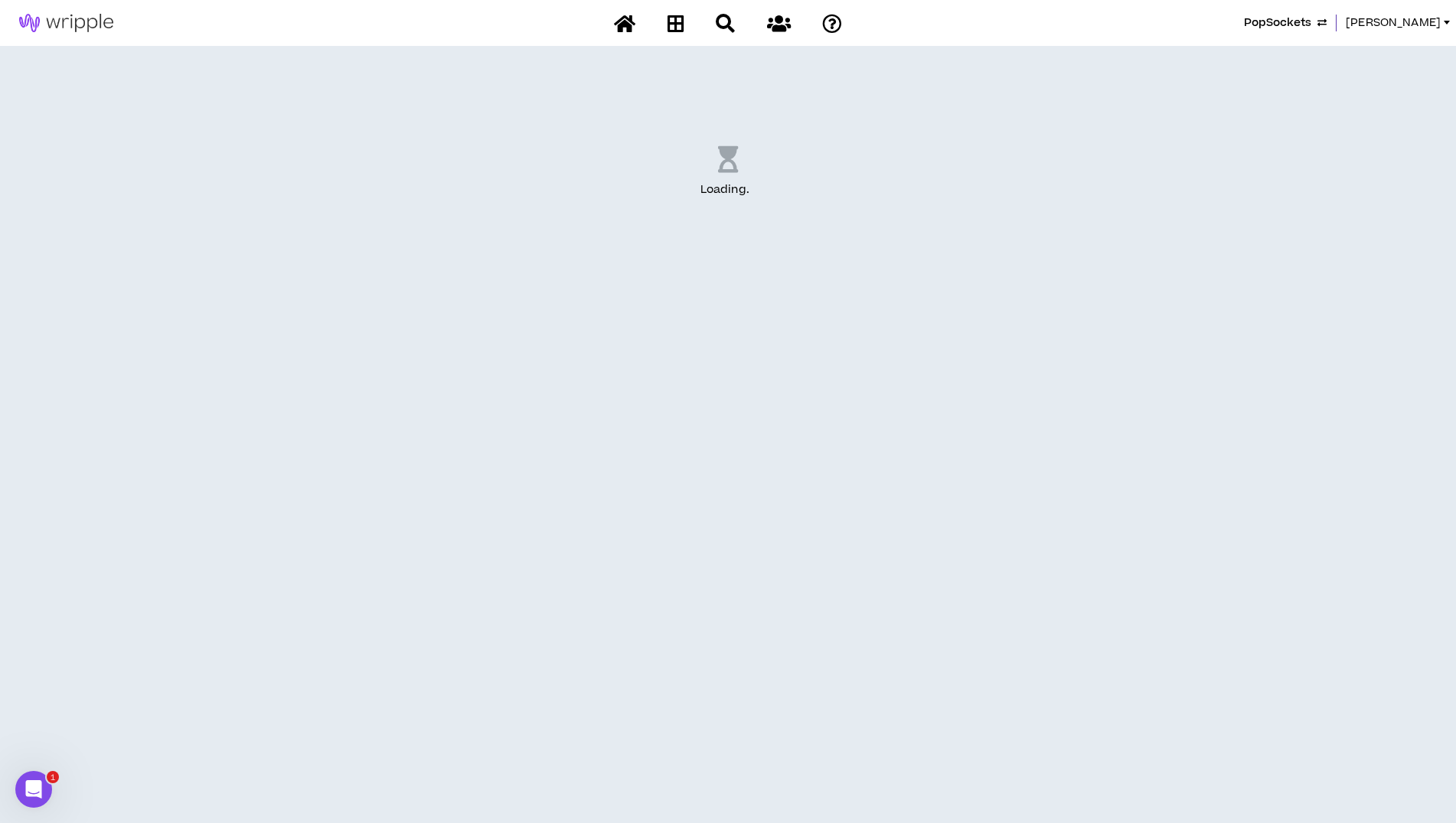 scroll, scrollTop: 0, scrollLeft: 0, axis: both 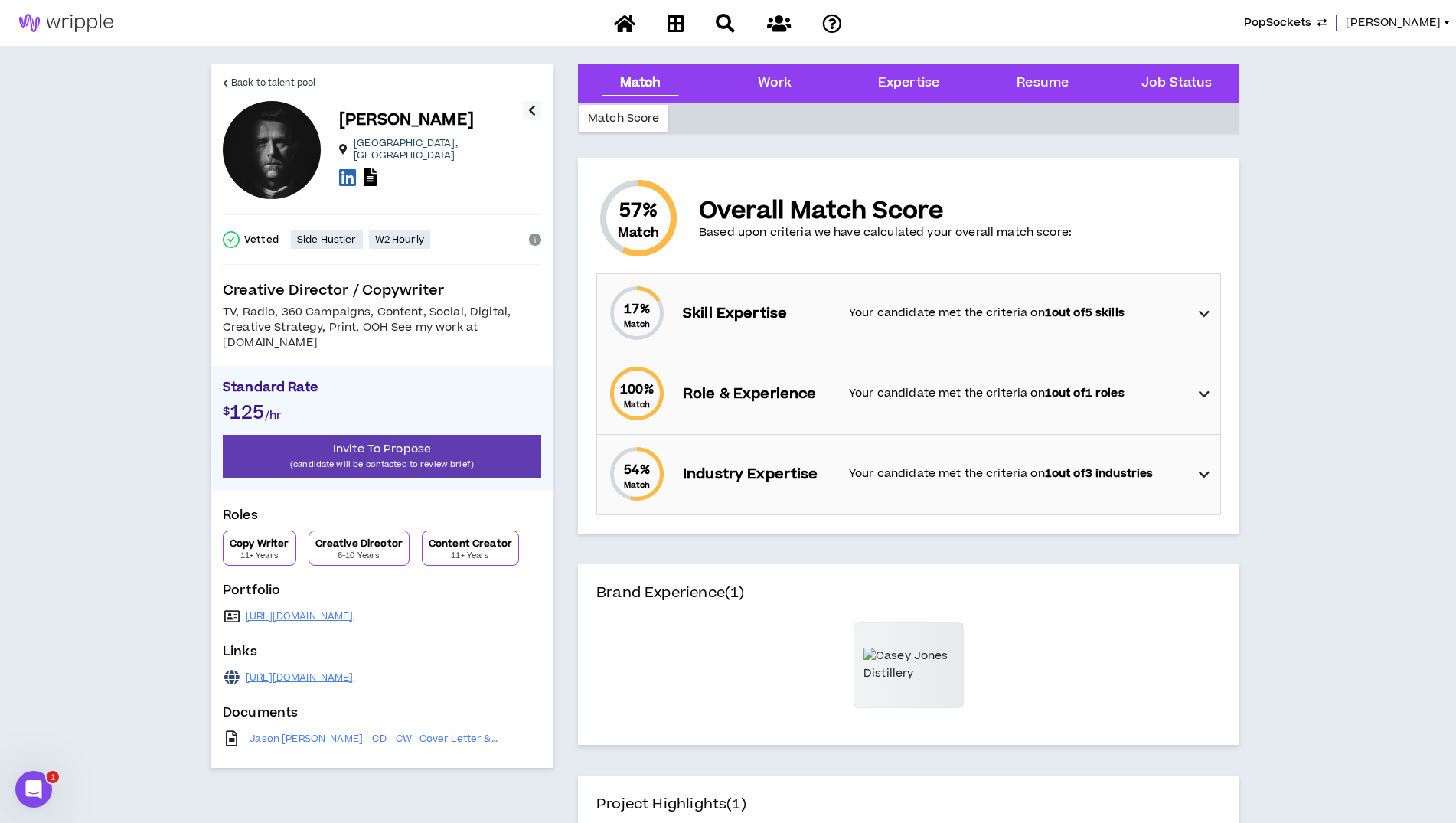 click at bounding box center (1204, 314) 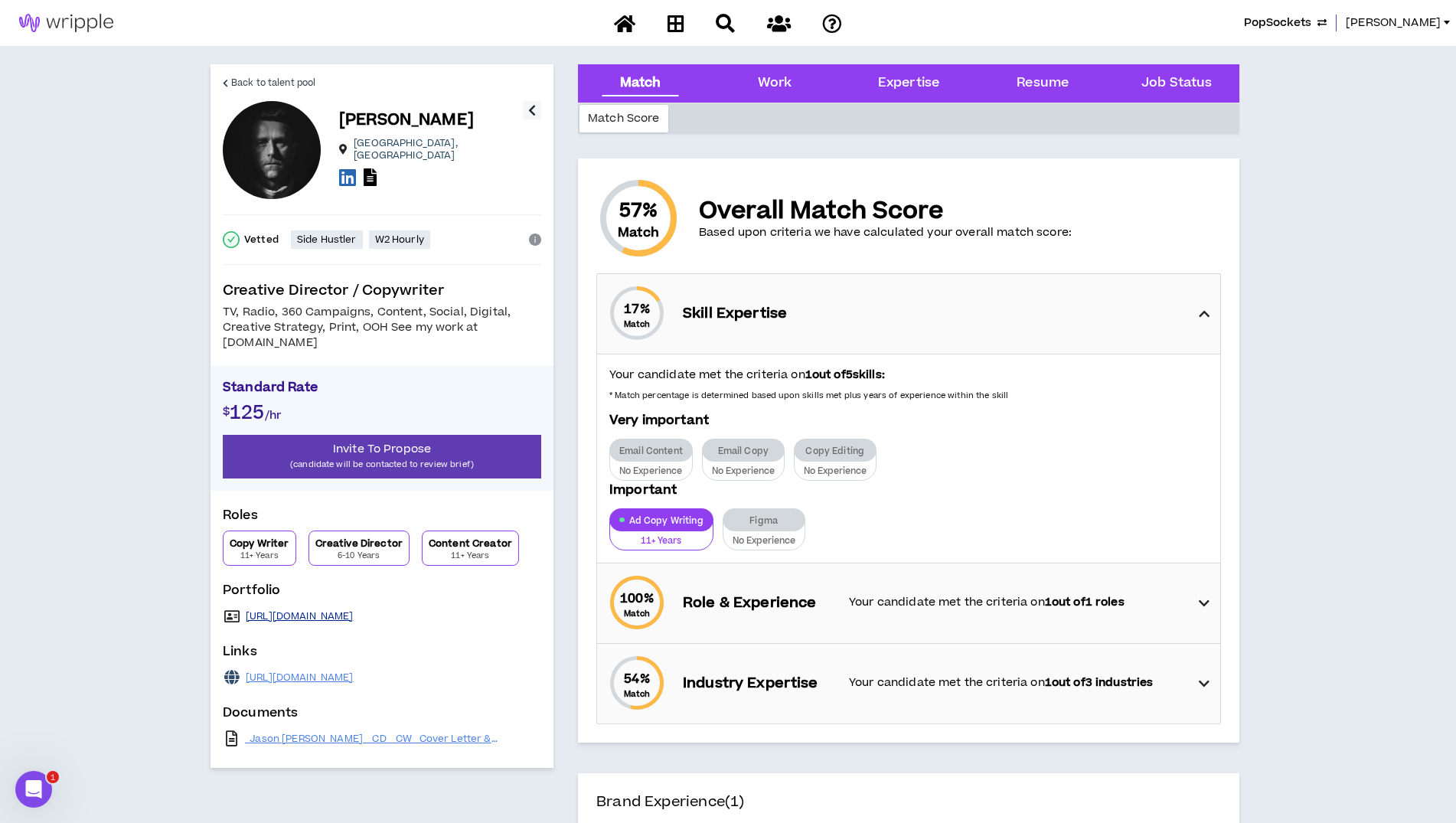 click on "[URL][DOMAIN_NAME]" at bounding box center [299, 616] 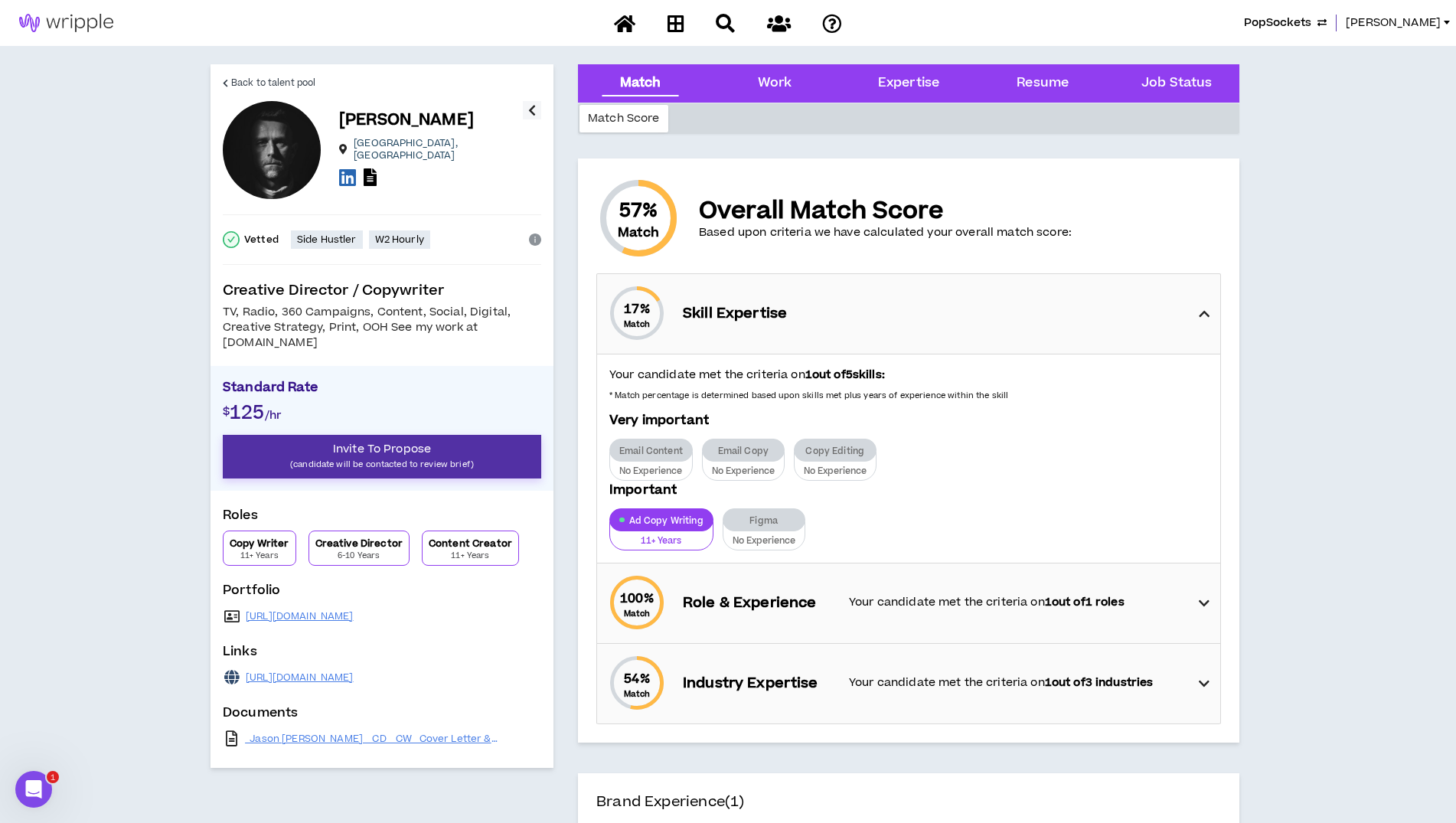 click on "(candidate will be contacted to review brief)" at bounding box center (382, 464) 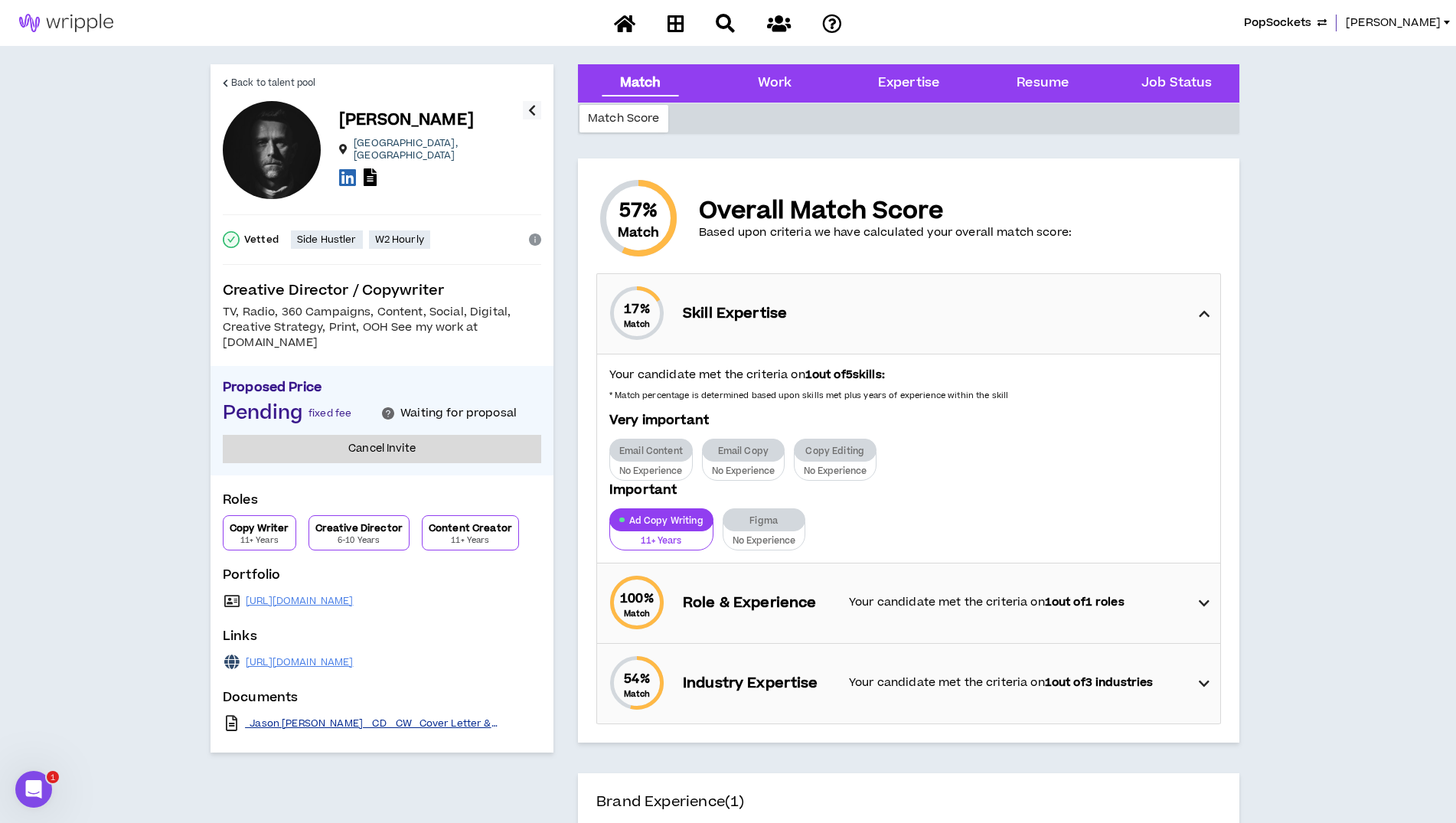 click on "_Jason [PERSON_NAME] _ CD _ CW_  Cover Letter & Resume.pdf" at bounding box center [393, 723] 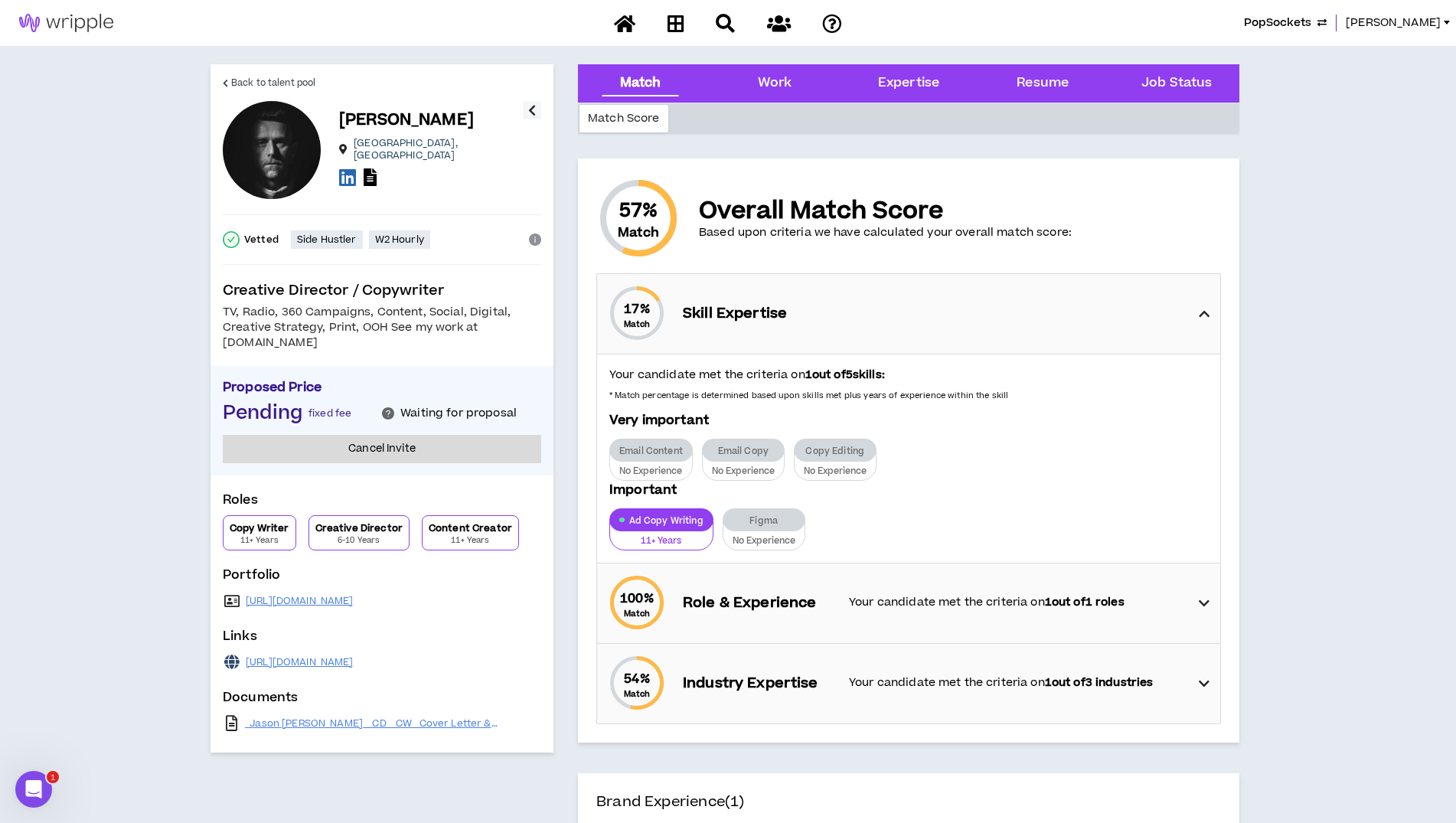 click on "Back to talent pool [PERSON_NAME] Vestavia Hills , [GEOGRAPHIC_DATA] Vetted Side Hustler W2 Hourly Creative Director / Copywriter TV, Radio, 360 Campaigns, Content, Social, Digital, Creative Strategy, Print, OOH
See my work at [DOMAIN_NAME] Proposed Price Pending fixed fee Waiting for proposal Cancel Invite Roles Copy Writer 11+ Years Creative Director 6-10 Years Content Creator 11+ Years Portfolio [URL][DOMAIN_NAME] Links [URL][DOMAIN_NAME] Documents _Jason [PERSON_NAME] _ CD _ CW_  Cover Letter & Resume.pdf Back to talent pool [PERSON_NAME] Vestavia Hills , AL Vetted Side Hustler W2 Hourly Creative Director / Copywriter TV, Radio, 360 Campaigns, Content, Social, Digital, Creative Strategy, Print, OOH
See my work at [DOMAIN_NAME] Proposed Price Pending fixed fee Waiting for proposal Cancel Invite Roles Copy Writer 11+ Years Creative Director 6-10 Years Content Creator 11+ Years Portfolio [URL][DOMAIN_NAME] Links [URL][DOMAIN_NAME] Documents _Jason [PERSON_NAME] _ CD _ CW_  Cover Letter & Resume.pdf Match Work %" at bounding box center [728, 1671] 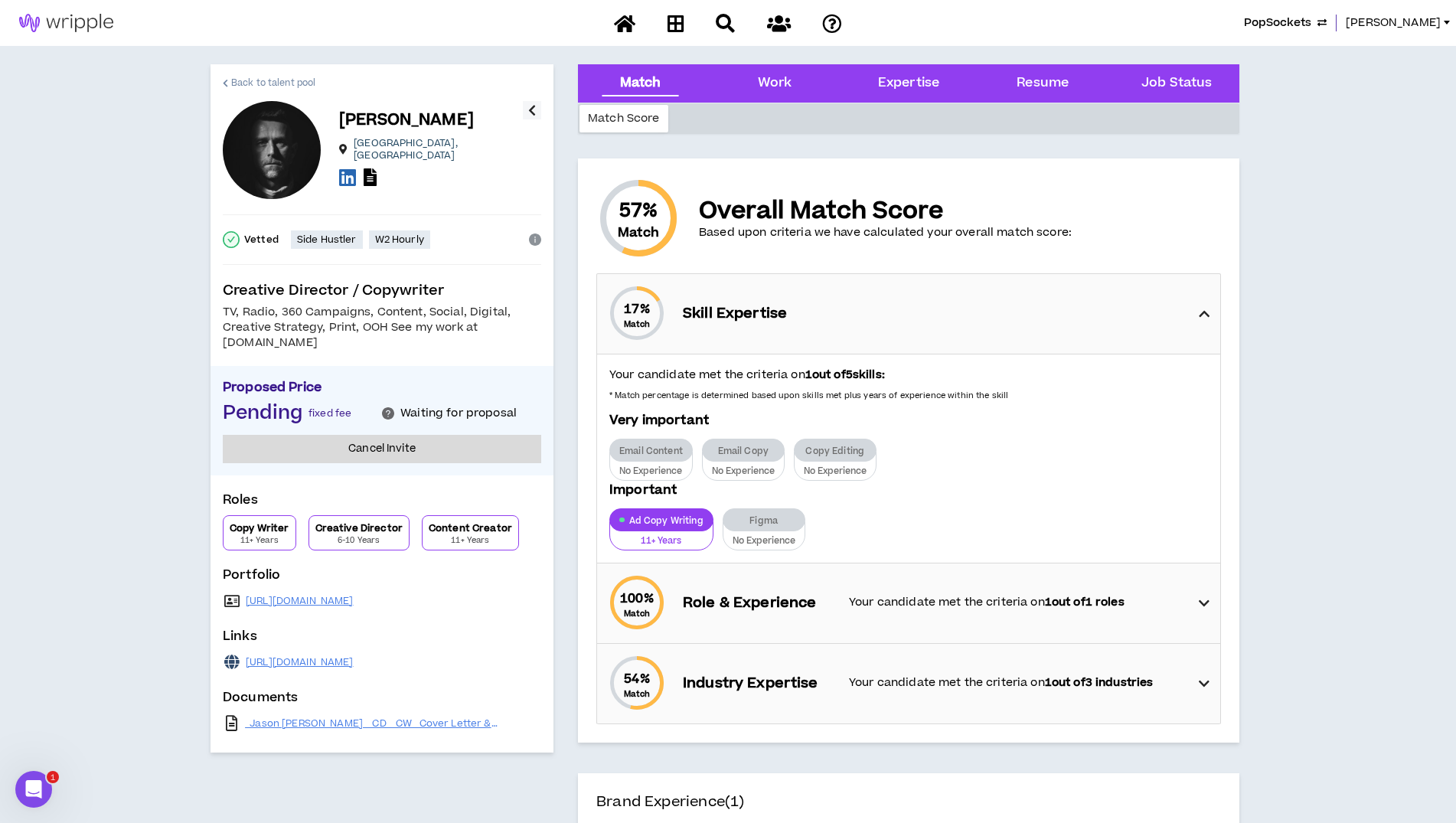 click on "Back to talent pool" at bounding box center [273, 83] 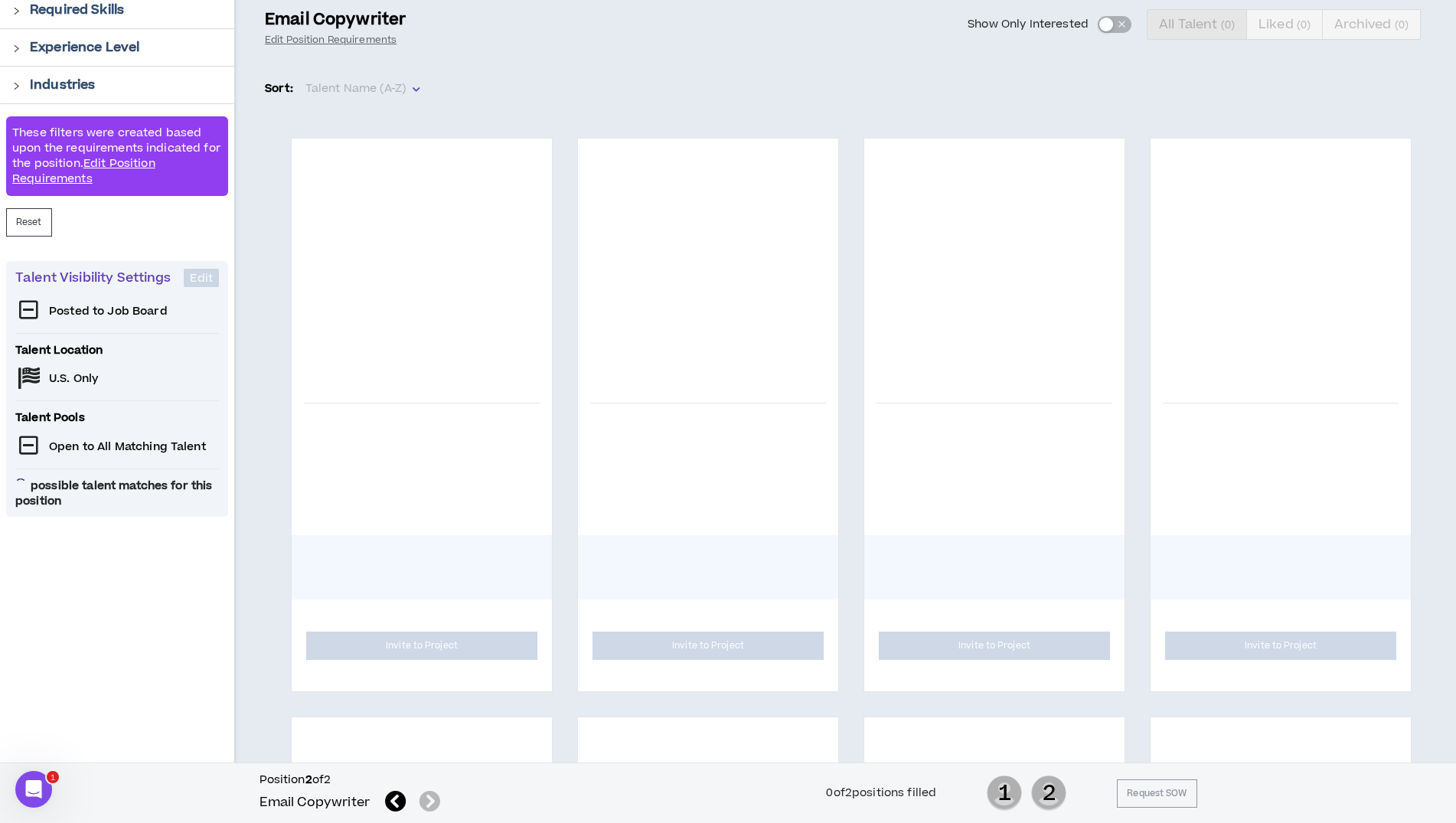 scroll, scrollTop: 212, scrollLeft: 0, axis: vertical 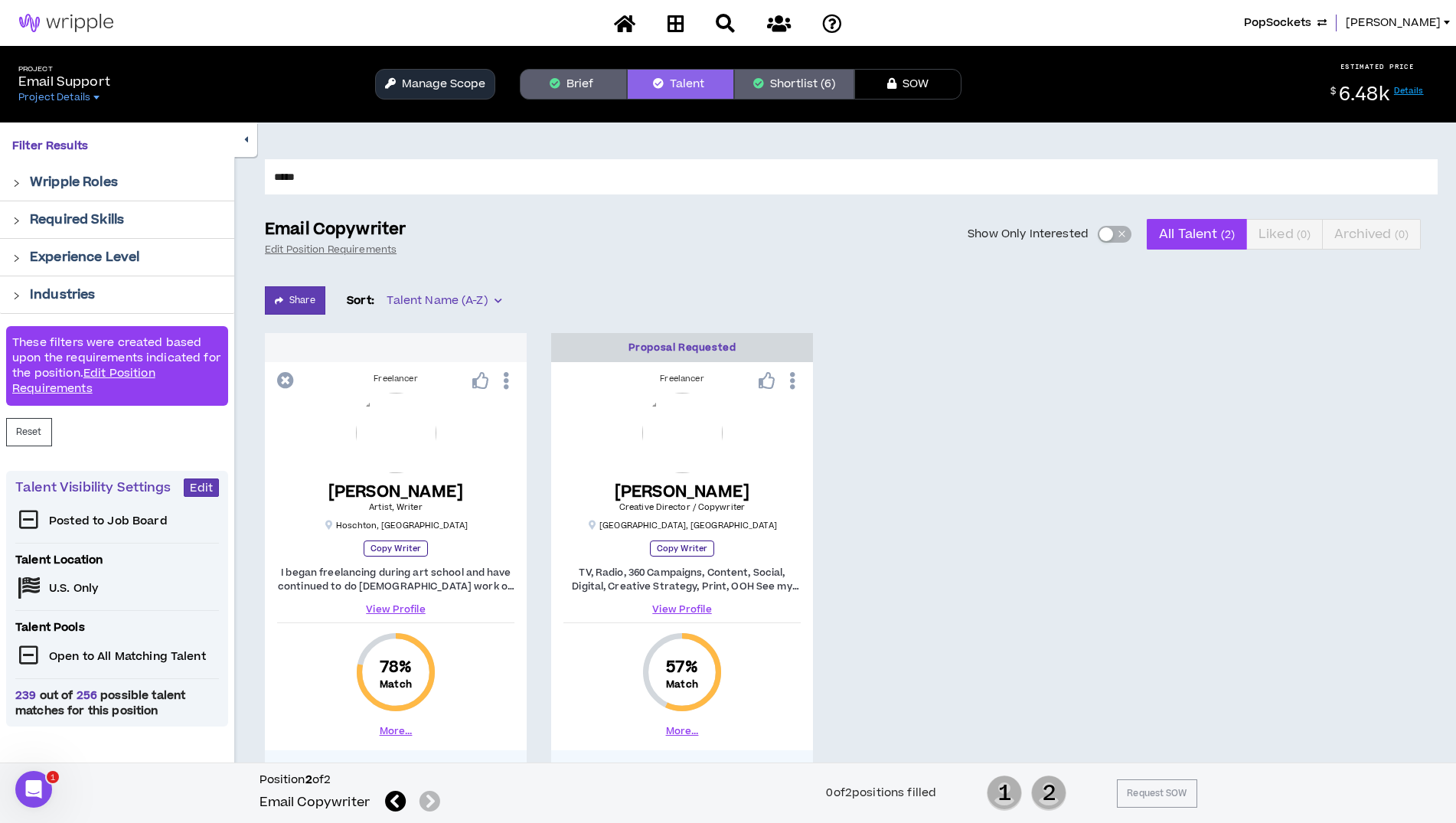 click on "Shortlist   (6)" at bounding box center (794, 84) 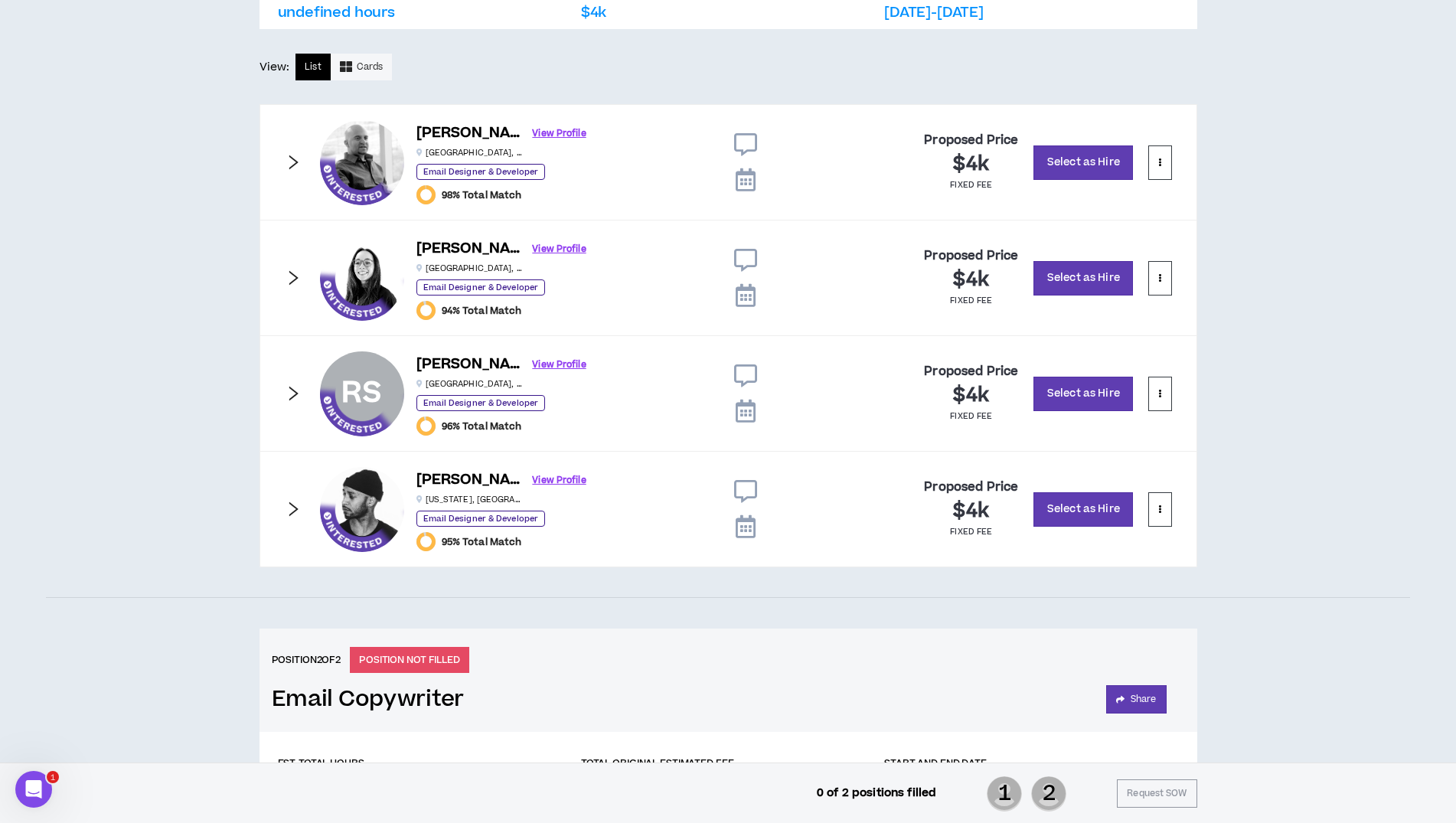 scroll, scrollTop: 1145, scrollLeft: 0, axis: vertical 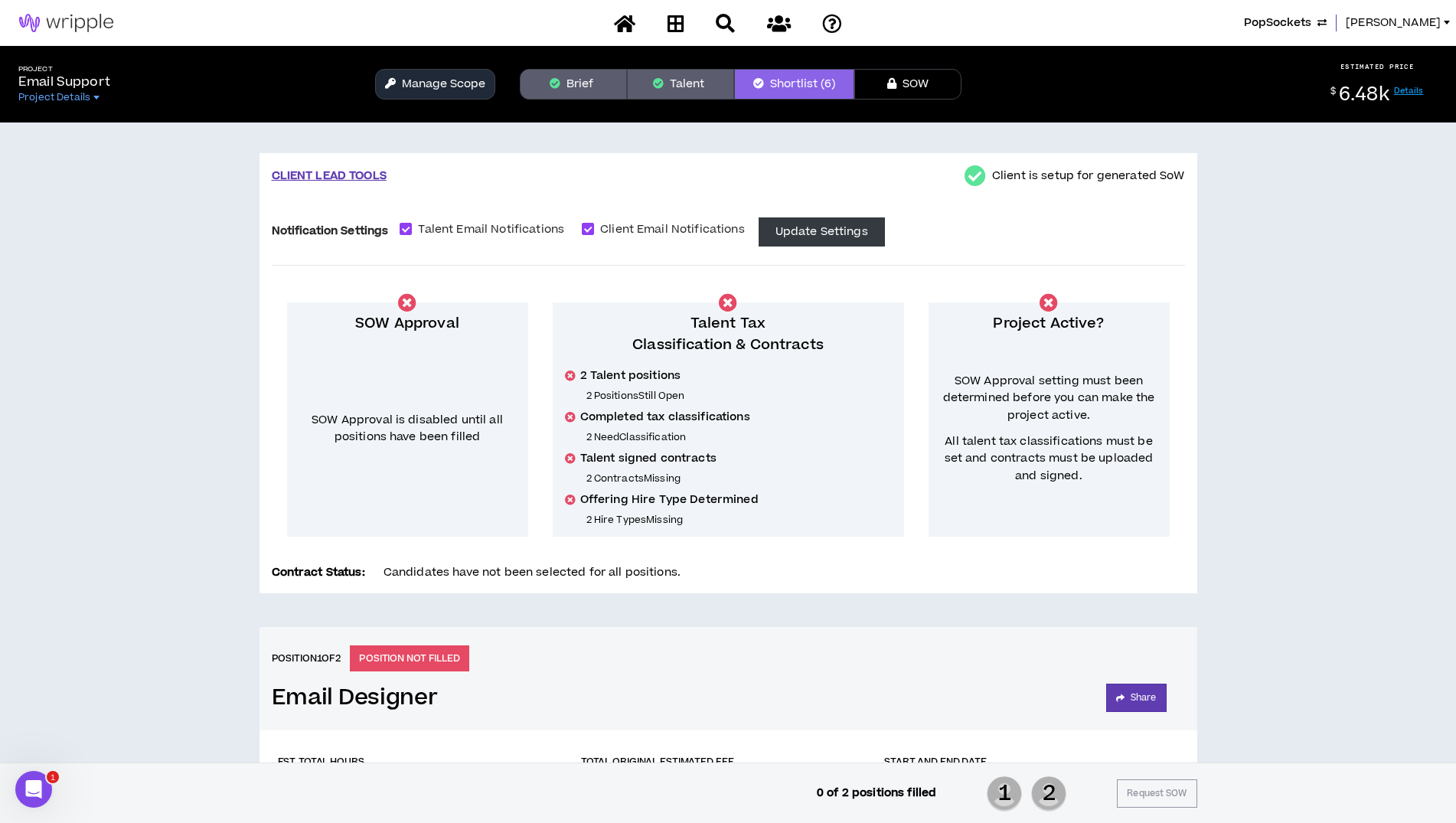 click on "PopSockets" at bounding box center (1278, 23) 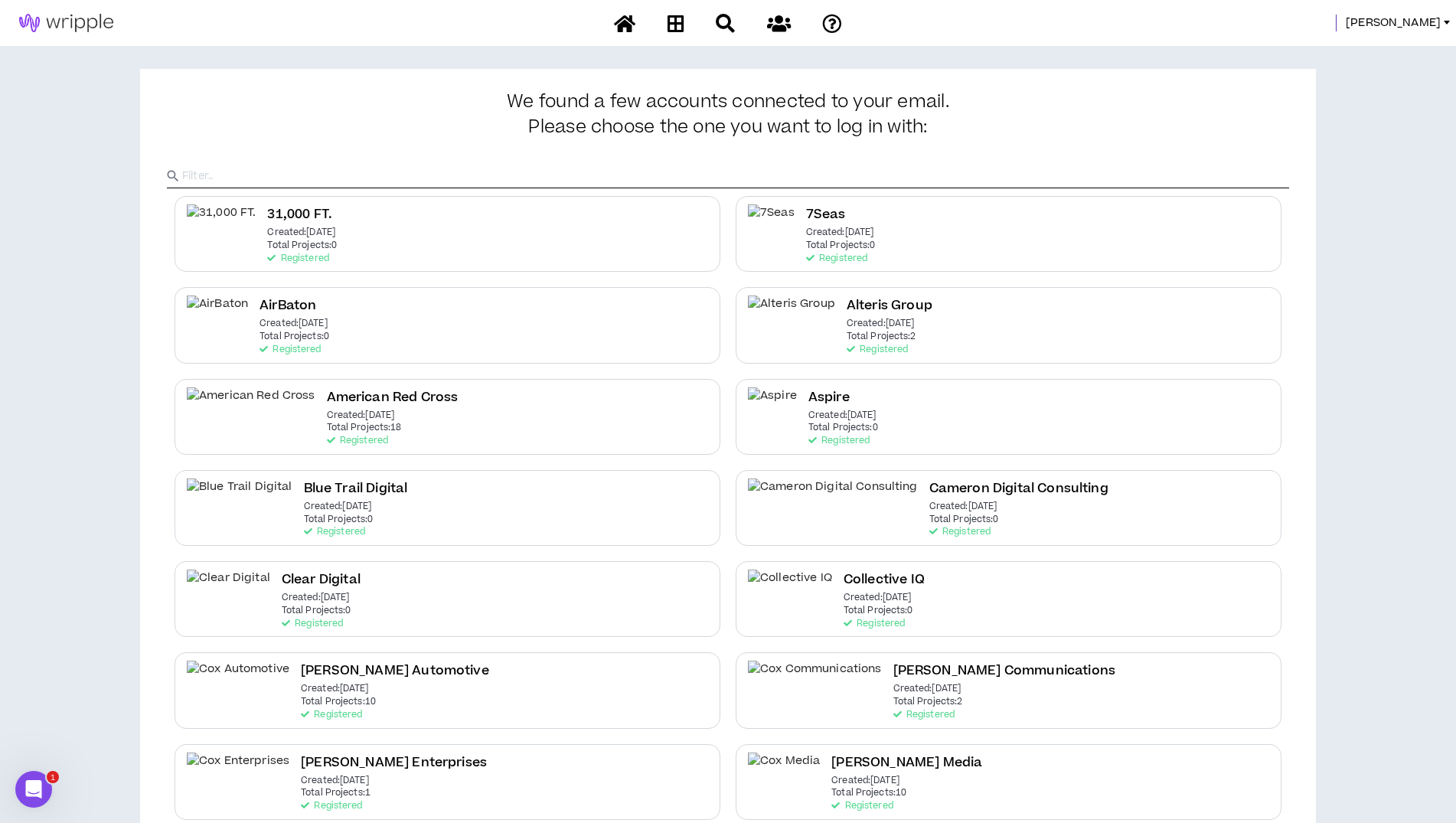 click at bounding box center (736, 176) 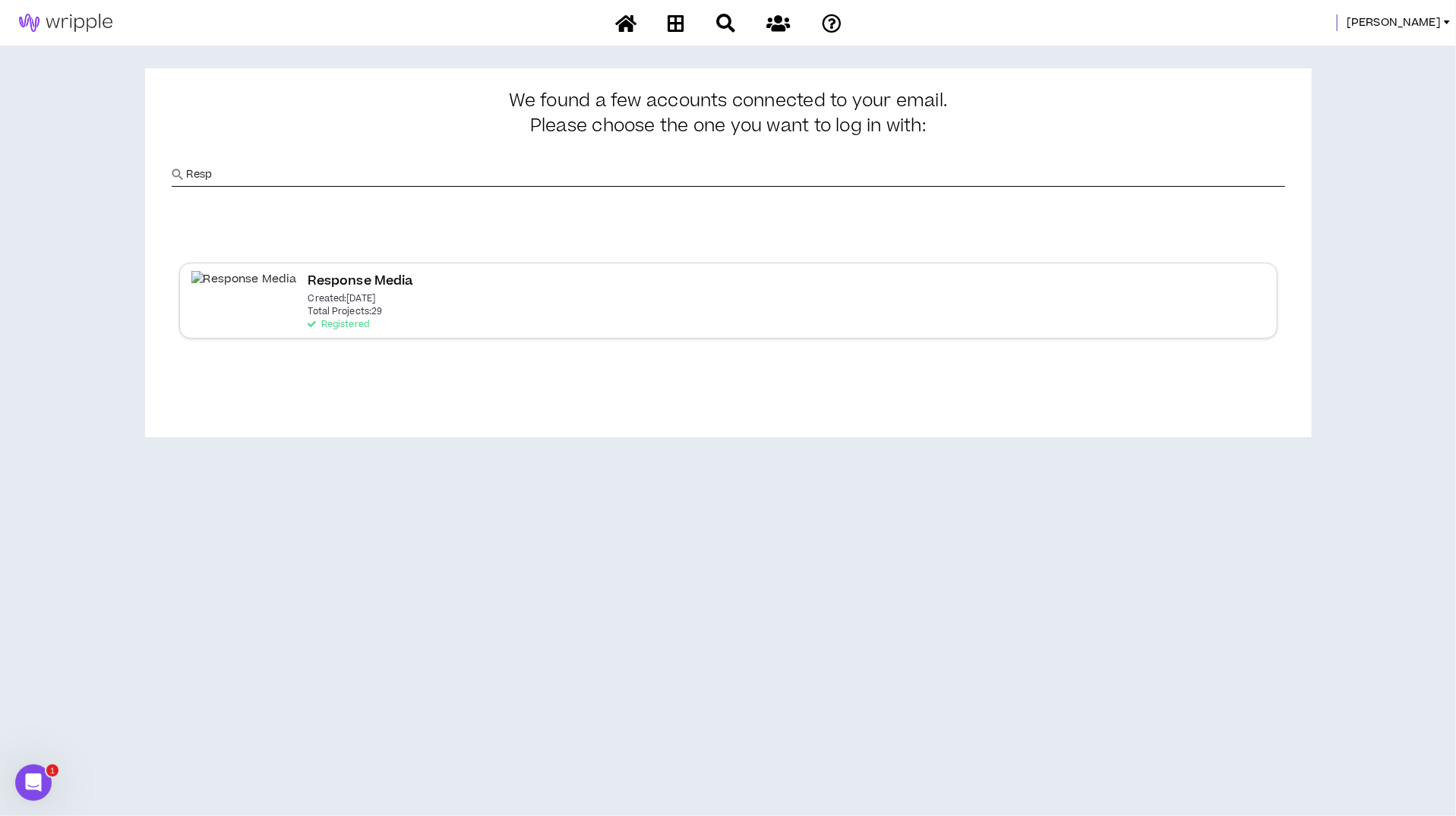 type on "Resp" 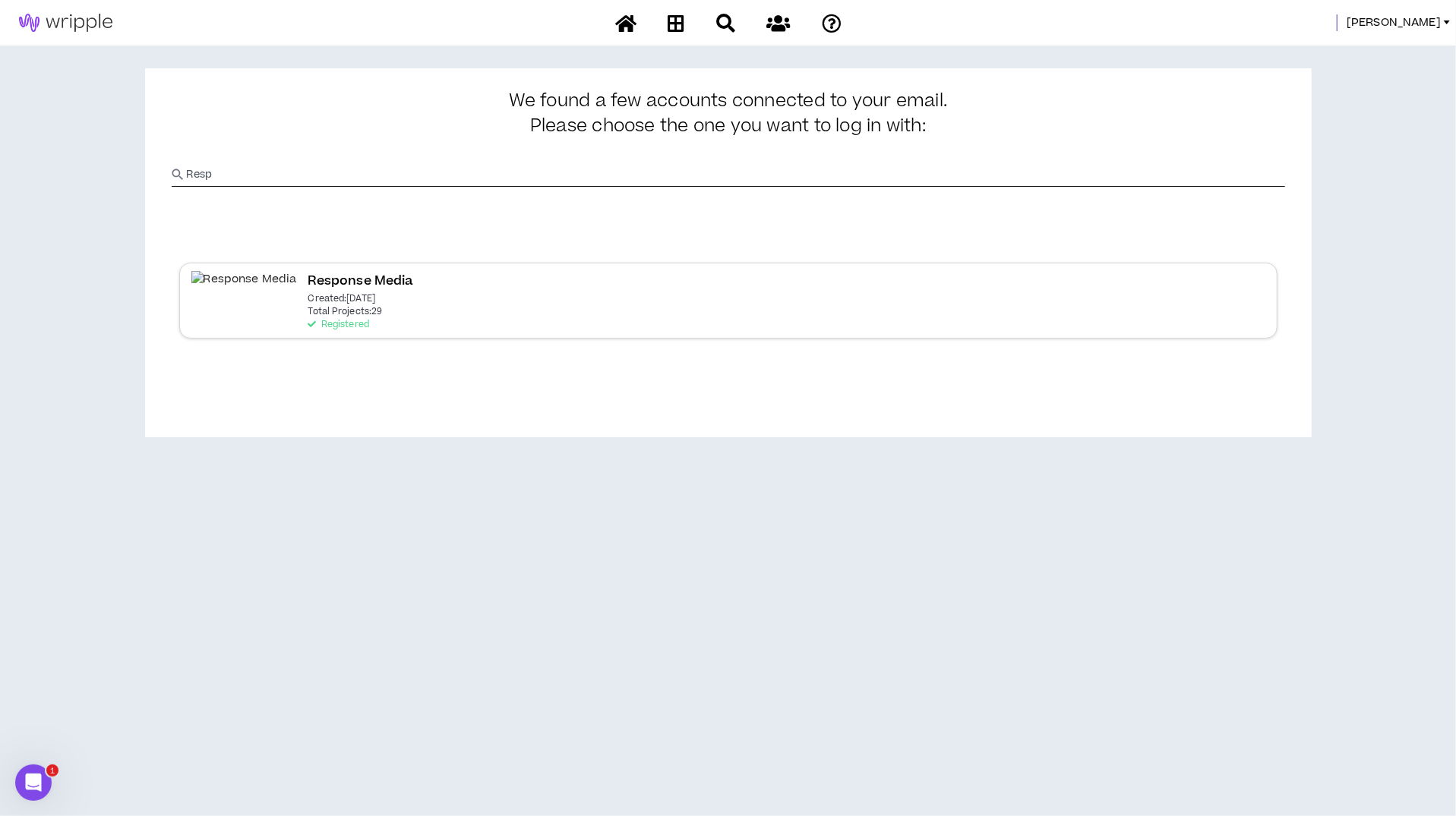 click on "Response Media Created:  Jan 24 2022 Total Projects:  29    Registered" at bounding box center [728, 300] 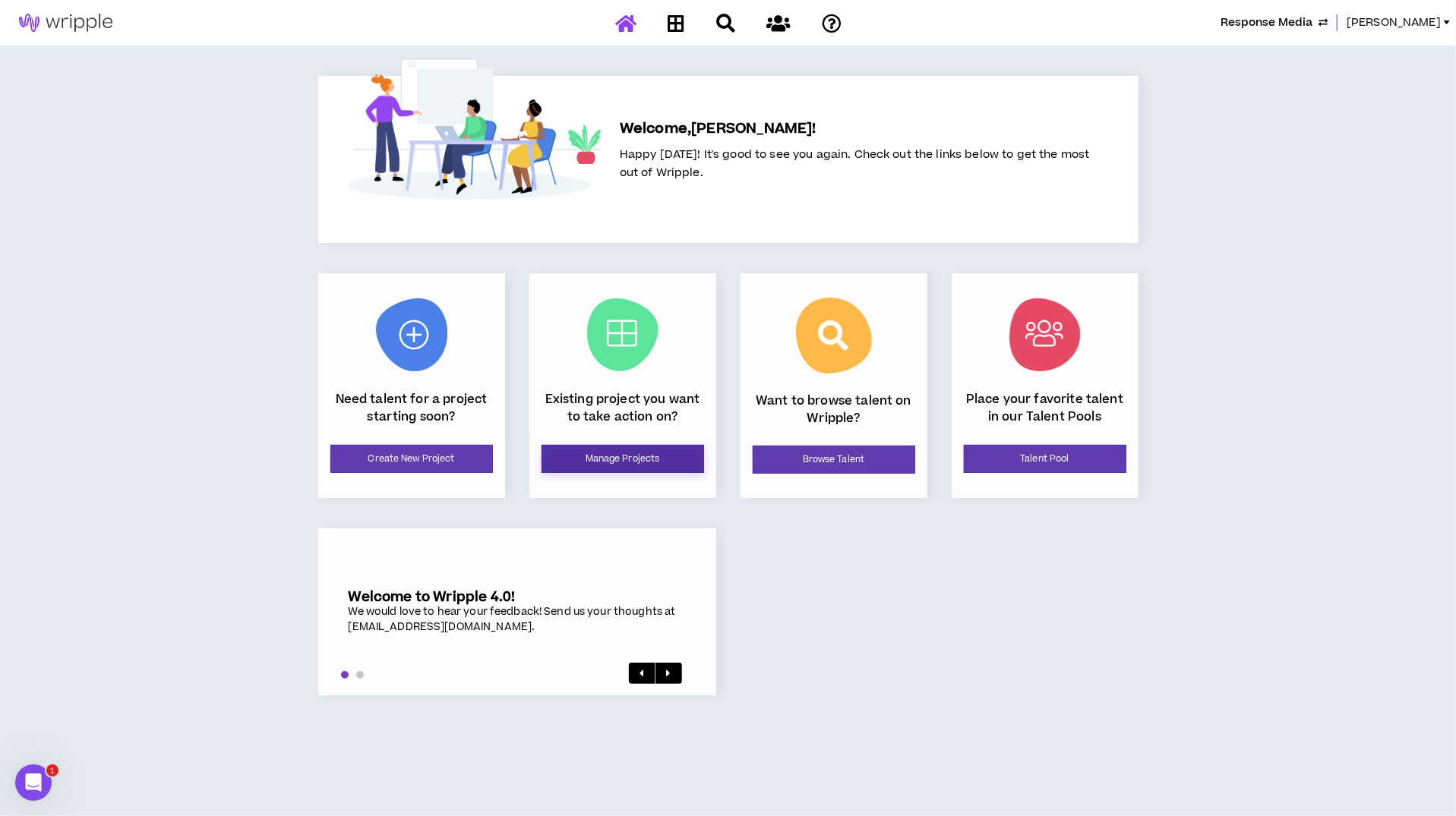 click on "Manage Projects" at bounding box center (623, 458) 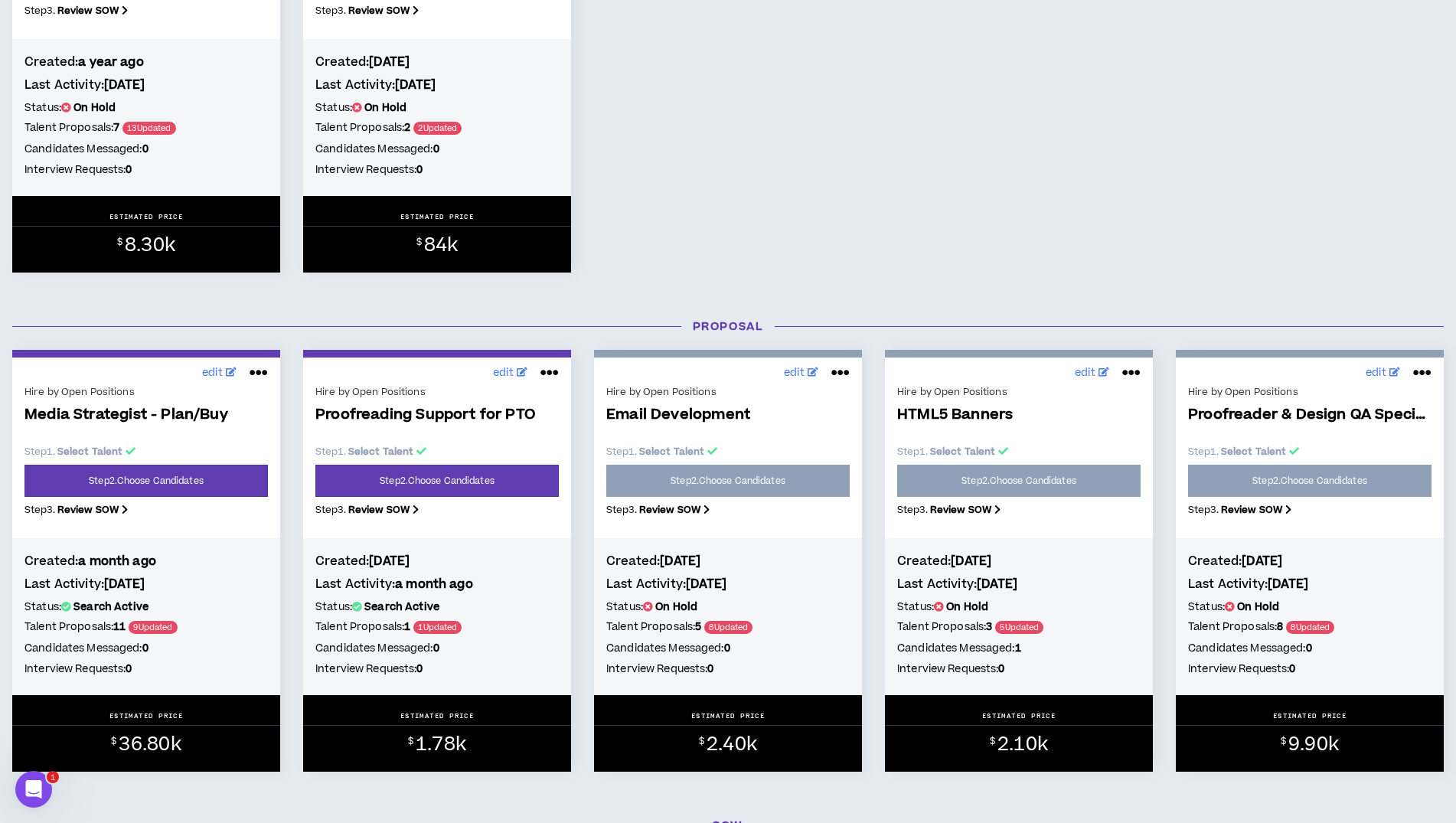 scroll, scrollTop: 452, scrollLeft: 0, axis: vertical 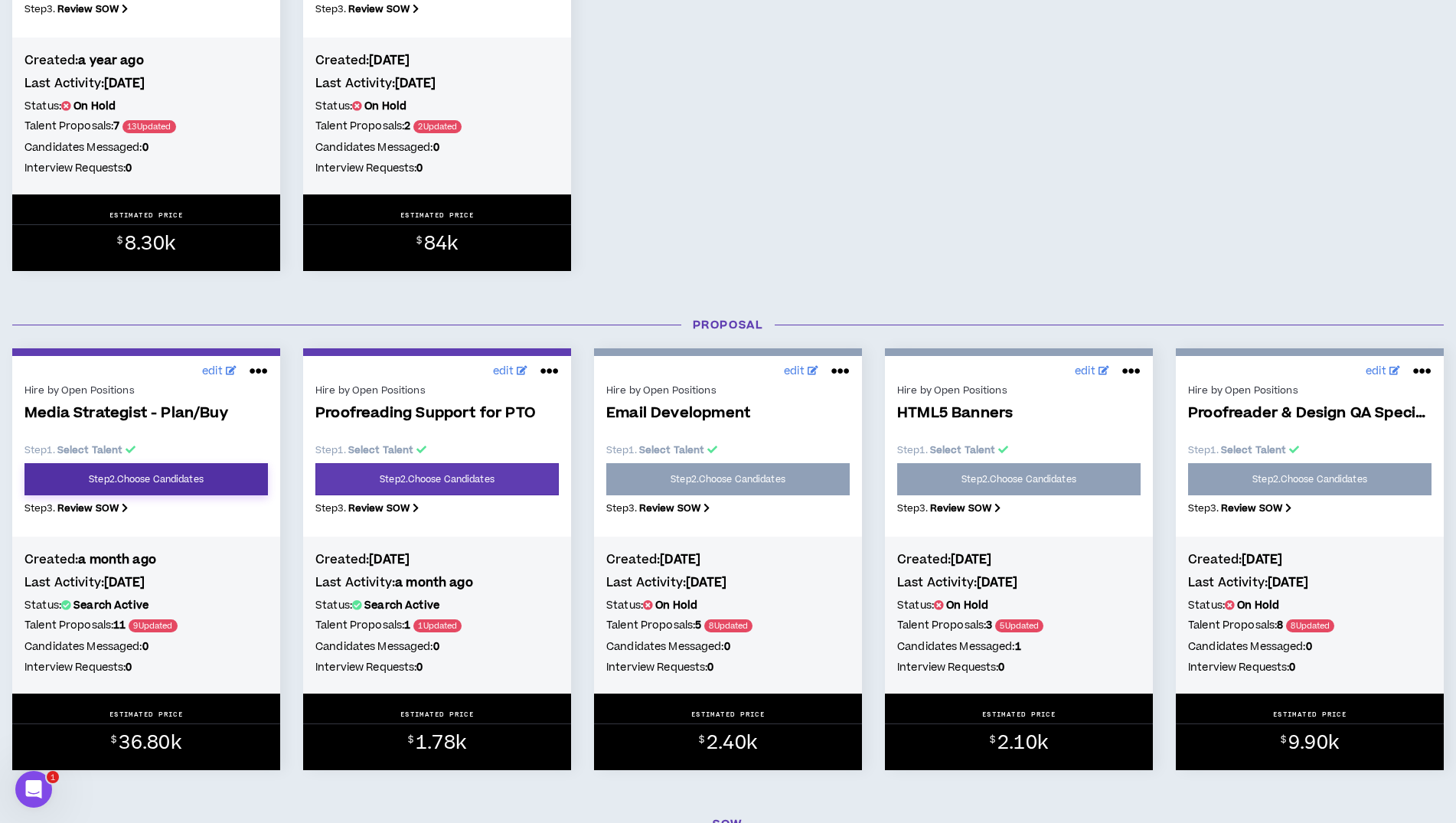 click on "Step  2 .  Choose Candidates" at bounding box center [146, 479] 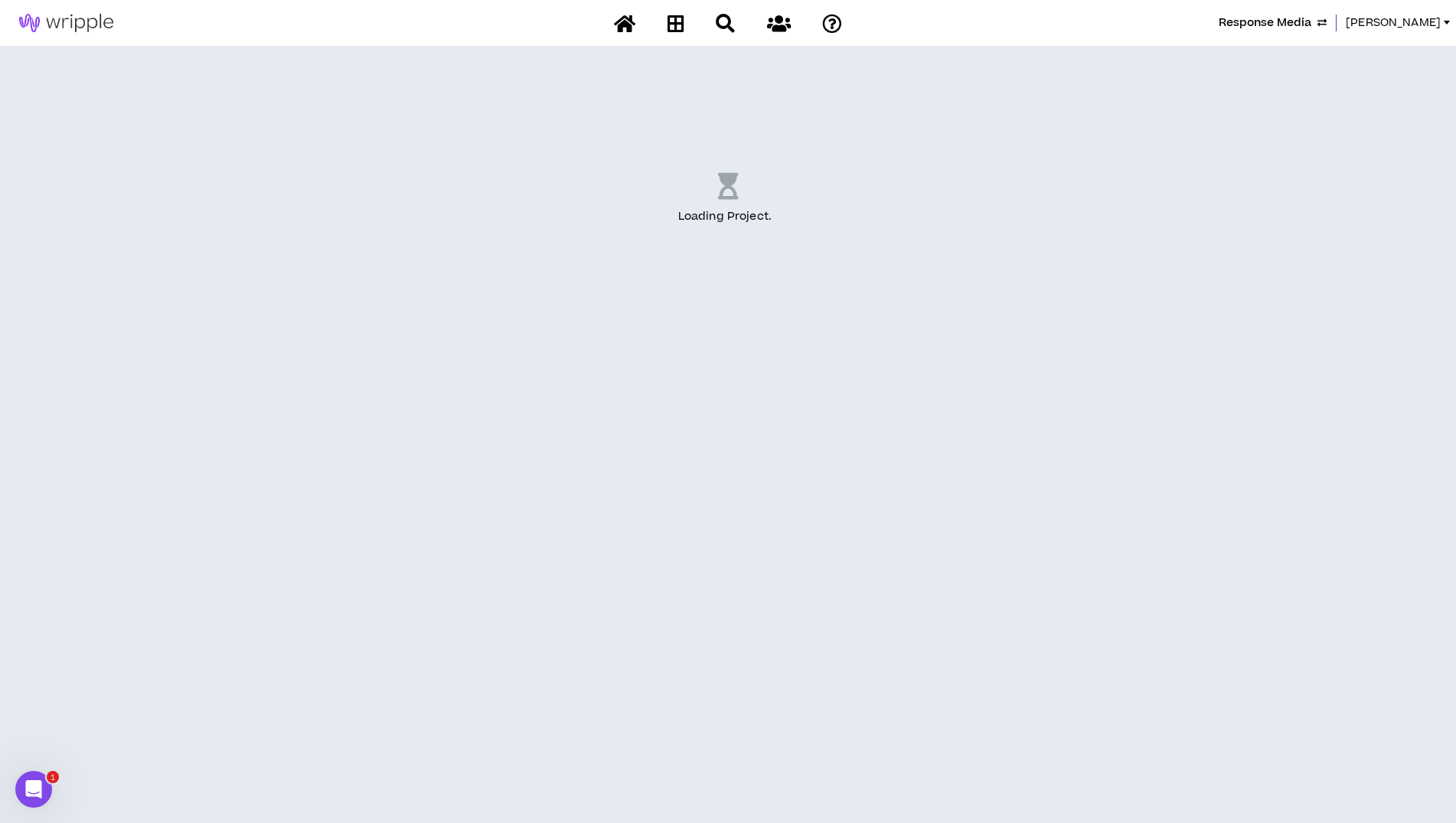 scroll, scrollTop: 0, scrollLeft: 0, axis: both 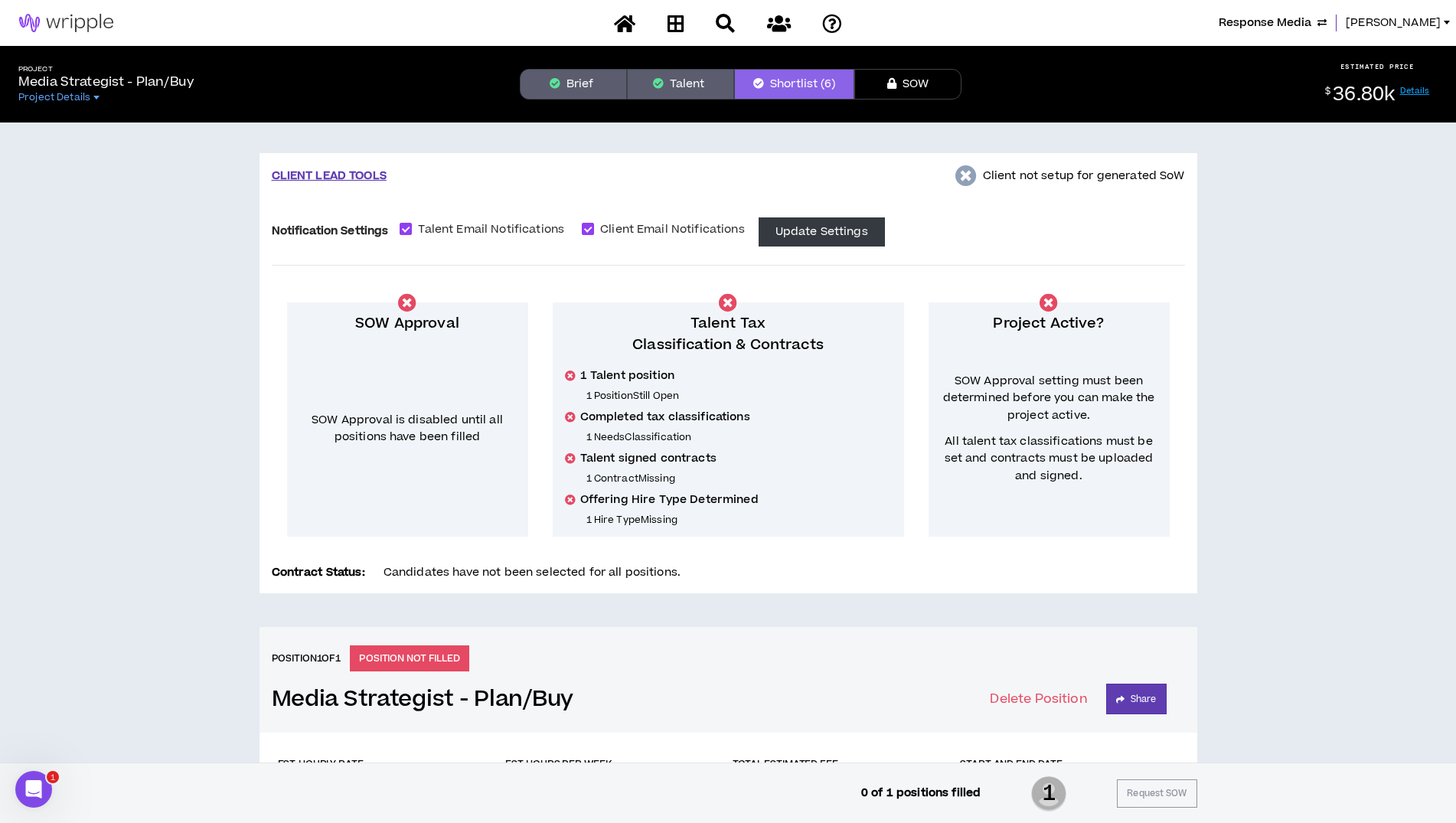 click on "Brief" at bounding box center [573, 84] 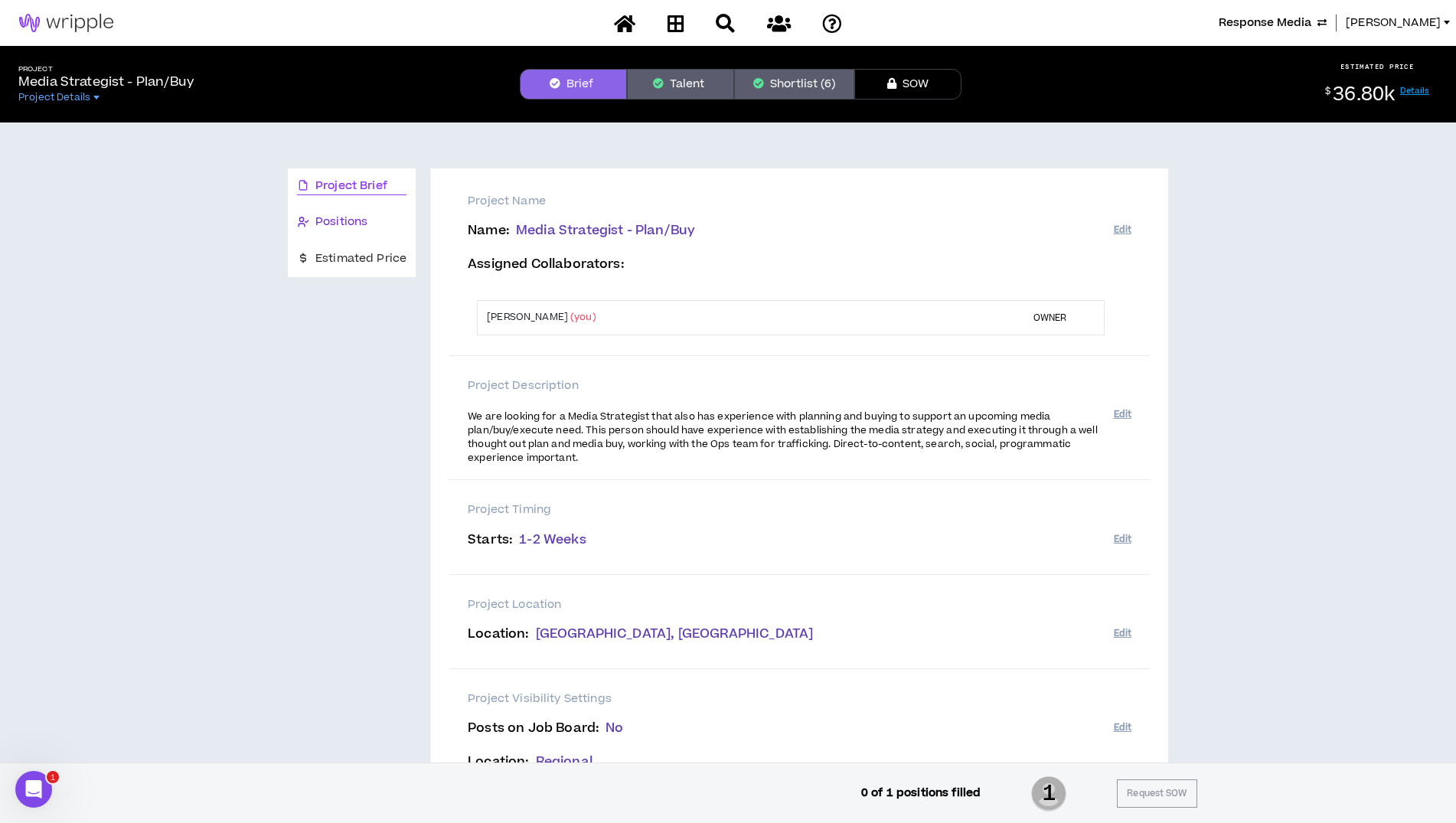 click on "Positions" at bounding box center [341, 222] 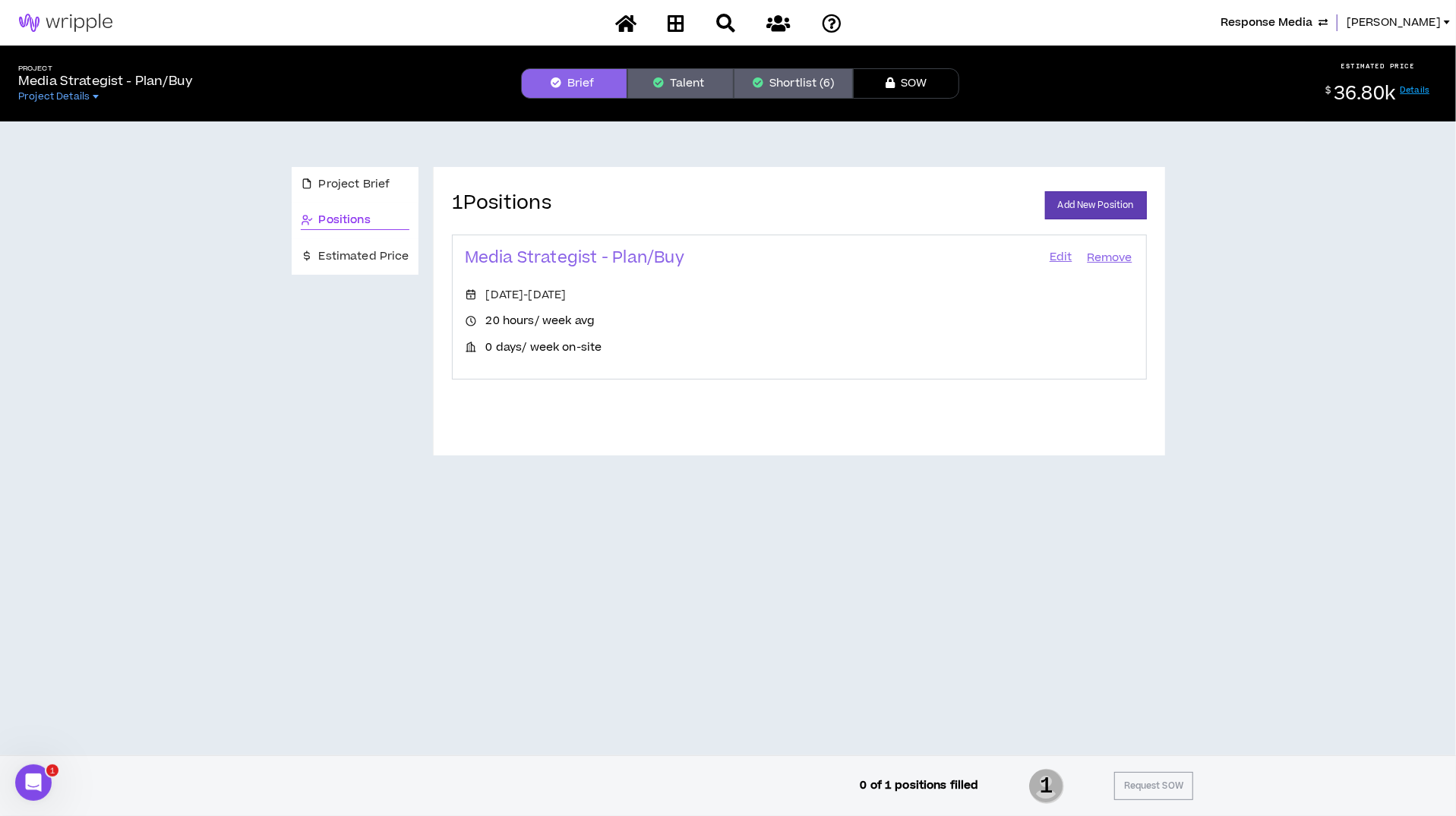 click on "Edit" at bounding box center [1061, 258] 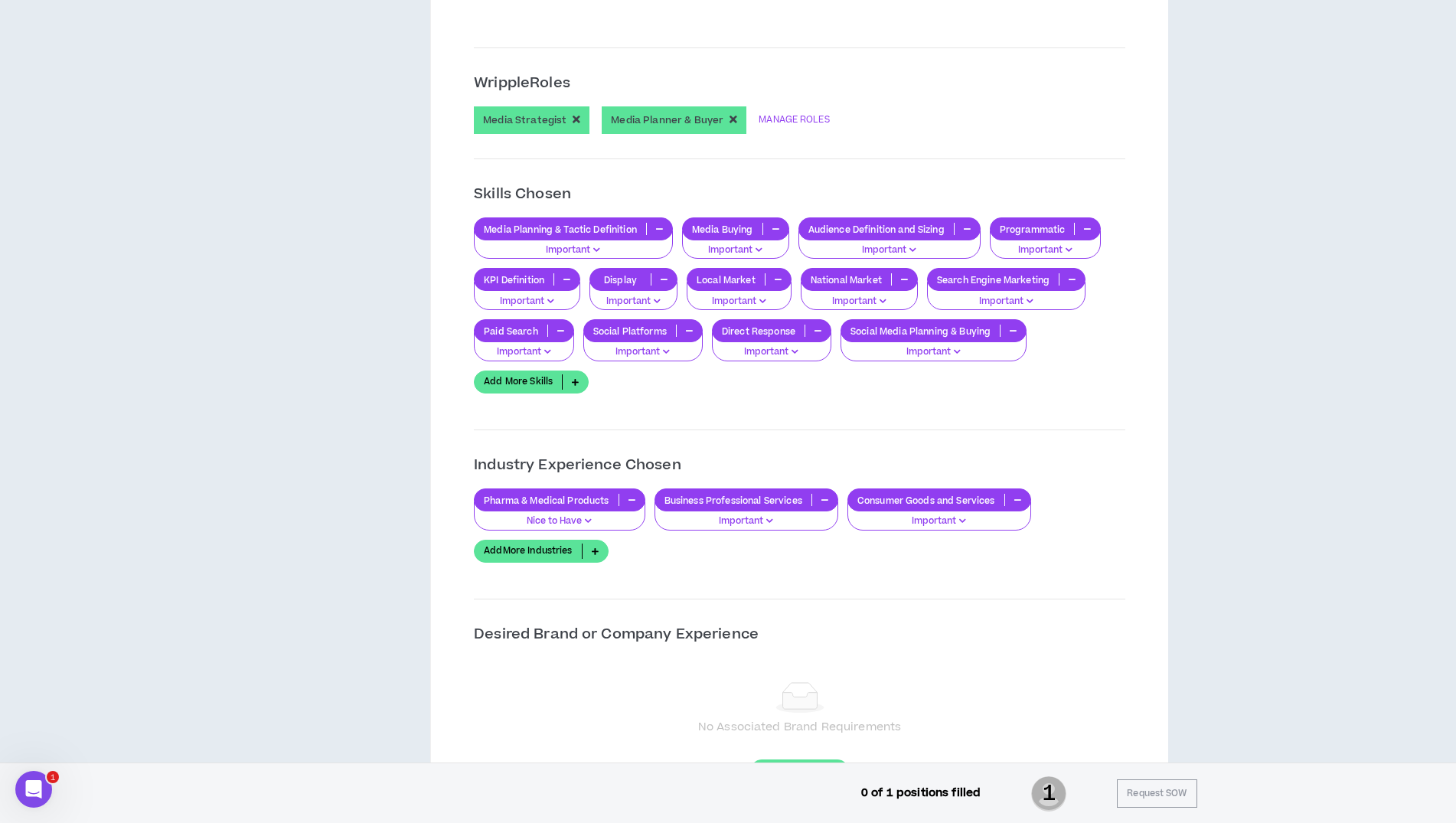 scroll, scrollTop: 1282, scrollLeft: 0, axis: vertical 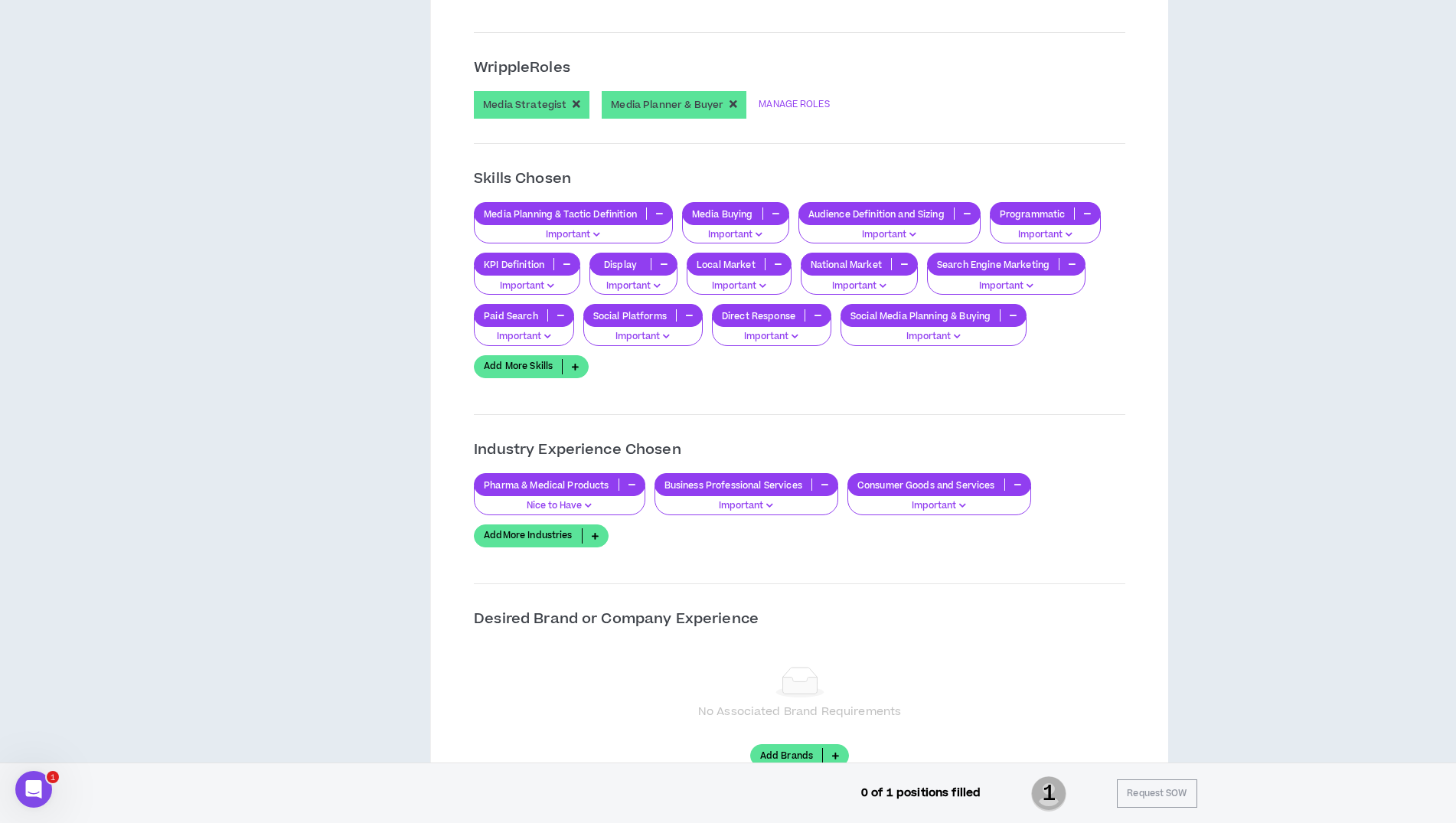click at bounding box center [824, 485] 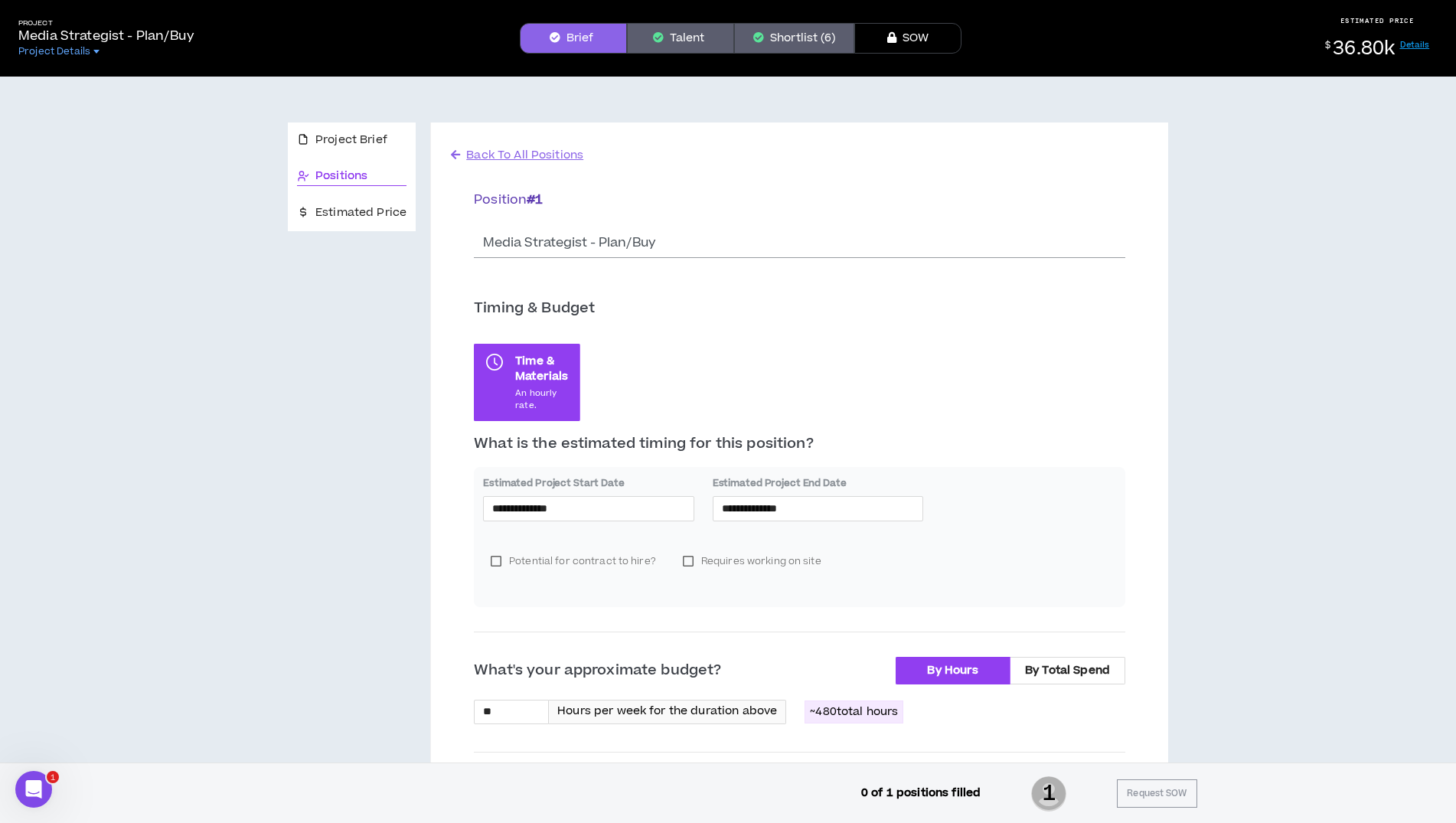 scroll, scrollTop: 44, scrollLeft: 0, axis: vertical 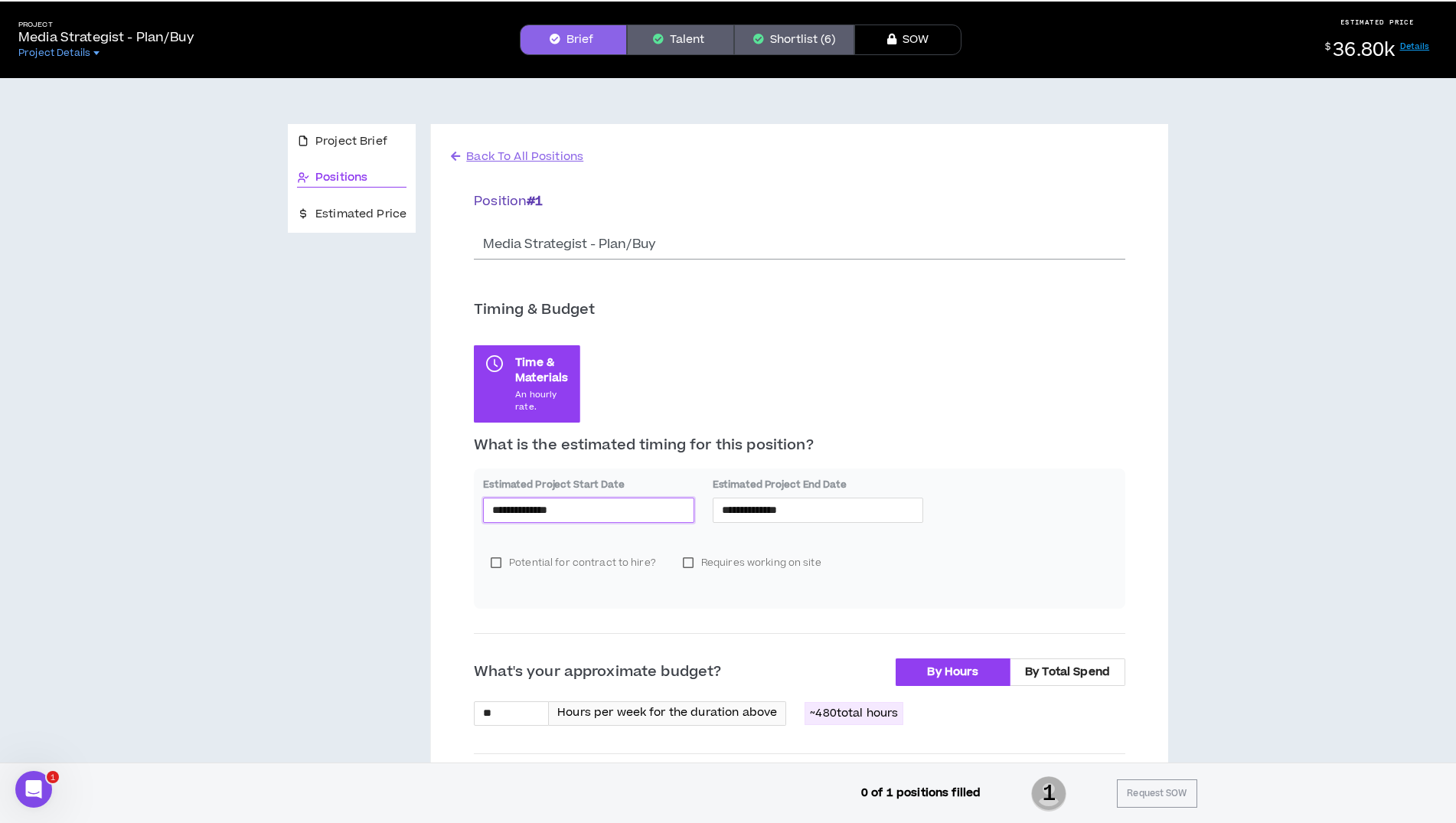 click on "**********" at bounding box center (589, 510) 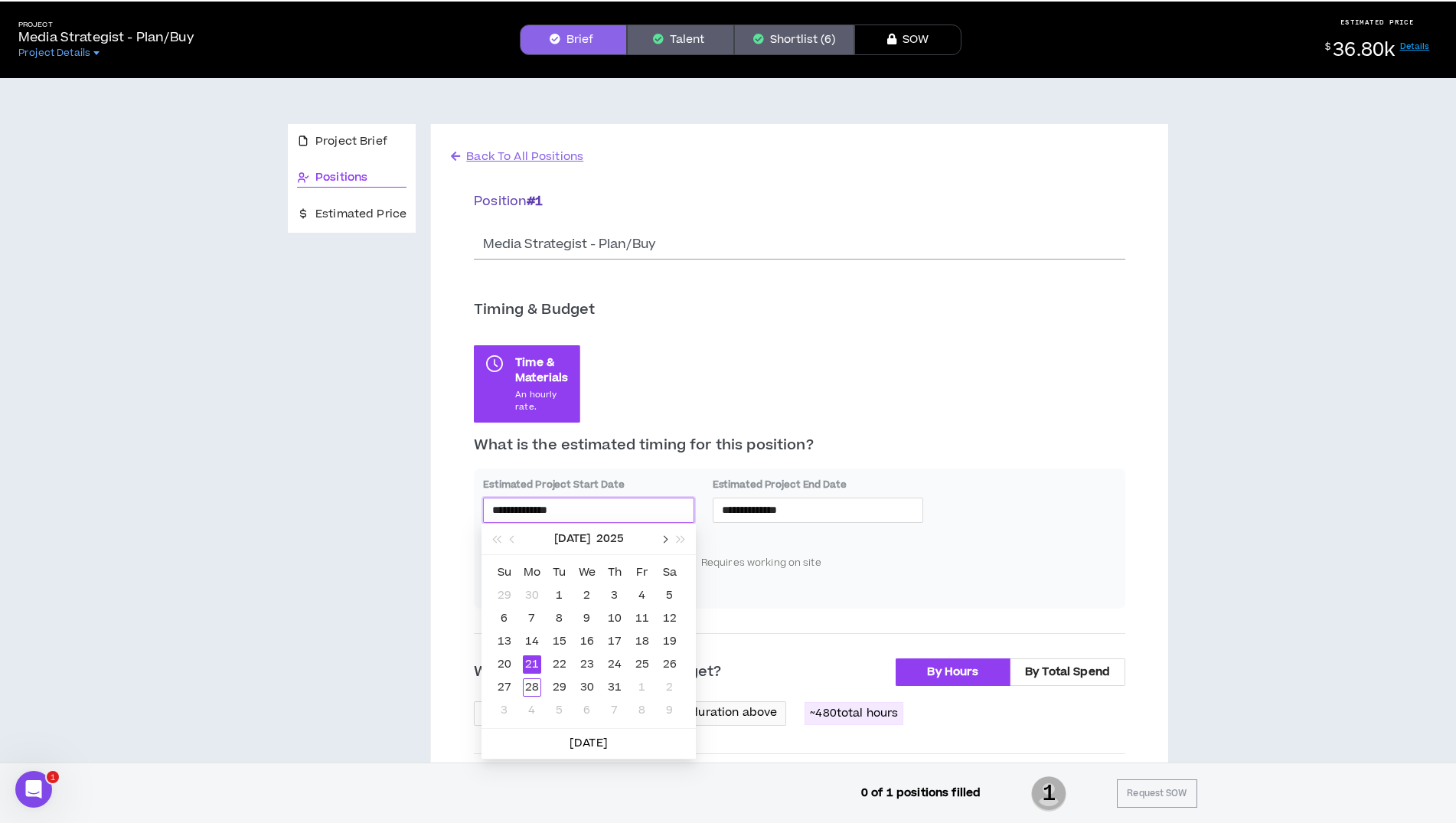 click at bounding box center (664, 540) 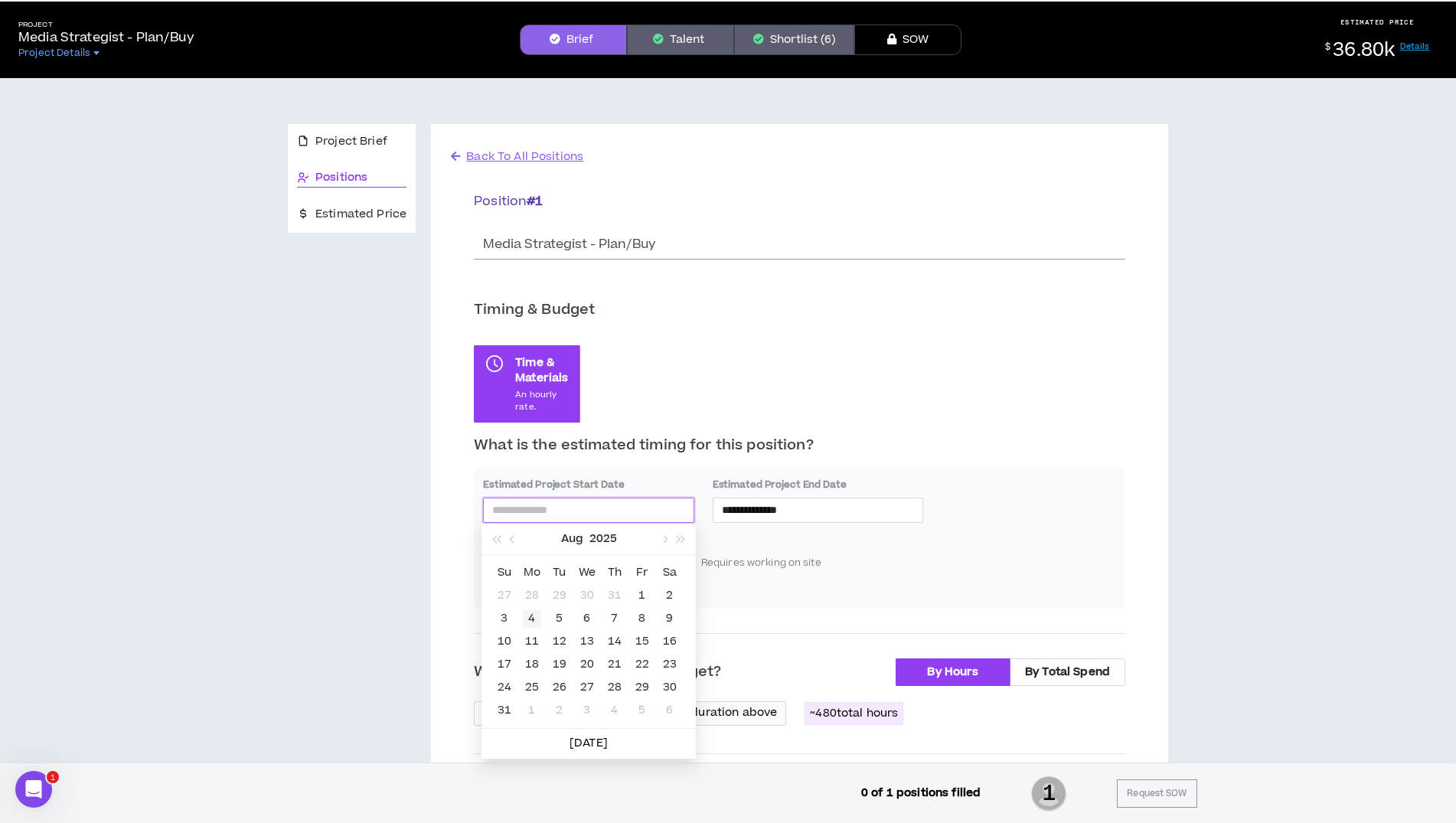 type on "**********" 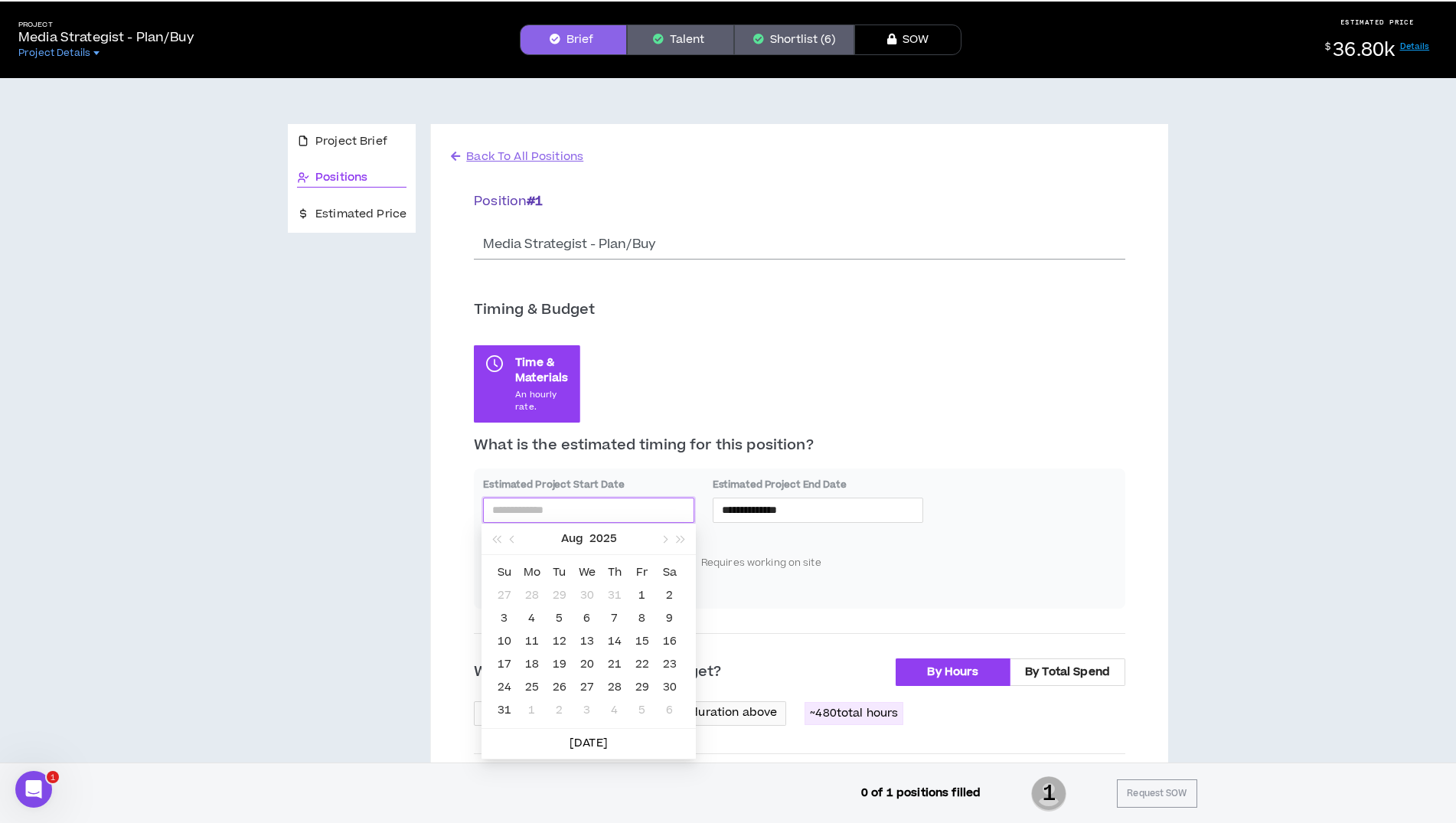 click on "4" at bounding box center [532, 619] 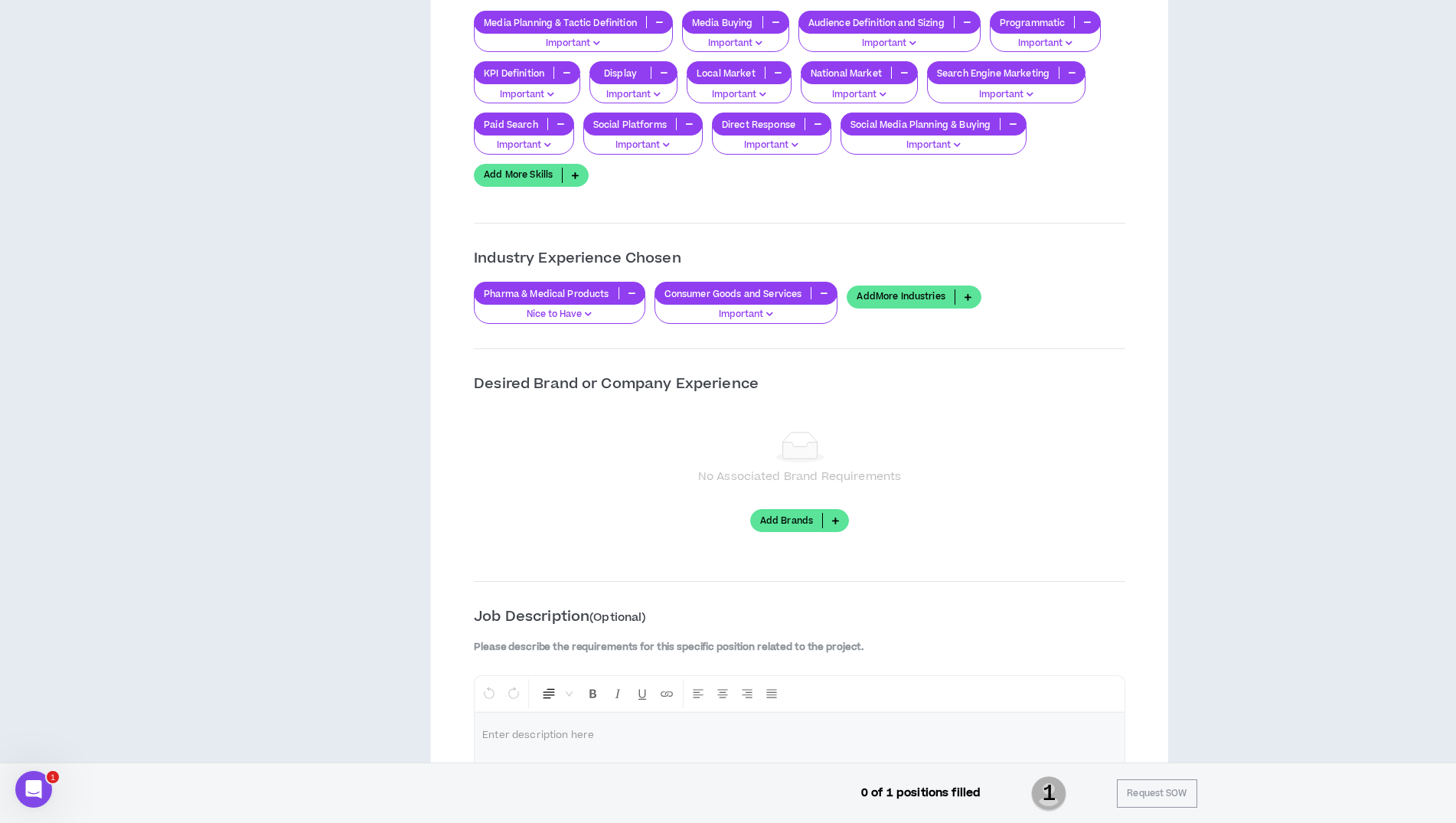 scroll, scrollTop: 1475, scrollLeft: 0, axis: vertical 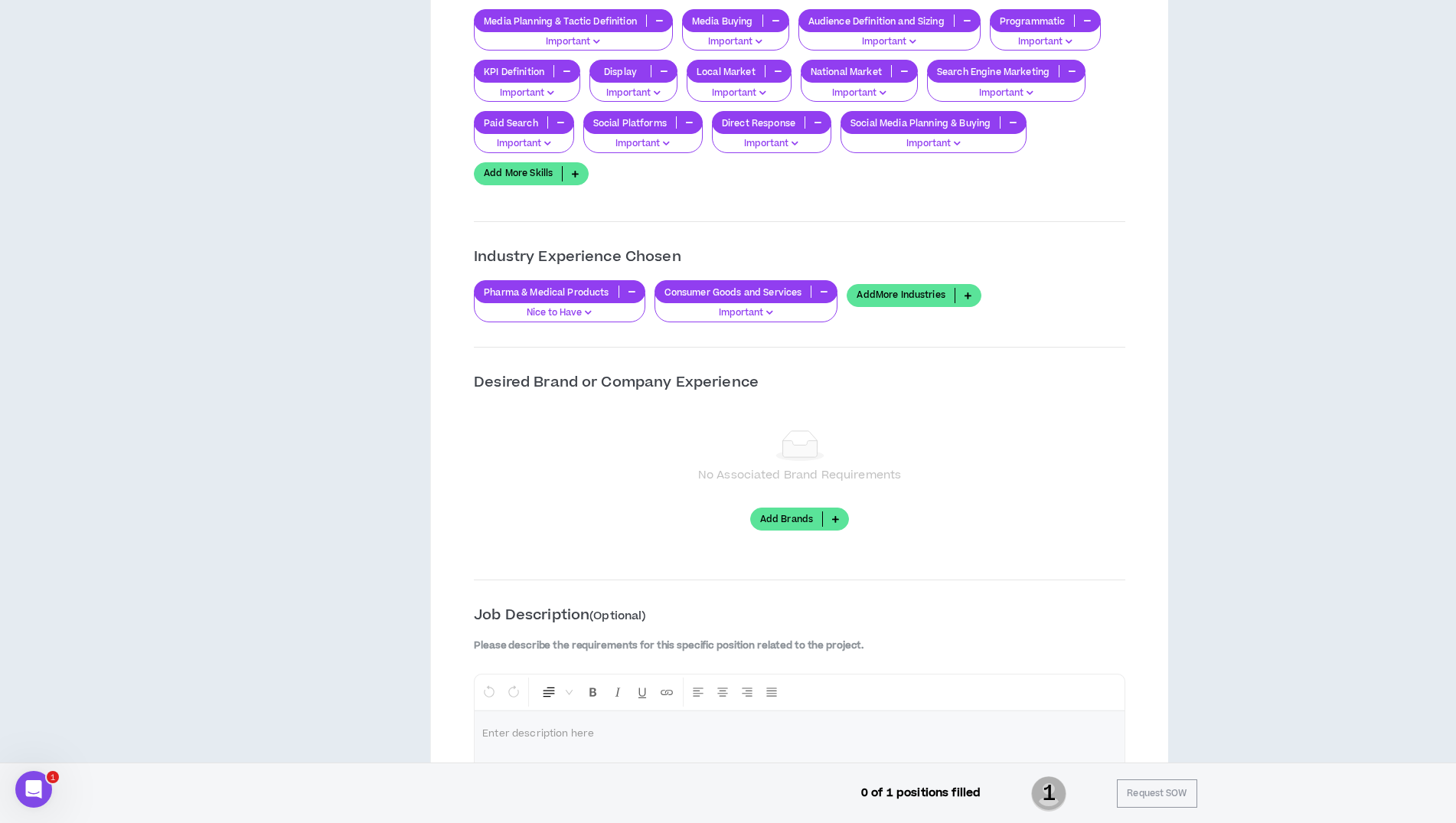 click on "Nice to Have" at bounding box center (560, 313) 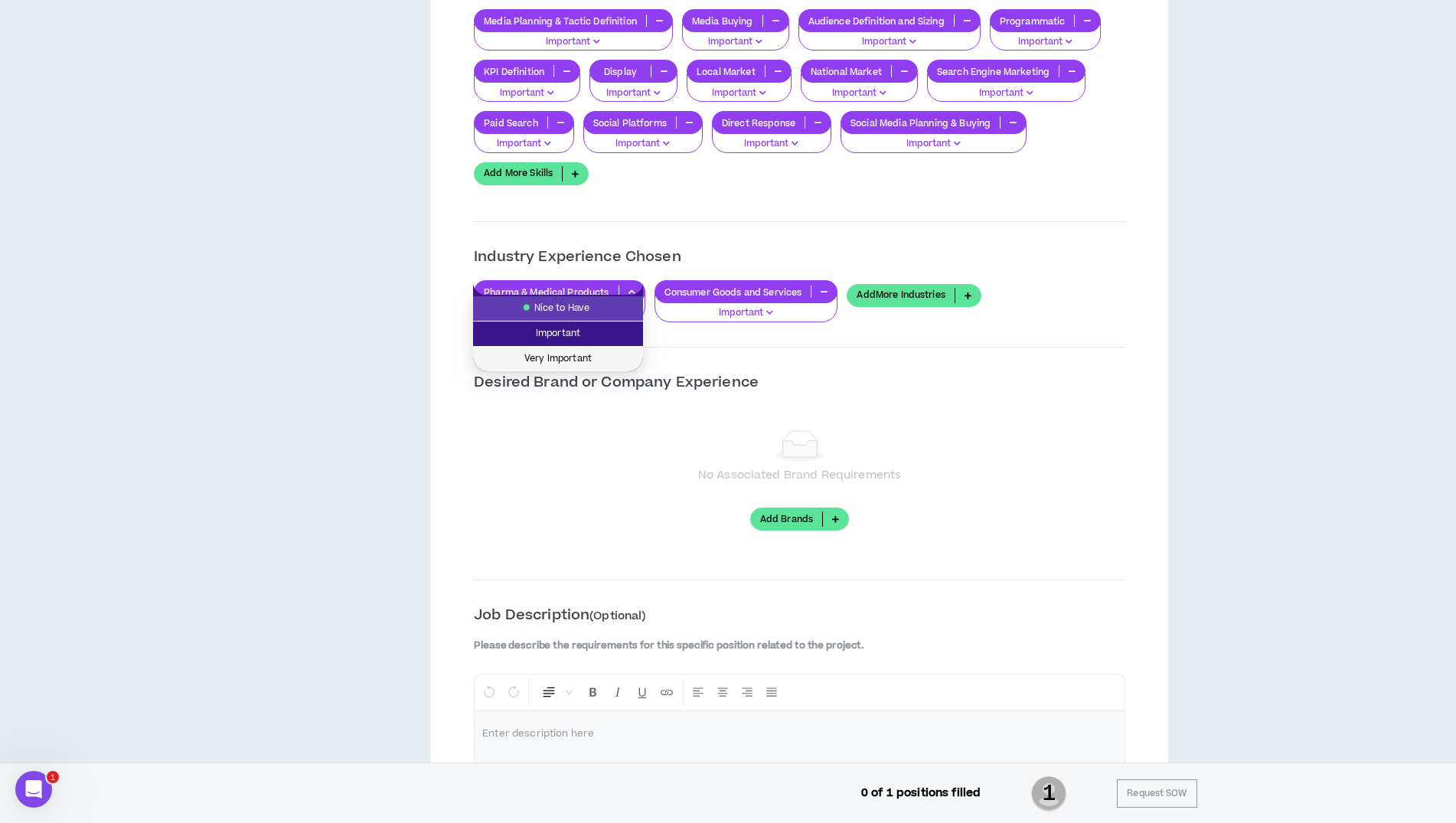 click on "Very Important" at bounding box center (558, 359) 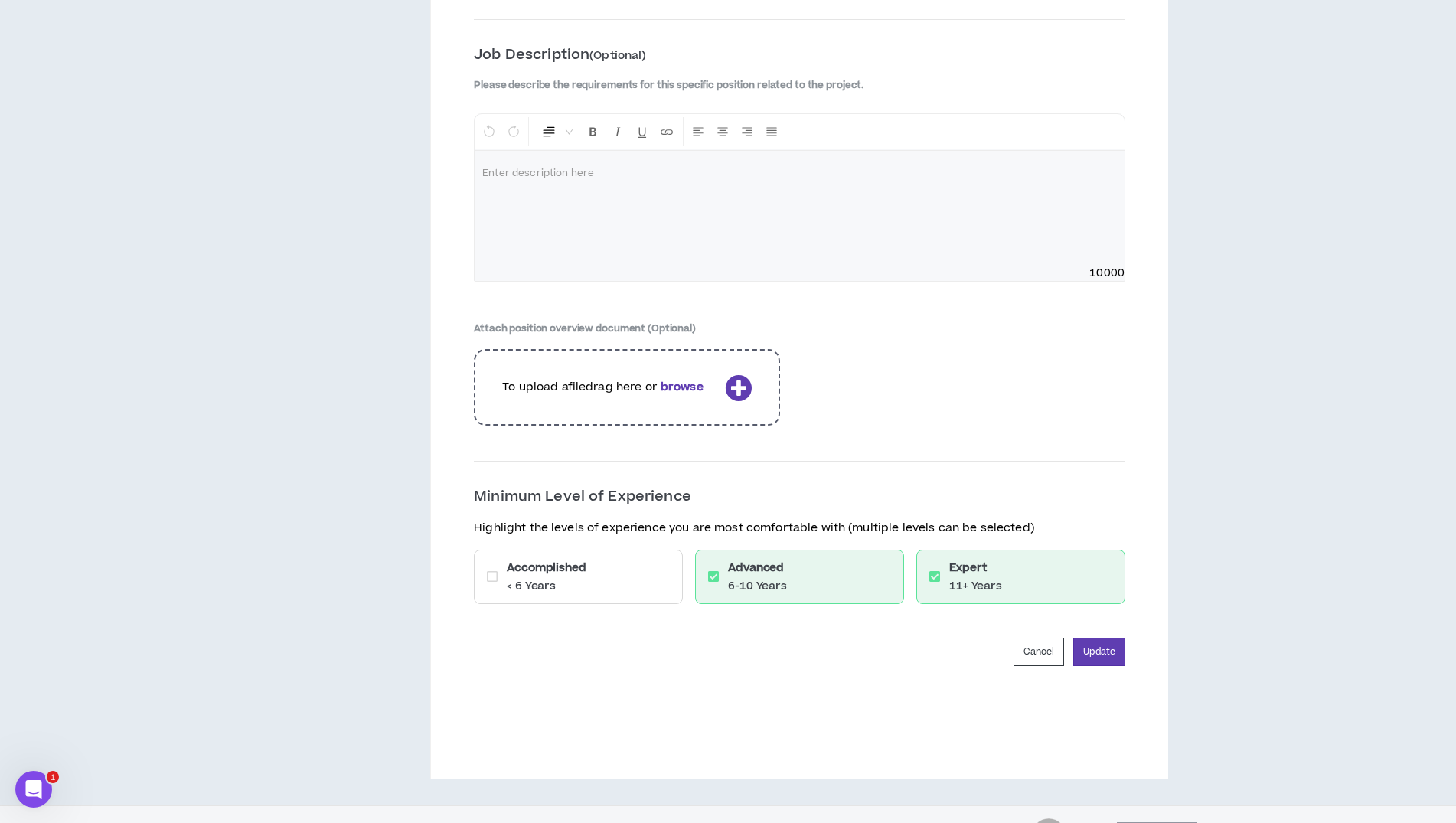 scroll, scrollTop: 2067, scrollLeft: 0, axis: vertical 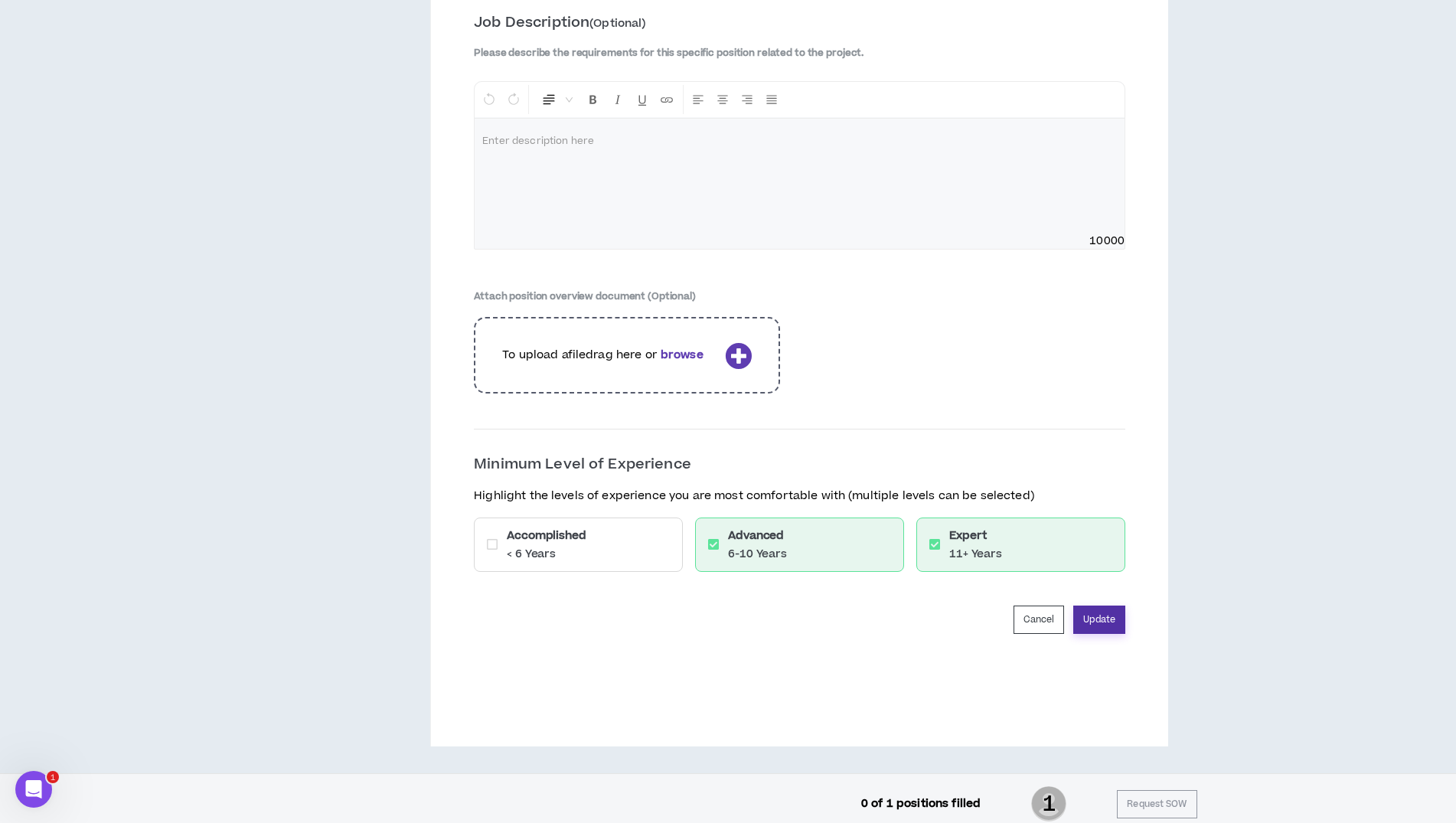 click on "Update" at bounding box center [1099, 619] 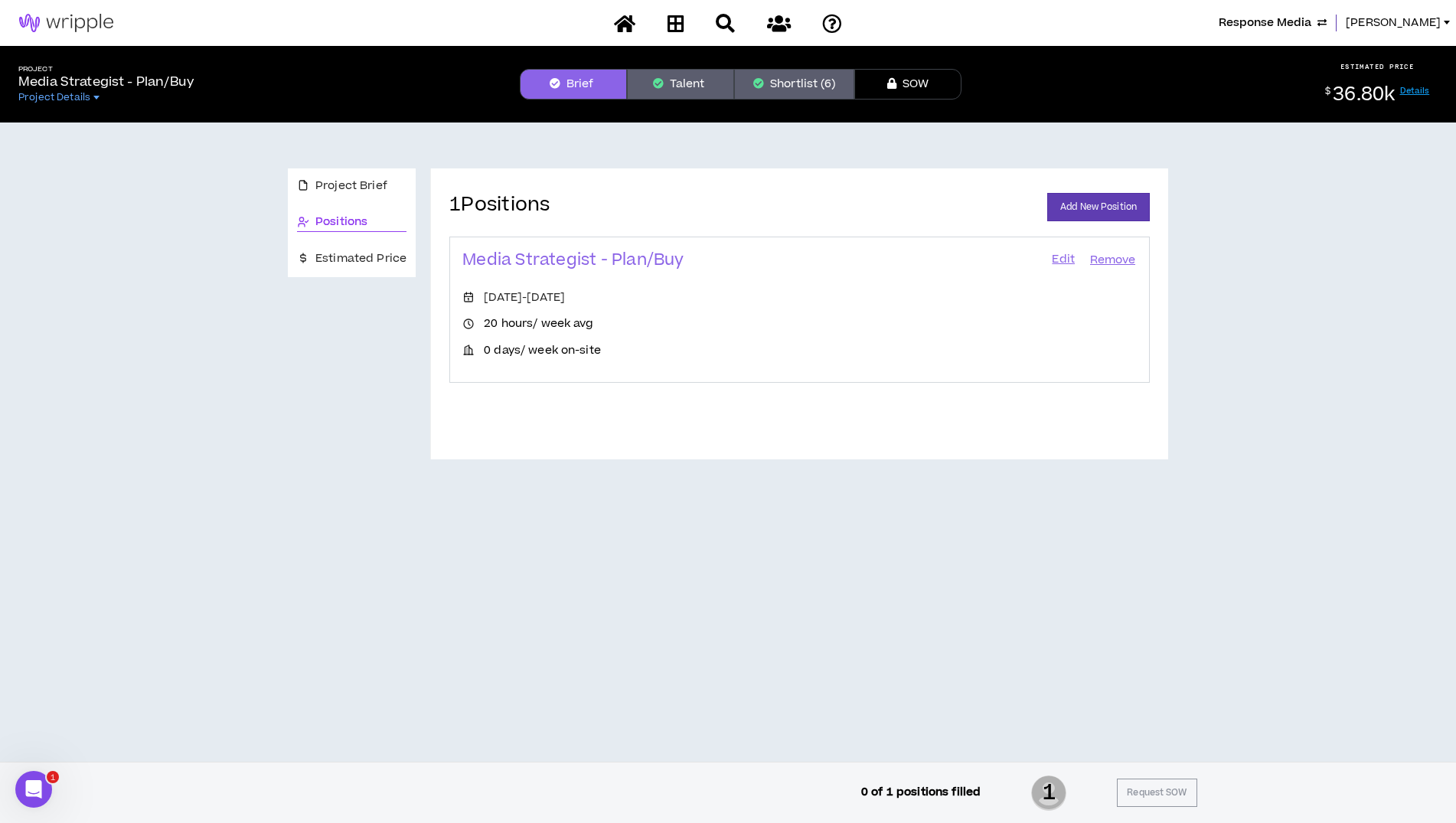 scroll, scrollTop: 0, scrollLeft: 0, axis: both 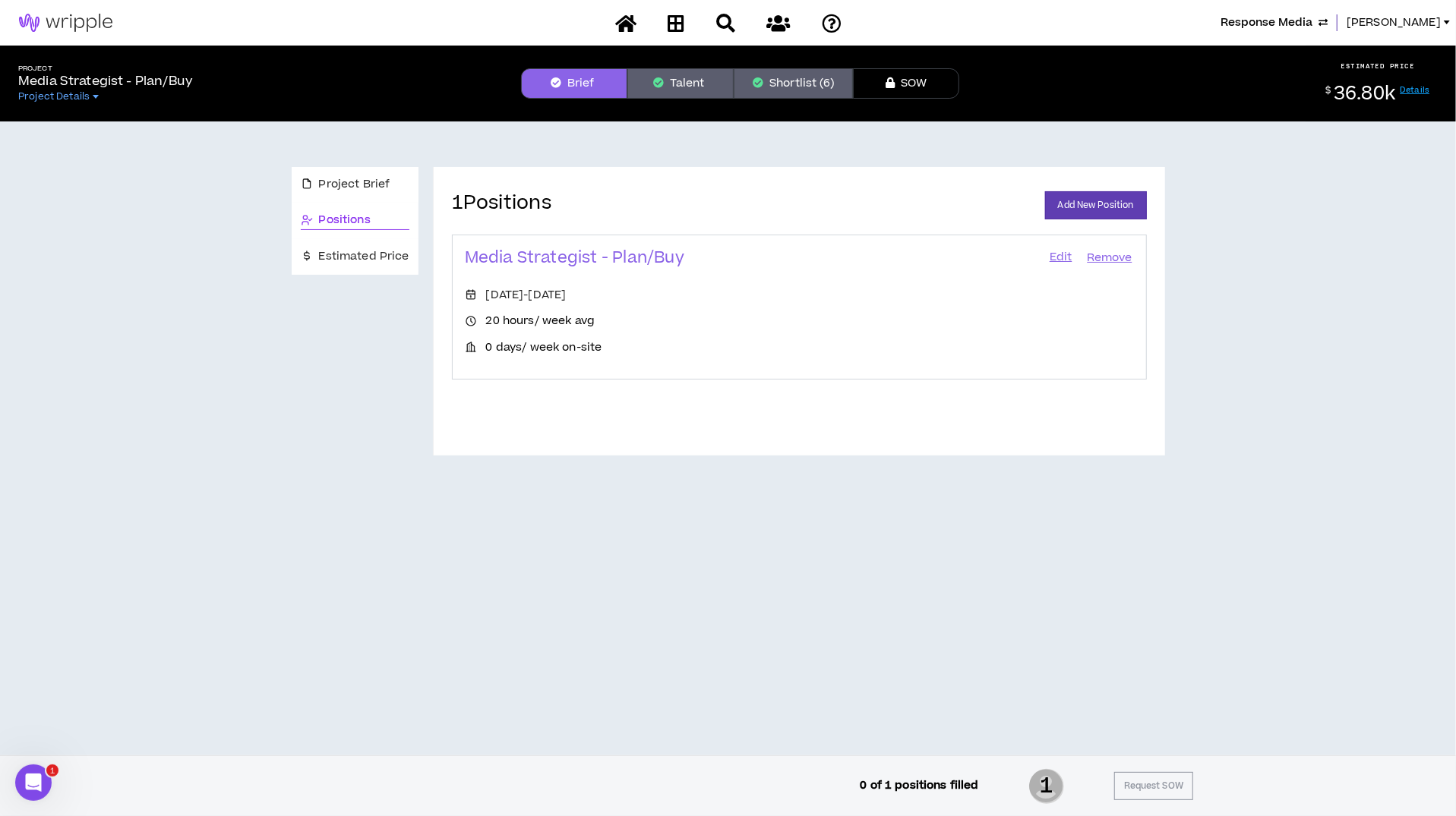 click on "Talent" at bounding box center [681, 83] 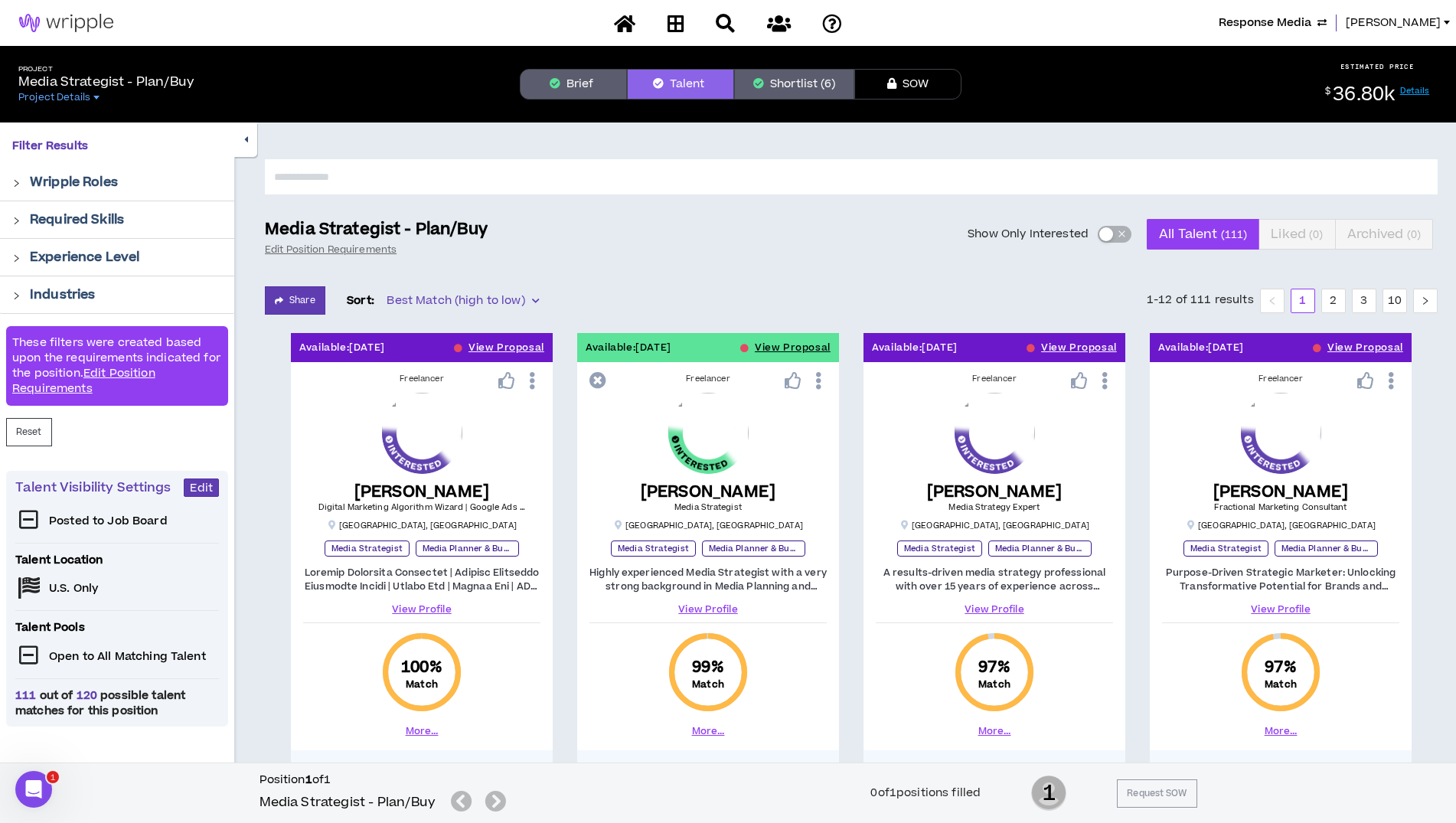click on "Shortlist   (6)" at bounding box center (794, 84) 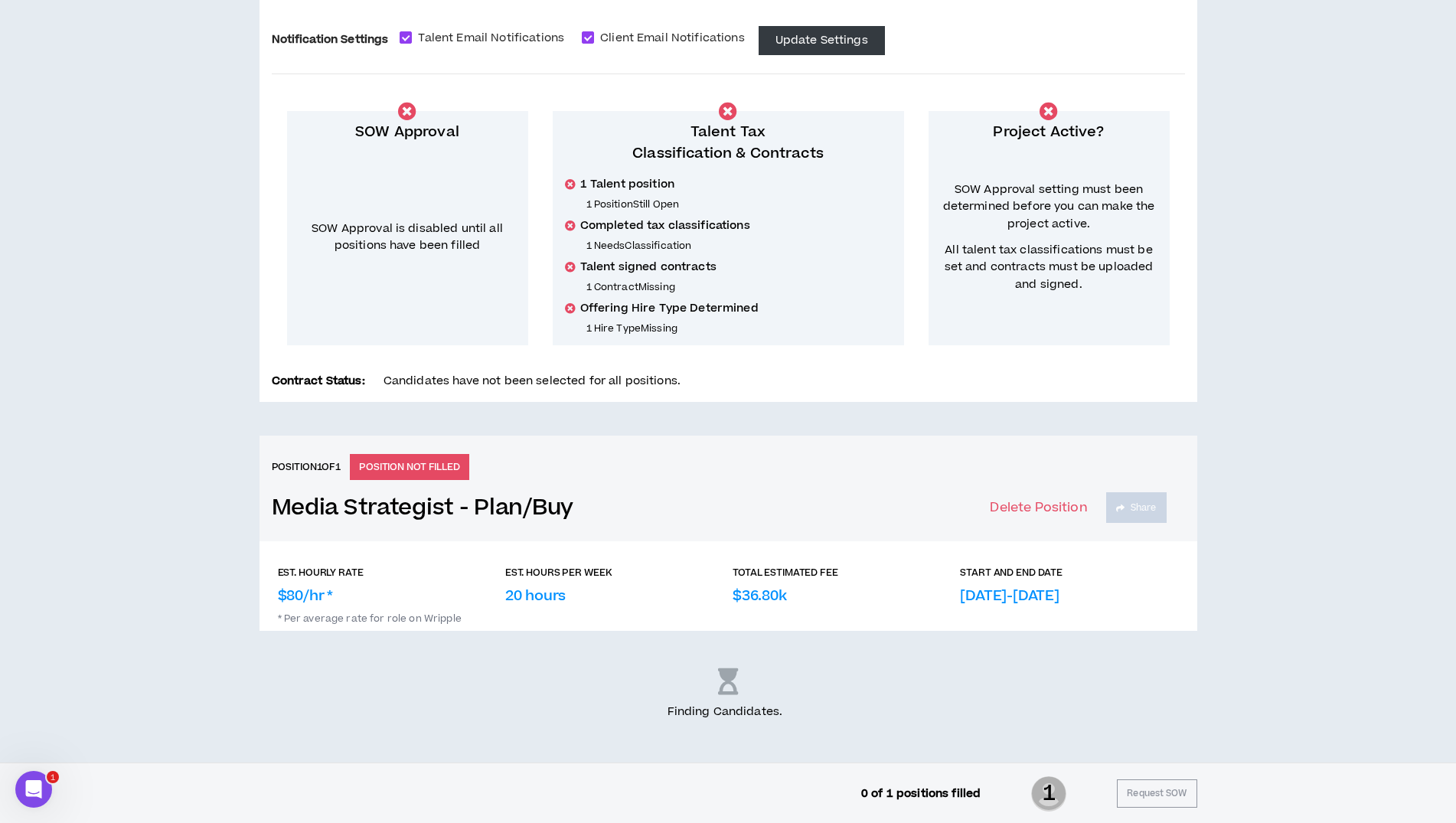 scroll, scrollTop: 237, scrollLeft: 0, axis: vertical 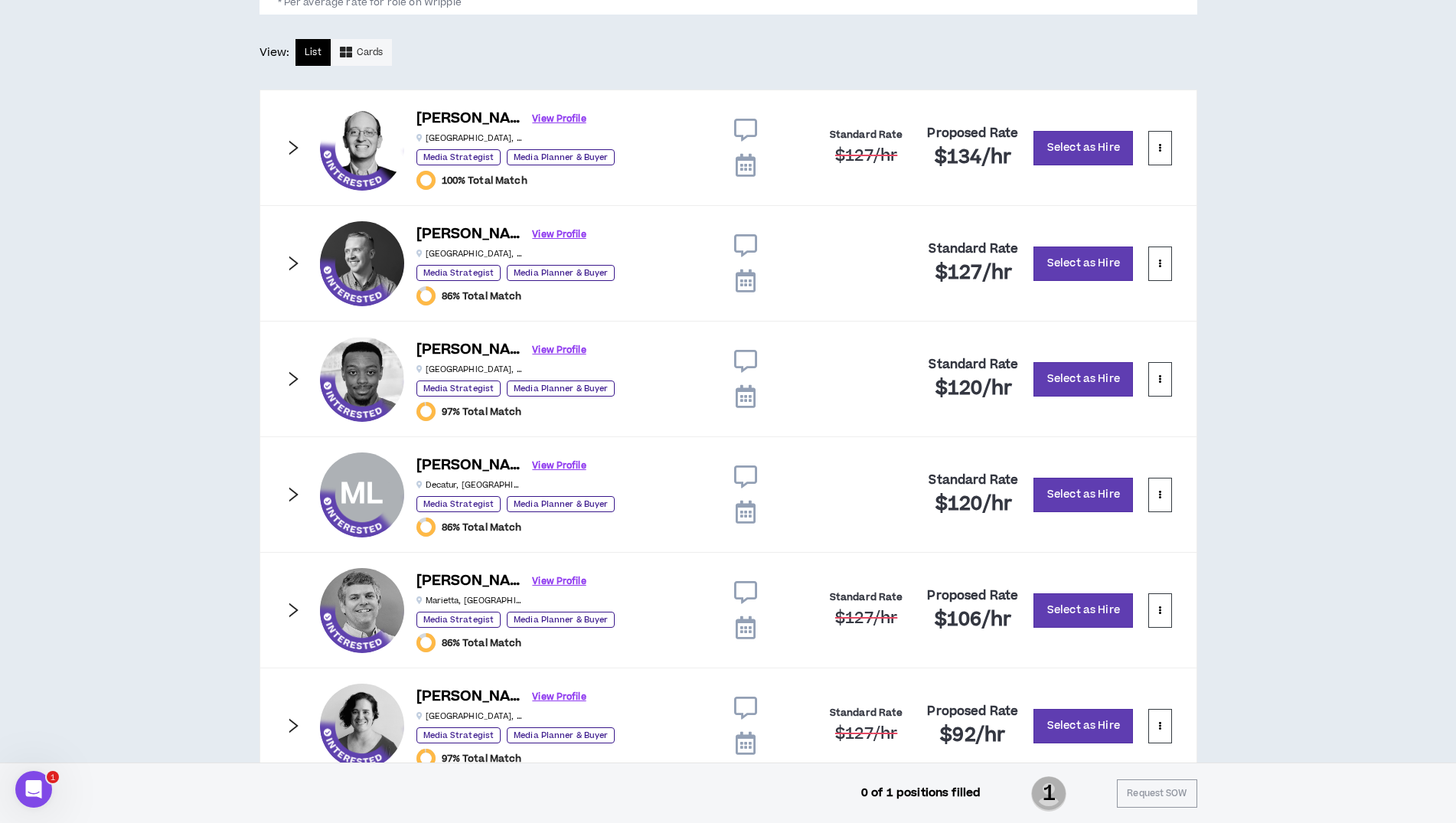 click 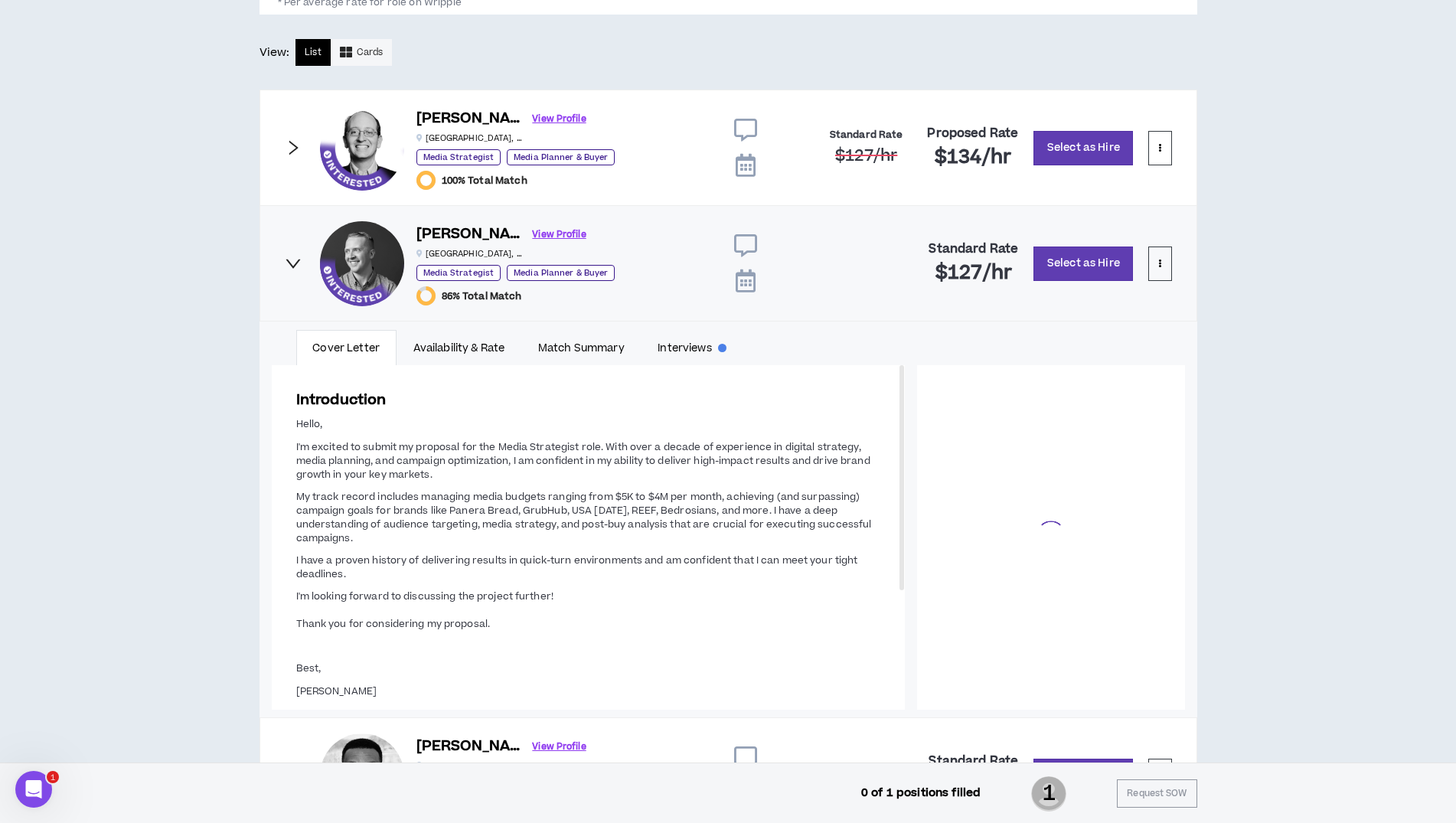 scroll, scrollTop: 100, scrollLeft: 0, axis: vertical 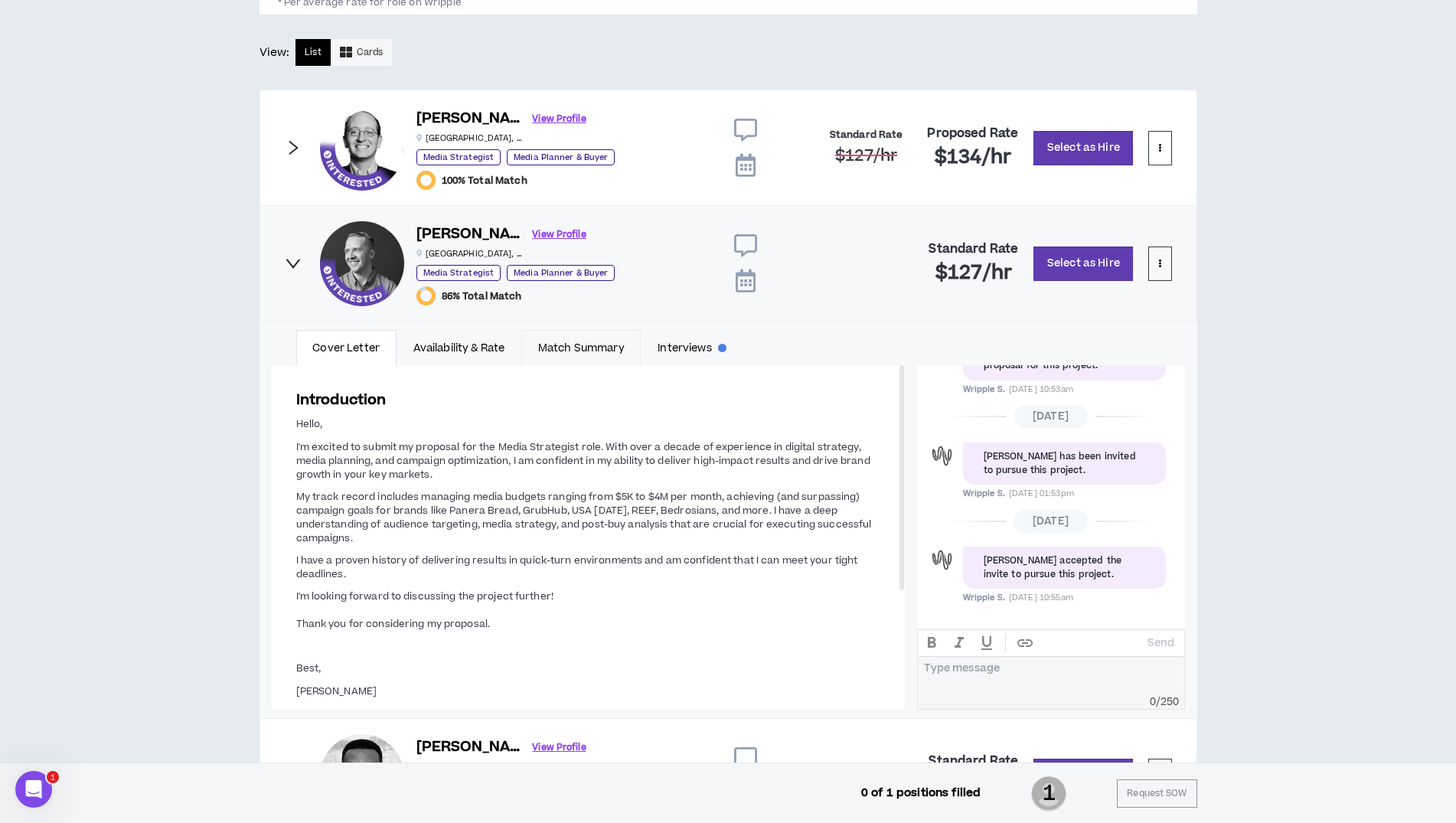 click on "Match Summary" at bounding box center [581, 348] 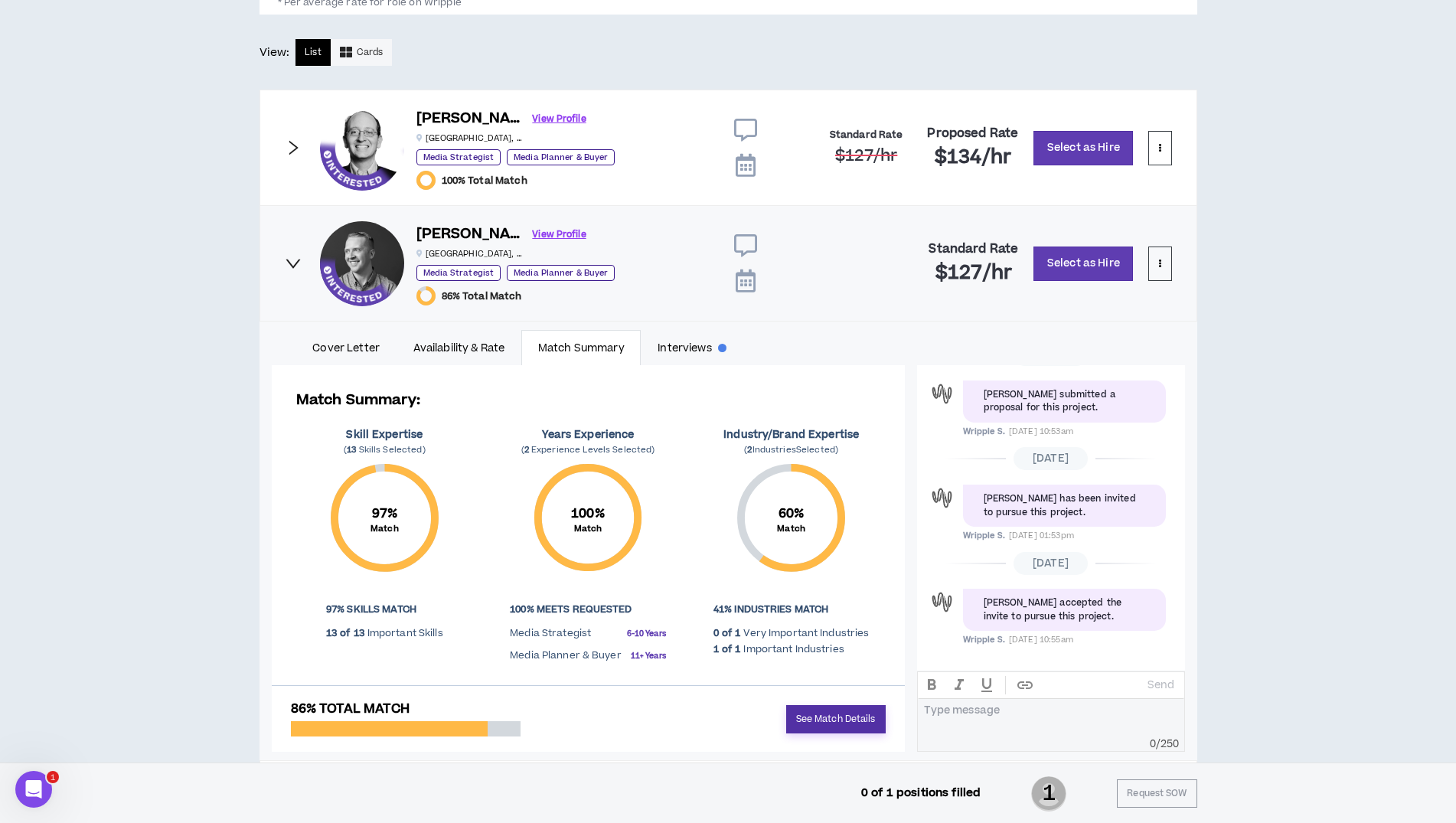 click on "See Match Details" at bounding box center (836, 719) 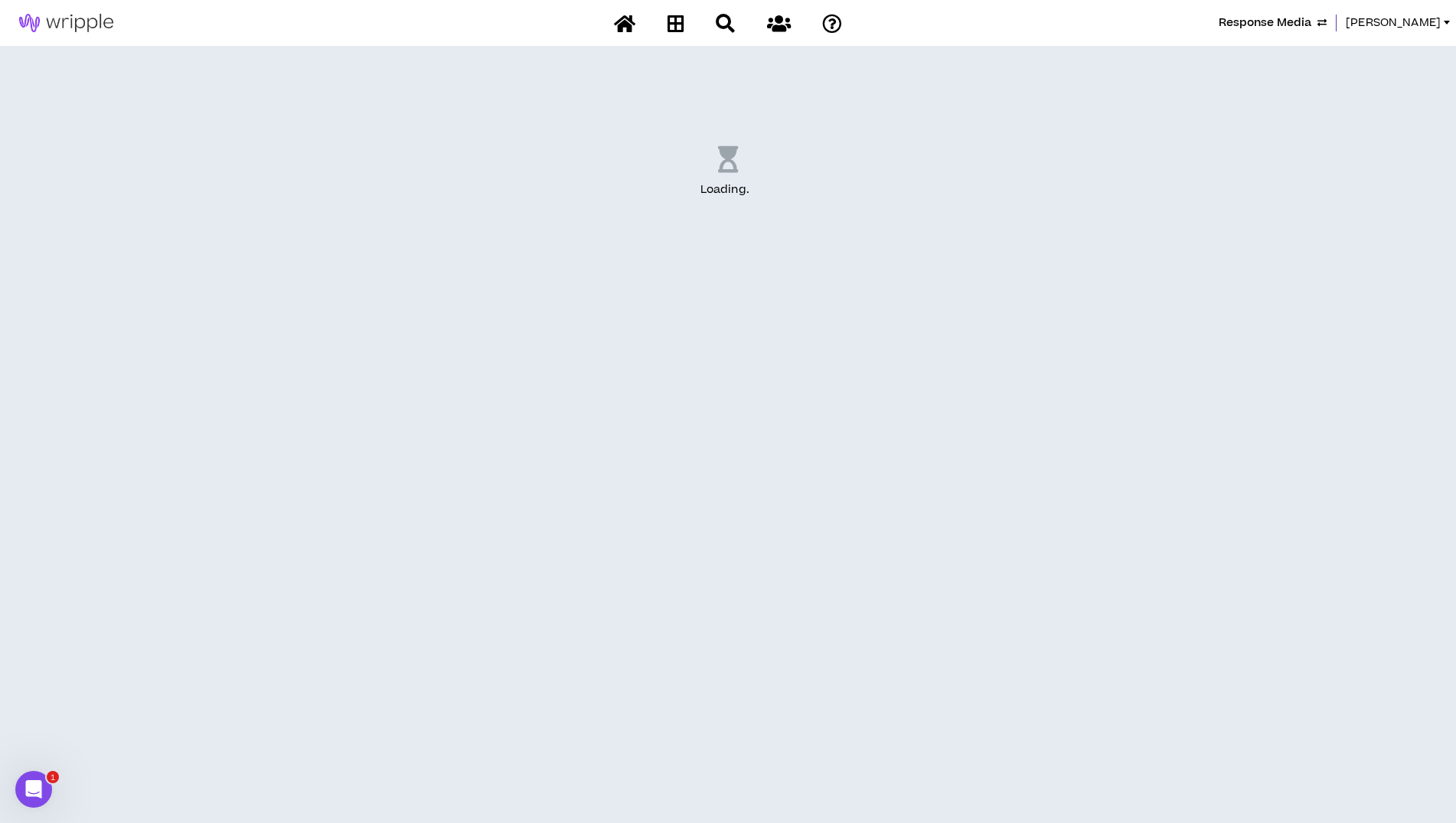 scroll, scrollTop: 0, scrollLeft: 0, axis: both 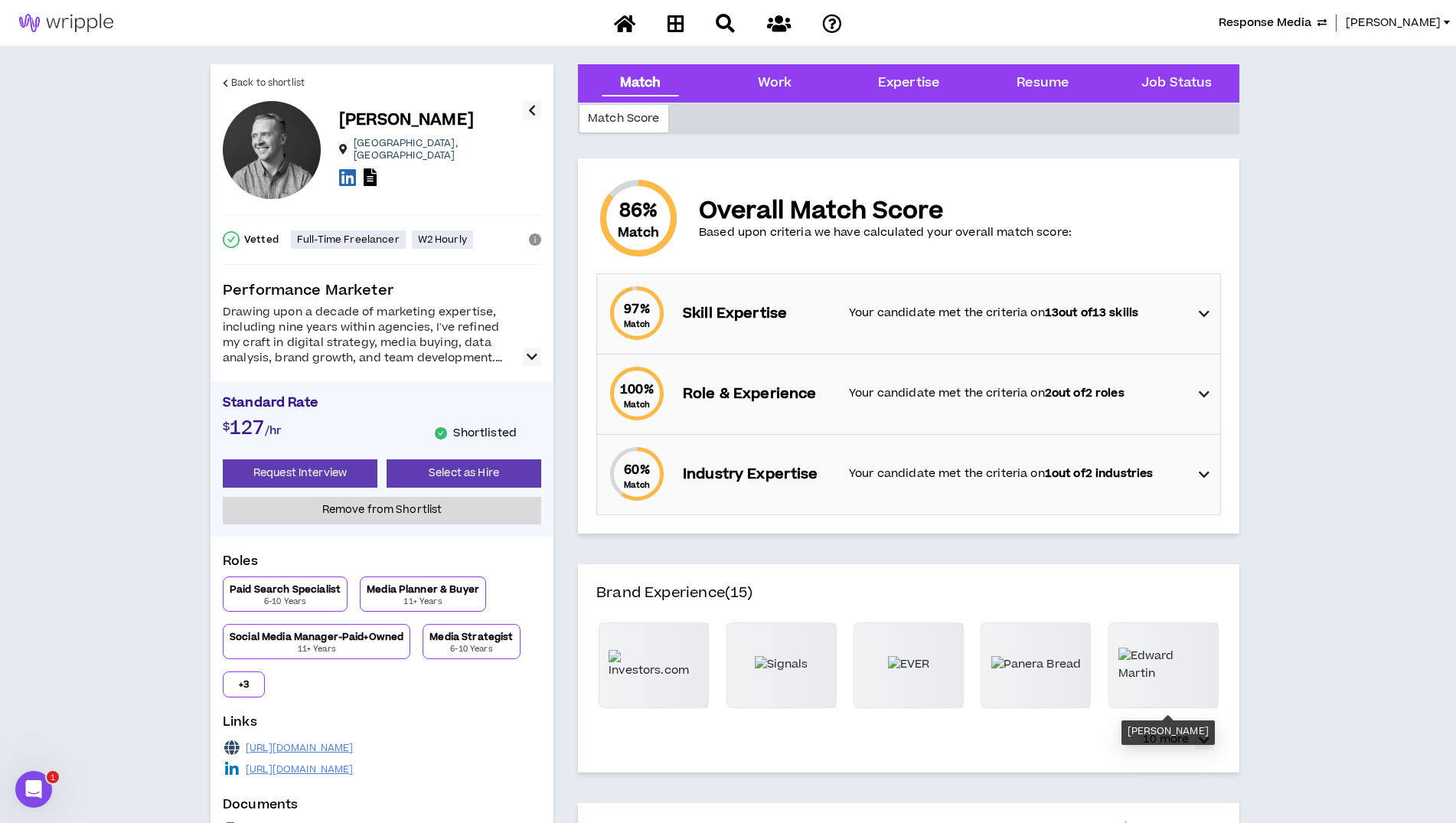 click on "Edward Martin" at bounding box center [1168, 733] 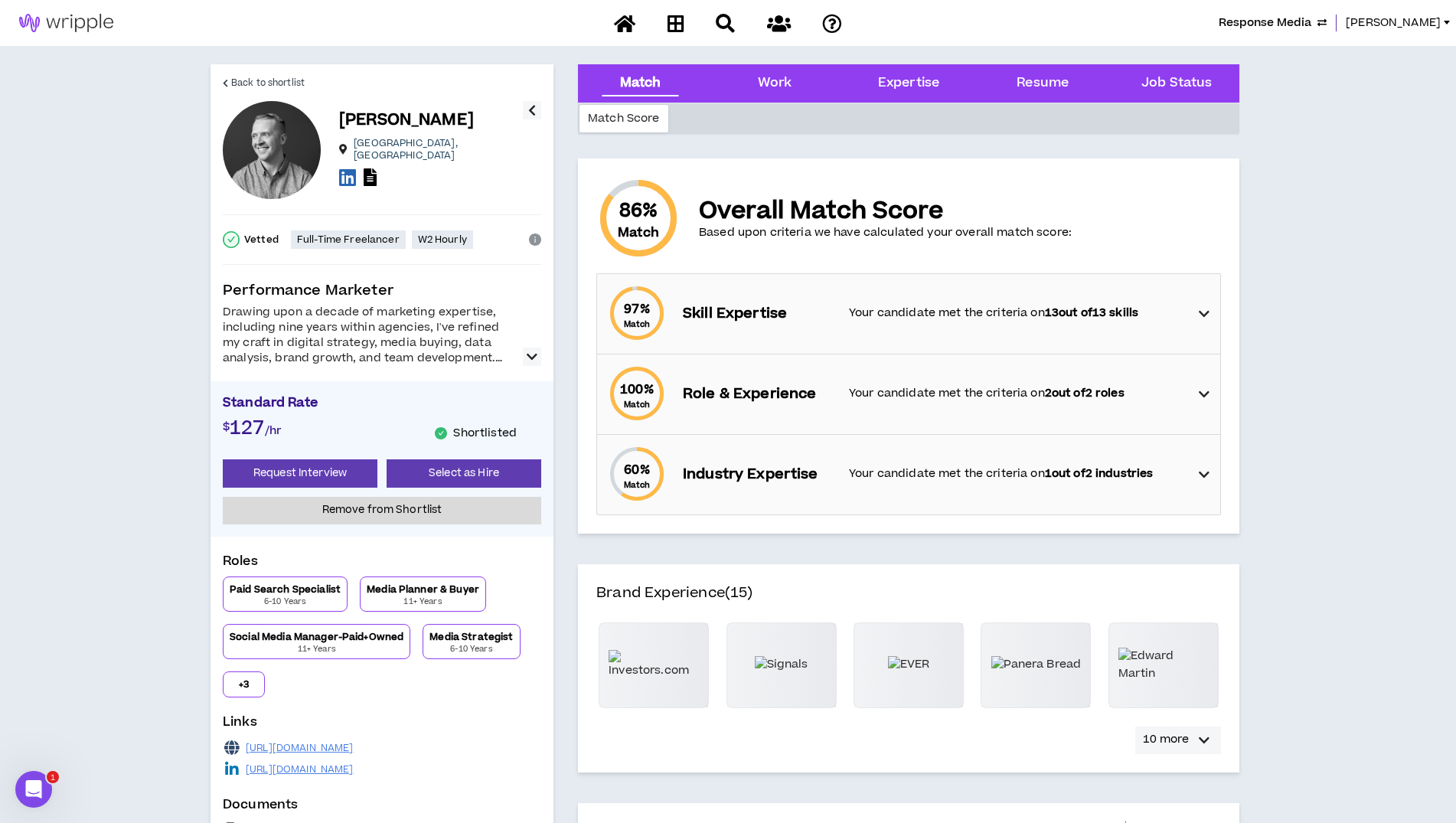 click at bounding box center (1204, 740) 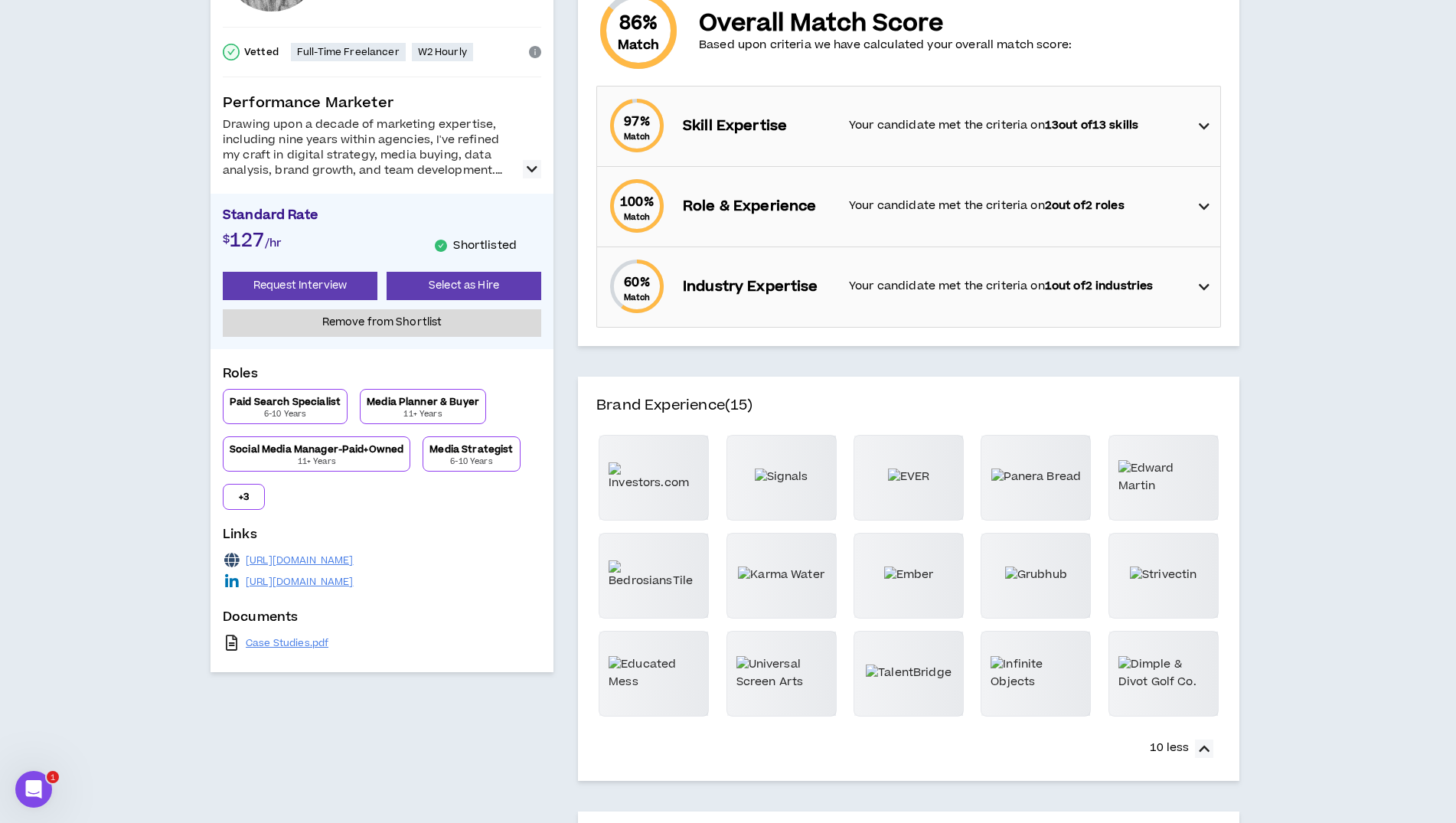 scroll, scrollTop: 0, scrollLeft: 0, axis: both 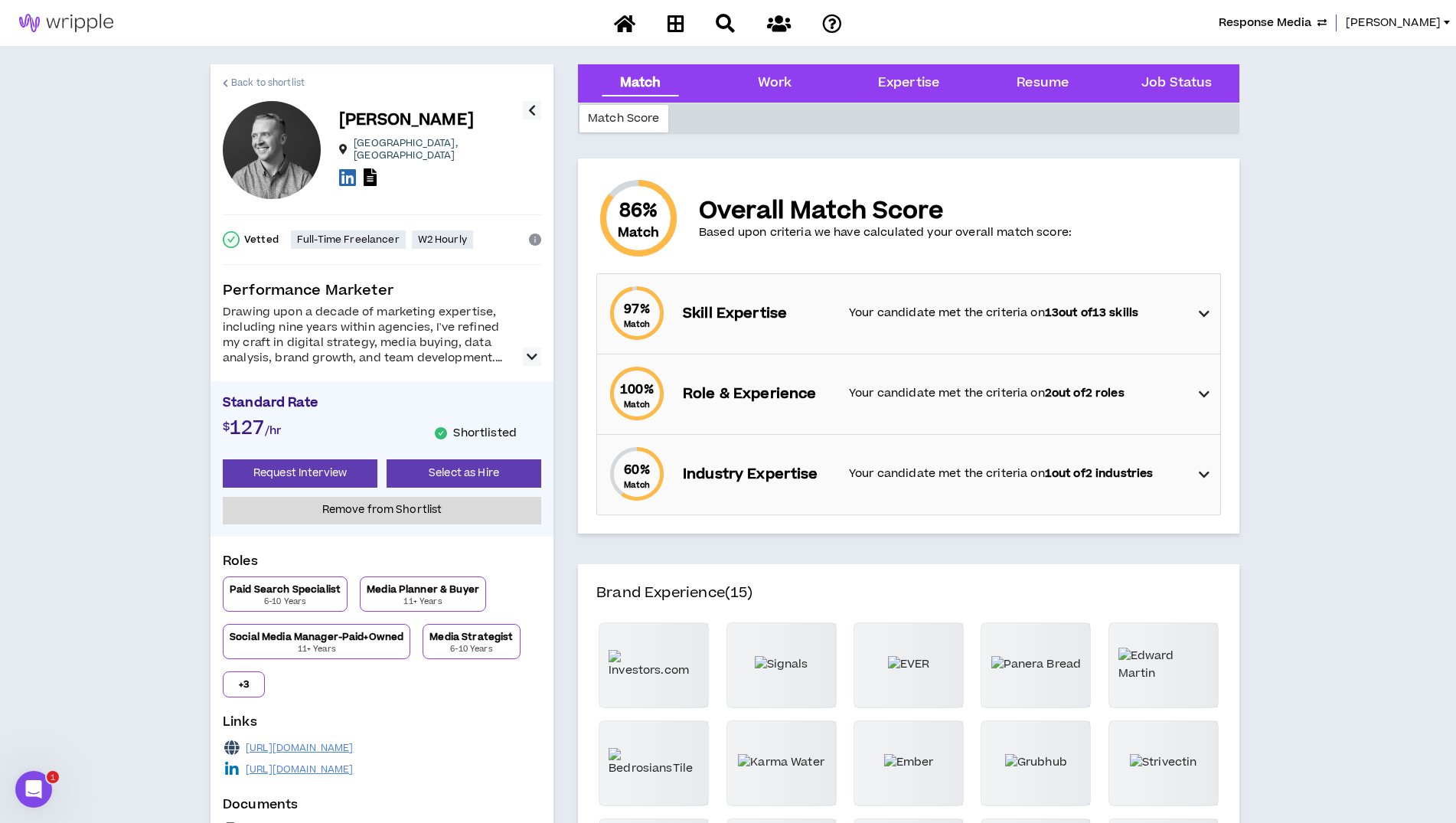 click on "Back to shortlist" at bounding box center (268, 83) 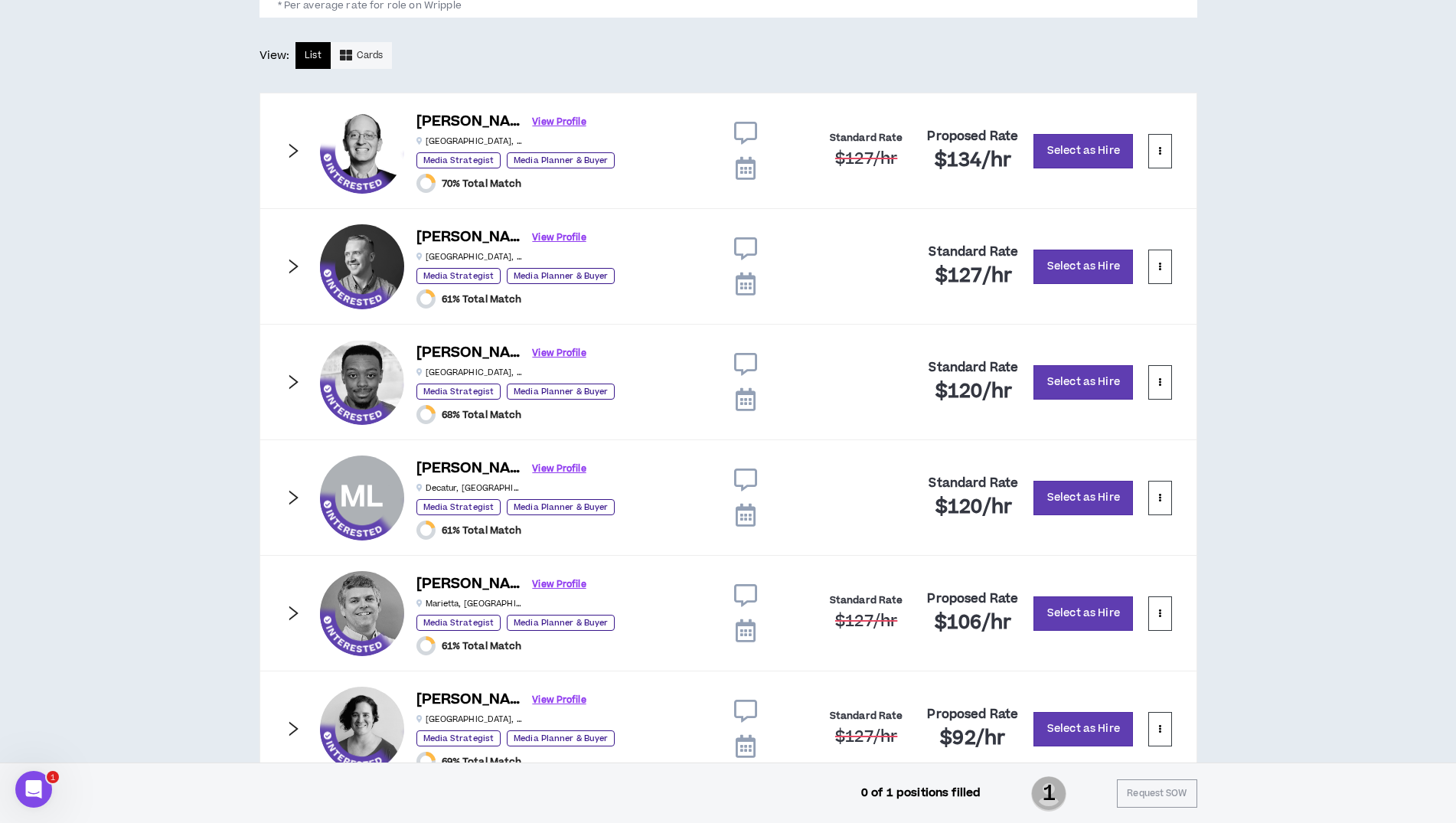 scroll, scrollTop: 808, scrollLeft: 0, axis: vertical 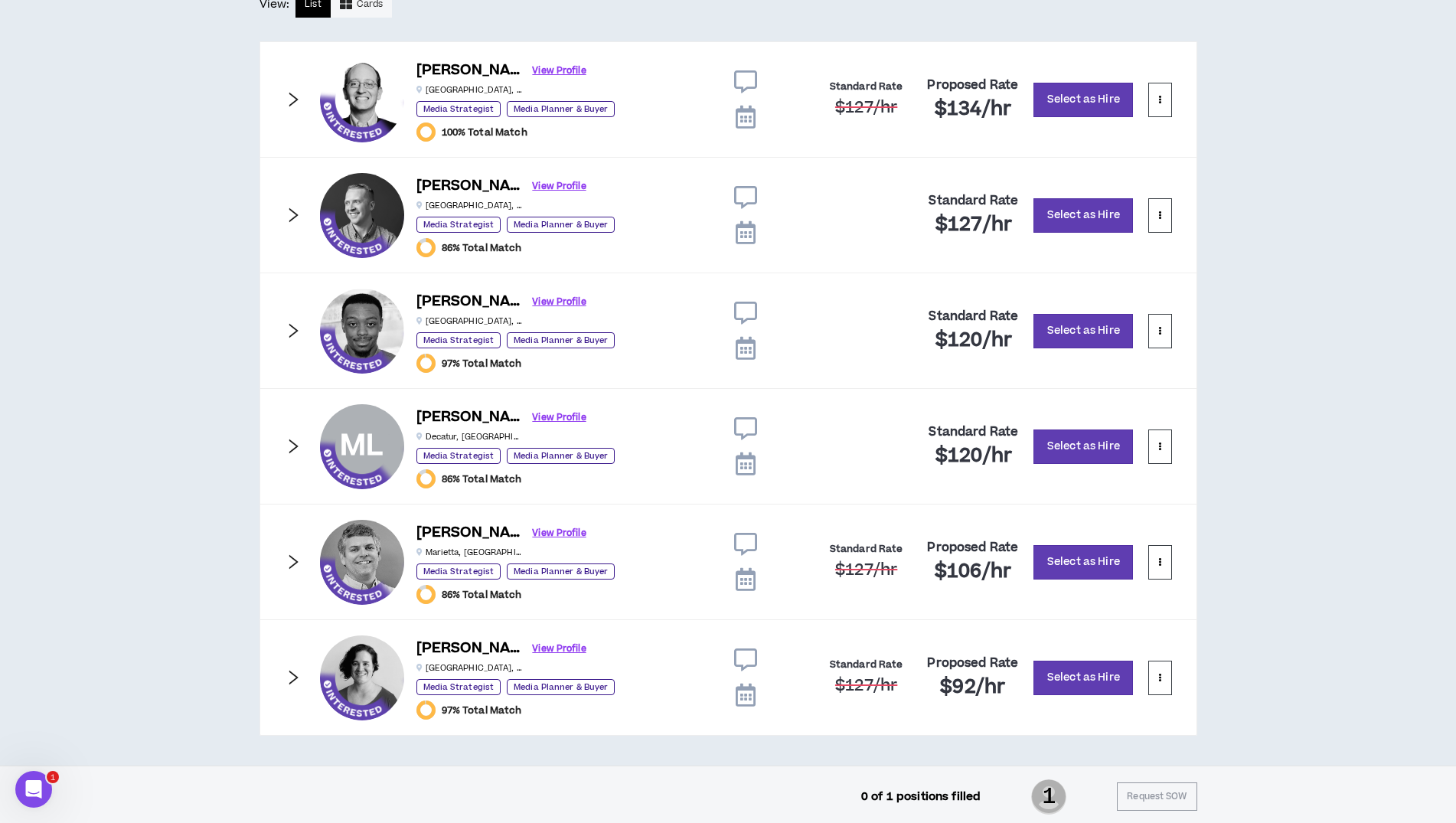 click 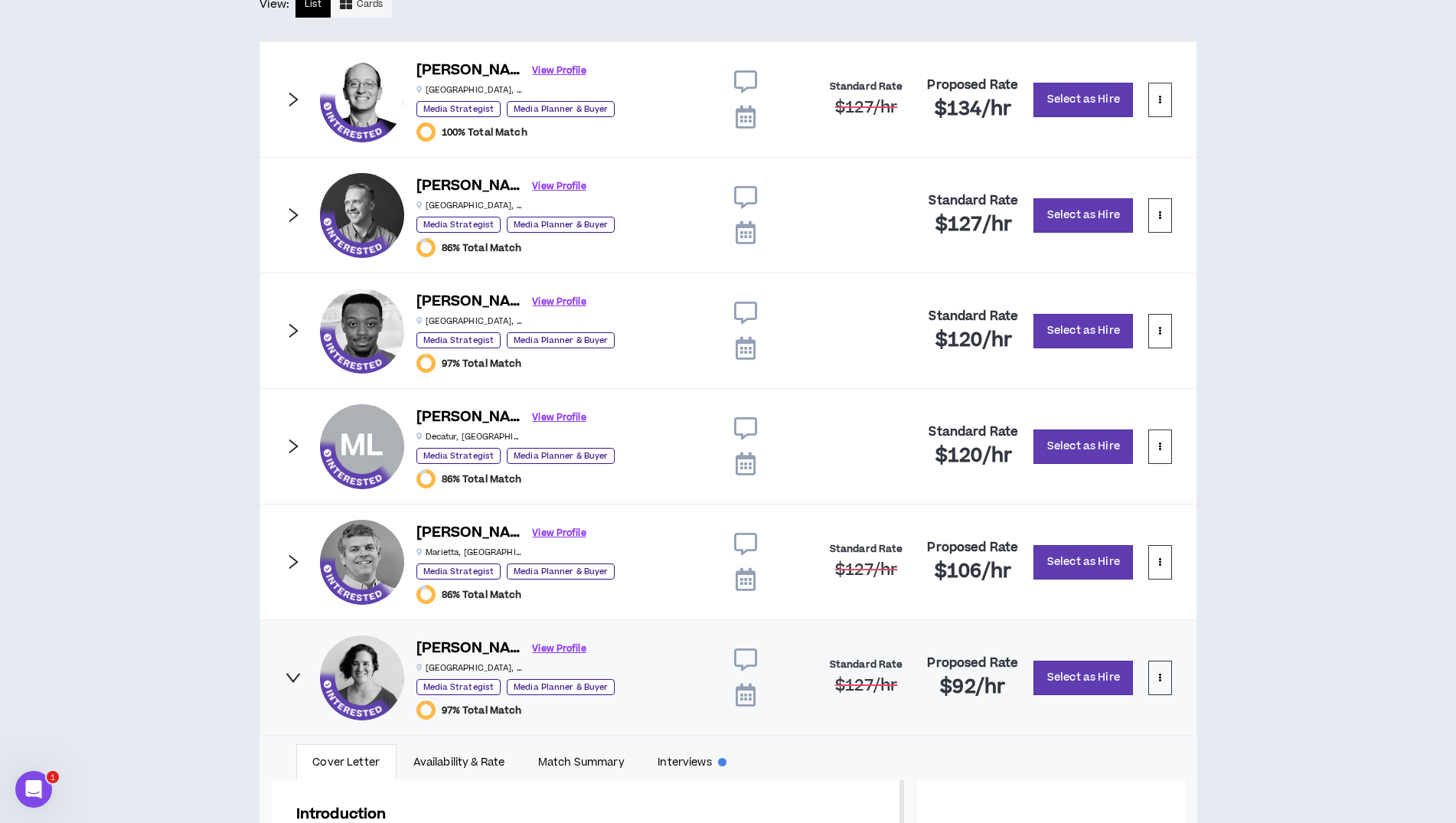 scroll, scrollTop: 67, scrollLeft: 0, axis: vertical 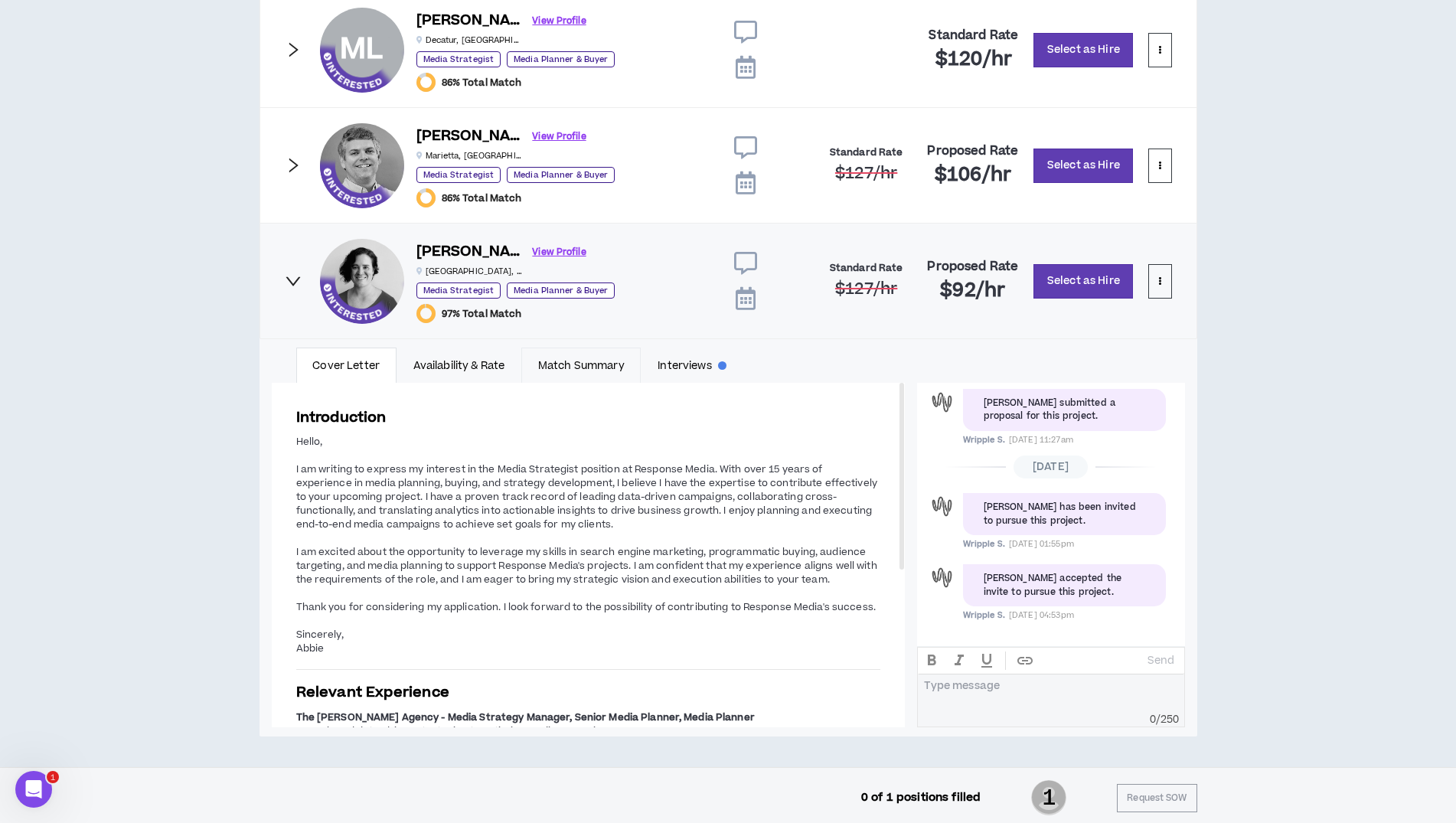 click on "Match Summary" at bounding box center [581, 365] 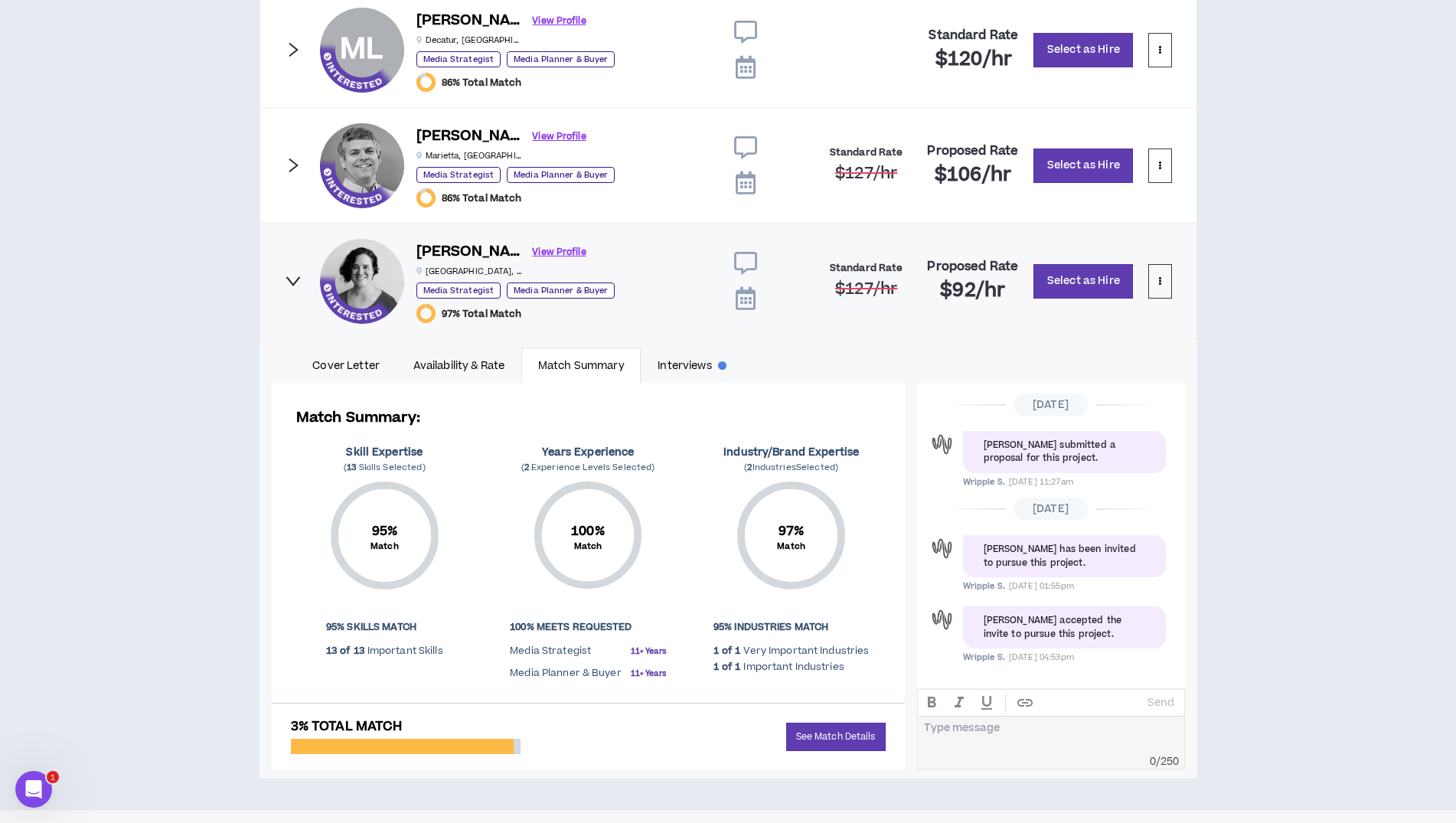 scroll, scrollTop: 26, scrollLeft: 0, axis: vertical 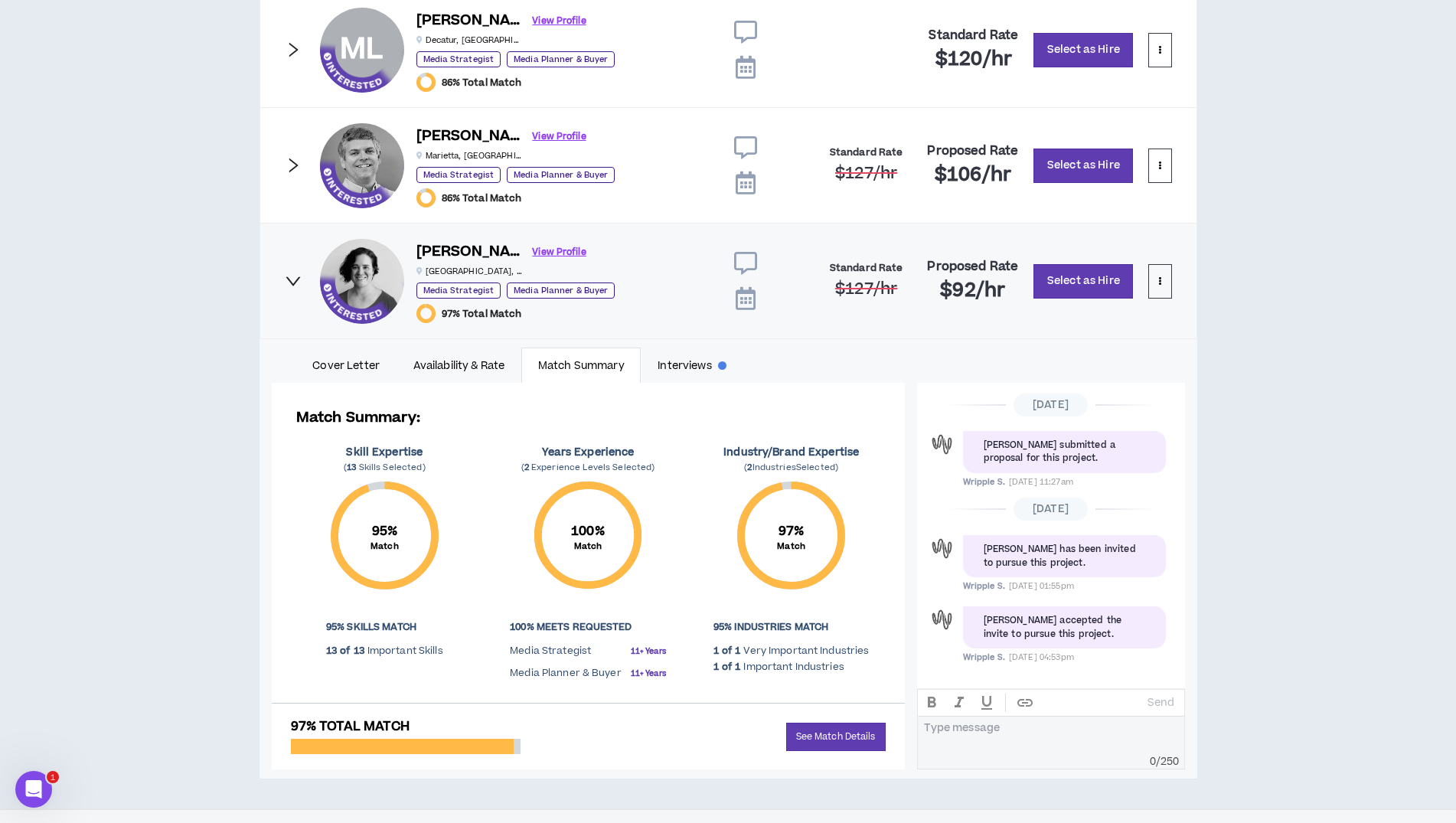 click 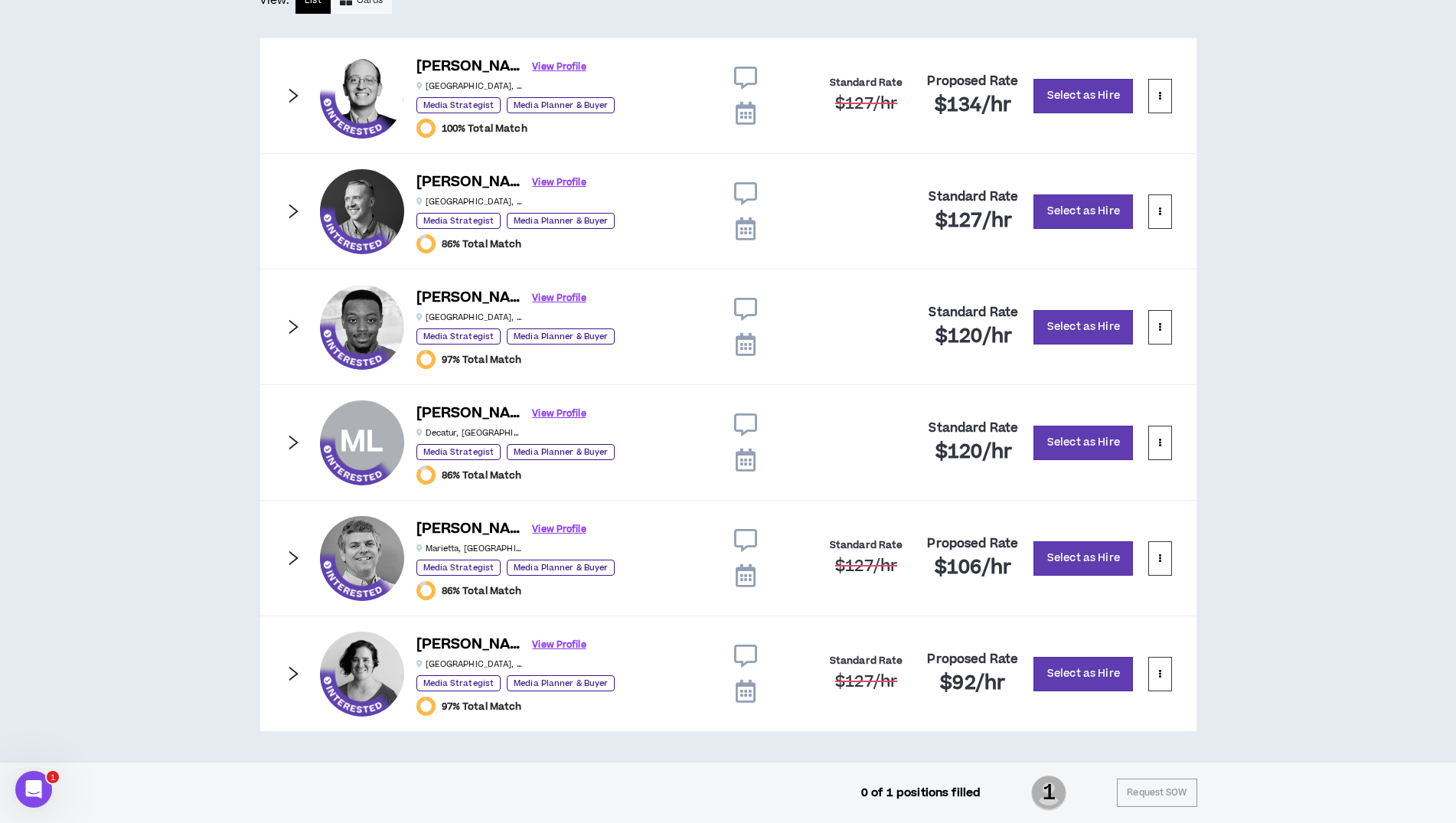 scroll, scrollTop: 856, scrollLeft: 0, axis: vertical 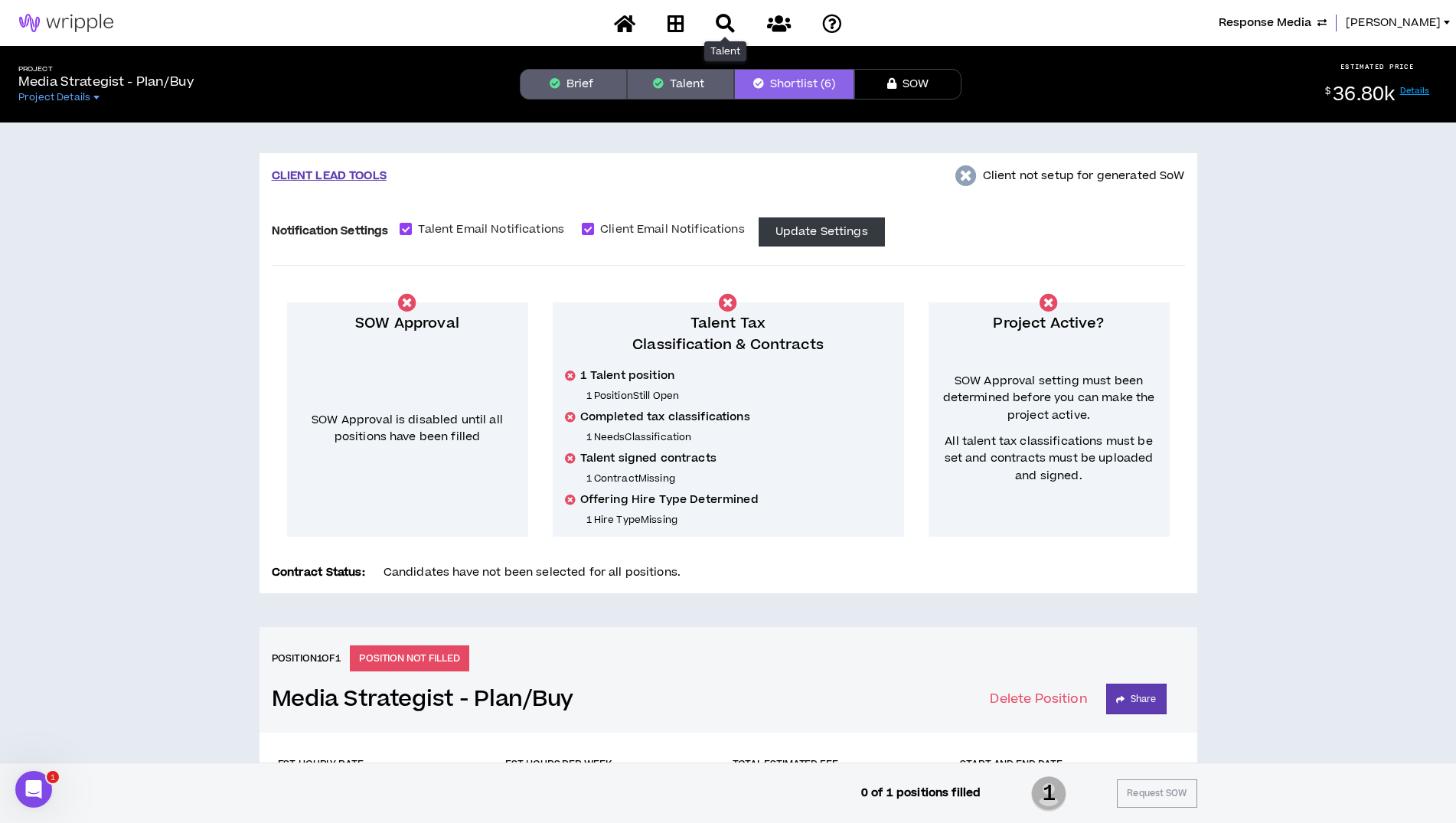 click at bounding box center (725, 23) 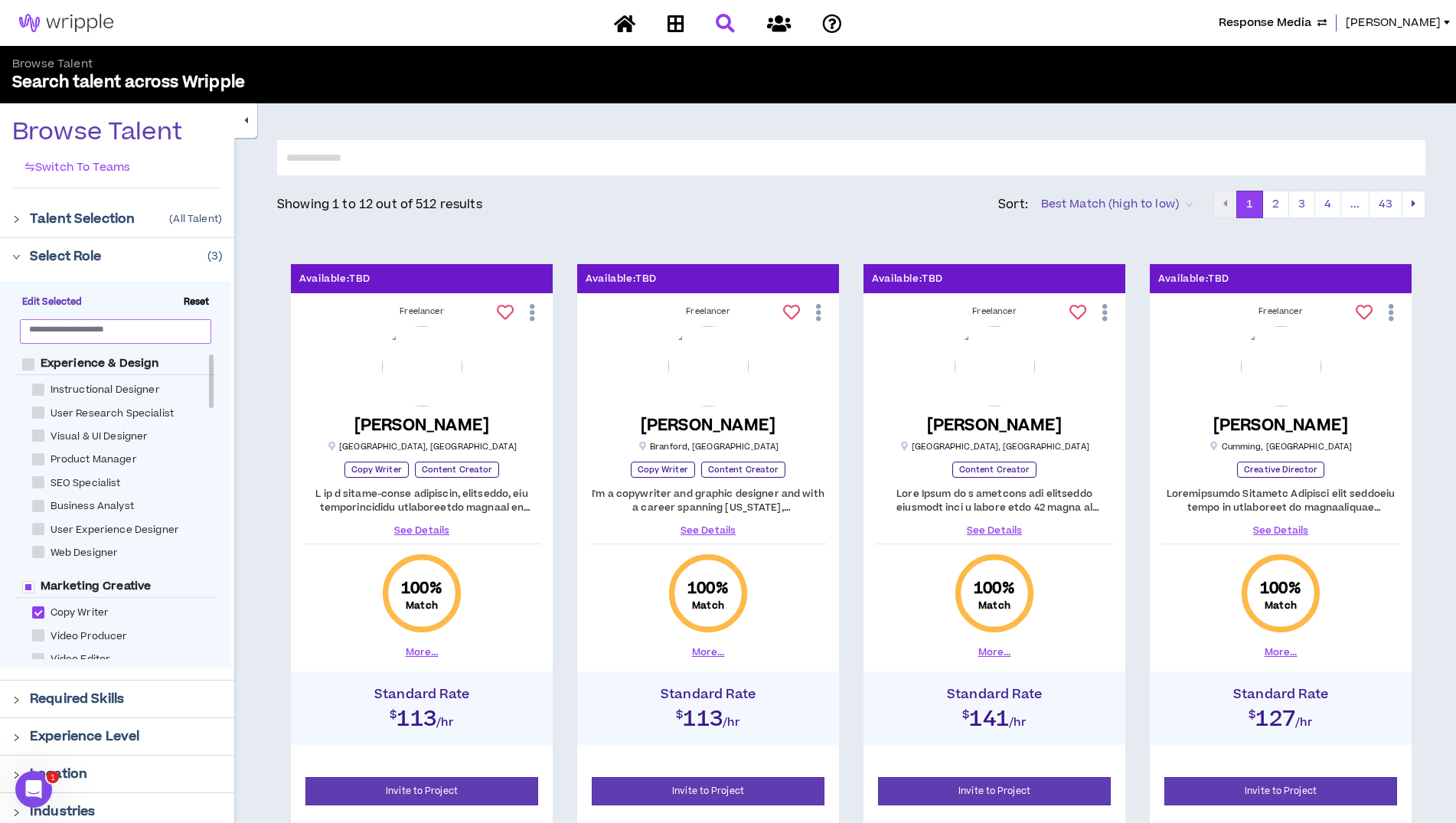 click on "Reset" at bounding box center [197, 302] 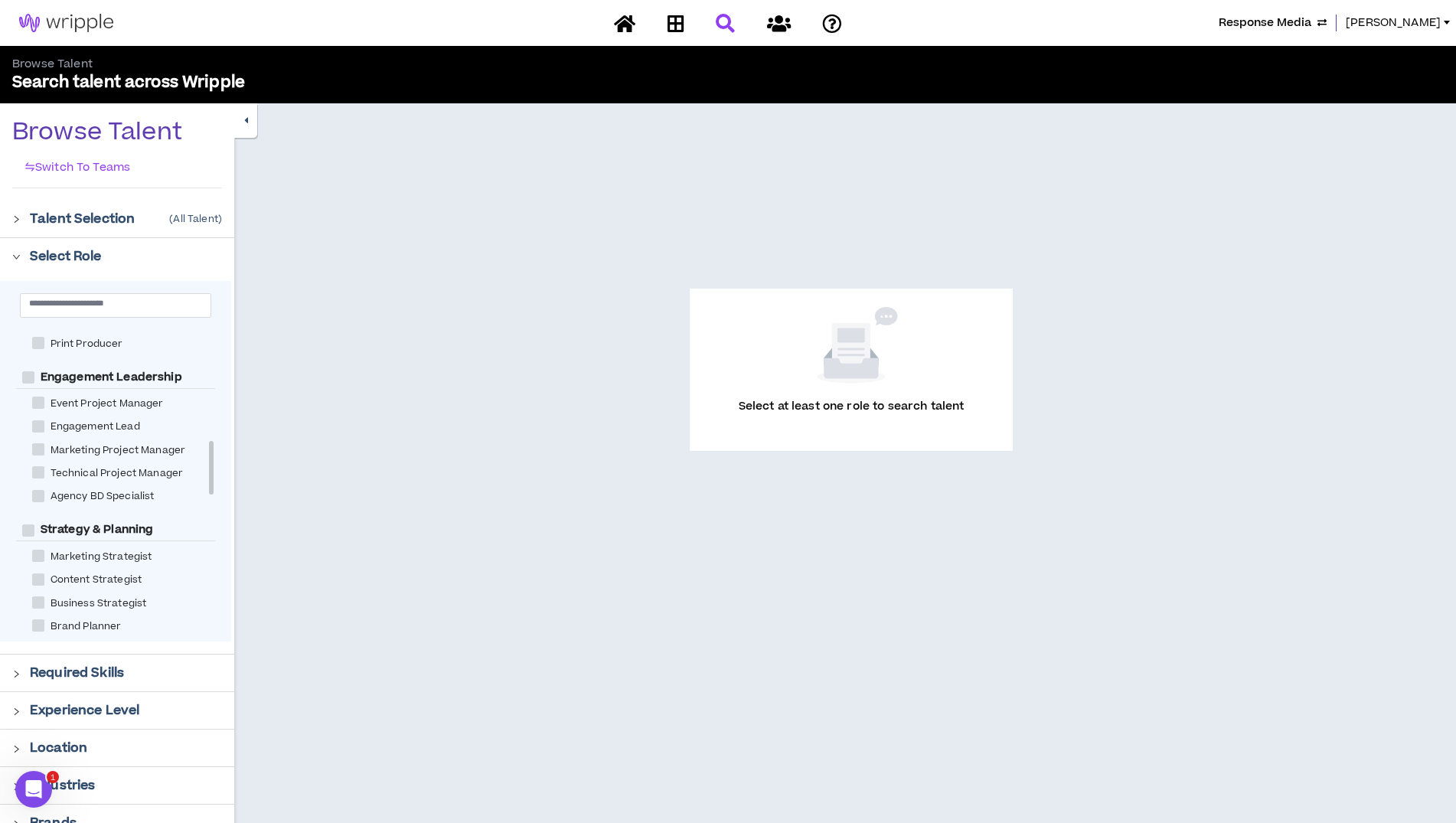 scroll, scrollTop: 657, scrollLeft: 0, axis: vertical 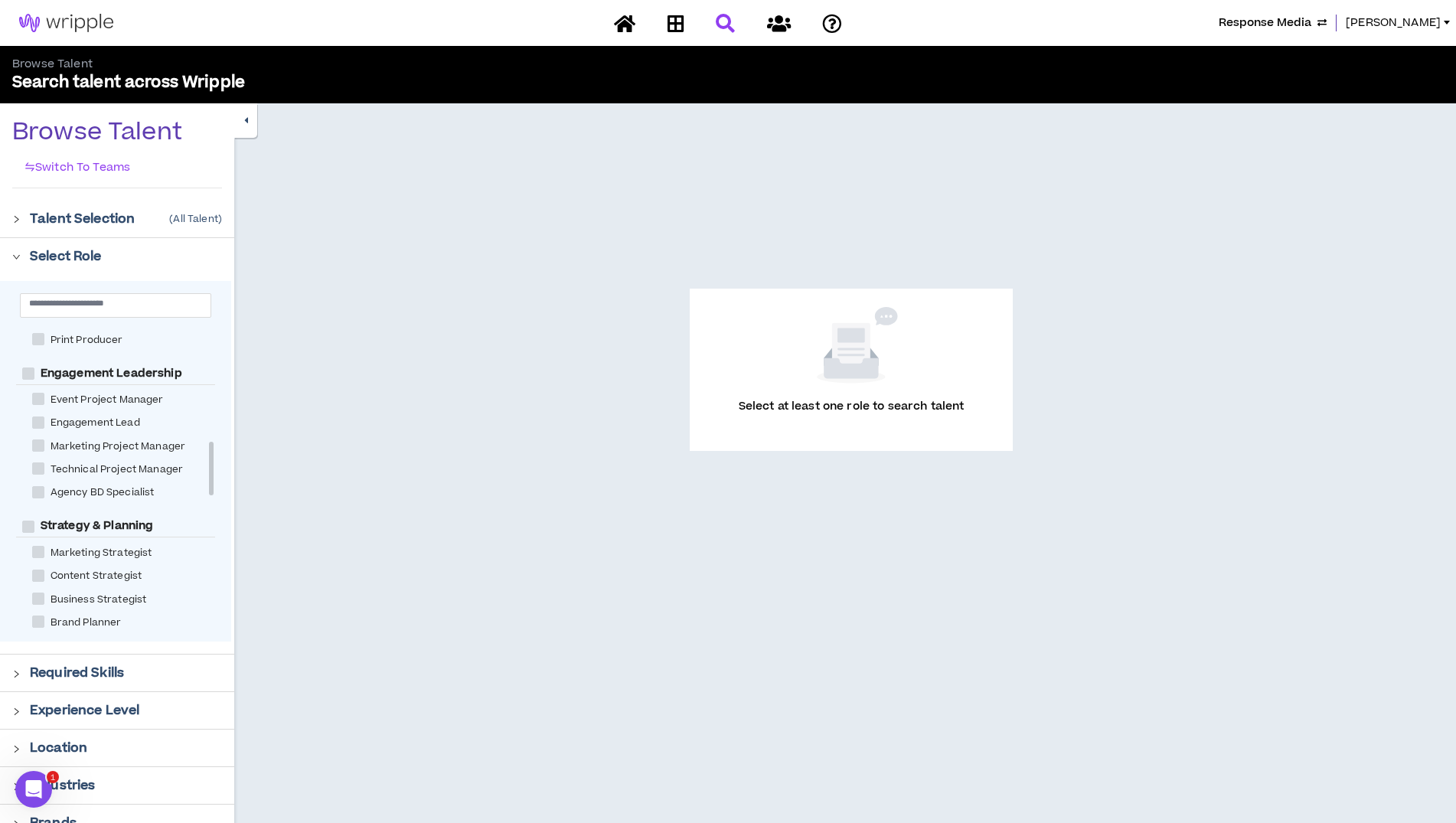 drag, startPoint x: 213, startPoint y: 341, endPoint x: 211, endPoint y: 454, distance: 113.0177 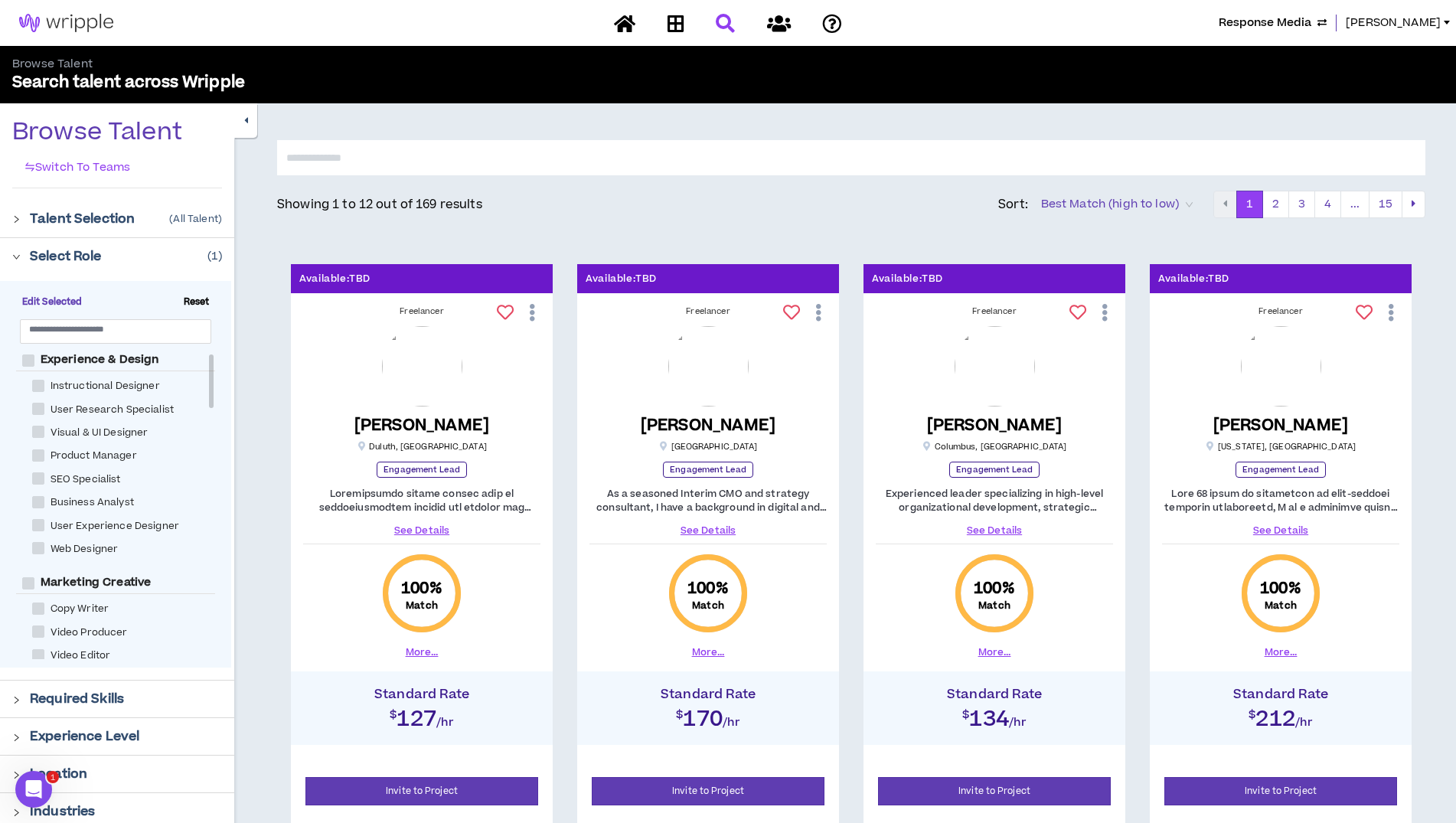 scroll, scrollTop: 0, scrollLeft: 0, axis: both 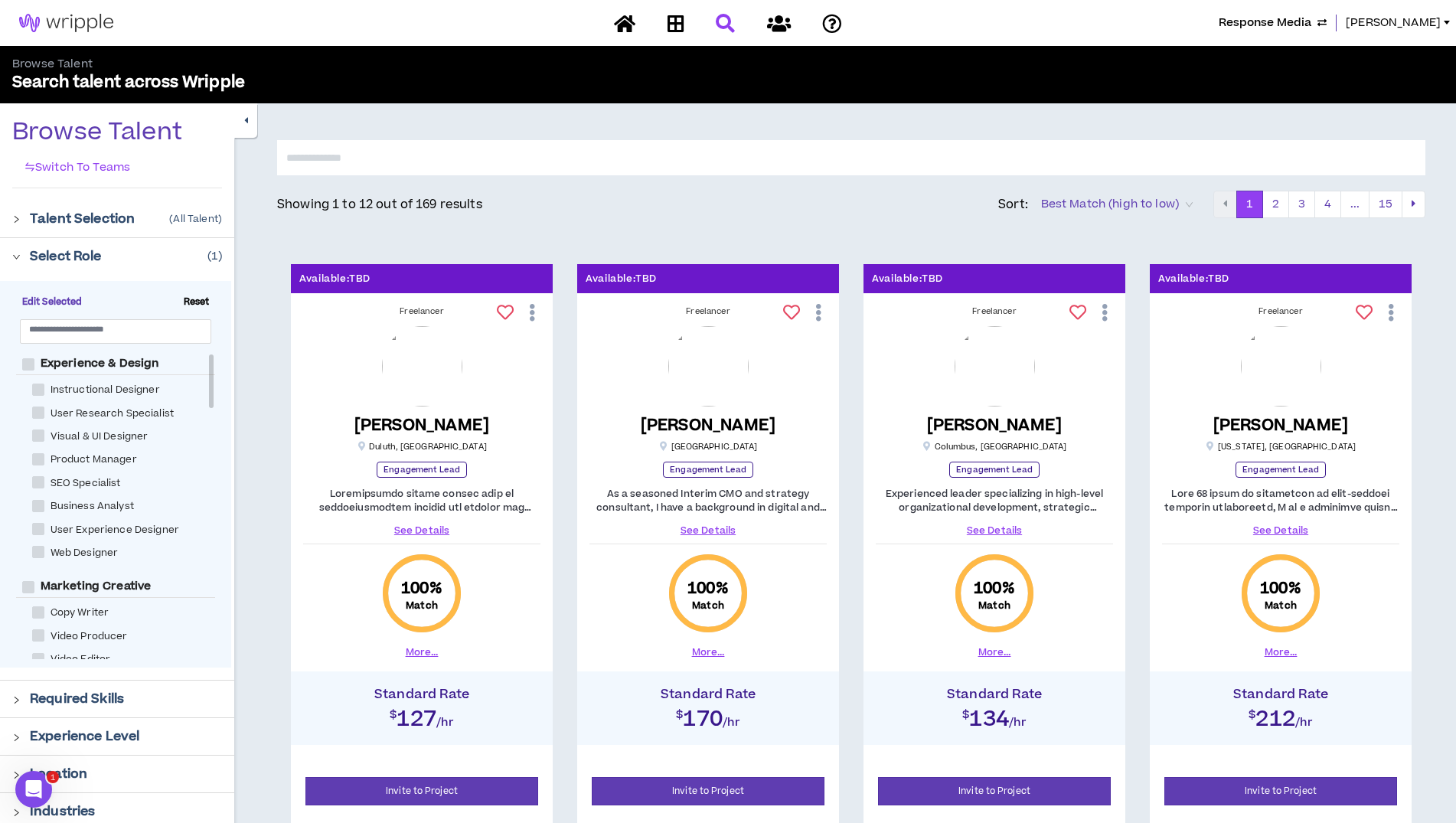 drag, startPoint x: 210, startPoint y: 498, endPoint x: 216, endPoint y: 383, distance: 115.15642 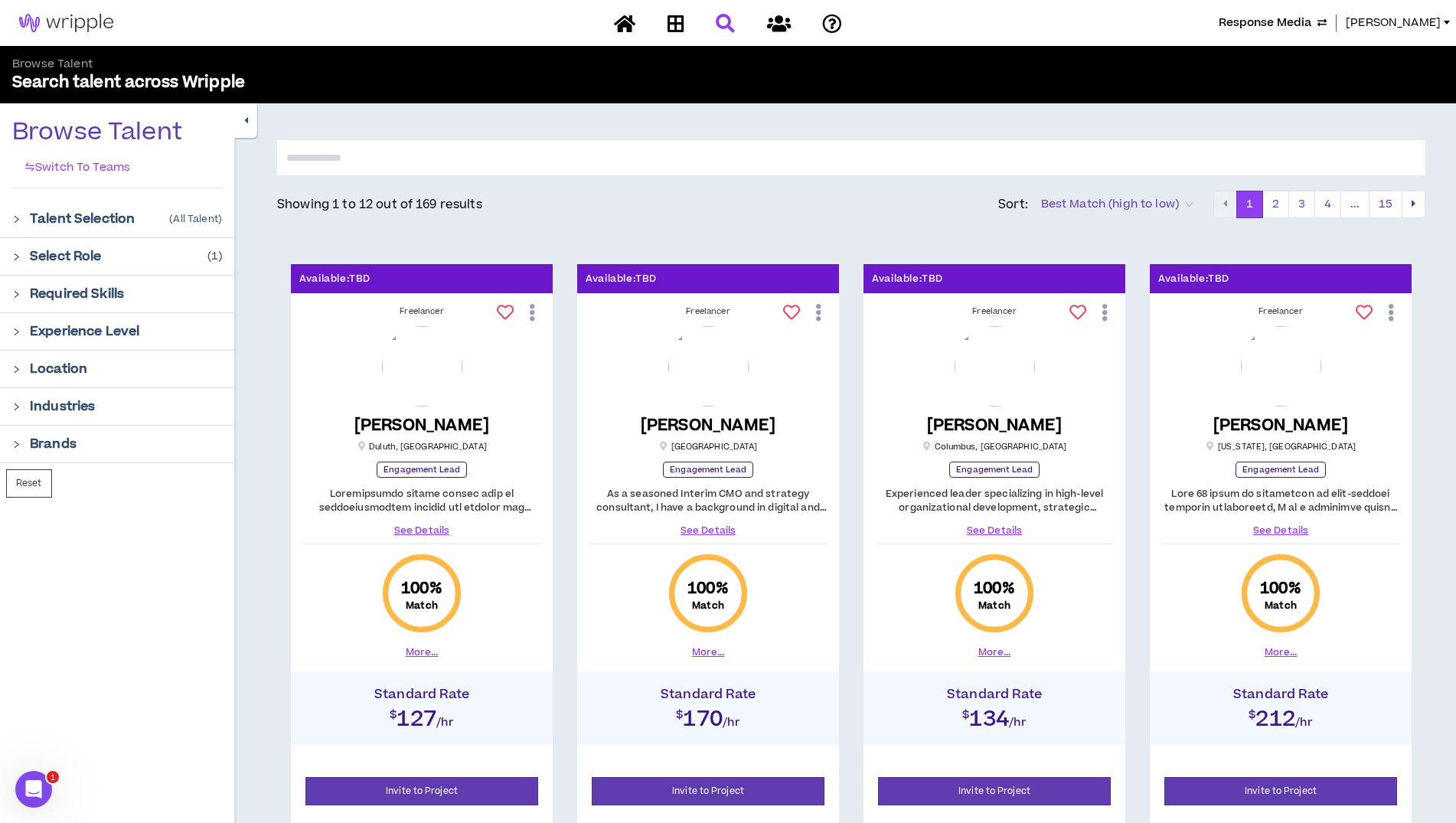 click 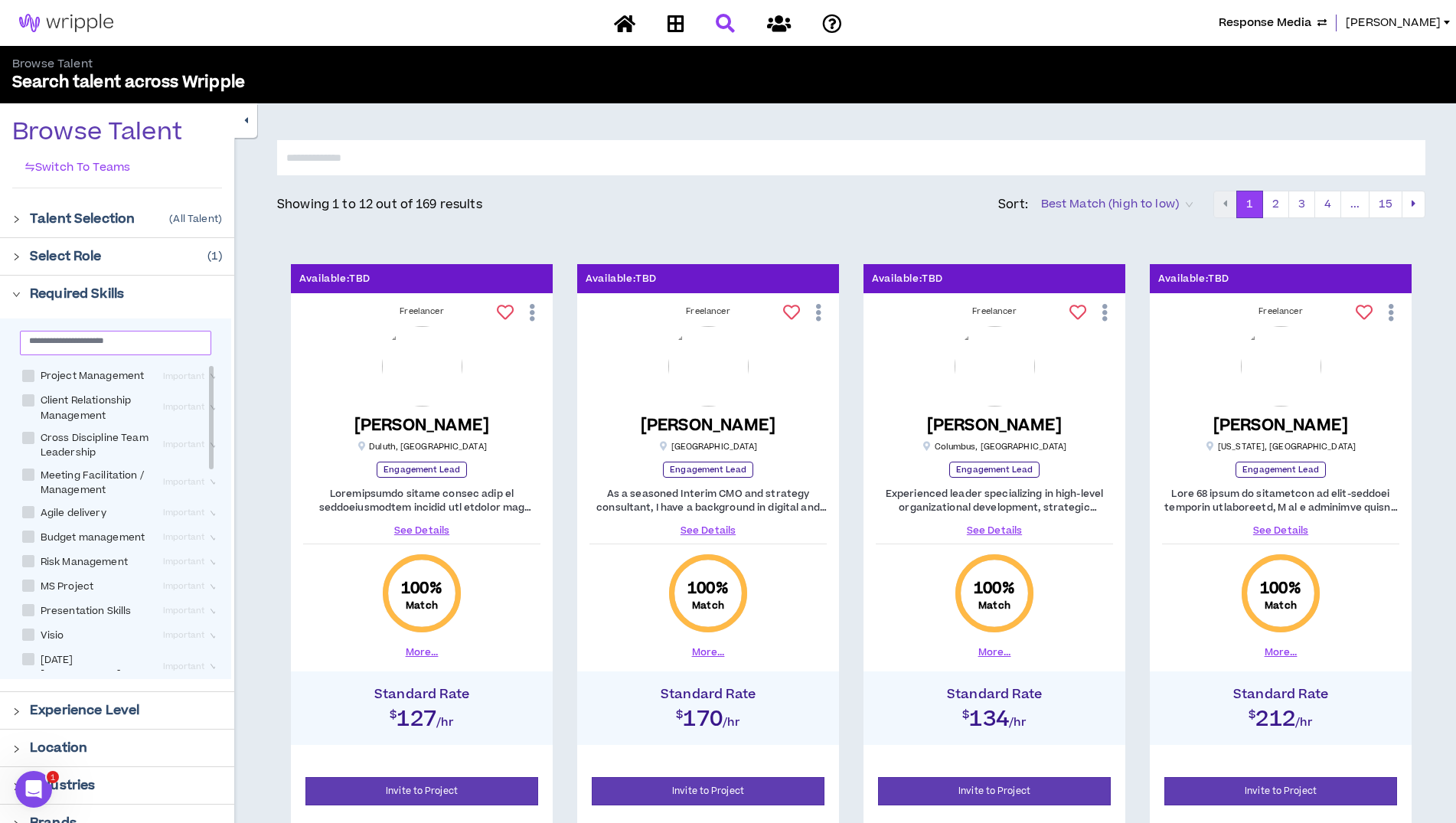 click at bounding box center (109, 340) 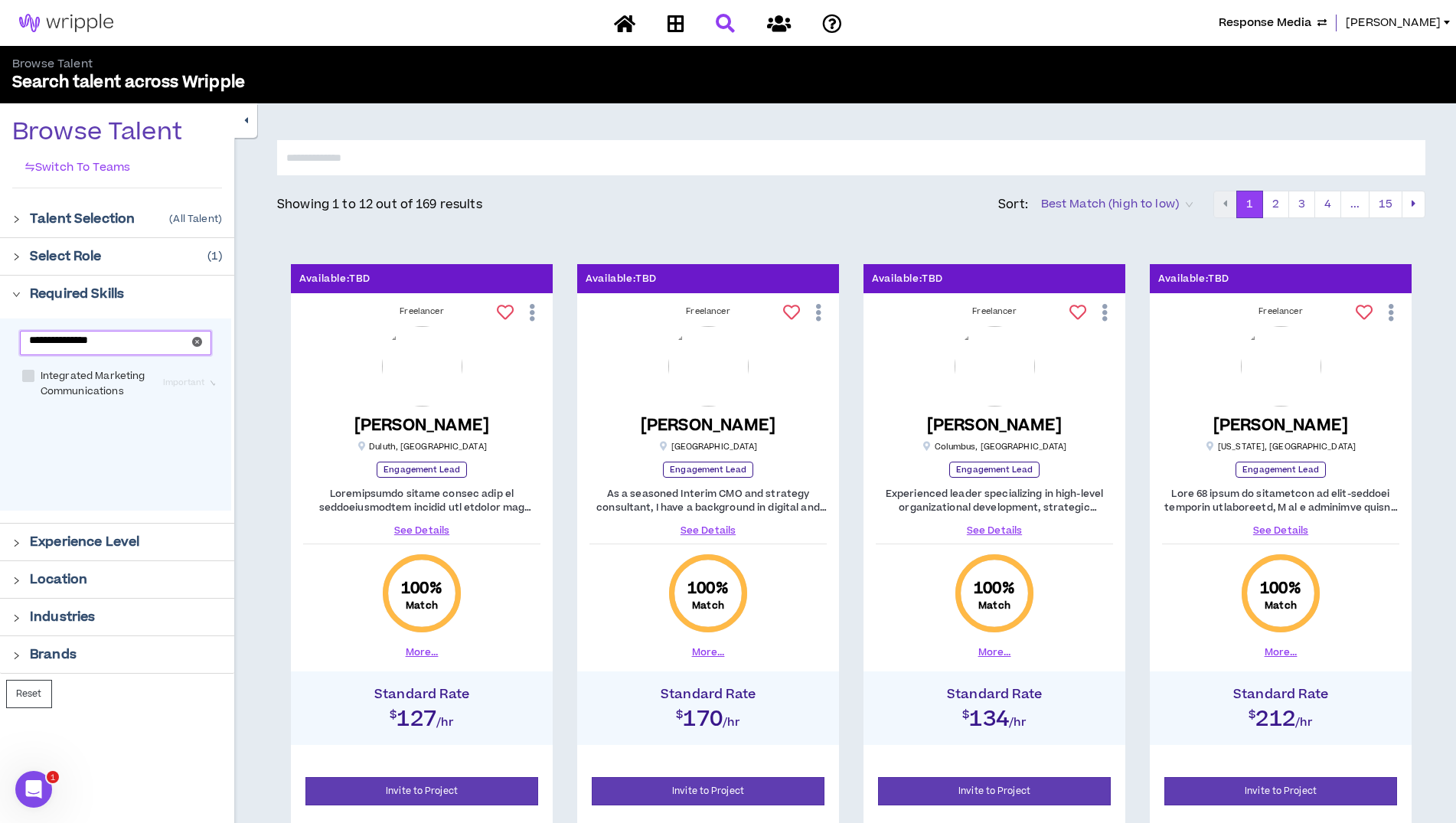 type on "**********" 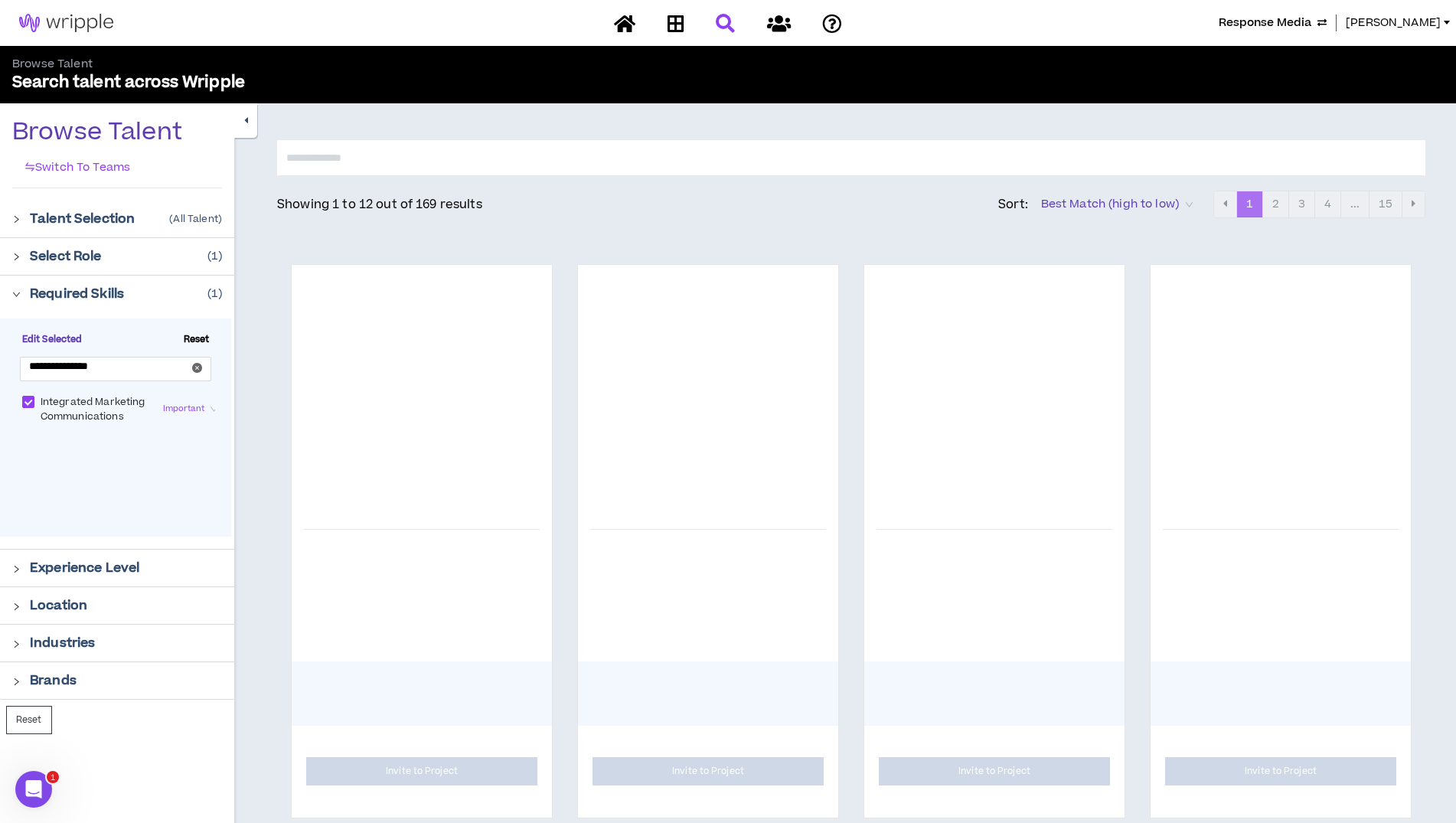 click on "Important" at bounding box center [191, 409] 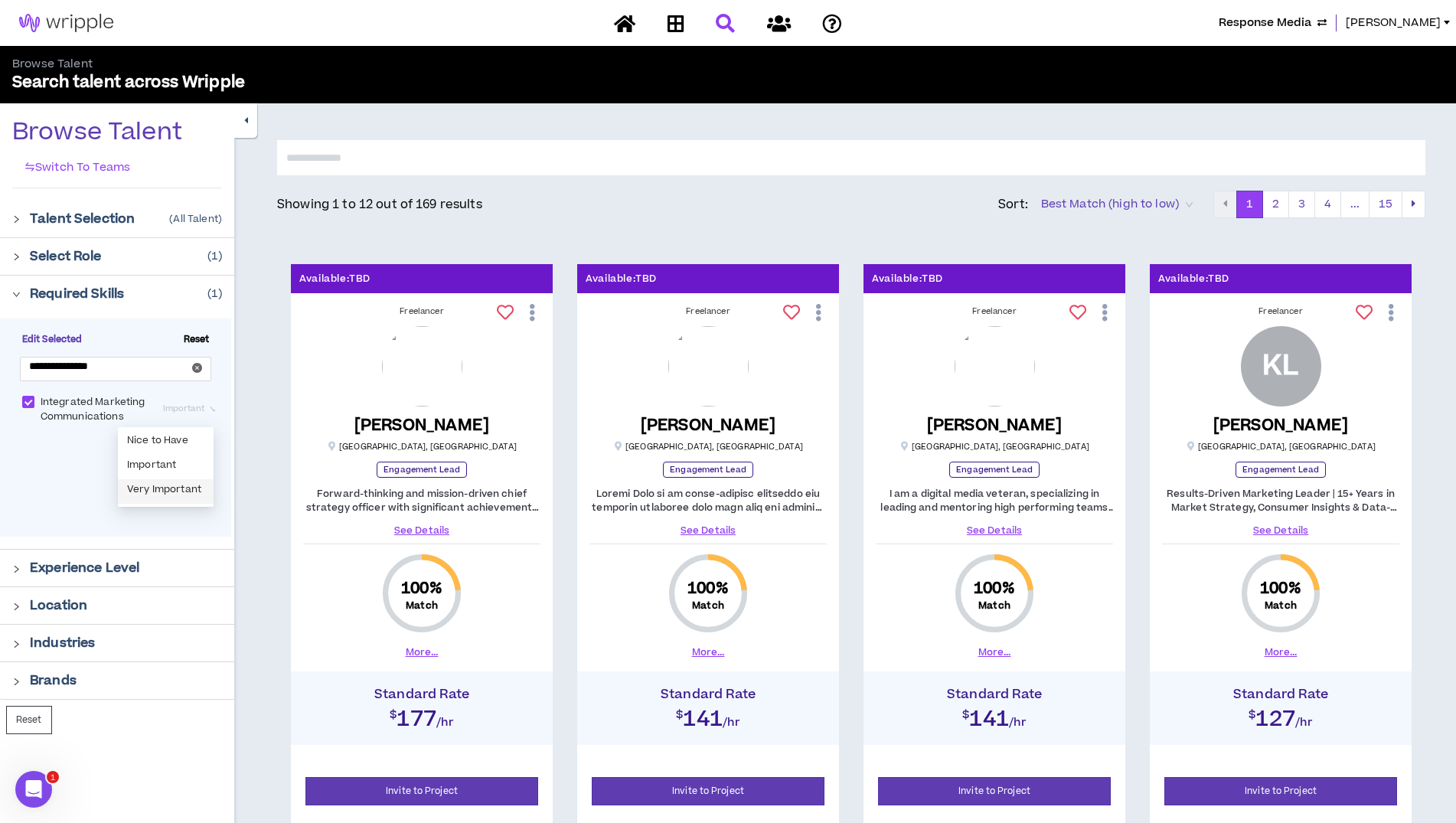click on "Very Important" at bounding box center (165, 492) 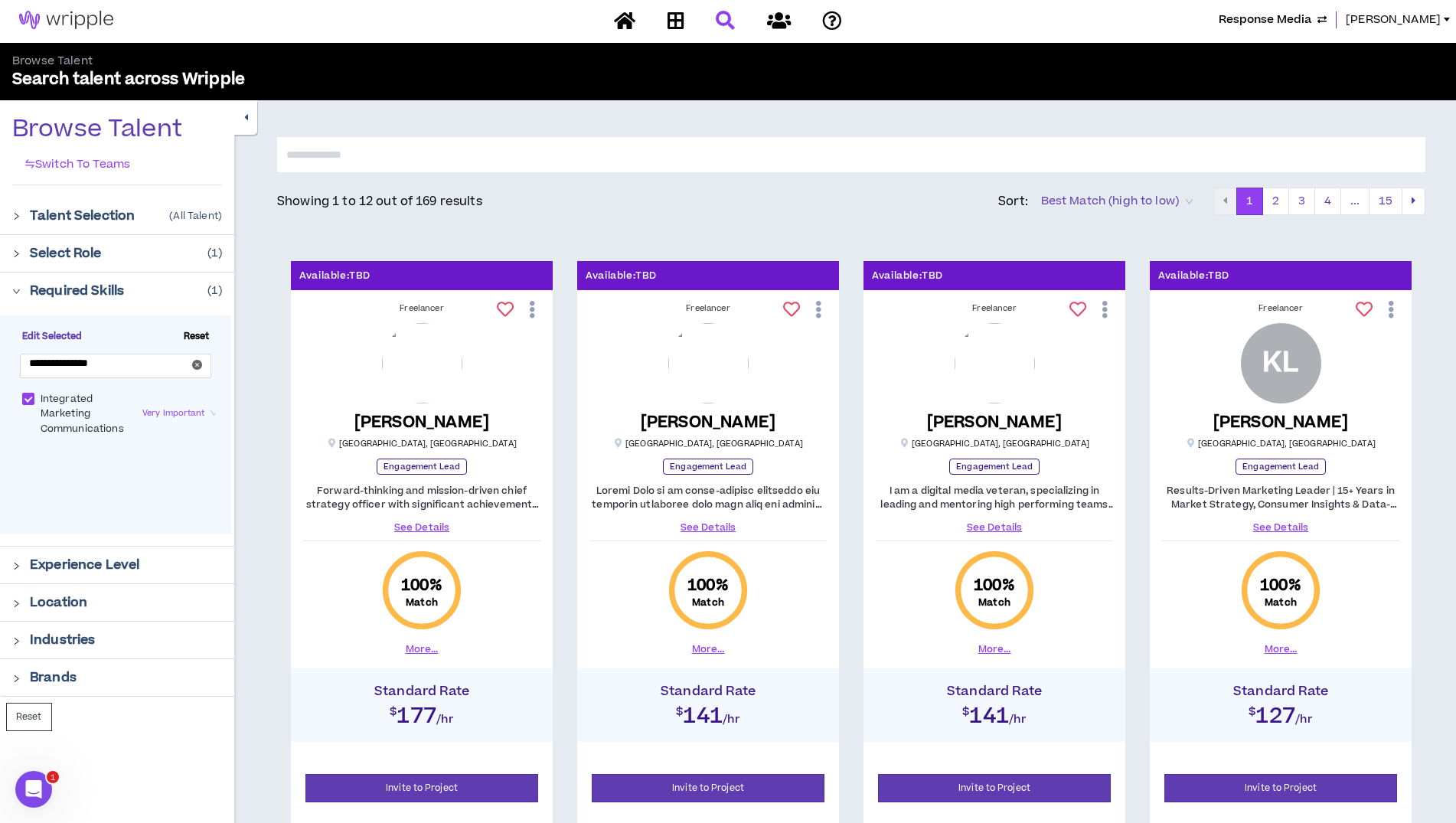 scroll, scrollTop: 0, scrollLeft: 0, axis: both 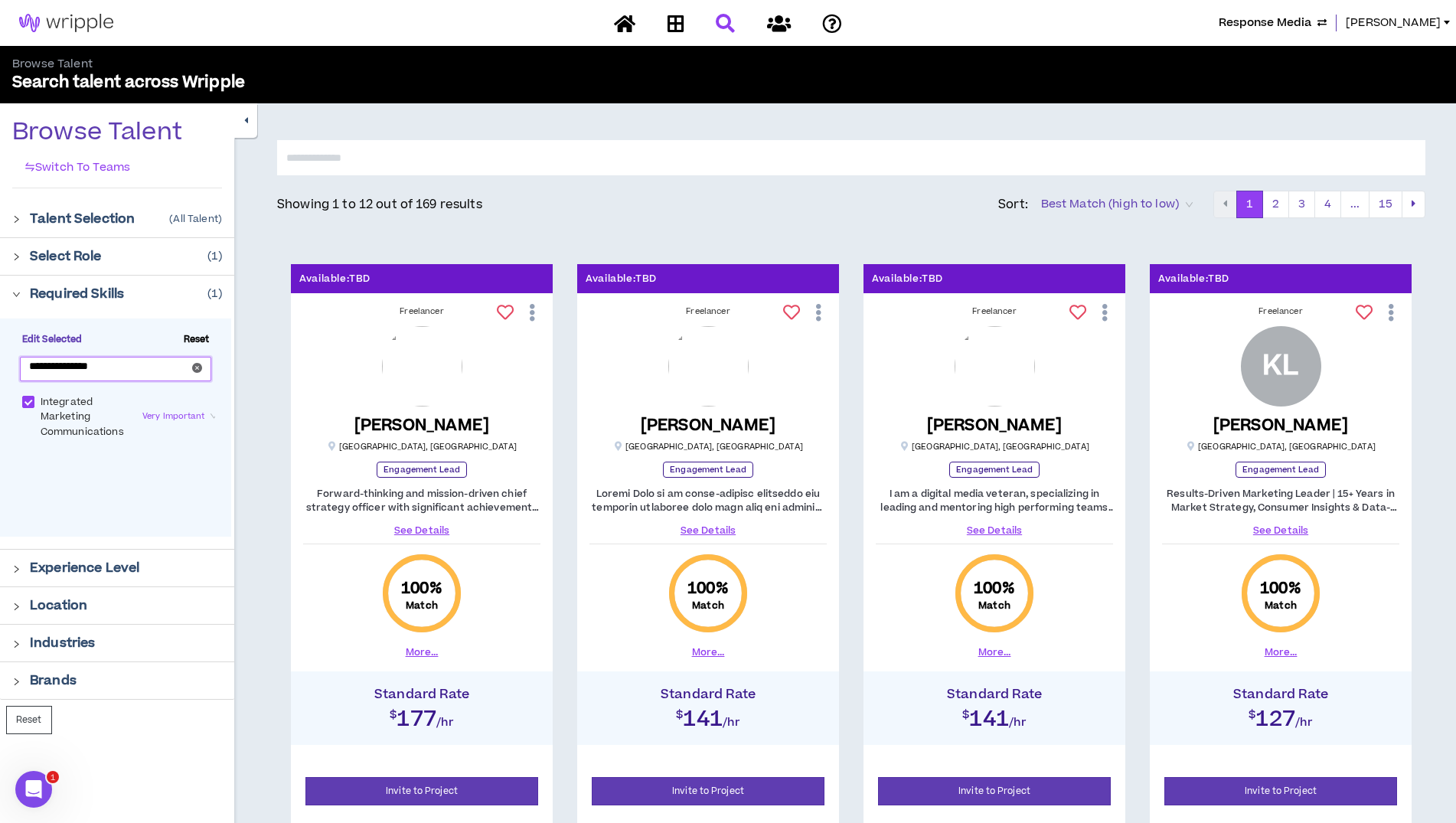 drag, startPoint x: 135, startPoint y: 371, endPoint x: 8, endPoint y: 364, distance: 127.19277 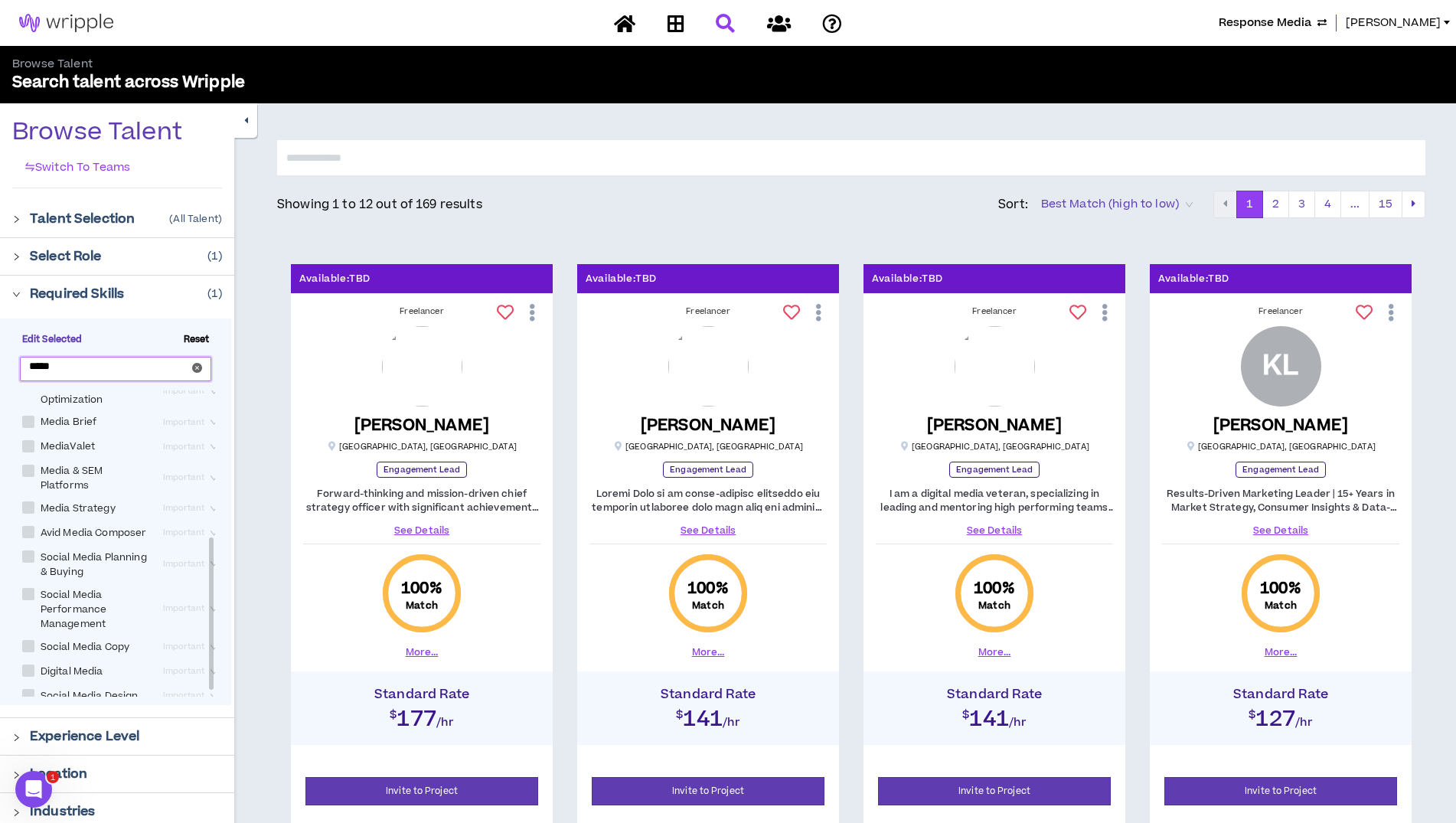 scroll, scrollTop: 304, scrollLeft: 0, axis: vertical 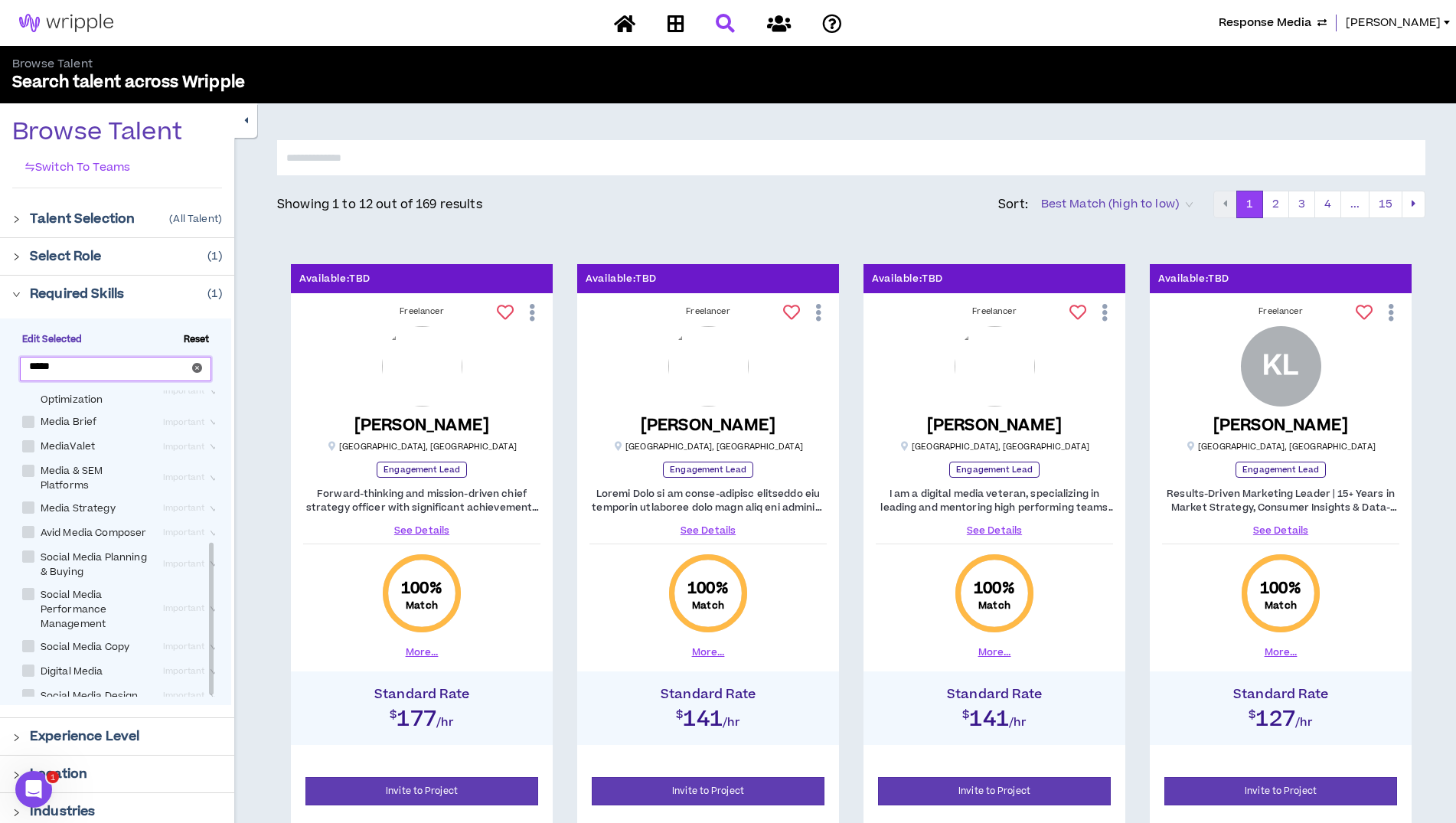 drag, startPoint x: 211, startPoint y: 429, endPoint x: 229, endPoint y: 598, distance: 169.95588 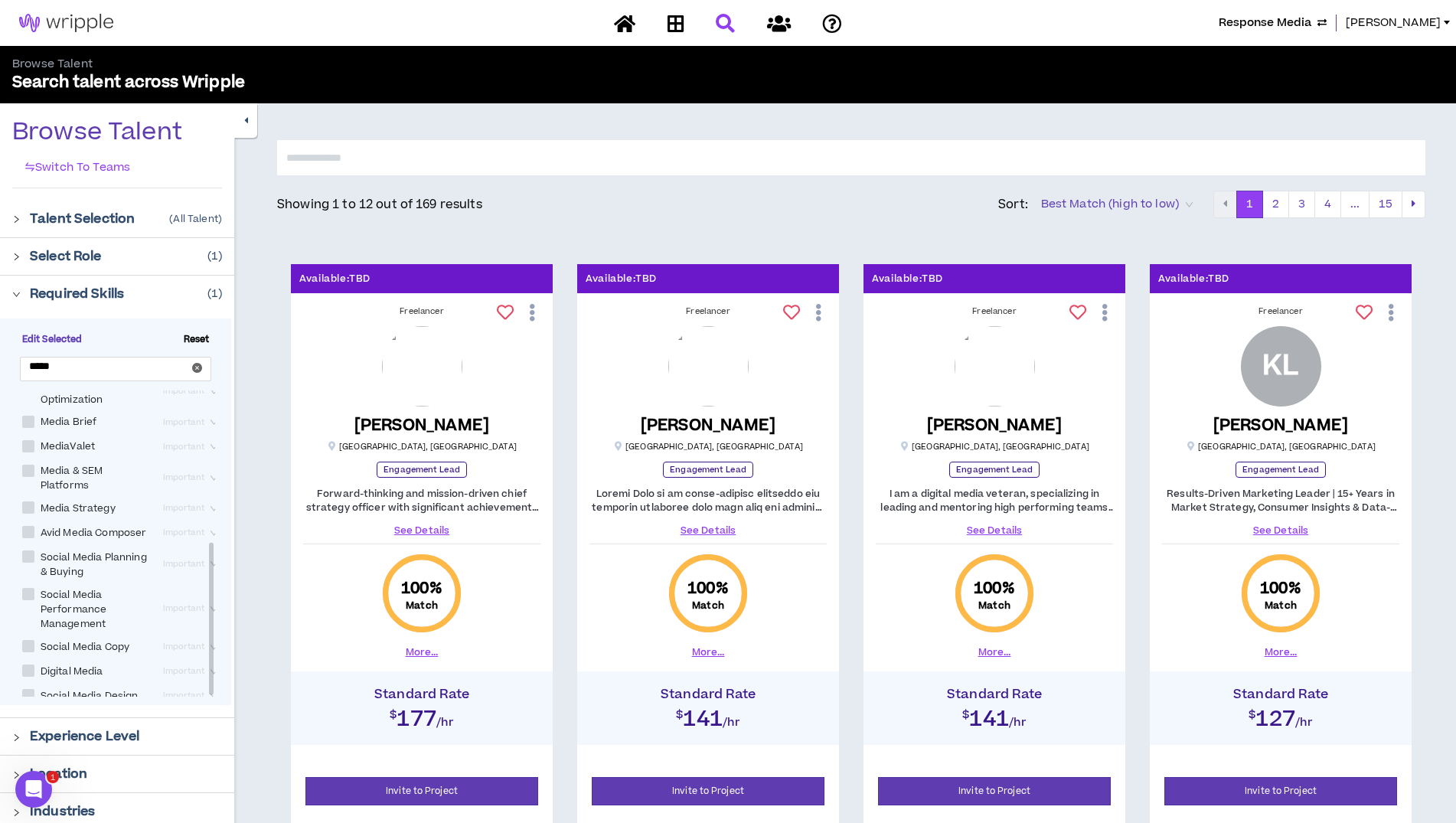 click on "Response Media" at bounding box center [1265, 23] 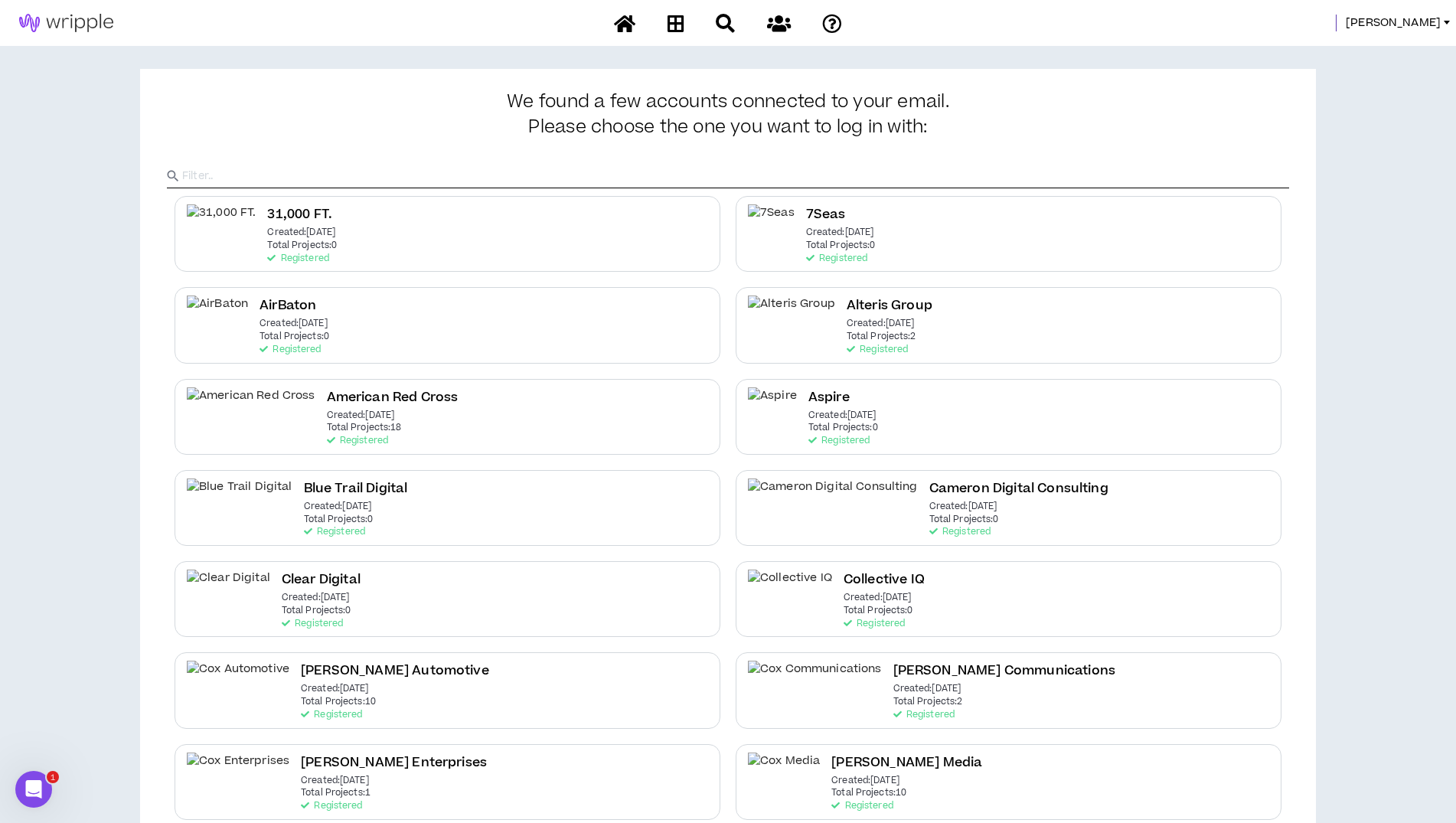 click at bounding box center (728, 163) 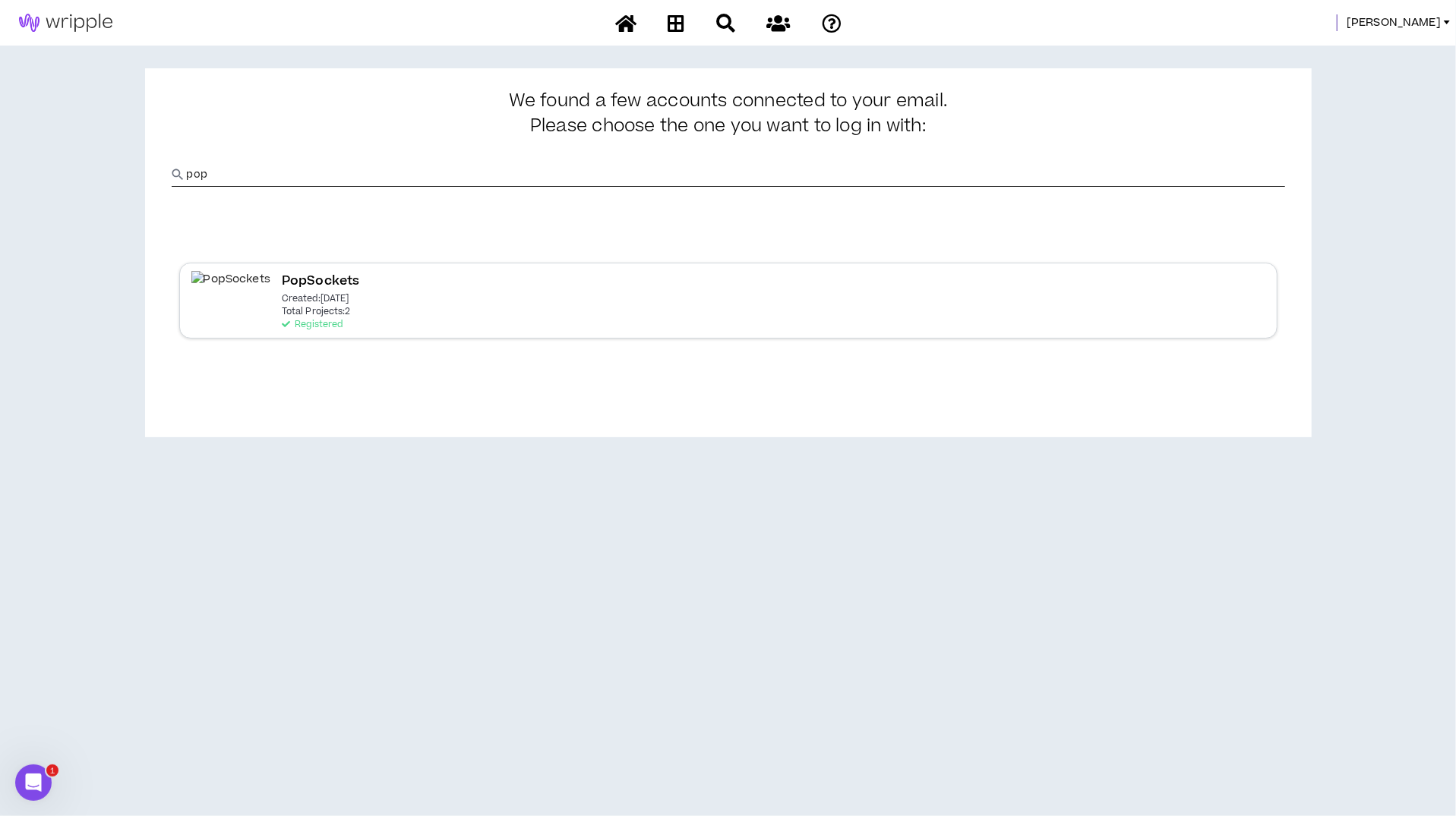 type on "pop" 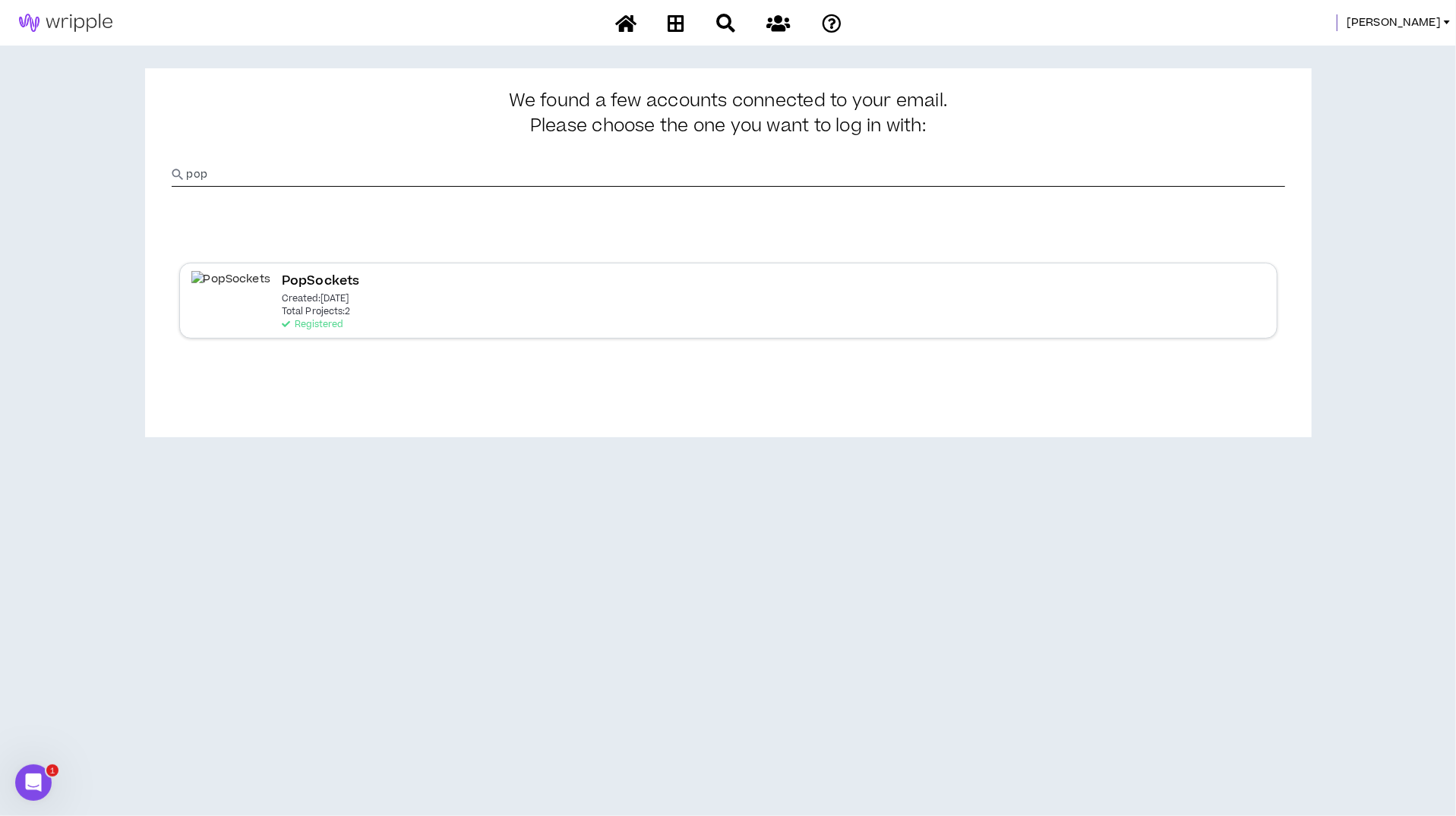 click on "PopSockets Created:  Jul 2 2025 Total Projects:  2    Registered" at bounding box center (728, 300) 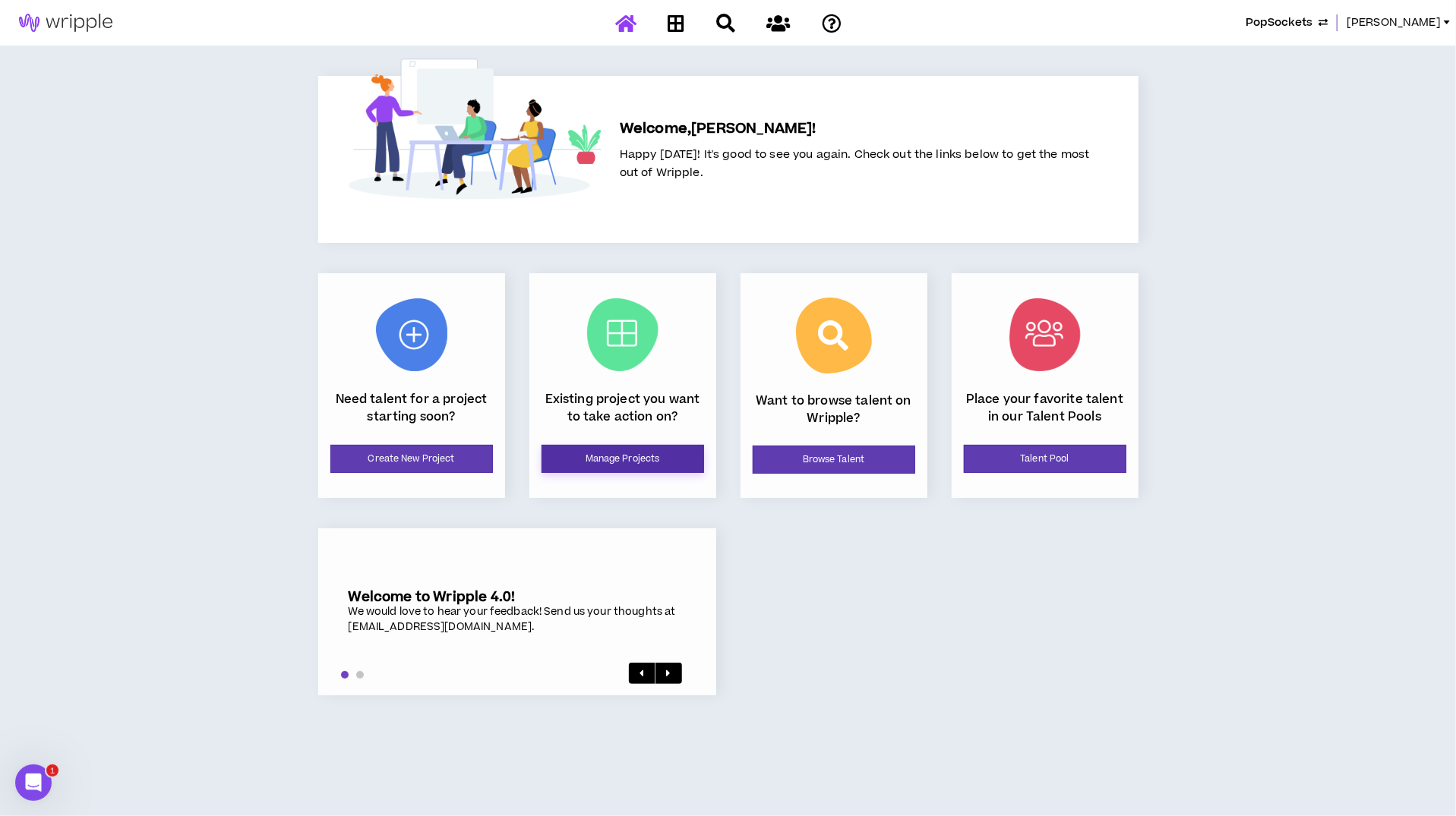 click on "Manage Projects" at bounding box center [623, 458] 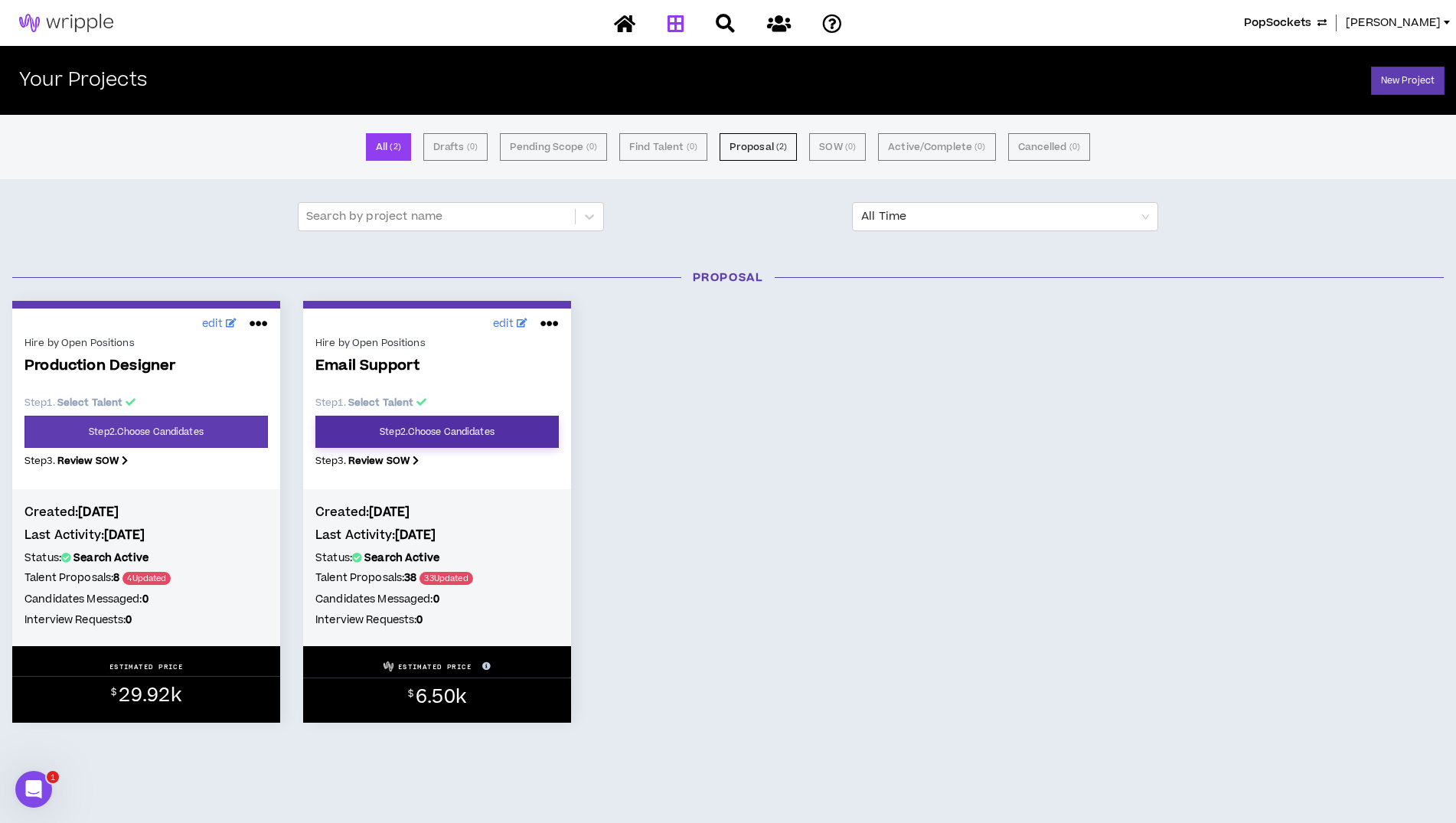 click on "Step  2 .  Choose Candidates" at bounding box center (437, 432) 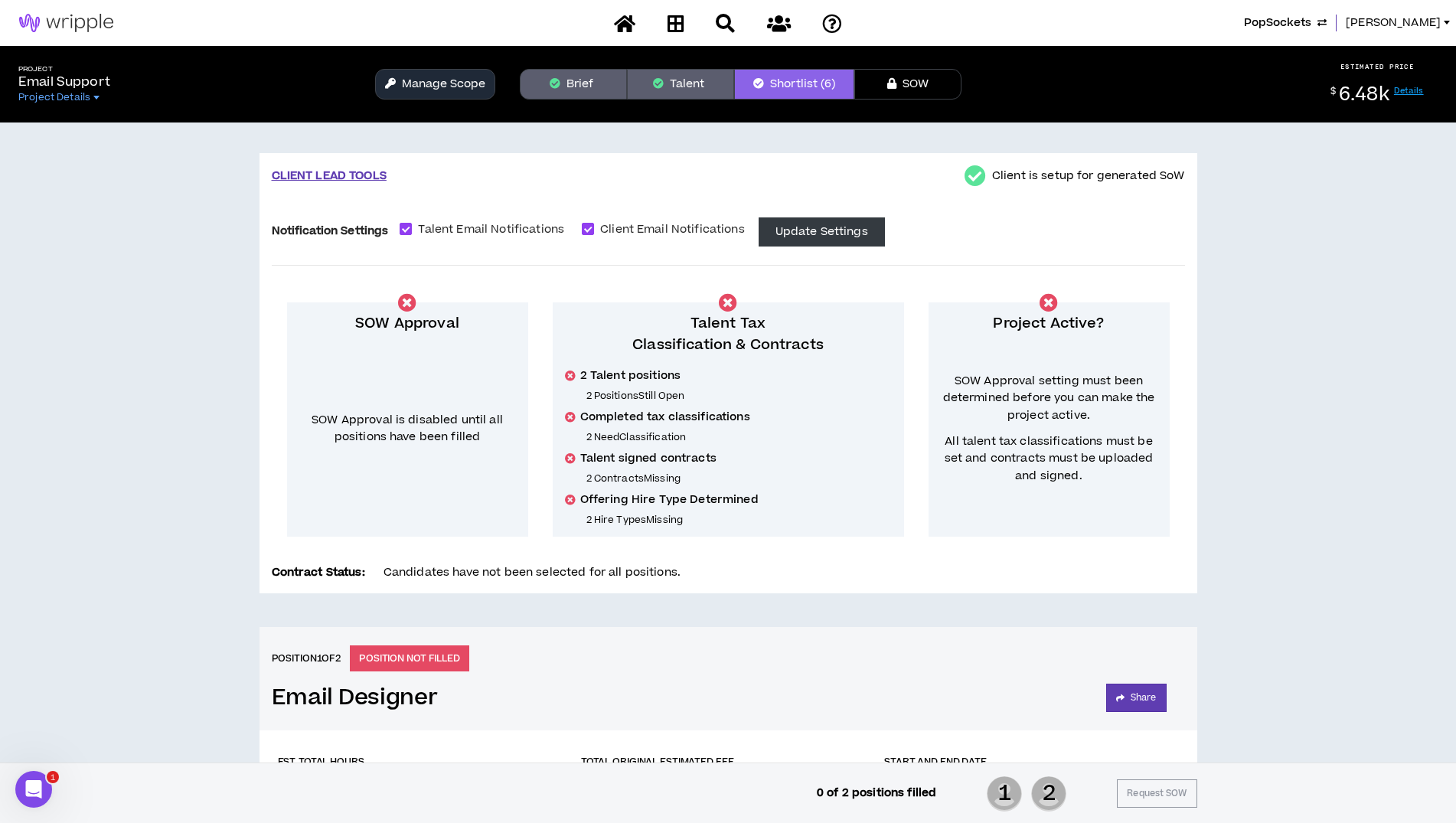 click on "Talent" at bounding box center (681, 84) 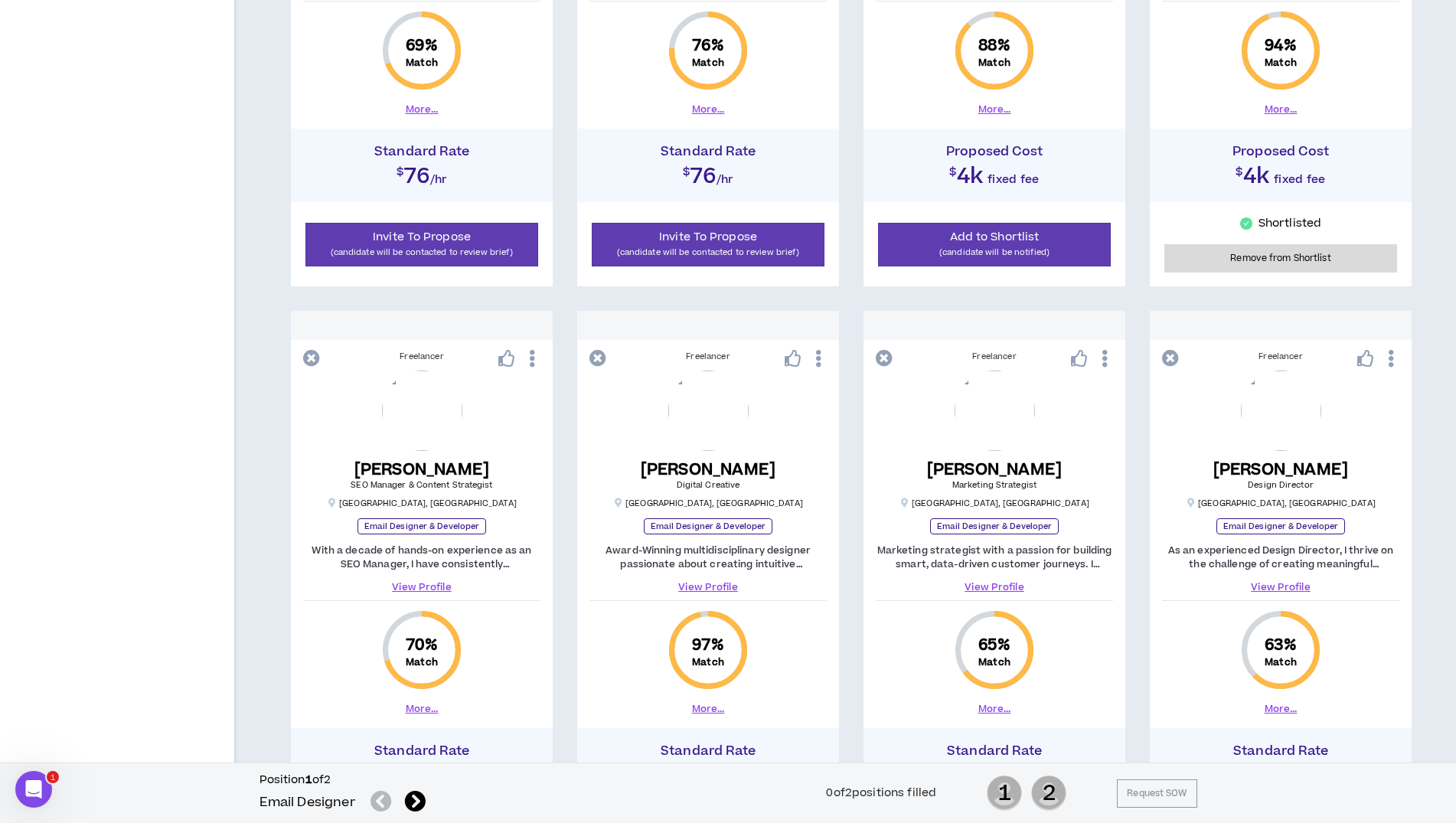 scroll, scrollTop: 1226, scrollLeft: 0, axis: vertical 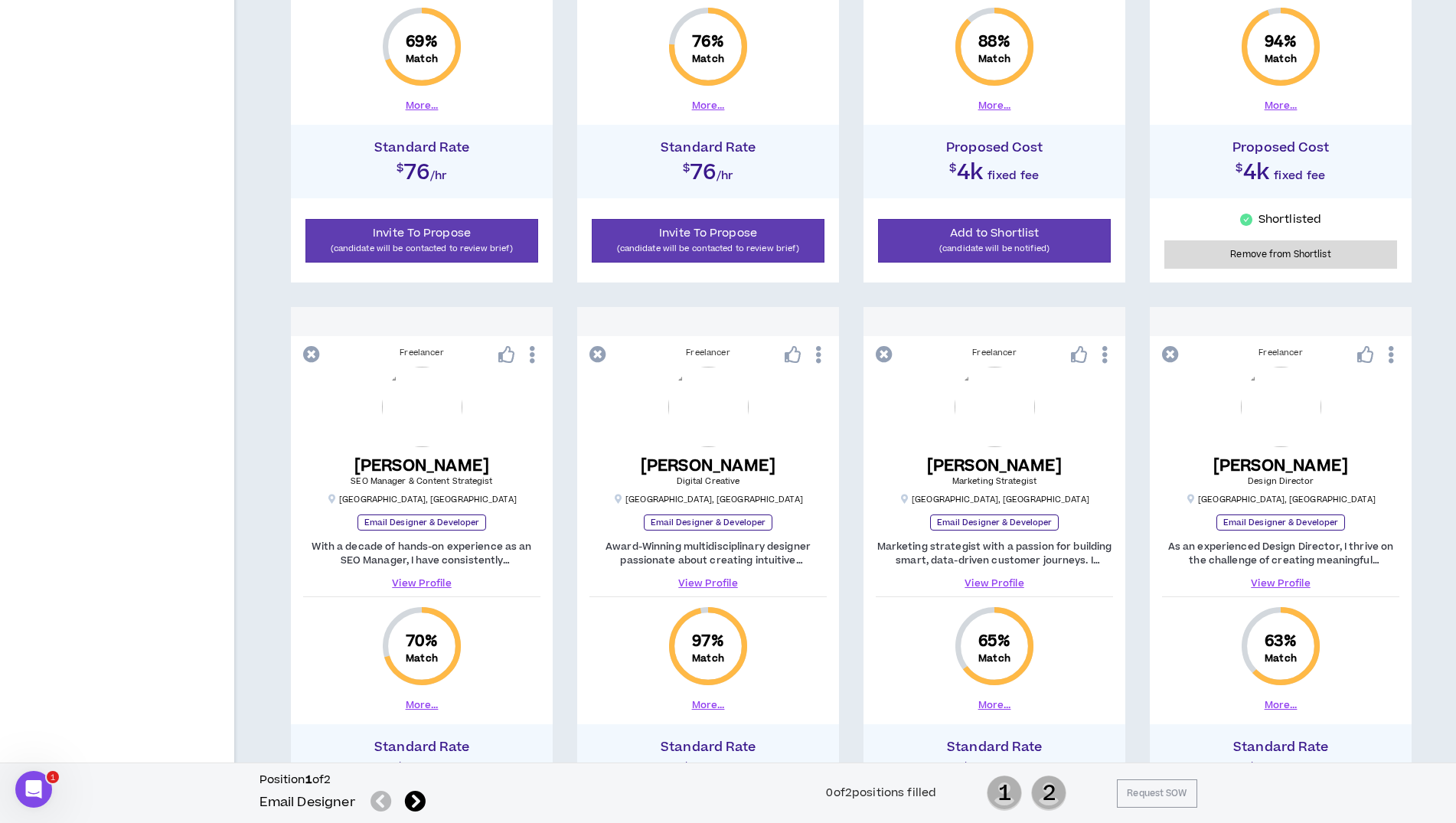 click at bounding box center [415, 802] 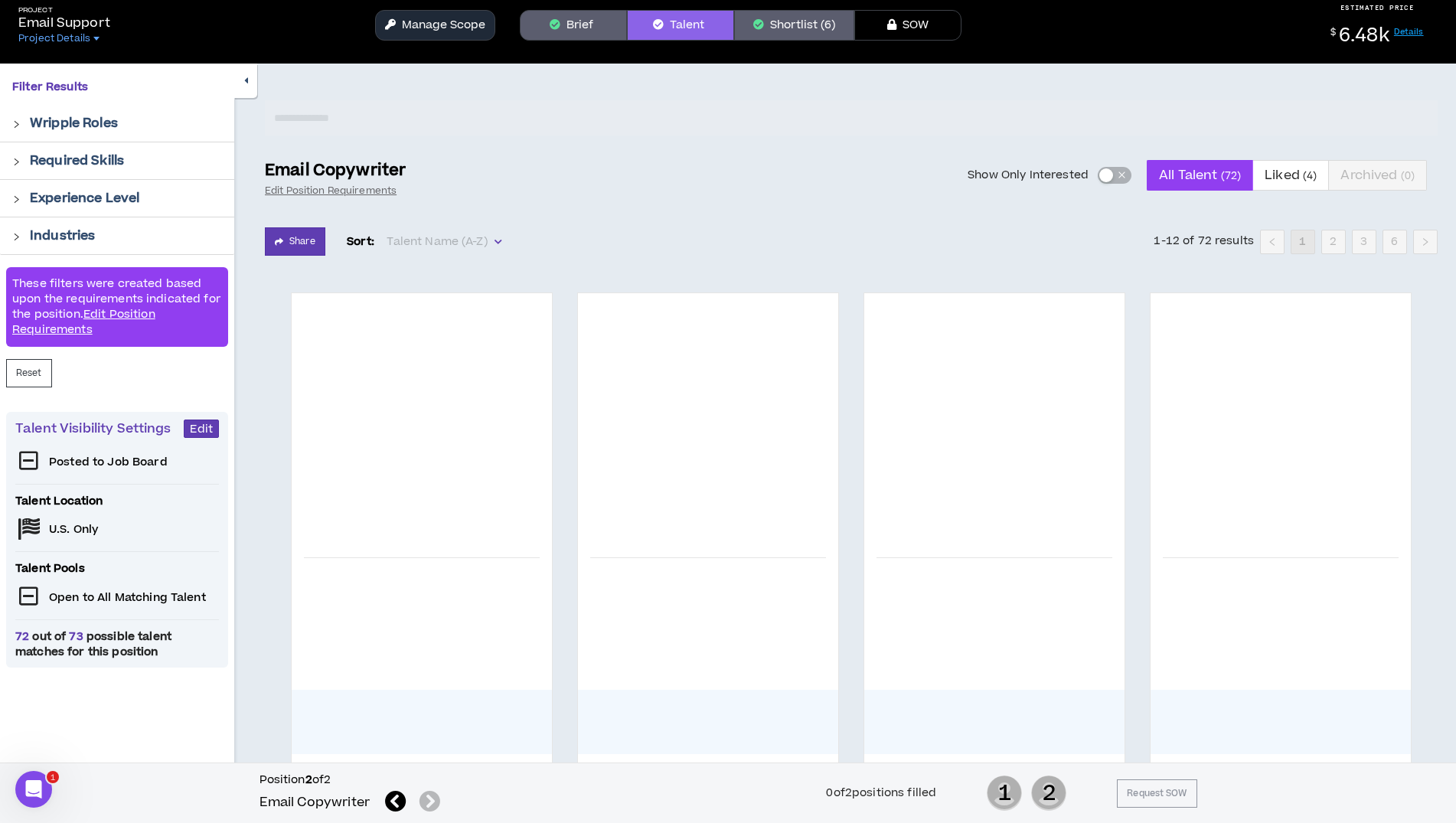 scroll, scrollTop: 0, scrollLeft: 0, axis: both 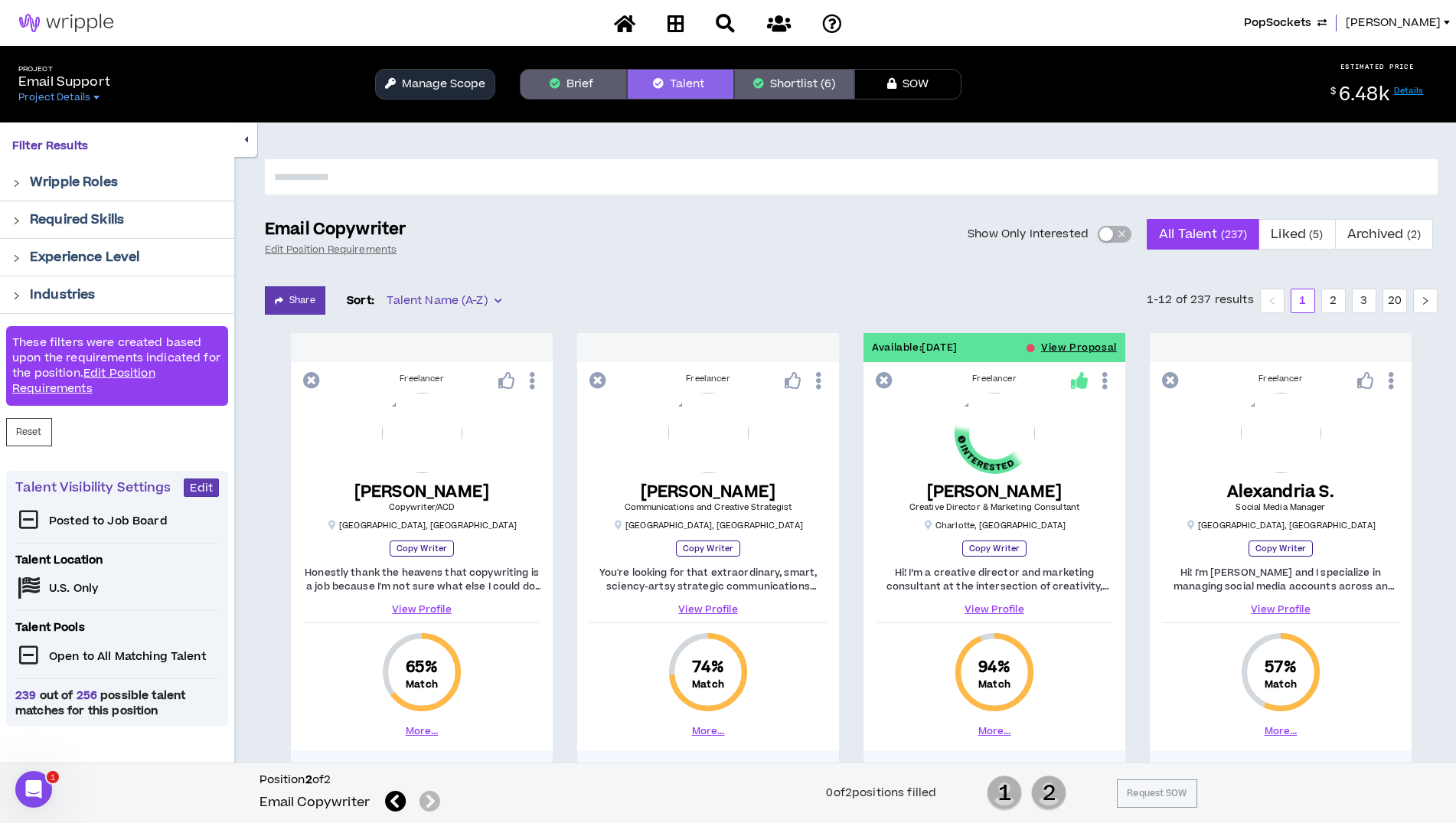 click at bounding box center [851, 177] 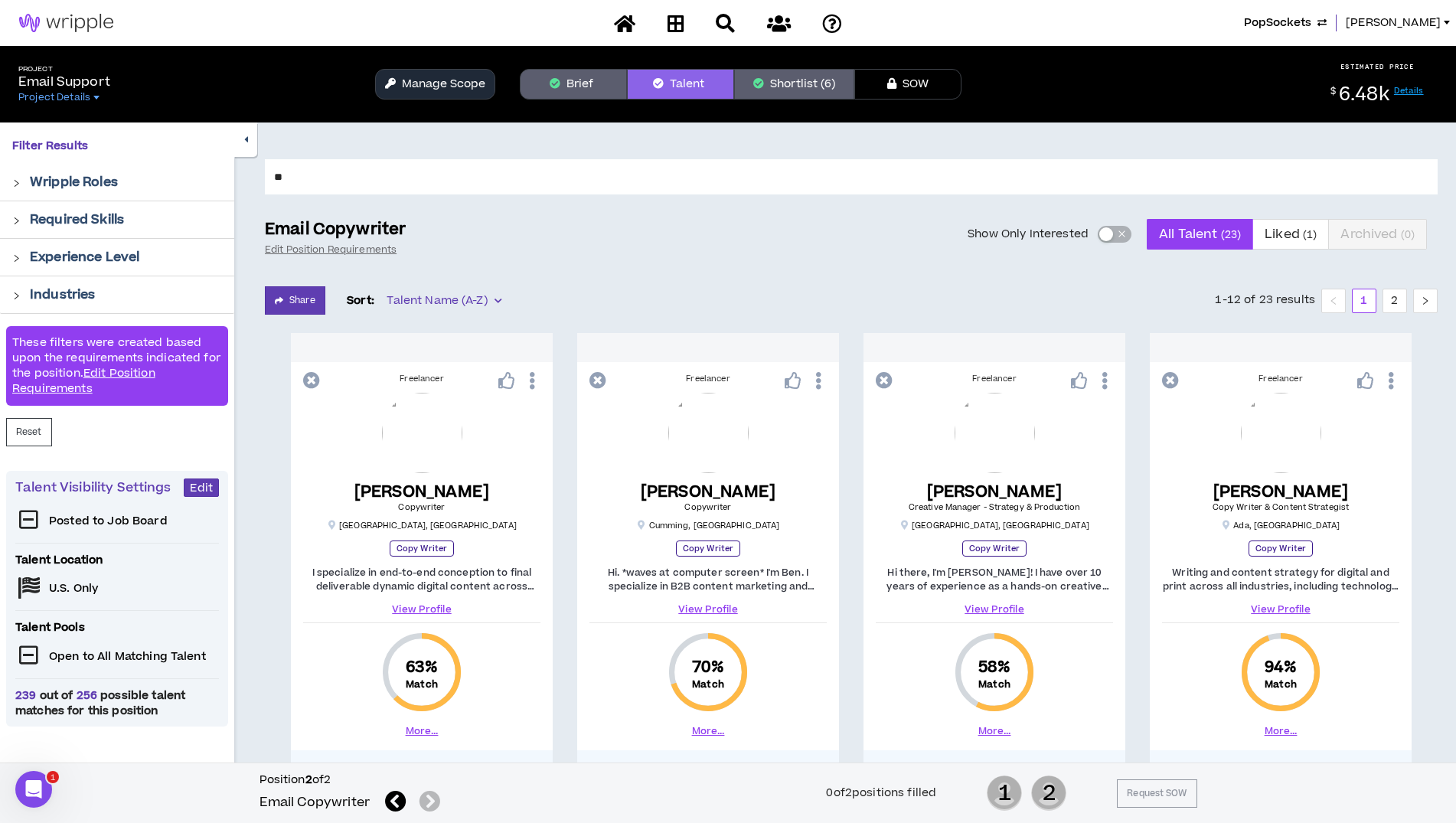 click on "**" at bounding box center [851, 177] 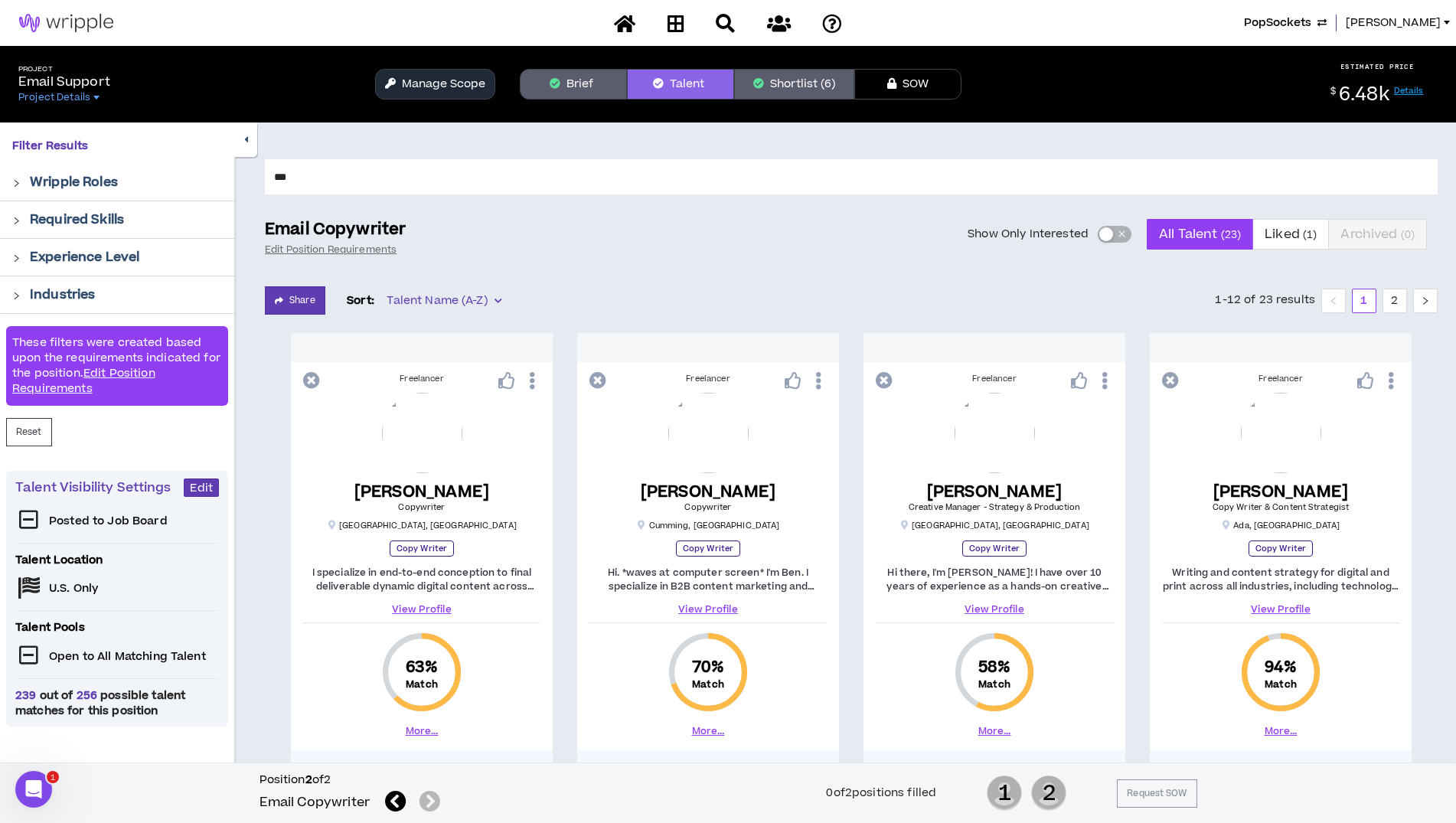 type on "***" 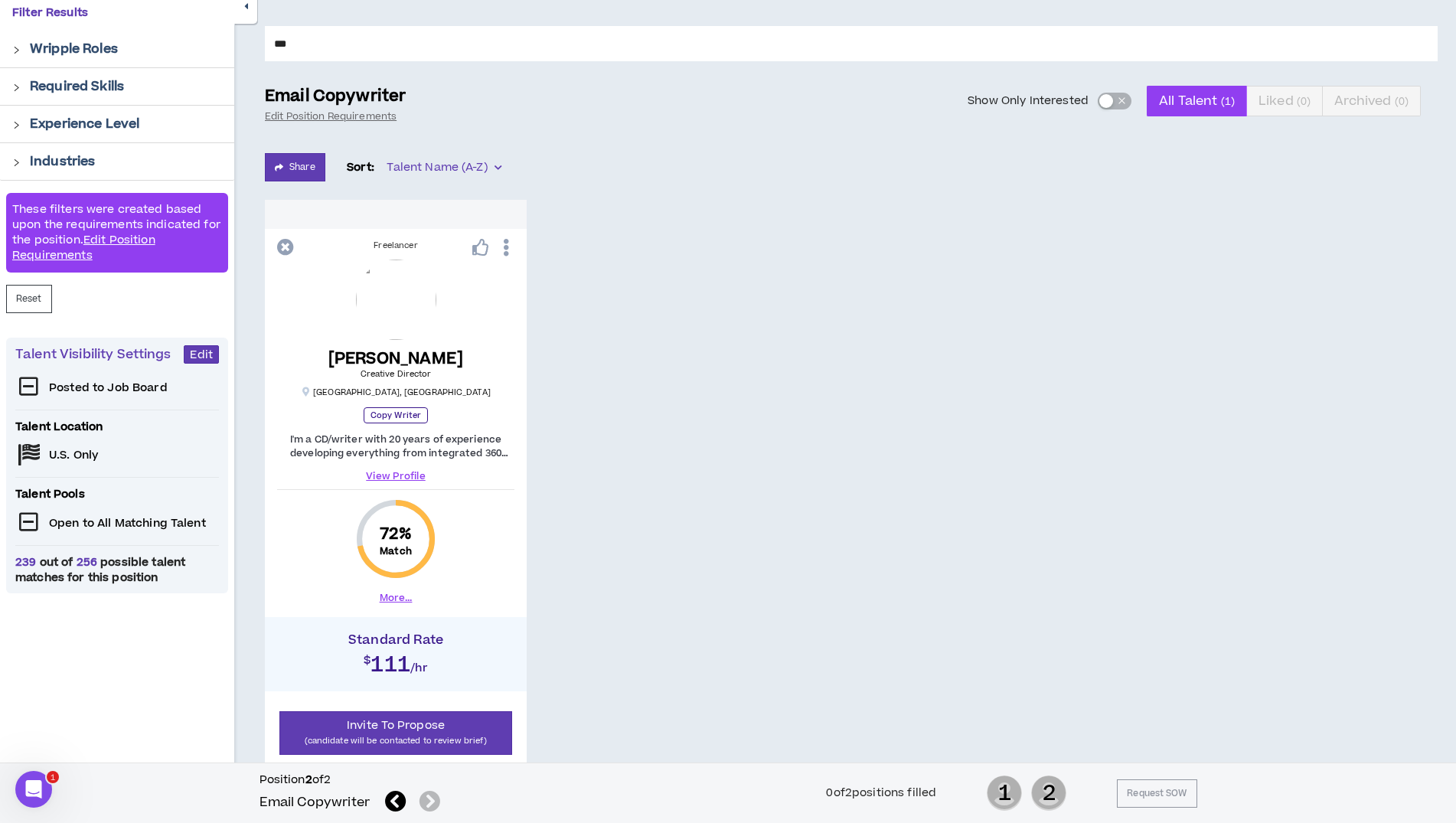 scroll, scrollTop: 136, scrollLeft: 0, axis: vertical 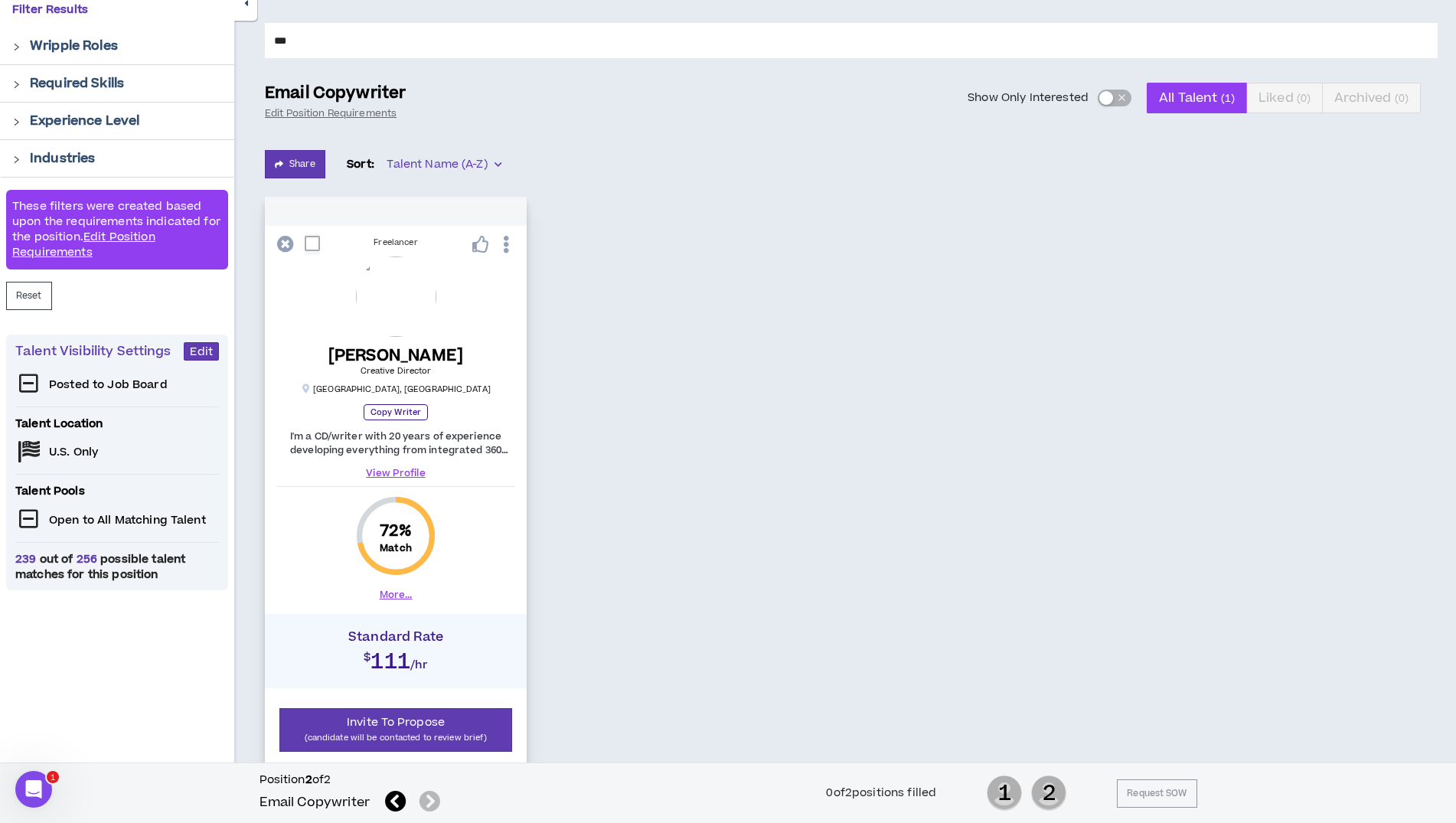 click on "More..." at bounding box center [396, 595] 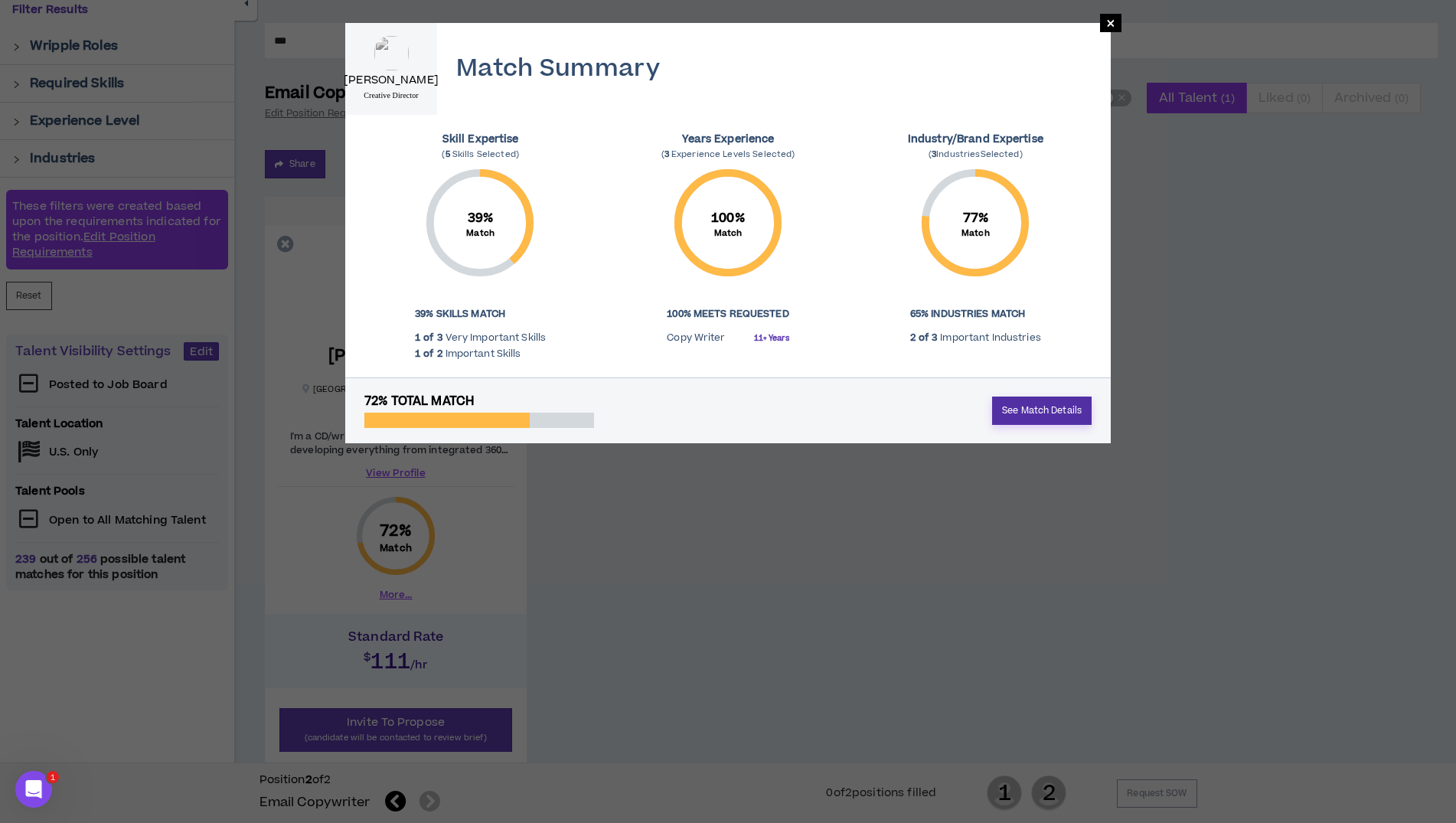 click on "See Match Details" at bounding box center [1042, 410] 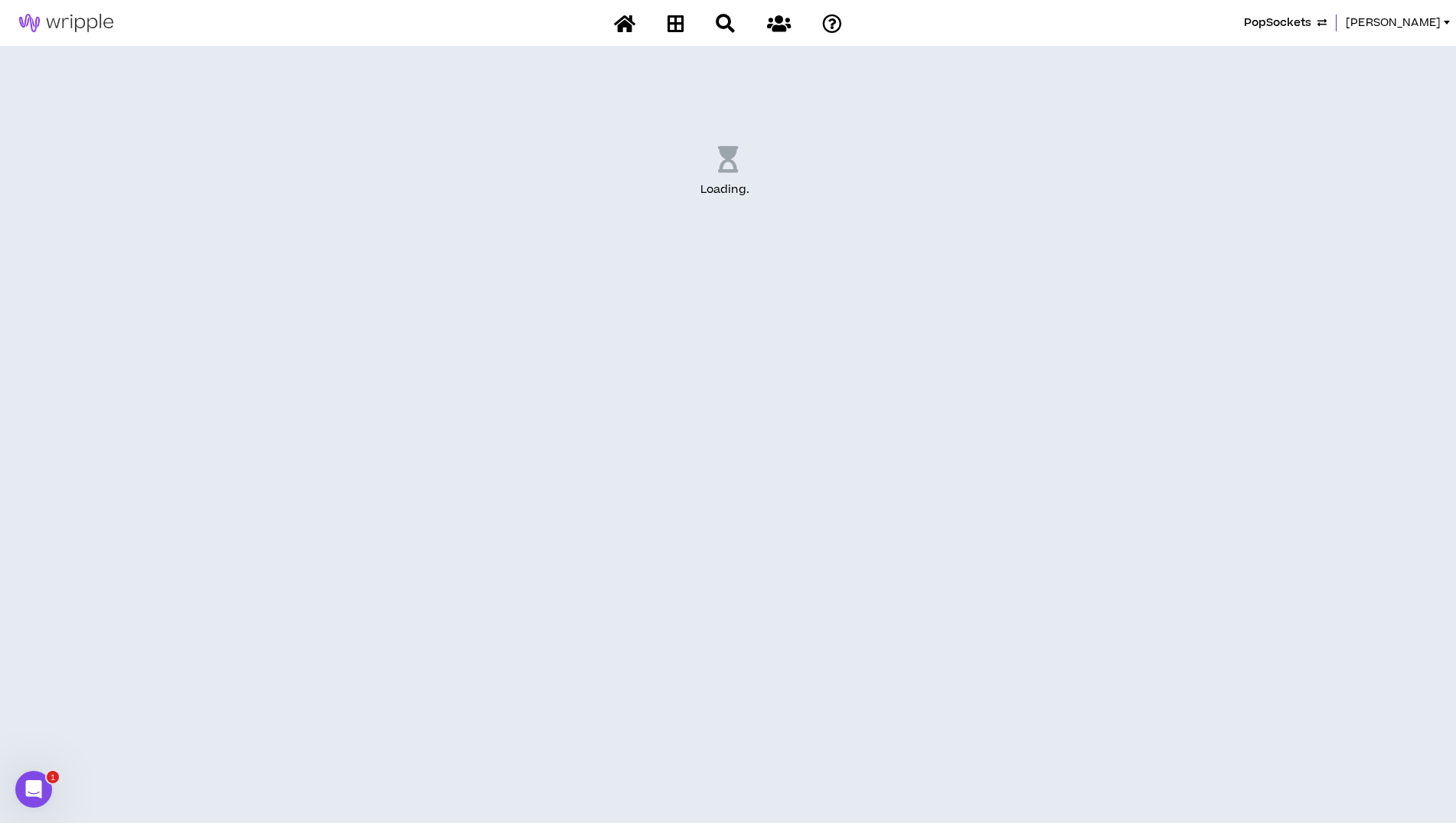 scroll, scrollTop: 0, scrollLeft: 0, axis: both 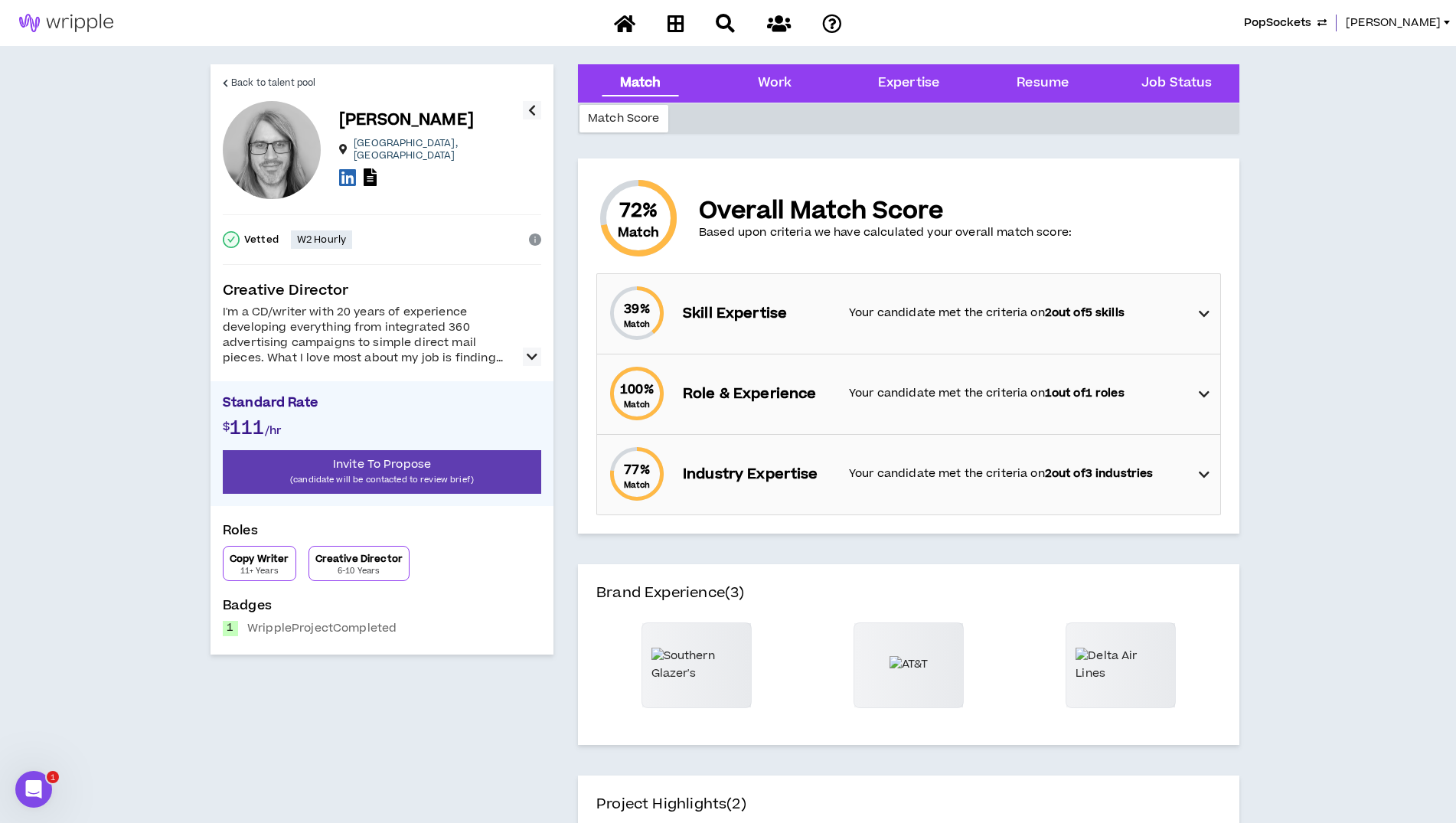 click at bounding box center (1204, 314) 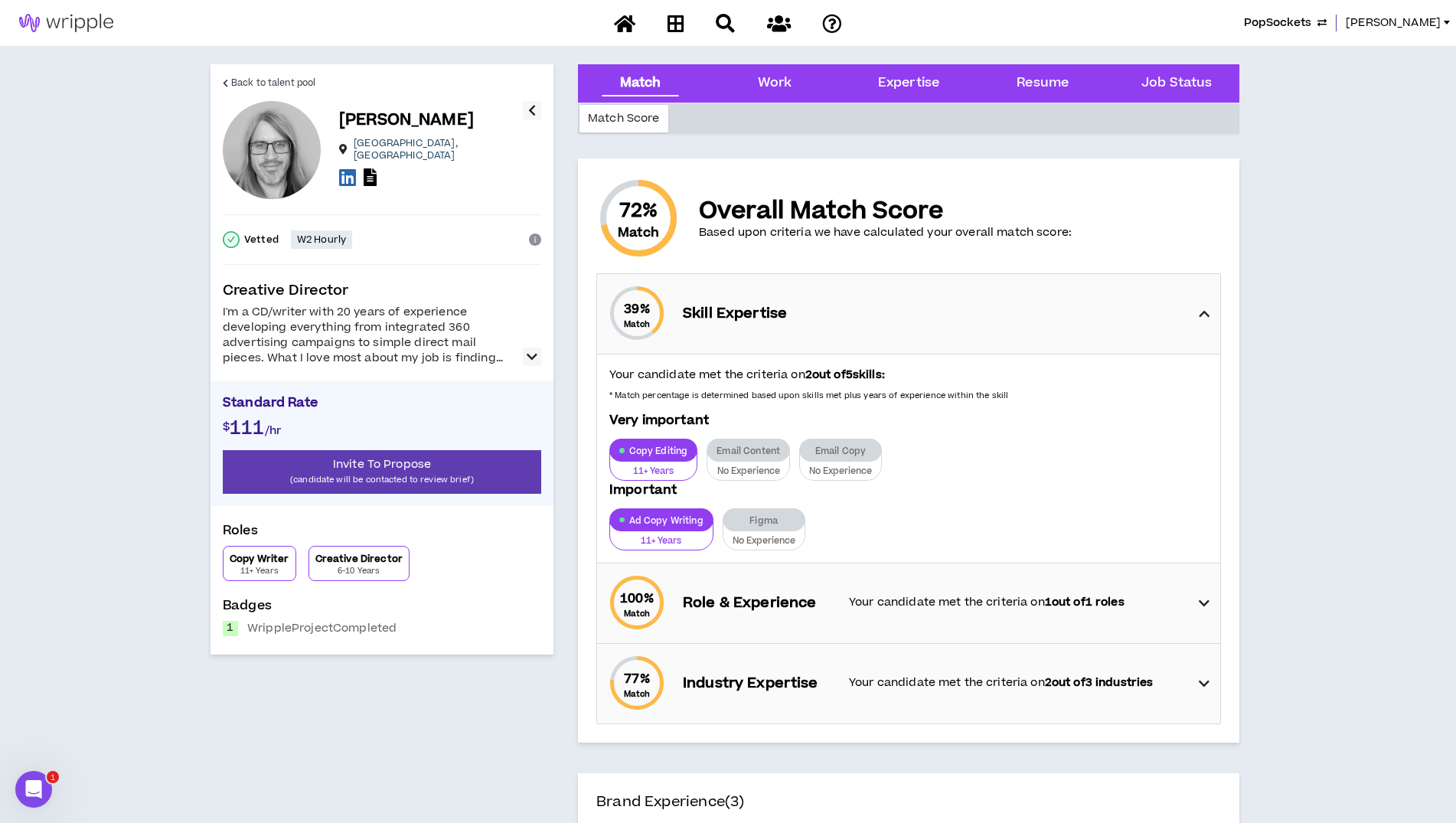 click at bounding box center [532, 357] 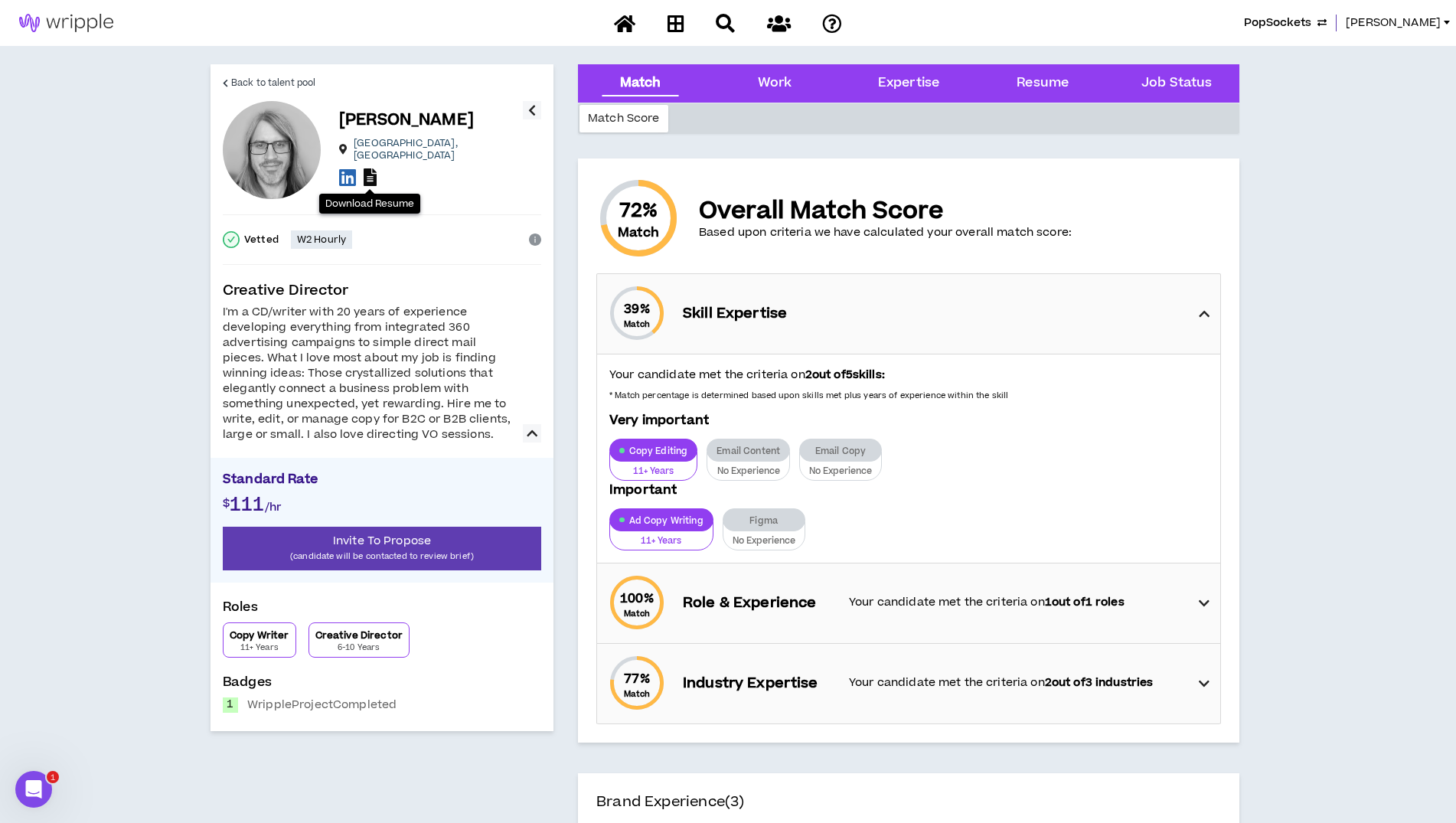 click at bounding box center (370, 177) 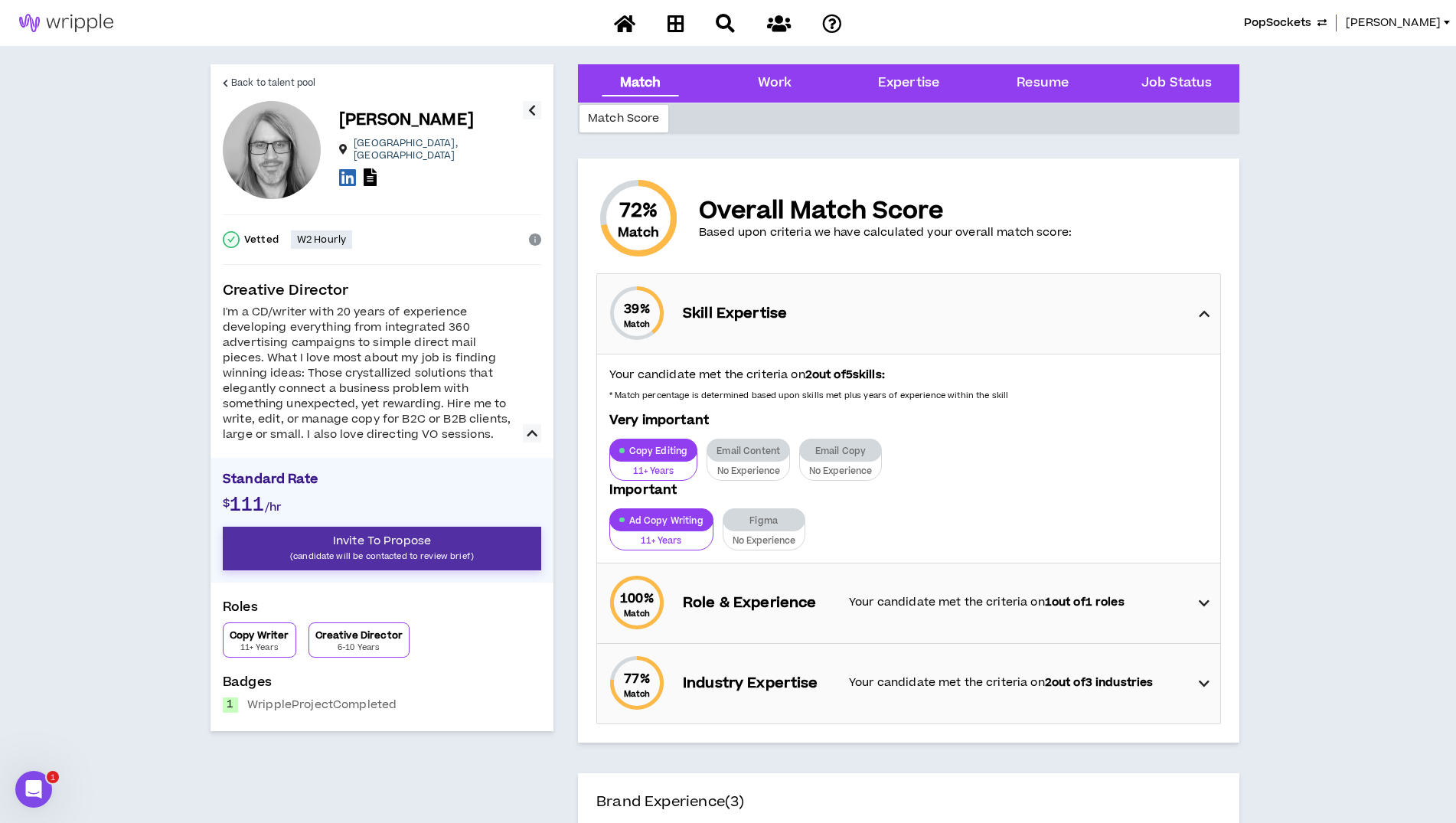 click on "Invite To Propose" at bounding box center (382, 541) 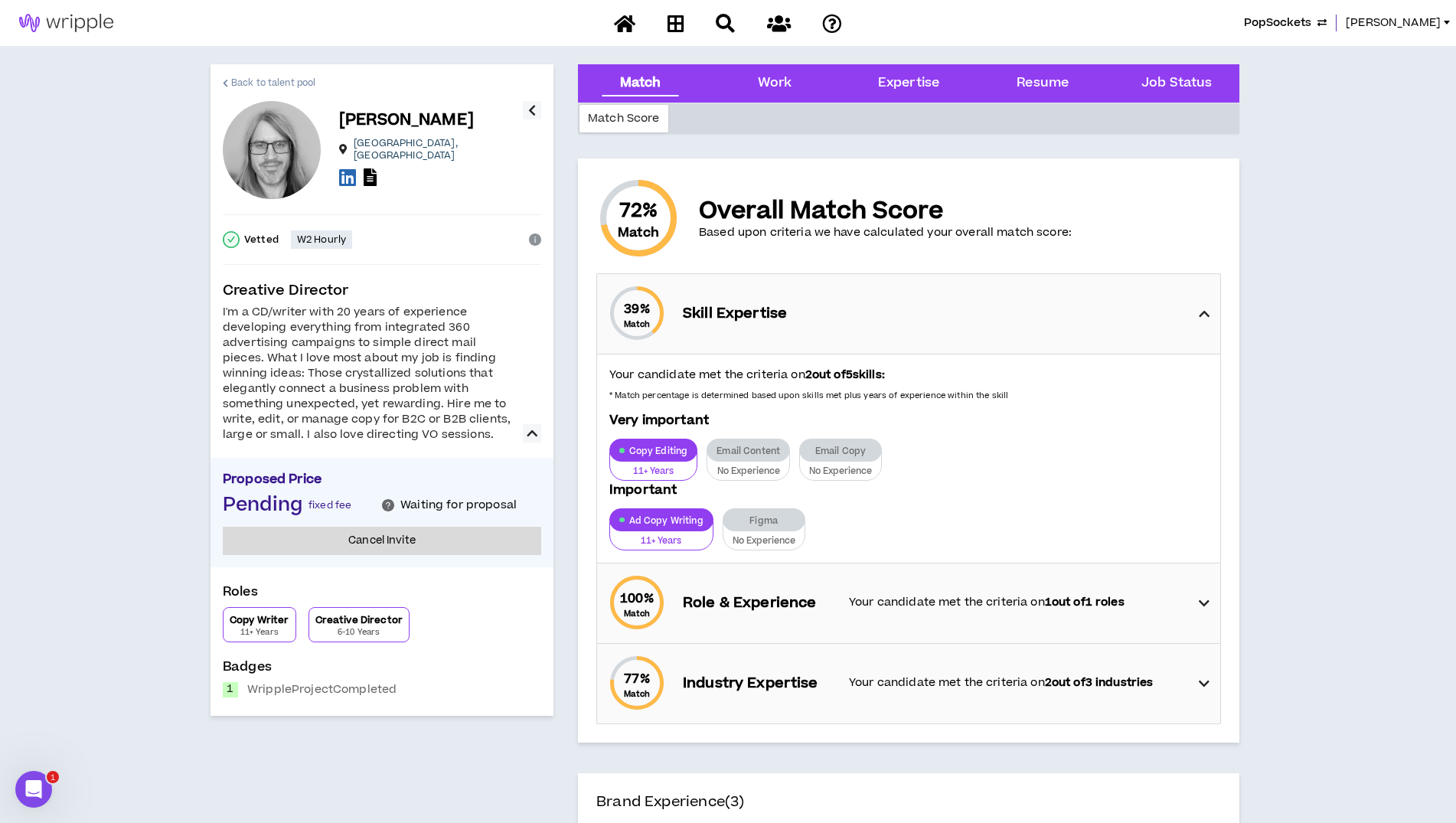 click on "Back to talent pool" at bounding box center (273, 83) 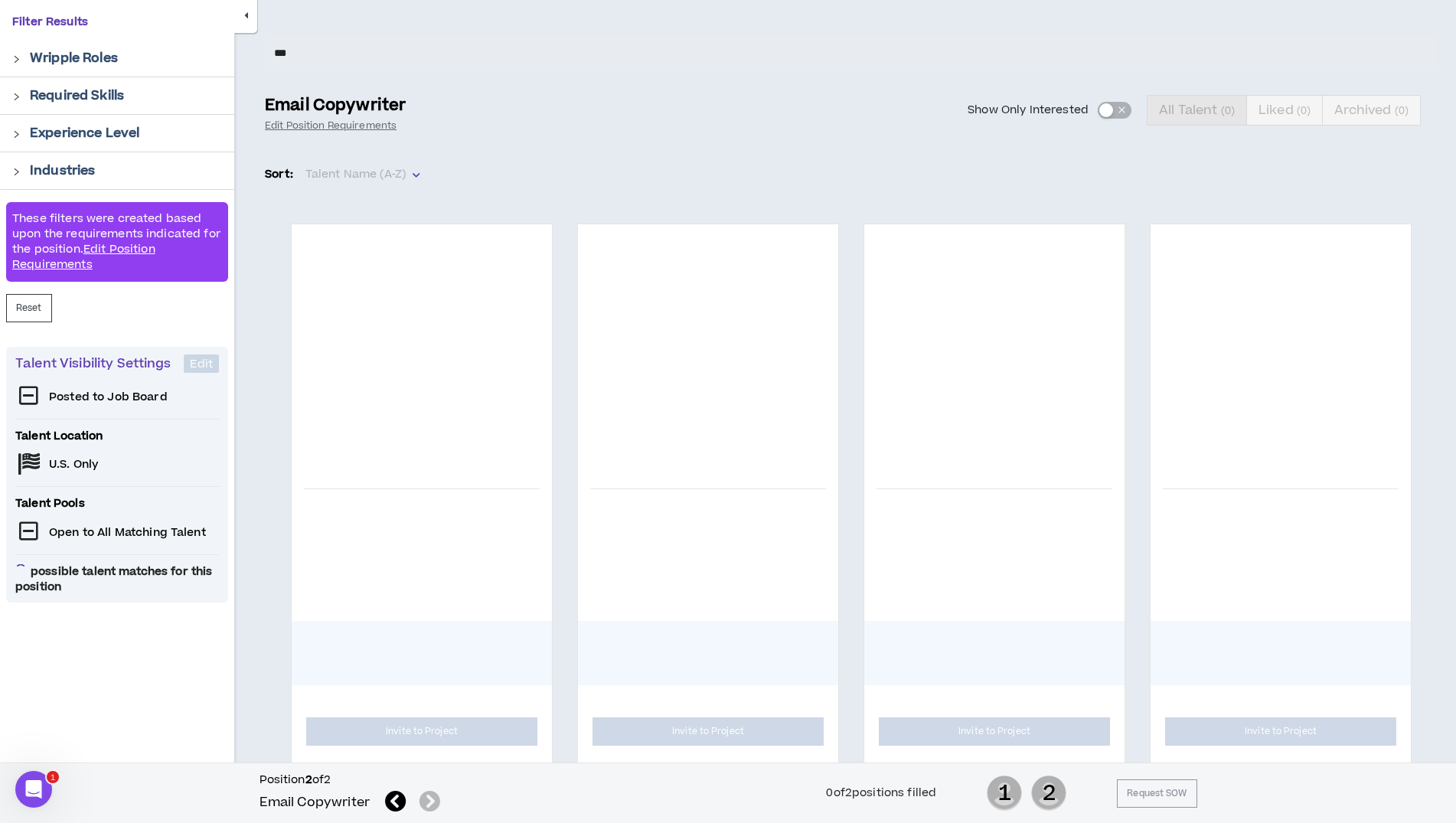 scroll, scrollTop: 136, scrollLeft: 0, axis: vertical 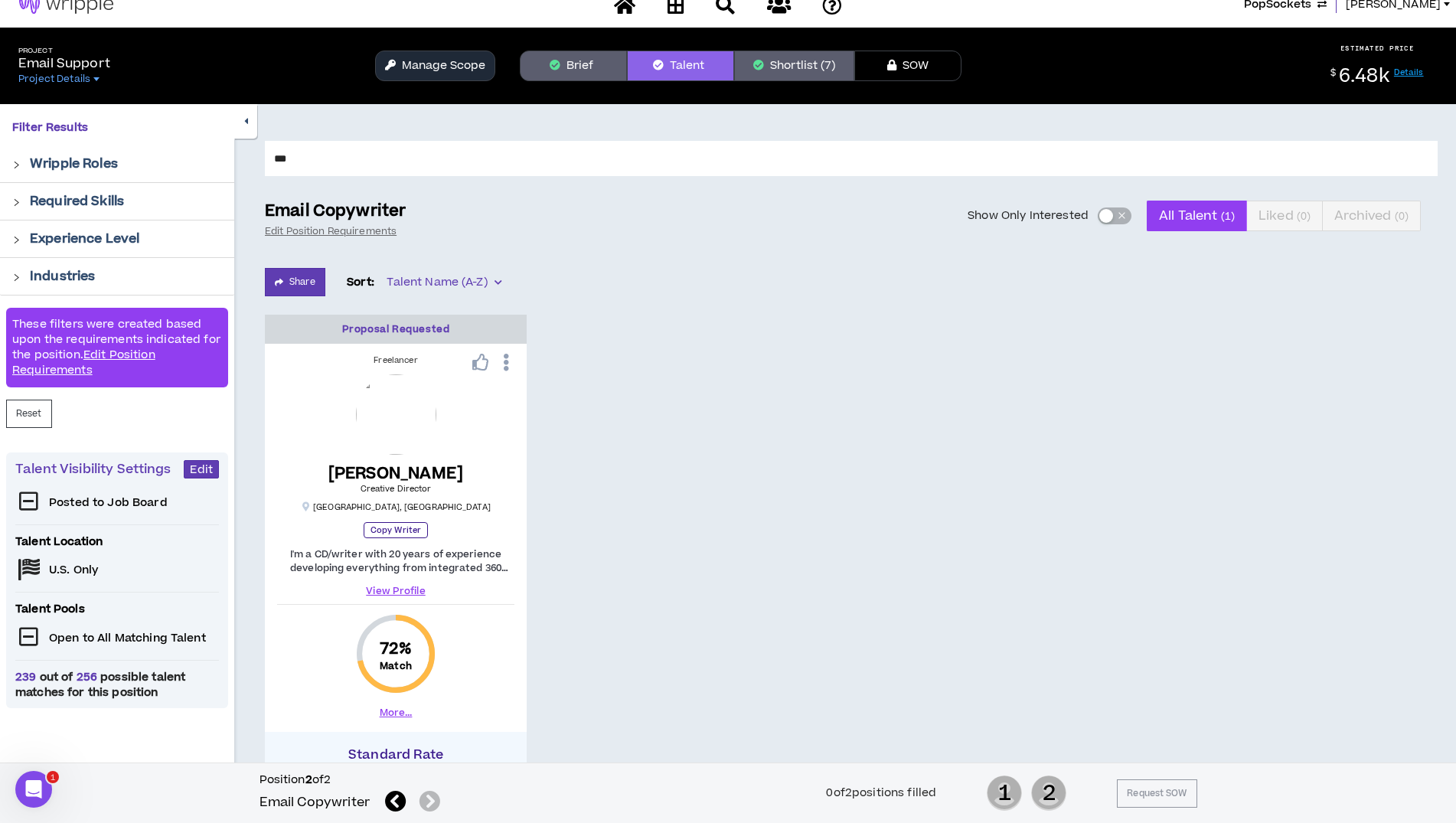drag, startPoint x: 302, startPoint y: 166, endPoint x: 265, endPoint y: 157, distance: 38.07887 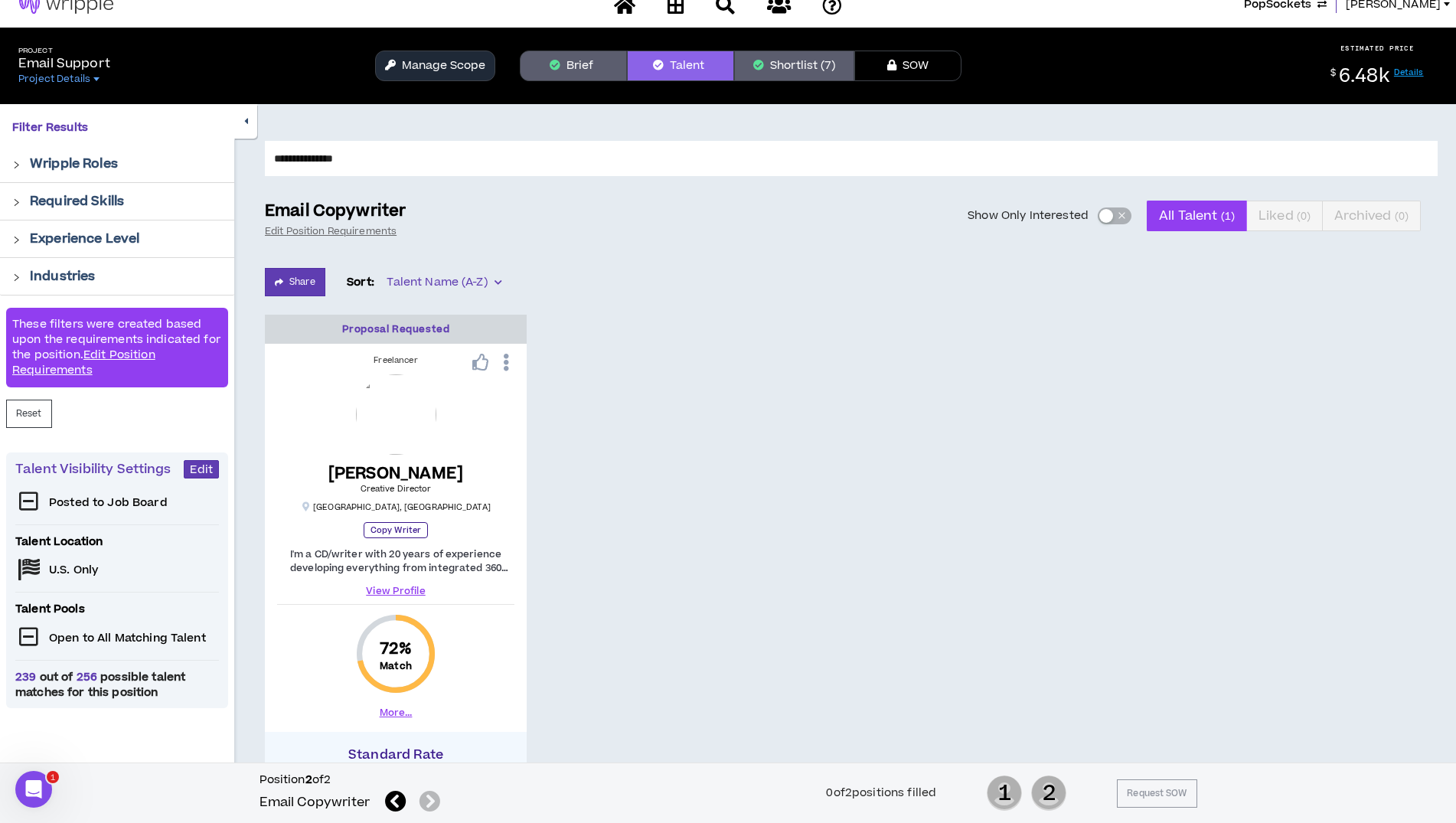 type on "**********" 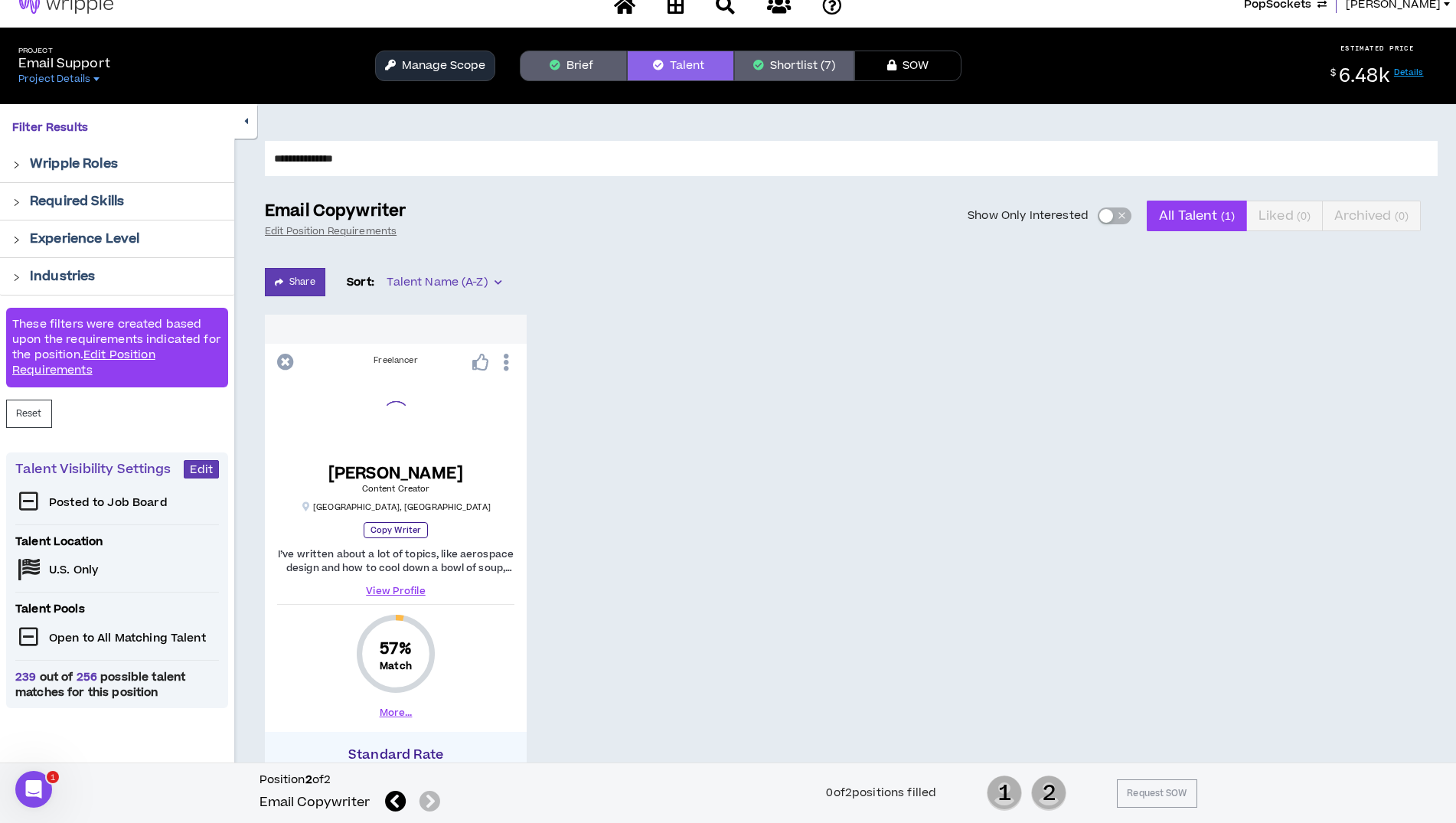 click on "**********" at bounding box center (851, 158) 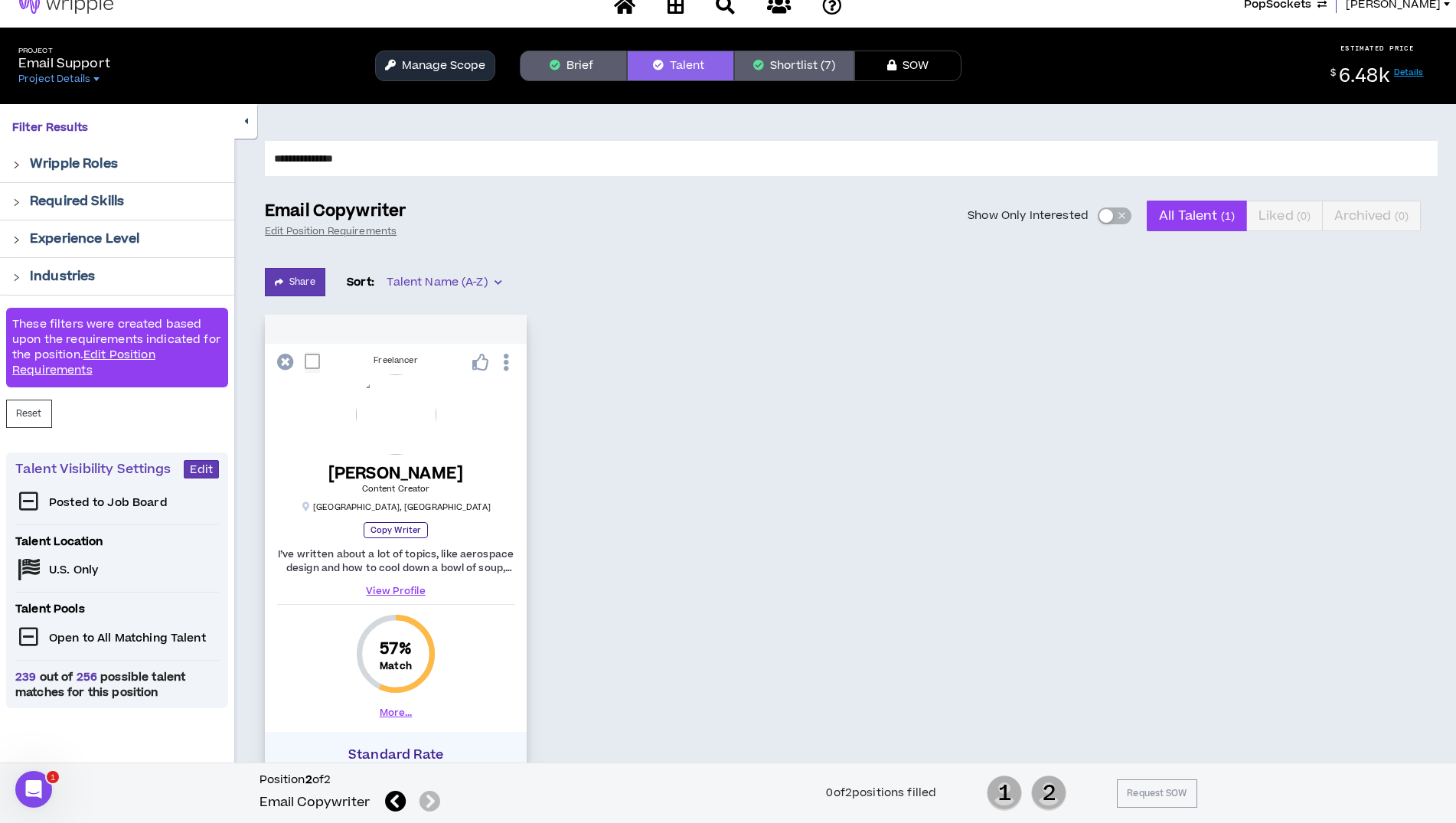 click on "More..." at bounding box center [396, 713] 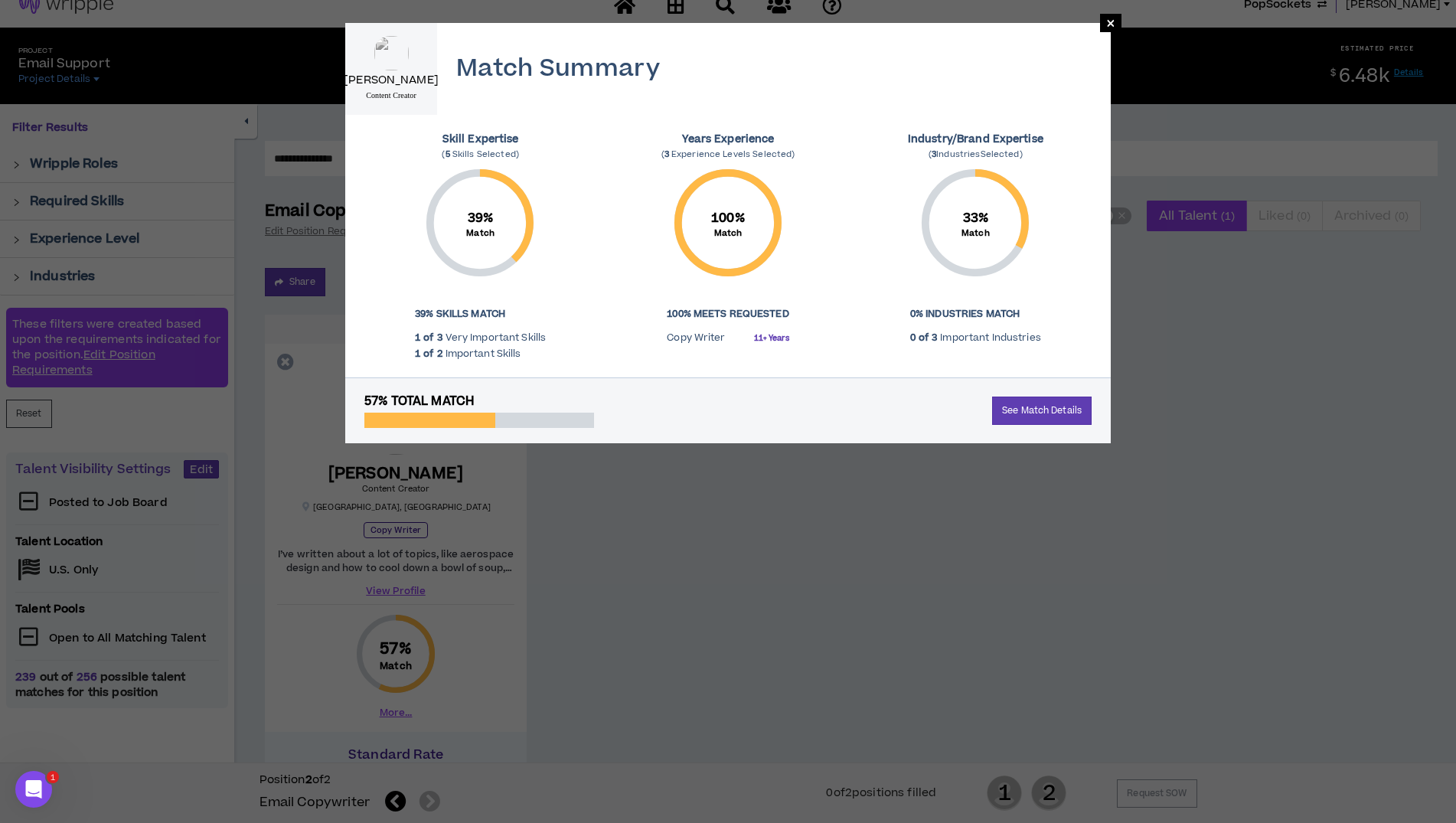 click on "57% Total Match See Match Details" at bounding box center (728, 410) 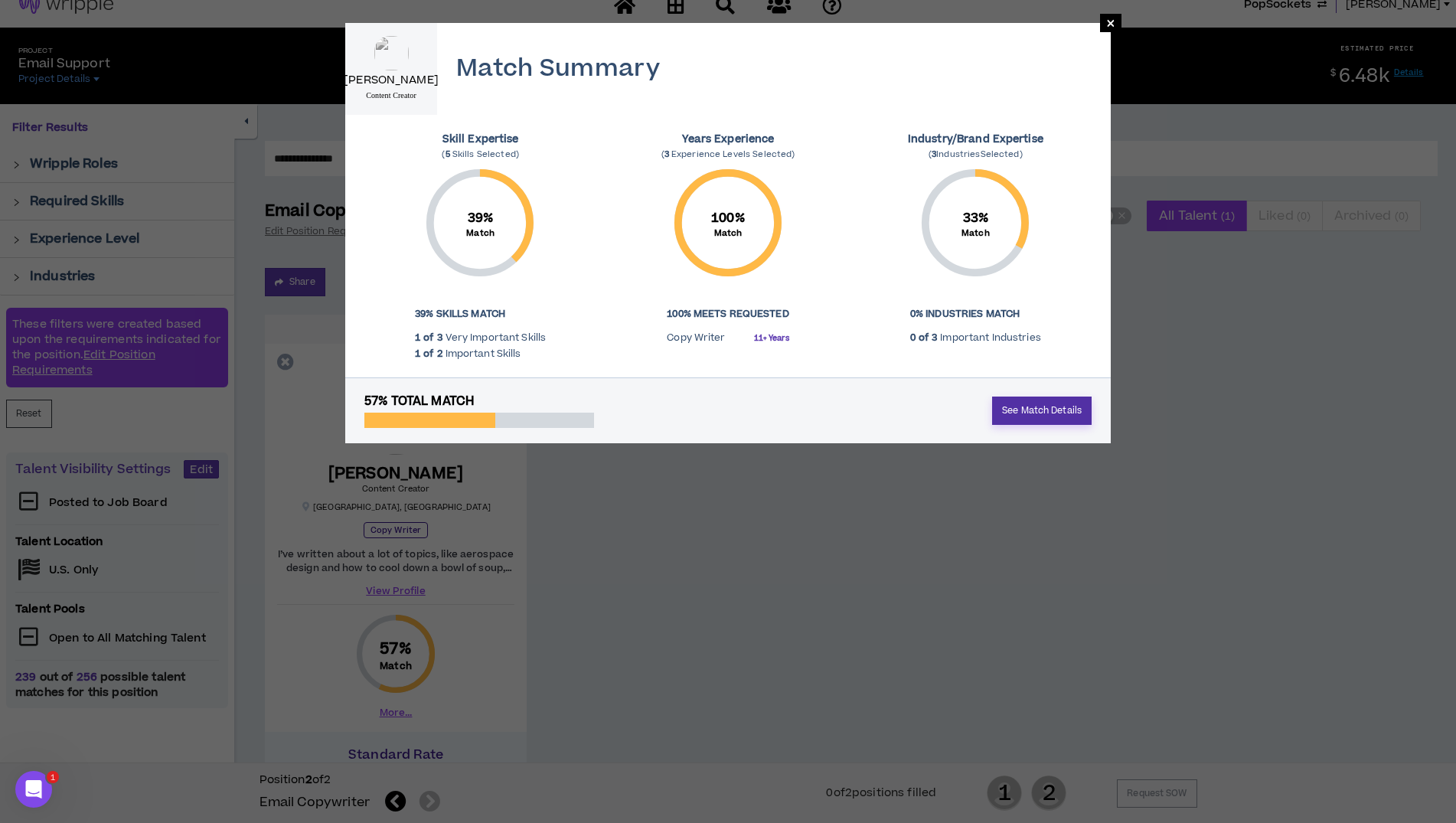 click on "See Match Details" at bounding box center [1042, 410] 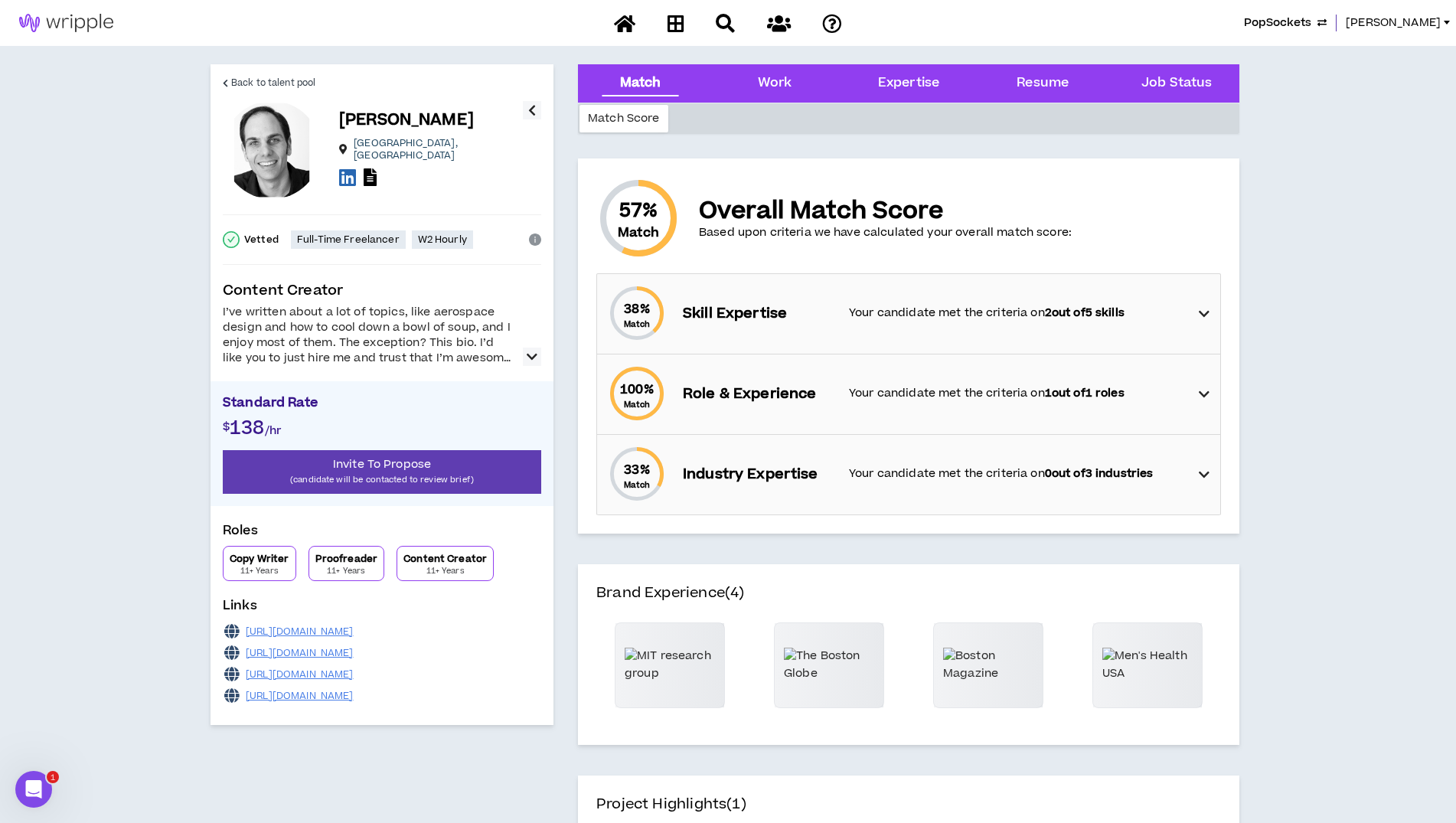 click at bounding box center [532, 357] 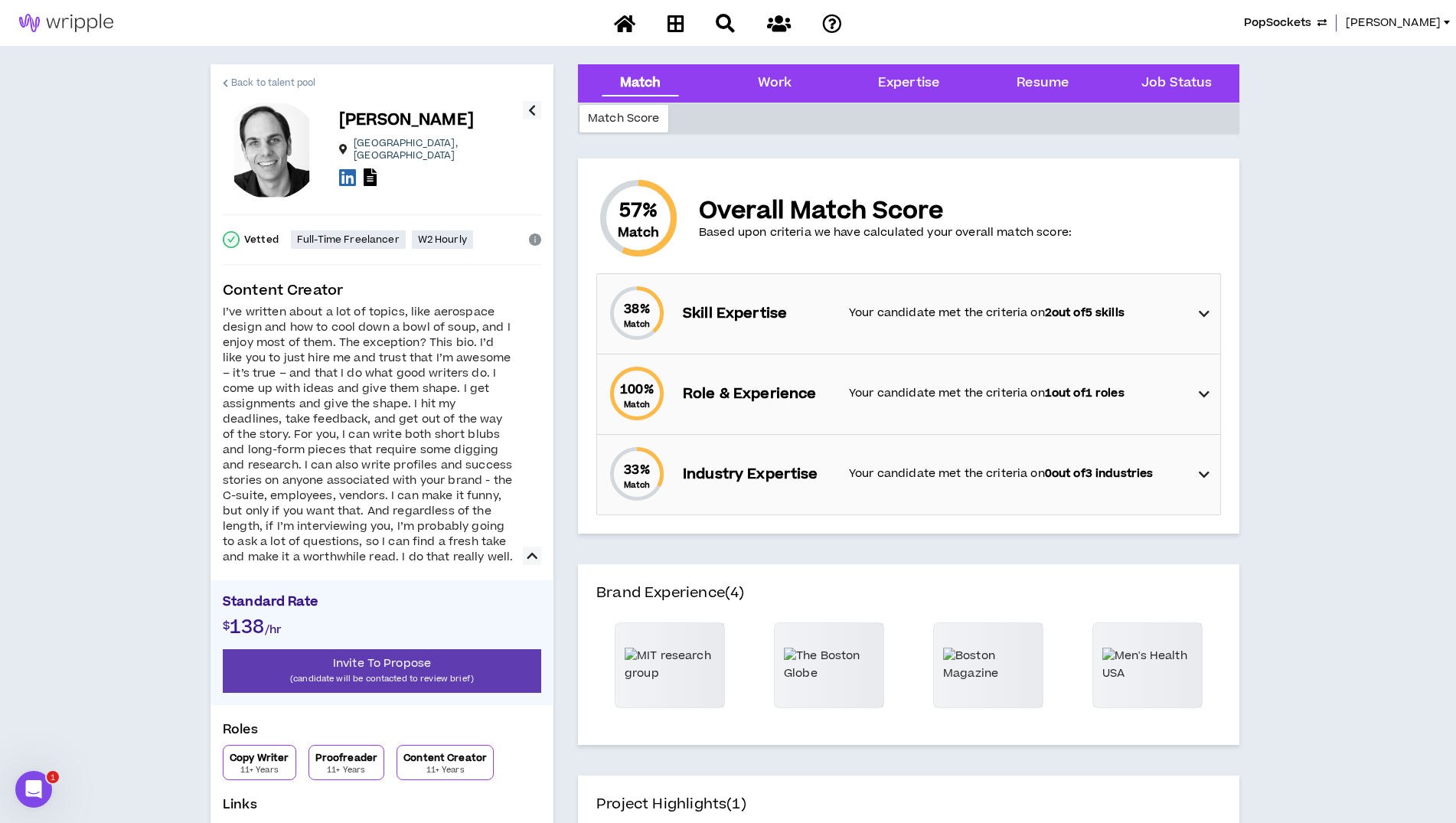 click on "Back to talent pool" at bounding box center (273, 83) 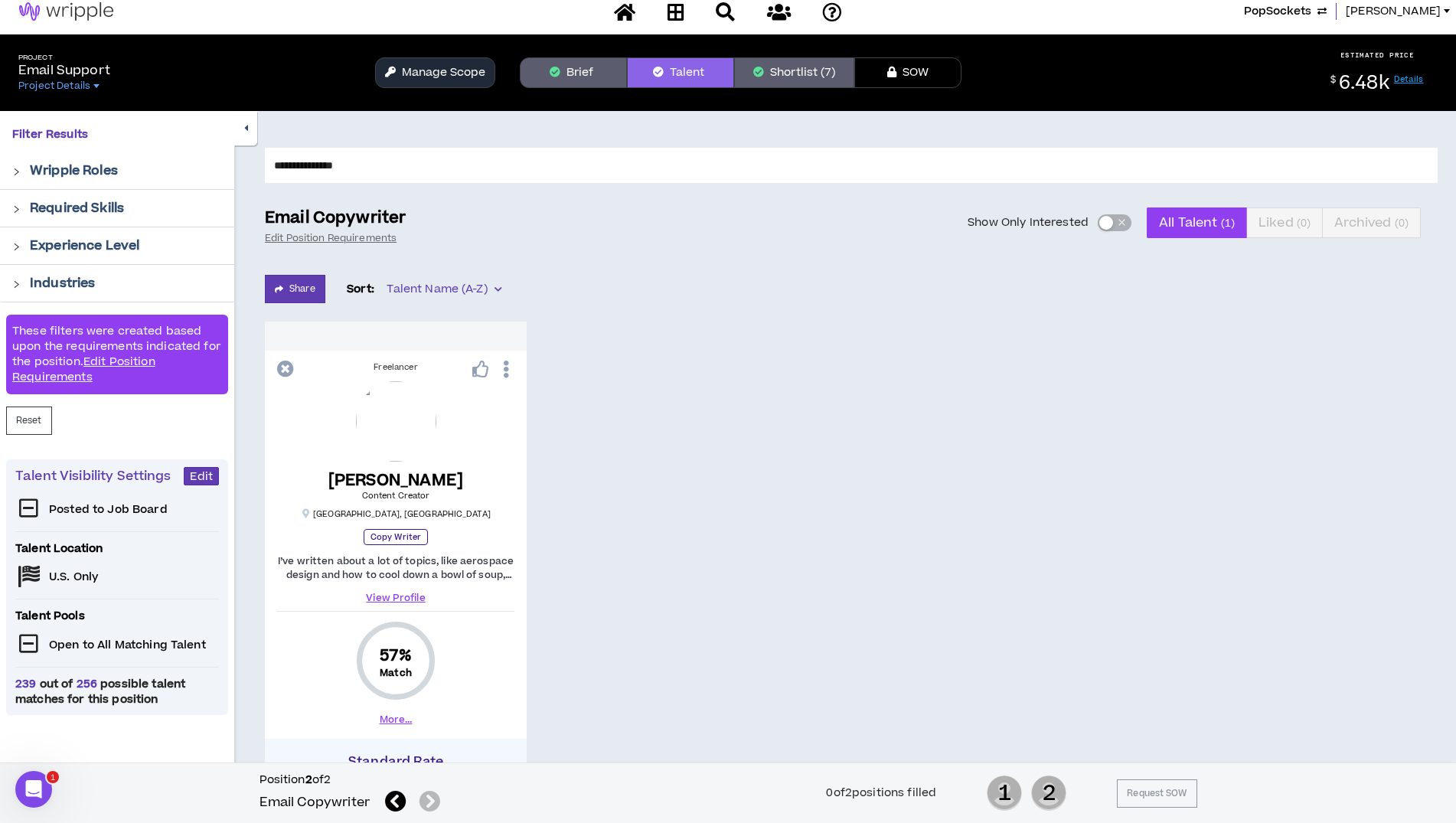 scroll, scrollTop: 18, scrollLeft: 0, axis: vertical 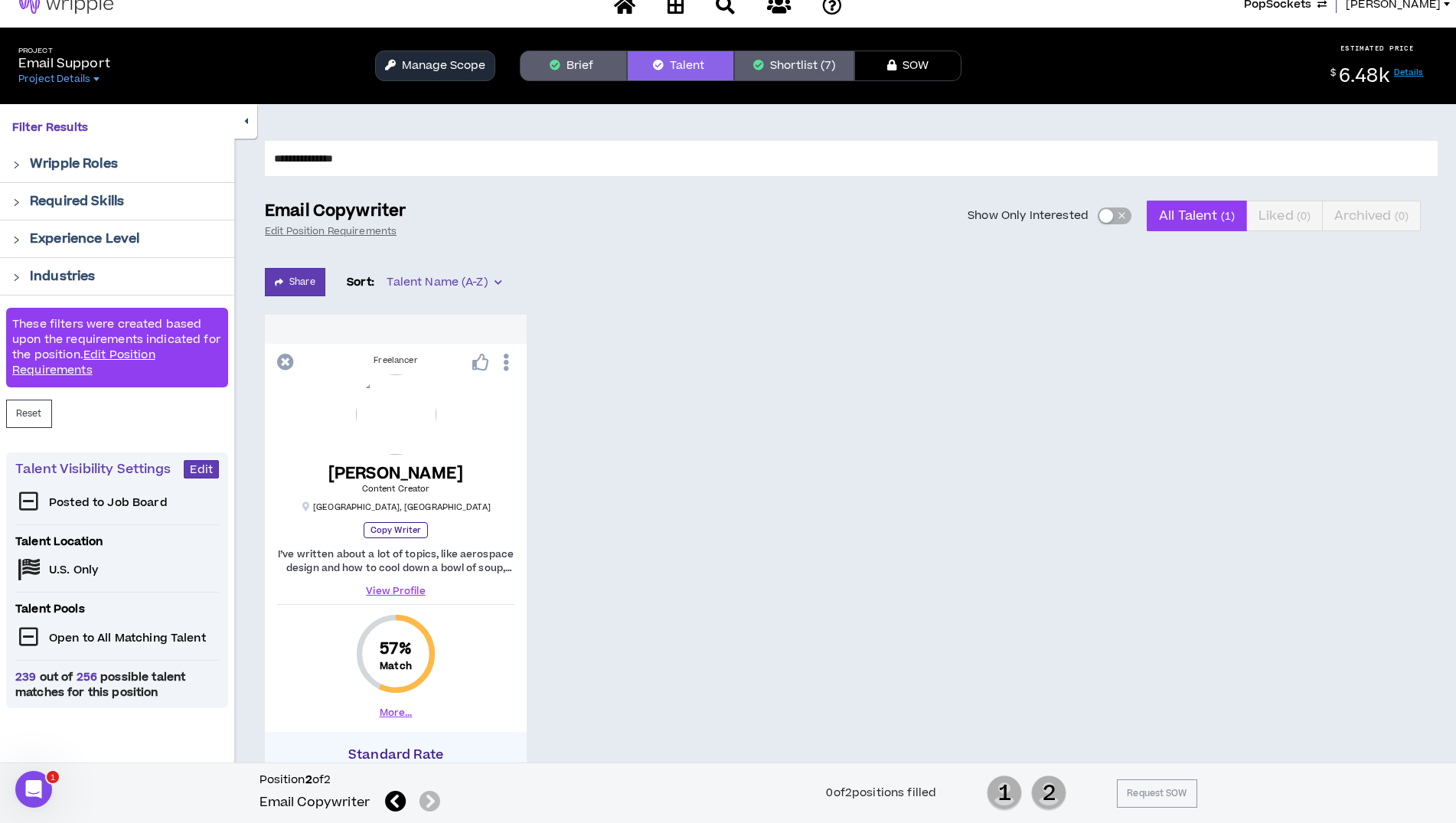drag, startPoint x: 409, startPoint y: 162, endPoint x: 240, endPoint y: 158, distance: 169.04733 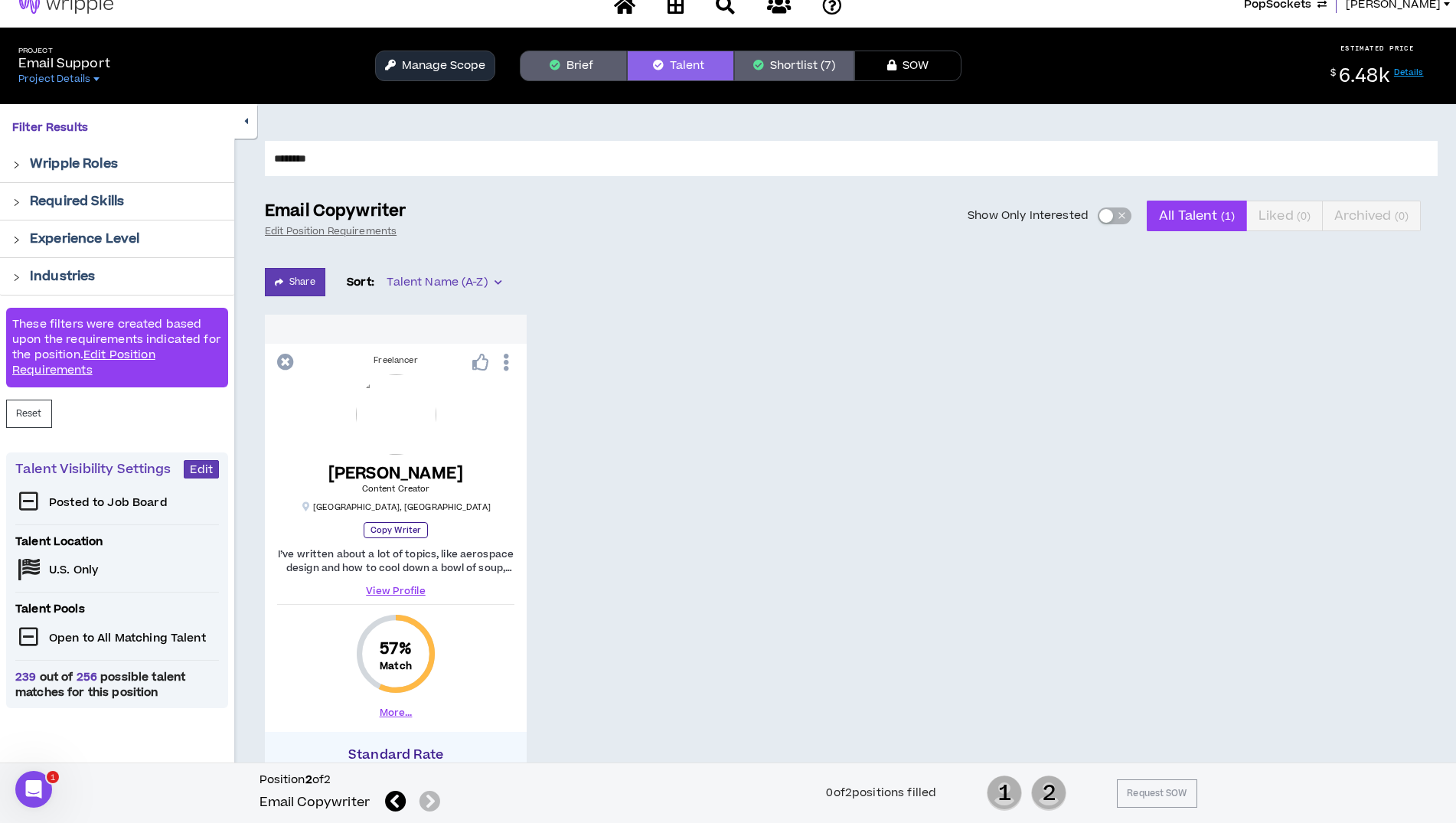 type on "********" 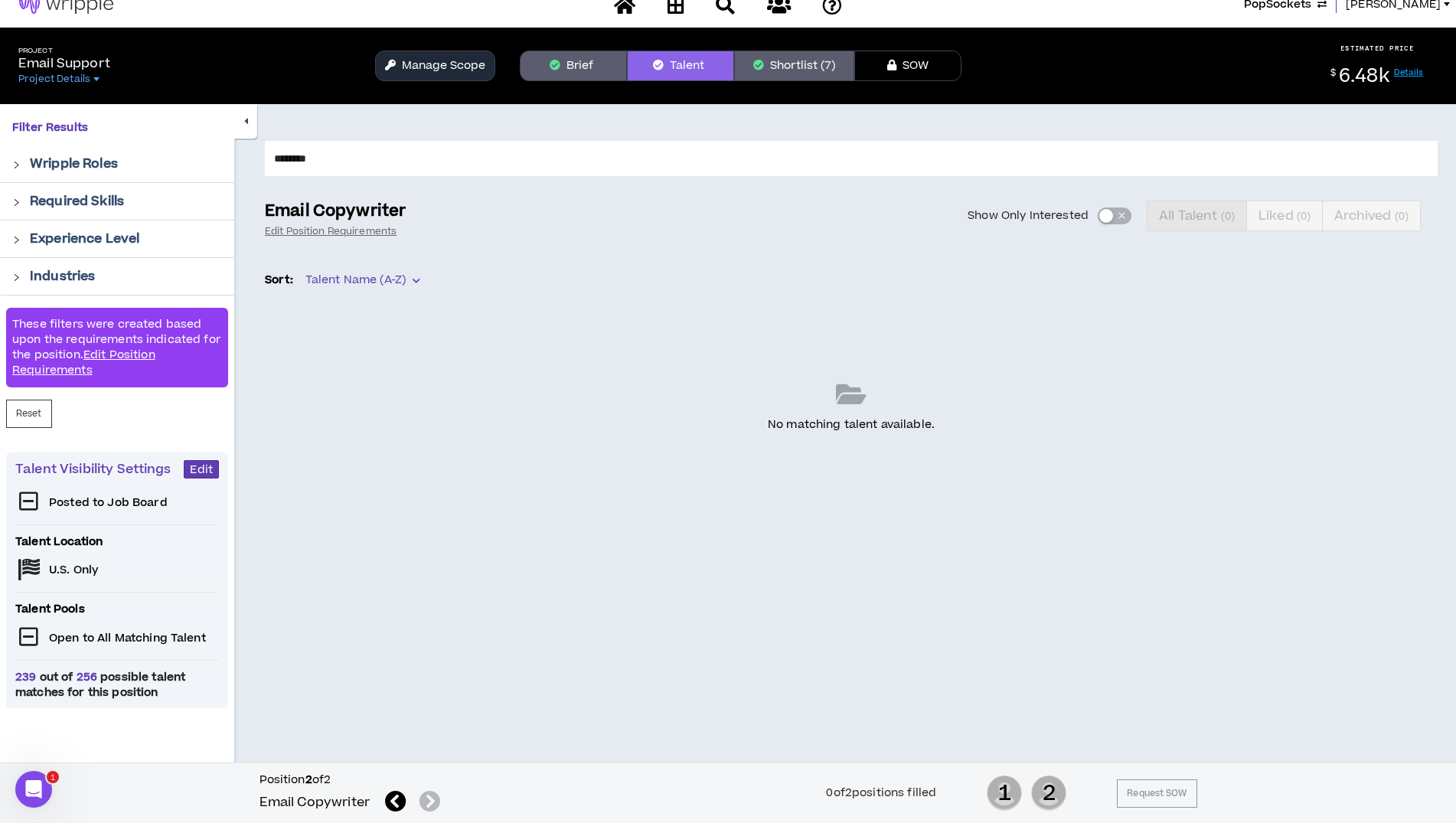 drag, startPoint x: 375, startPoint y: 166, endPoint x: 262, endPoint y: 145, distance: 114.93476 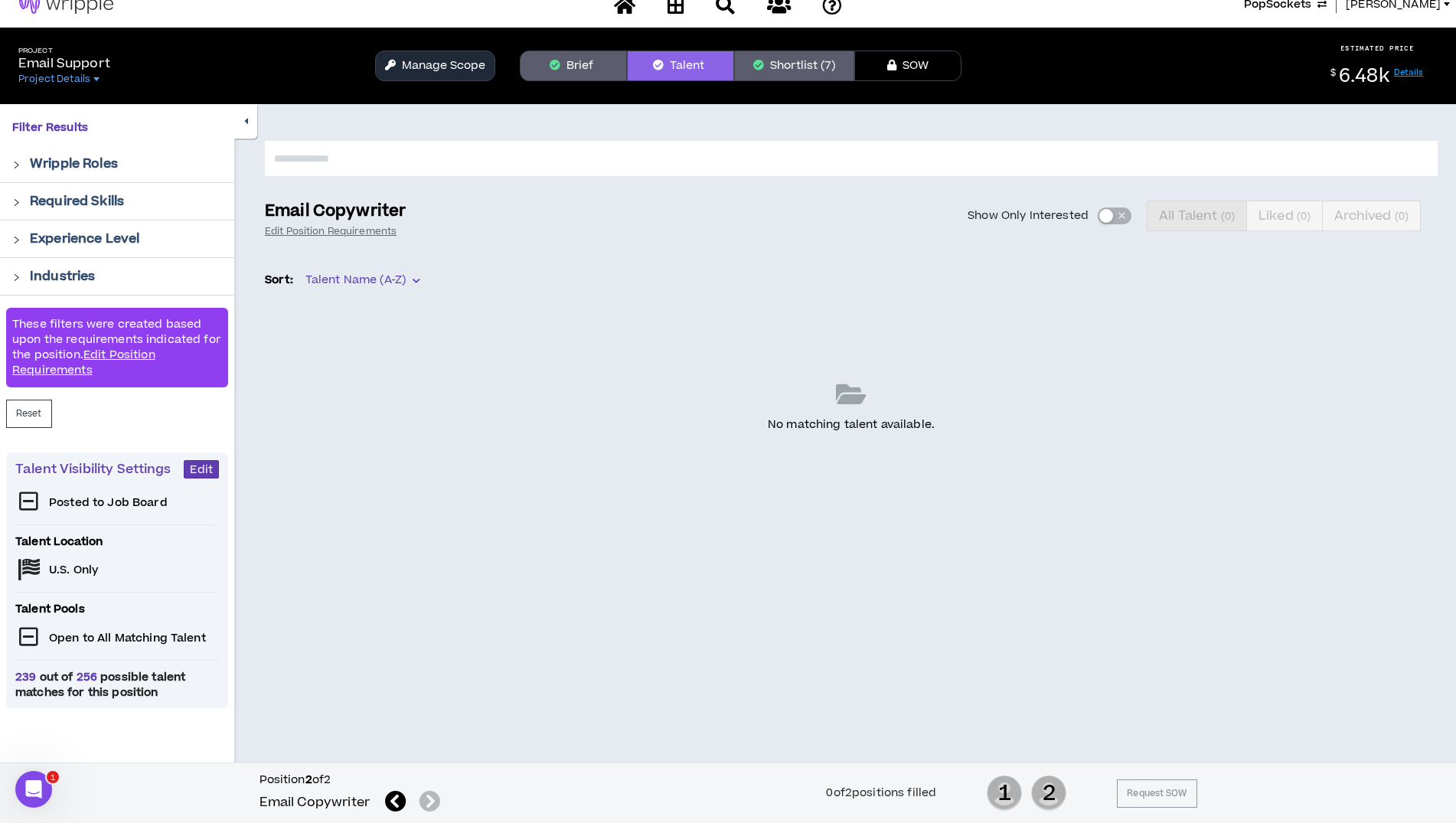 type 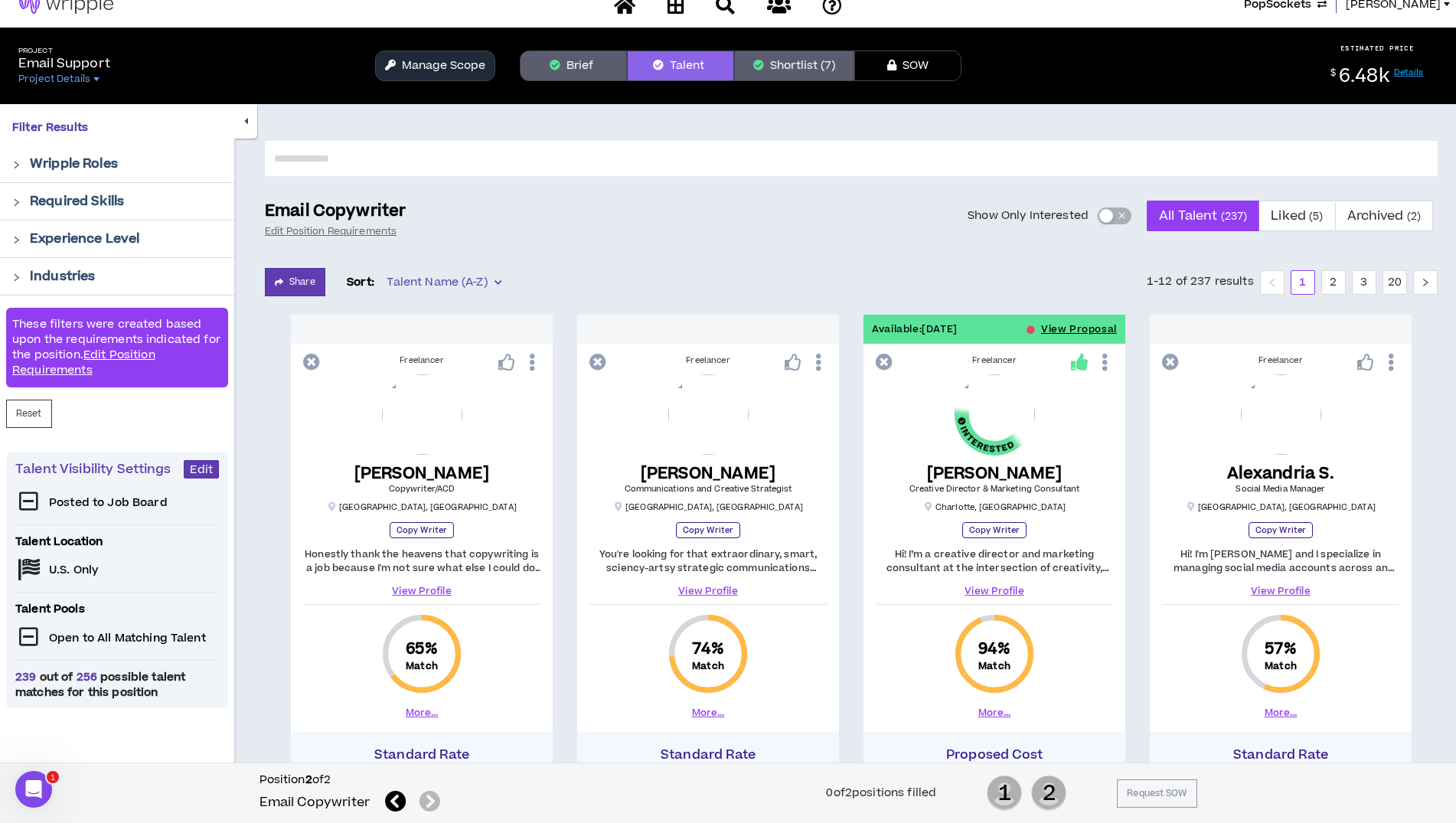 click on "Manage Scope" at bounding box center [435, 66] 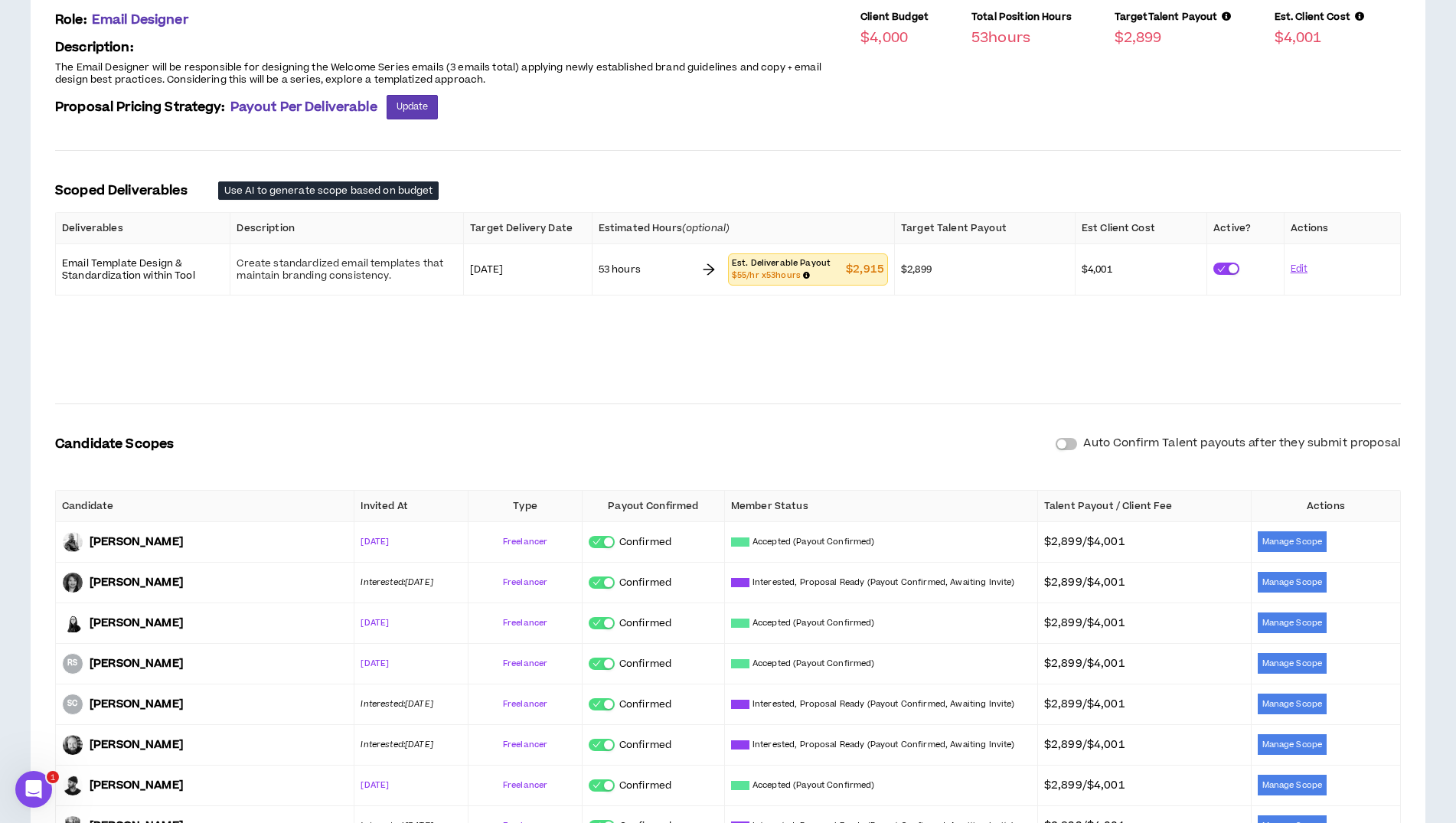 scroll, scrollTop: 395, scrollLeft: 0, axis: vertical 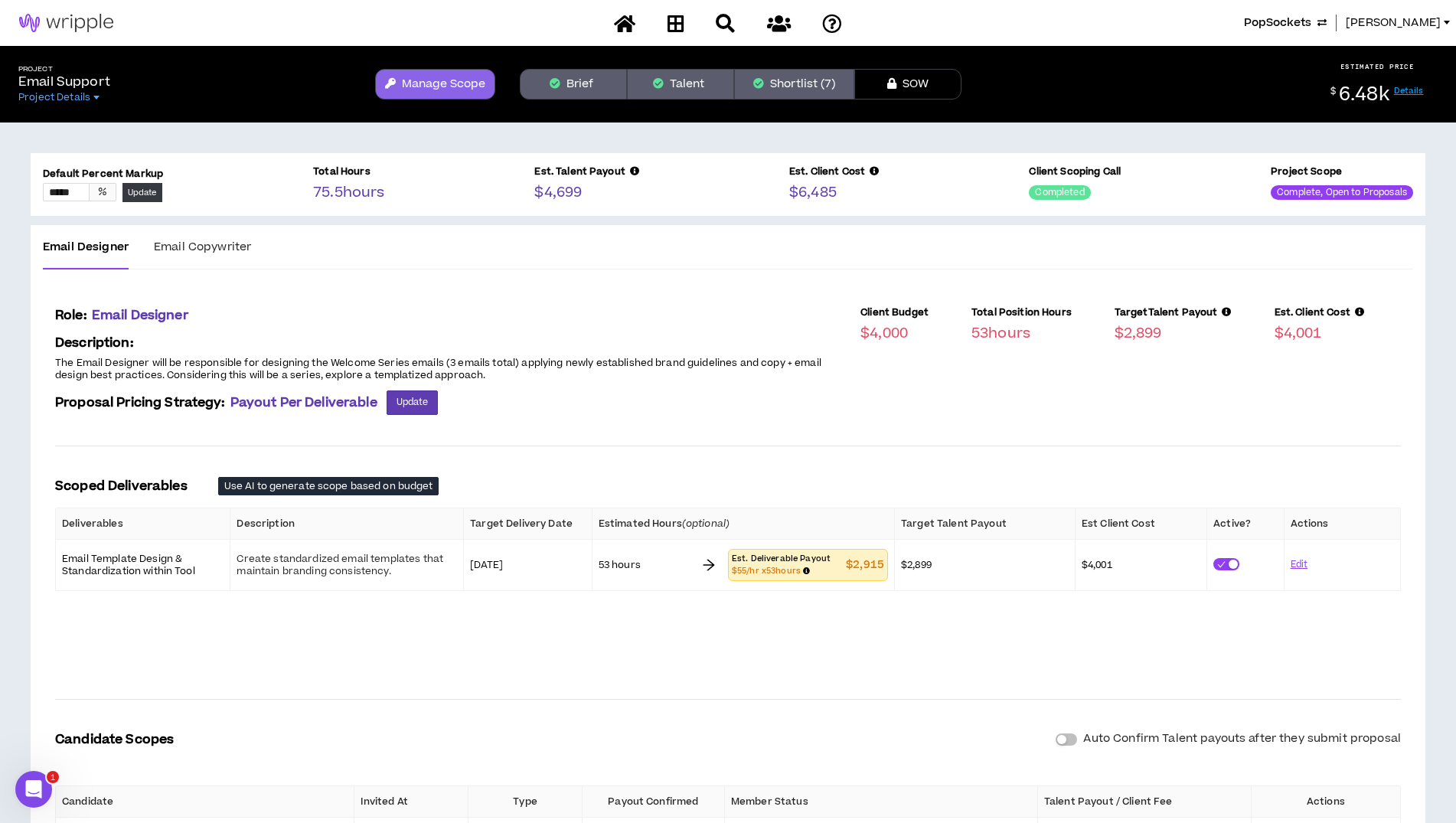 click on "Shortlist   (7)" at bounding box center [794, 84] 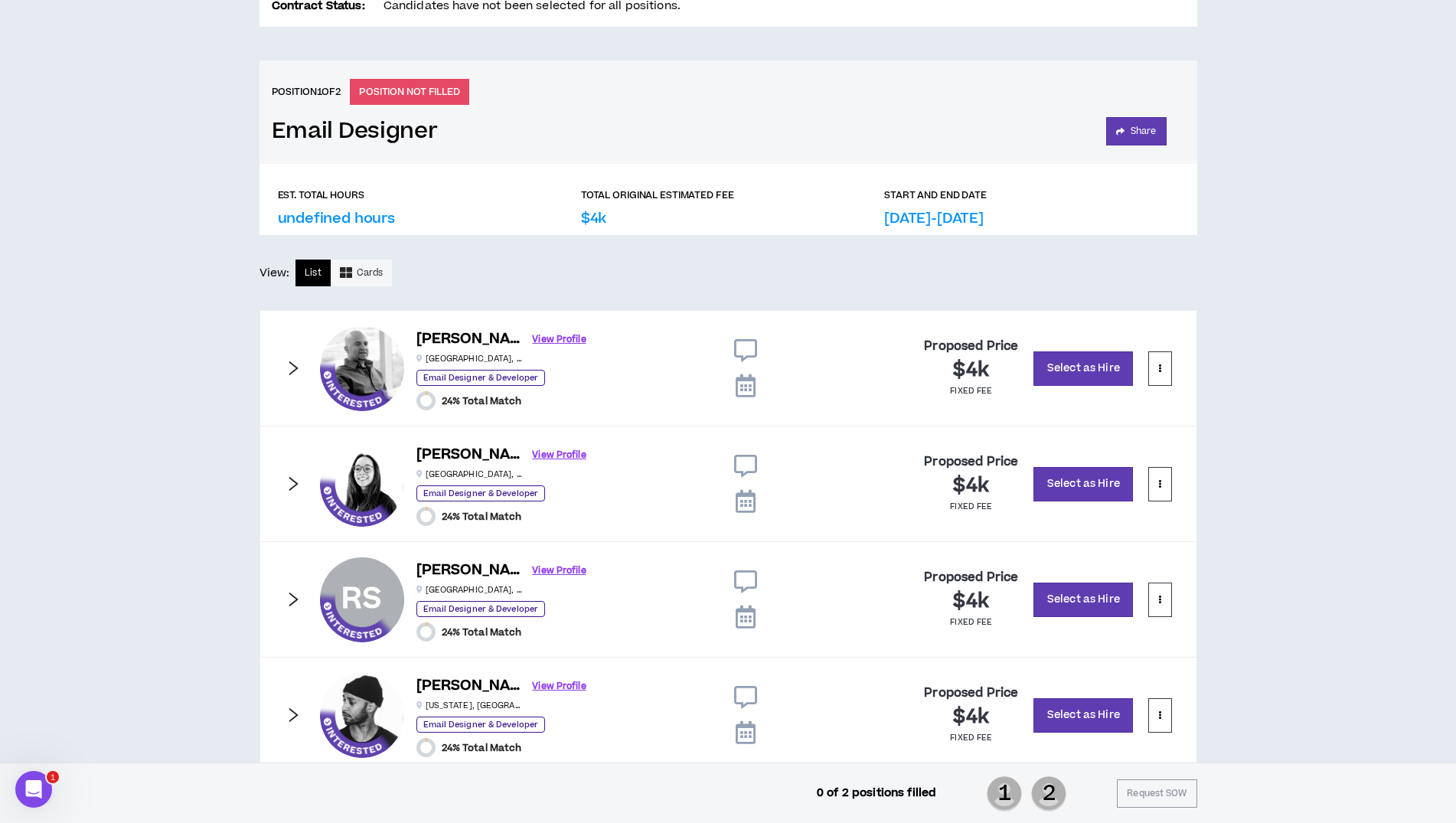 scroll, scrollTop: 559, scrollLeft: 0, axis: vertical 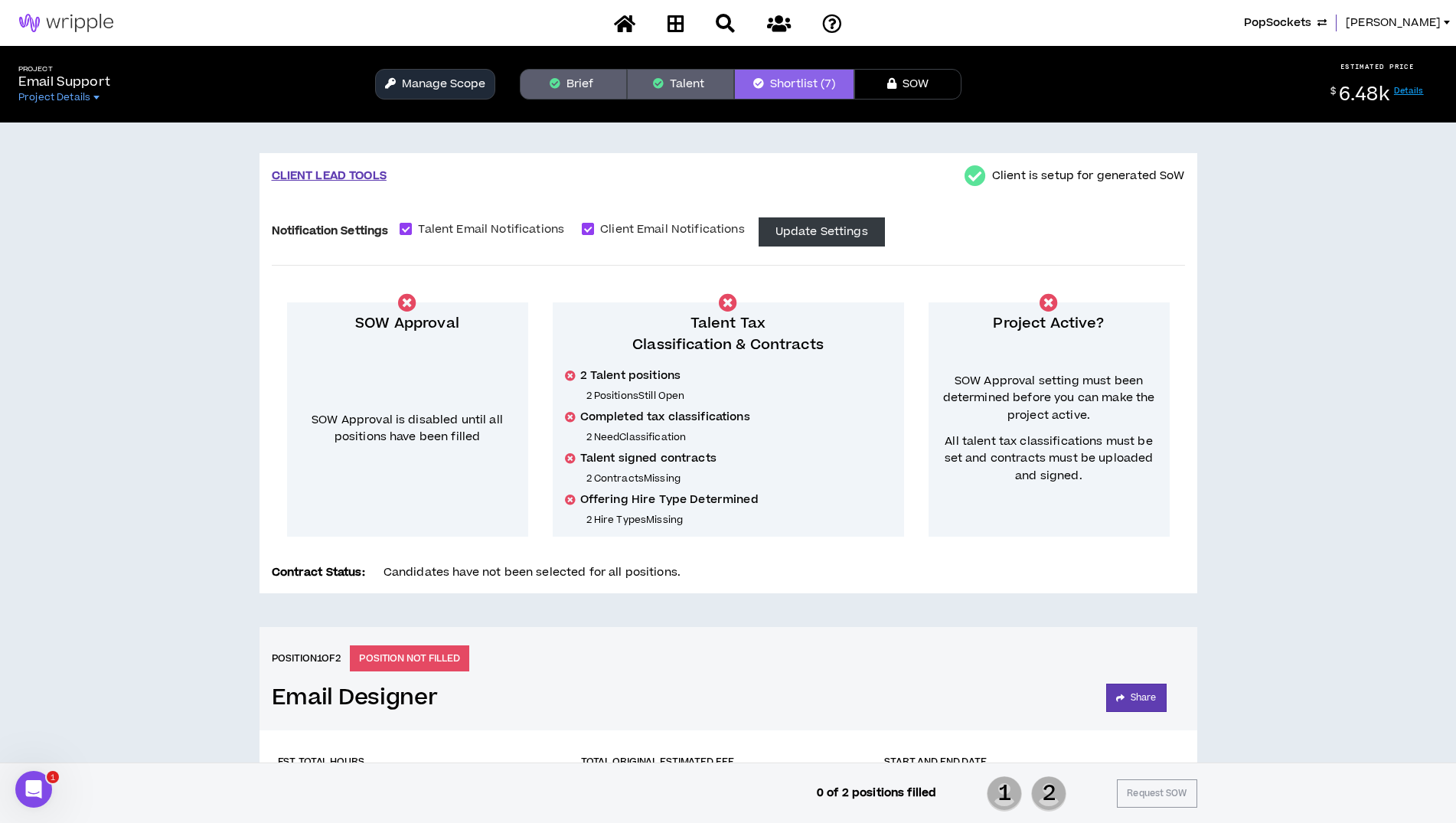 drag, startPoint x: 665, startPoint y: 90, endPoint x: 666, endPoint y: 113, distance: 23.021729 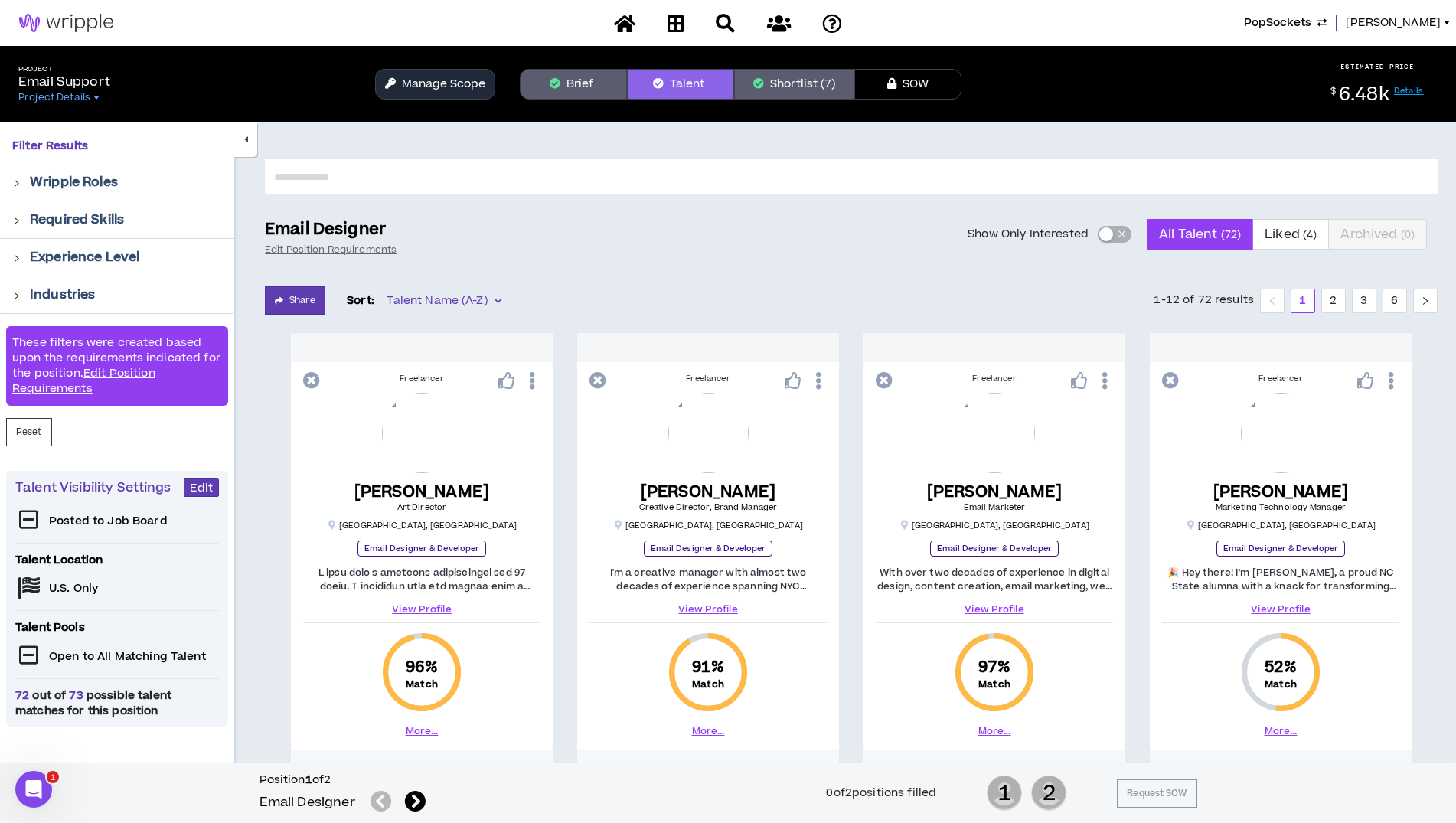 click at bounding box center (415, 802) 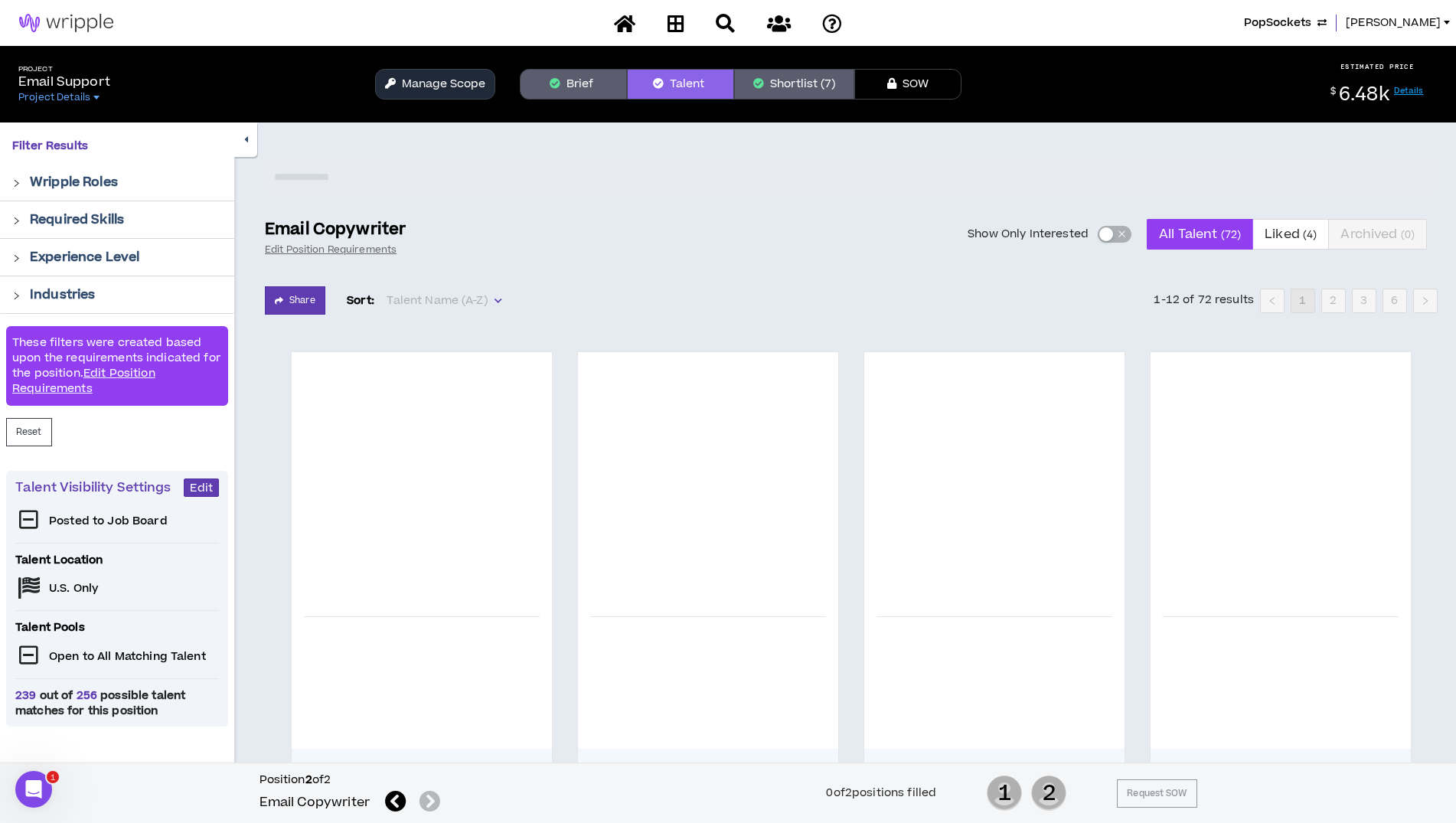scroll, scrollTop: 18, scrollLeft: 0, axis: vertical 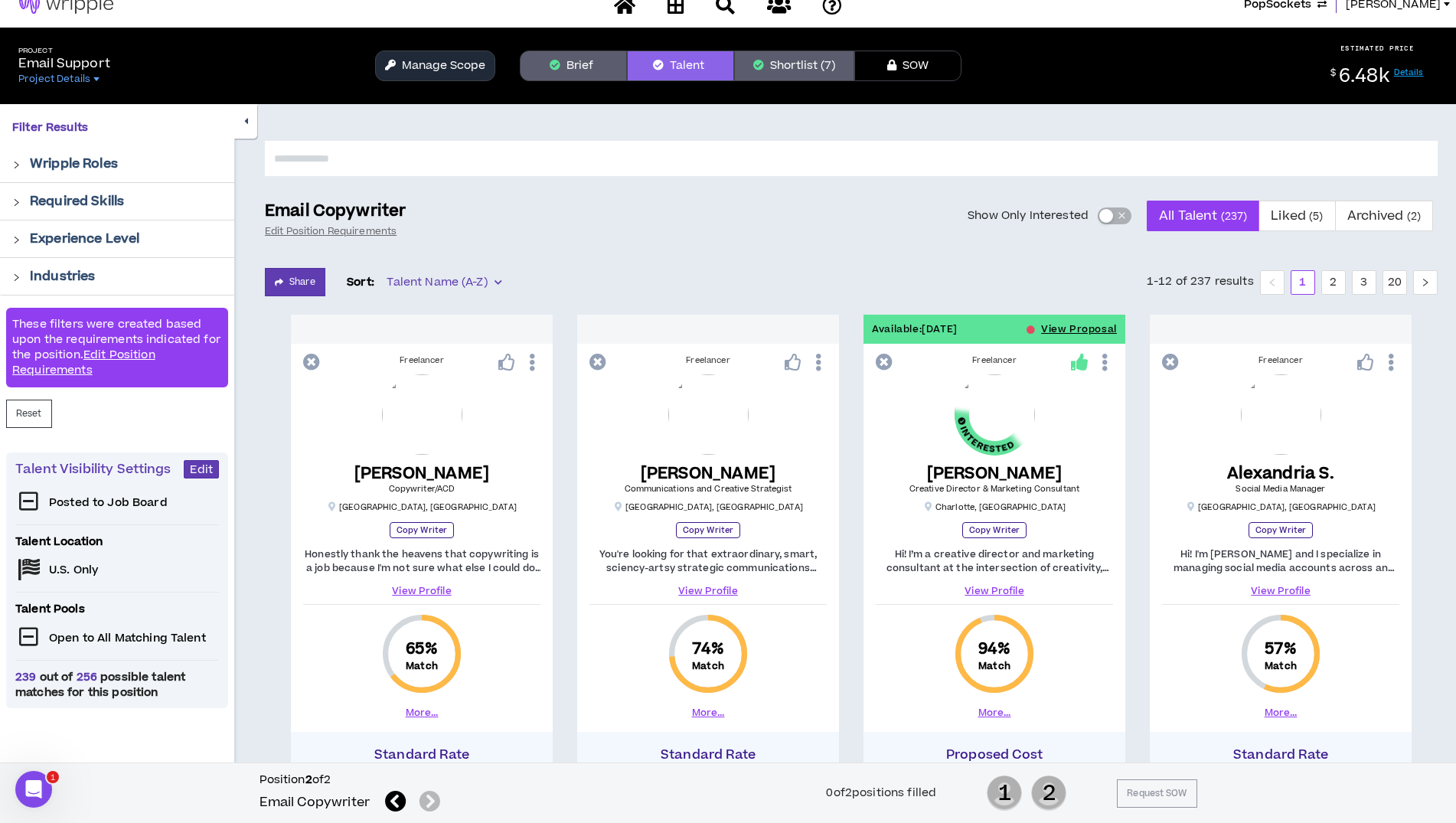 click on "Manage Scope" at bounding box center (435, 66) 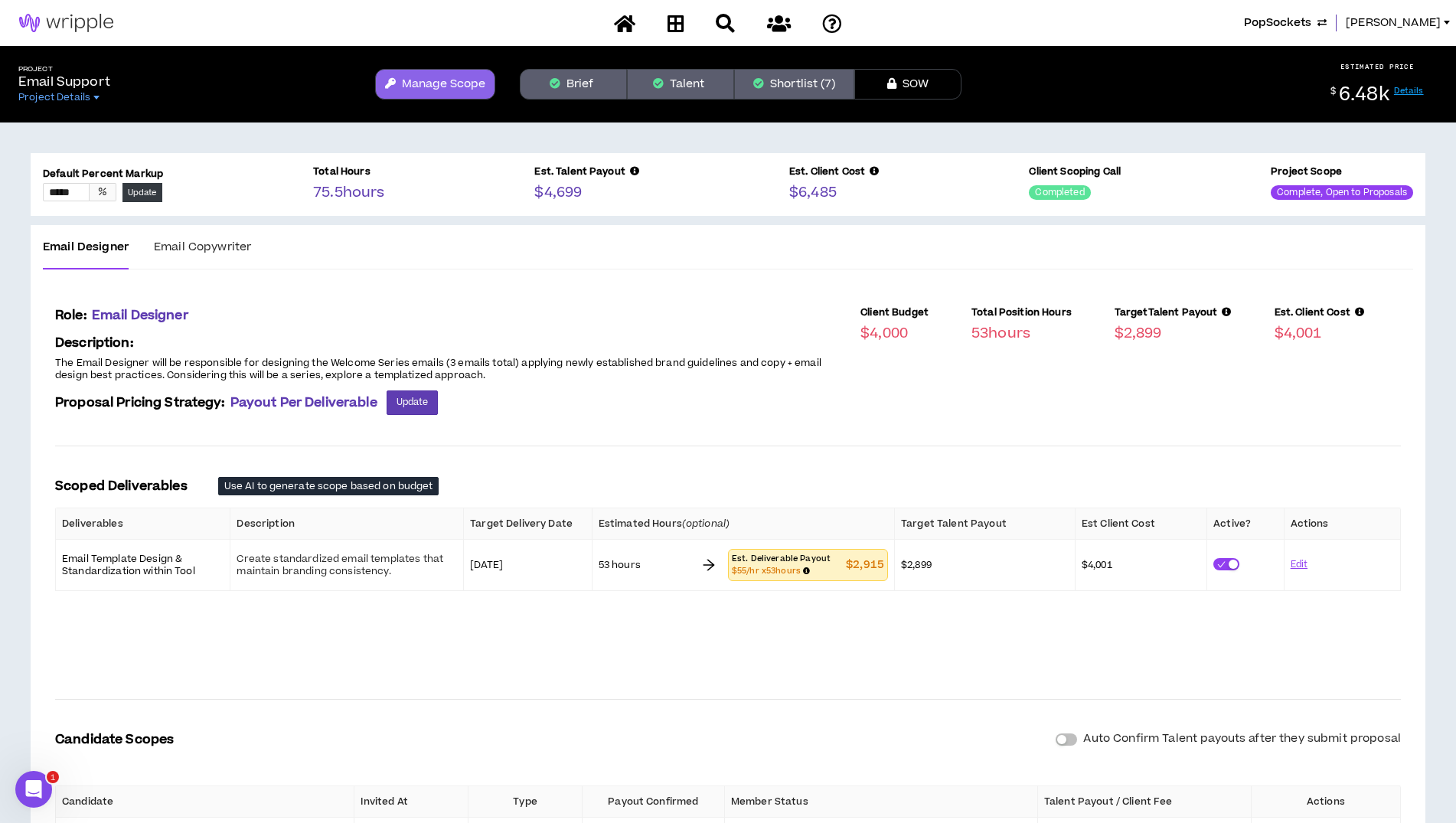 click on "Email Copywriter" at bounding box center [202, 247] 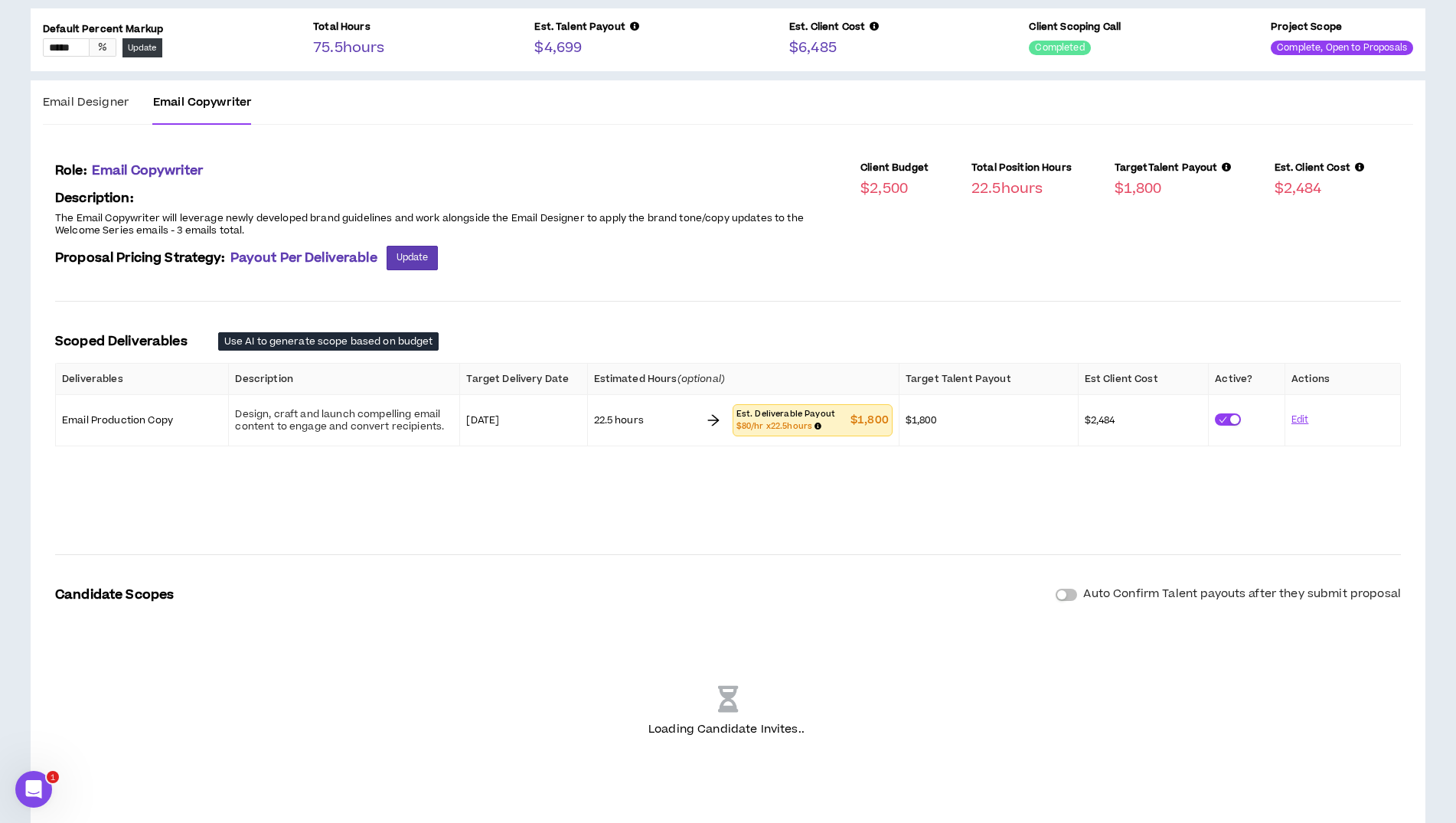 scroll, scrollTop: 183, scrollLeft: 0, axis: vertical 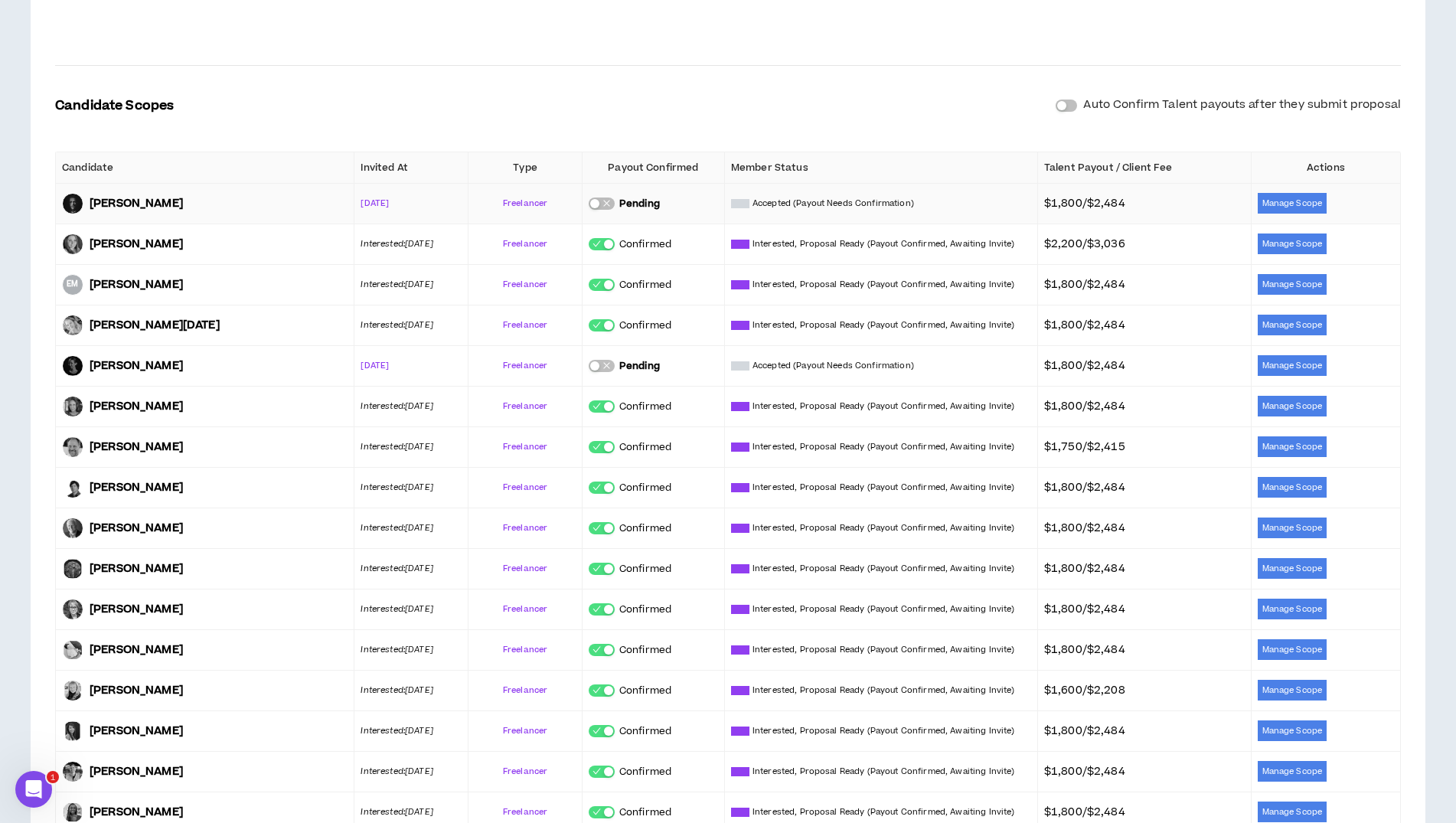 click 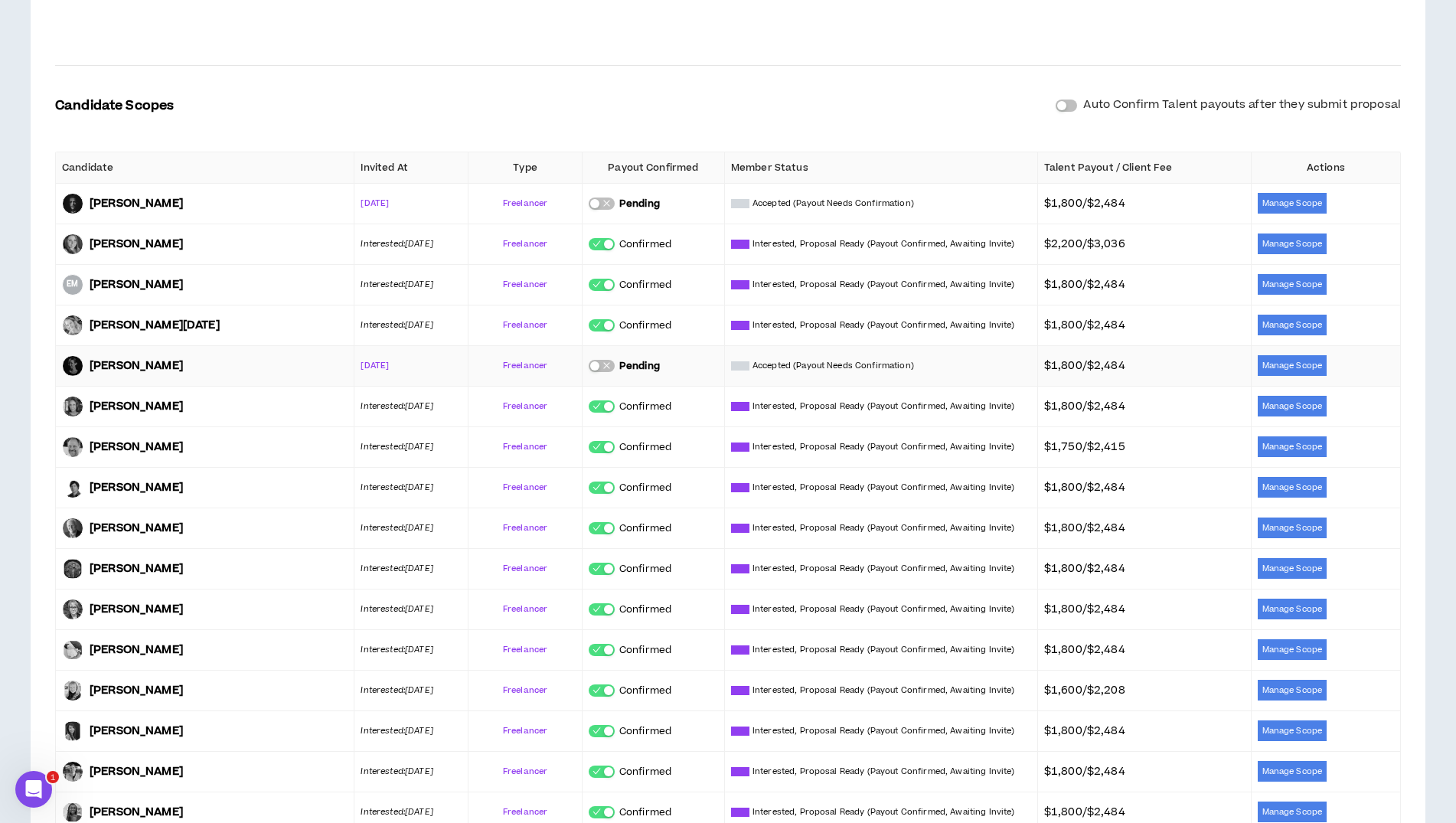 click 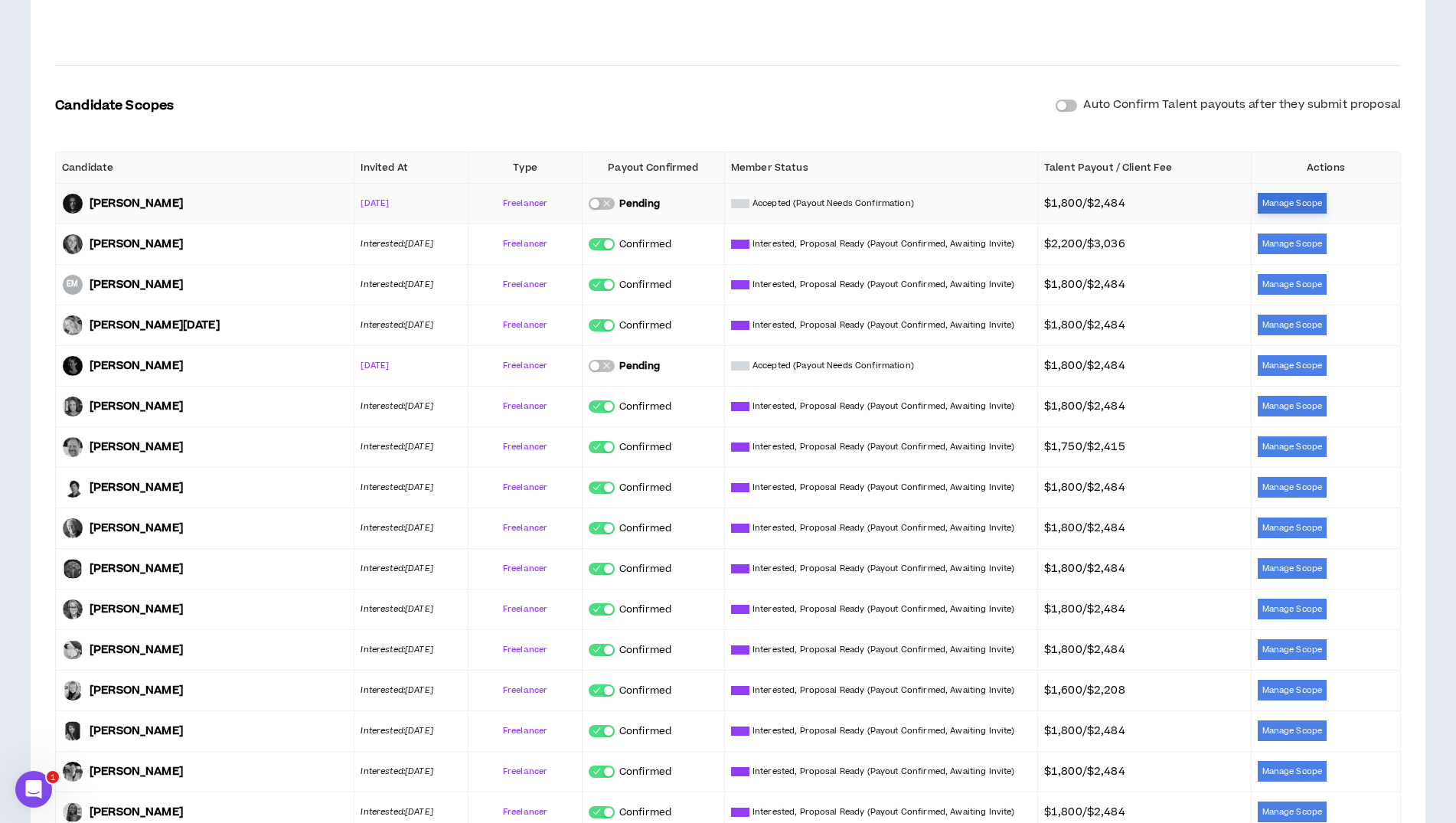 click on "Manage Scope" at bounding box center (1292, 203) 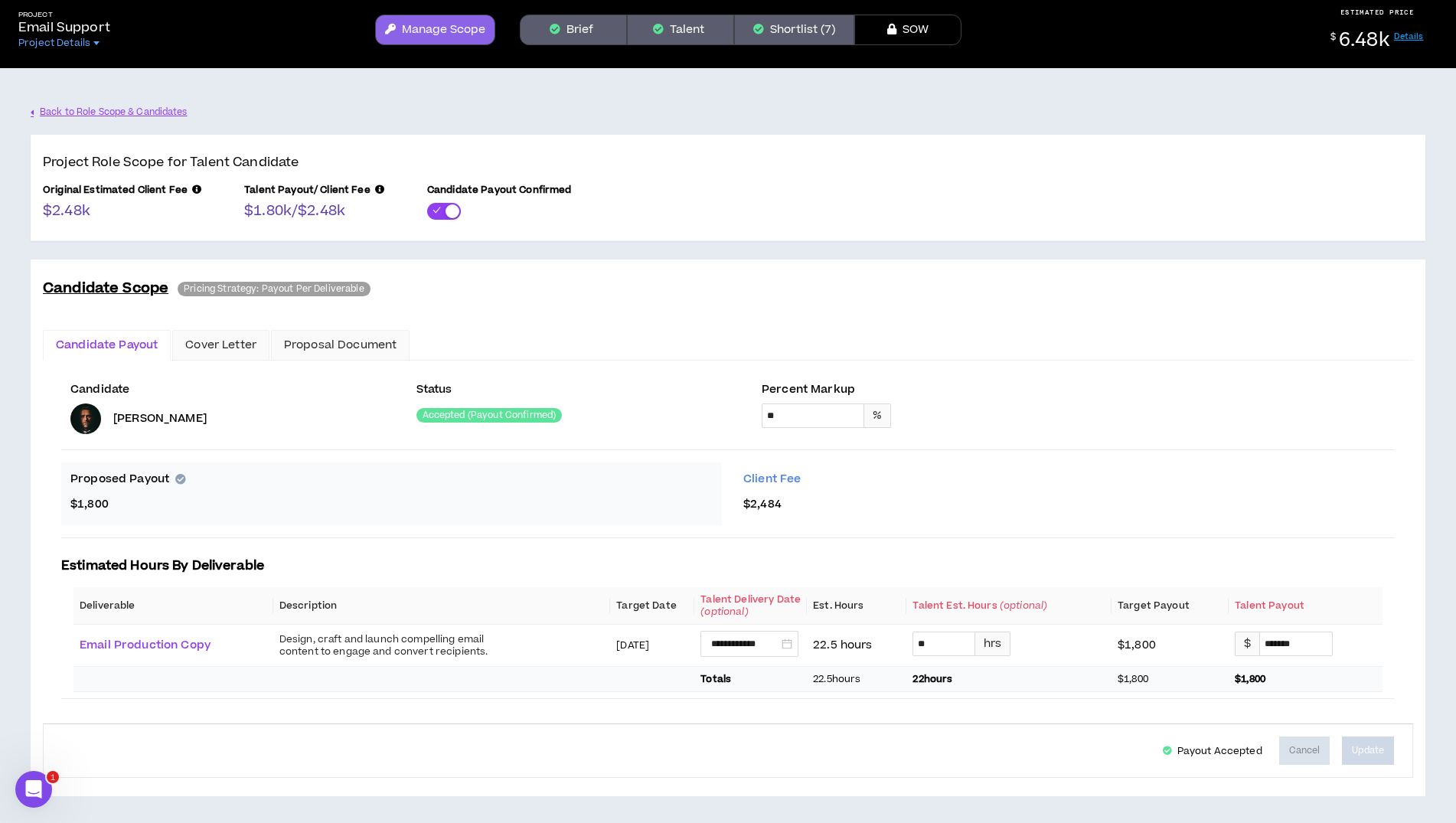 scroll, scrollTop: 0, scrollLeft: 0, axis: both 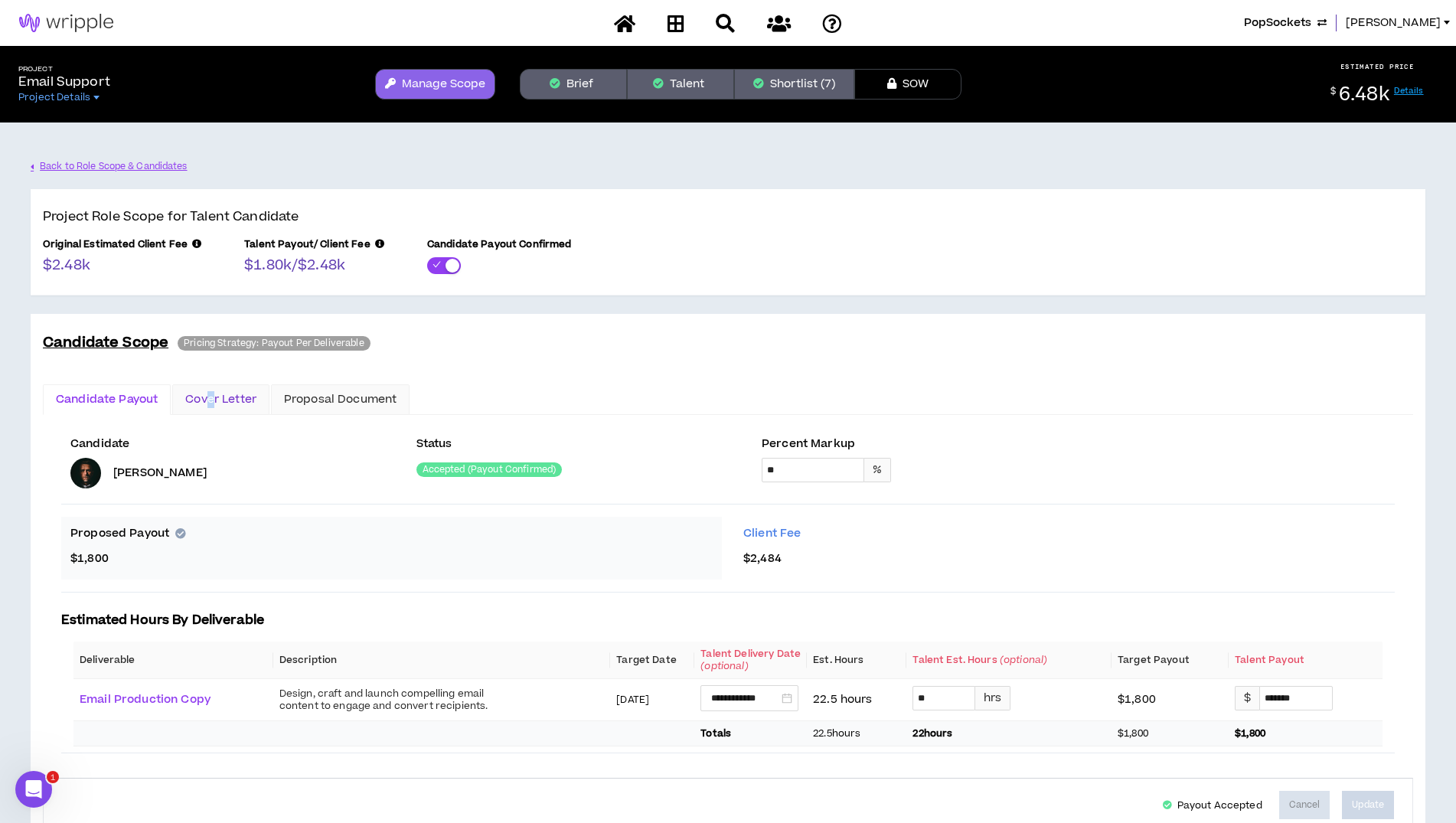 click on "Cover Letter" at bounding box center [220, 400] 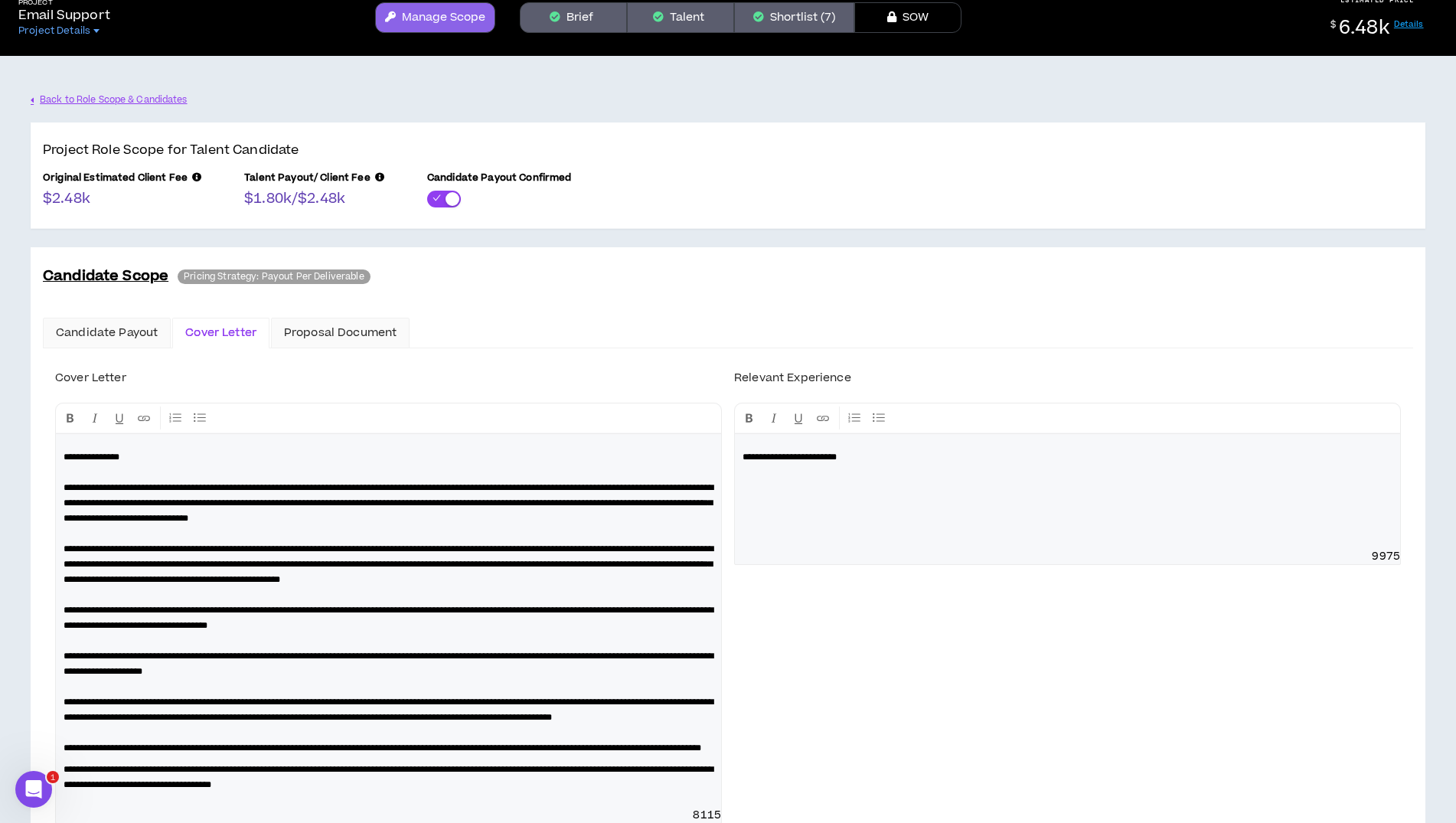 scroll, scrollTop: 80, scrollLeft: 0, axis: vertical 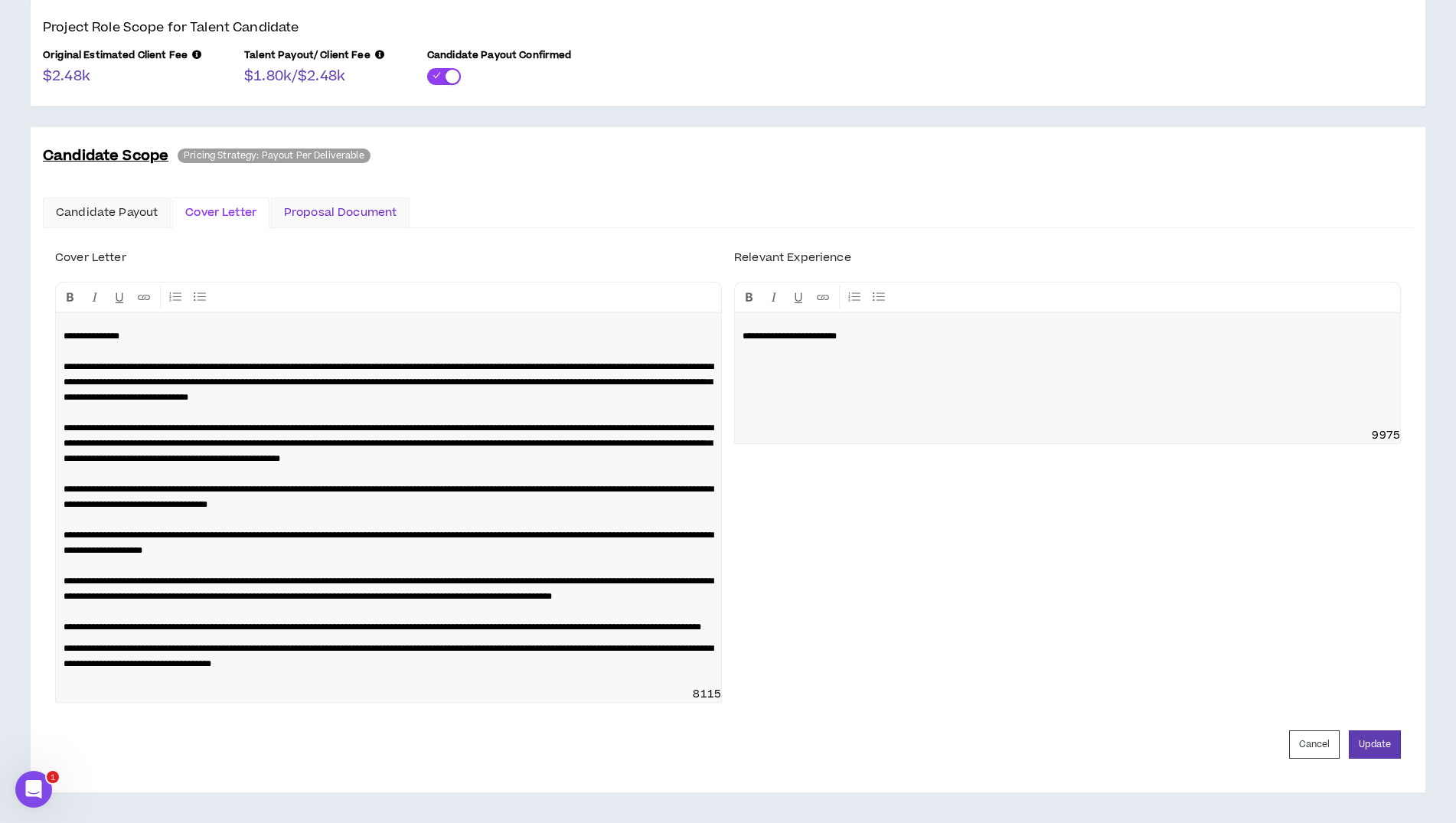 click on "Proposal Document" at bounding box center (340, 213) 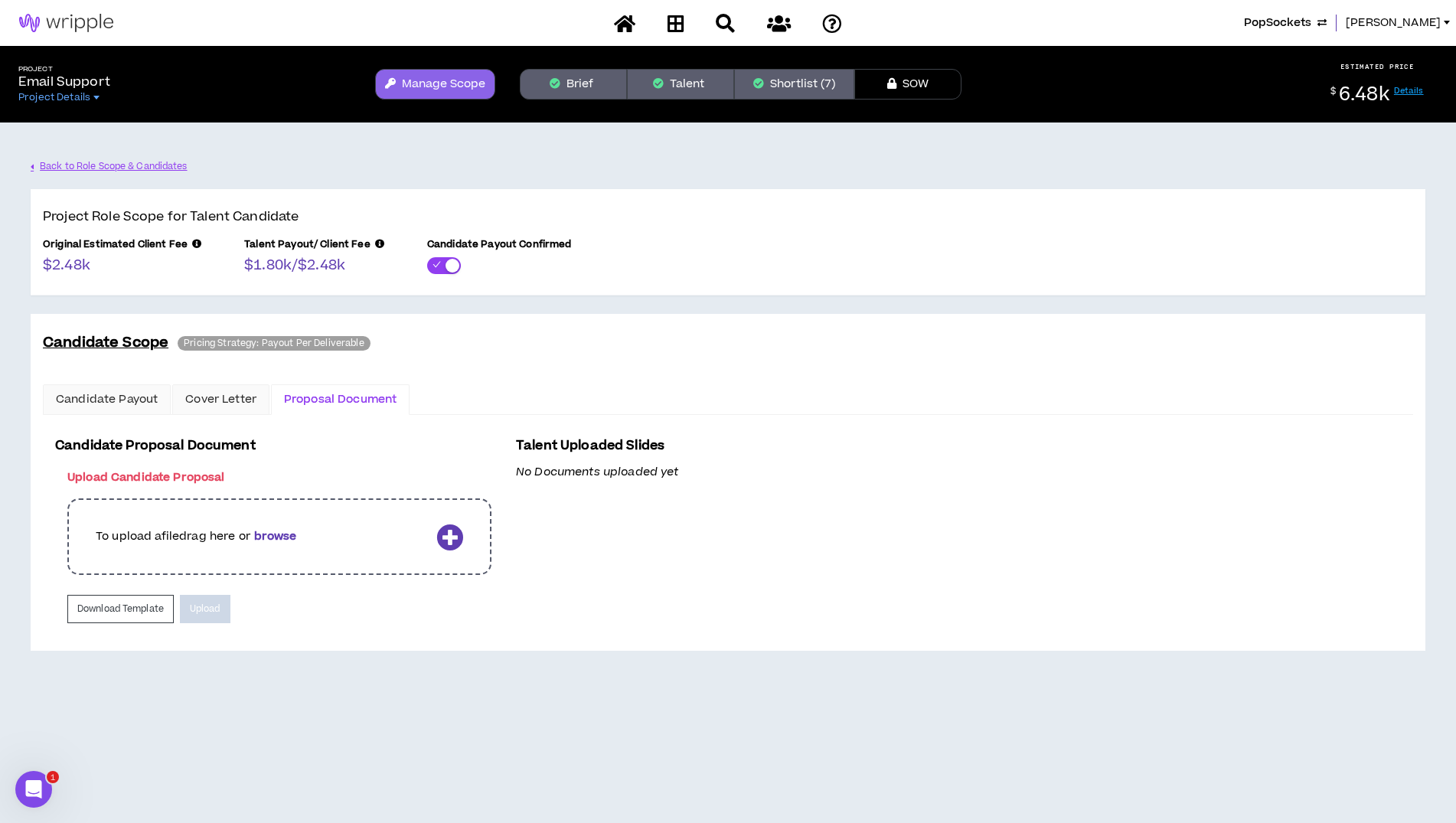 scroll, scrollTop: 0, scrollLeft: 0, axis: both 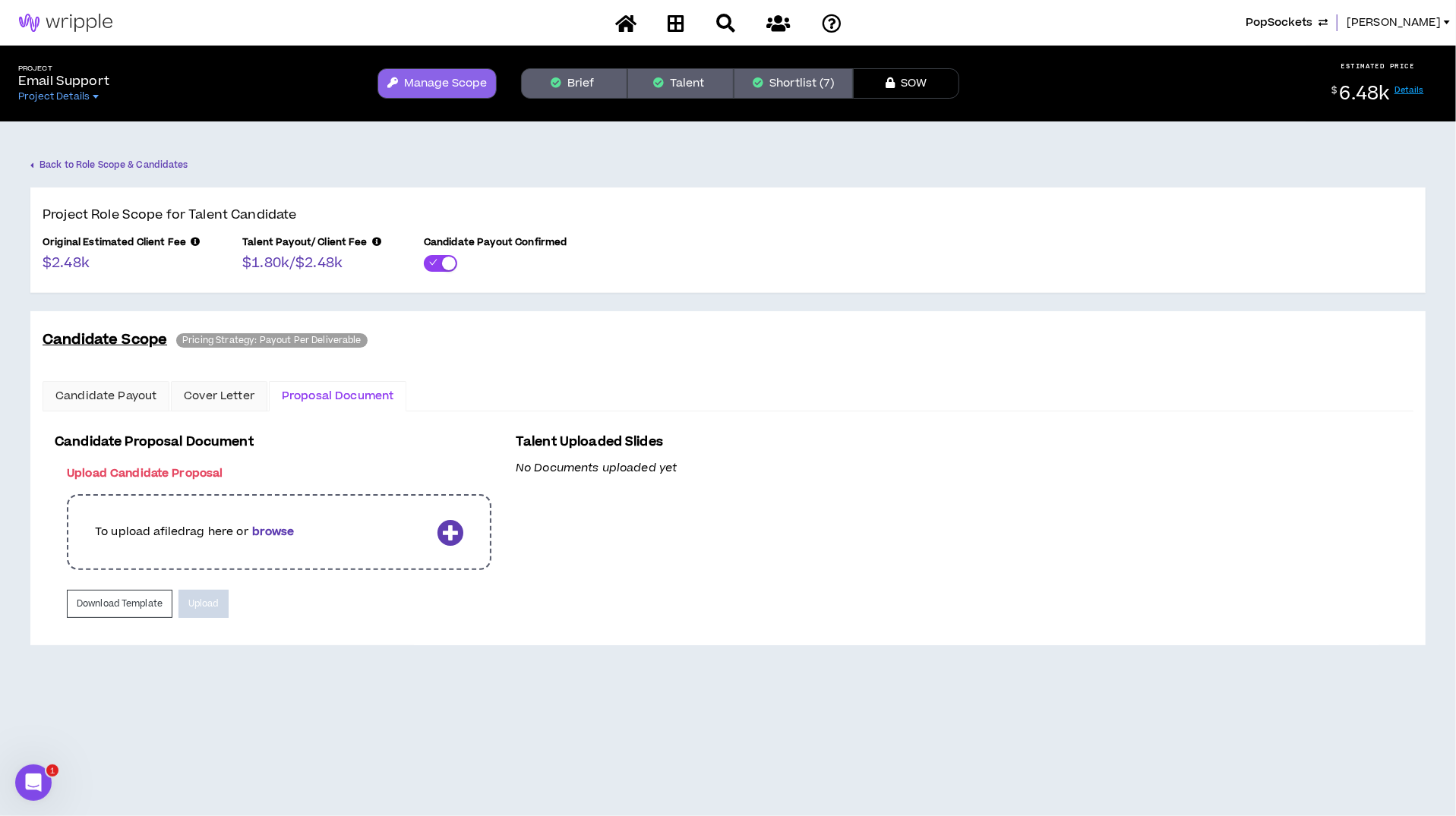 click on "Back to Role Scope & Candidates" at bounding box center (109, 165) 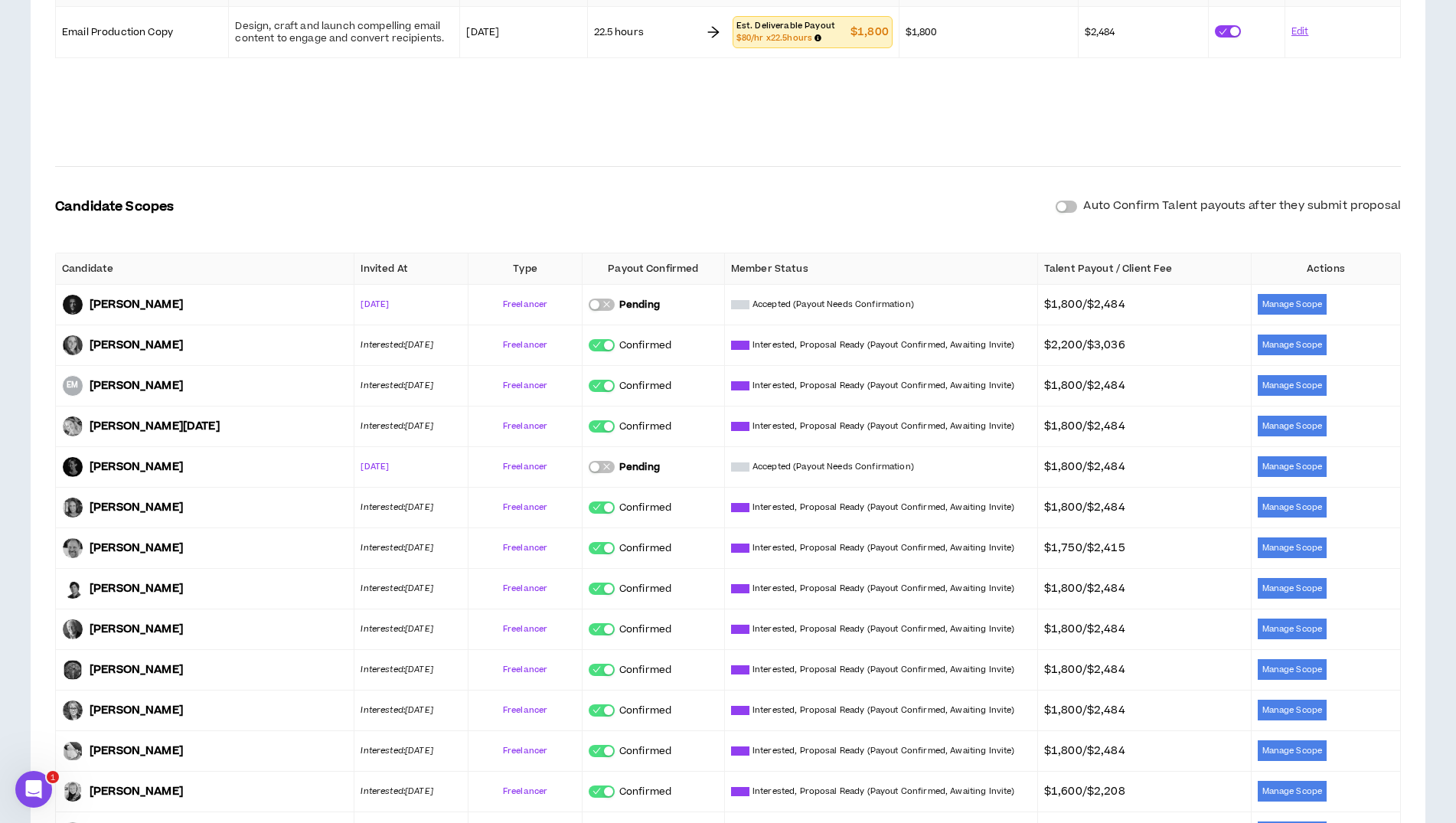 scroll, scrollTop: 693, scrollLeft: 0, axis: vertical 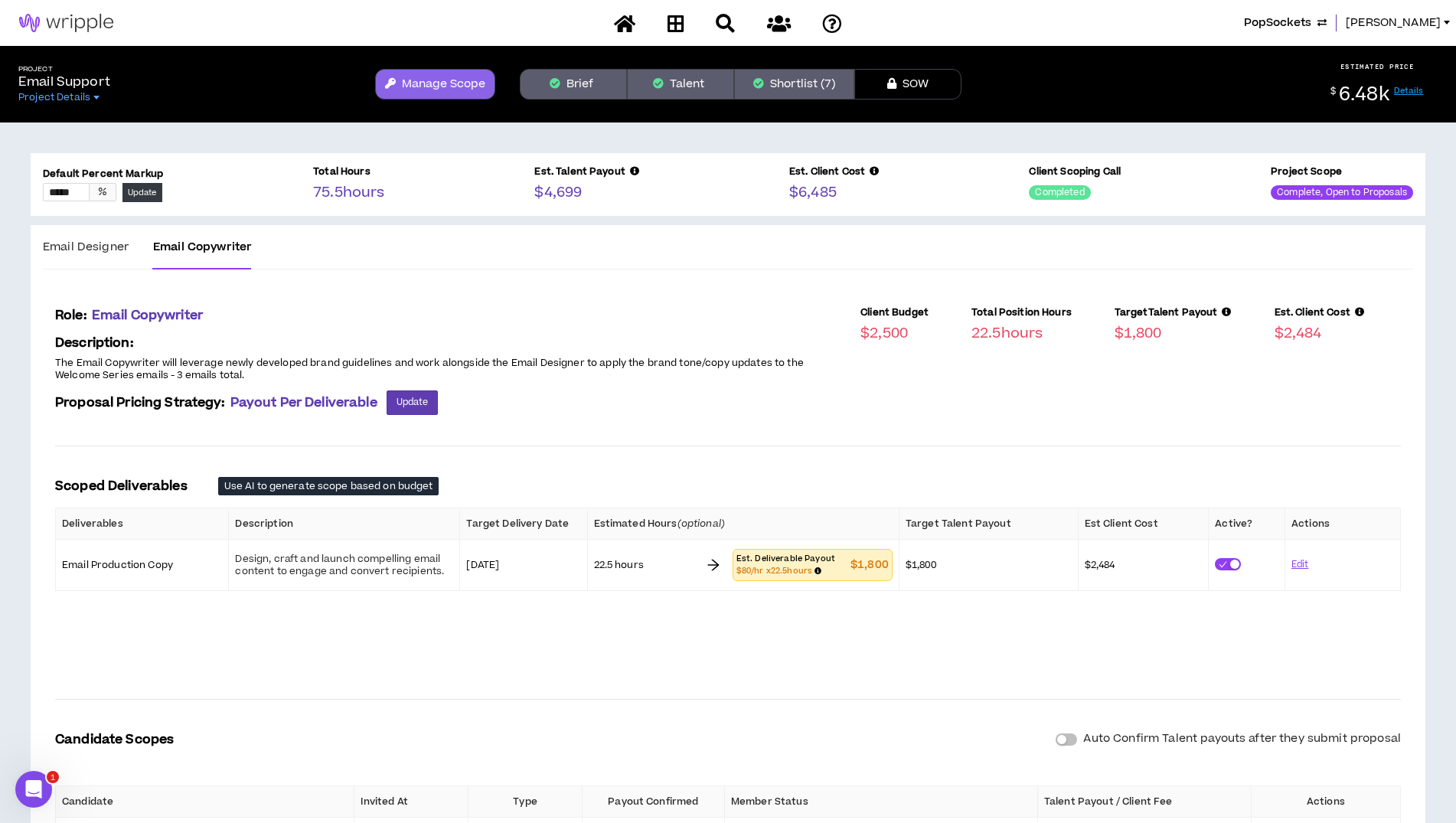 click on "Shortlist   (7)" at bounding box center (794, 84) 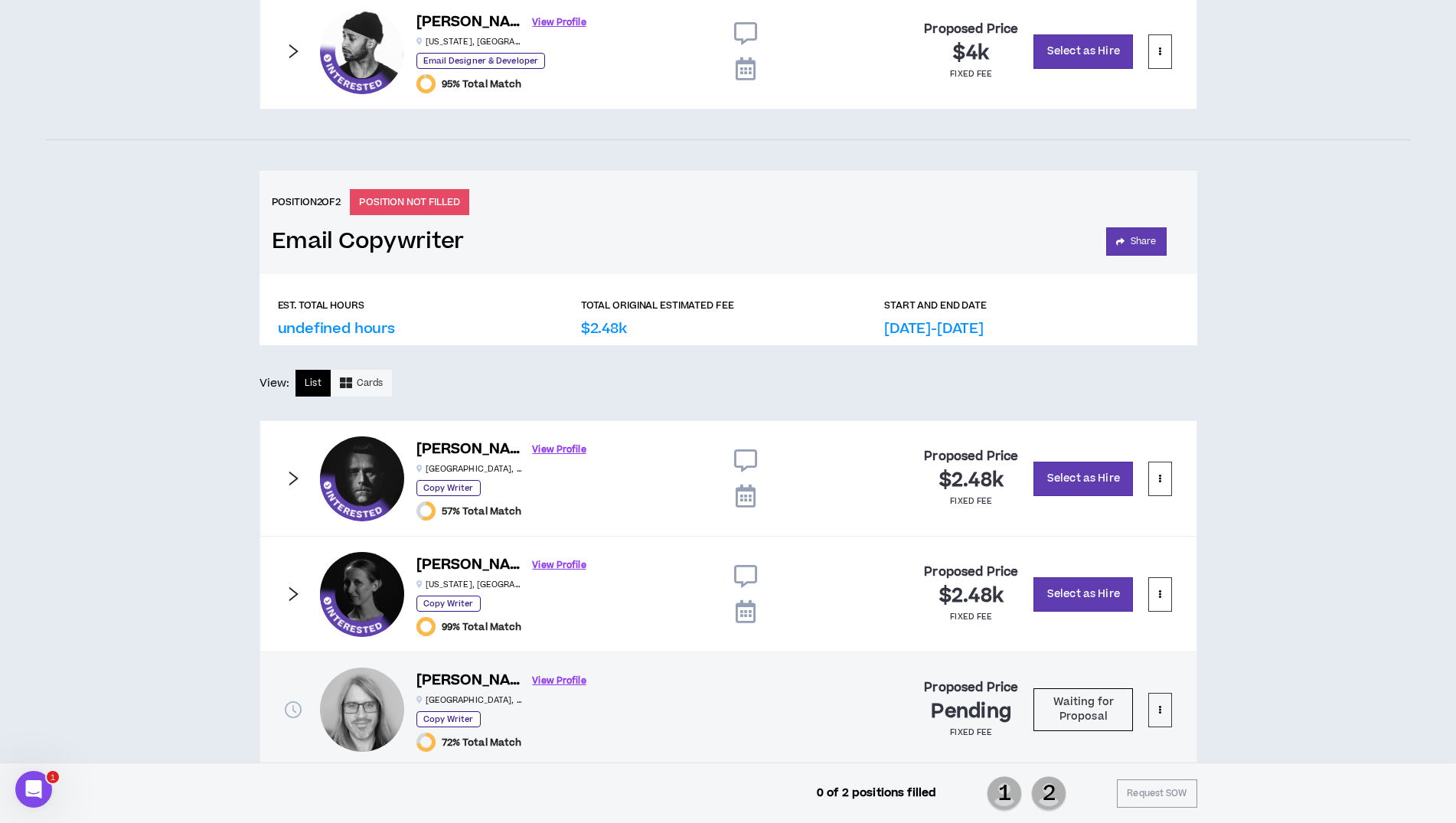 scroll, scrollTop: 1260, scrollLeft: 0, axis: vertical 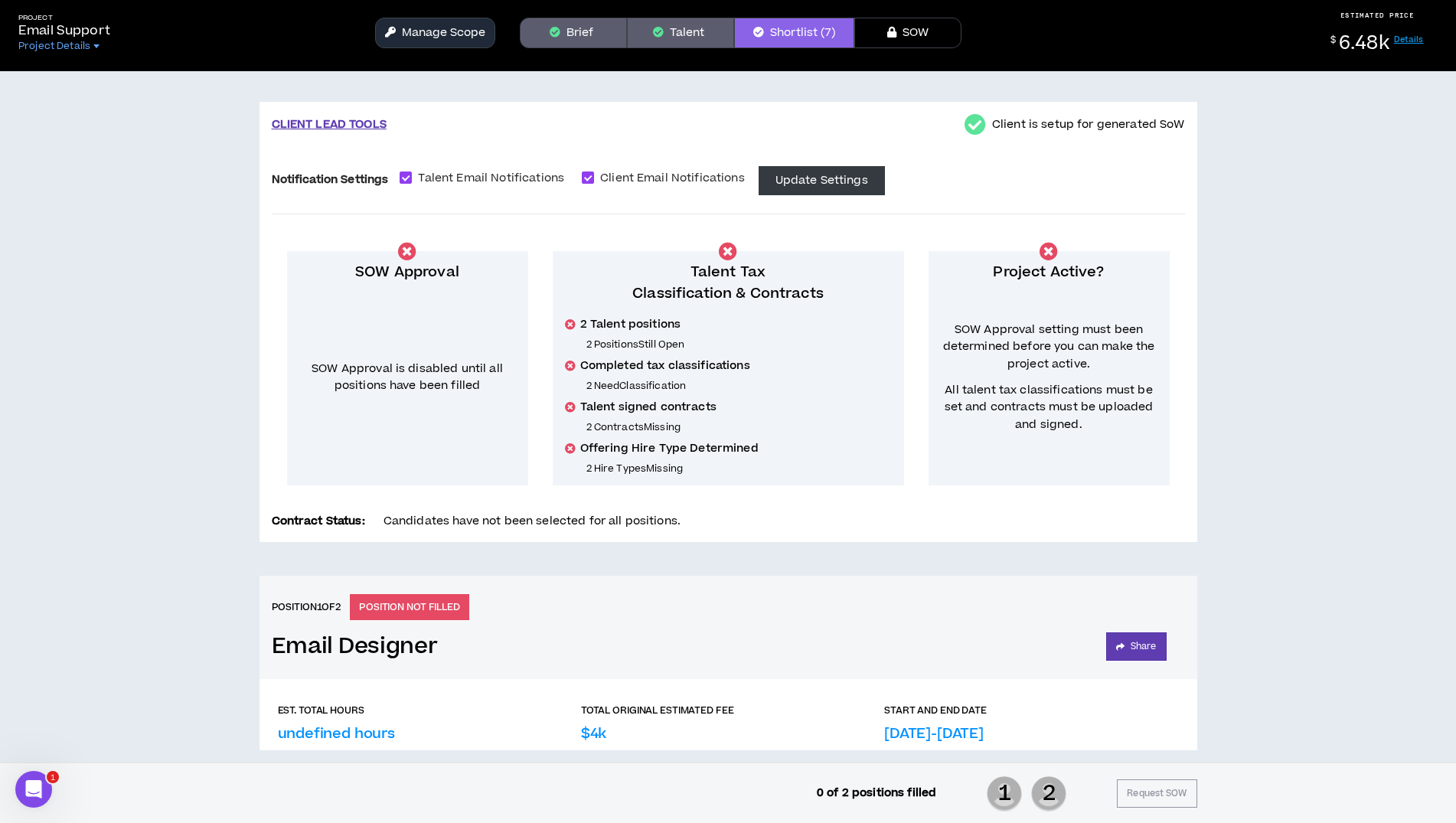 click on "CLIENT LEAD TOOLS Client is setup for generated SoW Notification Settings  Talent Email Notifications Client Email Notifications Update Settings SOW Approval SOW Approval is disabled until all positions have been filled Talent Tax
Classification & Contracts 2 Talent positions 2 Positions  Still Open Completed tax classifications 2   Need  Classification Talent signed contracts 2 Contracts  Missing Offering Hire Type Determined 2 Hire Types  Missing Project Active? SOW Approval setting must been determined before you can make the project active. All talent tax classifications must be set and contracts must be uploaded and signed. Contract Status: Candidates have not been selected for all positions. Position  1  of  2 POSITION NOT FILLED Email Designer Share EST. TOTAL HOURS undefined hours   TOTAL ORIGINAL ESTIMATED FEE $4k   START AND END DATE Jul 16th-Aug 31st   View: List Cards Rick K. View Profile Atlanta , GA Email Designer & Developer 98% Total Match Proposed Price $4k fixed fee Select as Hire Denver 2" at bounding box center (728, 1024) 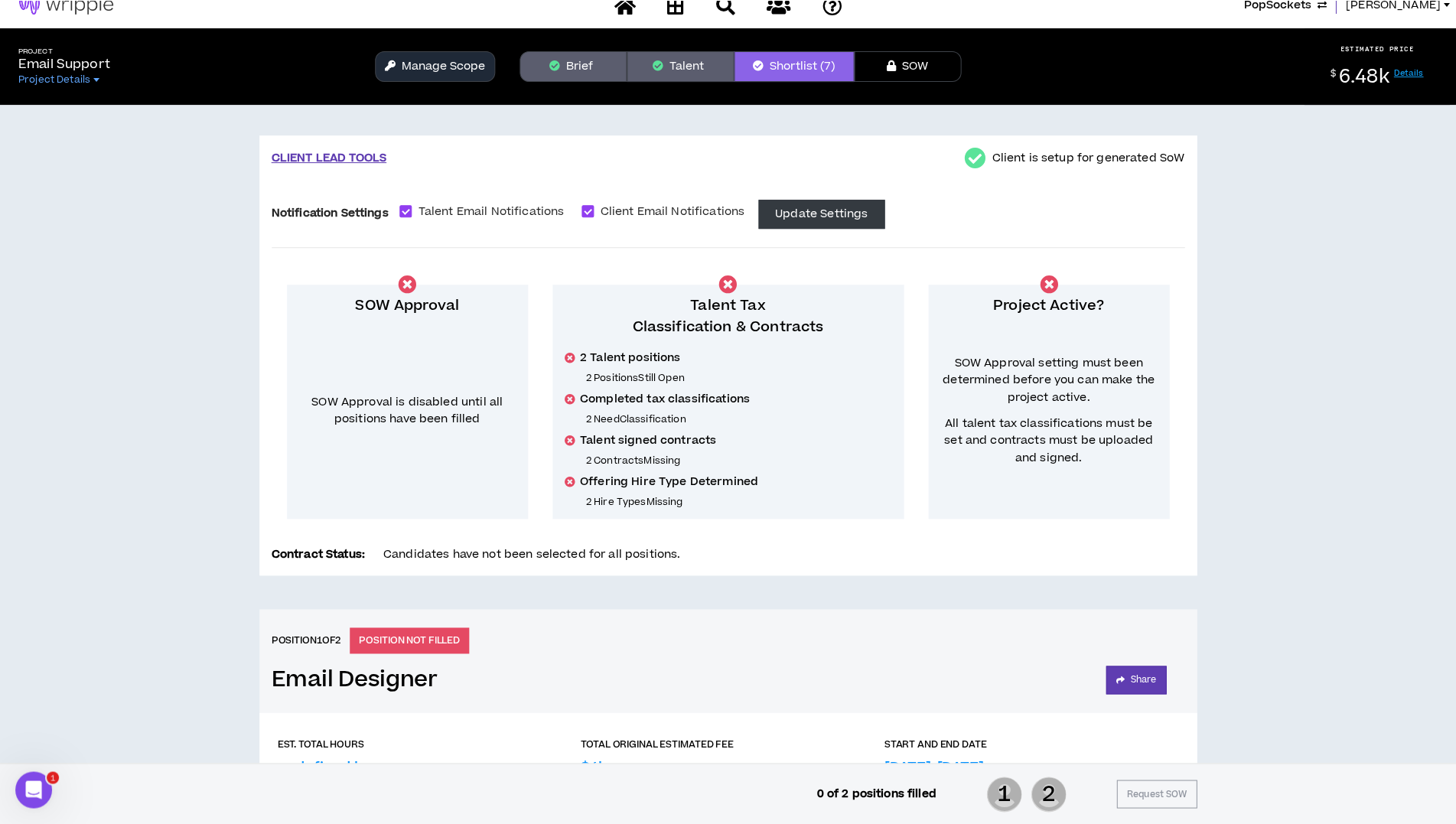 scroll, scrollTop: 0, scrollLeft: 0, axis: both 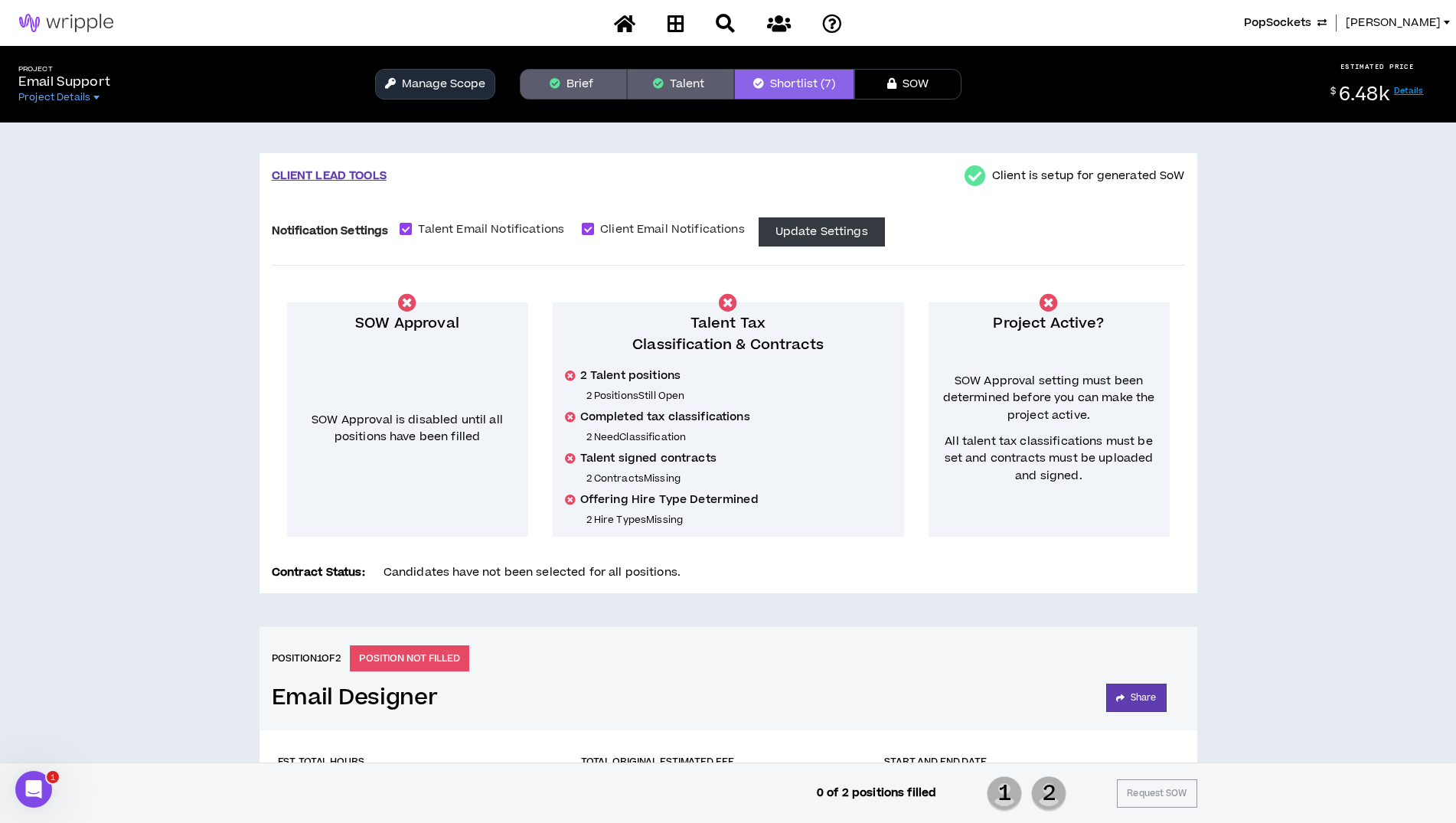 click on "PopSockets" at bounding box center (1278, 23) 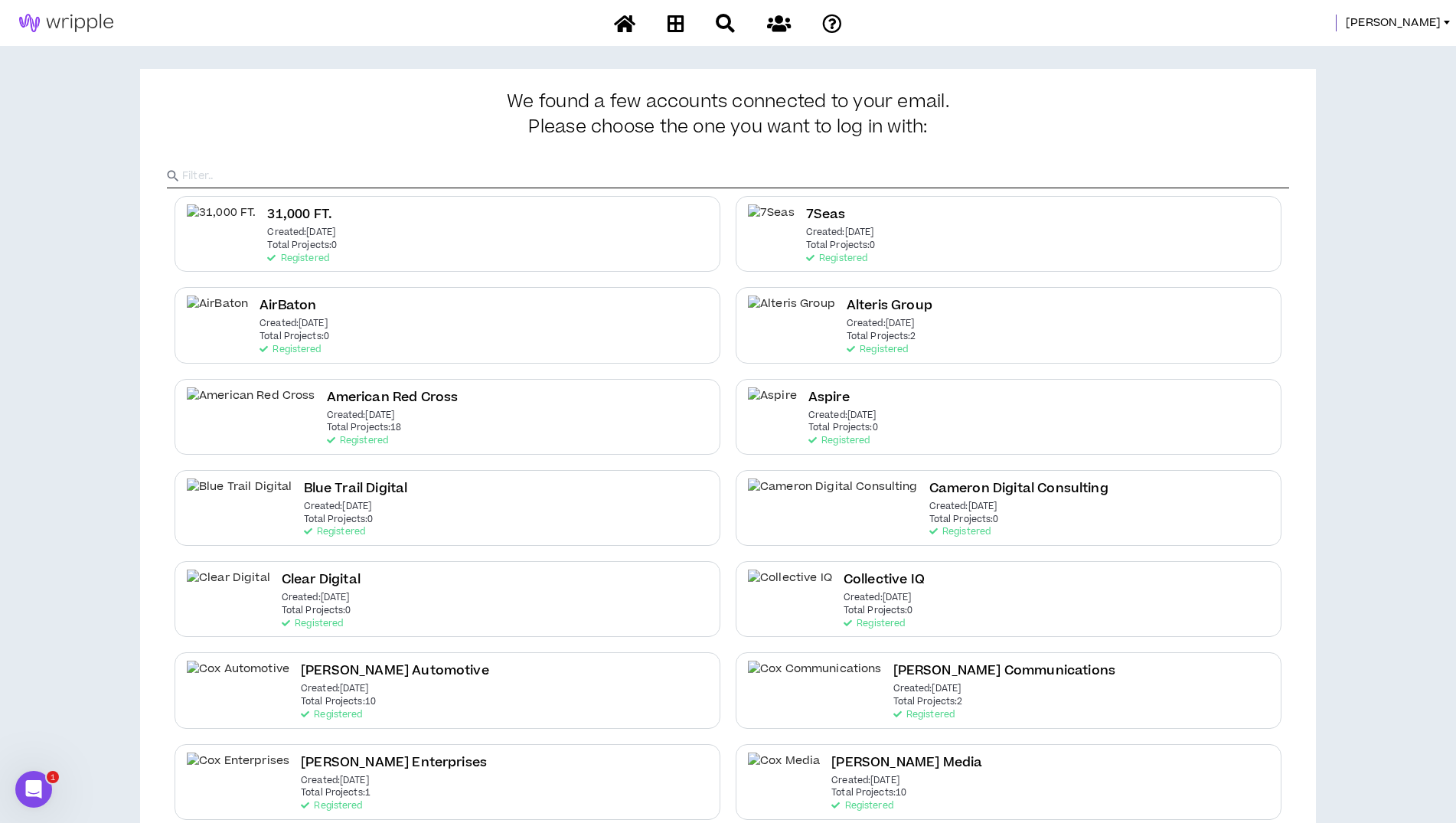 click at bounding box center [736, 176] 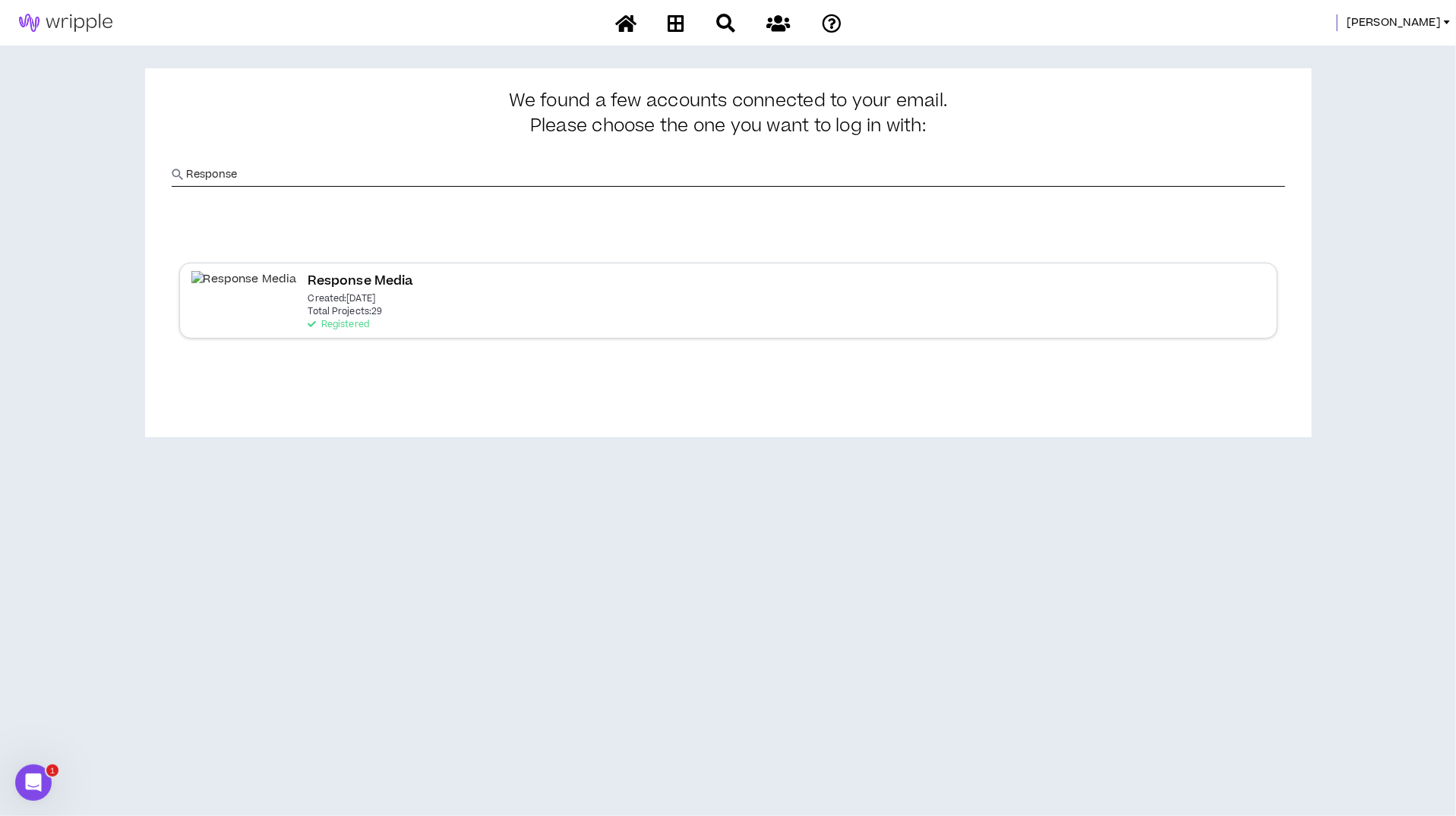 type on "Response" 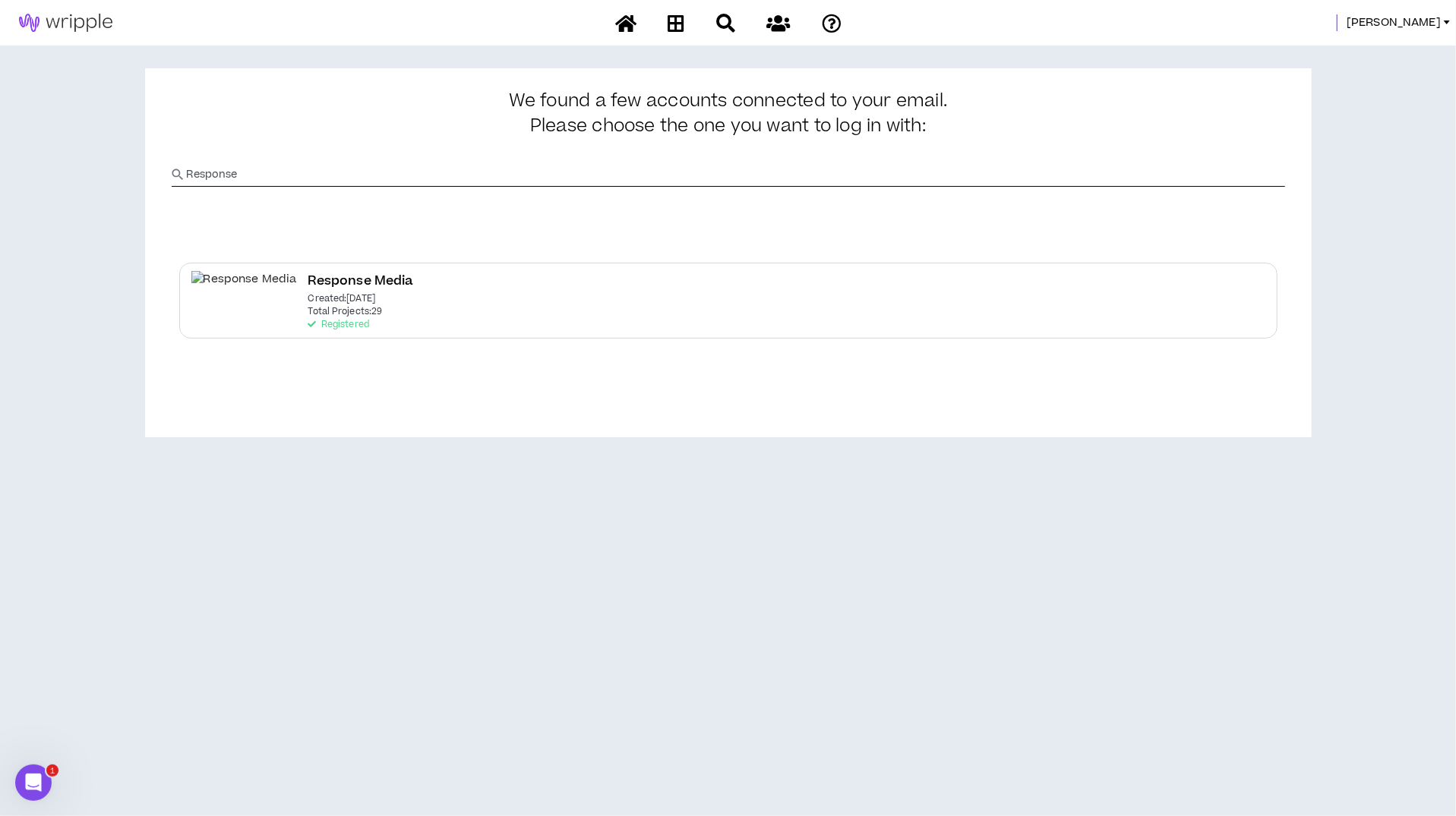 click on "Response Media Created:  Jan 24 2022 Total Projects:  29    Registered" at bounding box center [728, 300] 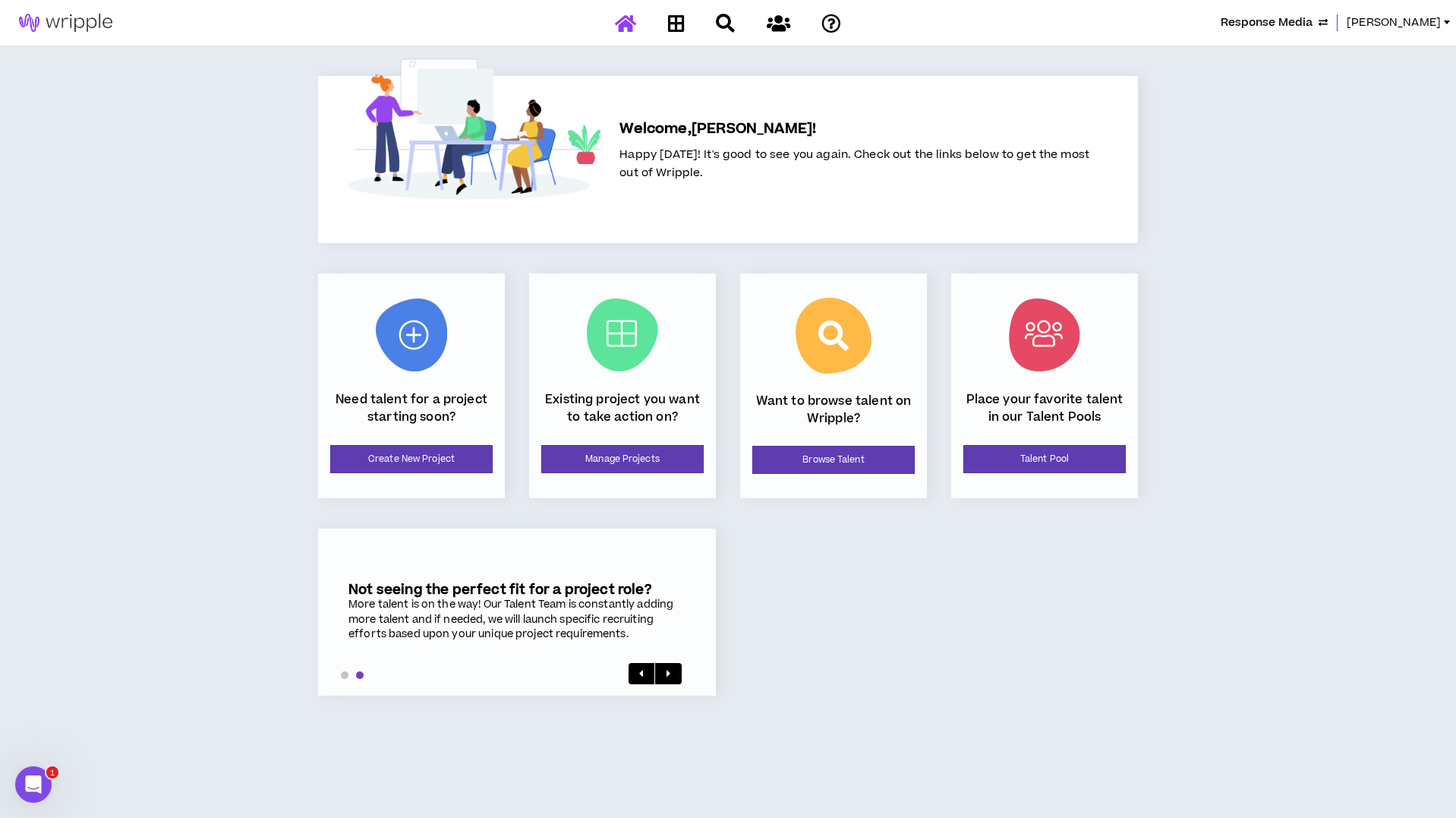 click on "Response Media Amanda Welcome,  Amanda ! Happy Monday! It's good to see you again. Check out the links below to get the most out of Wripple. Need talent for a project starting soon? Create New Project Existing project you want to take action on? Manage Projects Want to browse talent on Wripple? Browse Talent Place your favorite talent in our Talent Pools Talent Pool Not seeing the perfect fit for a project role? More talent is on the way! Our Talent Team is constantly adding more talent and if needed, we will launch specific recruiting efforts based upon your unique project requirements. Welcome to Wripple 4.0! We would love to hear your feedback! Send us your thoughts at clientteam@wripple.com. Not seeing the perfect fit for a project role? More talent is on the way! Our Talent Team is constantly adding more talent and if needed, we will launch specific recruiting efforts based upon your unique project requirements. Welcome to Wripple 4.0!" at bounding box center (728, 409) 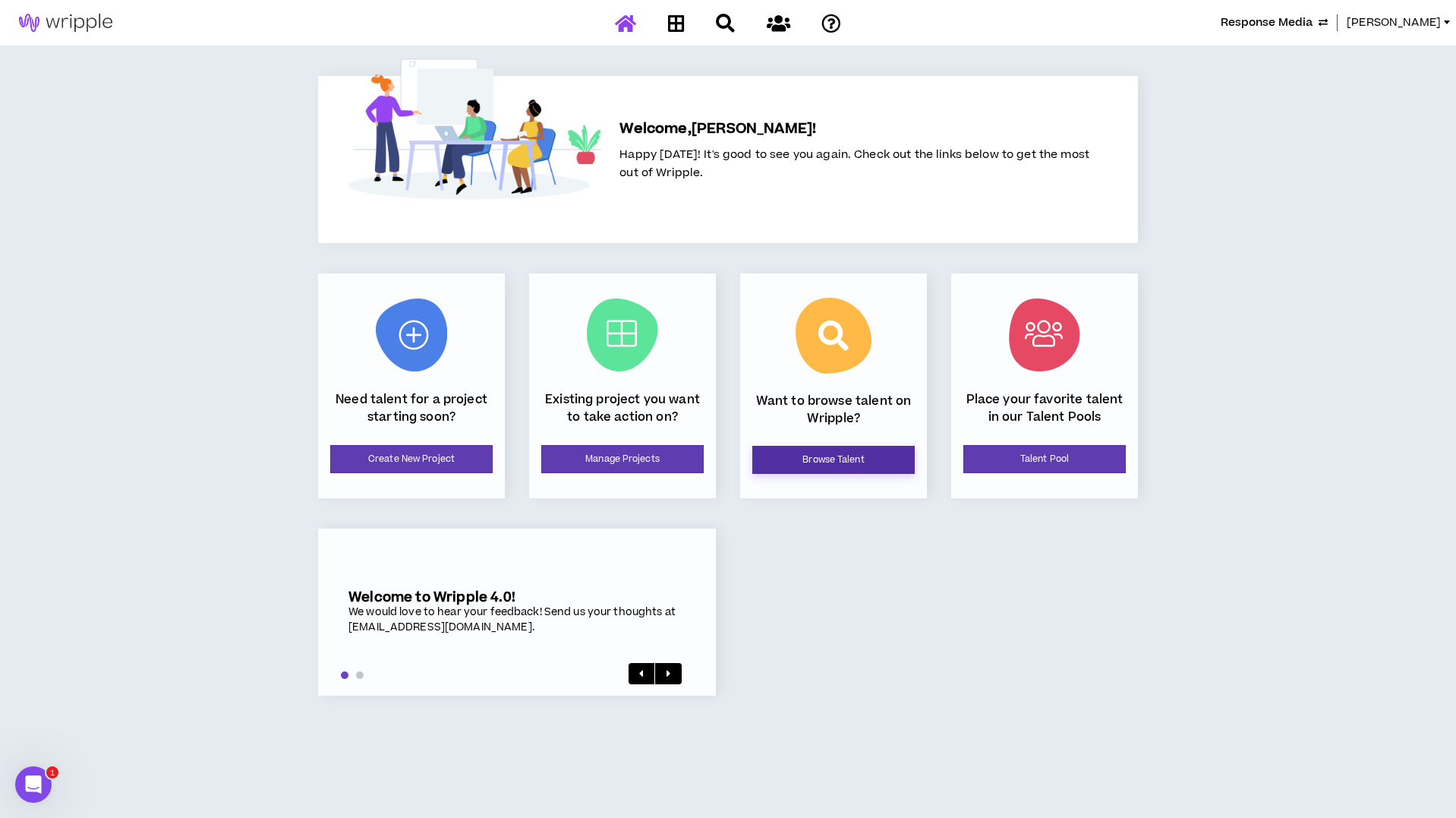 click on "Browse Talent" at bounding box center [834, 460] 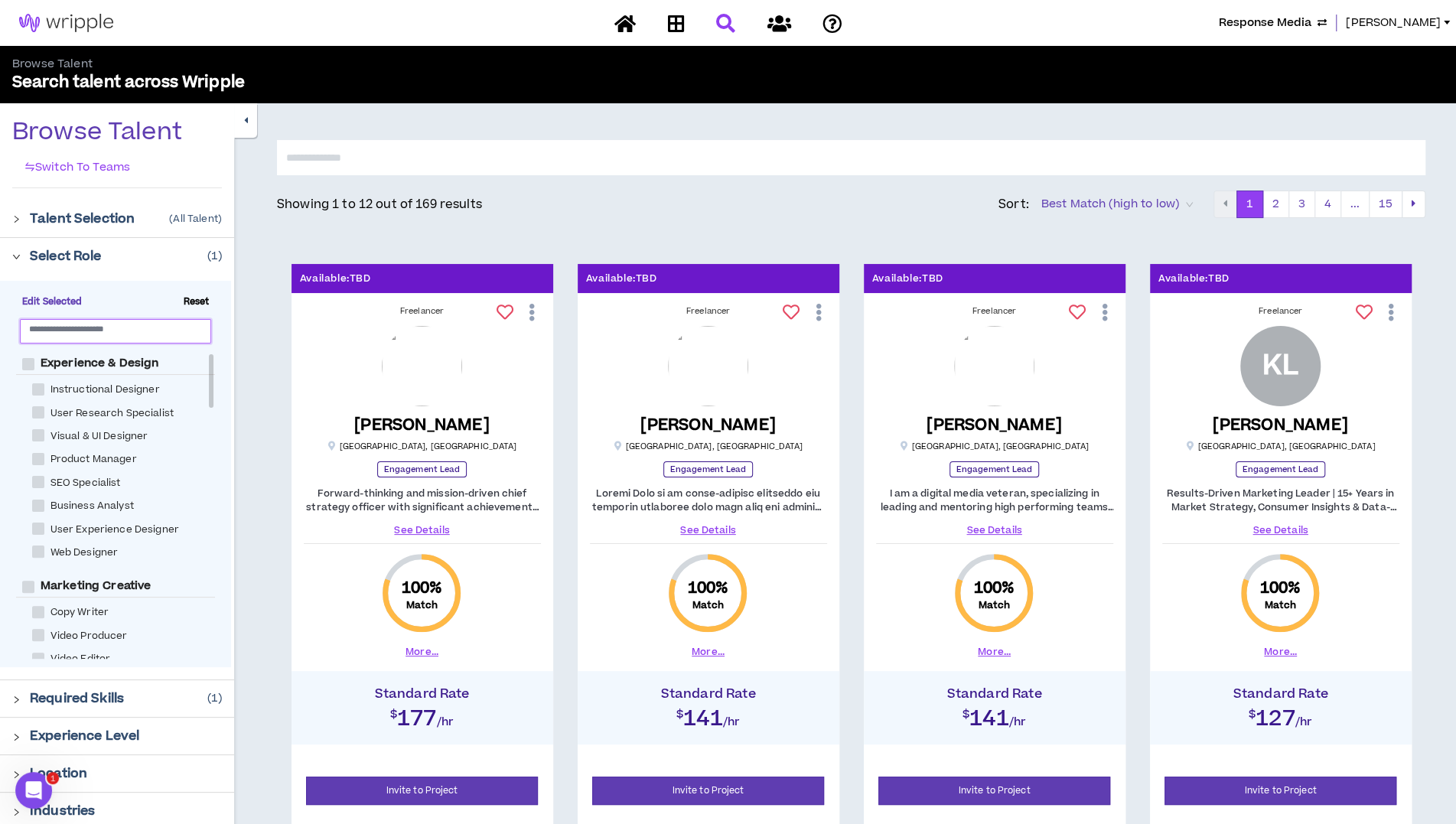 click at bounding box center [109, 328] 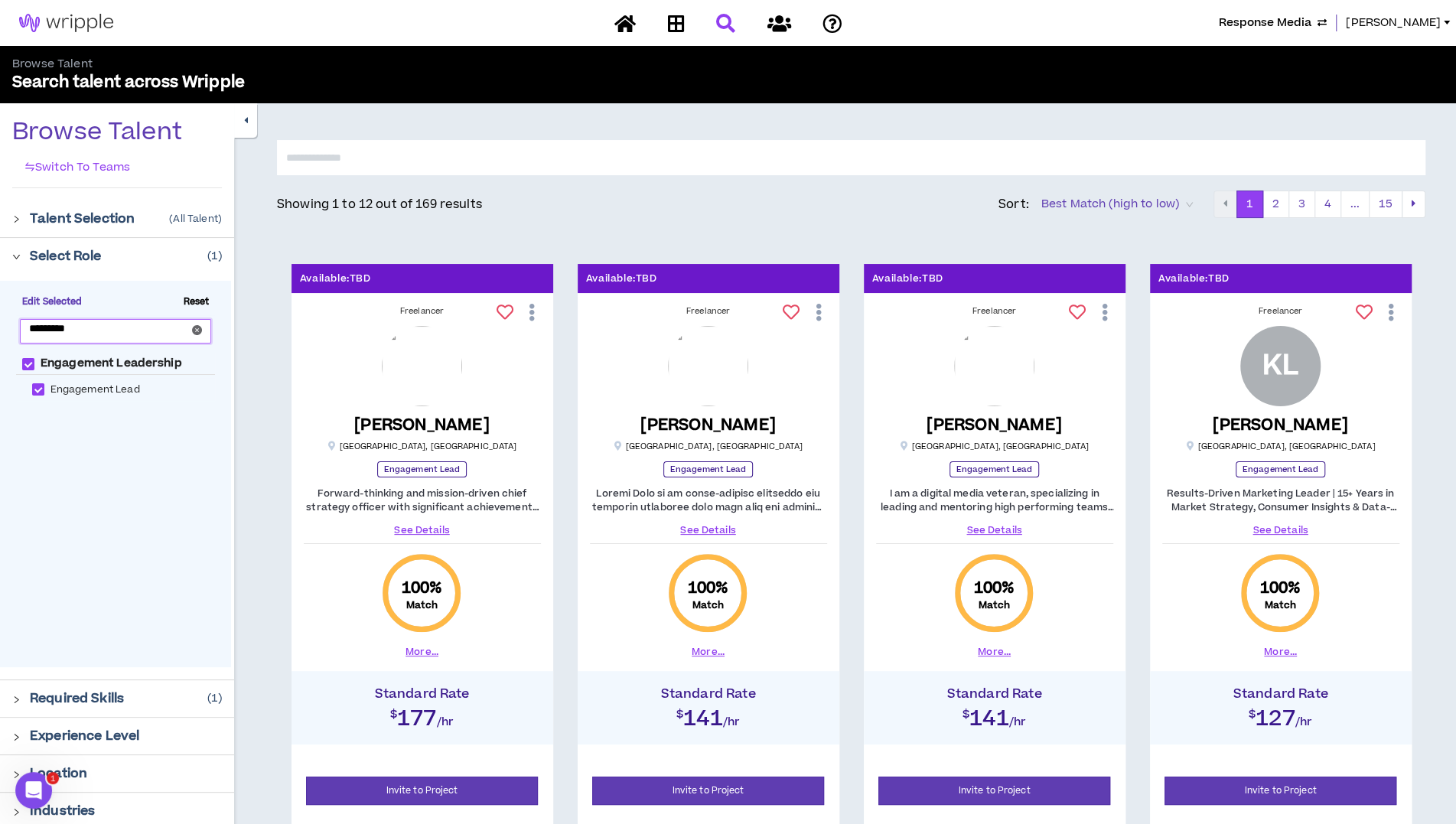 type on "*********" 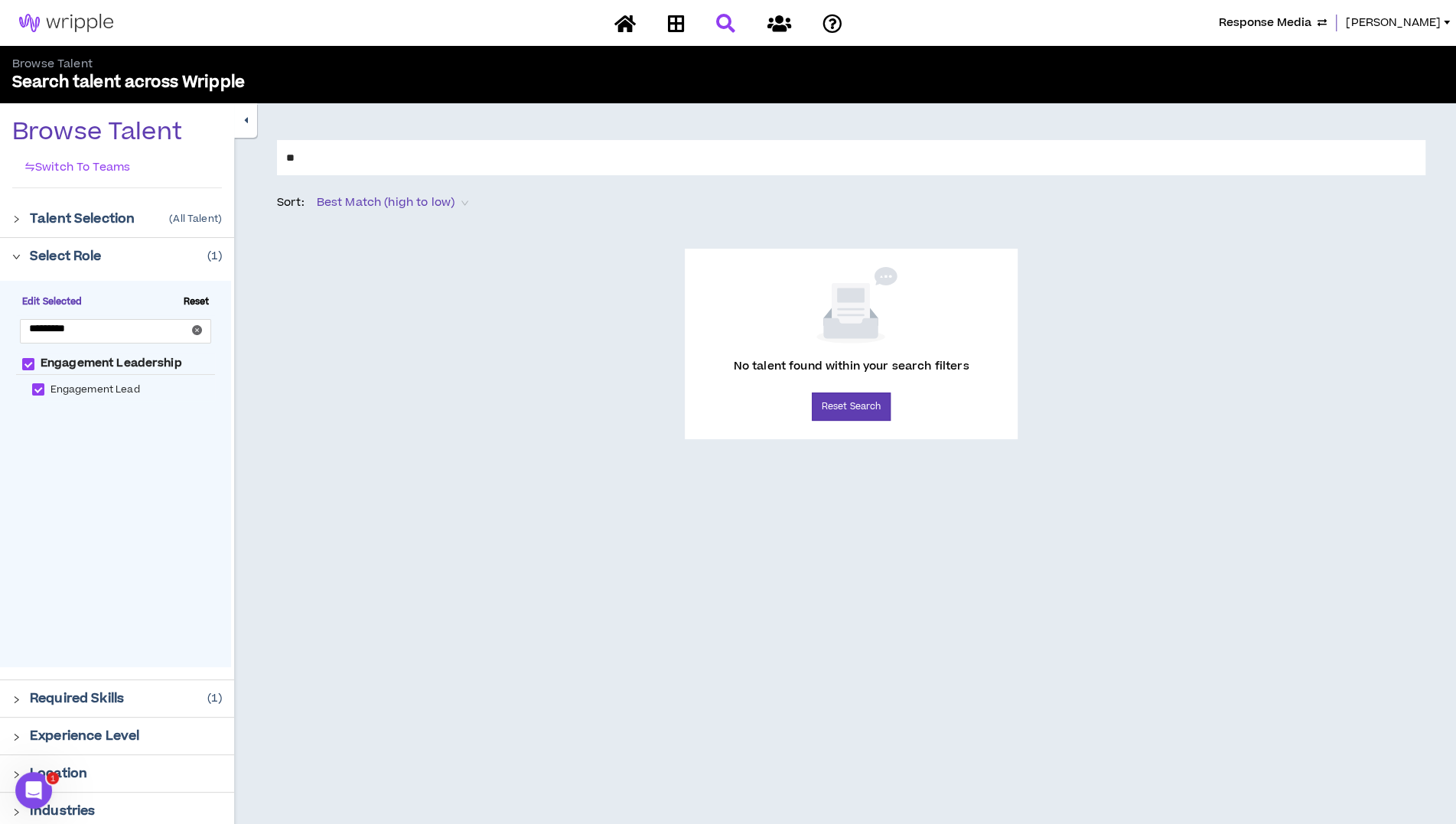 type on "*" 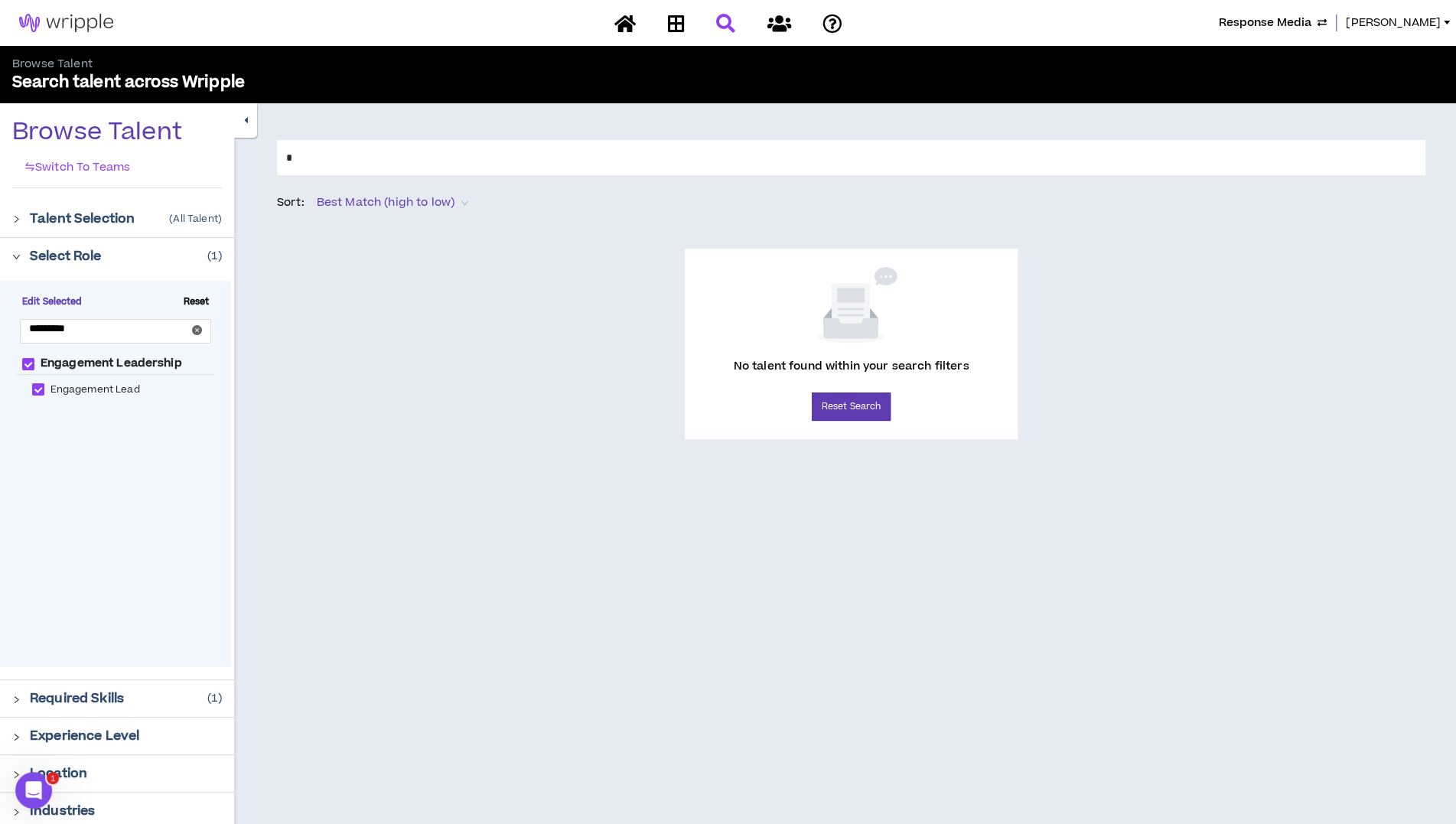 type 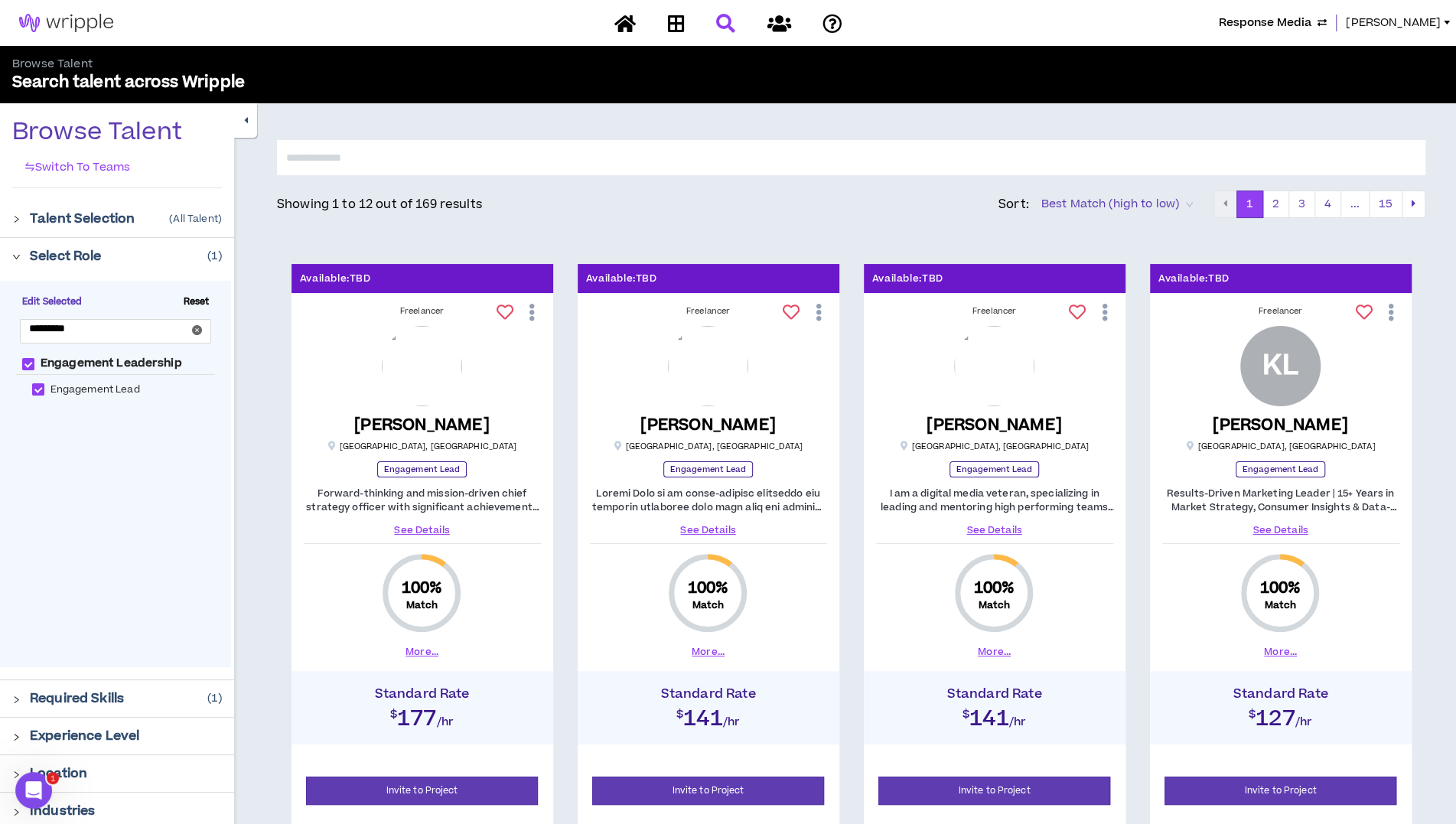 click on "[PERSON_NAME]" at bounding box center [1393, 23] 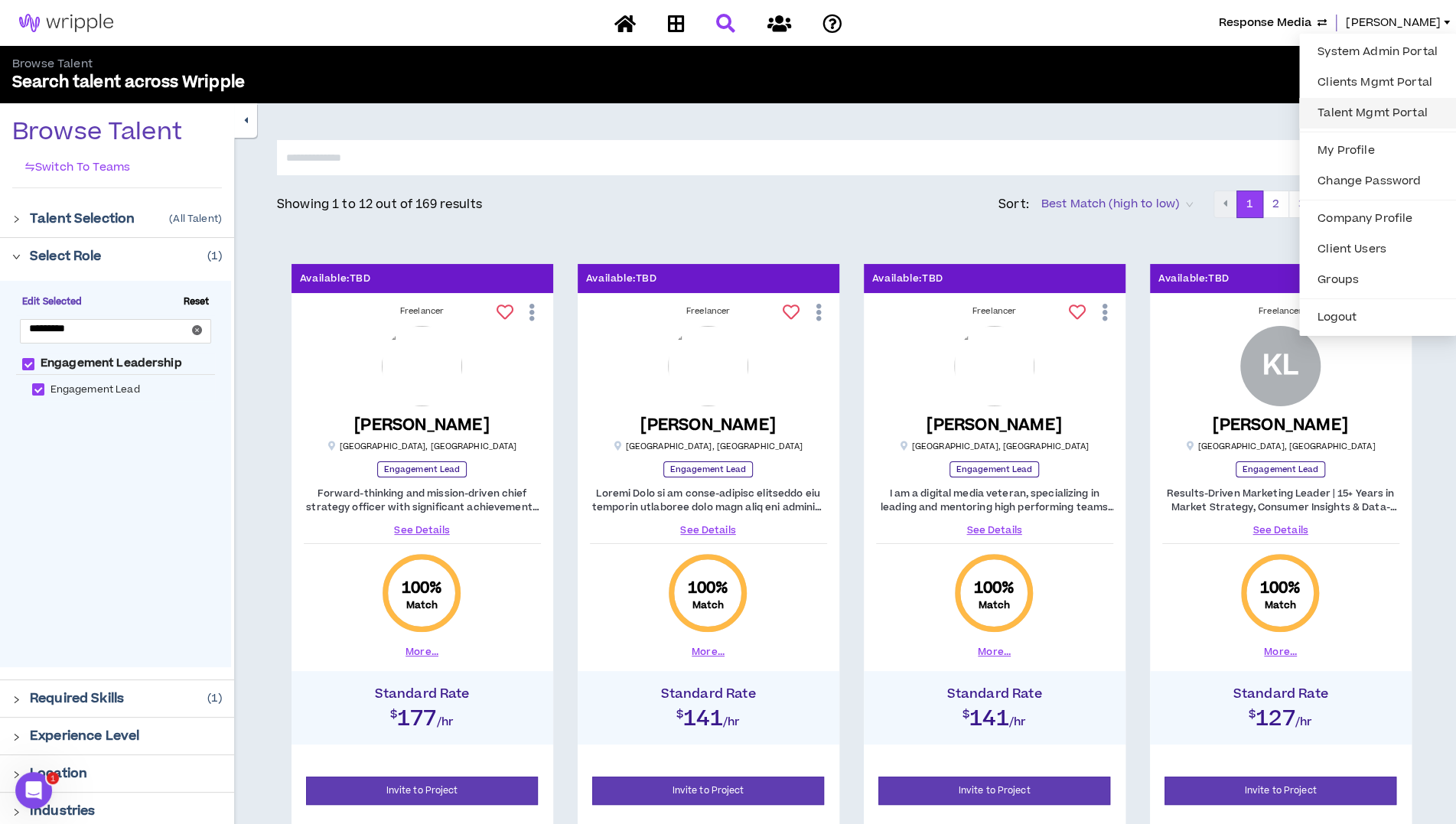 click on "Talent Mgmt Portal" at bounding box center [1377, 113] 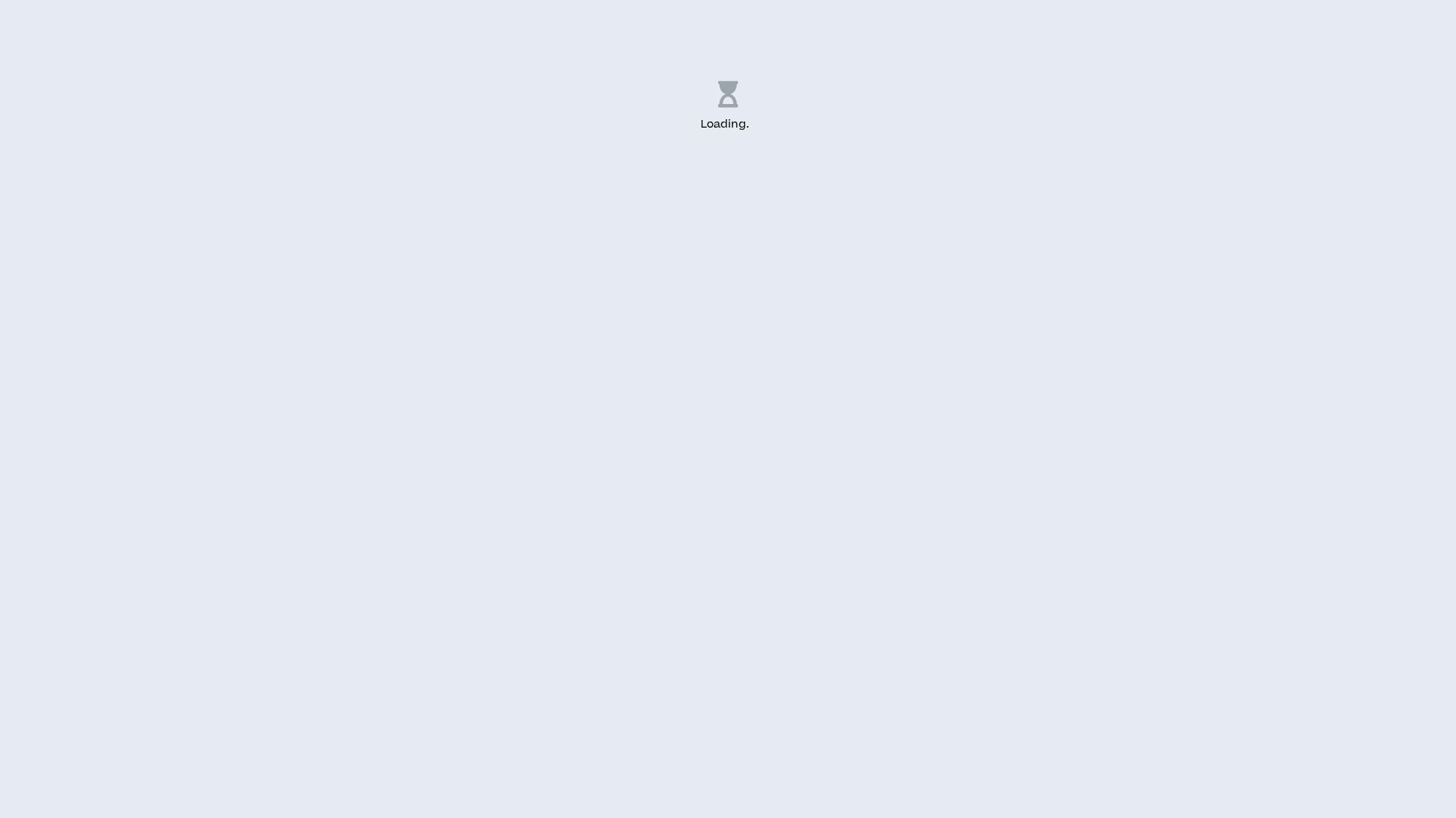 scroll, scrollTop: 0, scrollLeft: 0, axis: both 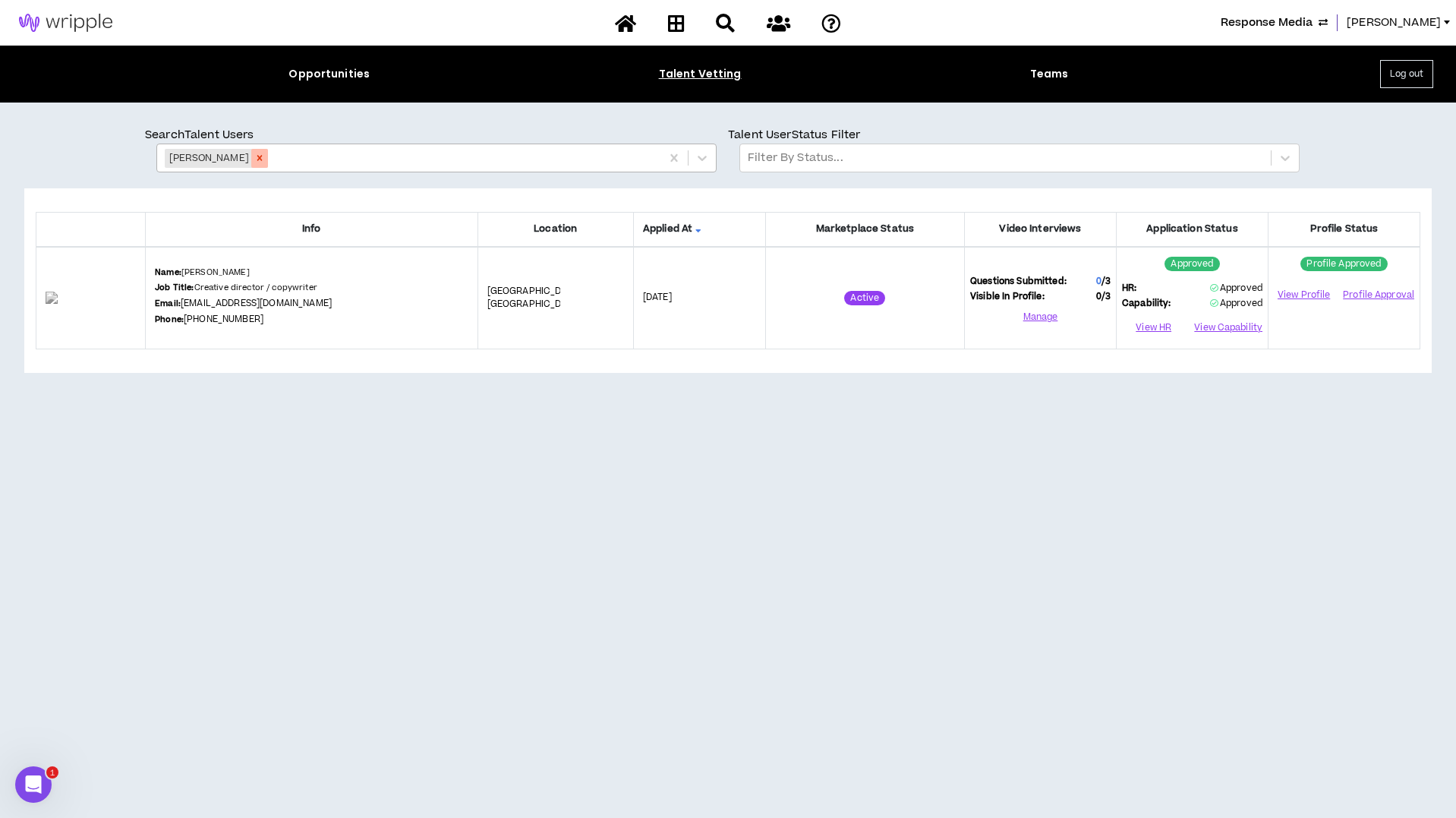 click 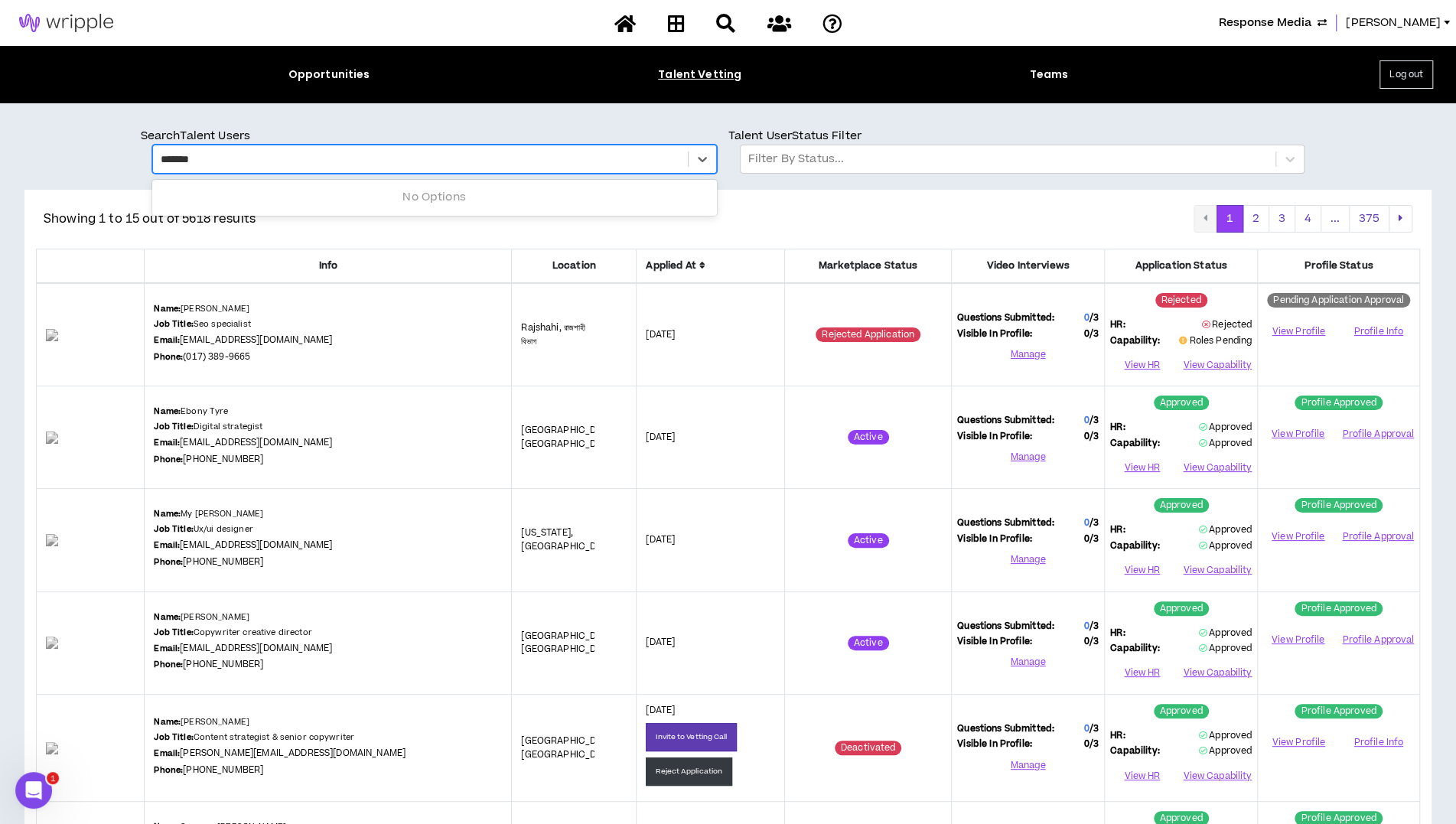 type on "********" 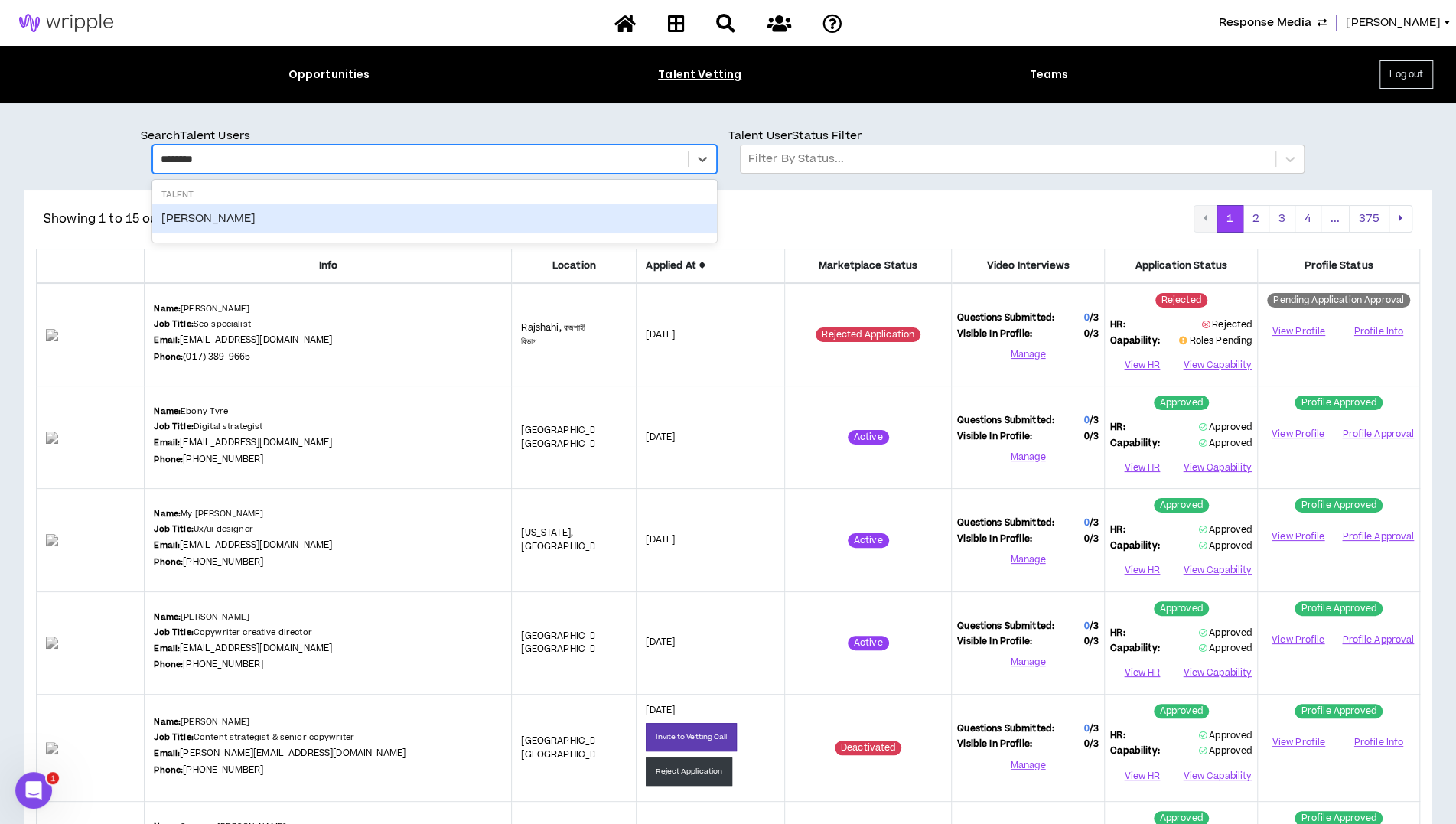 click on "Talent" at bounding box center (435, 195) 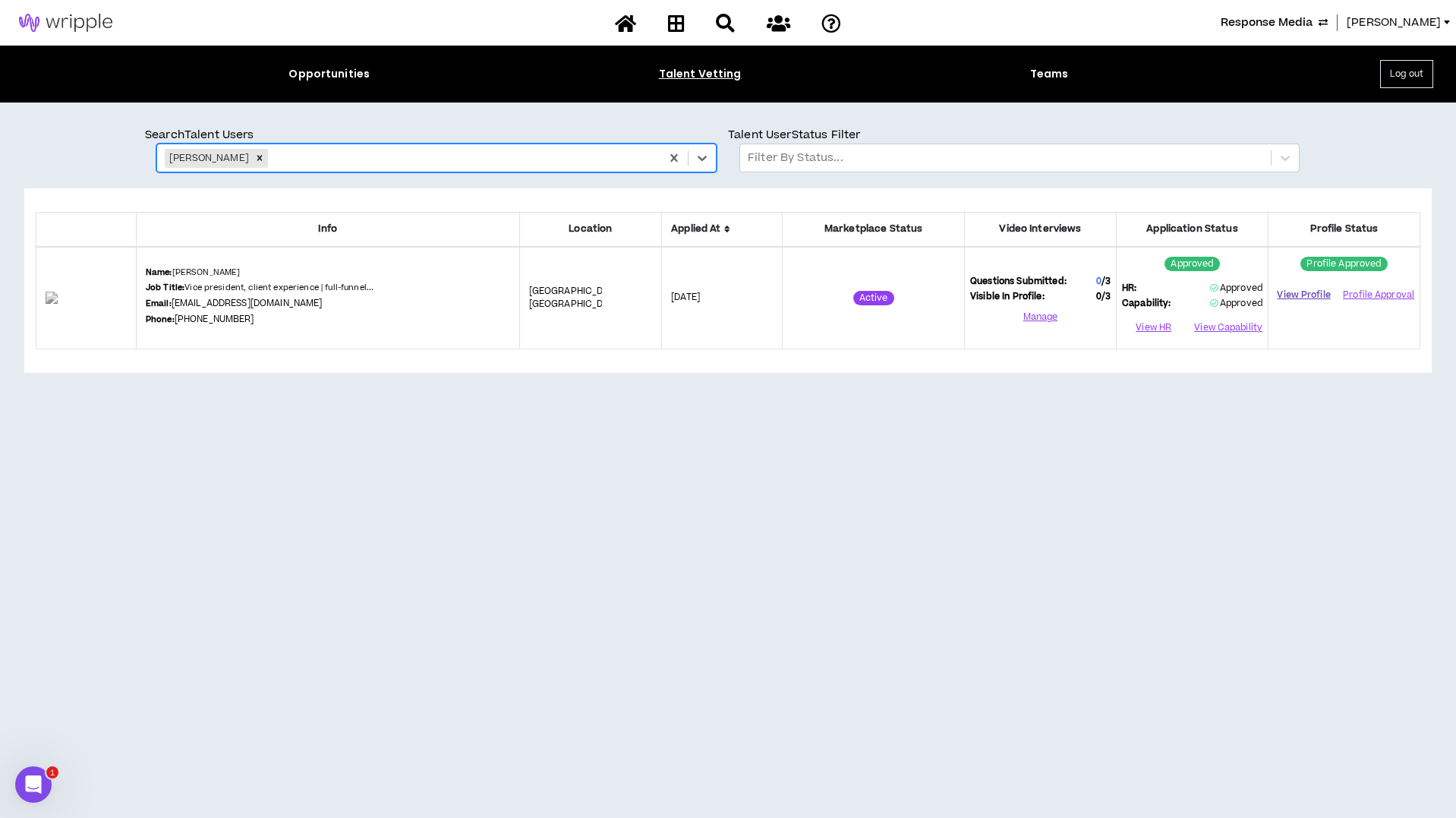 click on "View Profile" at bounding box center (1303, 295) 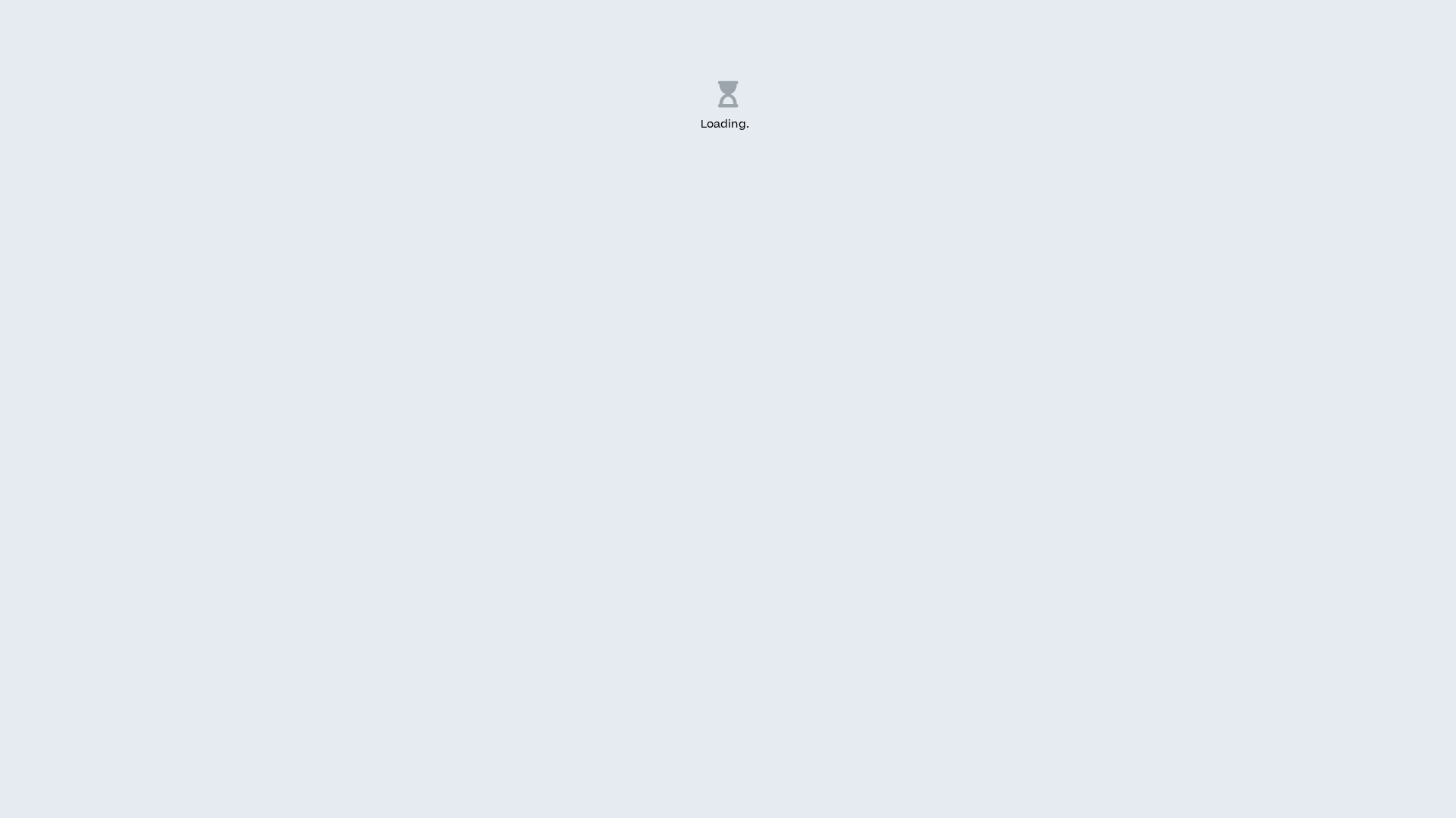 scroll, scrollTop: 0, scrollLeft: 0, axis: both 